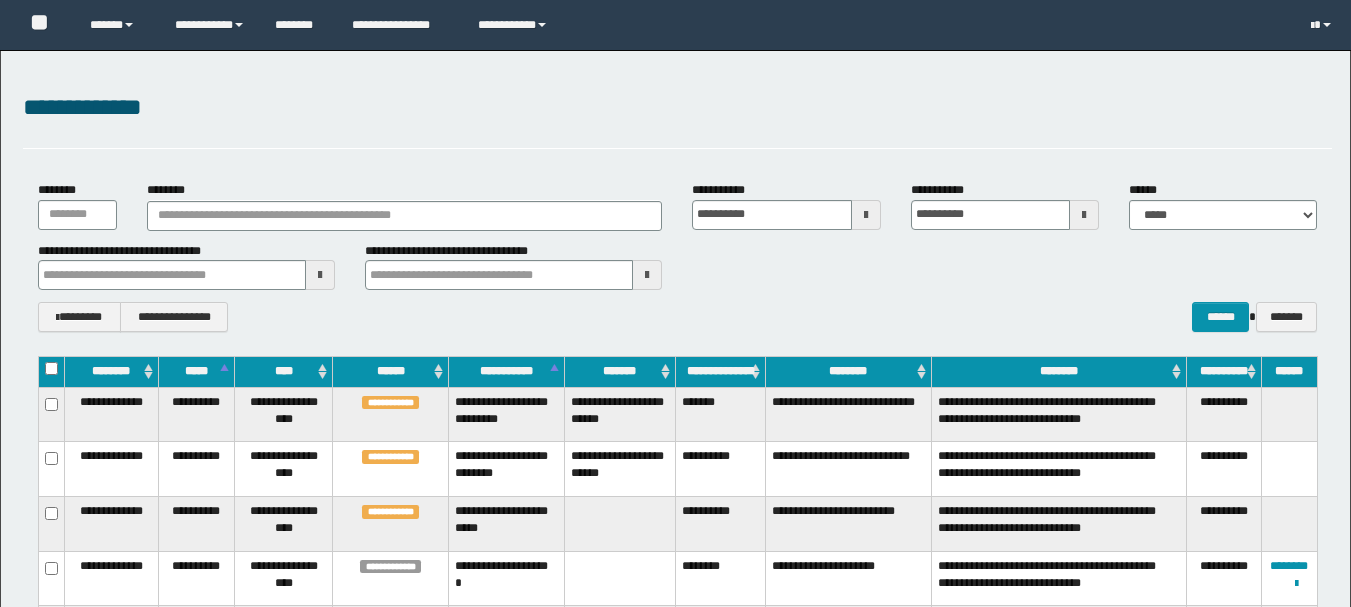 scroll, scrollTop: 0, scrollLeft: 0, axis: both 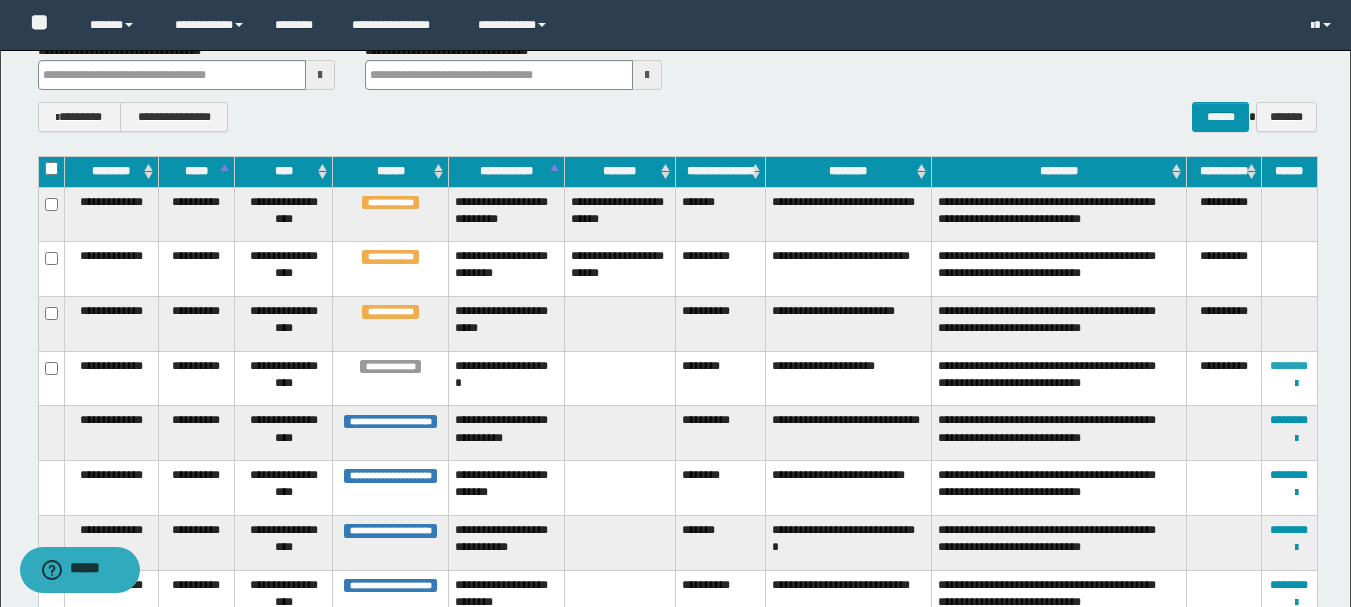 click on "********" at bounding box center (1289, 366) 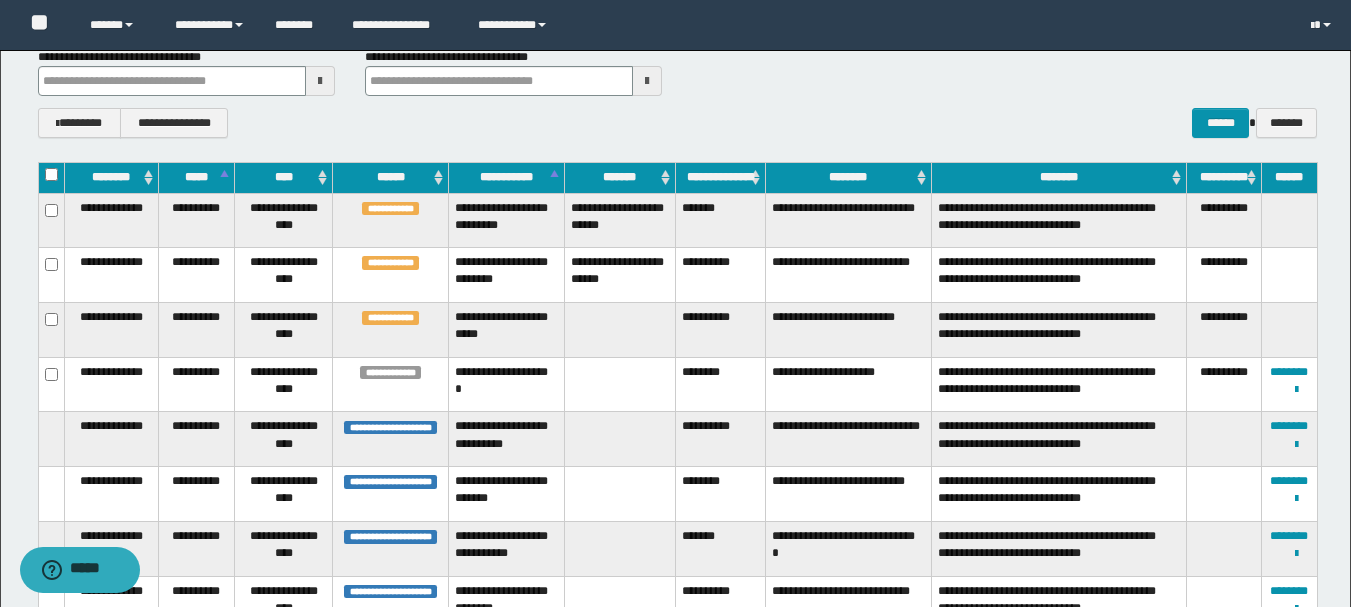 scroll, scrollTop: 200, scrollLeft: 0, axis: vertical 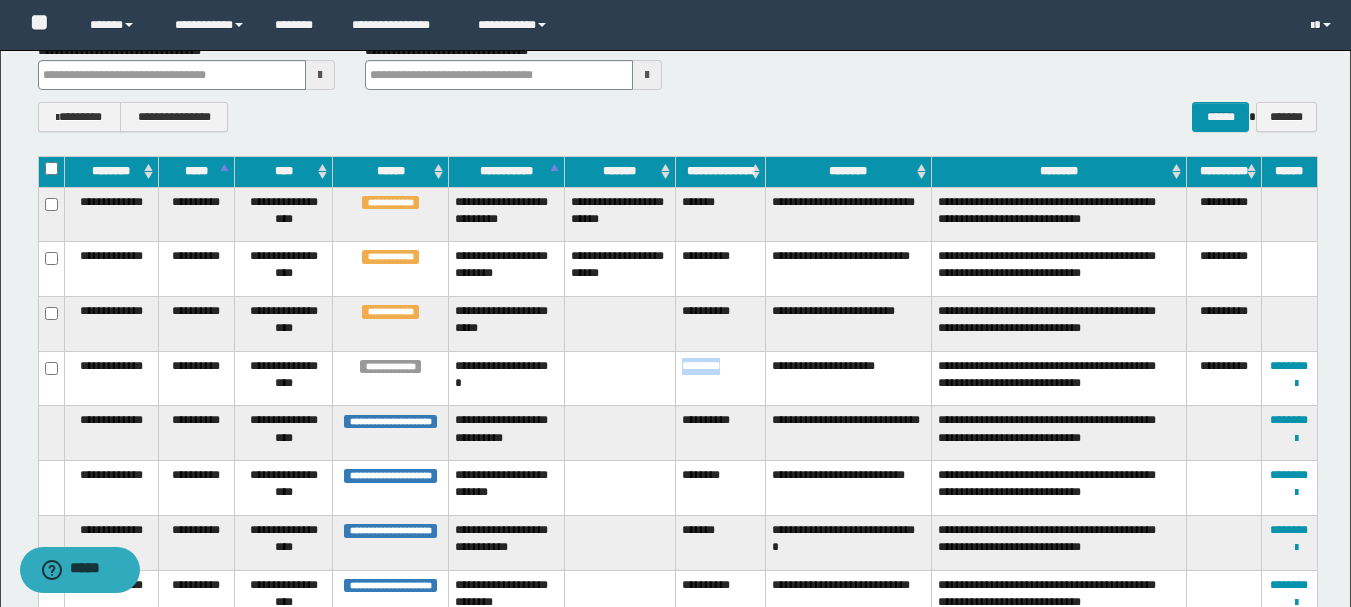 drag, startPoint x: 747, startPoint y: 361, endPoint x: 678, endPoint y: 361, distance: 69 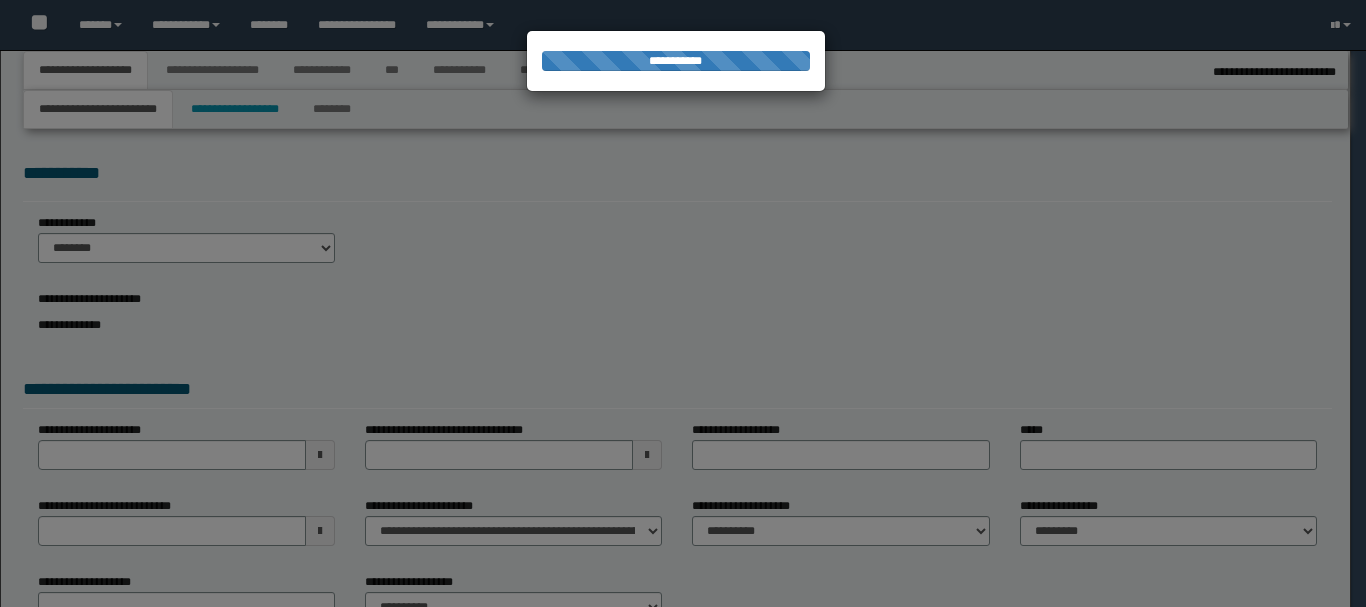 select on "*" 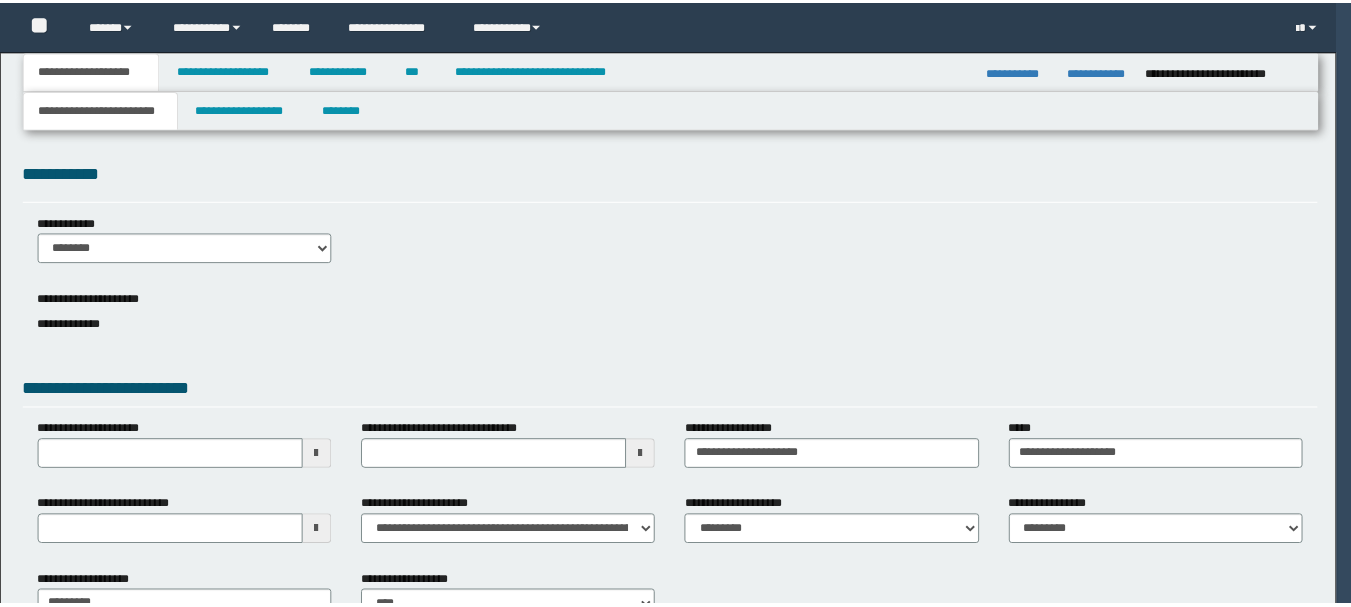 scroll, scrollTop: 0, scrollLeft: 0, axis: both 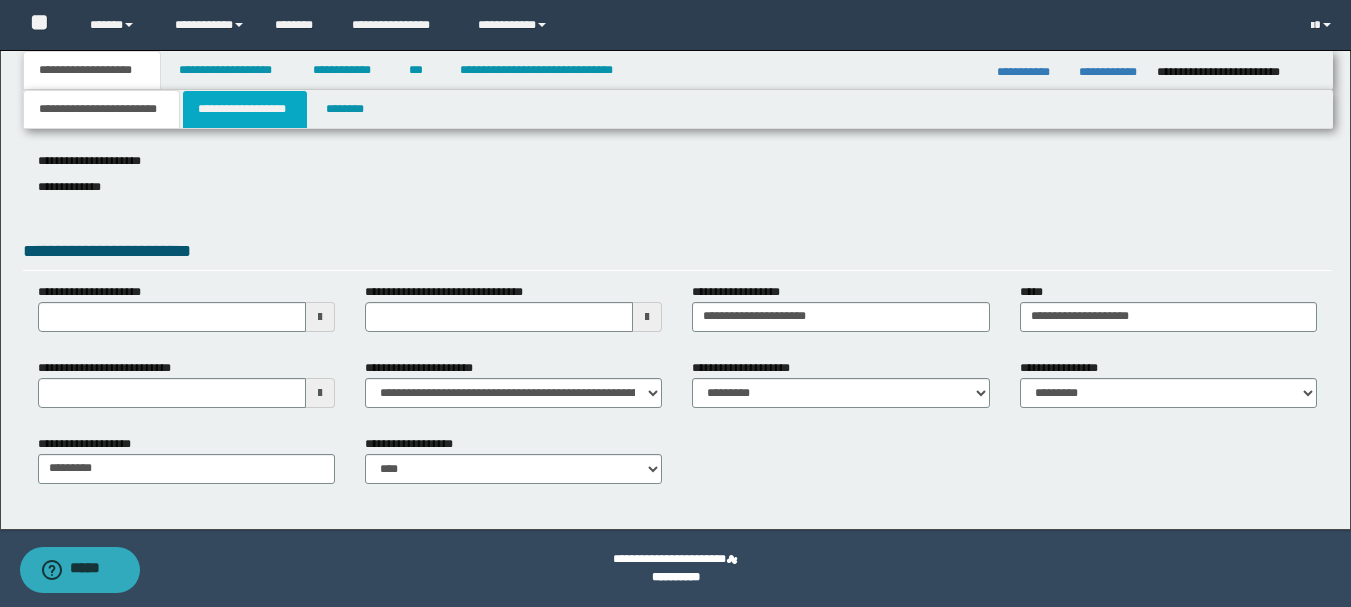 click on "**********" at bounding box center (245, 109) 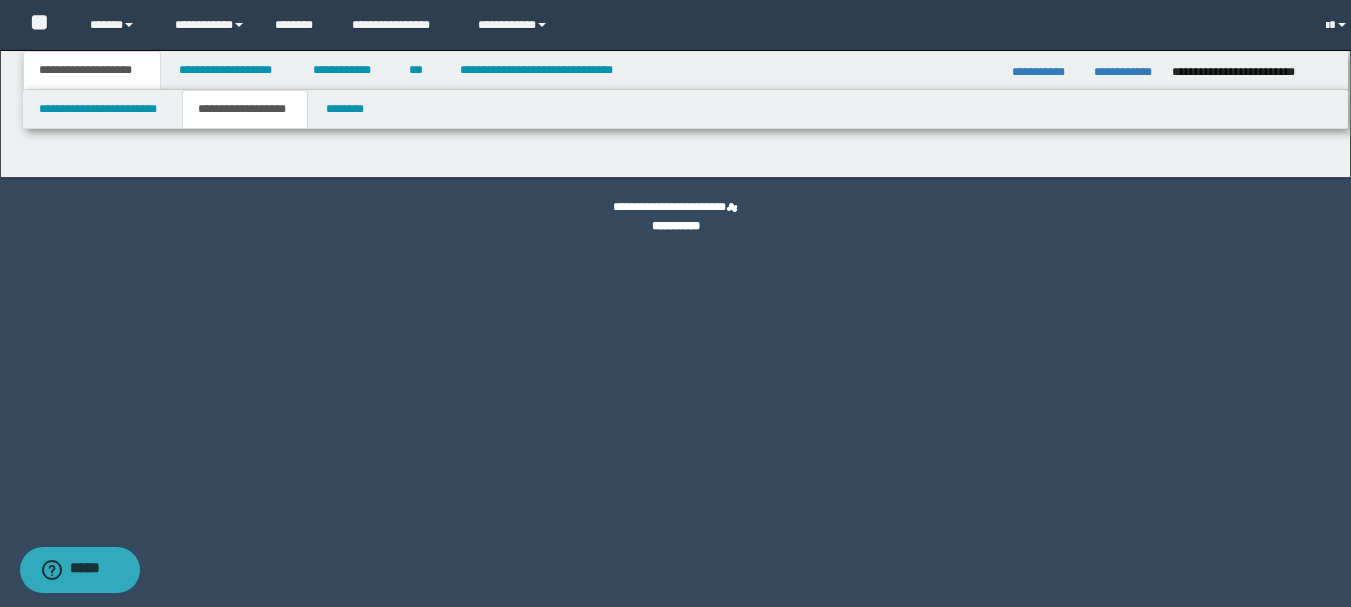 type on "********" 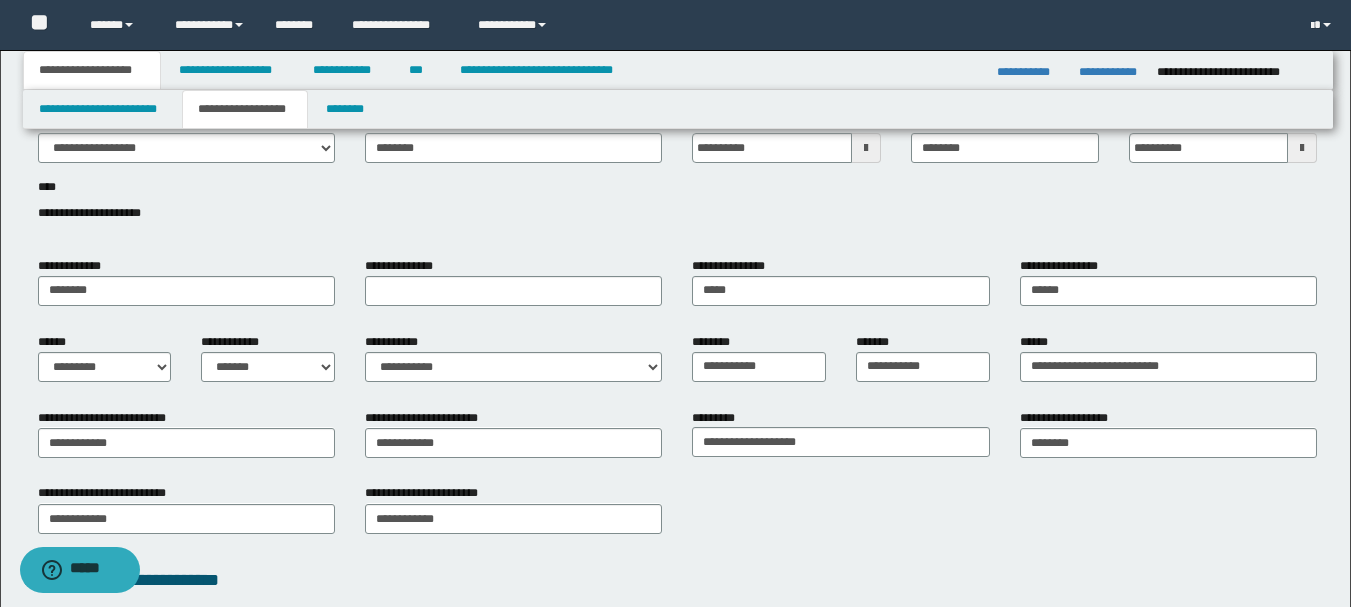 scroll, scrollTop: 0, scrollLeft: 0, axis: both 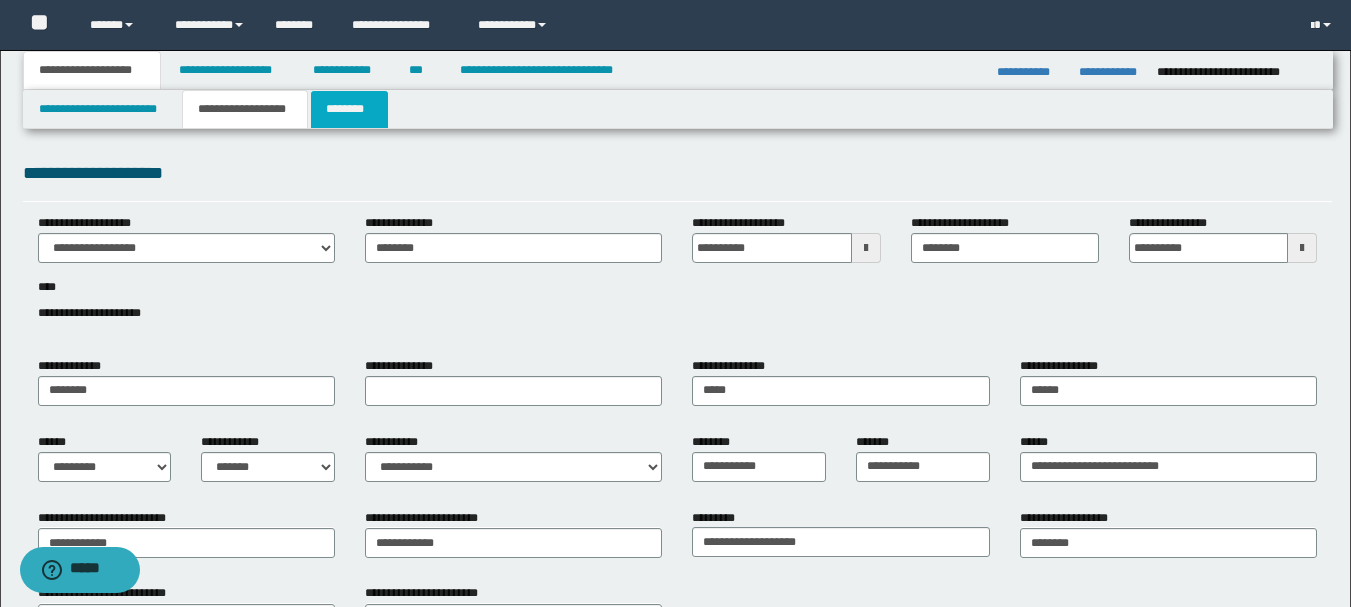 click on "********" at bounding box center (349, 109) 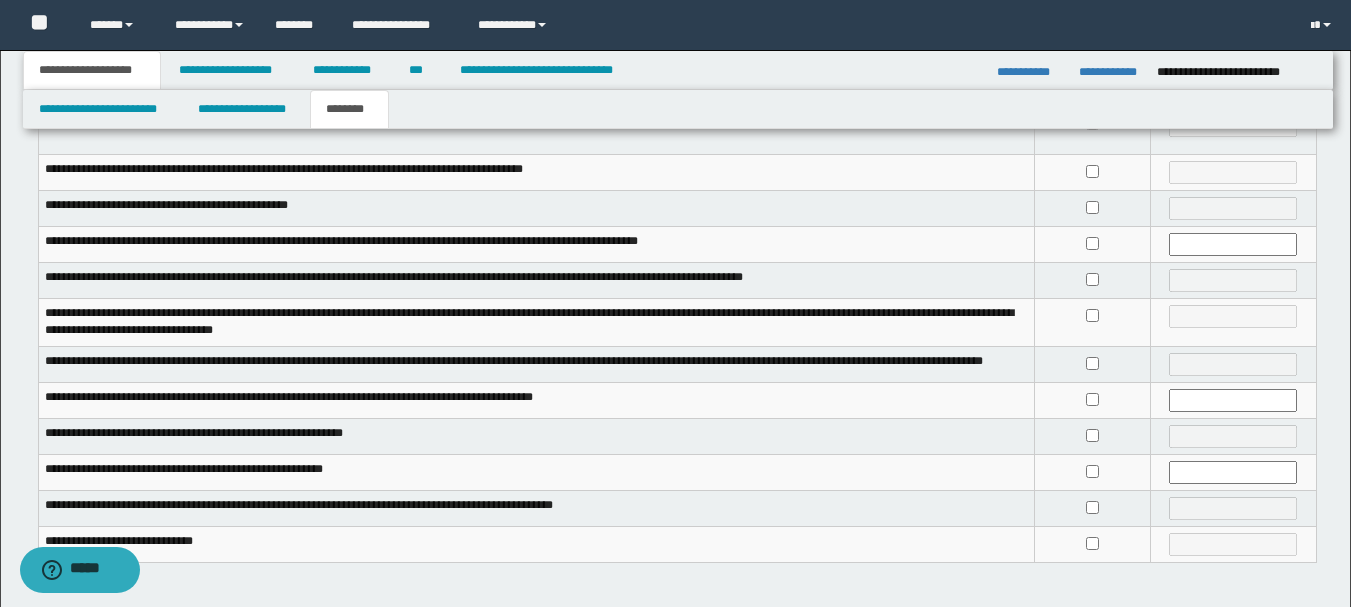 scroll, scrollTop: 535, scrollLeft: 0, axis: vertical 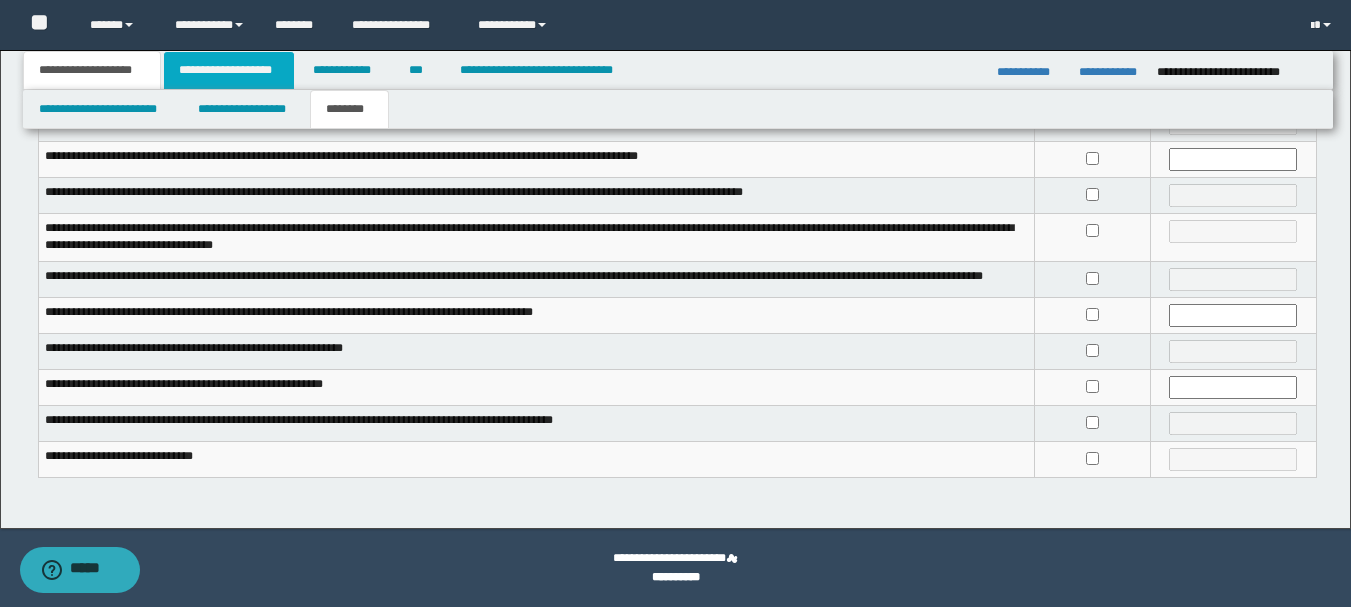 click on "**********" at bounding box center [229, 70] 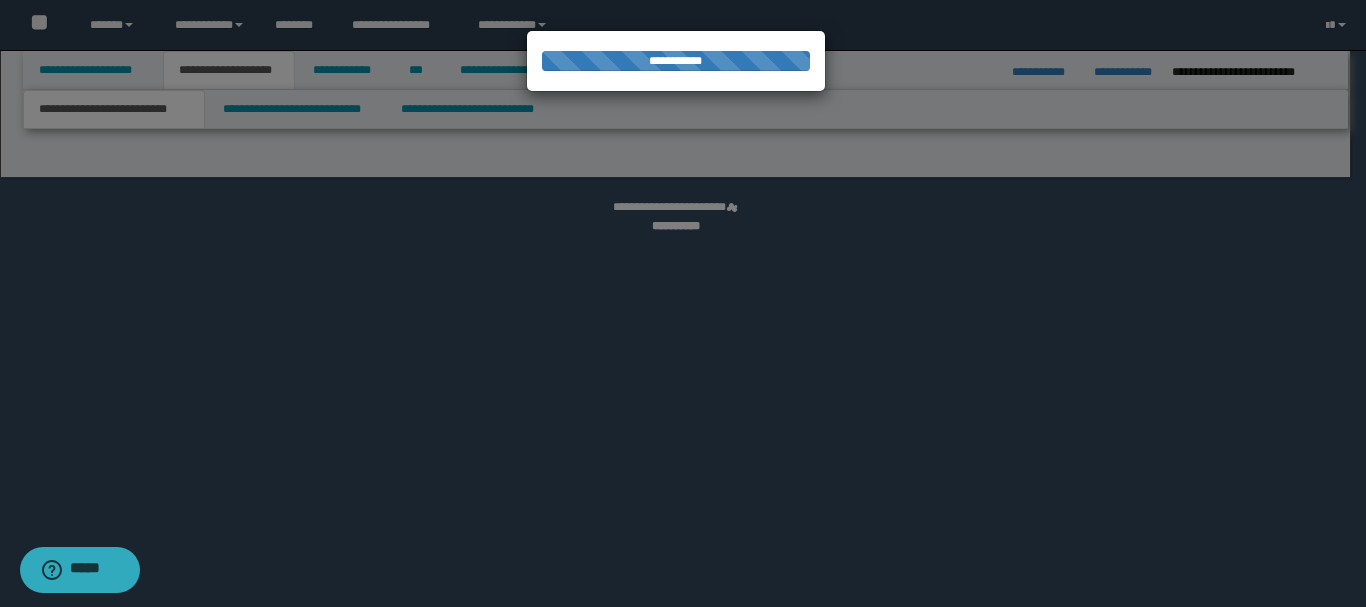 select on "*" 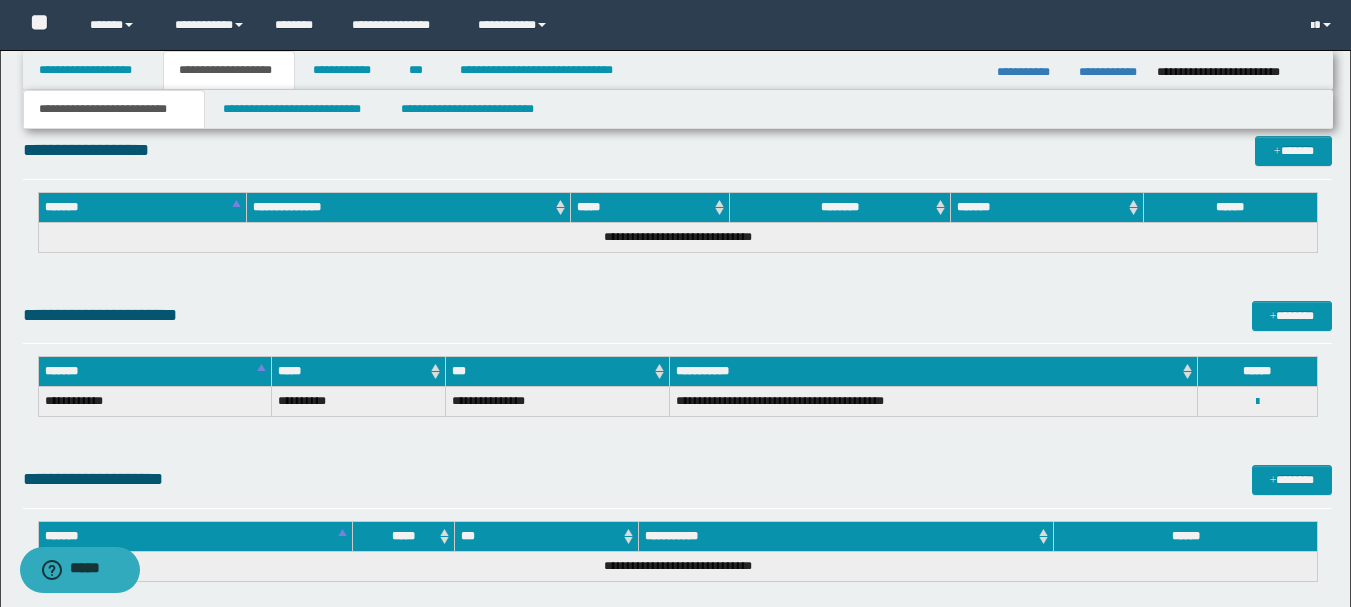 scroll, scrollTop: 1400, scrollLeft: 0, axis: vertical 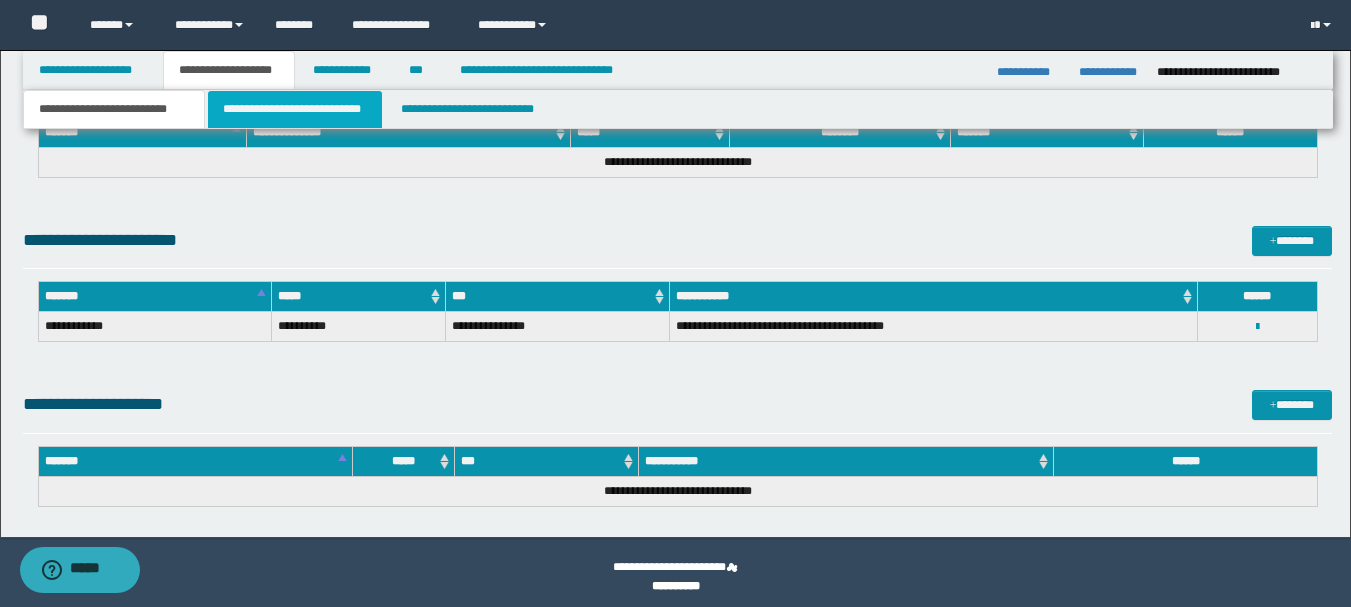 click on "**********" at bounding box center [295, 109] 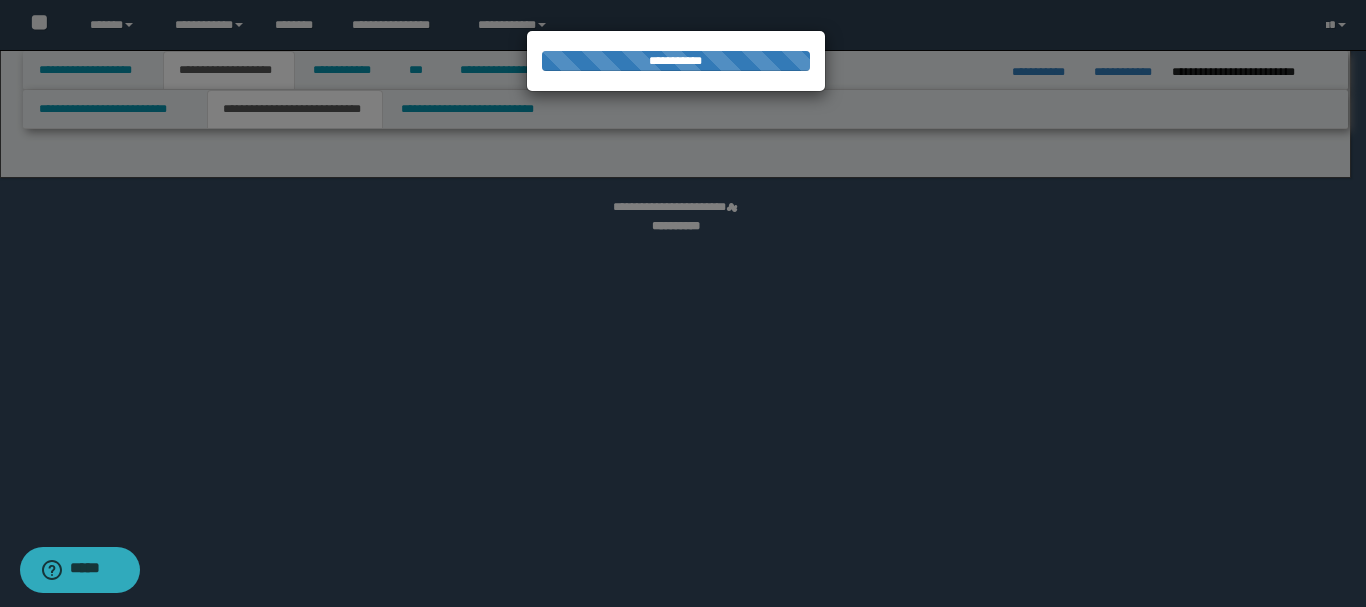 select on "*" 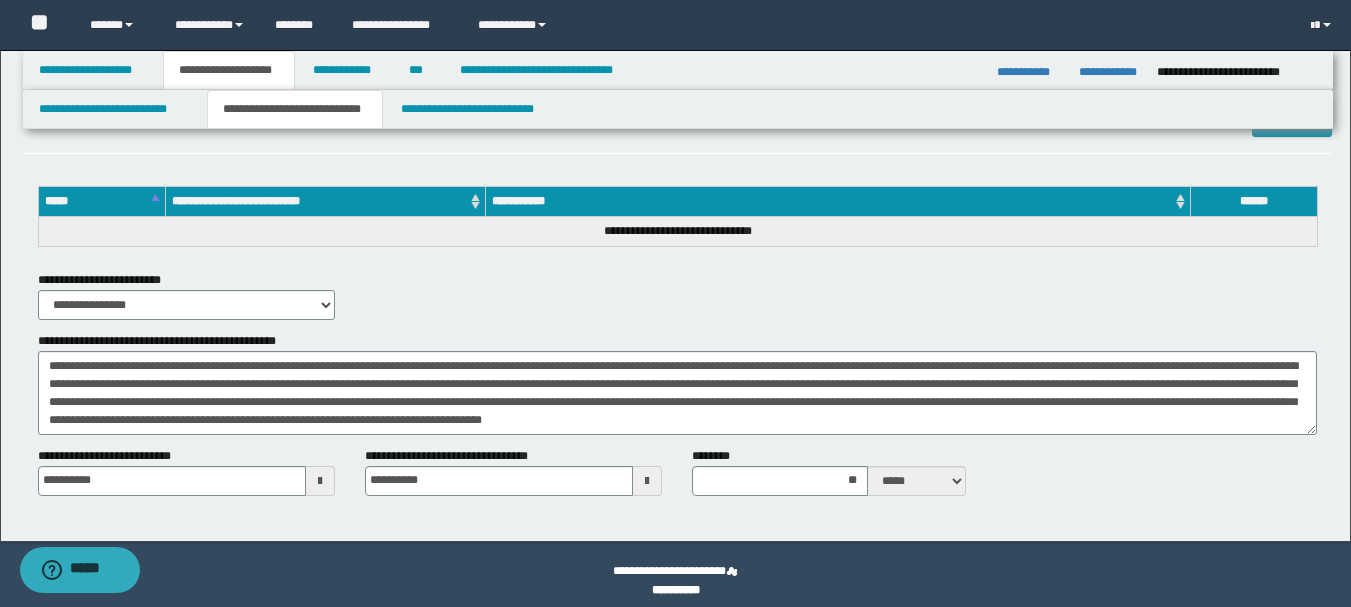 scroll, scrollTop: 2289, scrollLeft: 0, axis: vertical 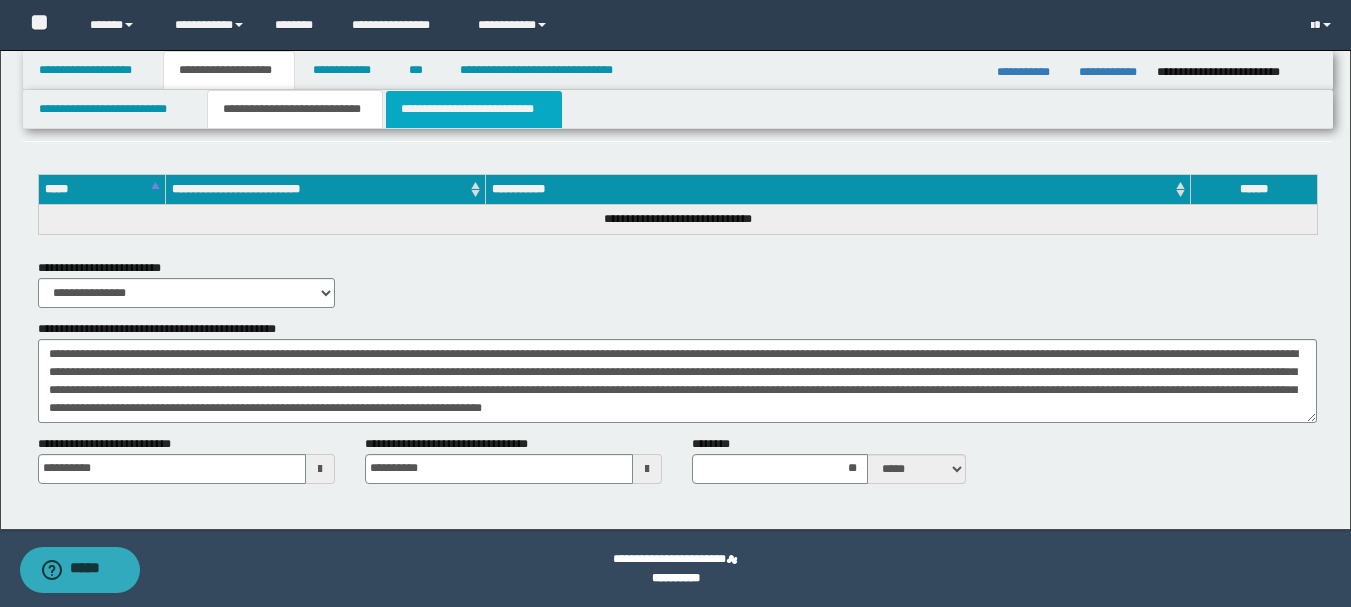 click on "**********" at bounding box center (474, 109) 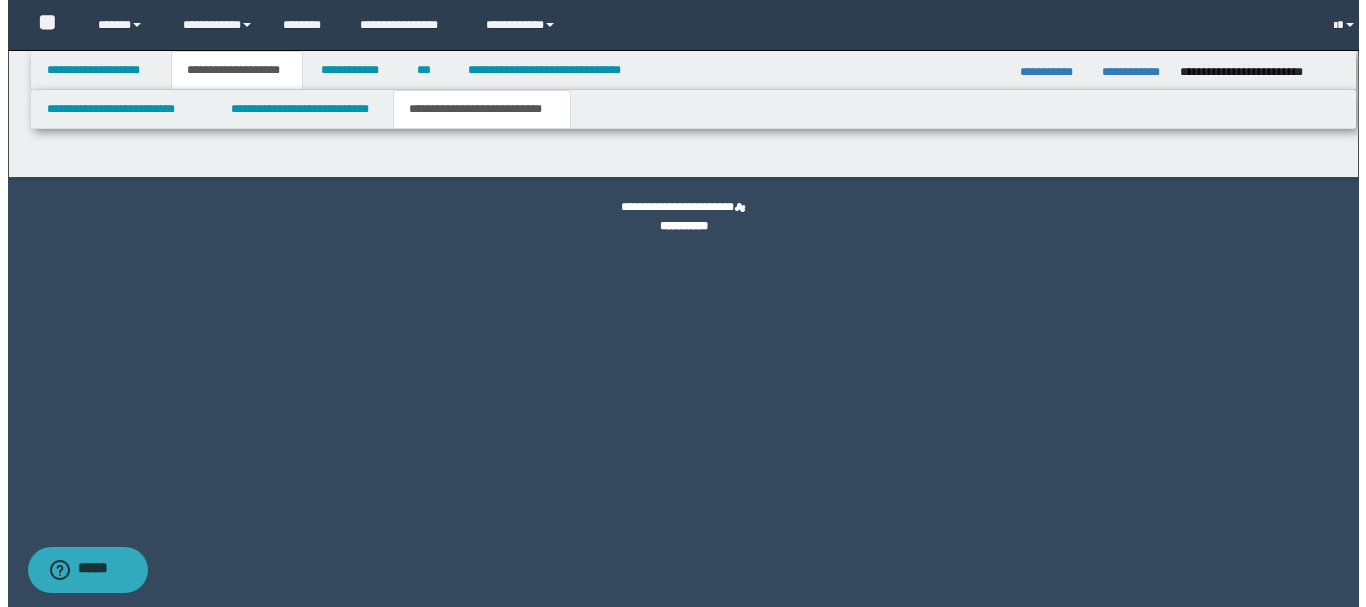 scroll, scrollTop: 0, scrollLeft: 0, axis: both 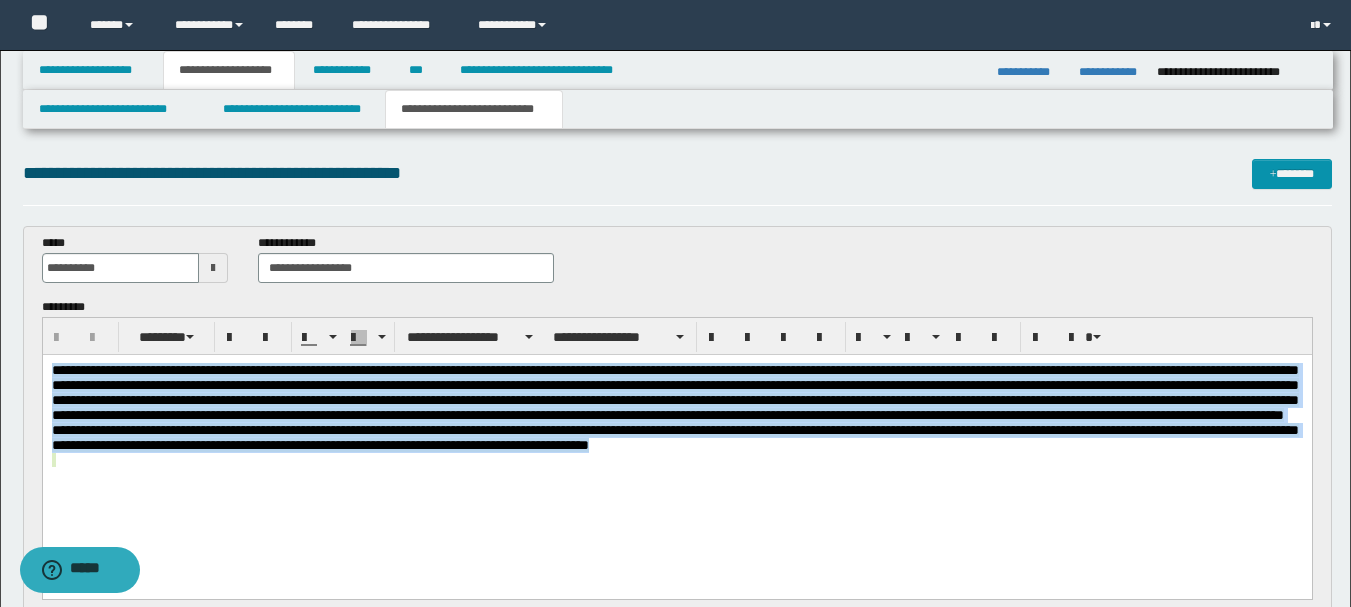 drag, startPoint x: 1163, startPoint y: 472, endPoint x: 59, endPoint y: 363, distance: 1109.3678 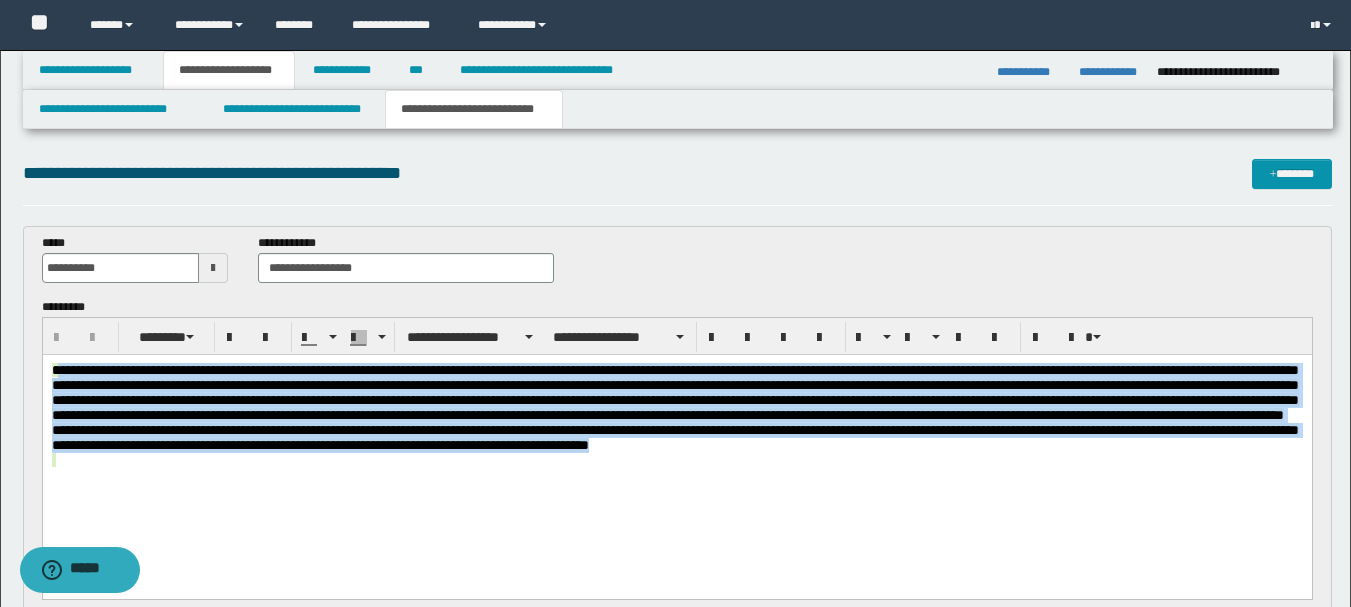 click on "**********" at bounding box center (674, 407) 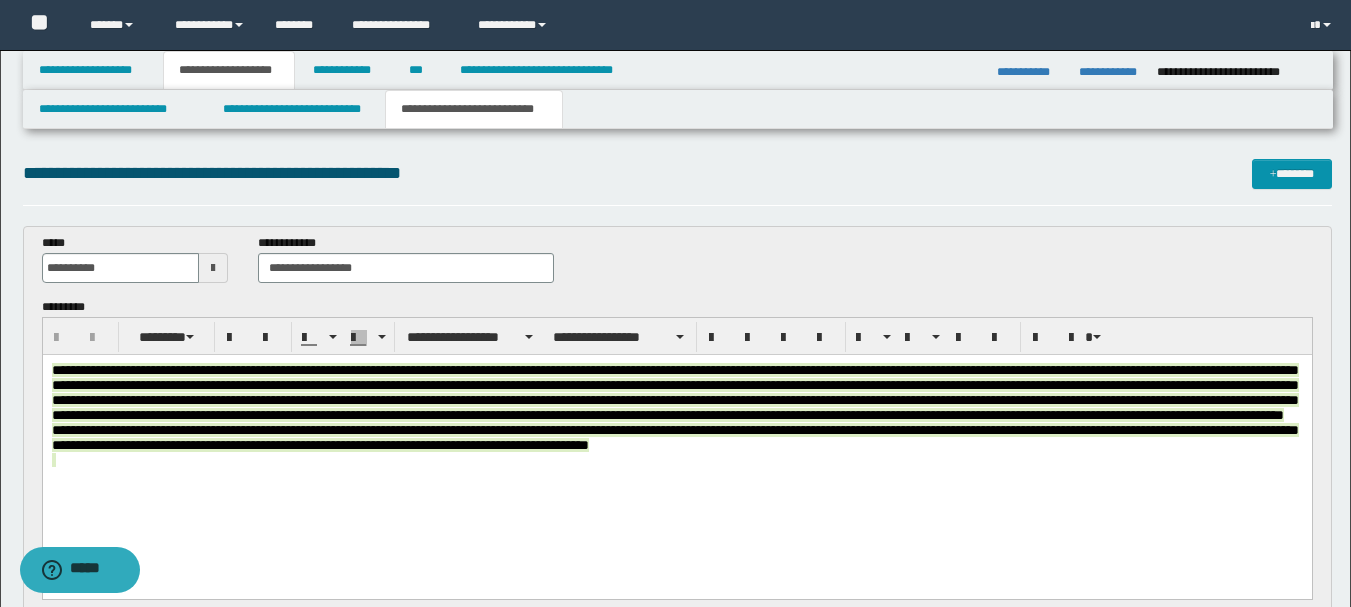 drag, startPoint x: 73, startPoint y: 371, endPoint x: 169, endPoint y: 375, distance: 96.0833 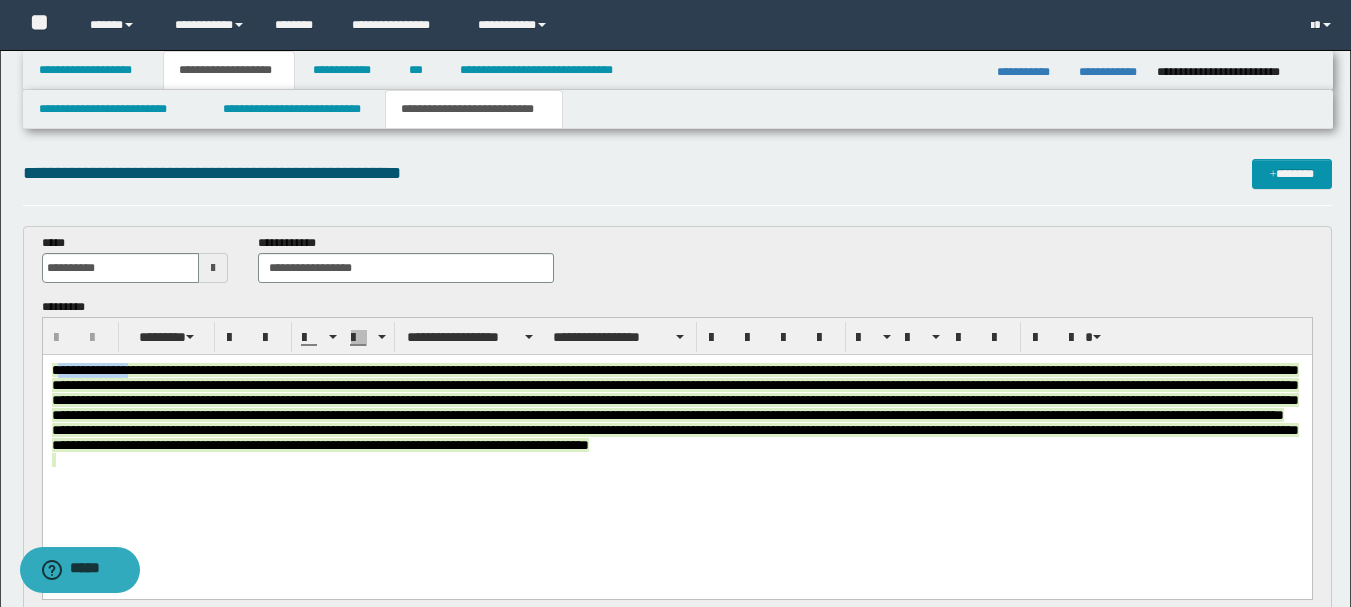 drag, startPoint x: 77, startPoint y: 365, endPoint x: 147, endPoint y: 371, distance: 70.256676 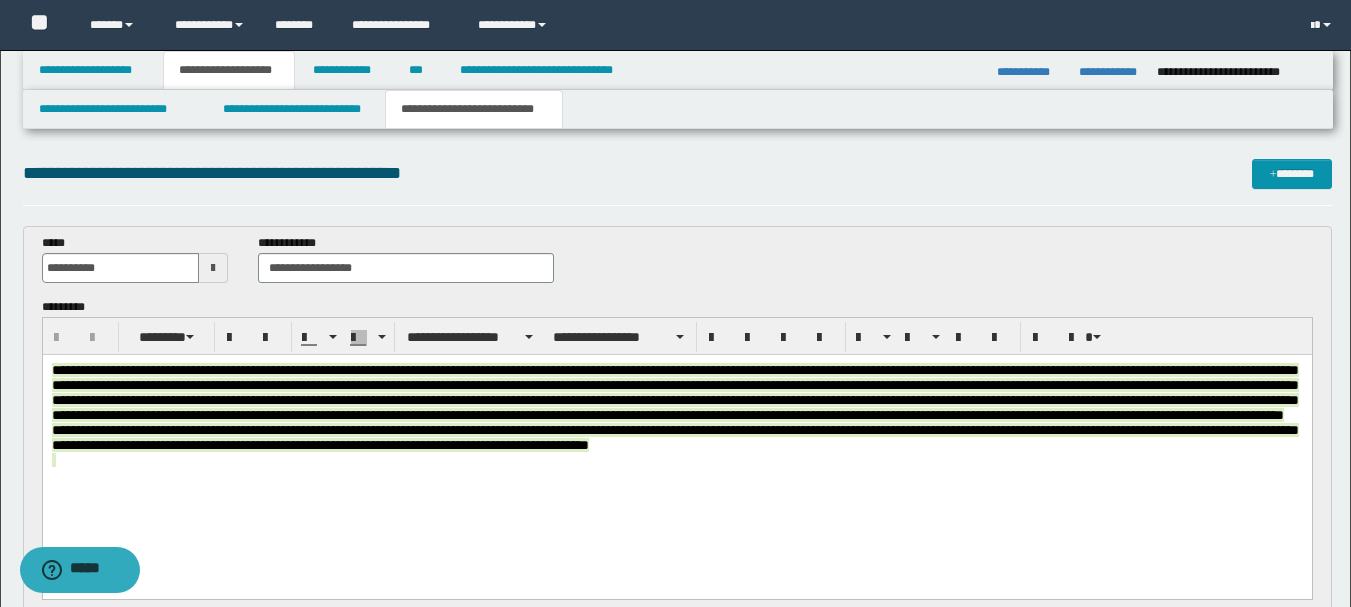 click on "**********" at bounding box center [674, 407] 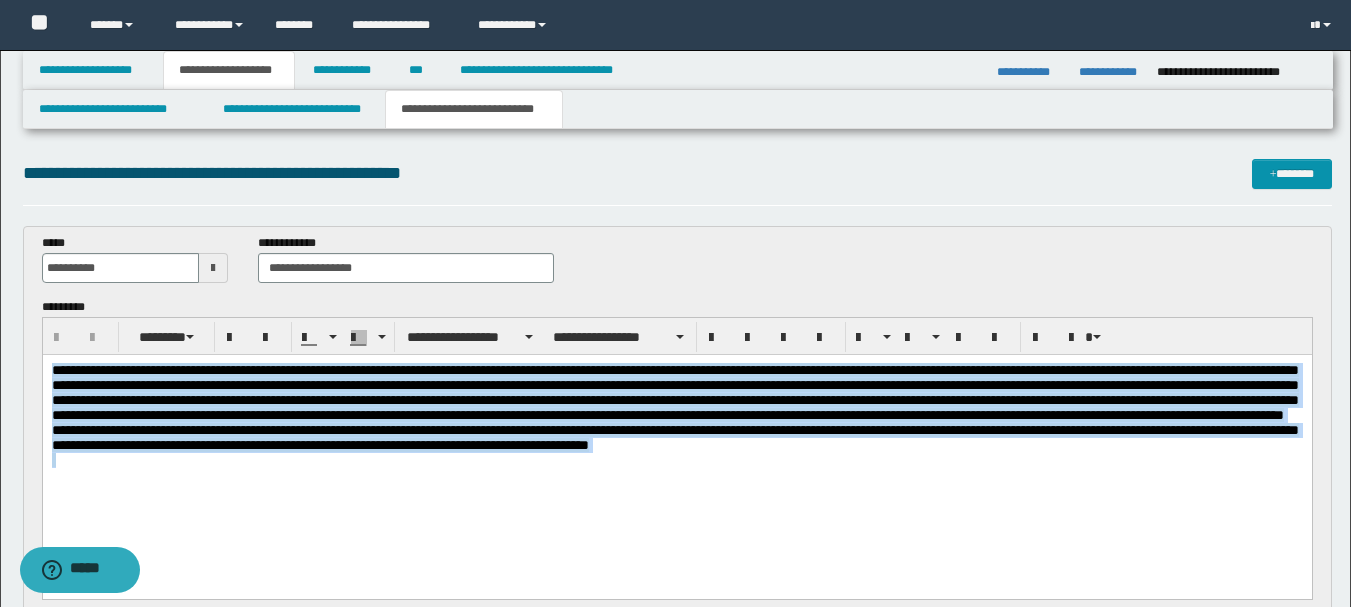 drag, startPoint x: 49, startPoint y: 372, endPoint x: 1363, endPoint y: 848, distance: 1397.5593 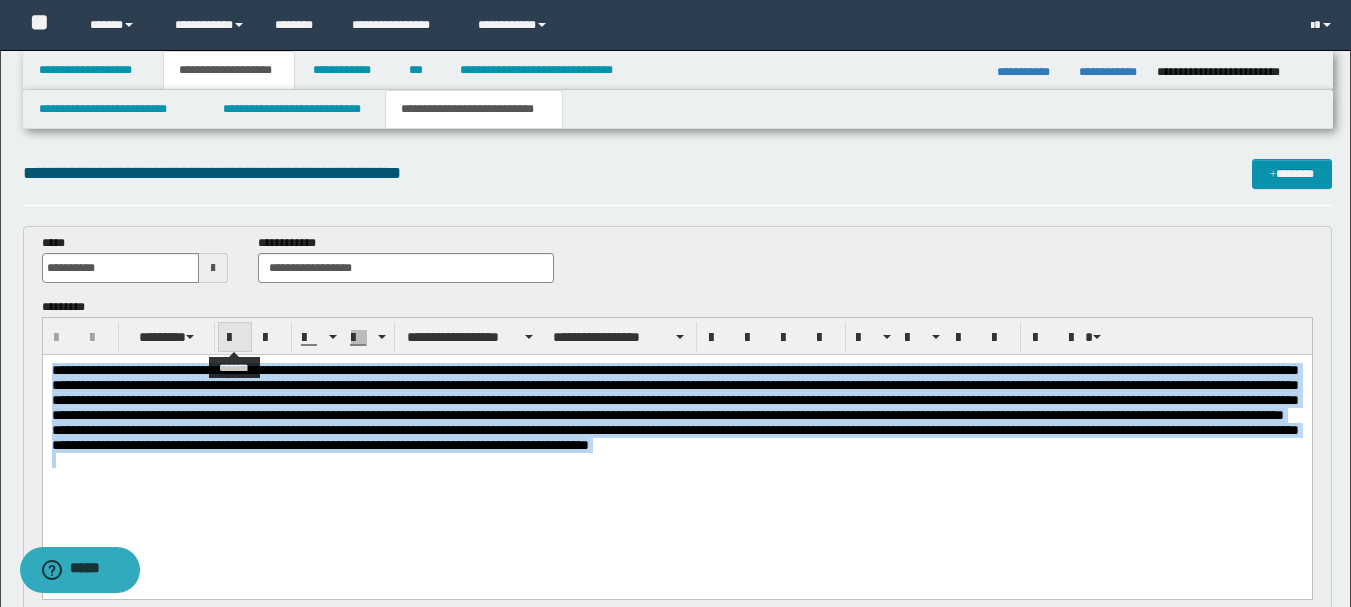 click at bounding box center [235, 338] 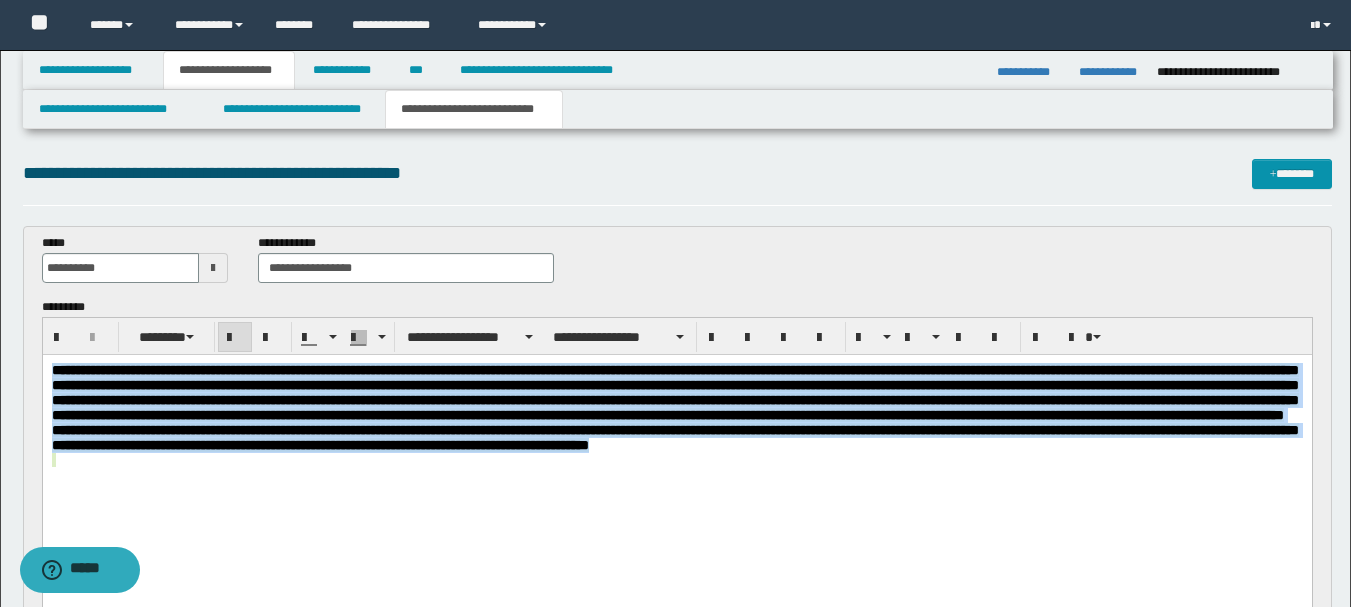 click at bounding box center (235, 338) 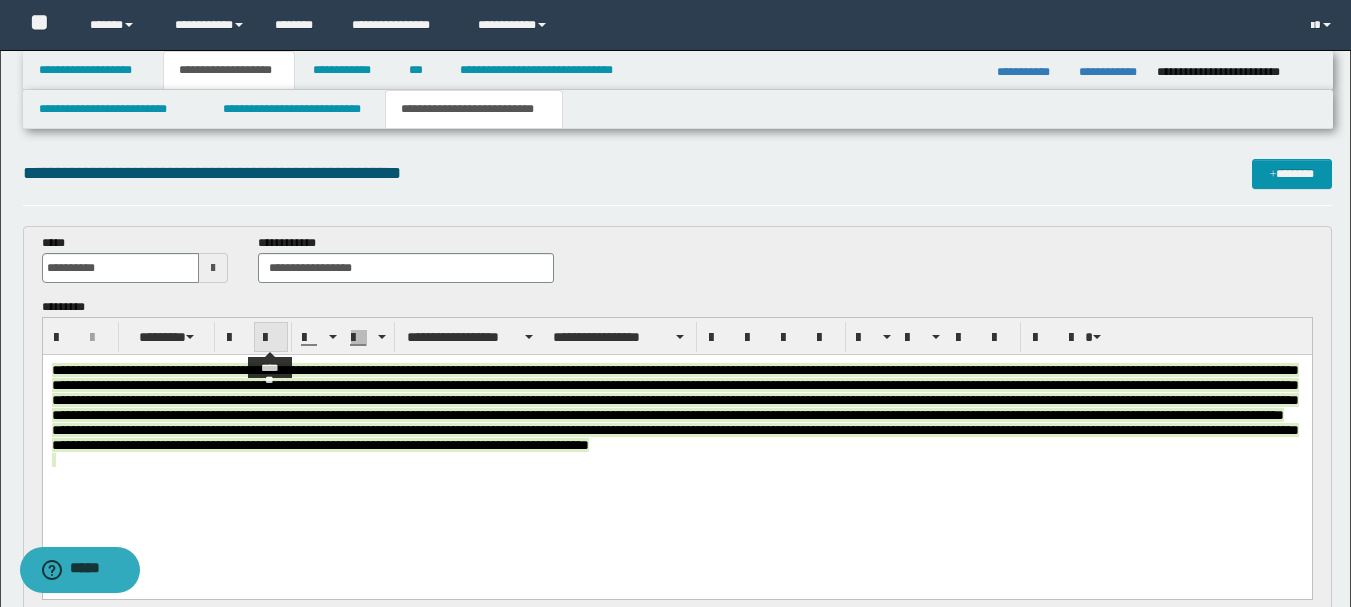 click at bounding box center [271, 338] 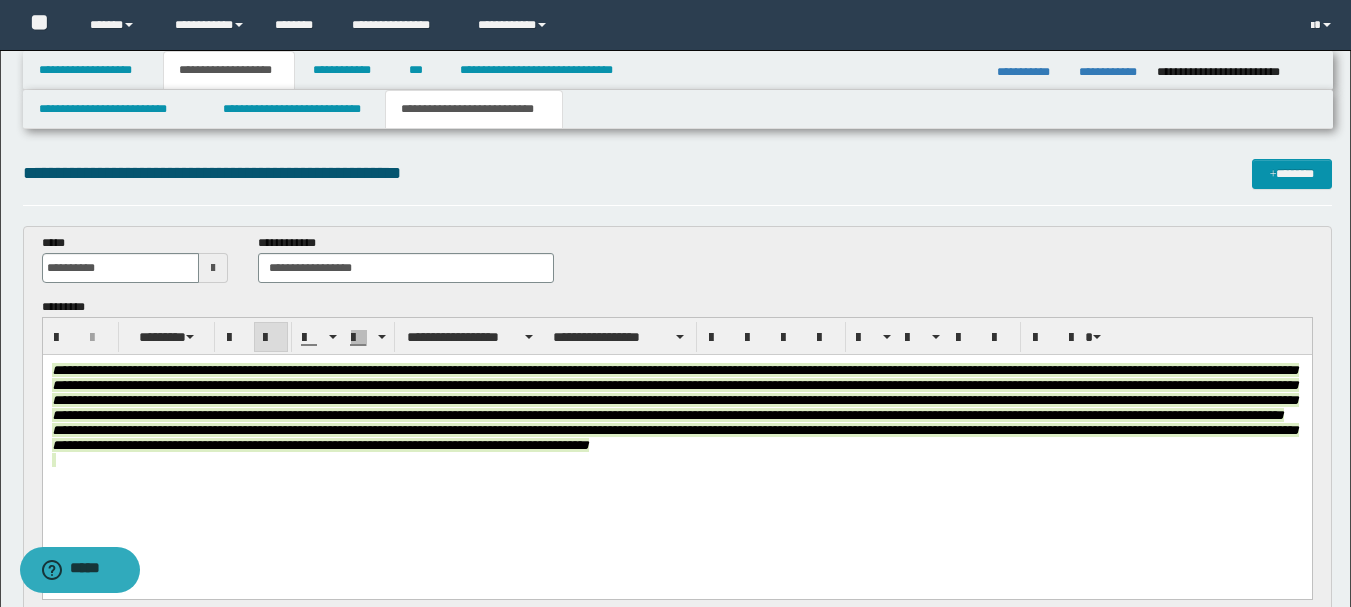 click at bounding box center (271, 338) 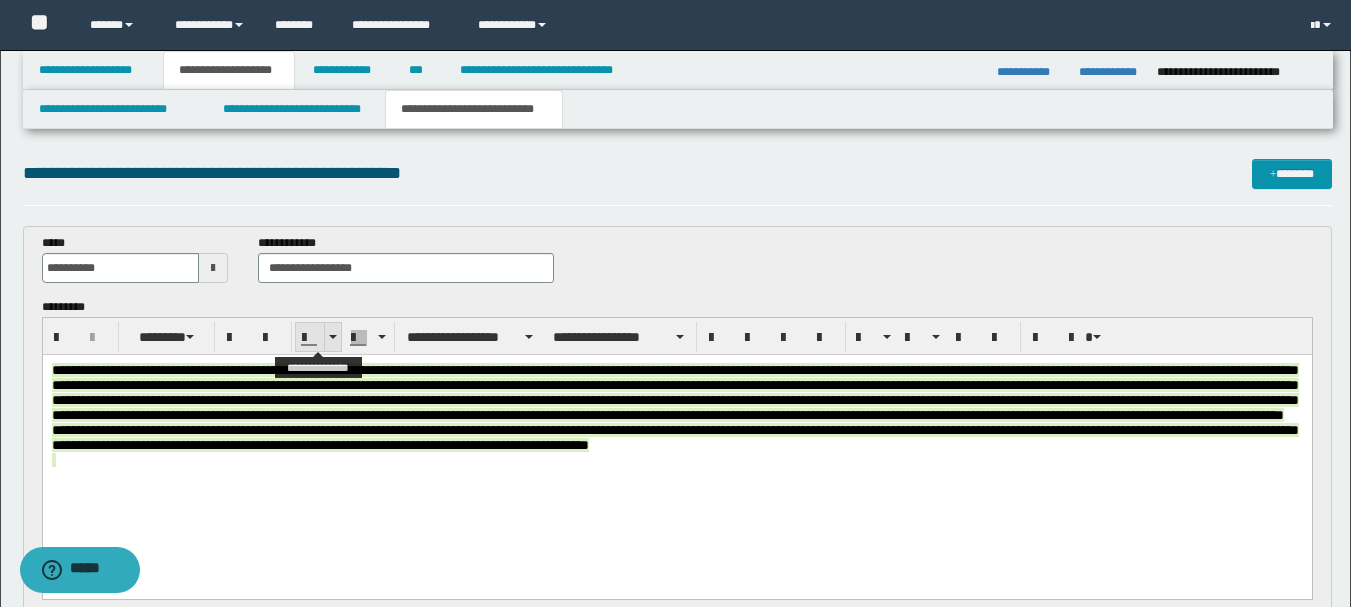 click at bounding box center (333, 337) 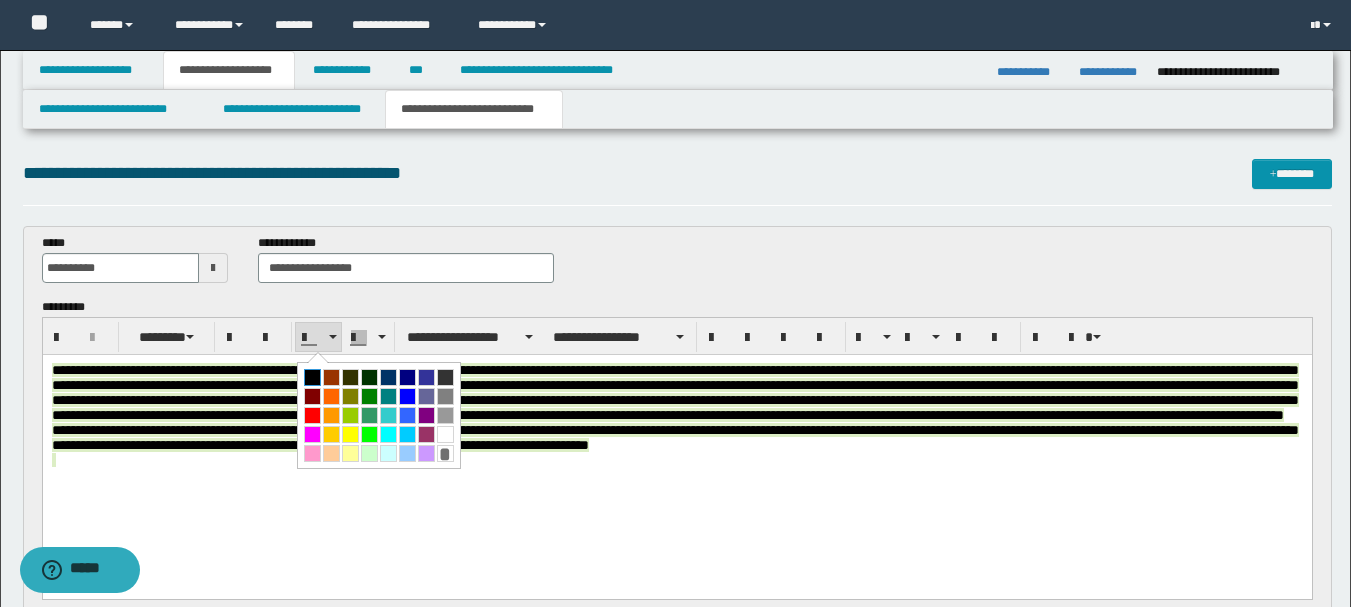 click at bounding box center (312, 377) 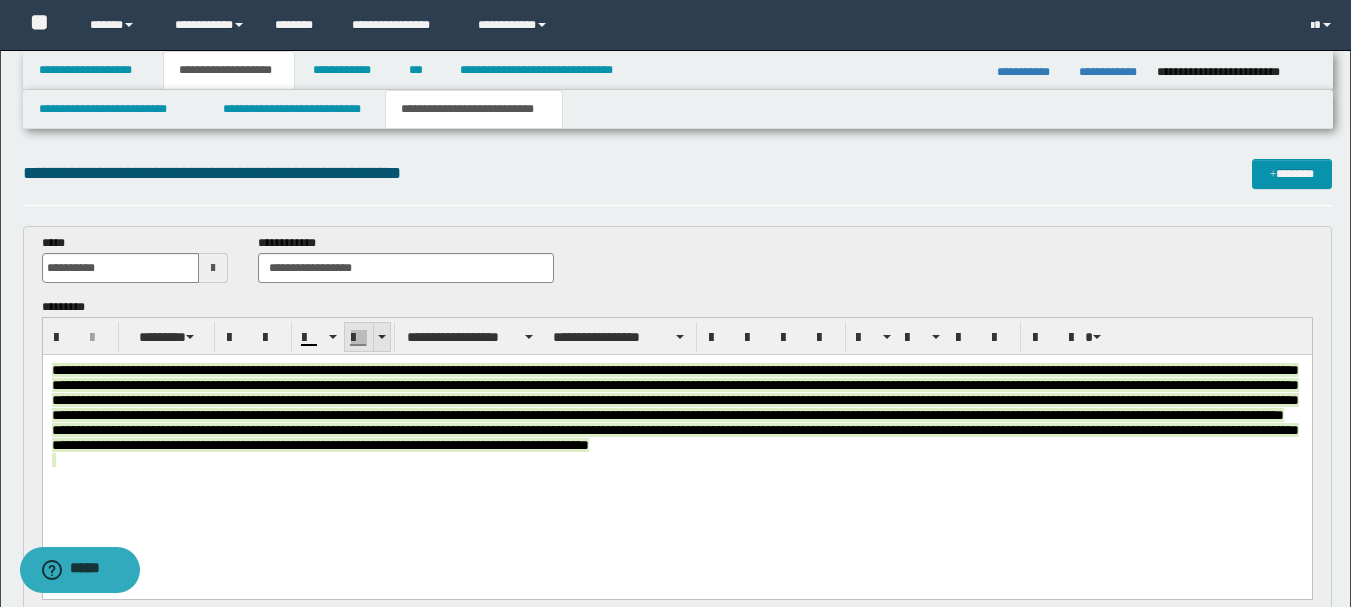 click at bounding box center (381, 337) 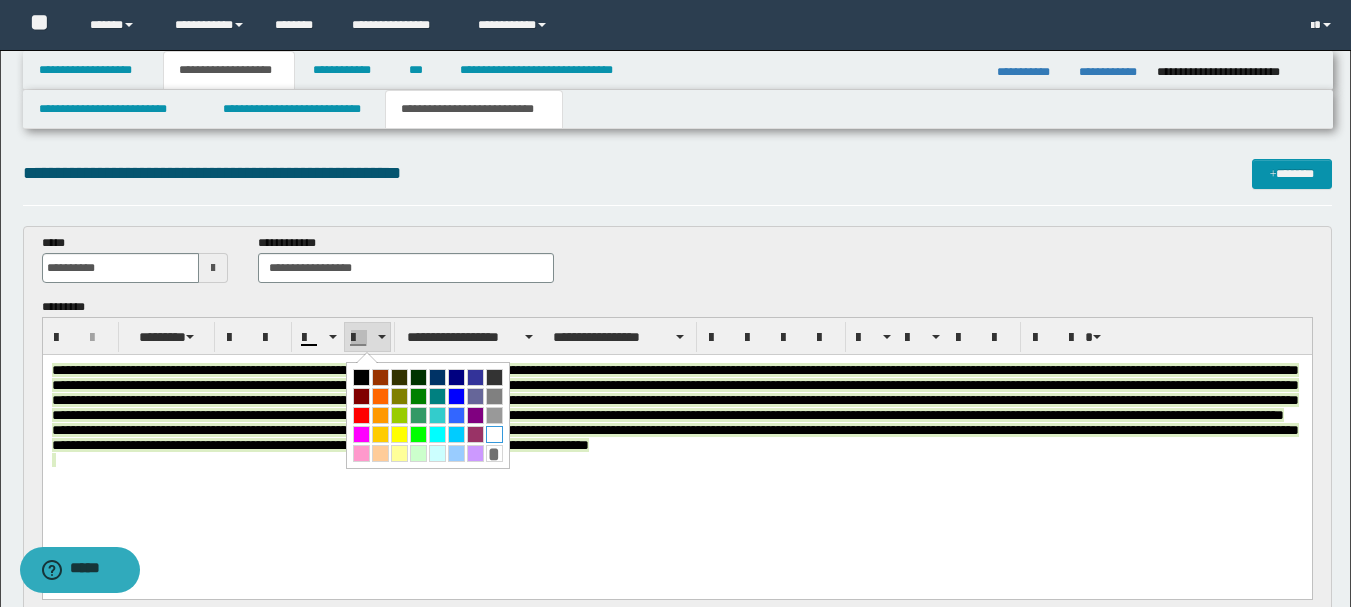 click at bounding box center (494, 434) 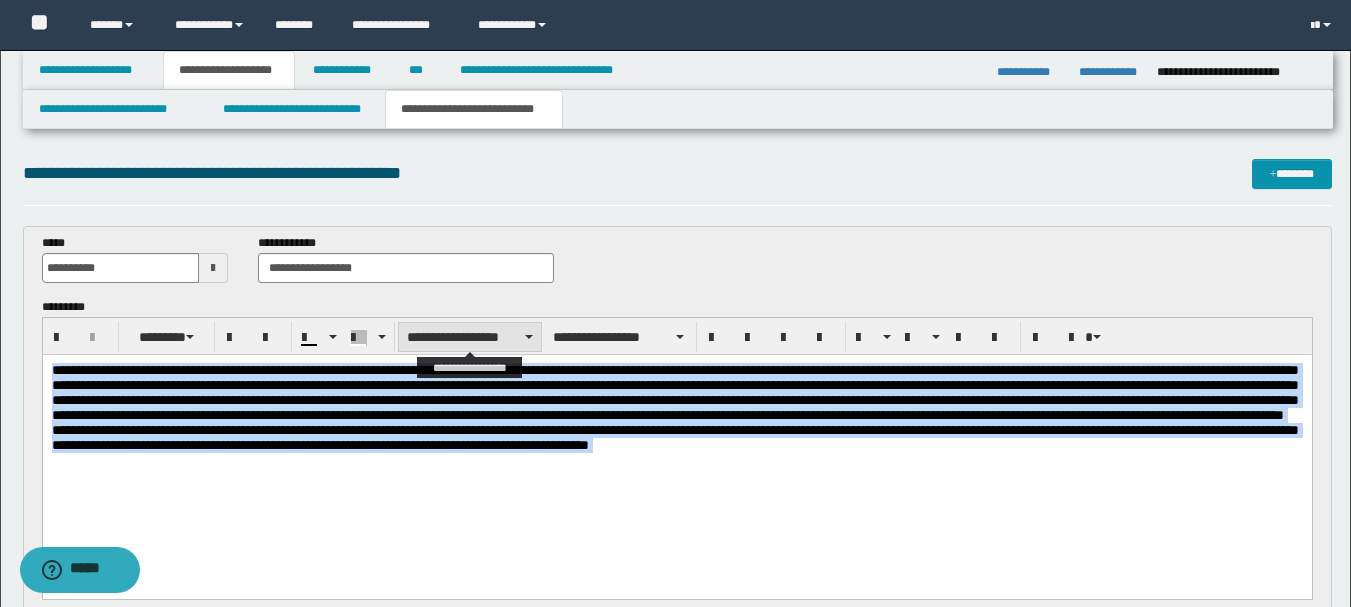 click on "**********" at bounding box center (470, 337) 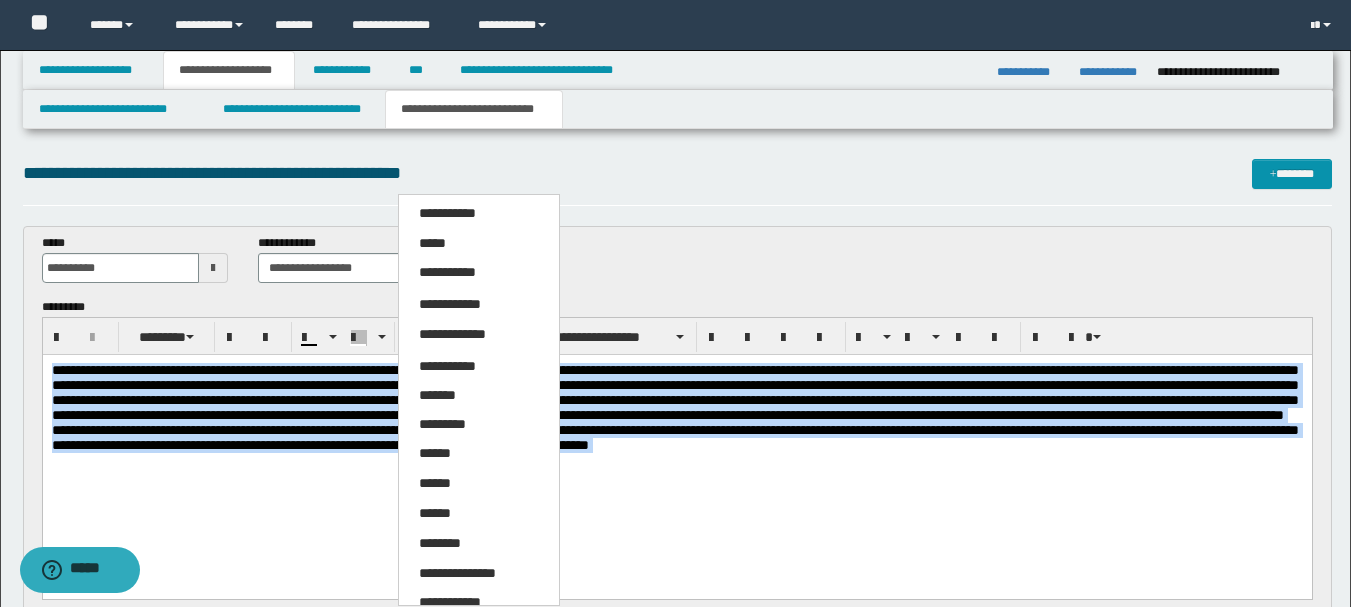 click on "*****" at bounding box center [479, 244] 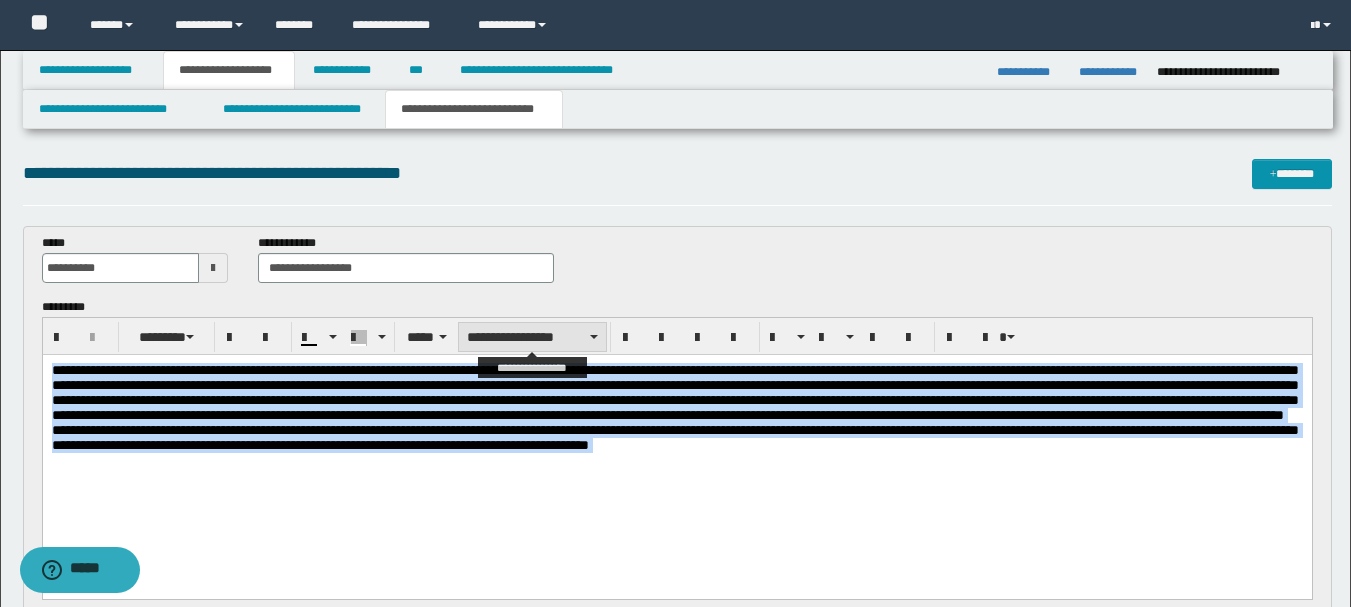 click on "**********" at bounding box center [532, 337] 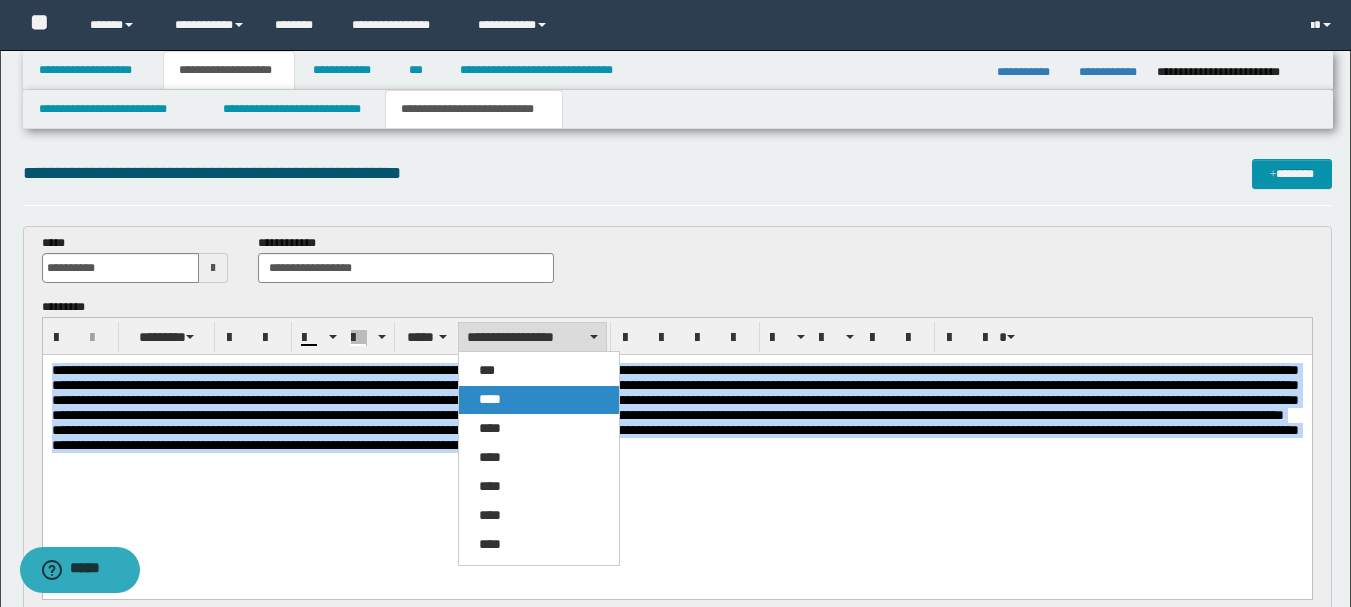 click on "****" at bounding box center [490, 399] 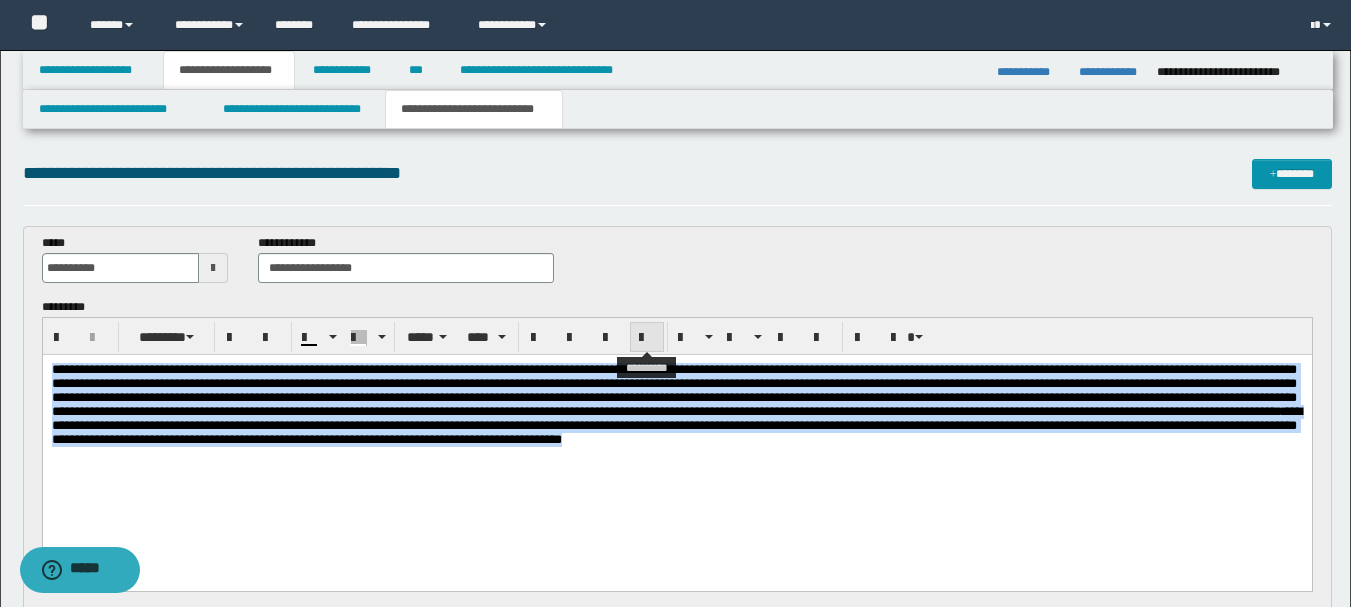 click at bounding box center [647, 338] 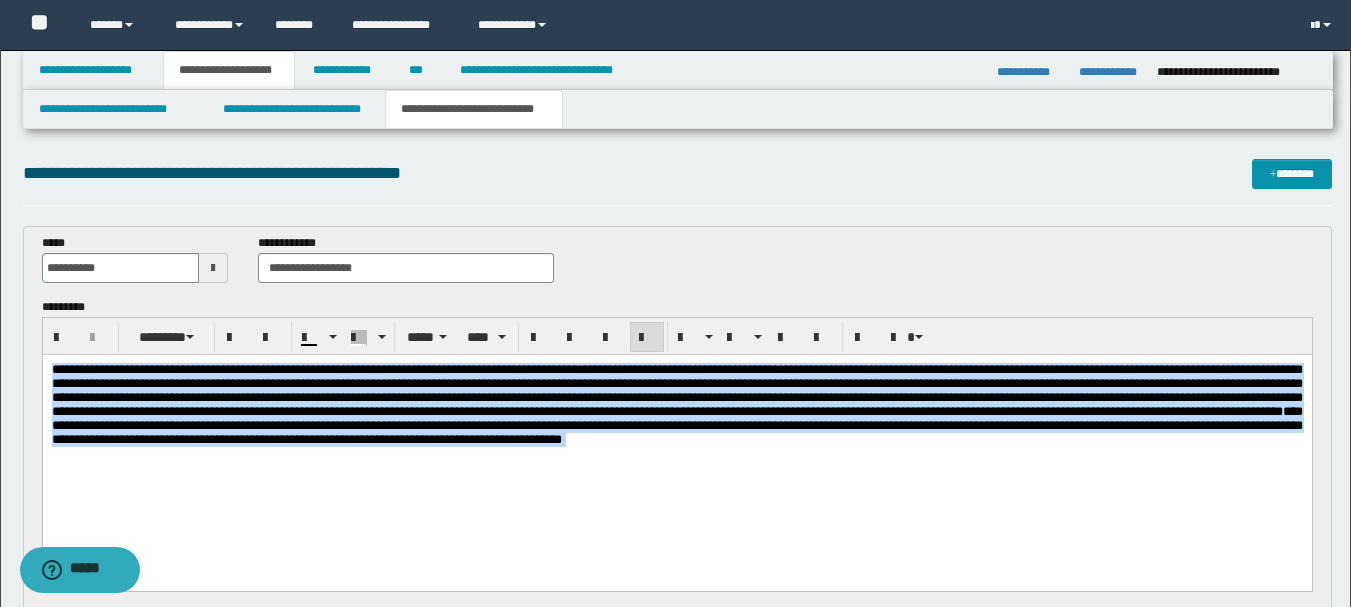 click on "**********" at bounding box center (676, 405) 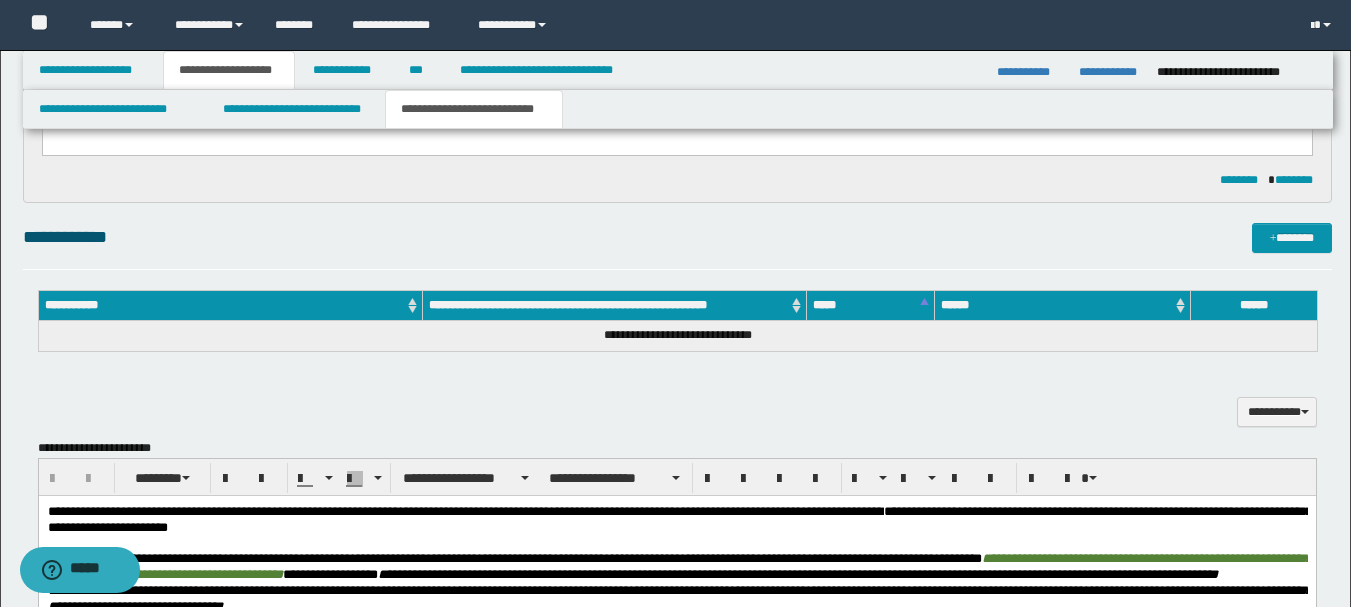 scroll, scrollTop: 500, scrollLeft: 0, axis: vertical 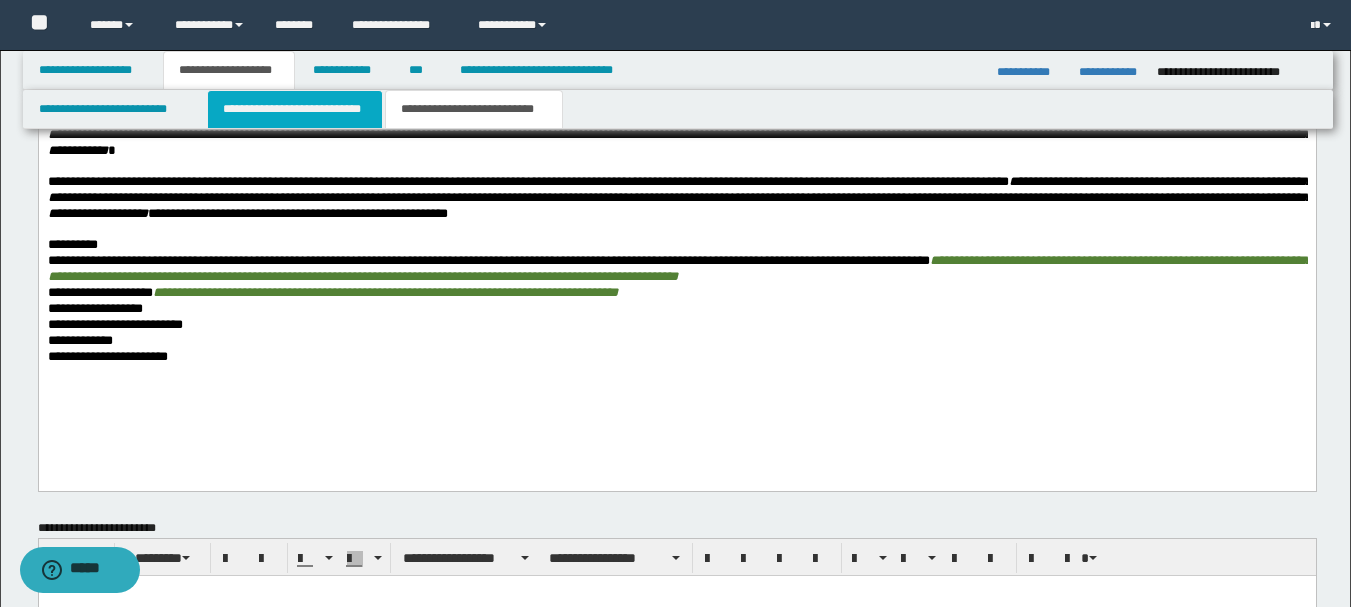 click on "**********" at bounding box center (295, 109) 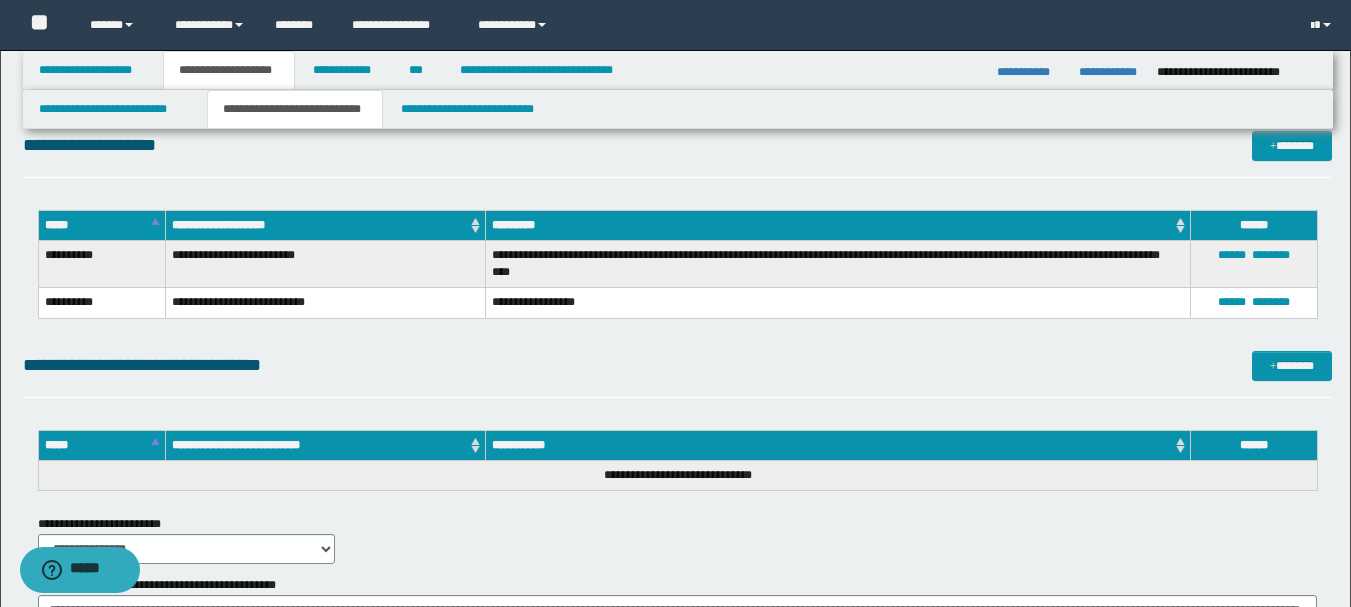 scroll, scrollTop: 1989, scrollLeft: 0, axis: vertical 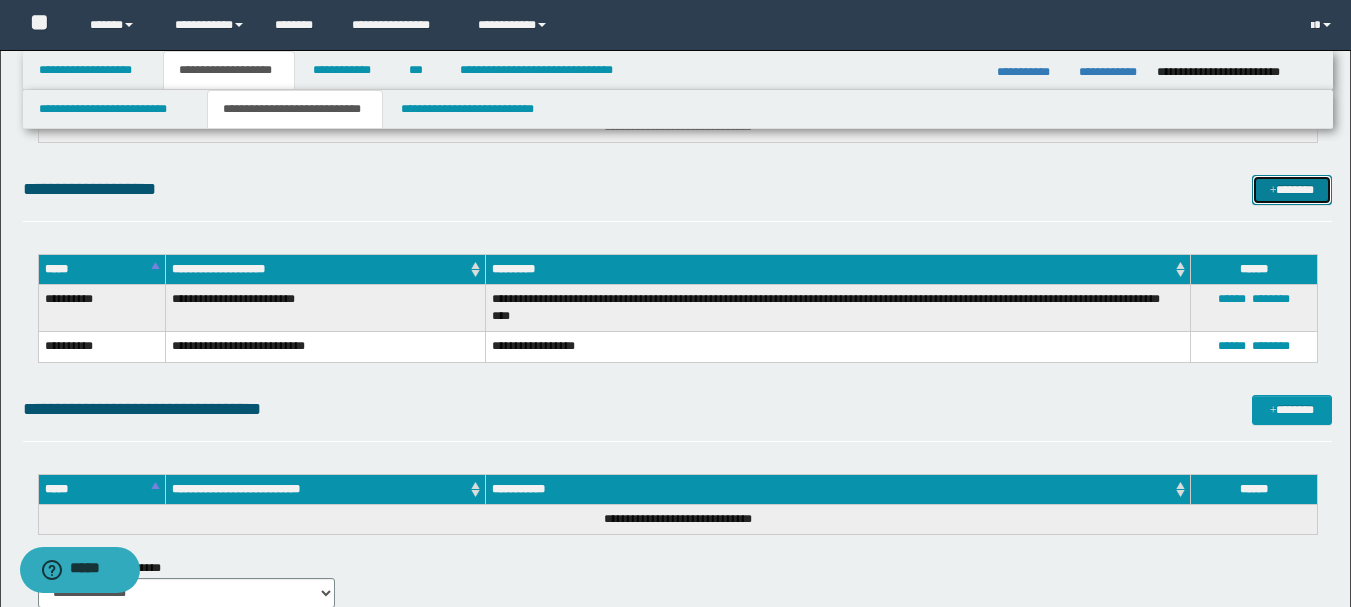 click on "*******" at bounding box center (1292, 190) 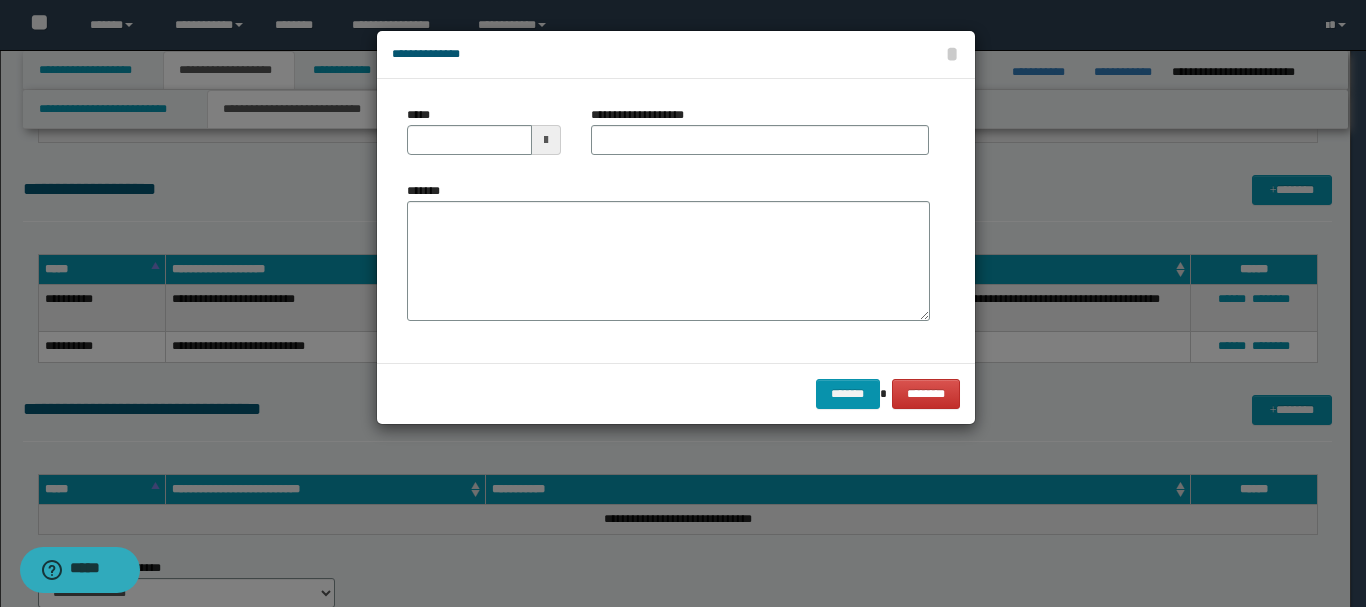 click at bounding box center [546, 140] 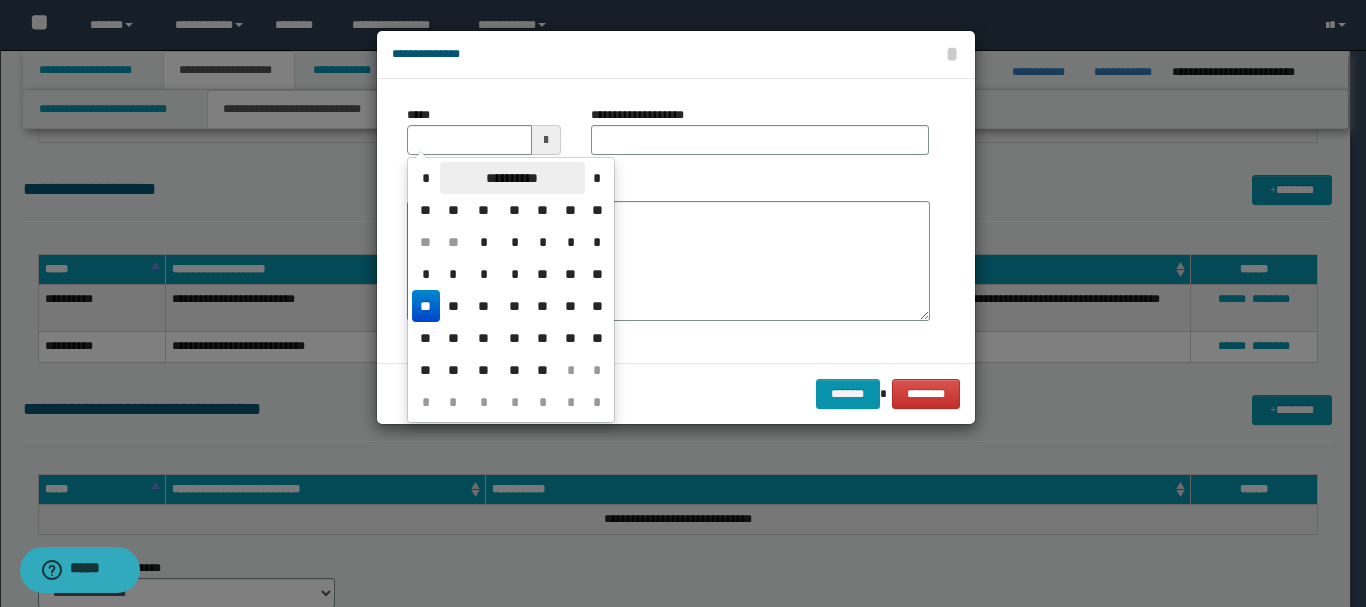 click on "**********" at bounding box center (512, 178) 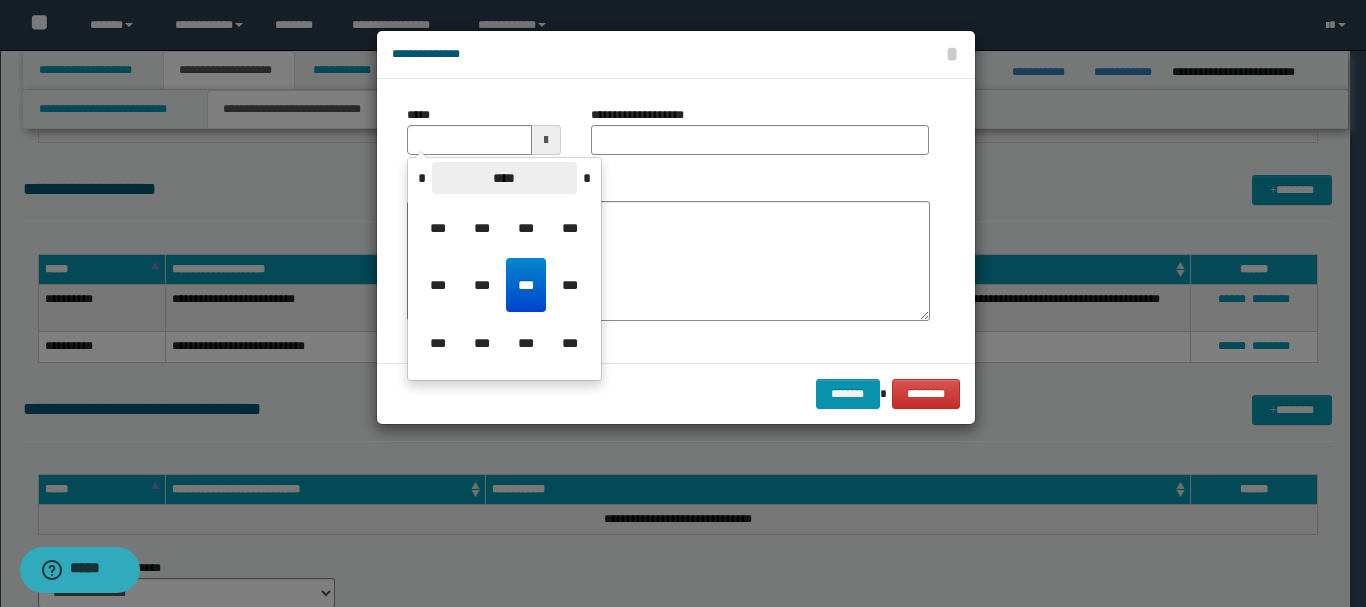 click on "****" at bounding box center [504, 178] 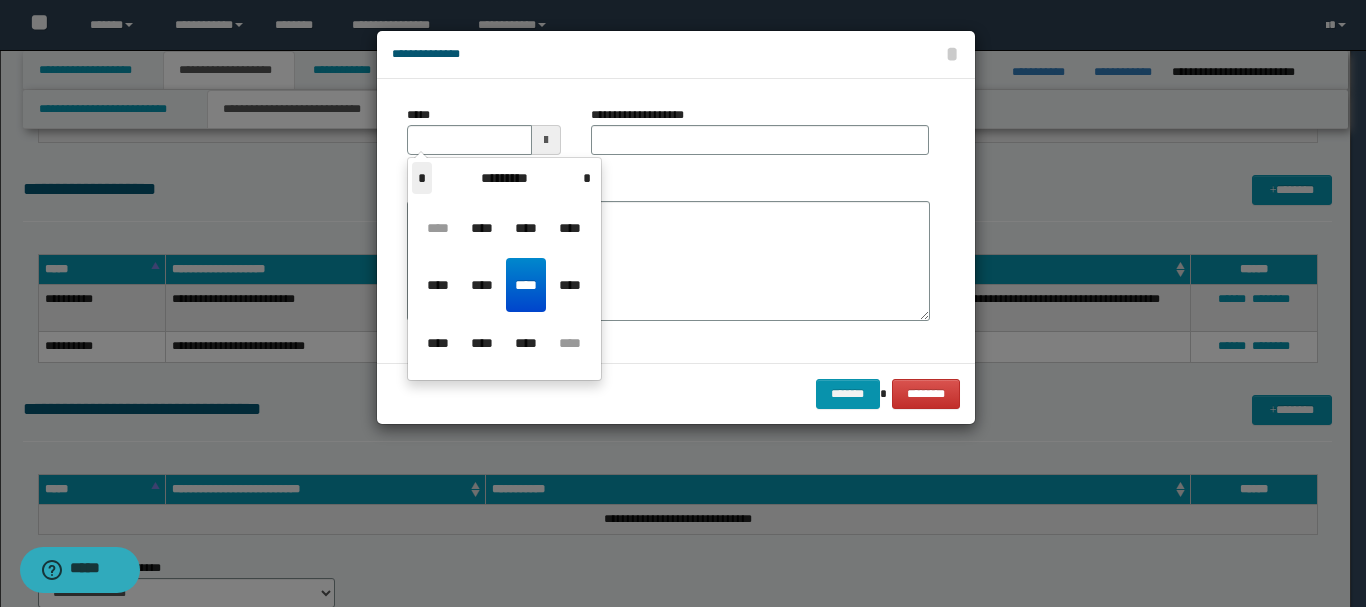 click on "*" at bounding box center (422, 178) 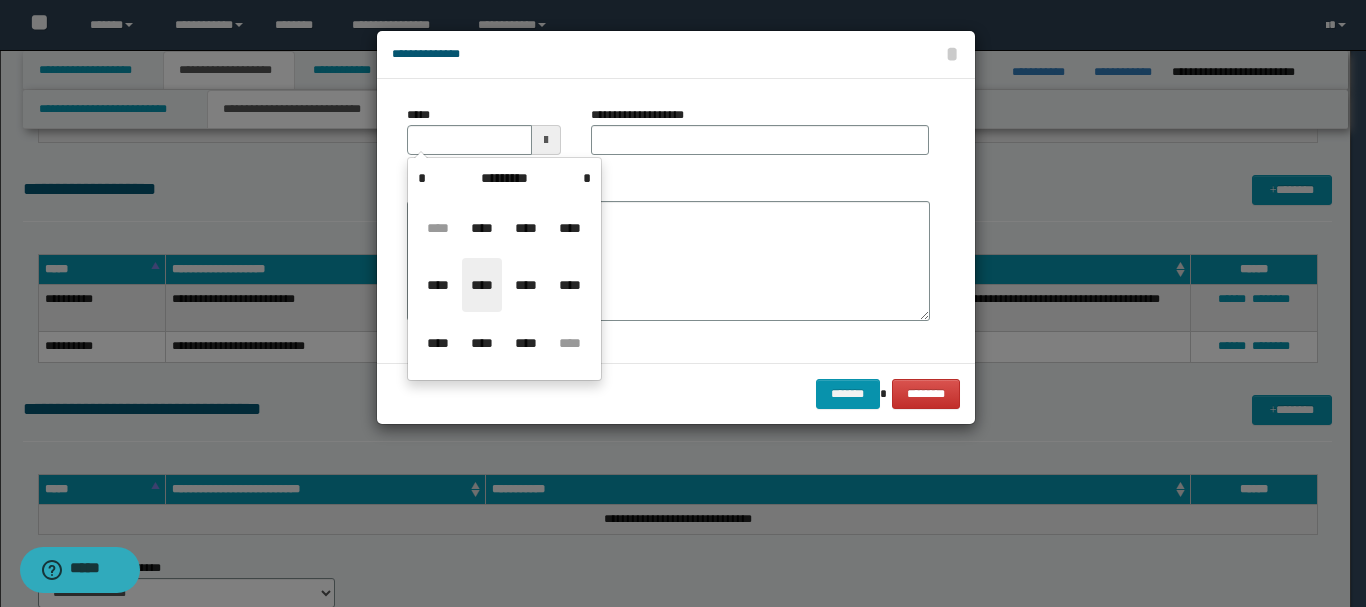 click on "****" at bounding box center [482, 285] 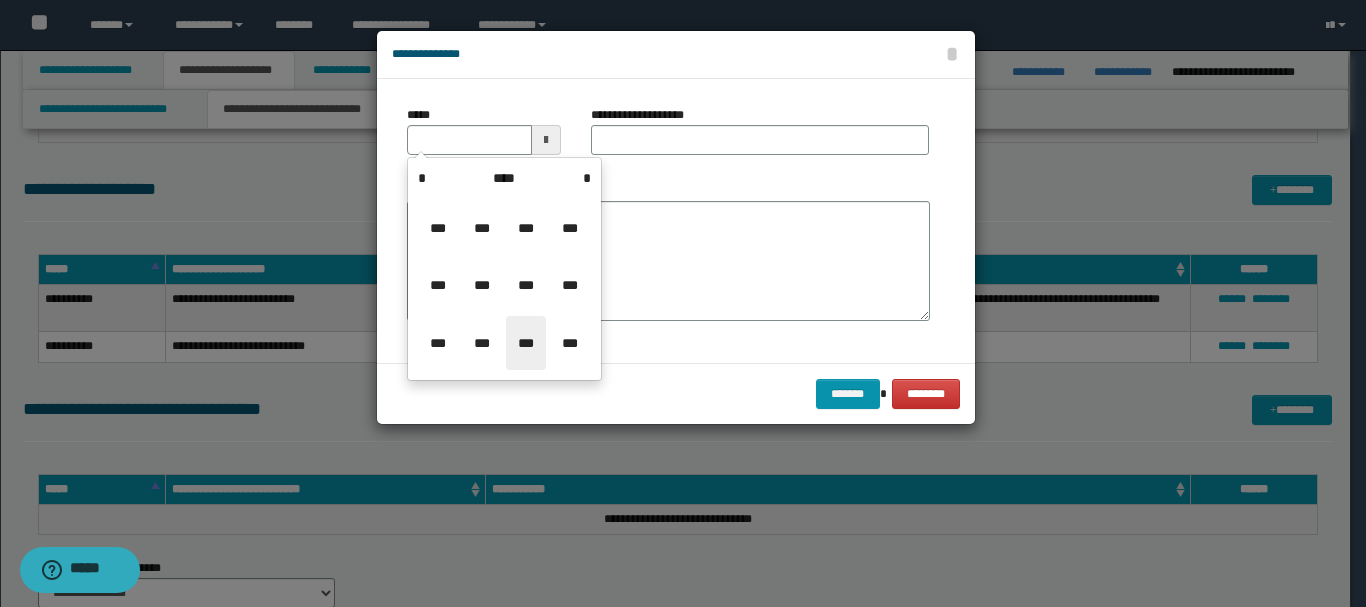 click on "***" at bounding box center [526, 343] 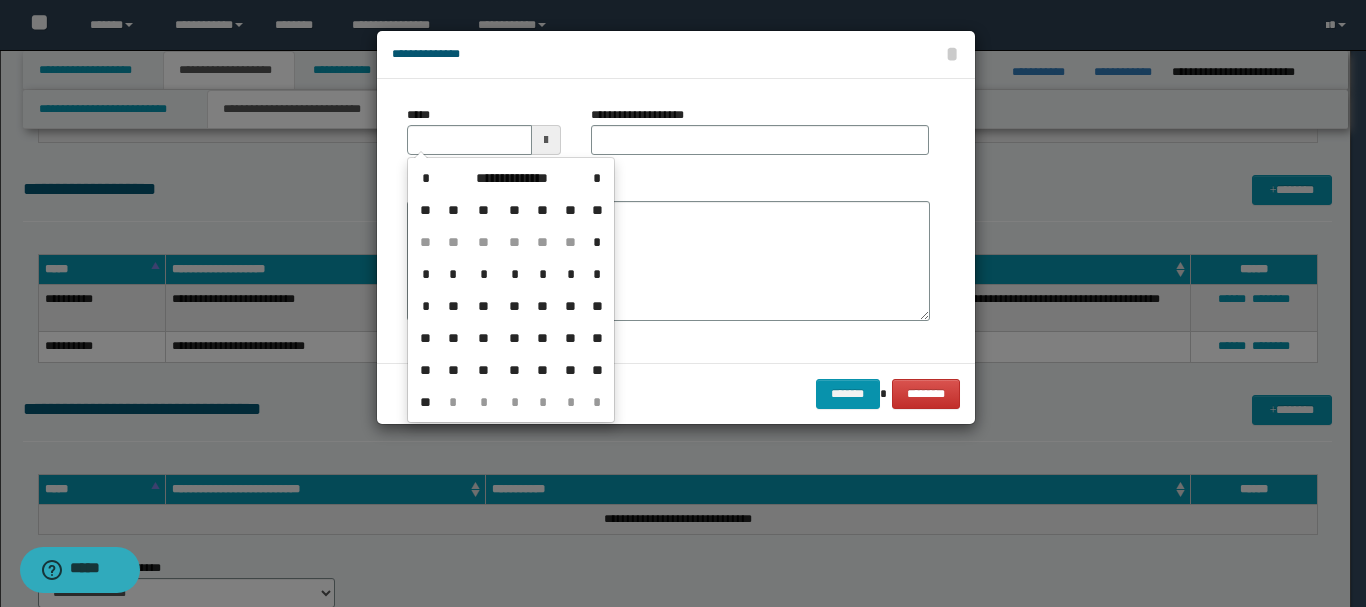 click on "**" at bounding box center [514, 370] 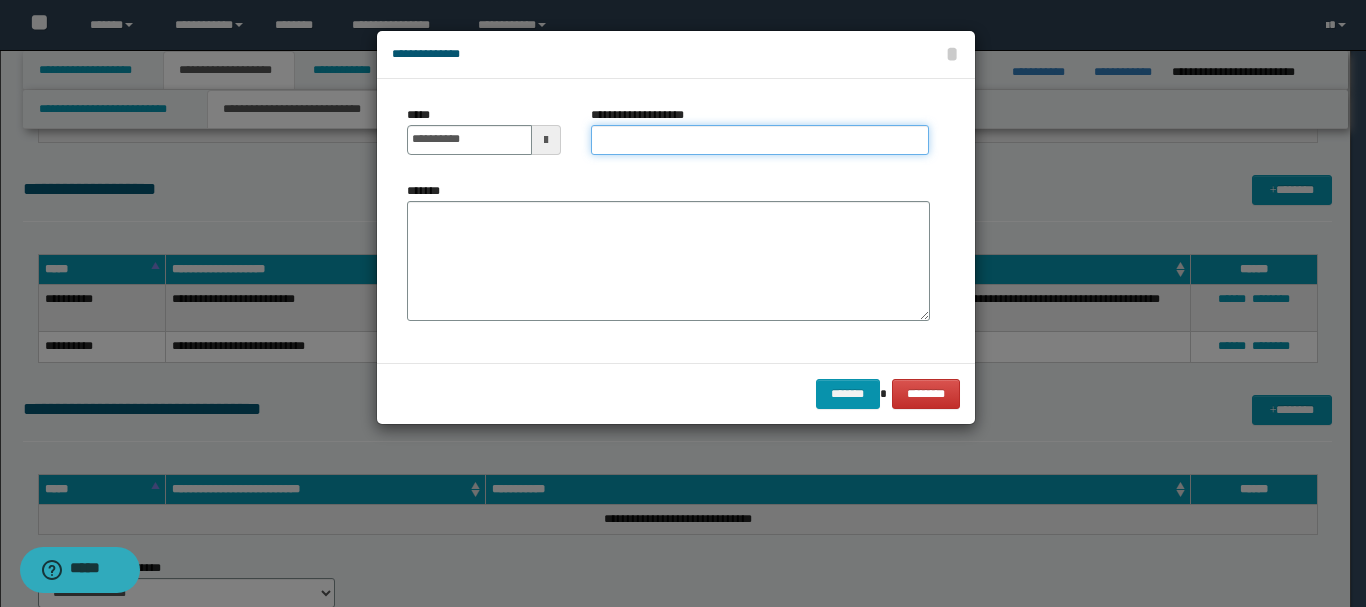 click on "**********" at bounding box center (760, 140) 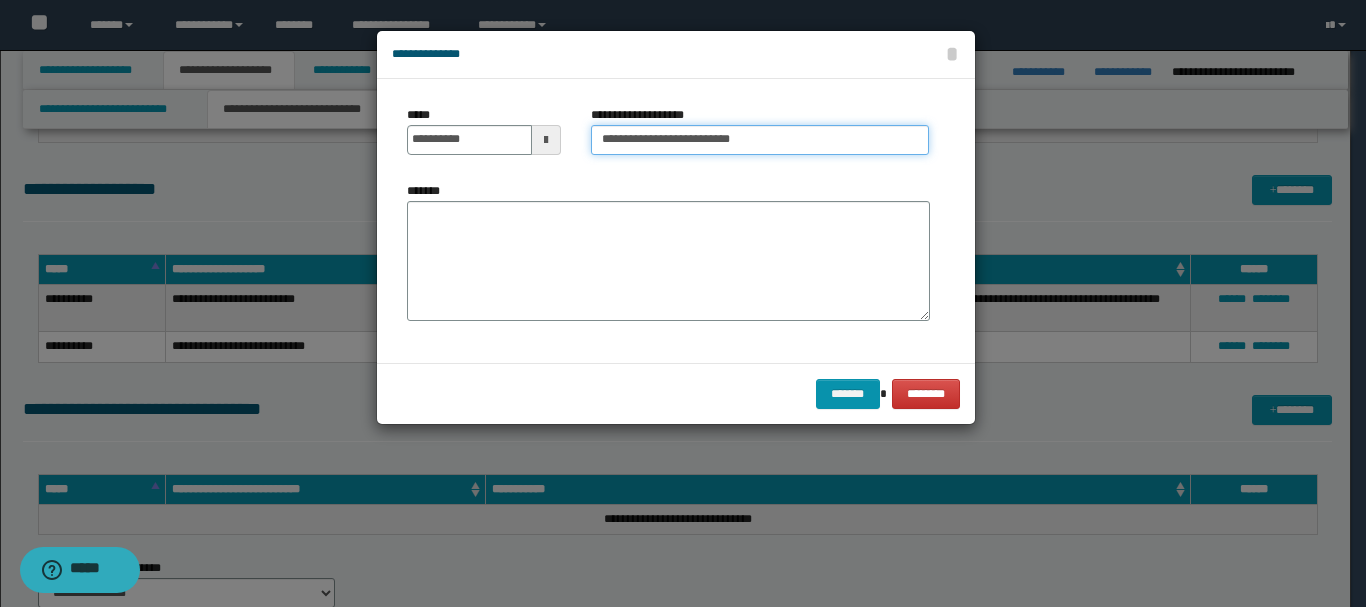 type on "**********" 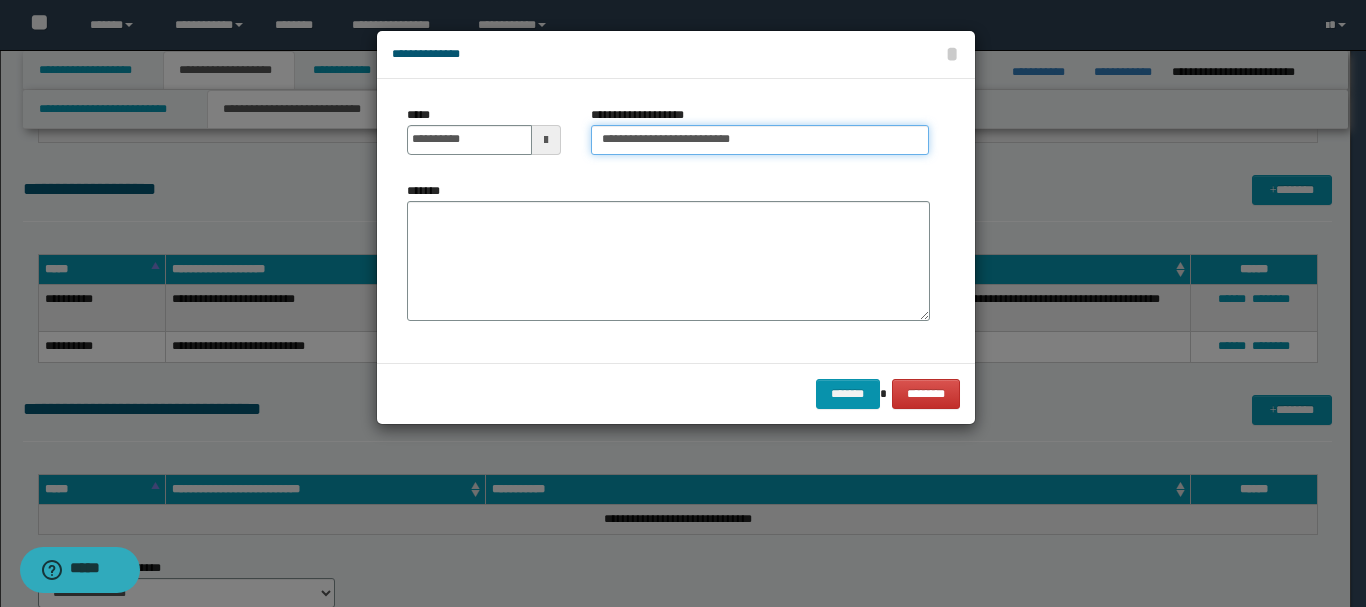 drag, startPoint x: 633, startPoint y: 163, endPoint x: 675, endPoint y: 139, distance: 48.373547 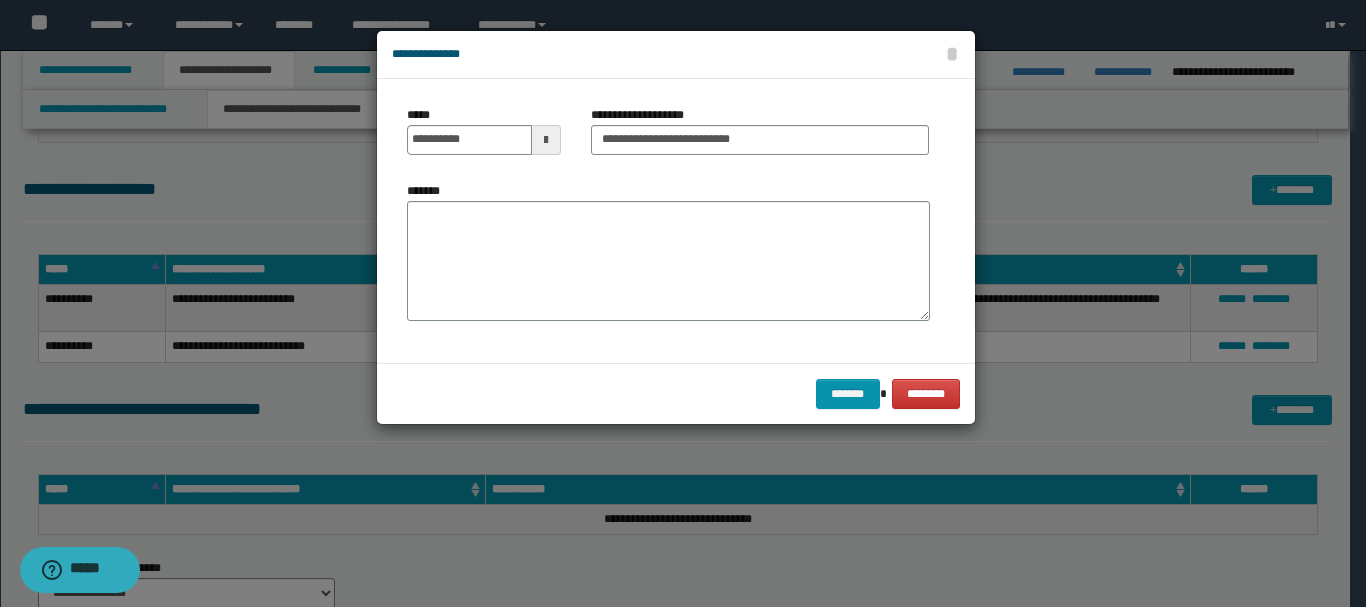 drag, startPoint x: 675, startPoint y: 139, endPoint x: 644, endPoint y: 194, distance: 63.134777 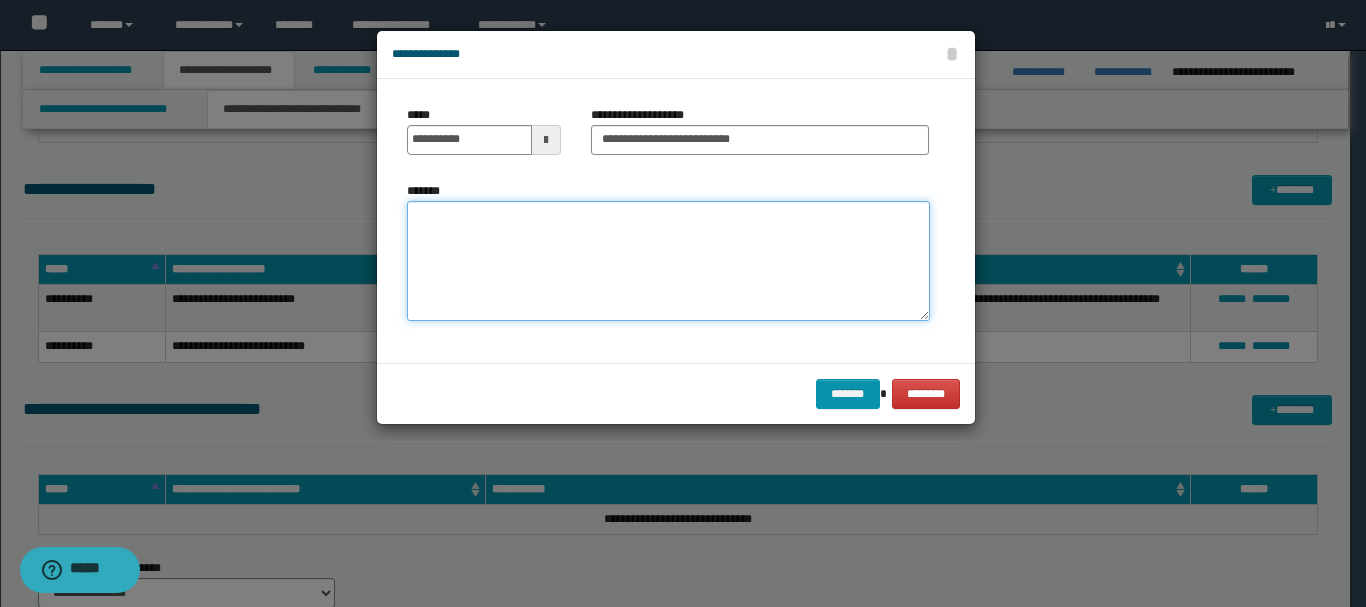 click on "*******" at bounding box center [668, 261] 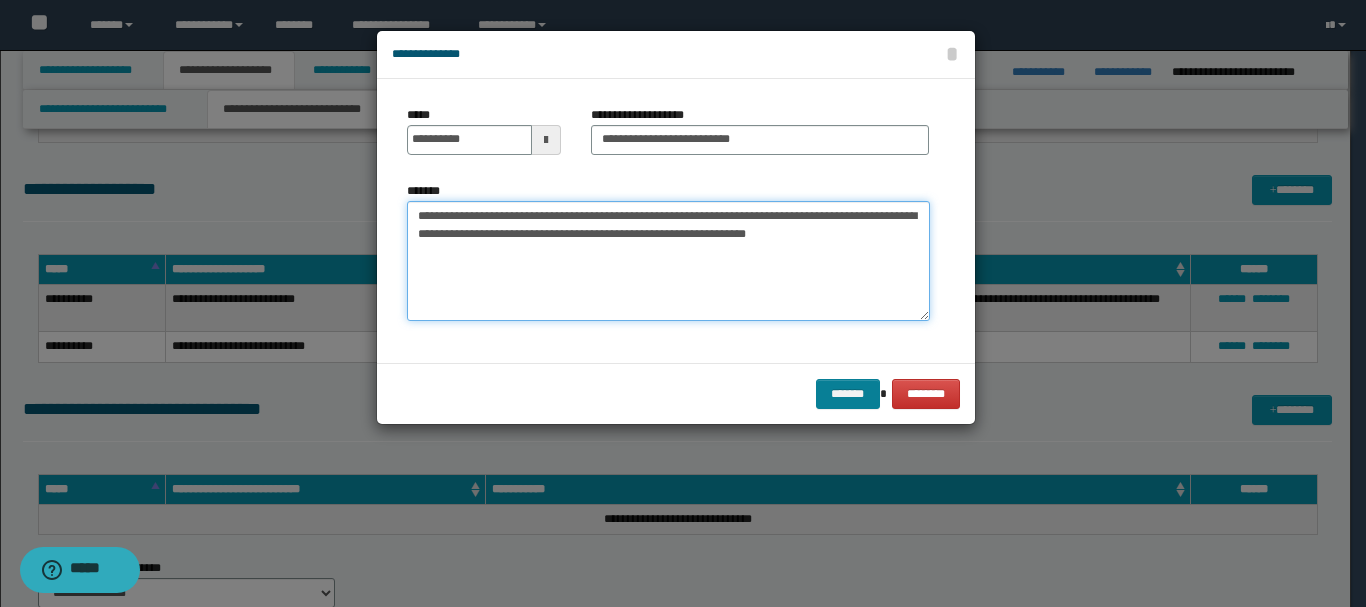 type on "**********" 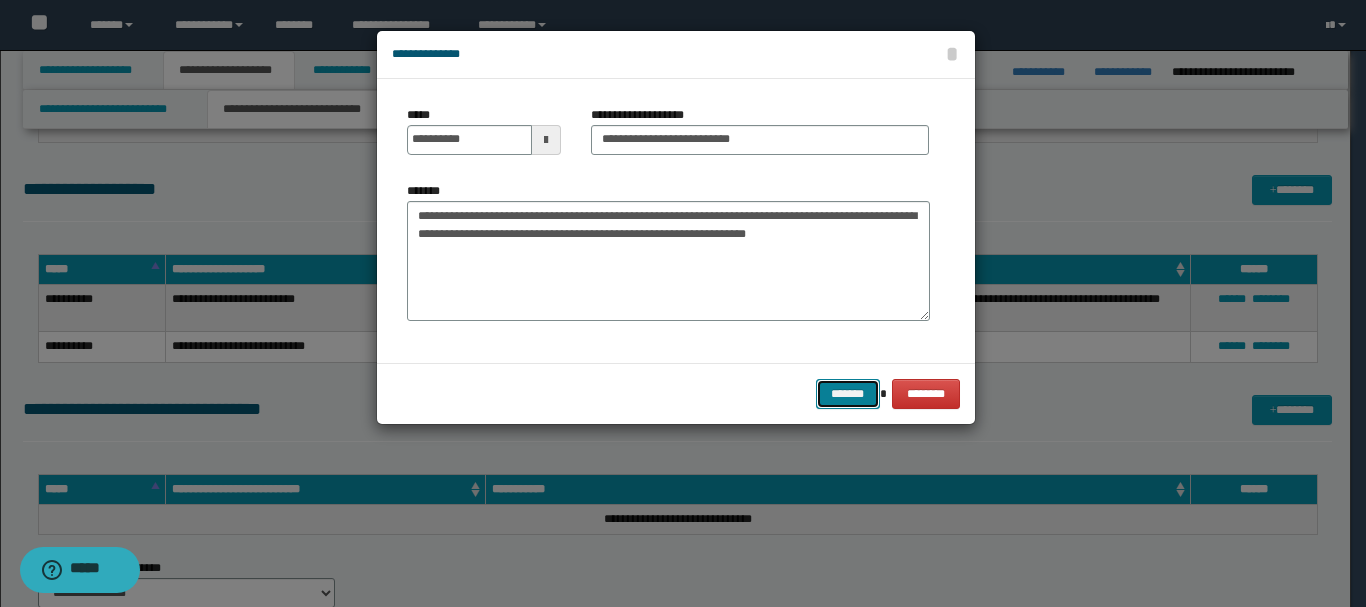 click on "*******" at bounding box center [848, 394] 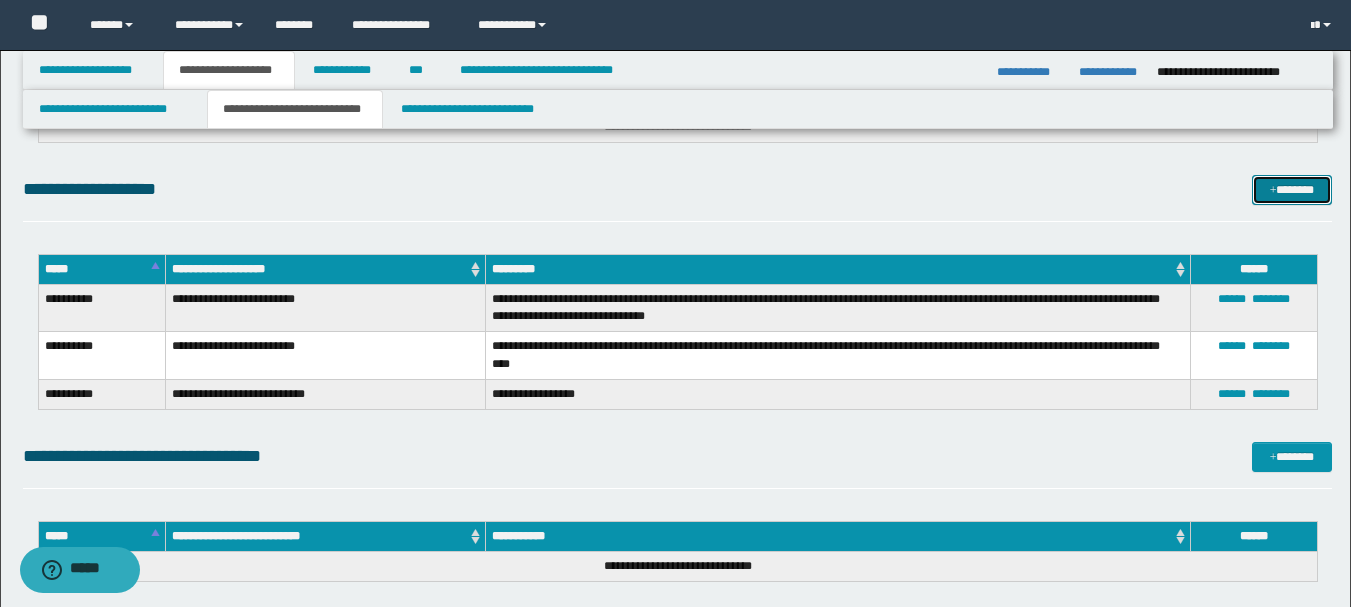 click on "*******" at bounding box center [1292, 190] 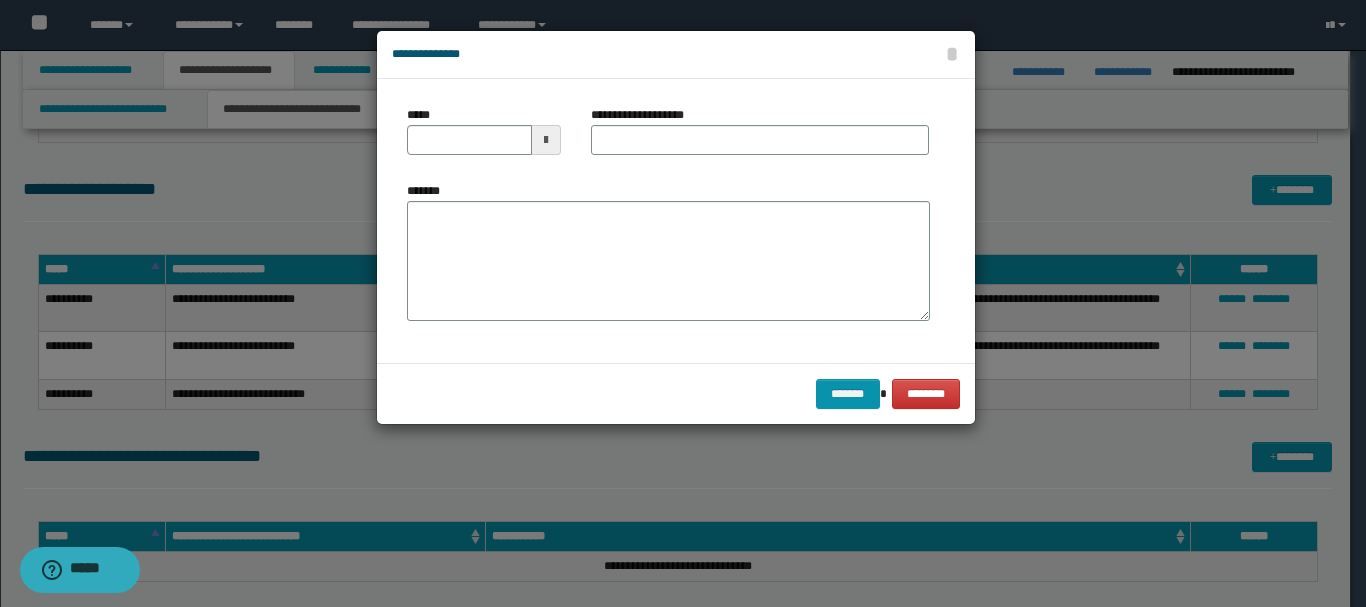 click at bounding box center (546, 140) 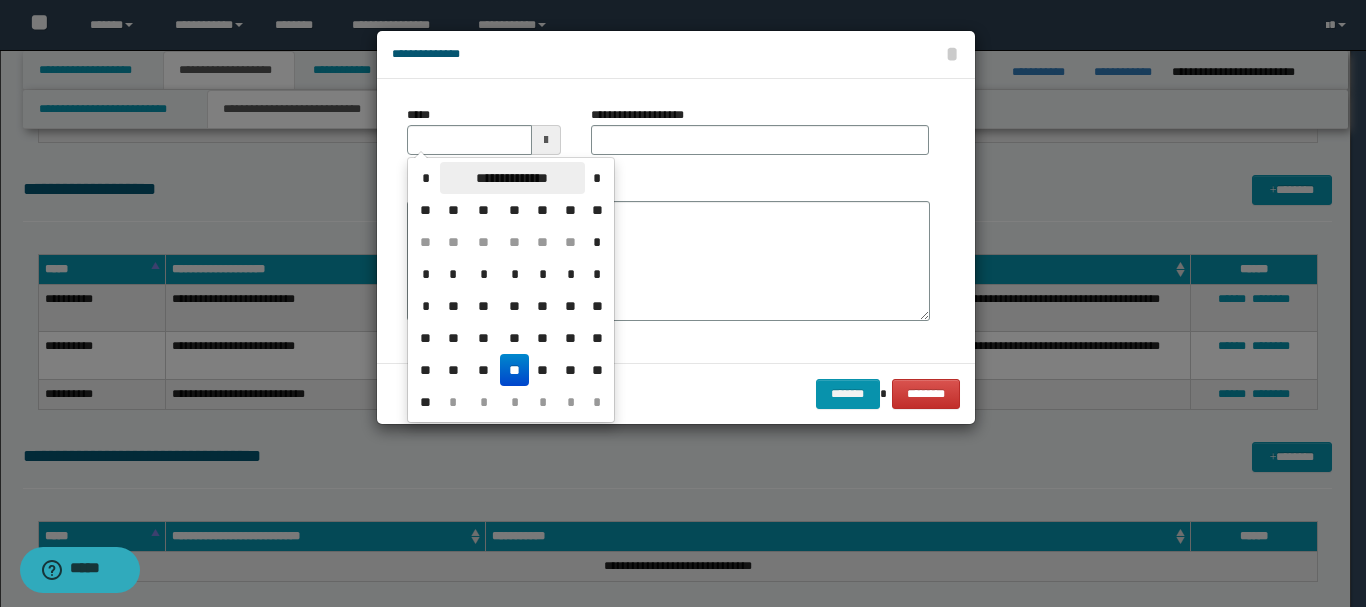 click on "**********" at bounding box center (512, 178) 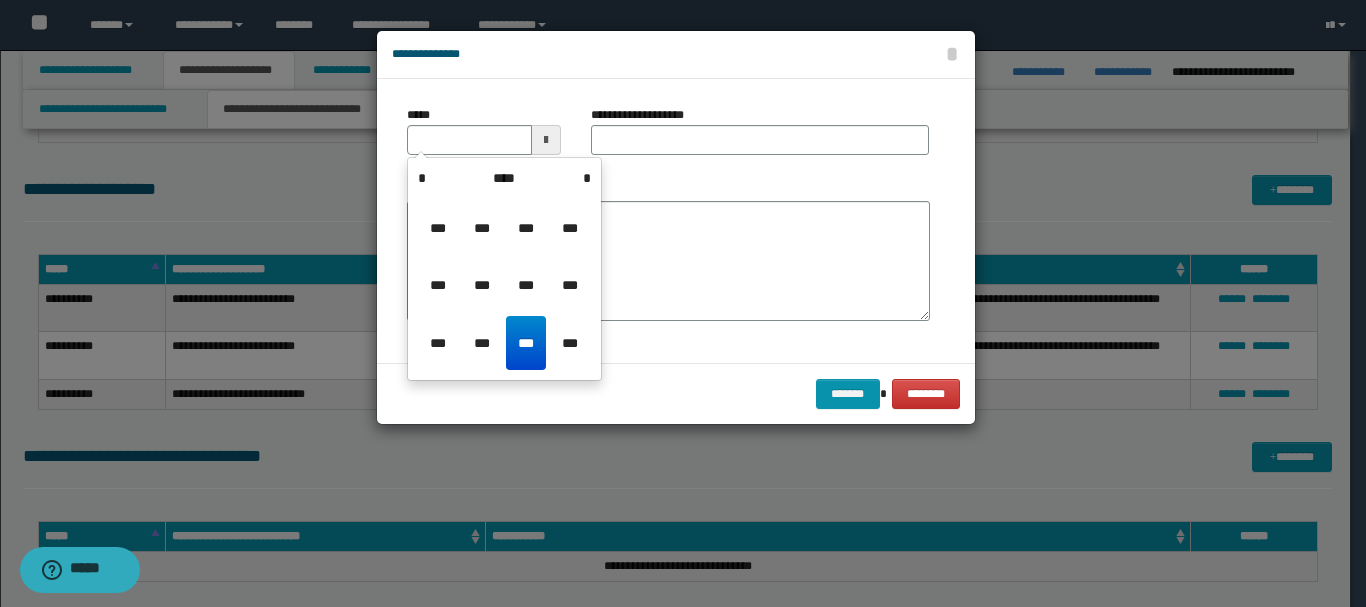 click on "**********" at bounding box center (504, 269) 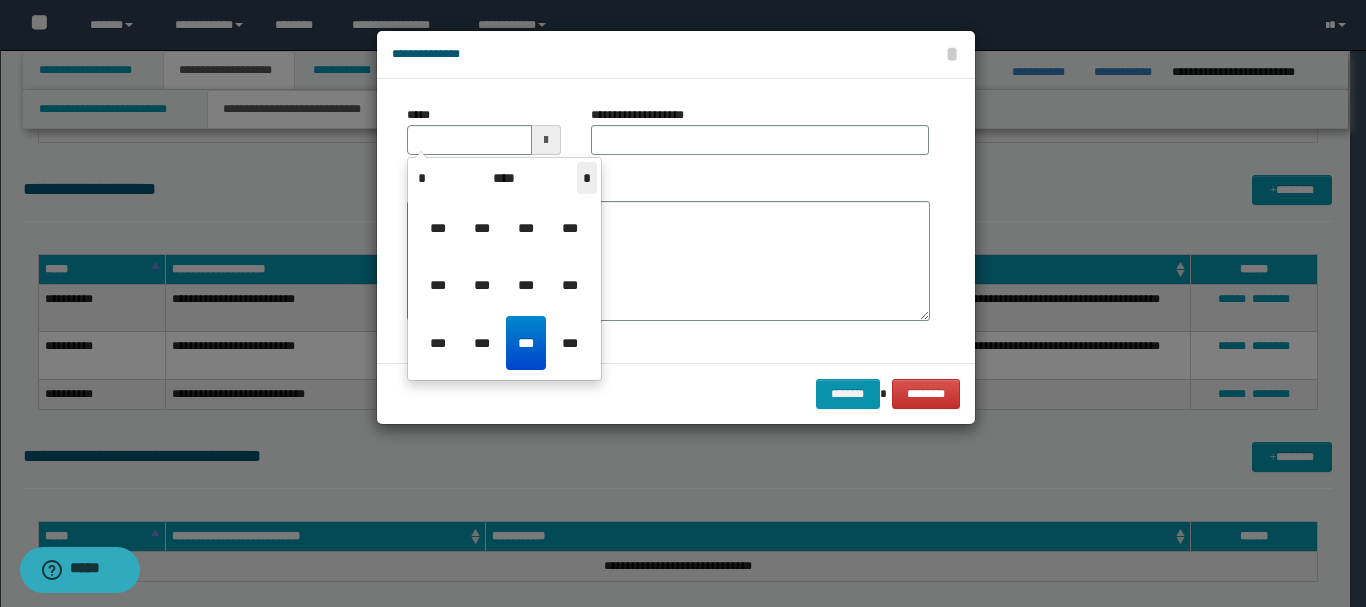 click on "*" at bounding box center (587, 178) 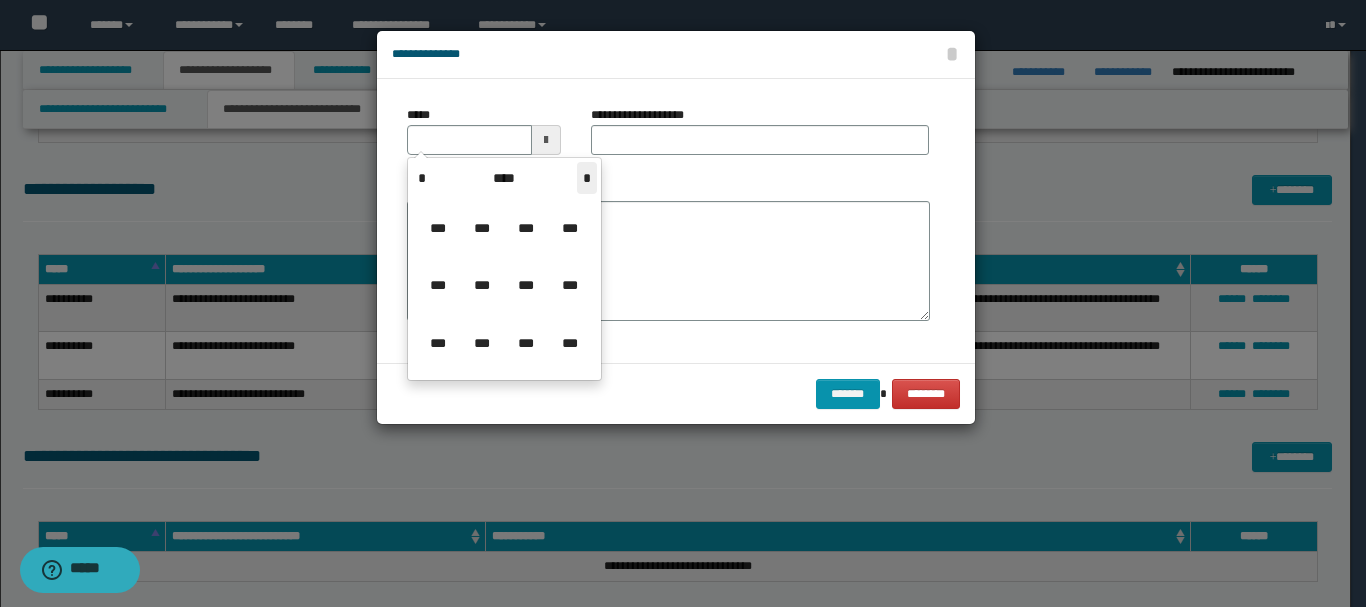 click on "*" at bounding box center (587, 178) 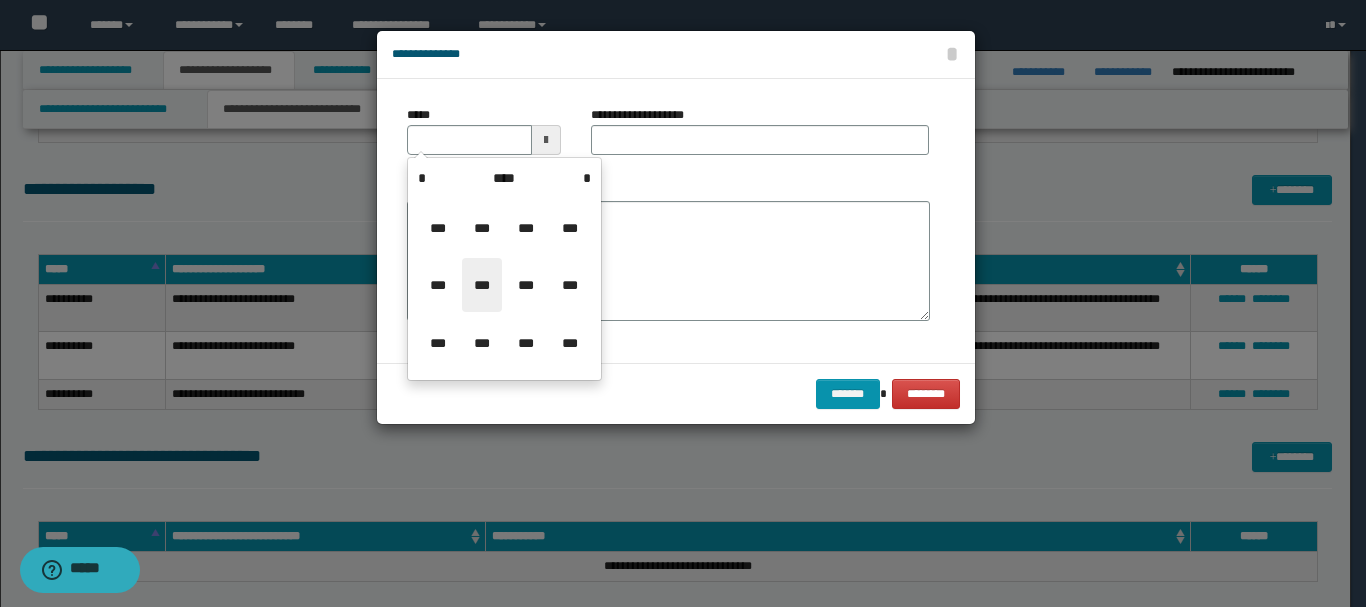 click on "***" at bounding box center (482, 285) 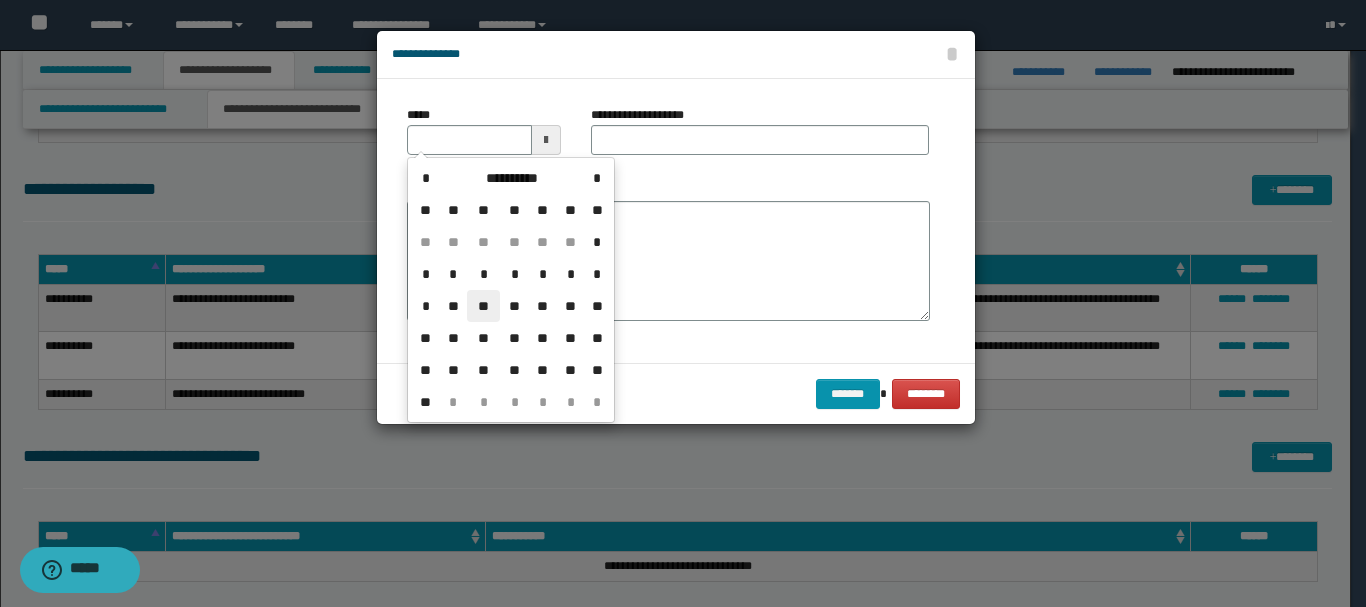 click on "**" at bounding box center (483, 306) 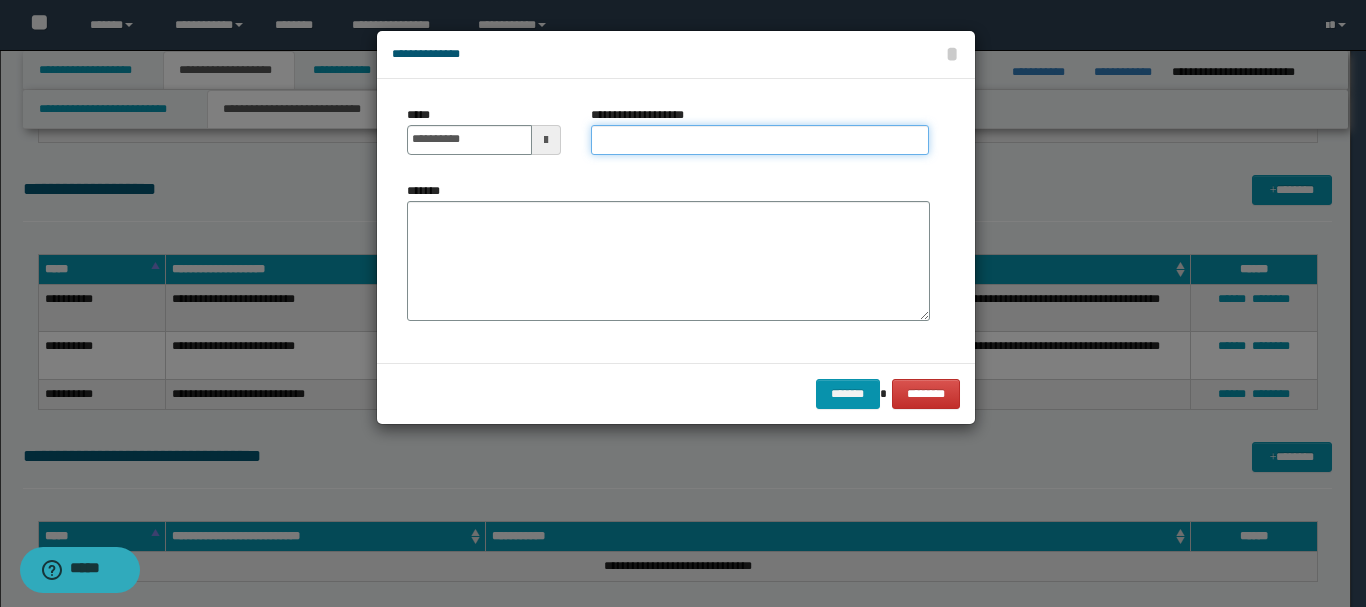 click on "**********" at bounding box center (760, 140) 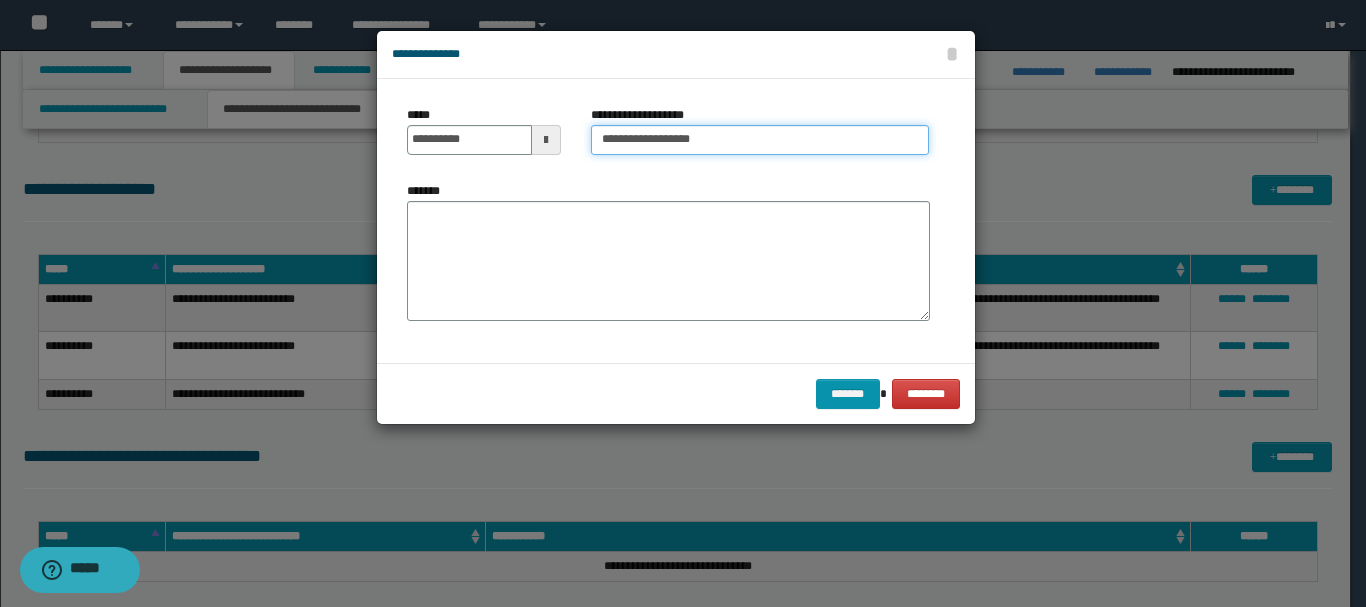 type on "**********" 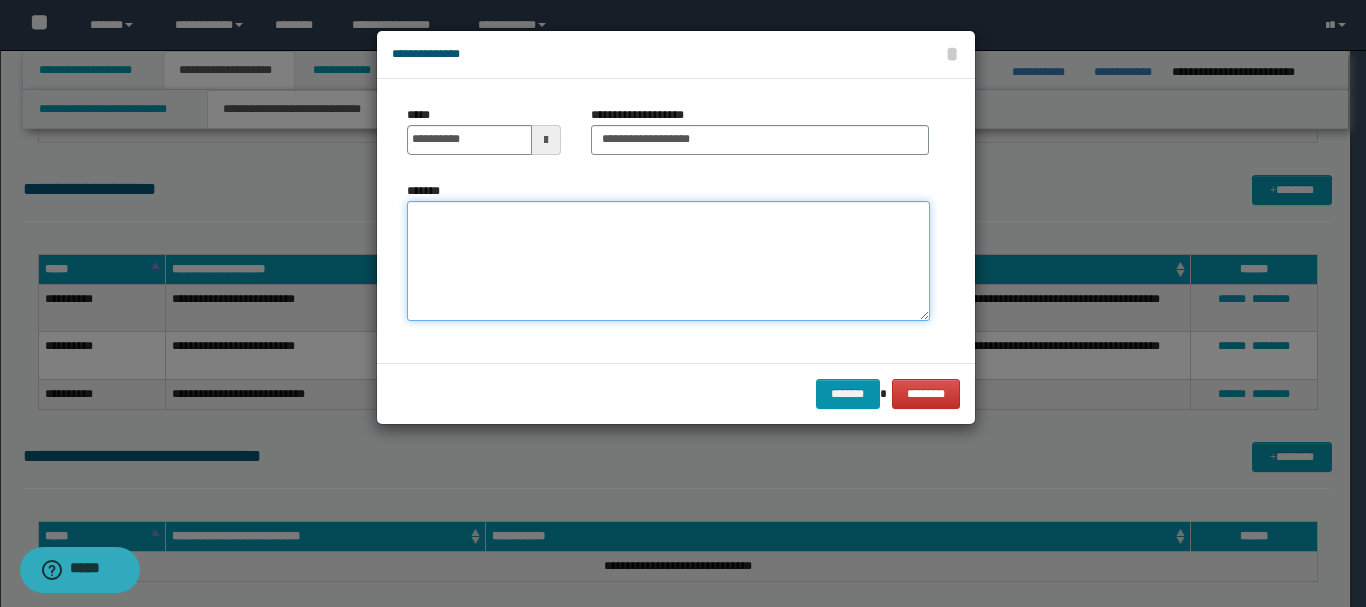click on "*******" at bounding box center (668, 261) 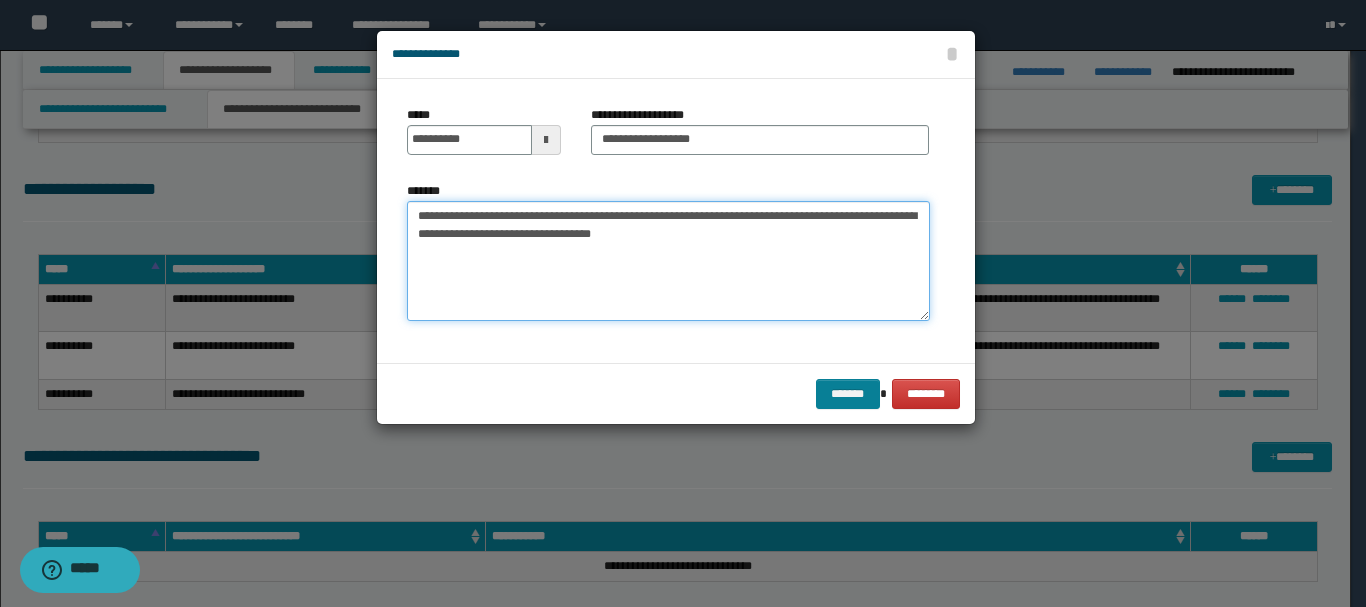 type on "**********" 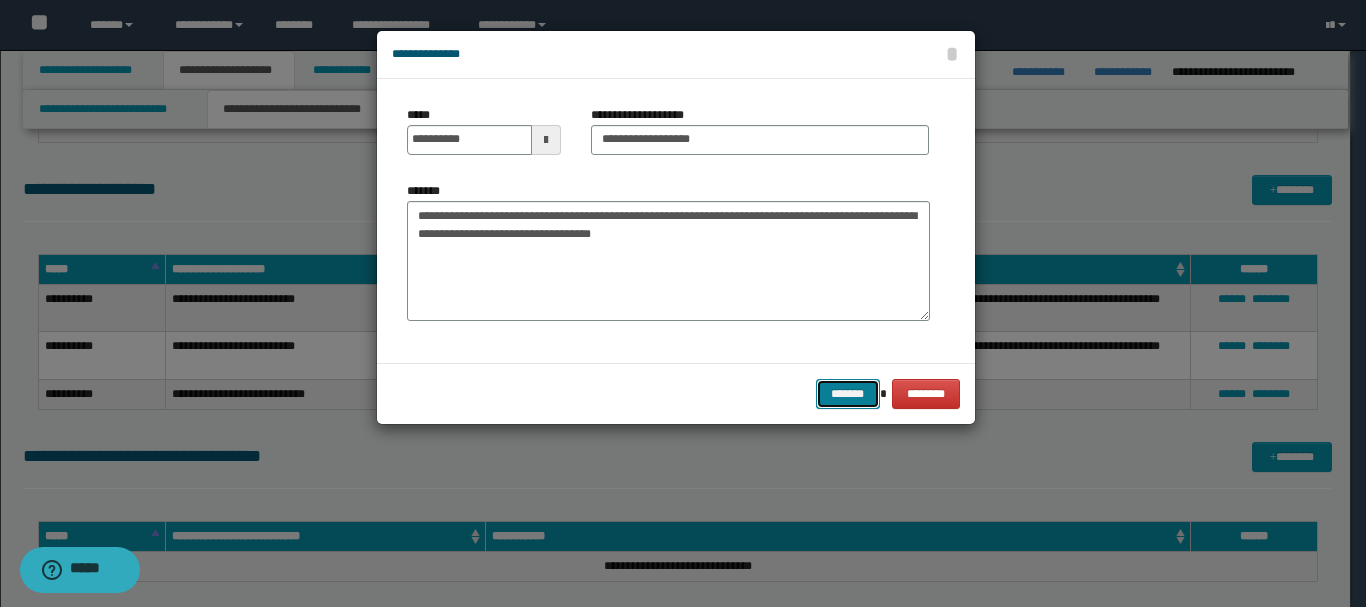 click on "*******" at bounding box center (848, 394) 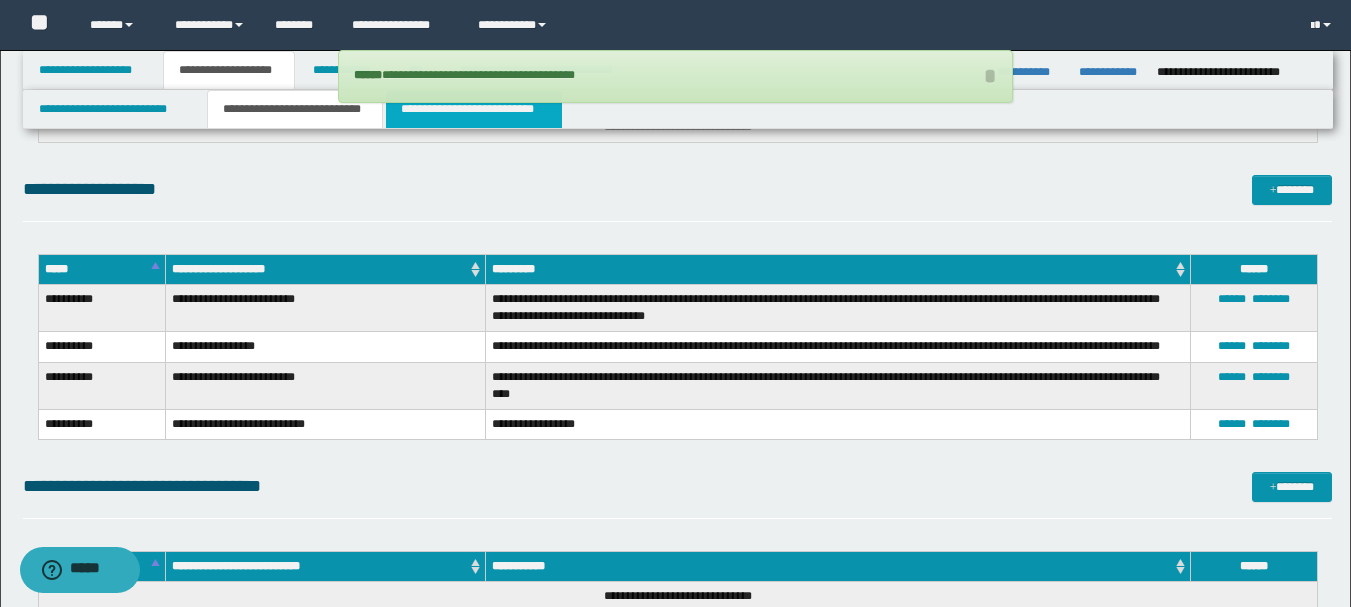 click on "**********" at bounding box center (474, 109) 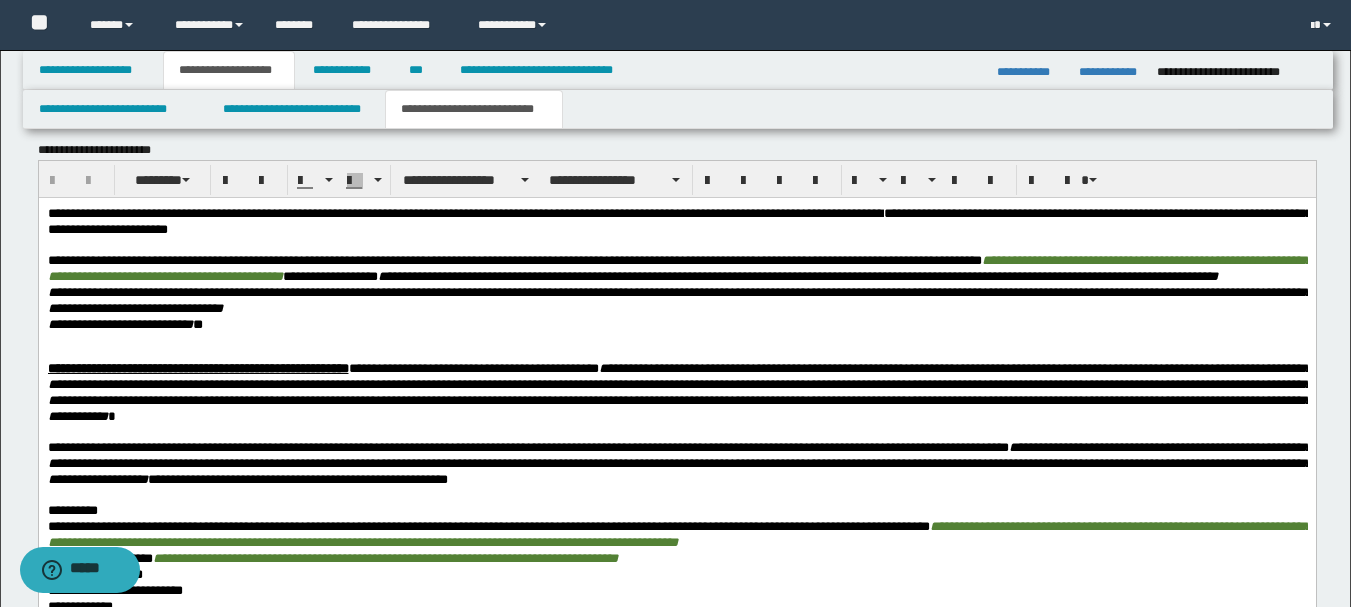 scroll, scrollTop: 793, scrollLeft: 0, axis: vertical 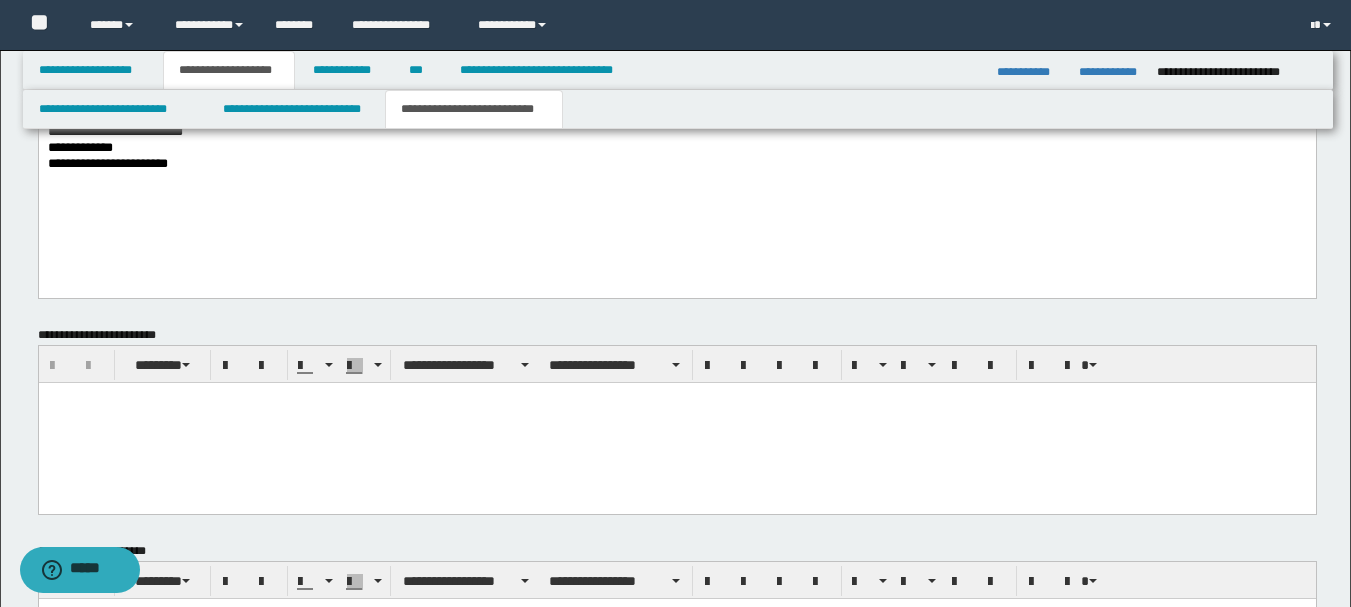 click at bounding box center (676, 422) 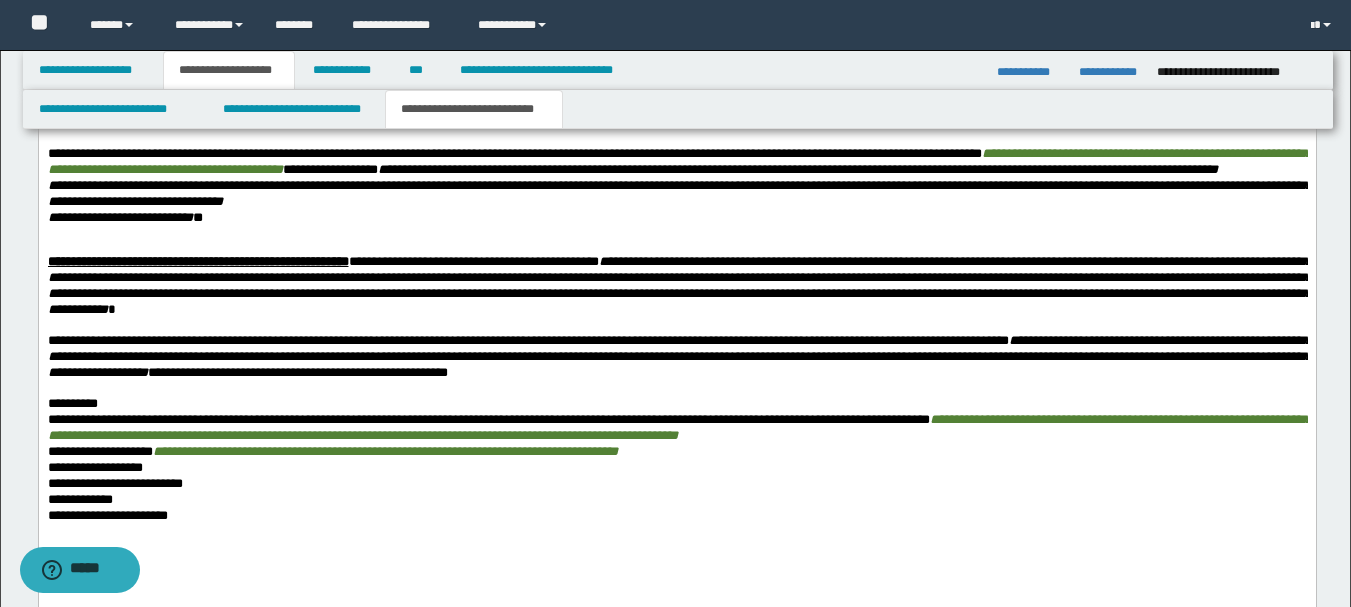 scroll, scrollTop: 893, scrollLeft: 0, axis: vertical 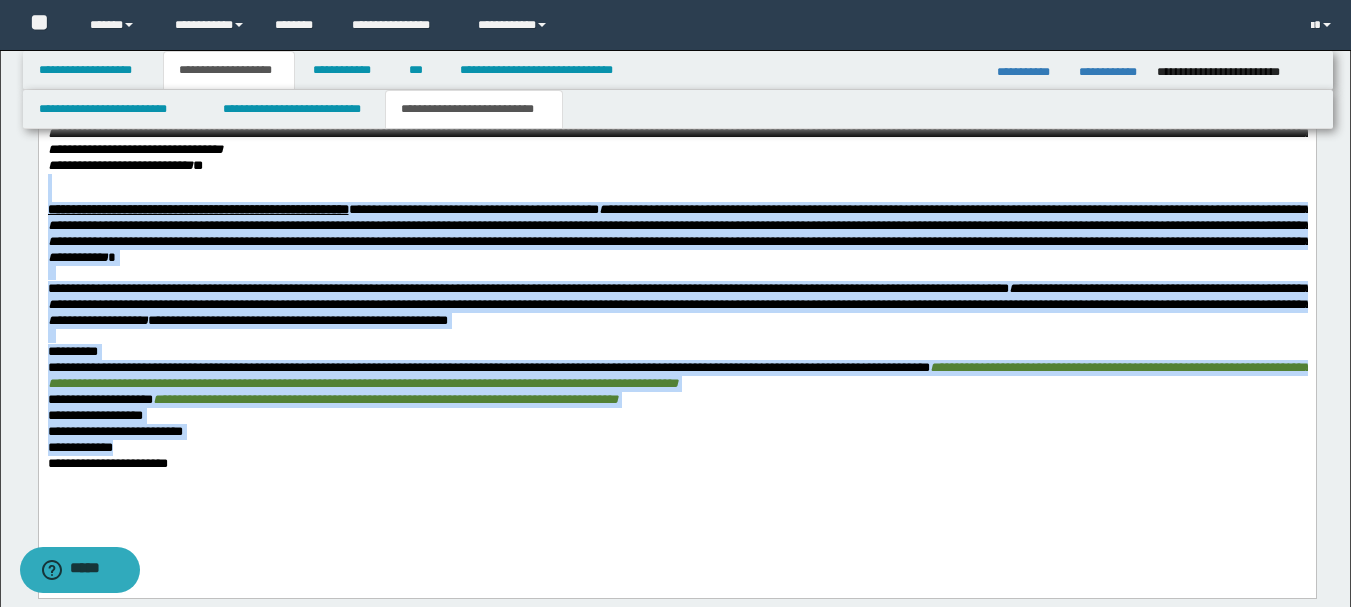 drag, startPoint x: 136, startPoint y: 397, endPoint x: 73, endPoint y: 209, distance: 198.27505 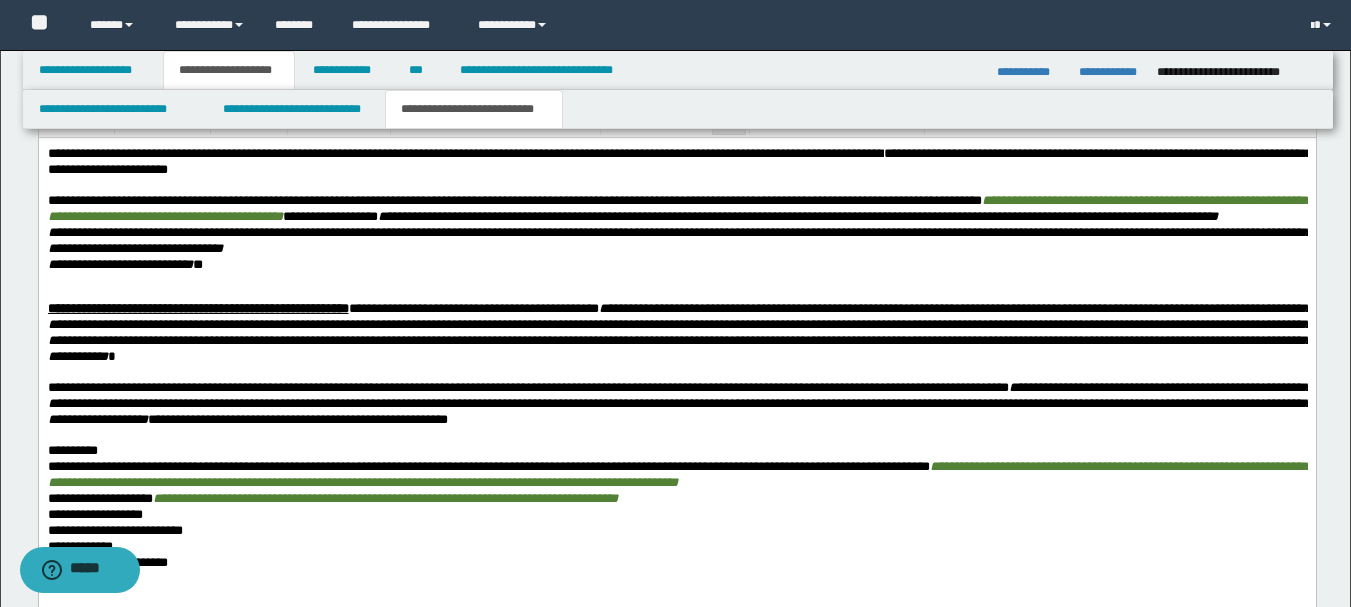 scroll, scrollTop: 793, scrollLeft: 0, axis: vertical 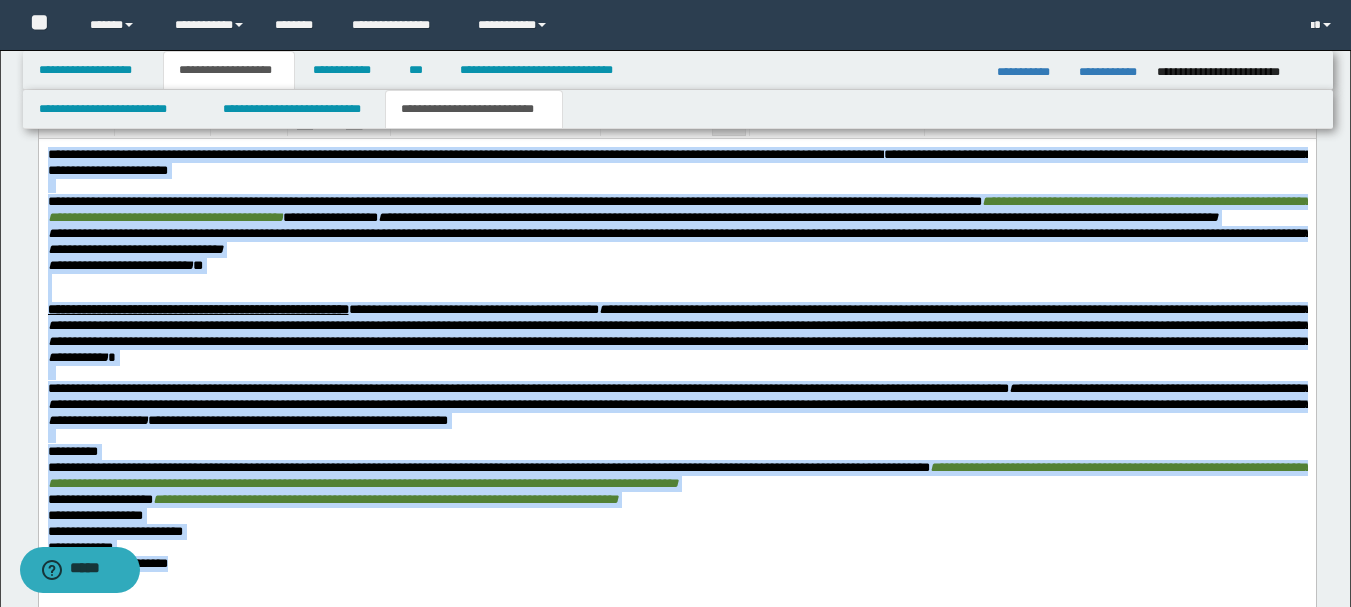drag, startPoint x: 224, startPoint y: 581, endPoint x: 27, endPoint y: 69, distance: 548.59186 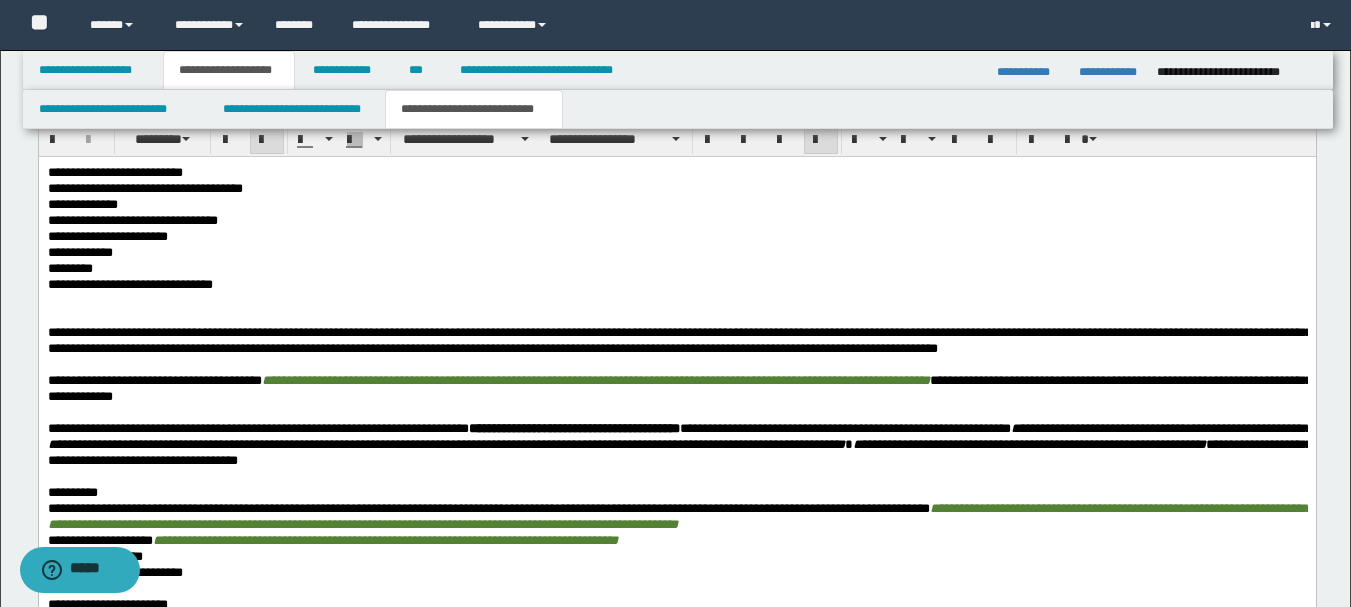 scroll, scrollTop: 993, scrollLeft: 0, axis: vertical 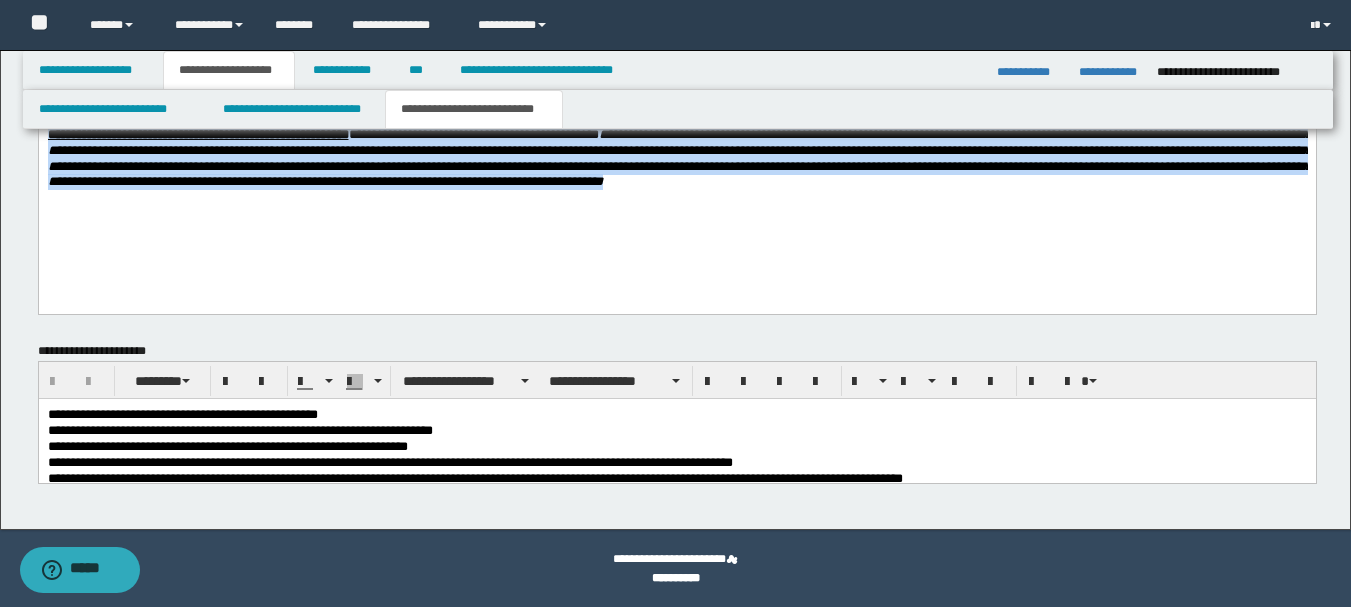 drag, startPoint x: 49, startPoint y: -187, endPoint x: 1314, endPoint y: 207, distance: 1324.9381 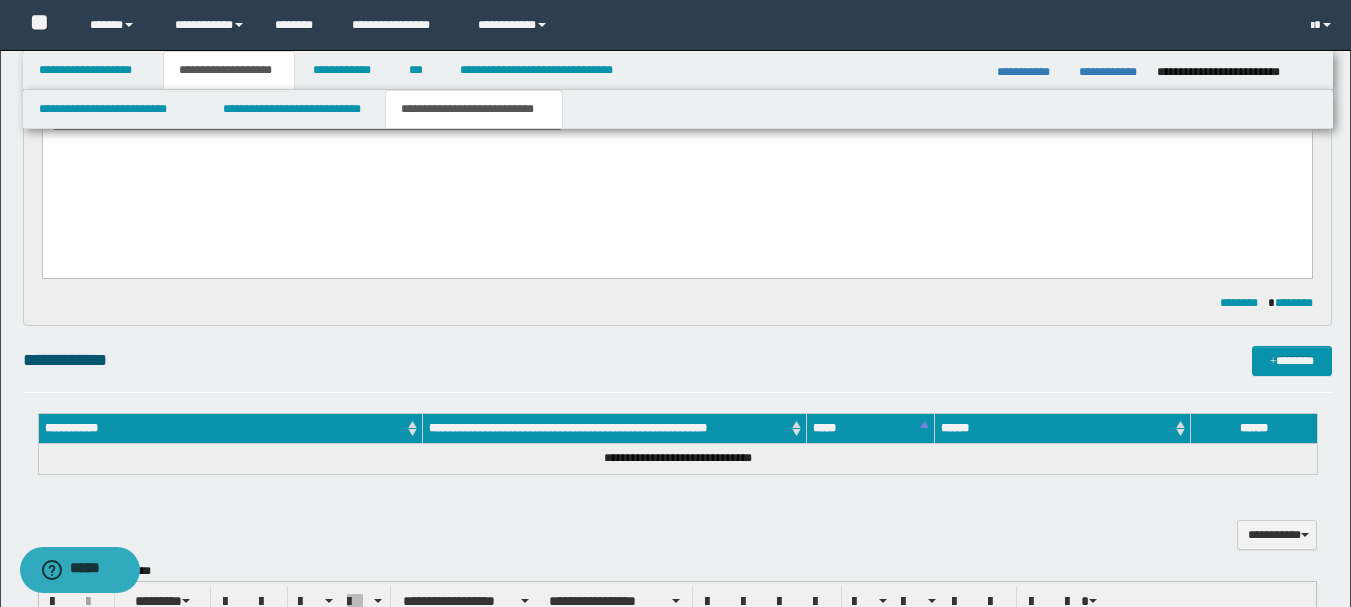 scroll, scrollTop: 510, scrollLeft: 0, axis: vertical 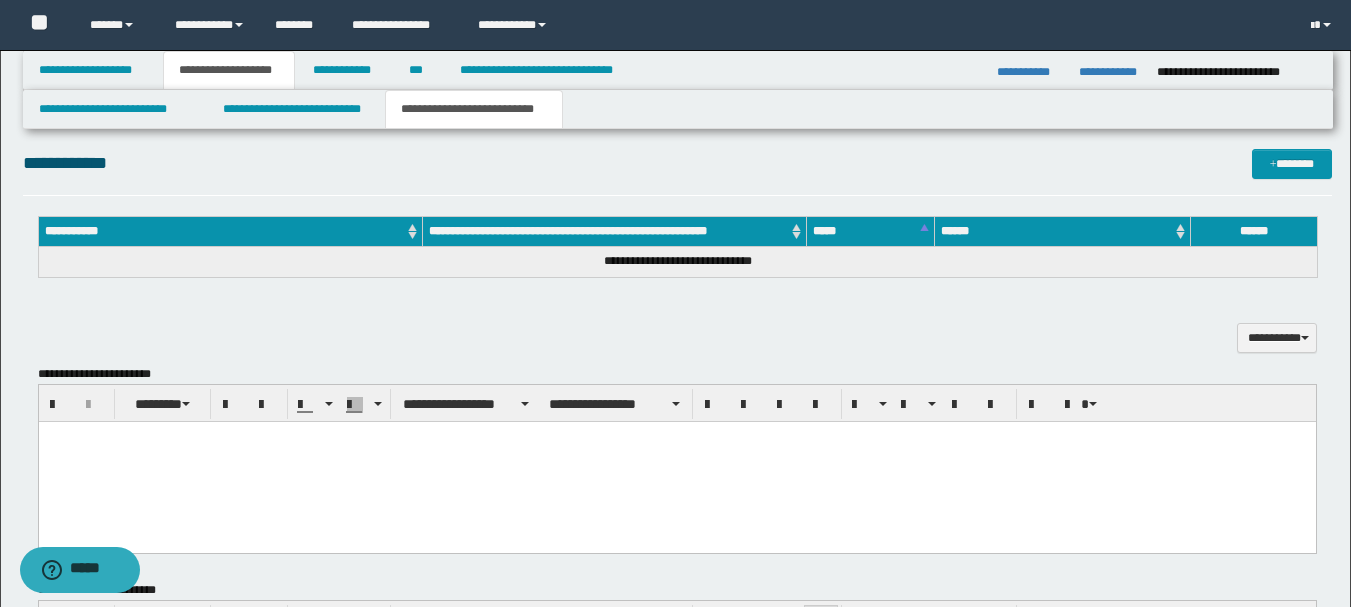 click at bounding box center (676, 462) 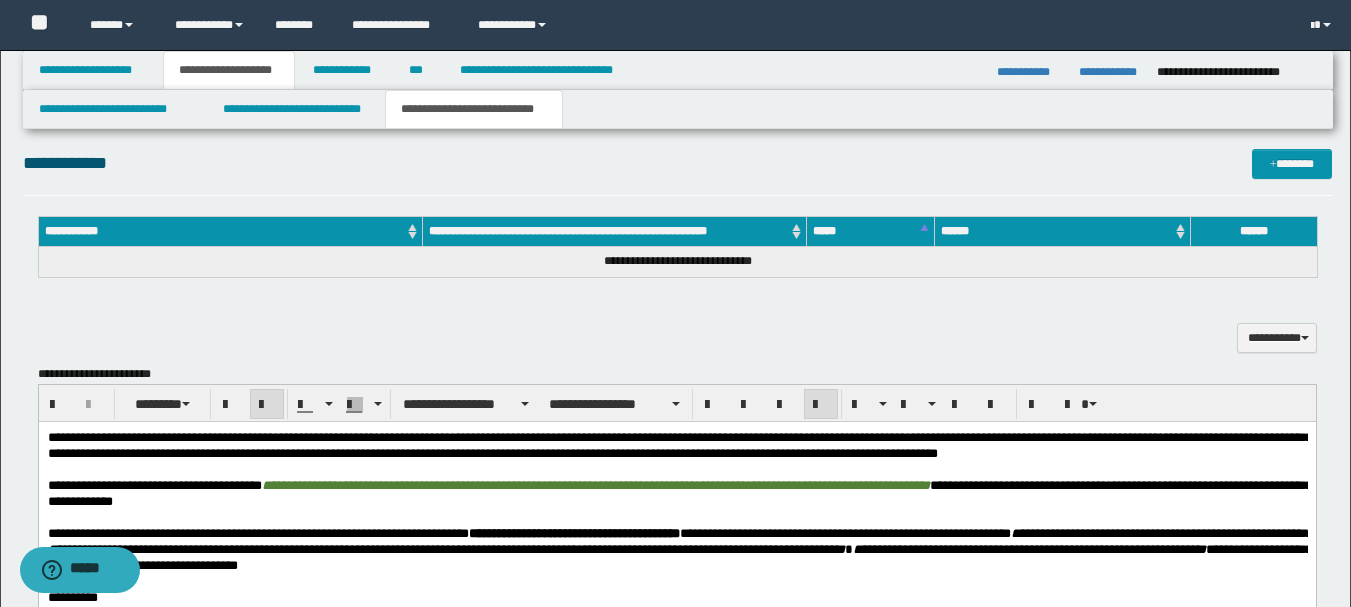click on "**********" at bounding box center [679, 445] 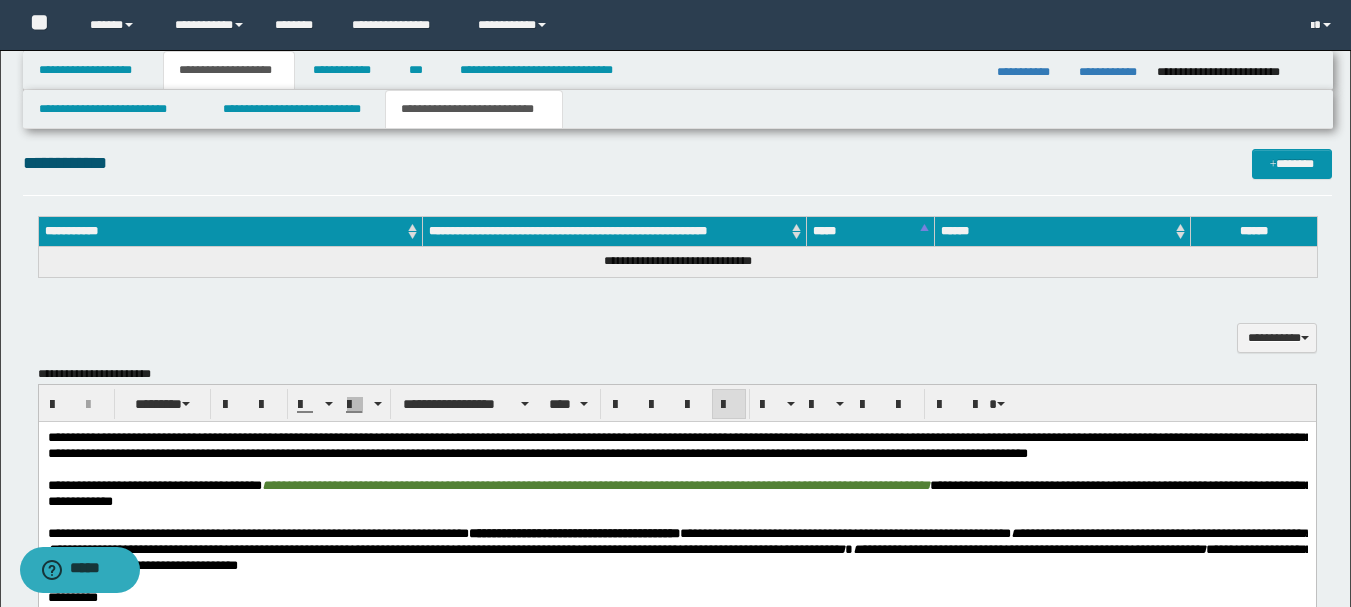 click on "**********" at bounding box center [679, 445] 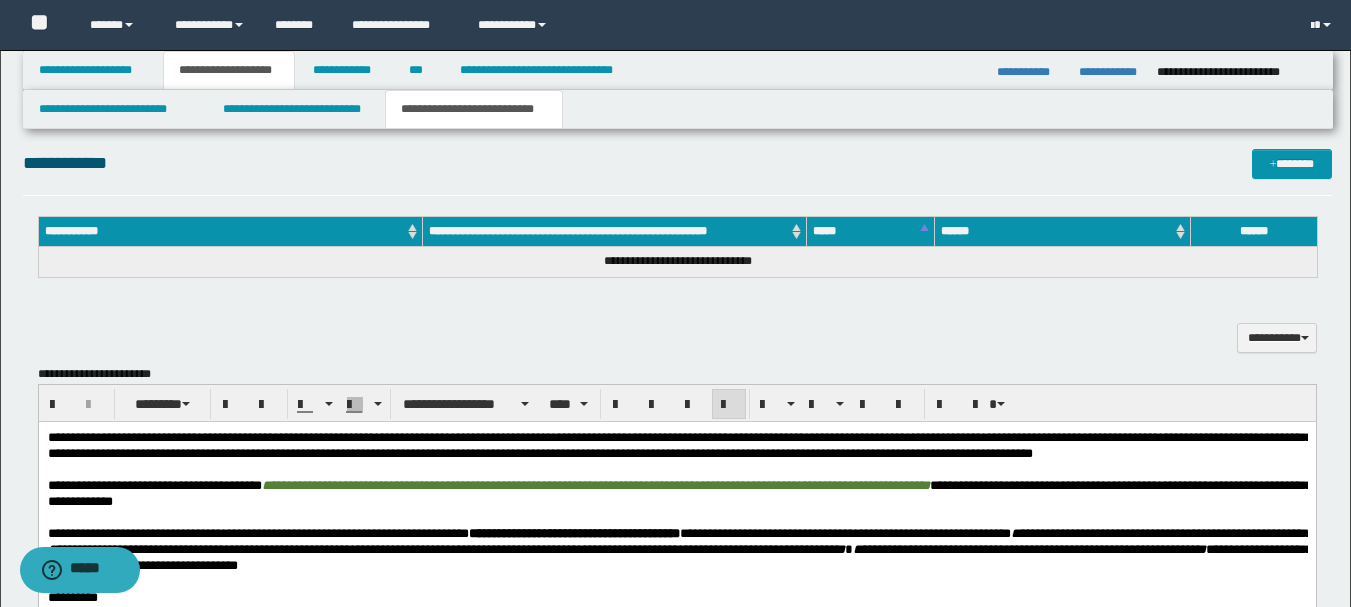 click on "**********" at bounding box center [679, 445] 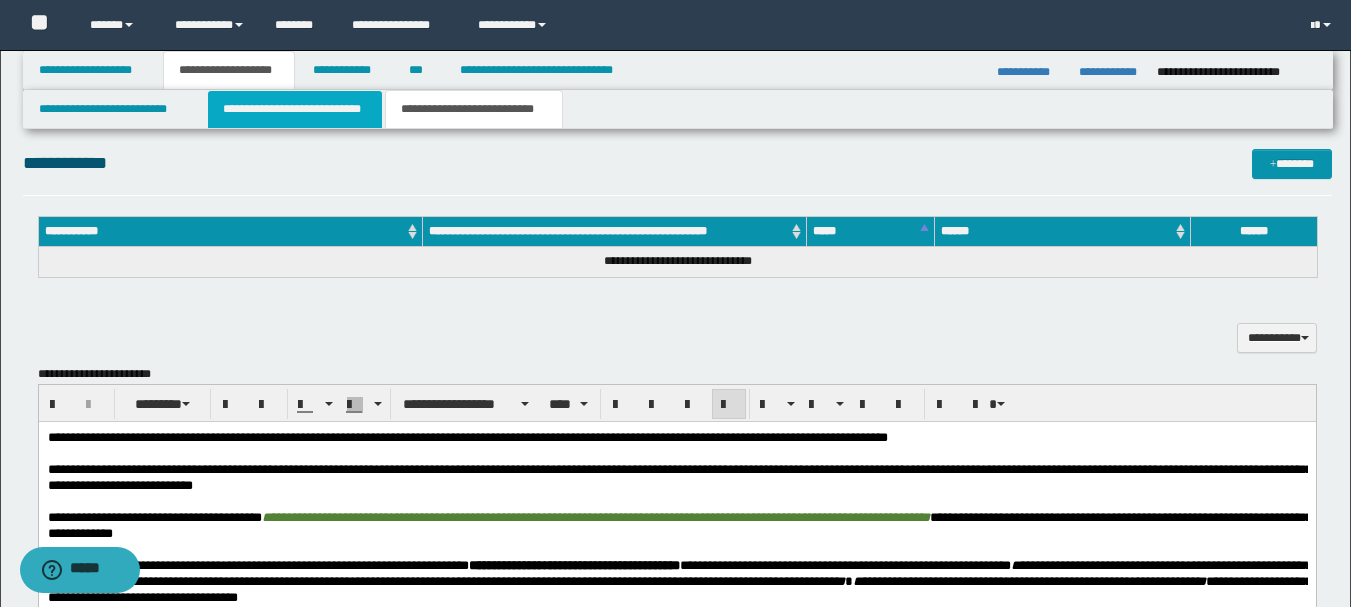 click on "**********" at bounding box center (295, 109) 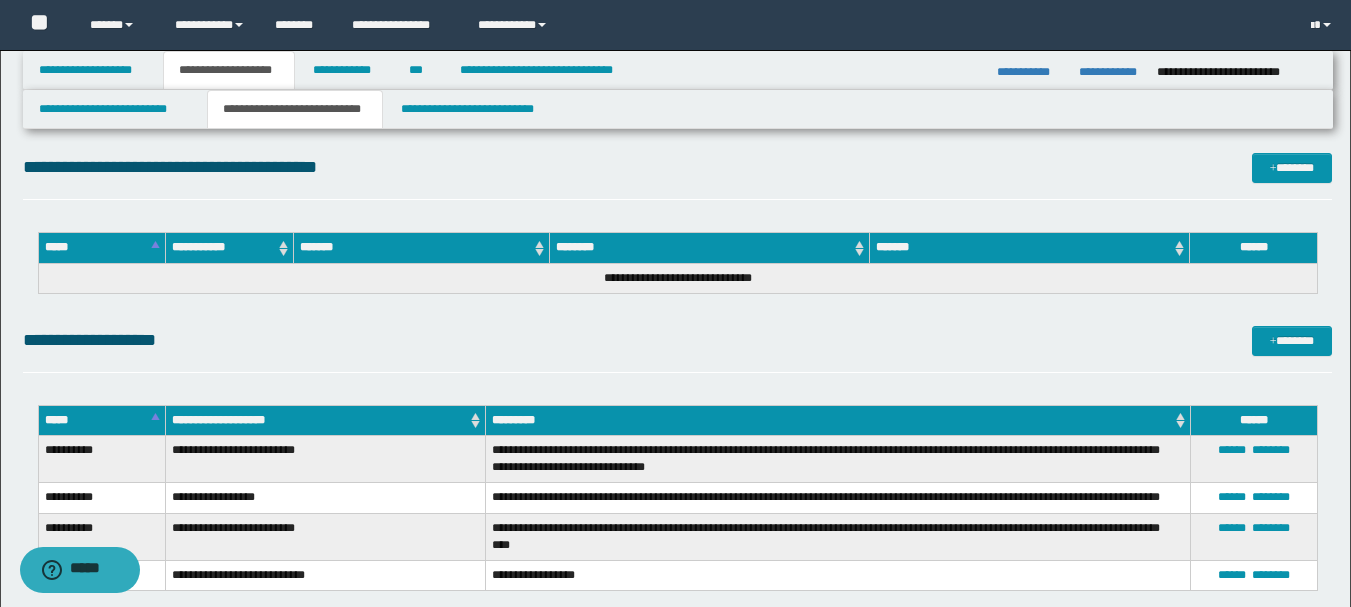 scroll, scrollTop: 2010, scrollLeft: 0, axis: vertical 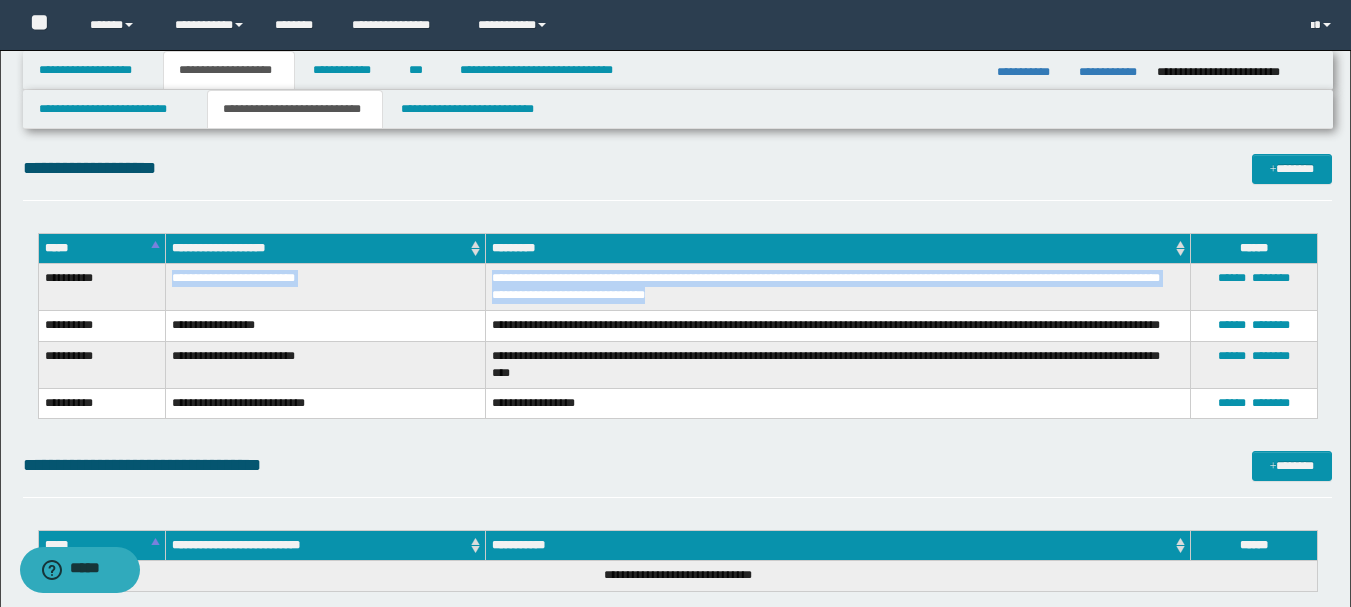 drag, startPoint x: 170, startPoint y: 283, endPoint x: 694, endPoint y: 288, distance: 524.02386 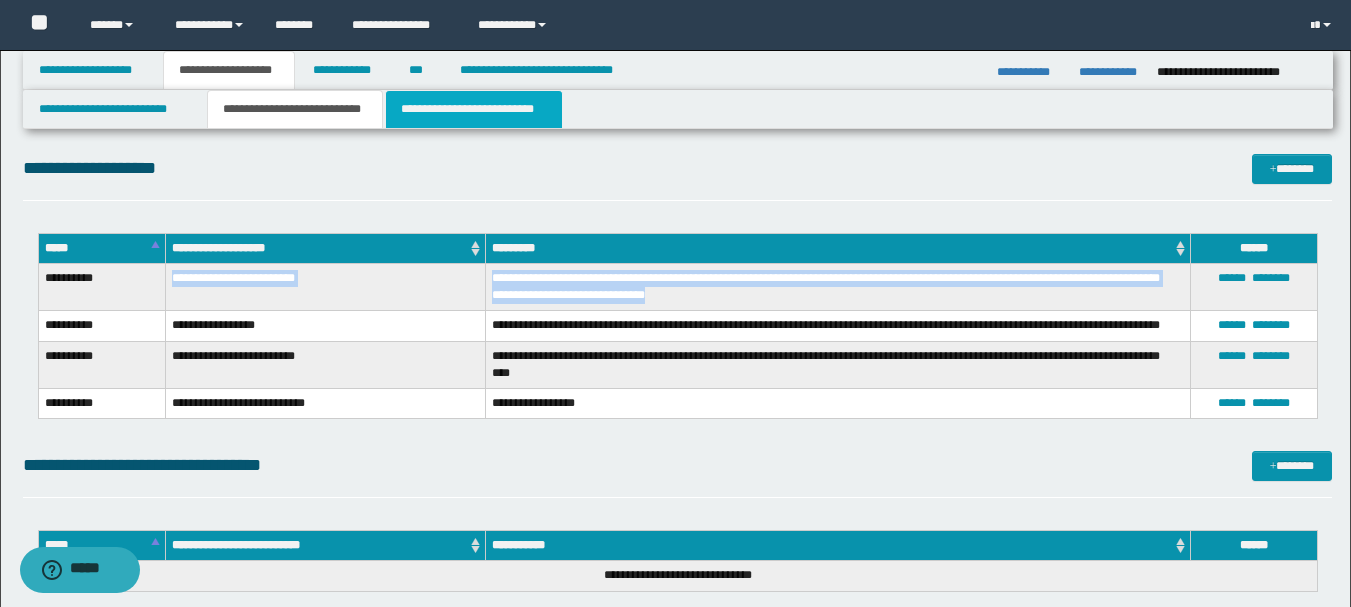 click on "**********" at bounding box center [474, 109] 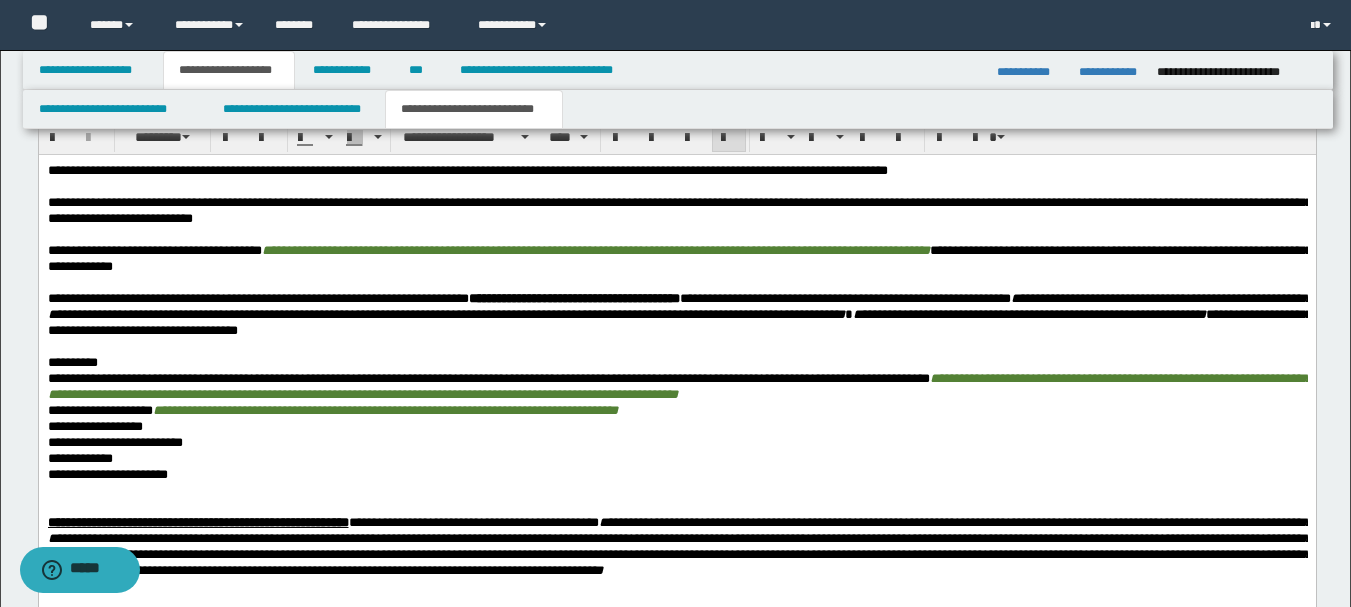 scroll, scrollTop: 611, scrollLeft: 0, axis: vertical 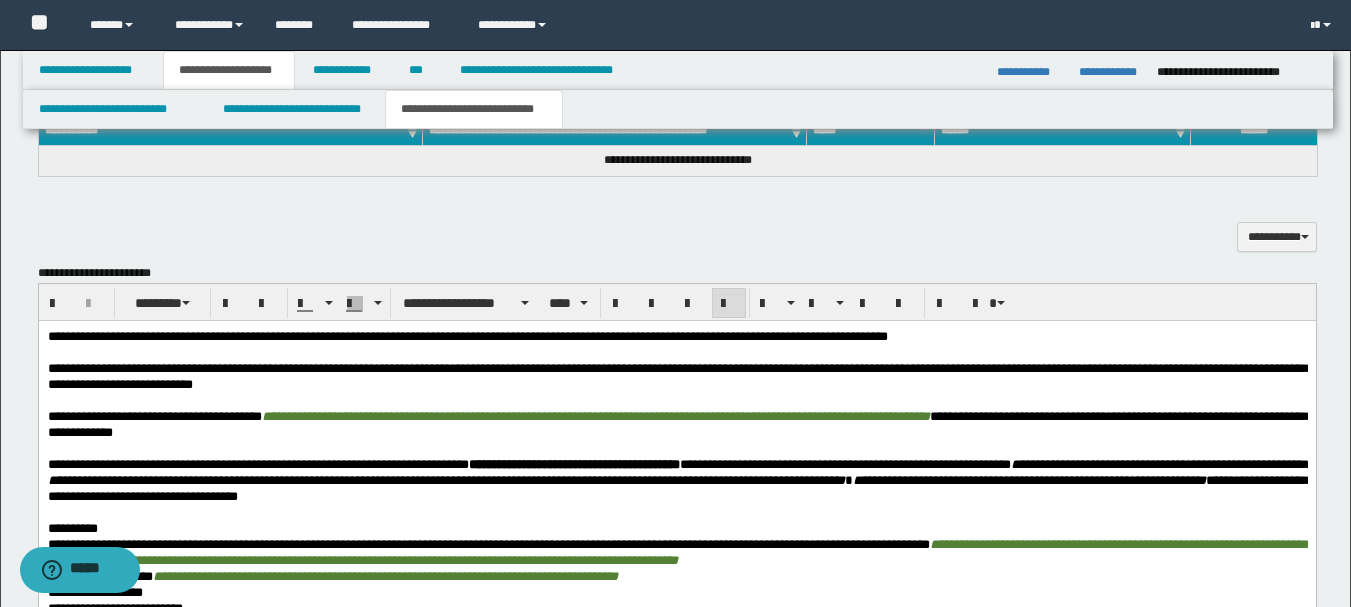 click on "**********" at bounding box center [676, 337] 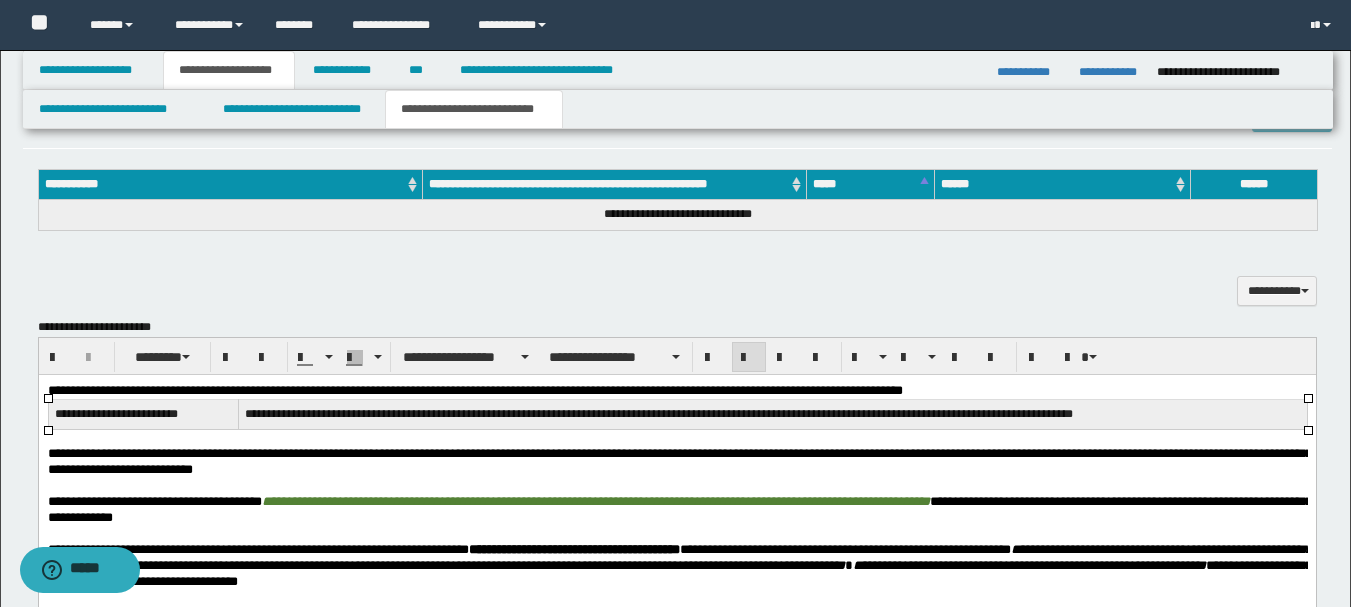 scroll, scrollTop: 511, scrollLeft: 0, axis: vertical 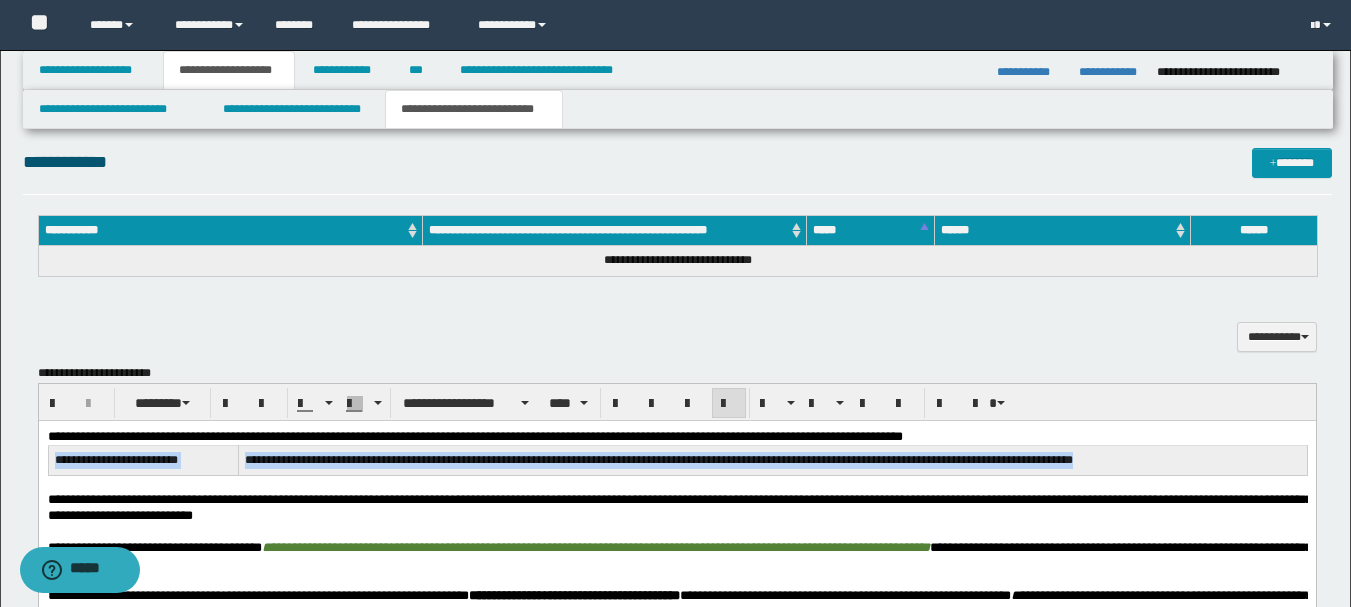 drag, startPoint x: 1108, startPoint y: 434, endPoint x: 1125, endPoint y: 462, distance: 32.75668 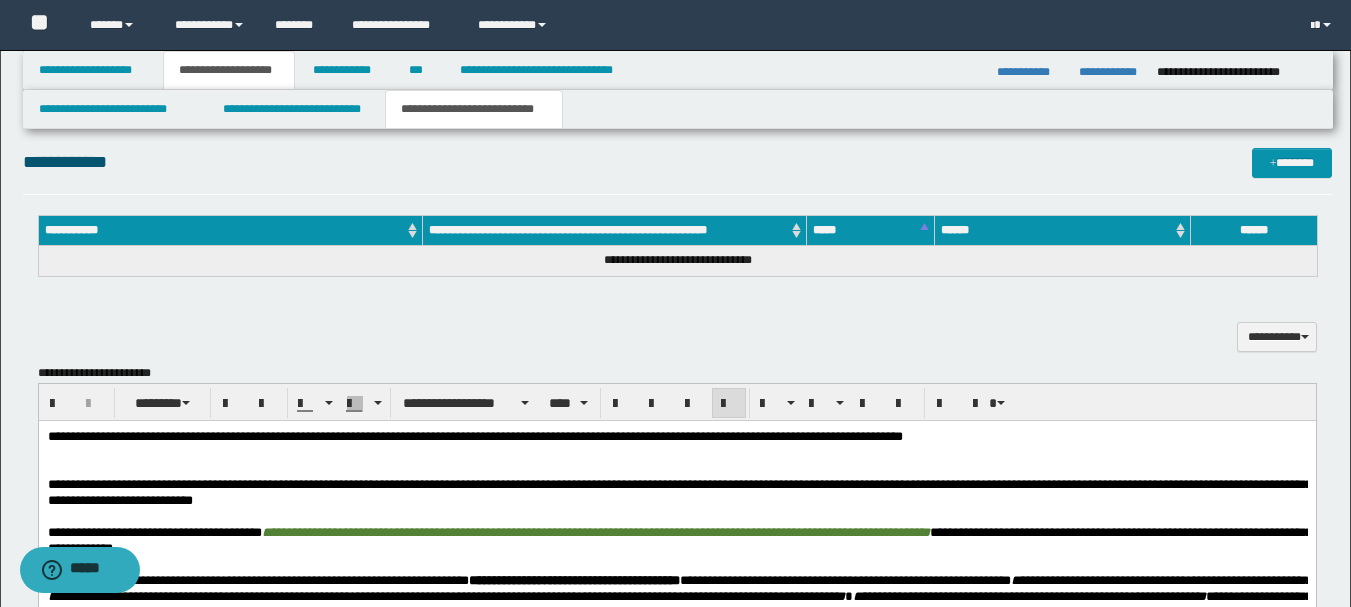 click on "**********" at bounding box center (676, 437) 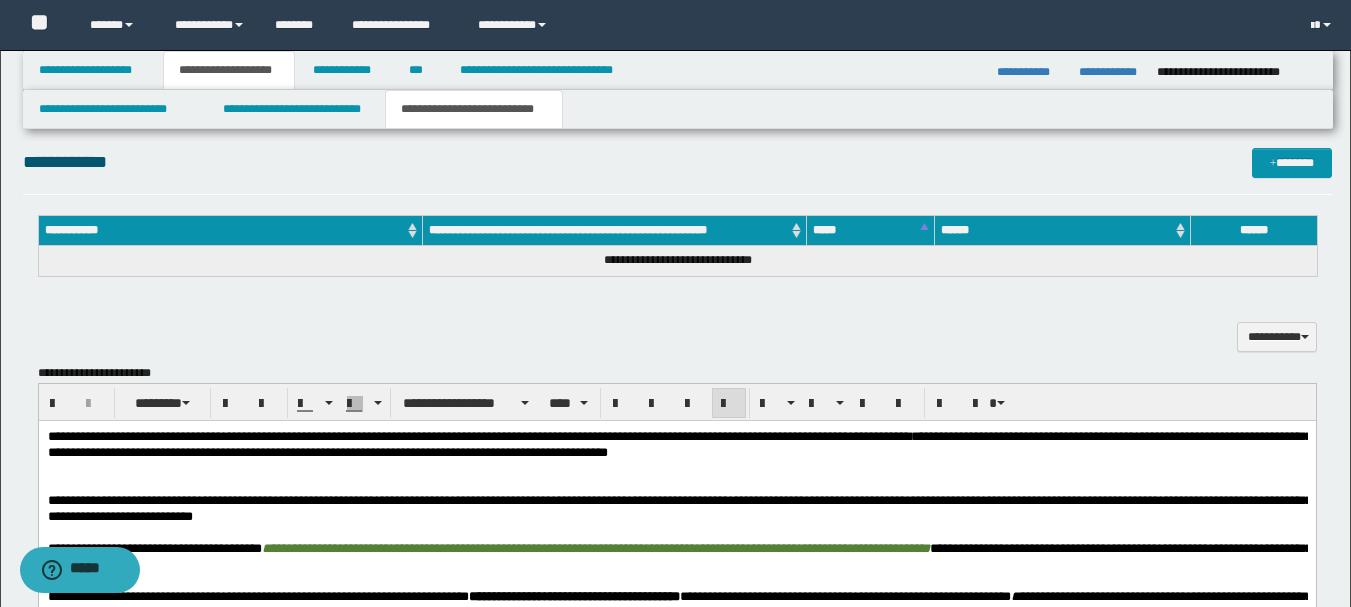 drag, startPoint x: 1201, startPoint y: 446, endPoint x: 1158, endPoint y: 459, distance: 44.922153 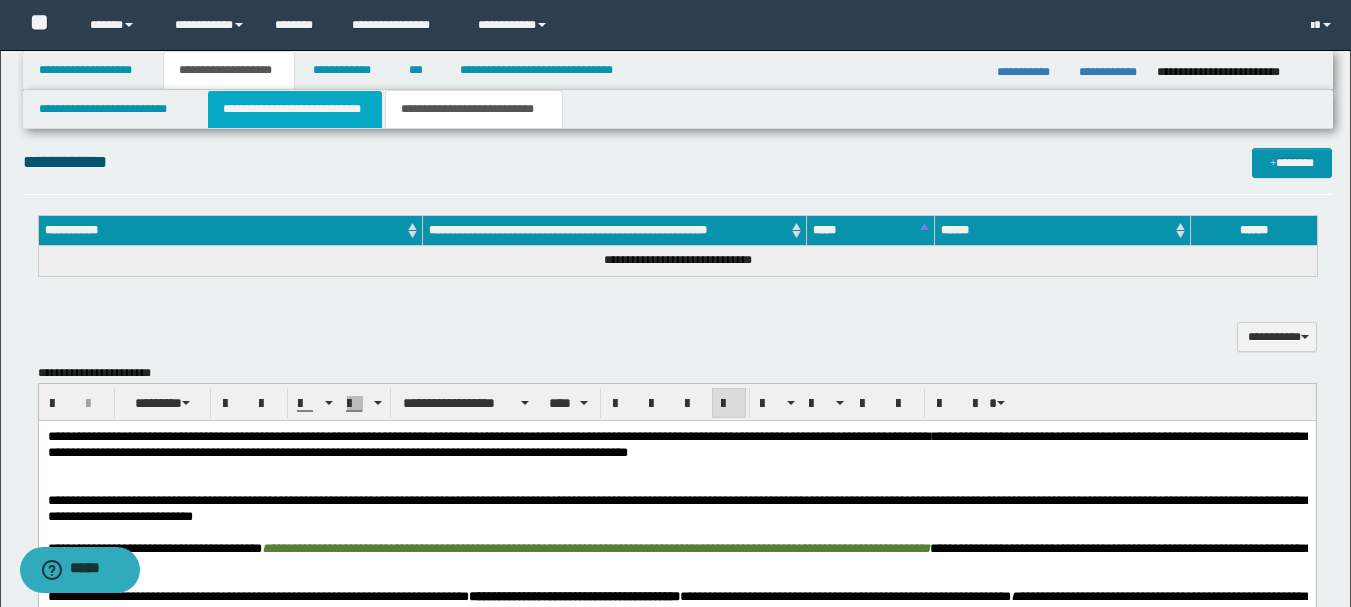 click on "**********" at bounding box center (295, 109) 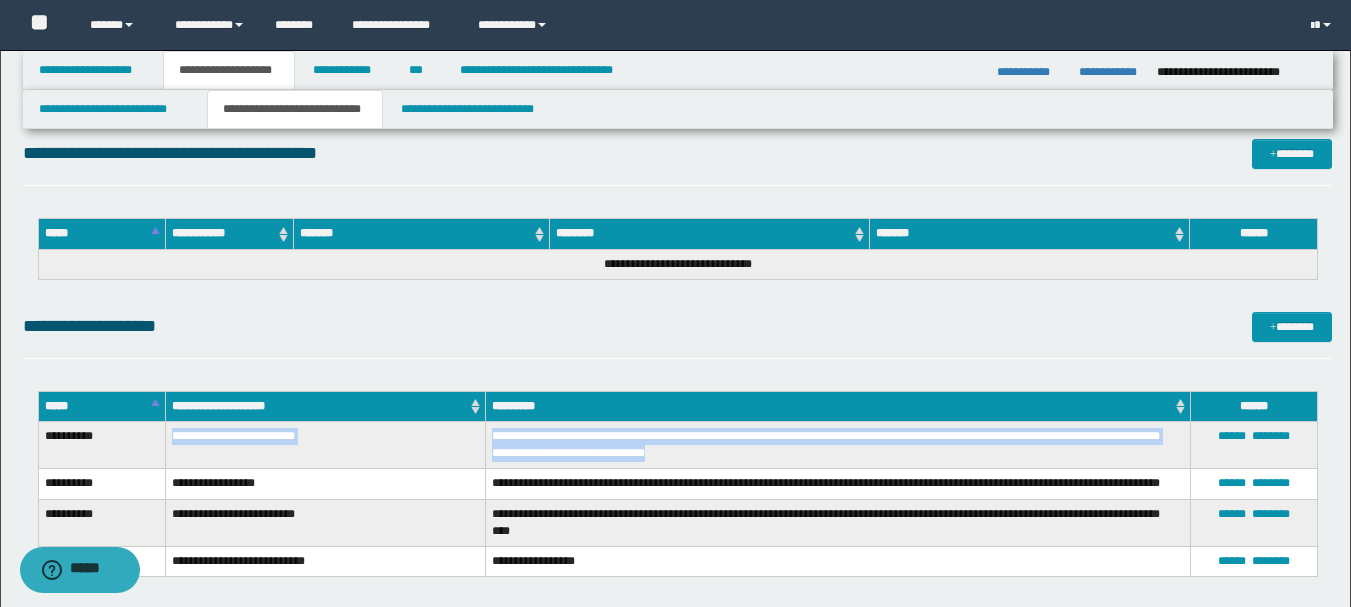 scroll, scrollTop: 2011, scrollLeft: 0, axis: vertical 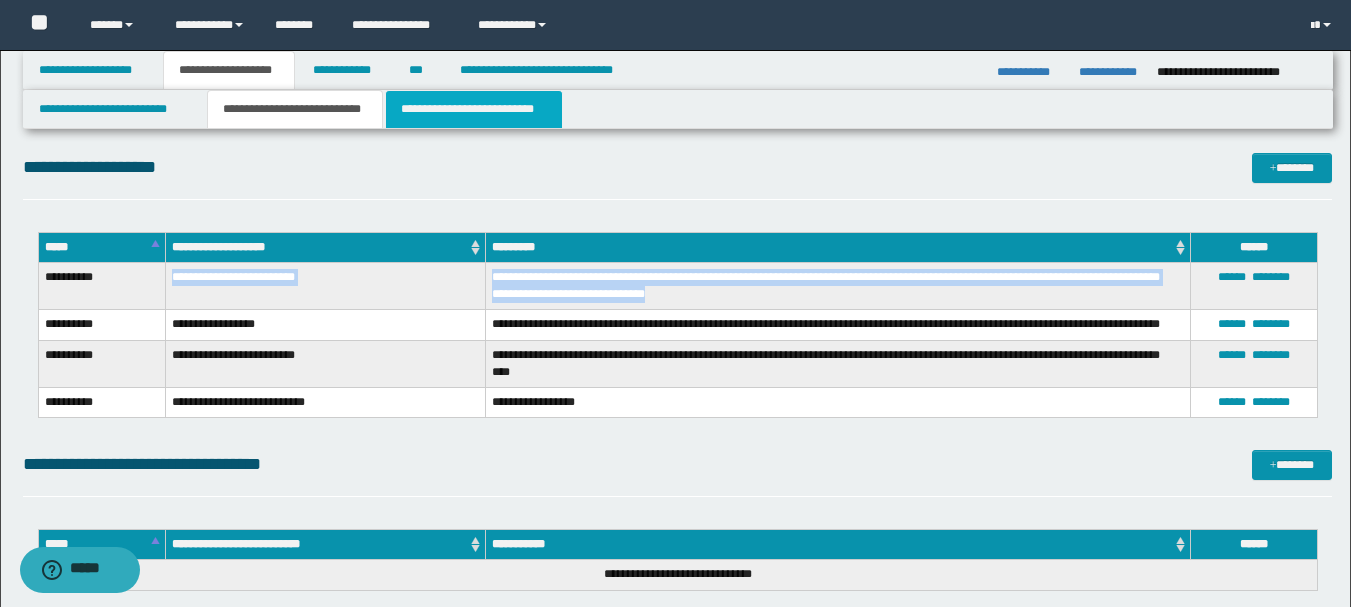 click on "**********" at bounding box center (474, 109) 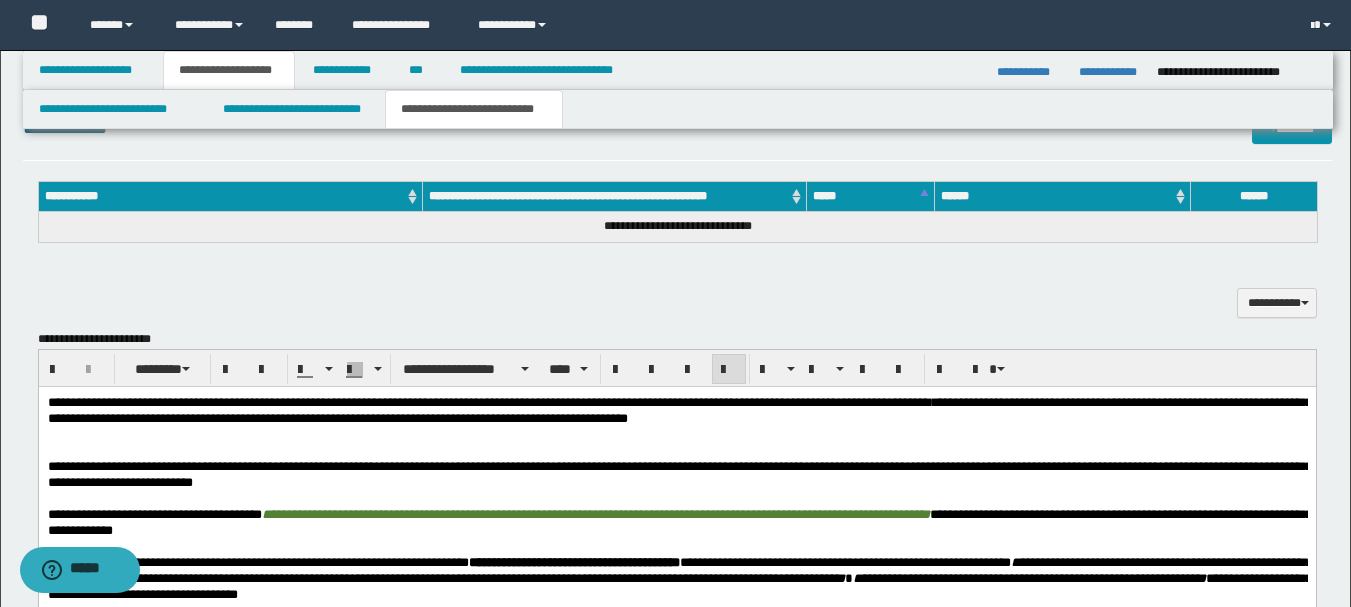 scroll, scrollTop: 543, scrollLeft: 0, axis: vertical 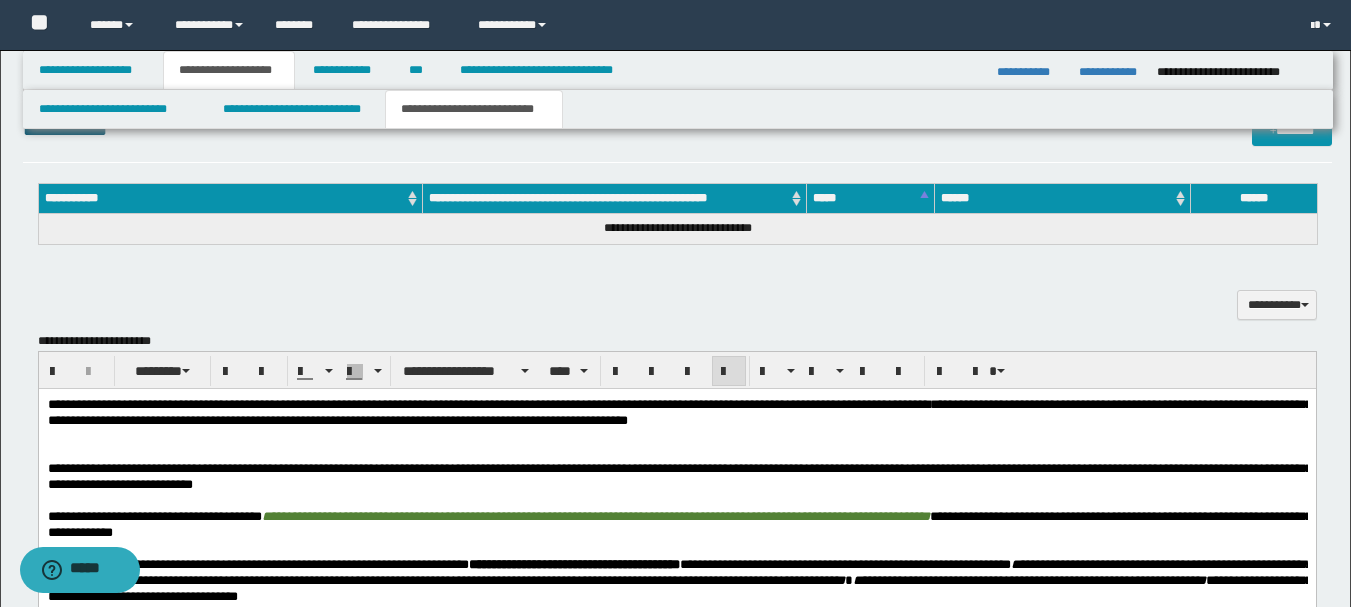 click on "**********" at bounding box center [679, 412] 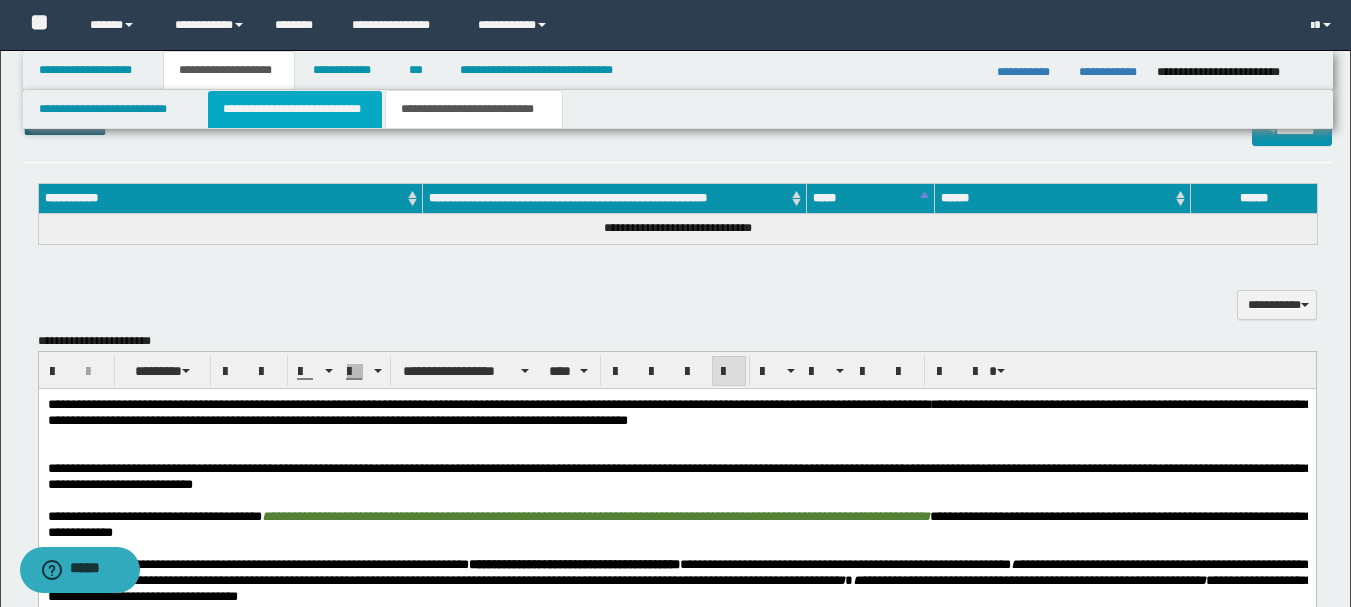 click on "**********" at bounding box center (295, 109) 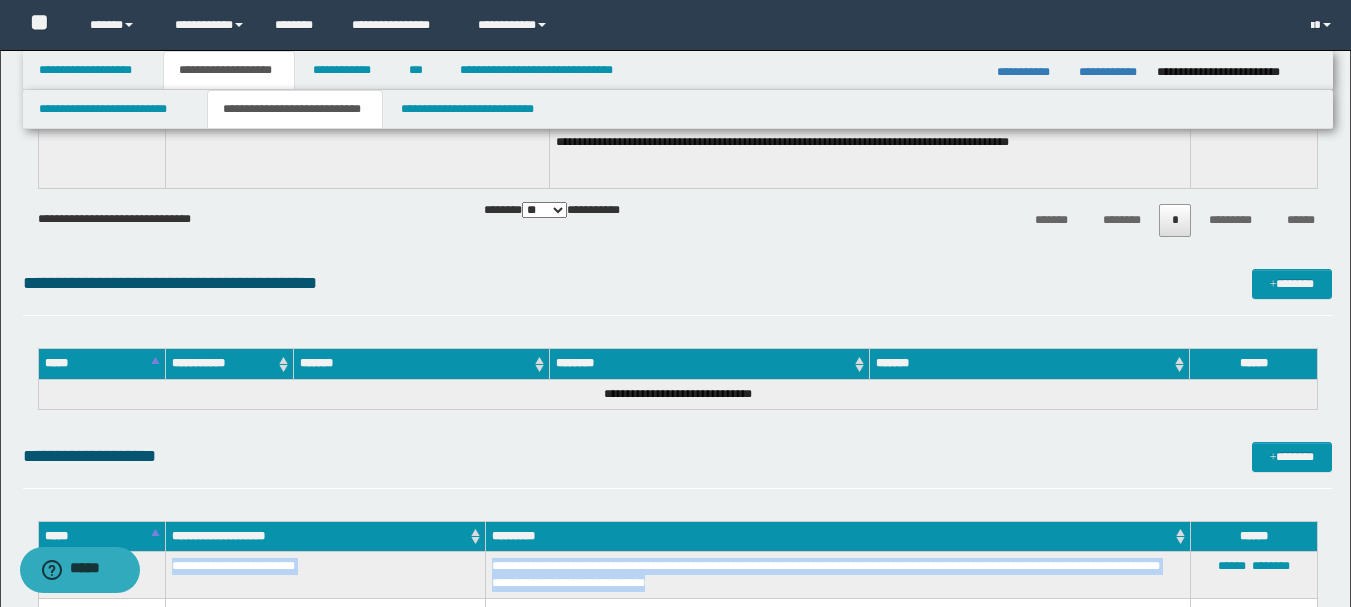scroll, scrollTop: 1943, scrollLeft: 0, axis: vertical 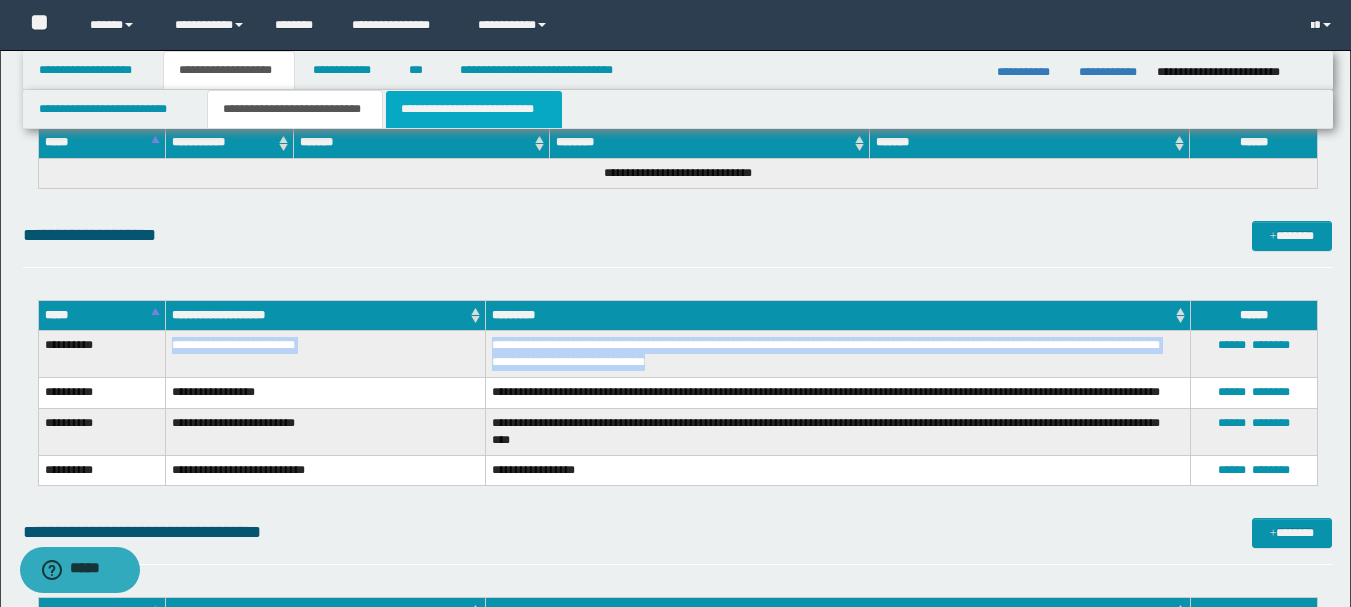 click on "**********" at bounding box center [474, 109] 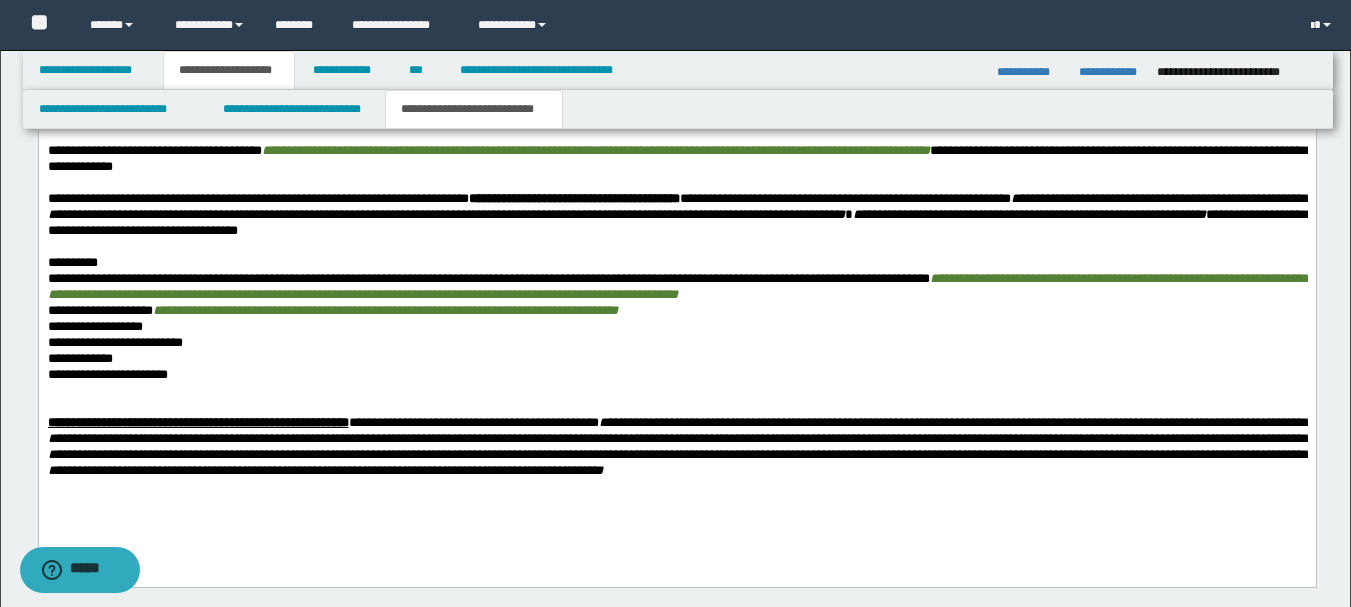 scroll, scrollTop: 743, scrollLeft: 0, axis: vertical 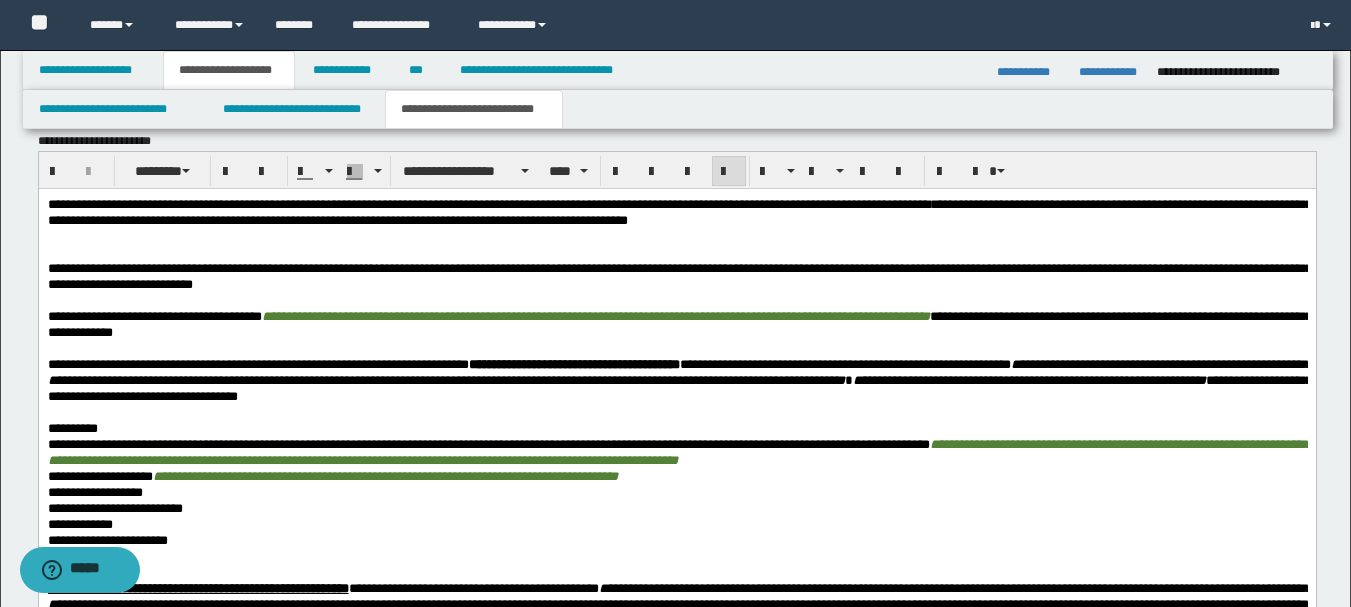 click on "**********" at bounding box center [679, 212] 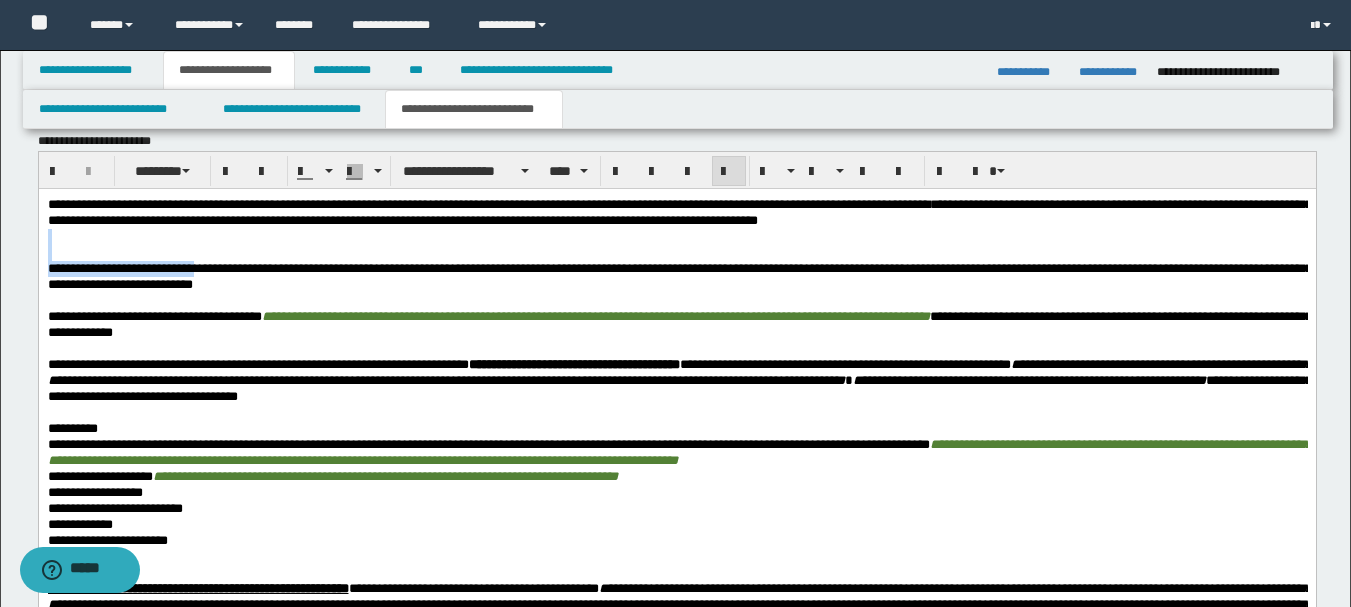 drag, startPoint x: 241, startPoint y: 266, endPoint x: 227, endPoint y: 237, distance: 32.202484 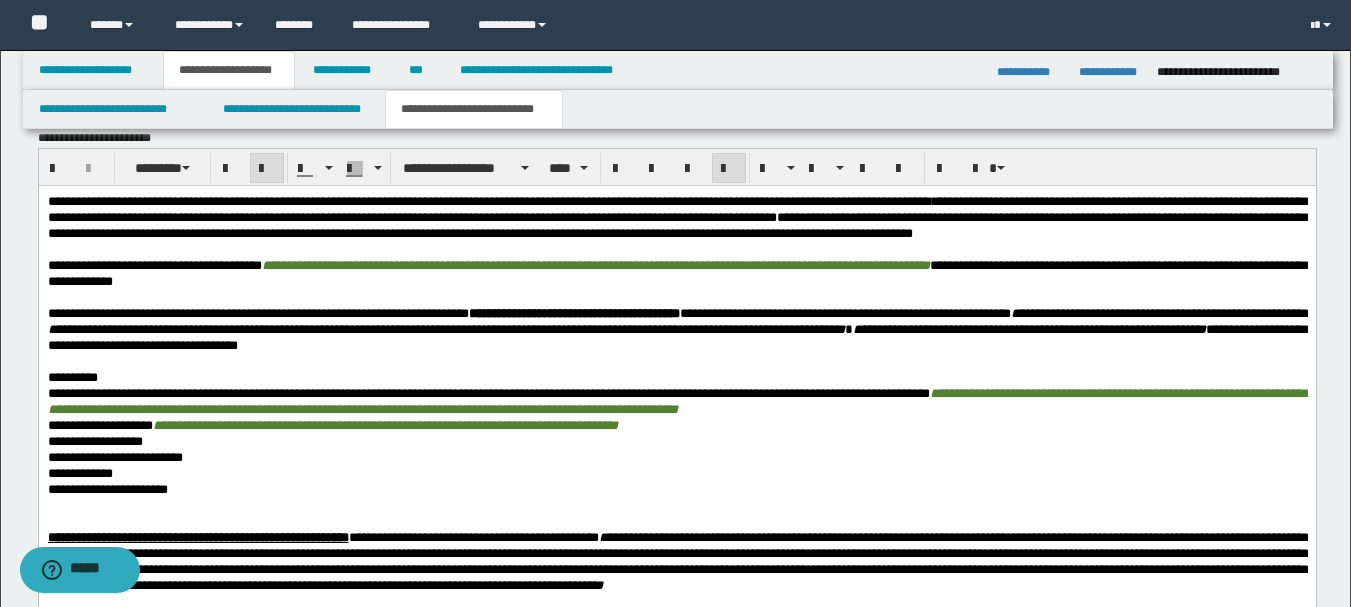 scroll, scrollTop: 739, scrollLeft: 0, axis: vertical 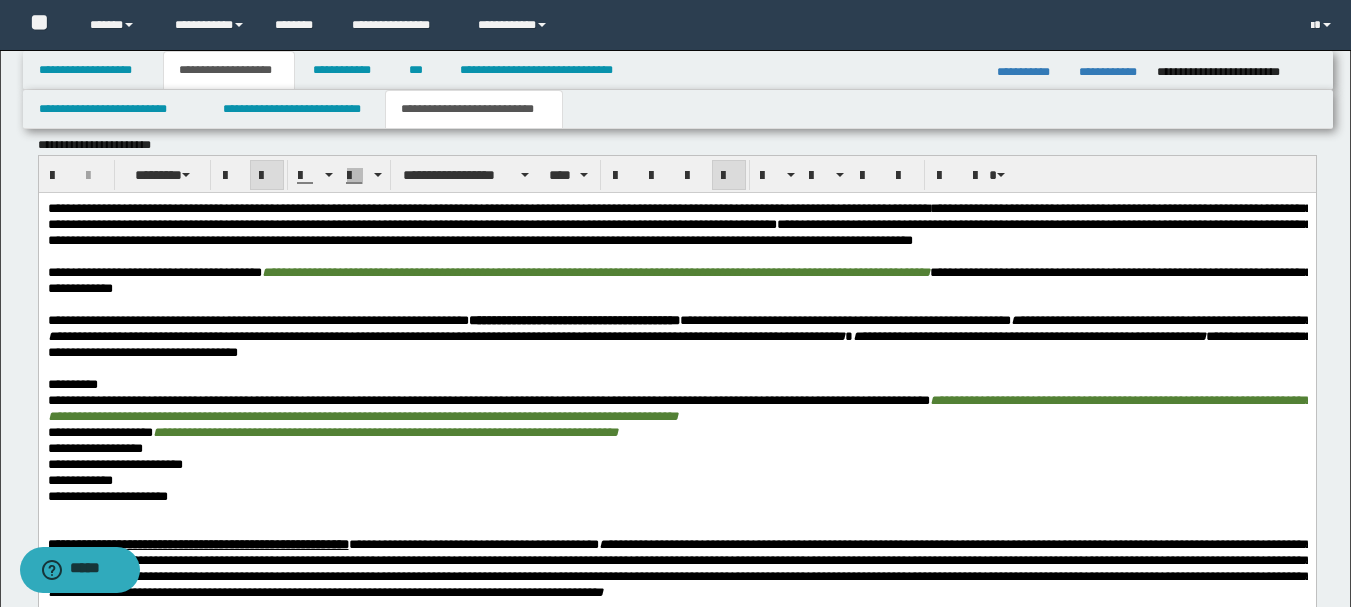 click on "**********" at bounding box center [679, 232] 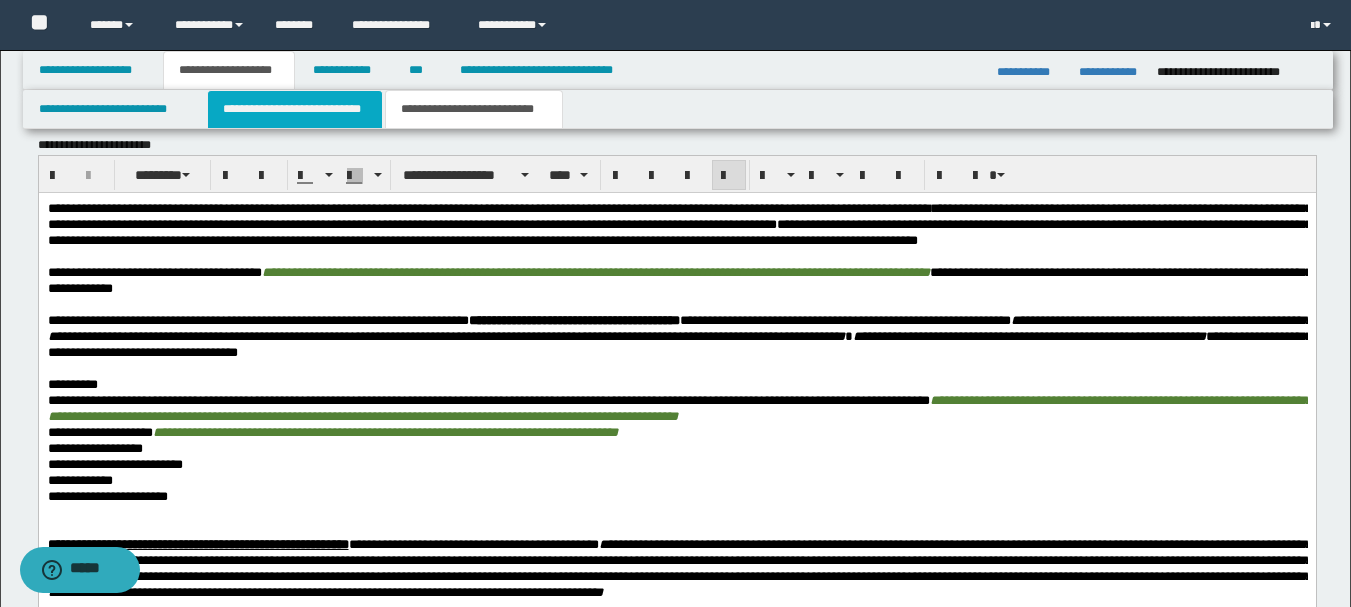click on "**********" at bounding box center [295, 109] 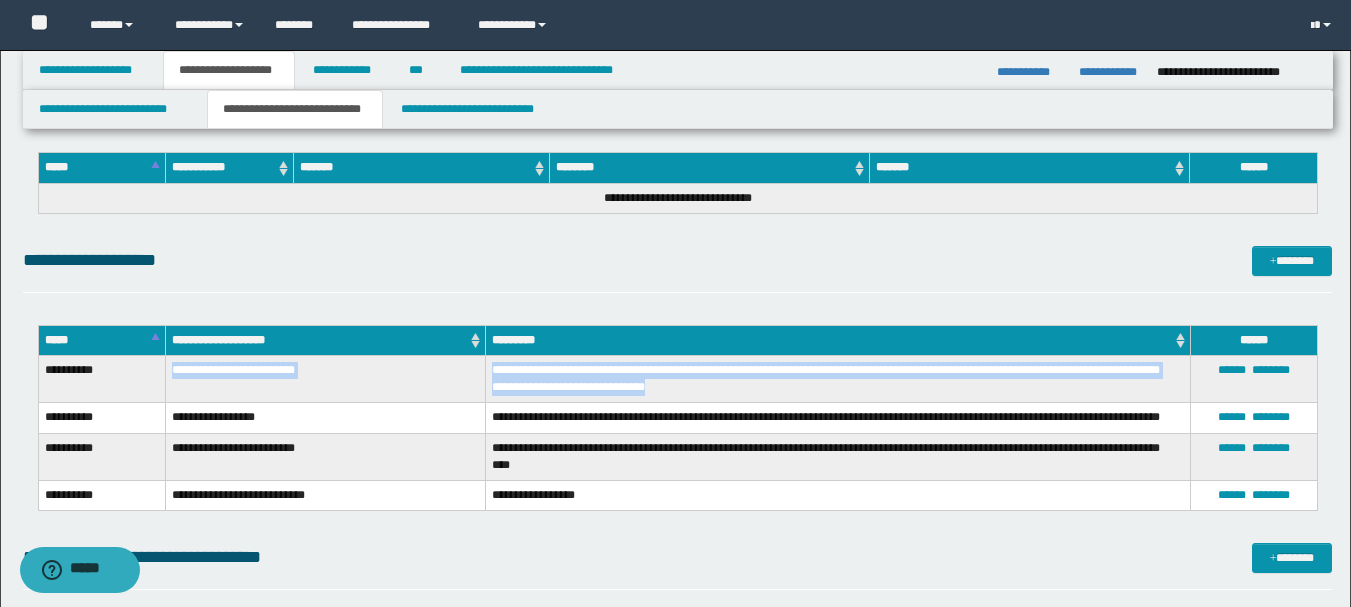 scroll, scrollTop: 1939, scrollLeft: 0, axis: vertical 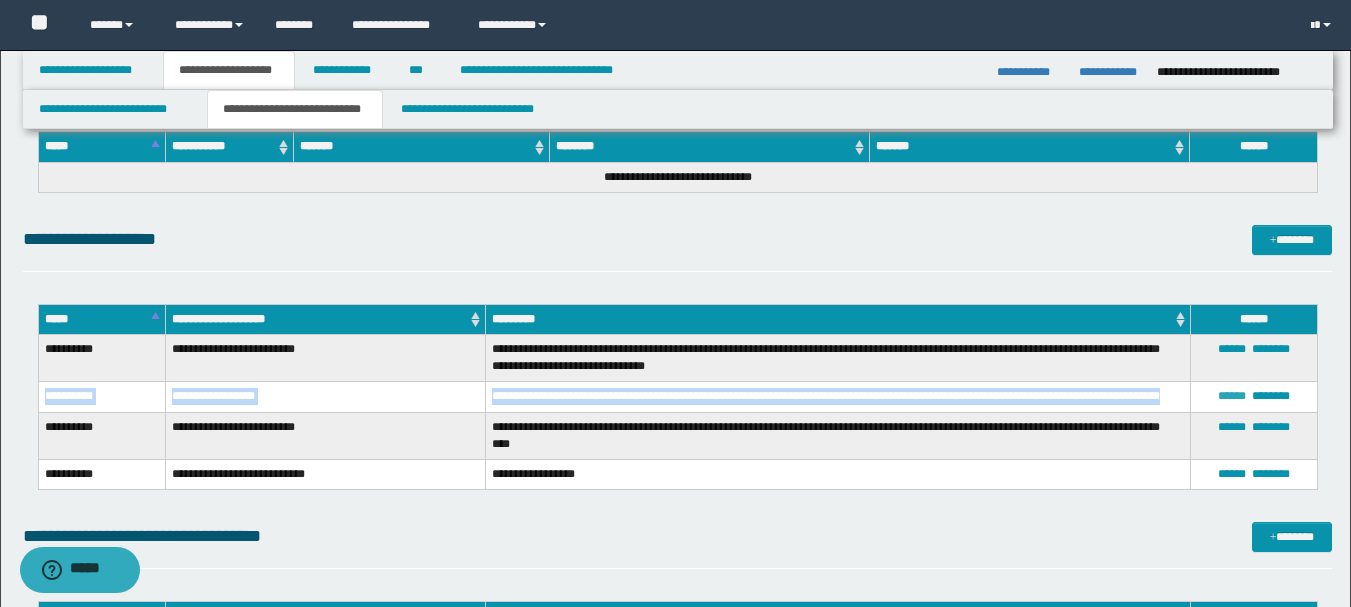 drag, startPoint x: 38, startPoint y: 396, endPoint x: 1216, endPoint y: 394, distance: 1178.0017 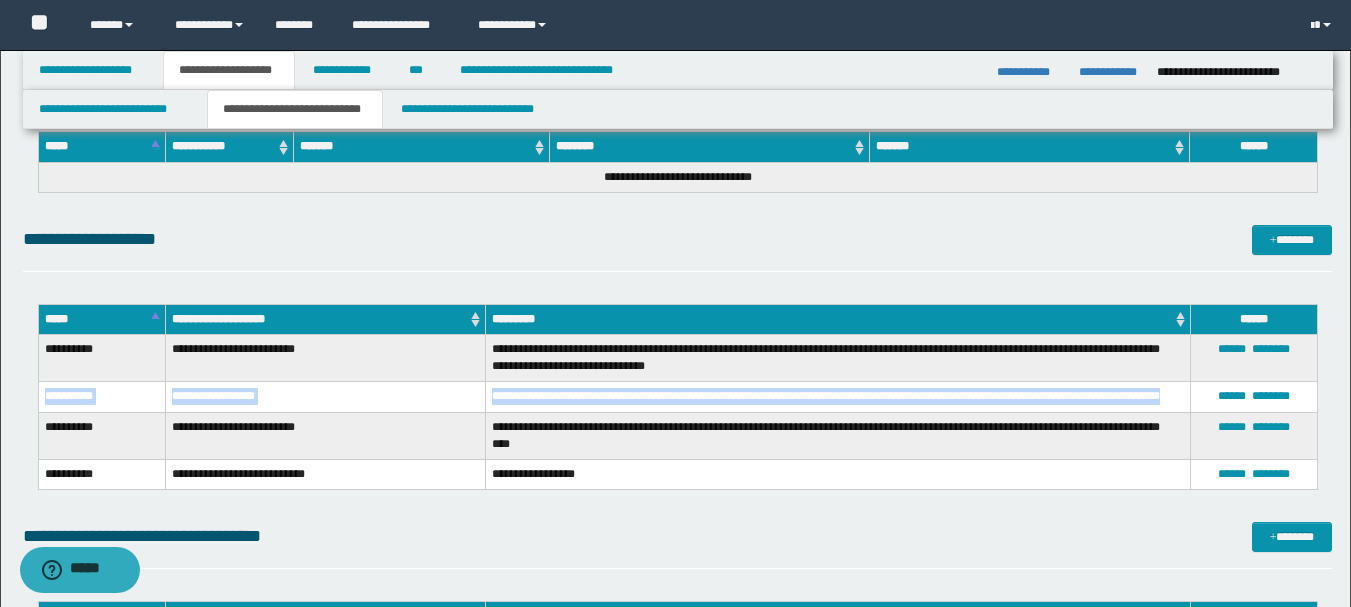 copy on "**********" 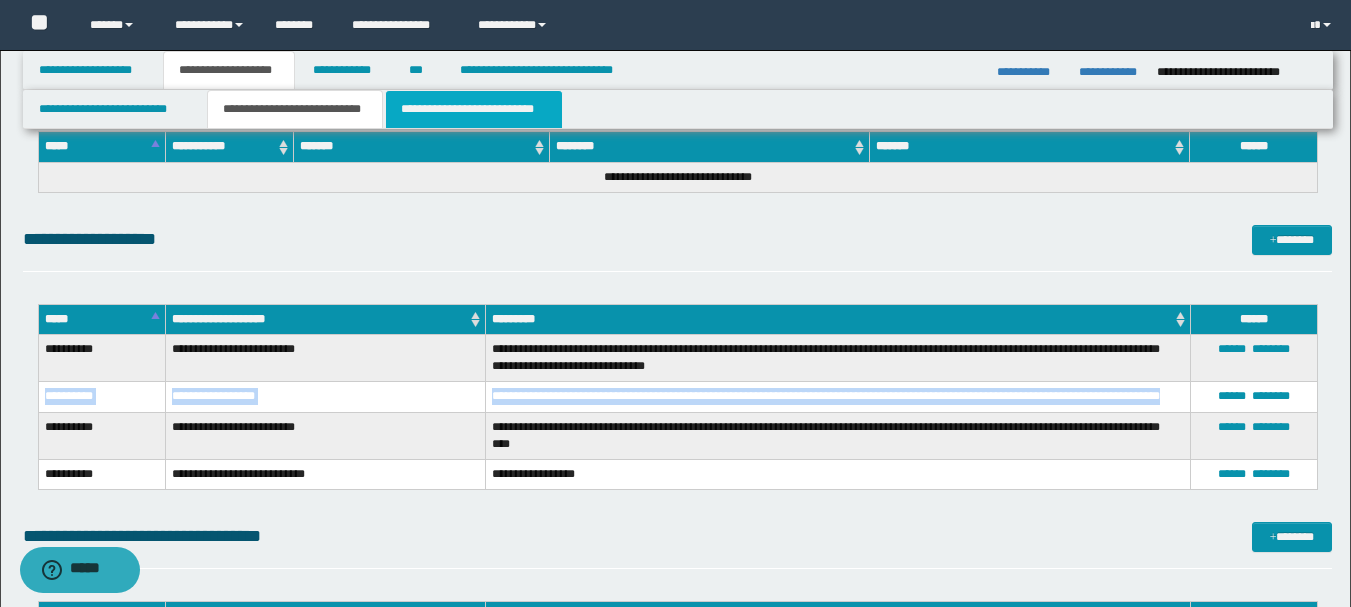 click on "**********" at bounding box center [474, 109] 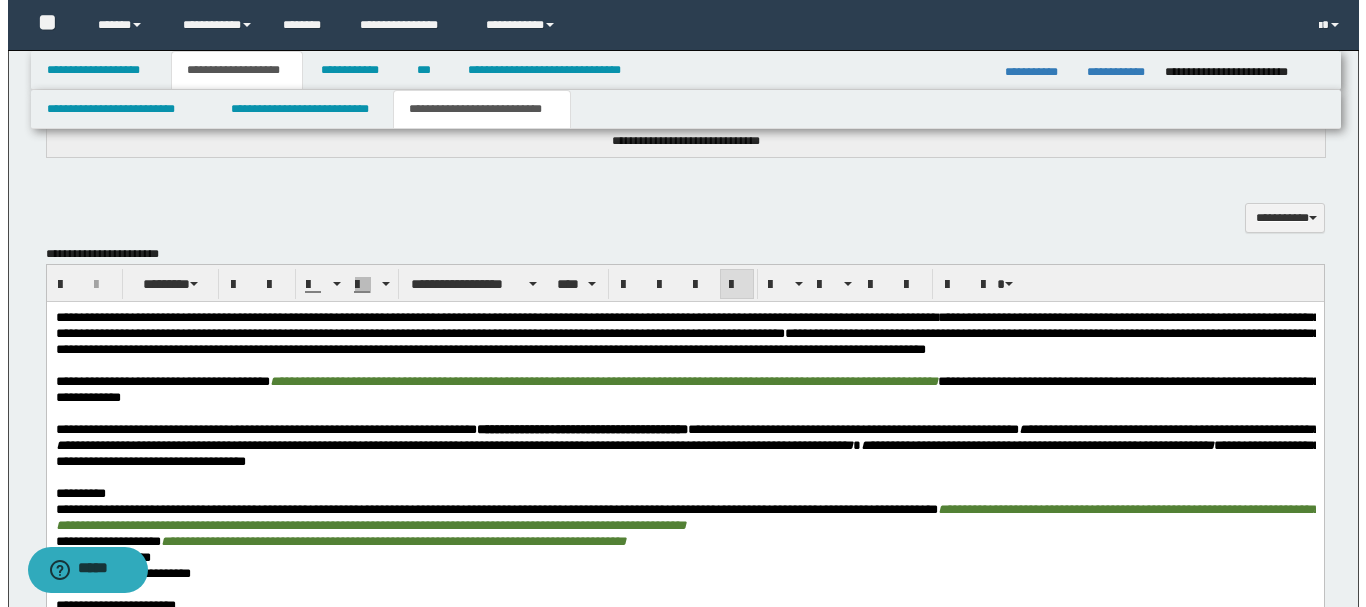 scroll, scrollTop: 611, scrollLeft: 0, axis: vertical 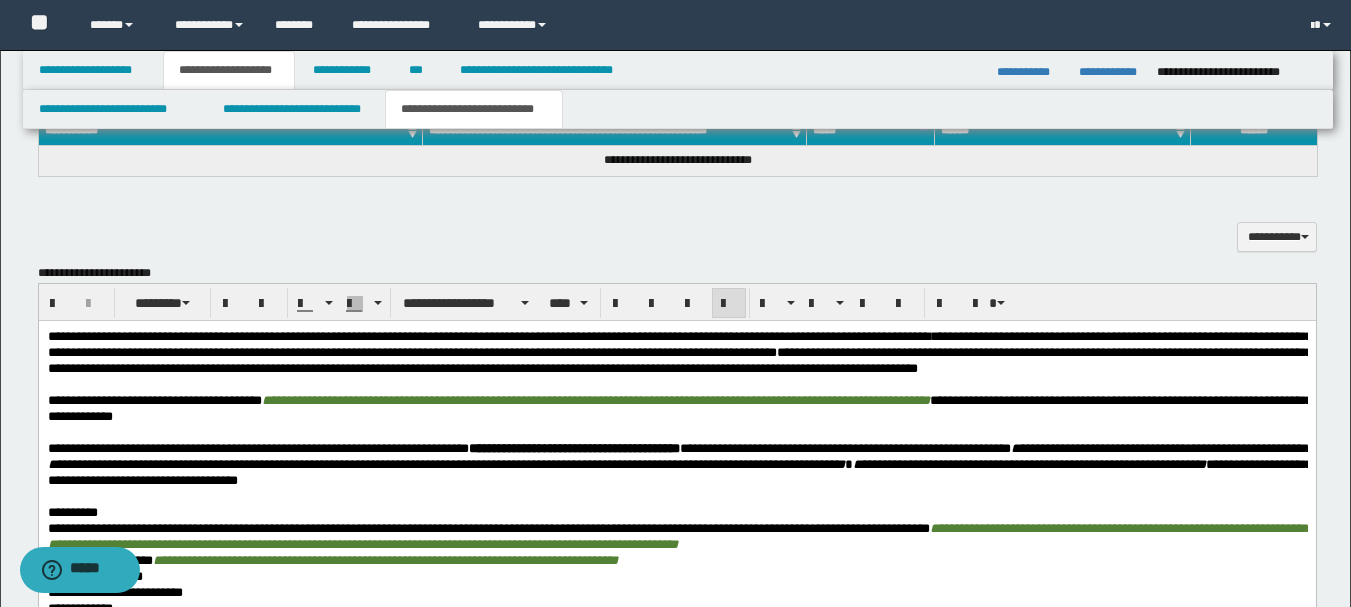 click on "**********" at bounding box center [679, 360] 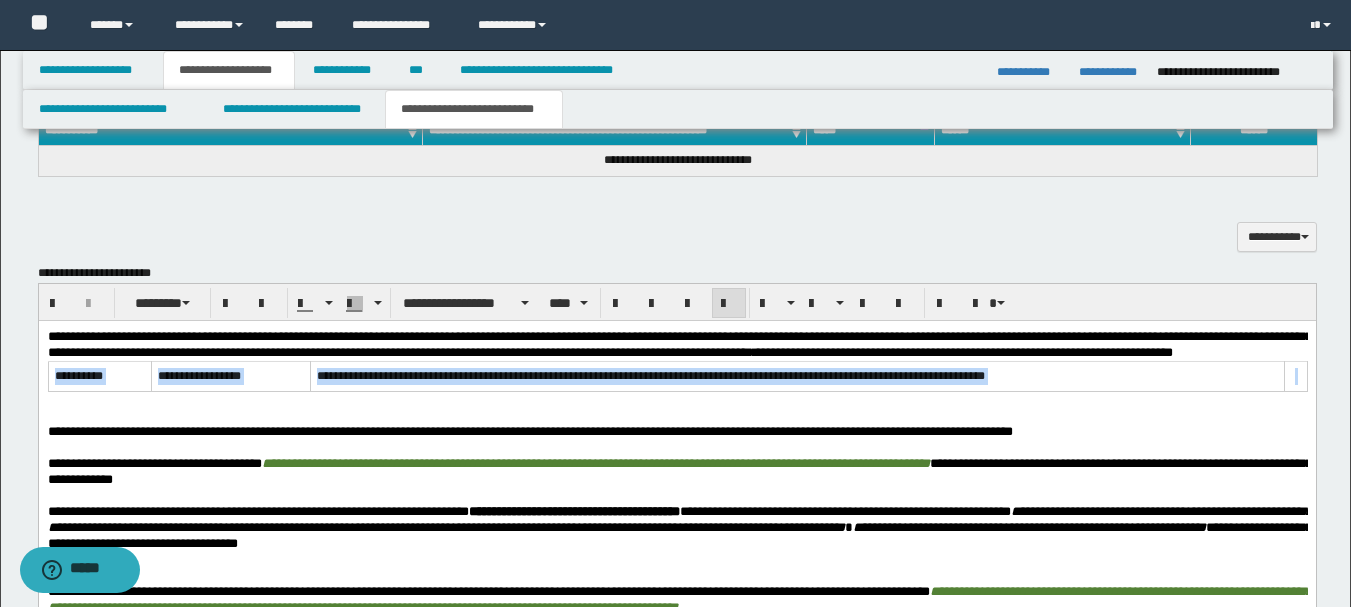 drag, startPoint x: 460, startPoint y: 373, endPoint x: 1176, endPoint y: 417, distance: 717.3507 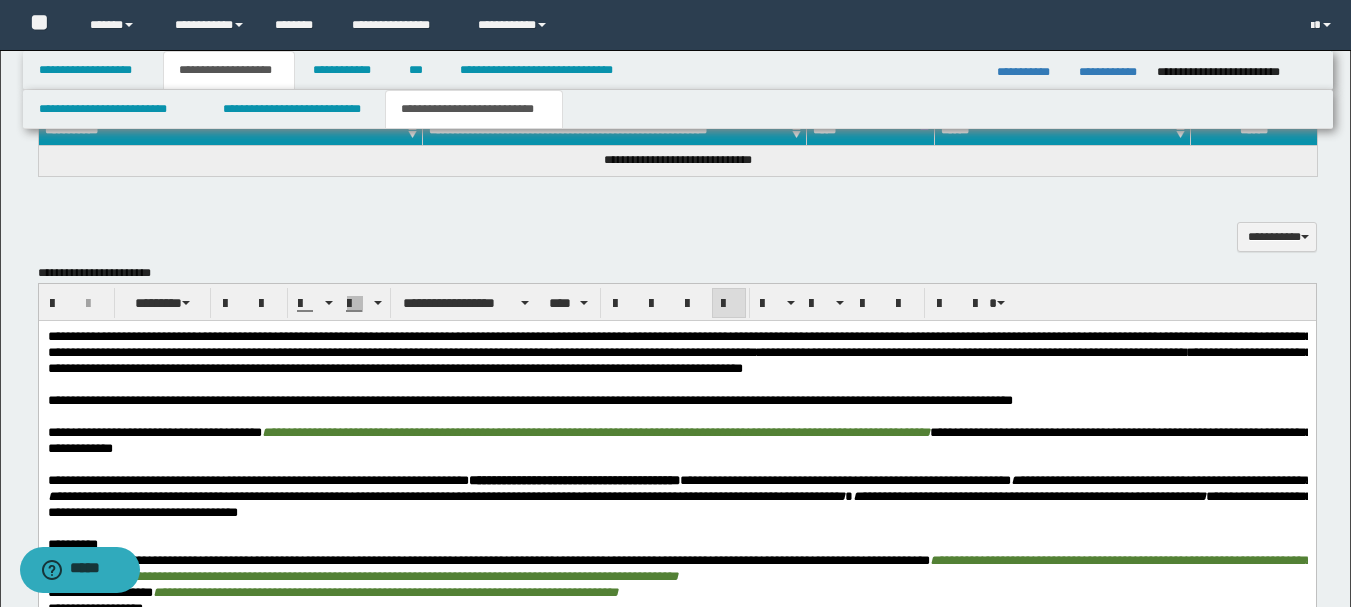 drag, startPoint x: 374, startPoint y: 369, endPoint x: 383, endPoint y: 399, distance: 31.320919 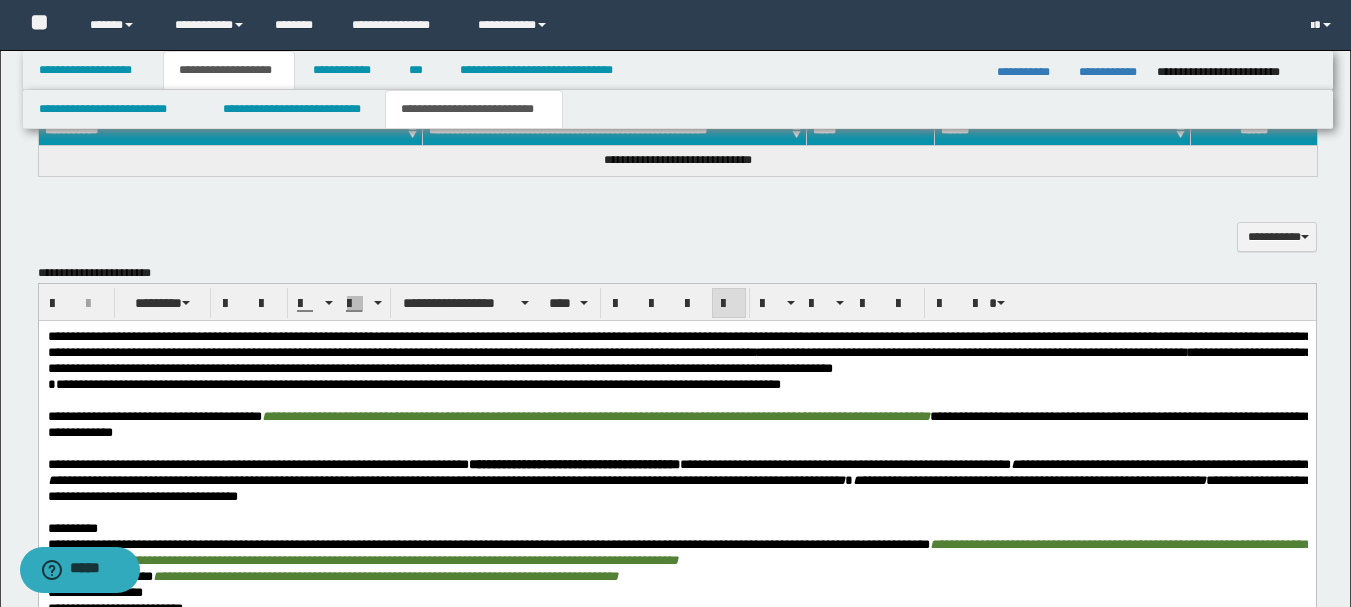 drag, startPoint x: 91, startPoint y: 382, endPoint x: 103, endPoint y: 411, distance: 31.38471 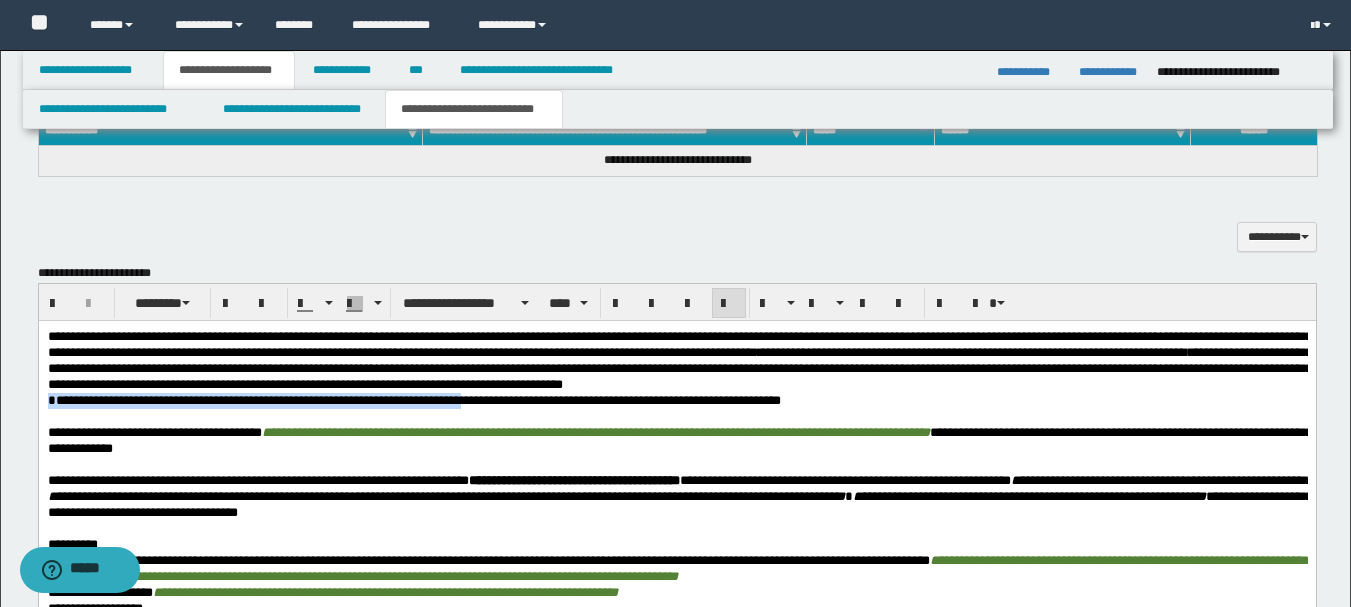 drag, startPoint x: 120, startPoint y: 397, endPoint x: 519, endPoint y: 417, distance: 399.50095 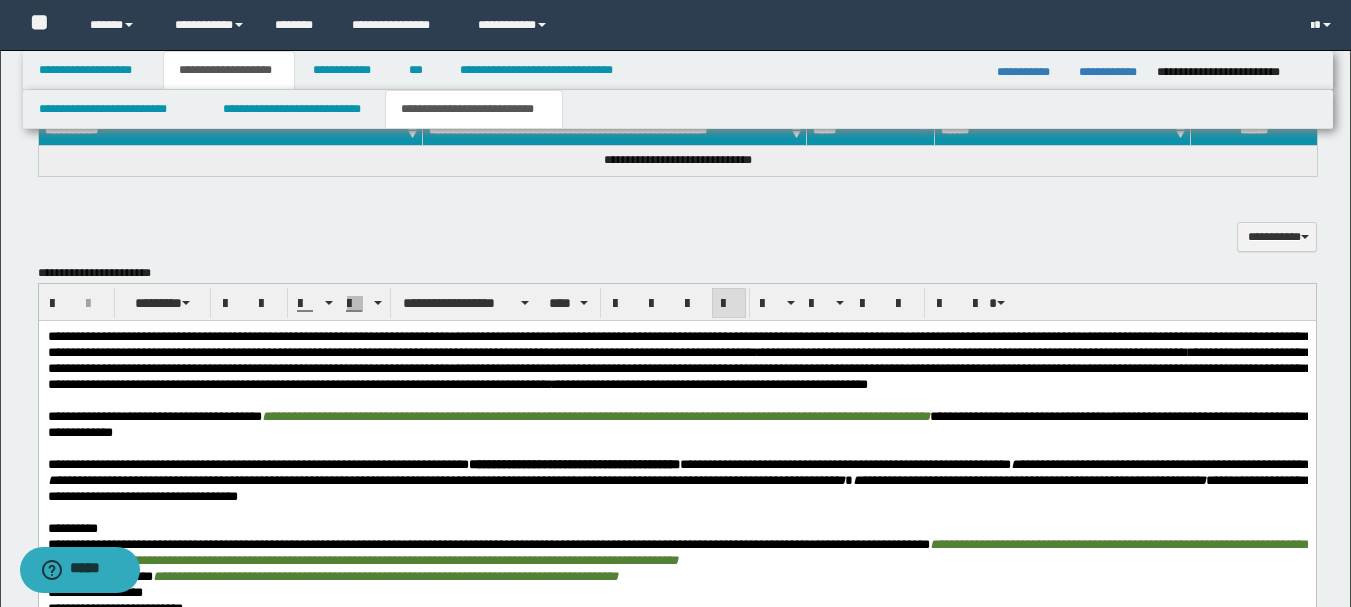 click on "**********" at bounding box center (709, 384) 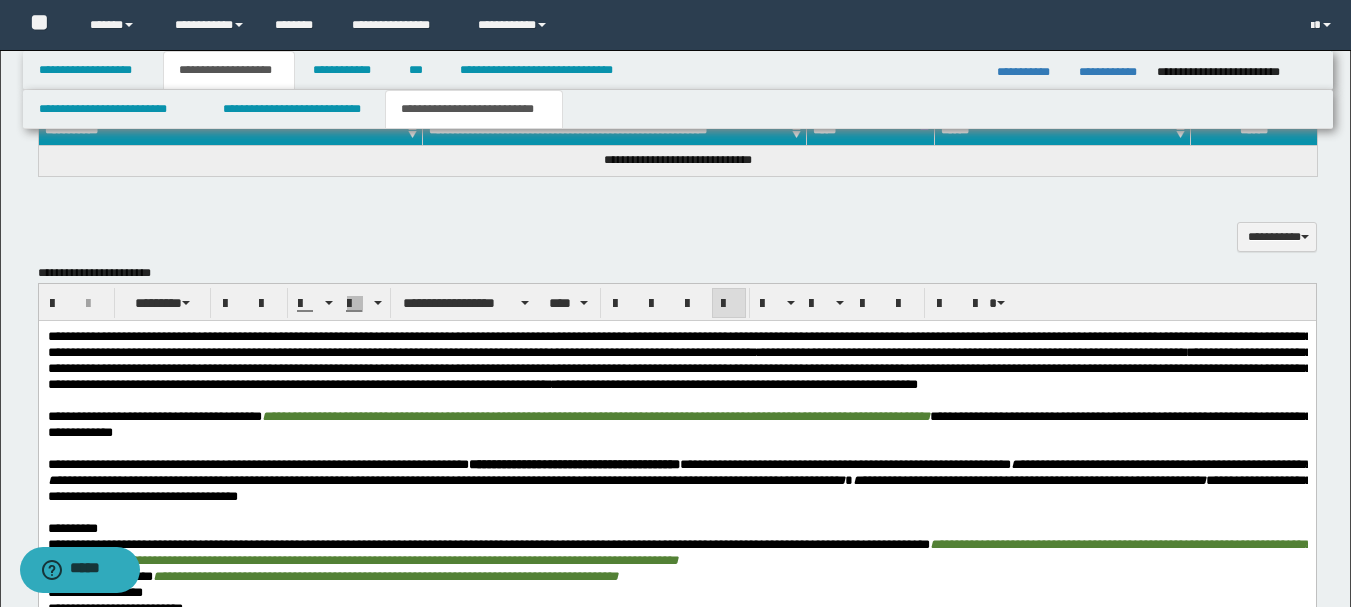 click on "**********" at bounding box center [676, 361] 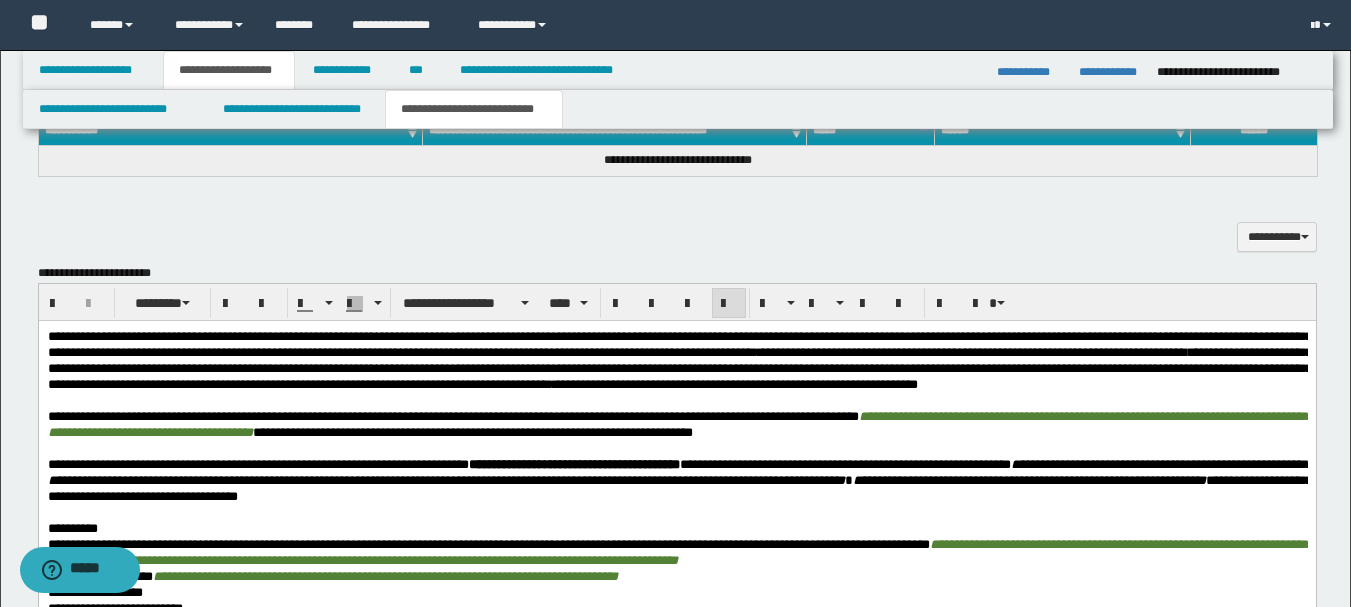 click on "**********" at bounding box center [679, 424] 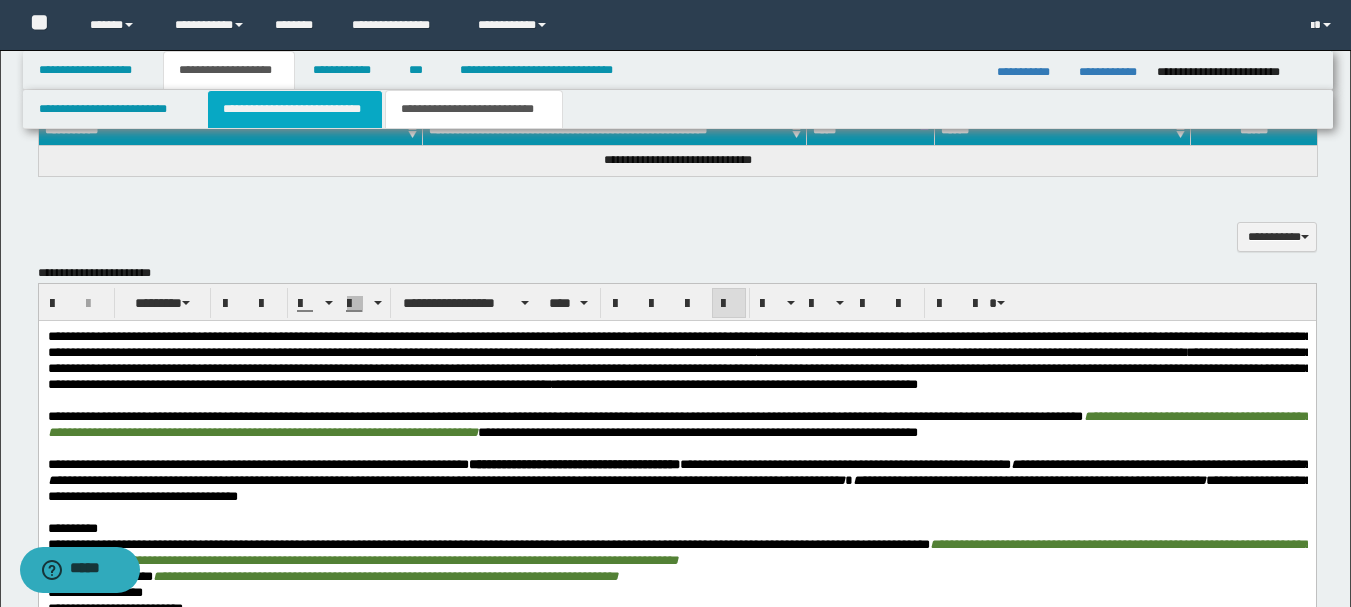 click on "**********" at bounding box center (295, 109) 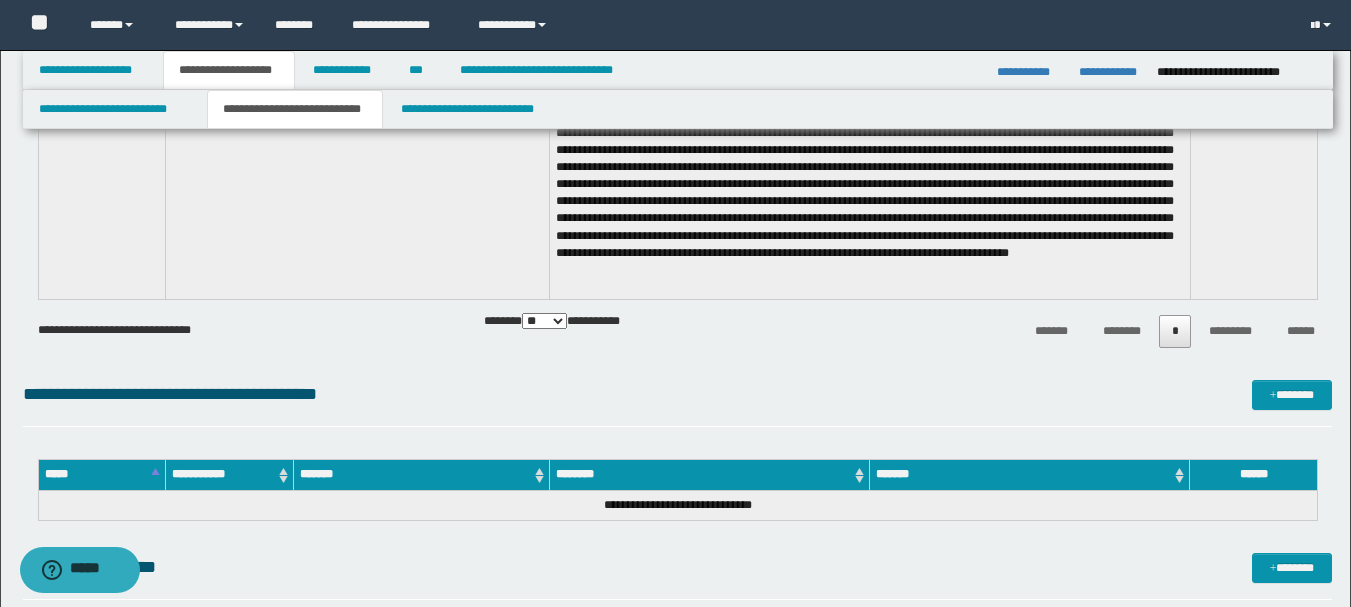 scroll, scrollTop: 2111, scrollLeft: 0, axis: vertical 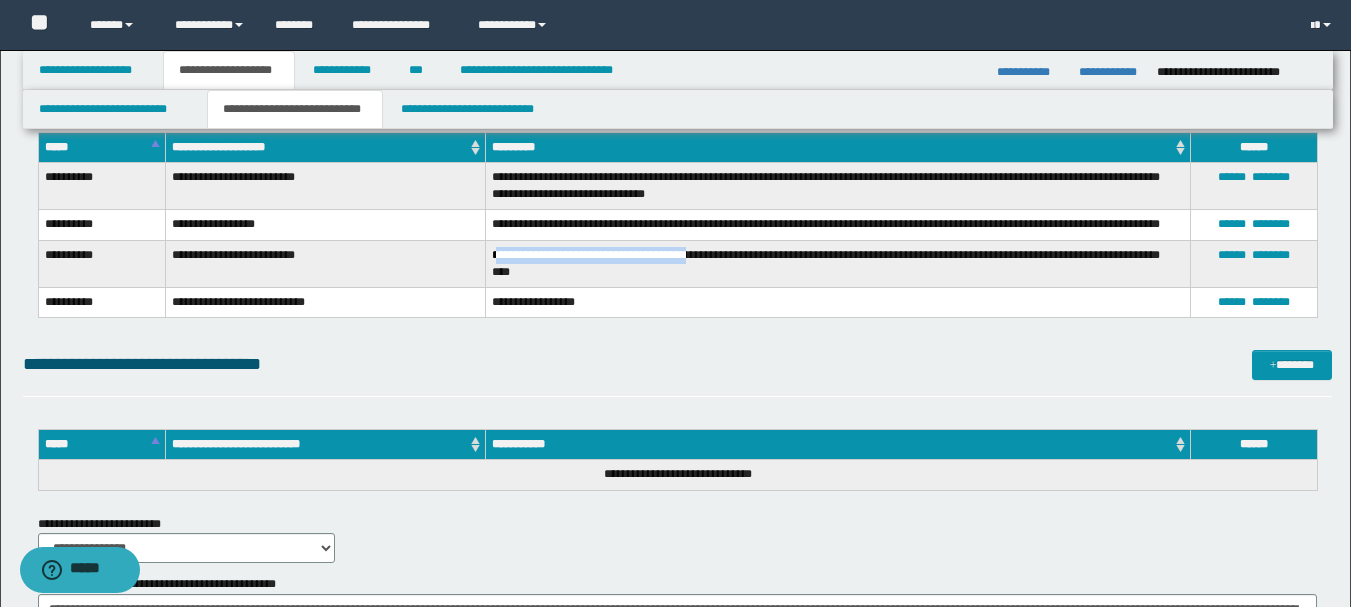 drag, startPoint x: 510, startPoint y: 252, endPoint x: 706, endPoint y: 258, distance: 196.09181 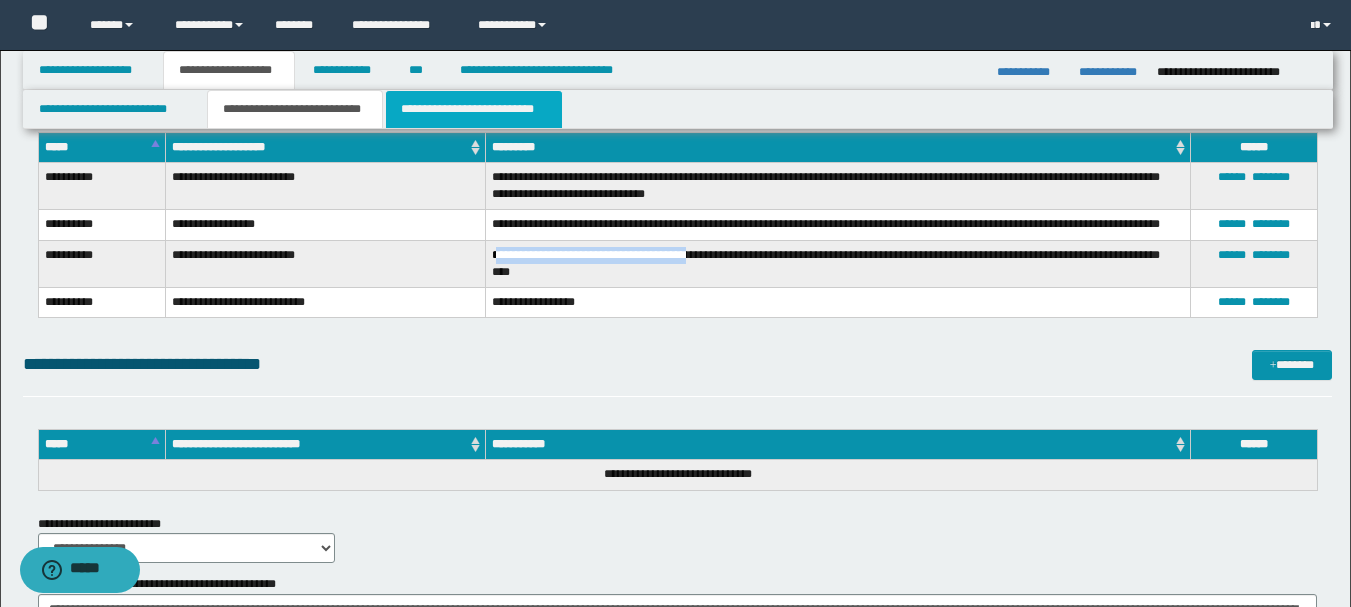 click on "**********" at bounding box center (474, 109) 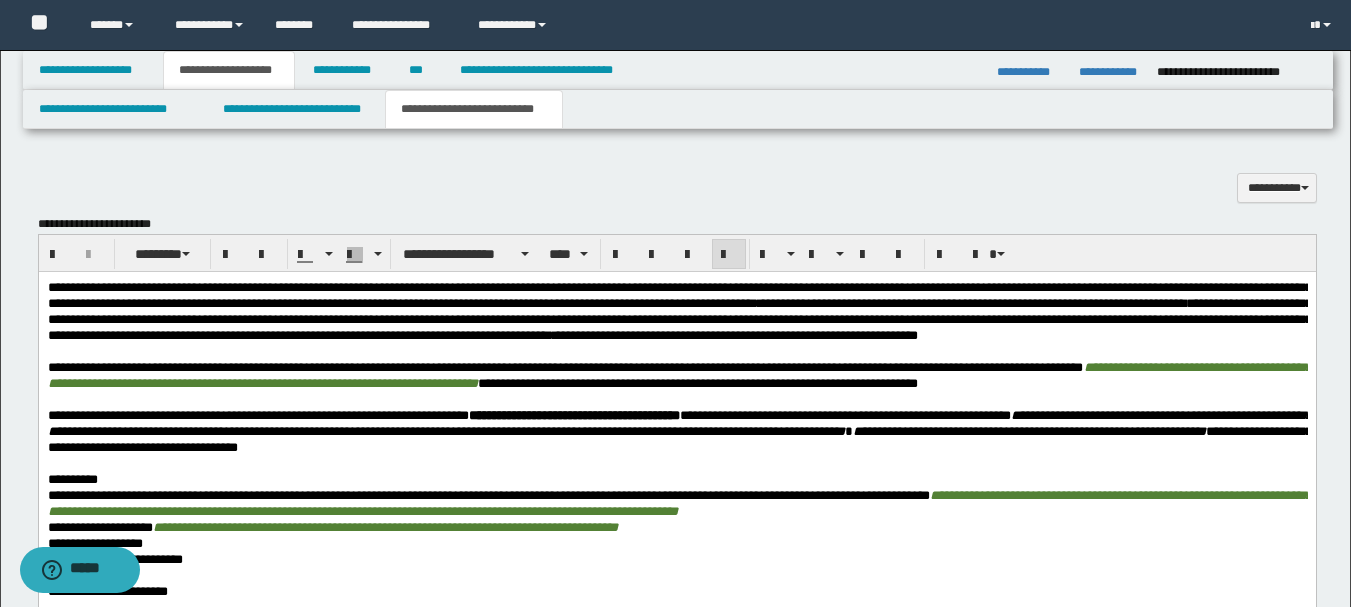 scroll, scrollTop: 643, scrollLeft: 0, axis: vertical 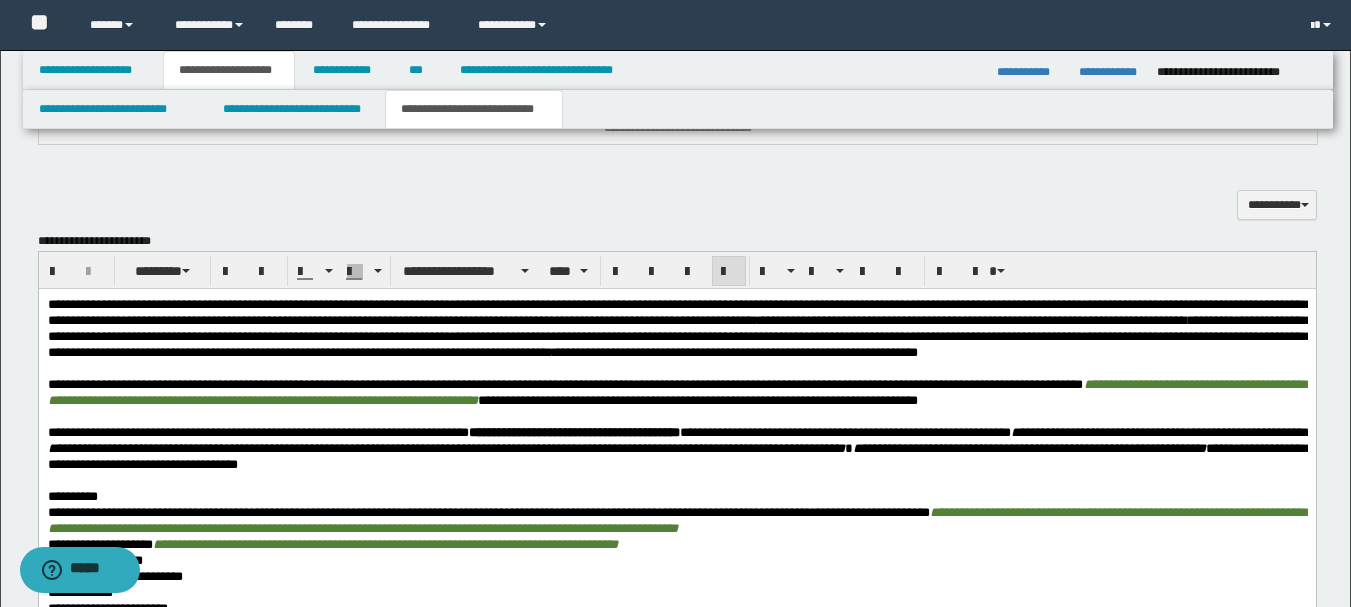 click on "**********" at bounding box center [676, 530] 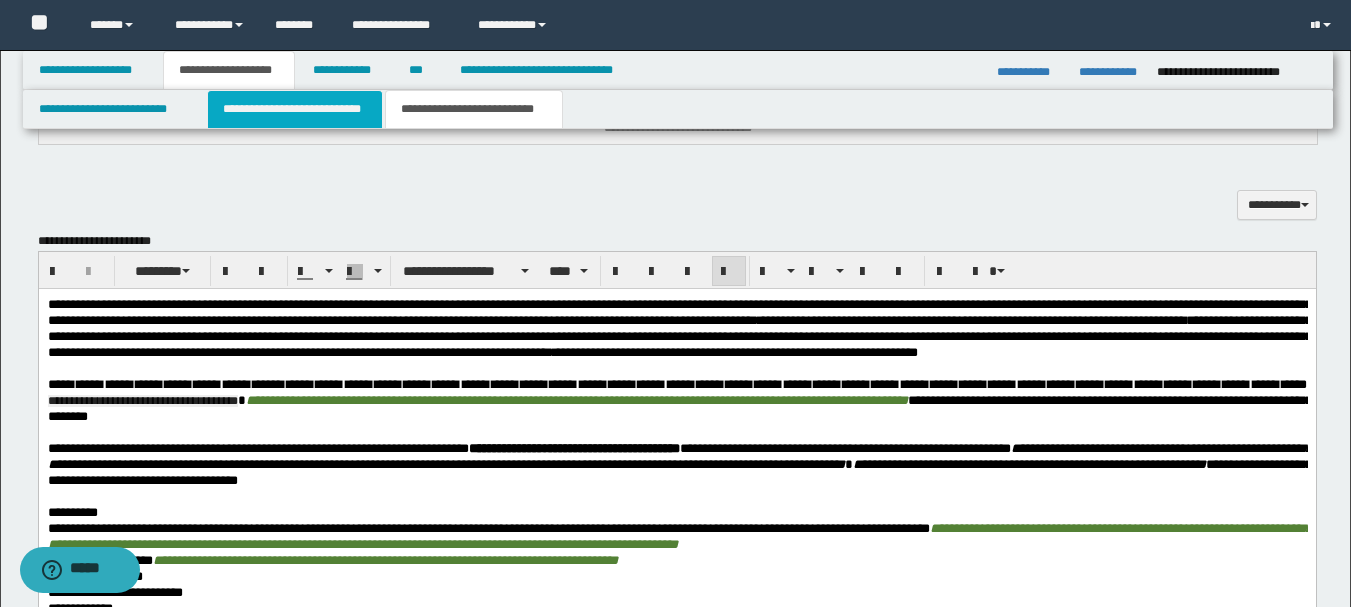 click on "**********" at bounding box center (295, 109) 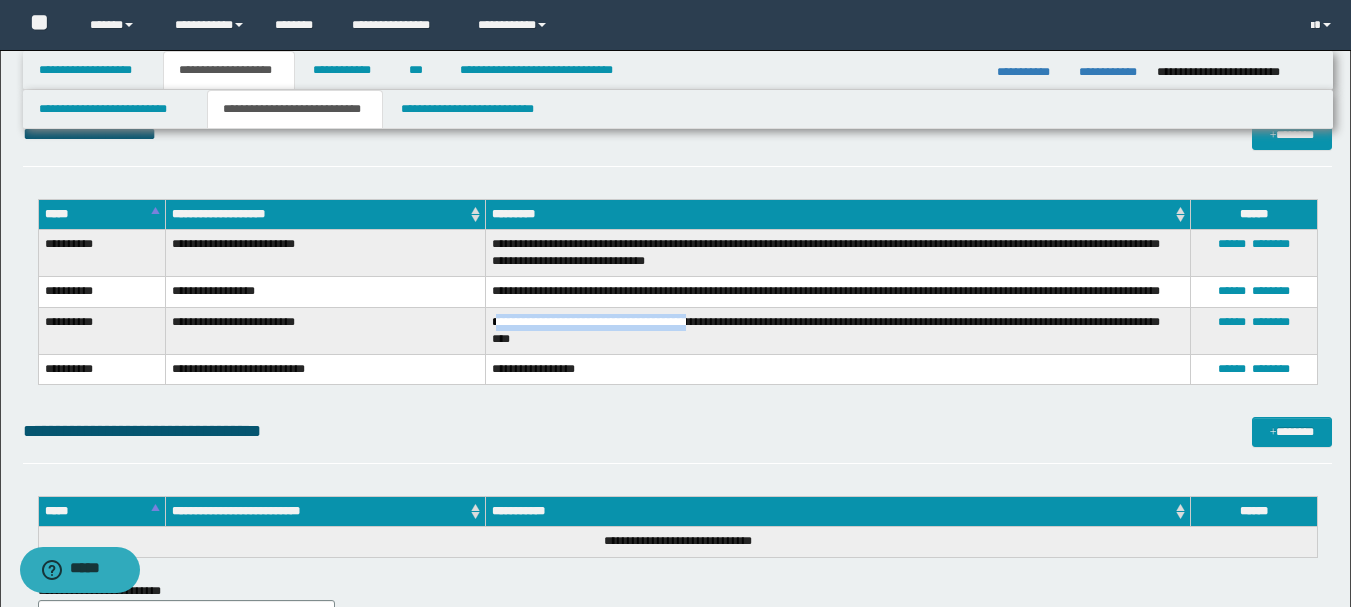 scroll, scrollTop: 2043, scrollLeft: 0, axis: vertical 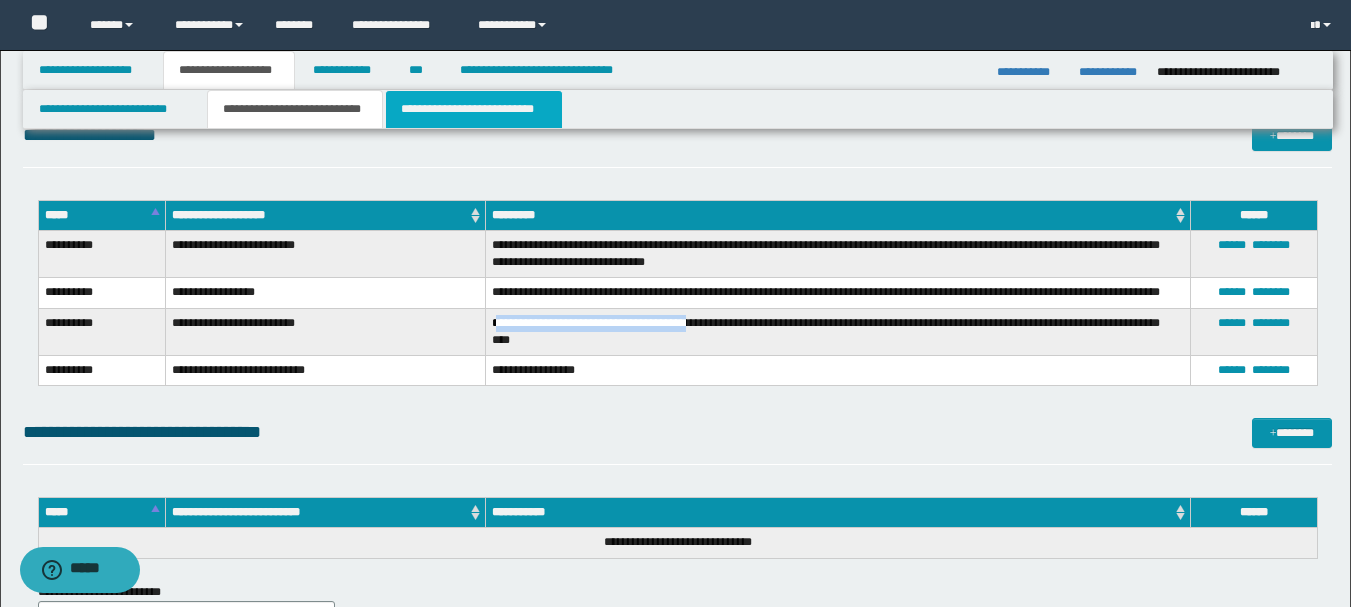 click on "**********" at bounding box center [474, 109] 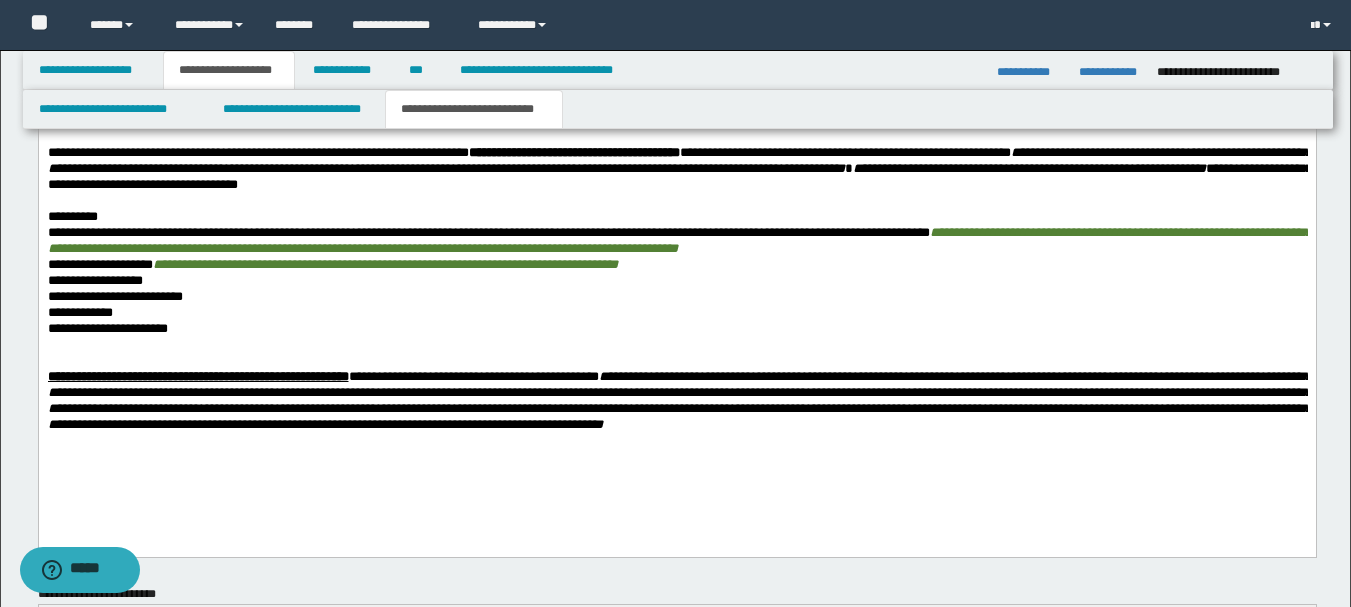 scroll, scrollTop: 843, scrollLeft: 0, axis: vertical 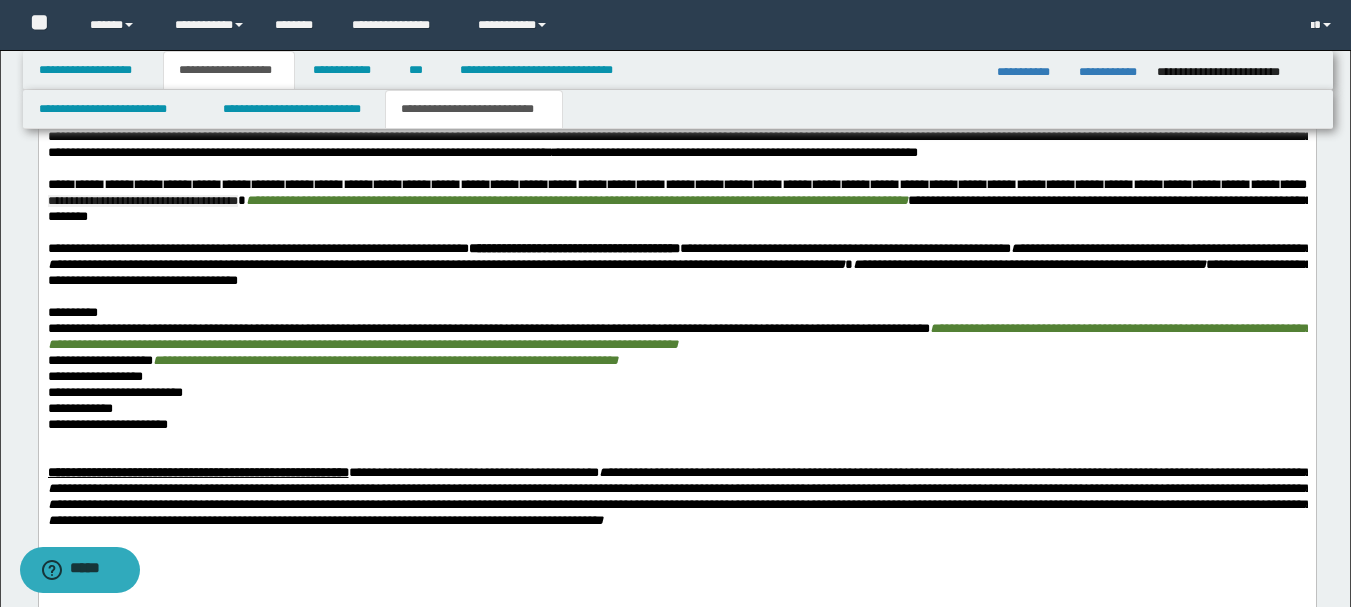 click on "**********" at bounding box center (142, 201) 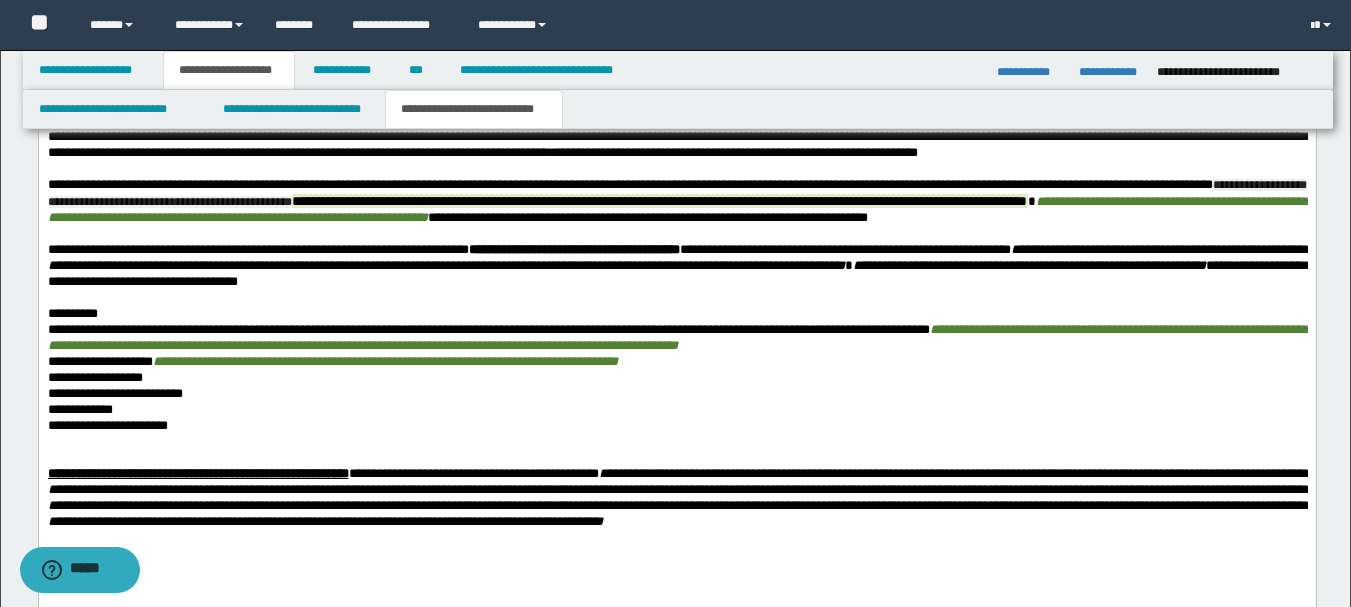 click on "**********" at bounding box center [658, 201] 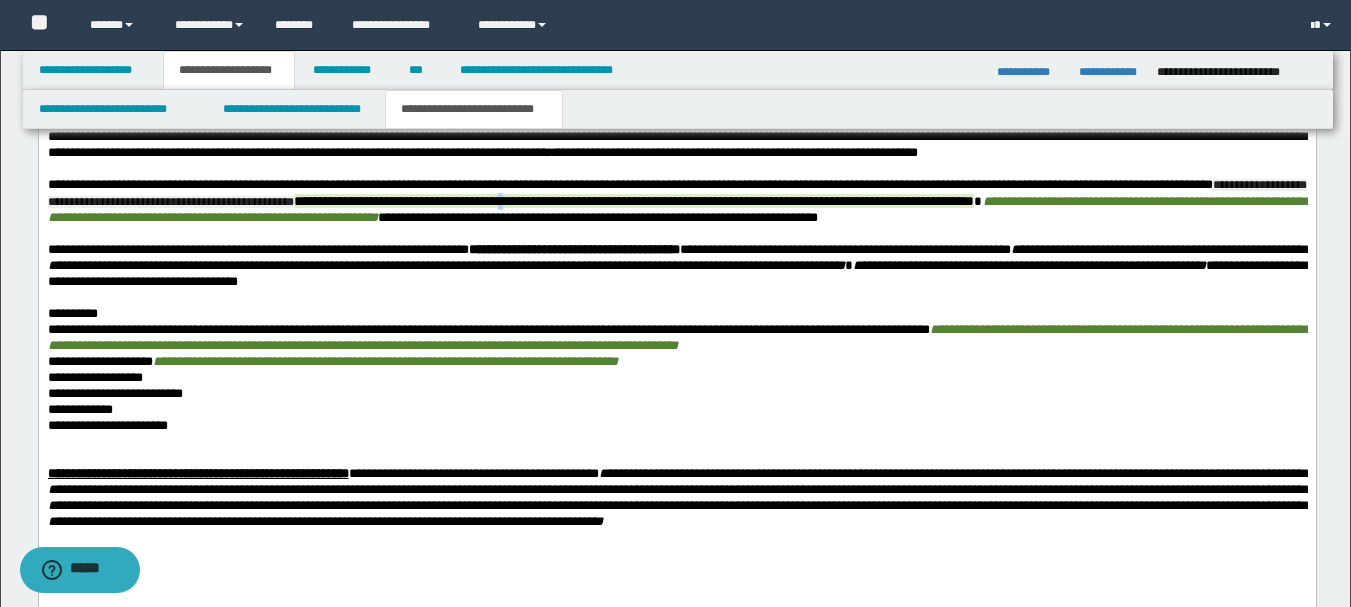 click on "**********" at bounding box center [633, 201] 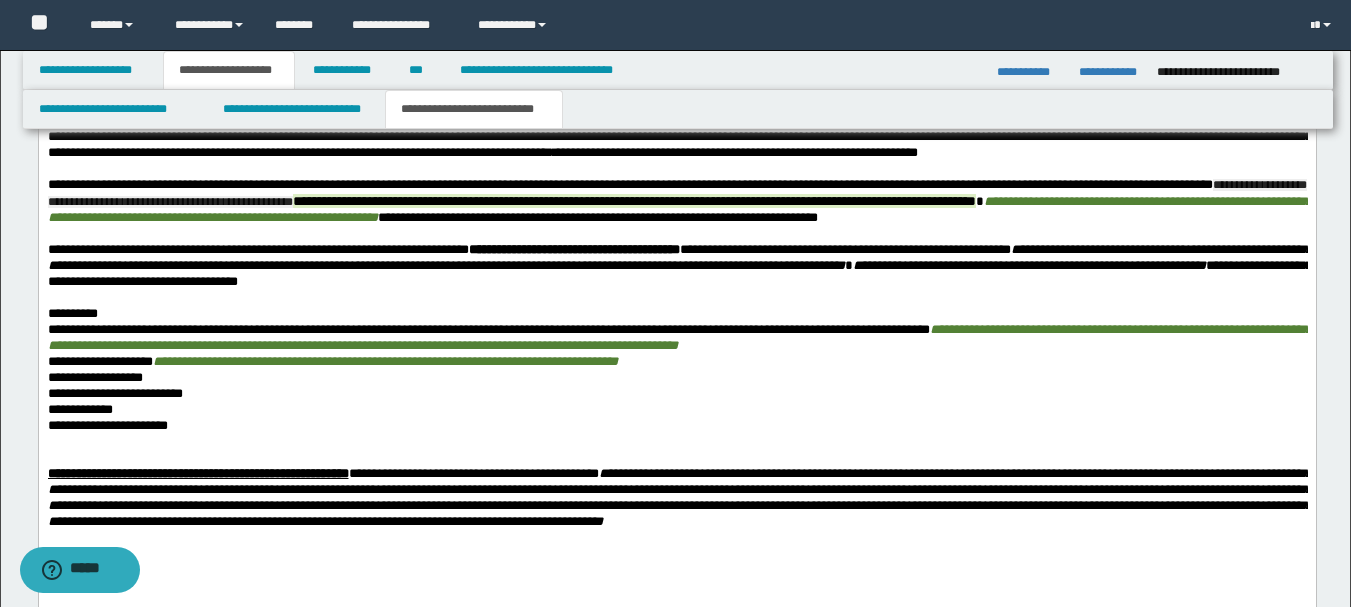 click on "**********" at bounding box center (597, 217) 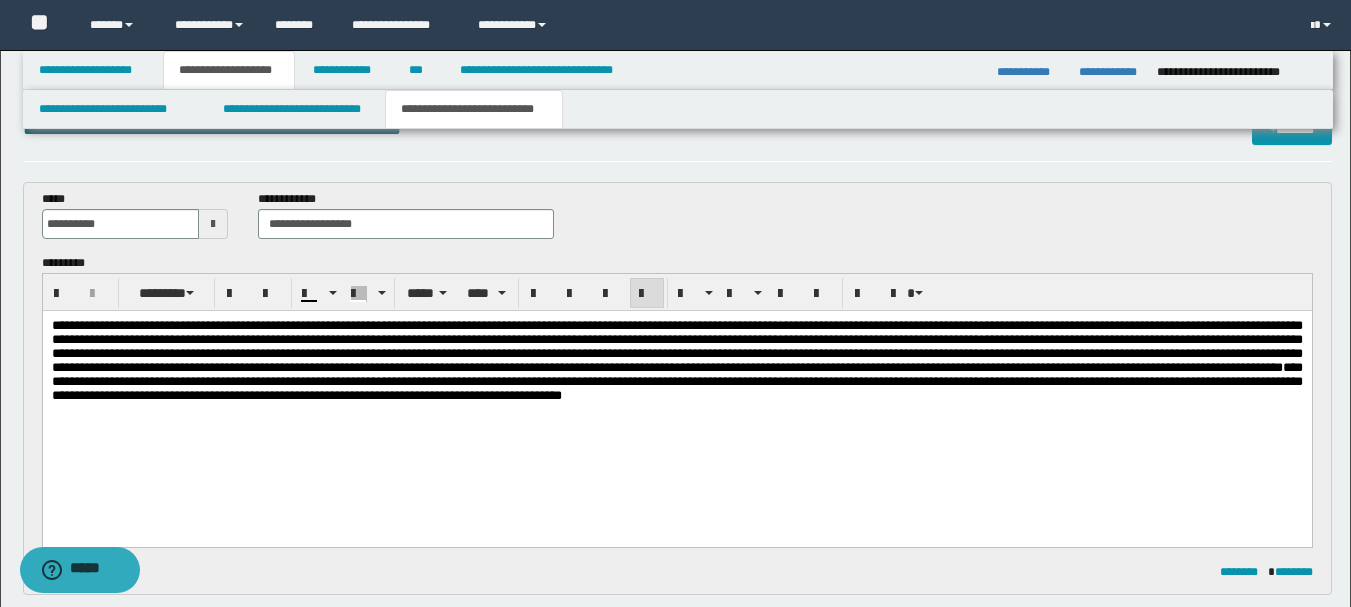 scroll, scrollTop: 43, scrollLeft: 0, axis: vertical 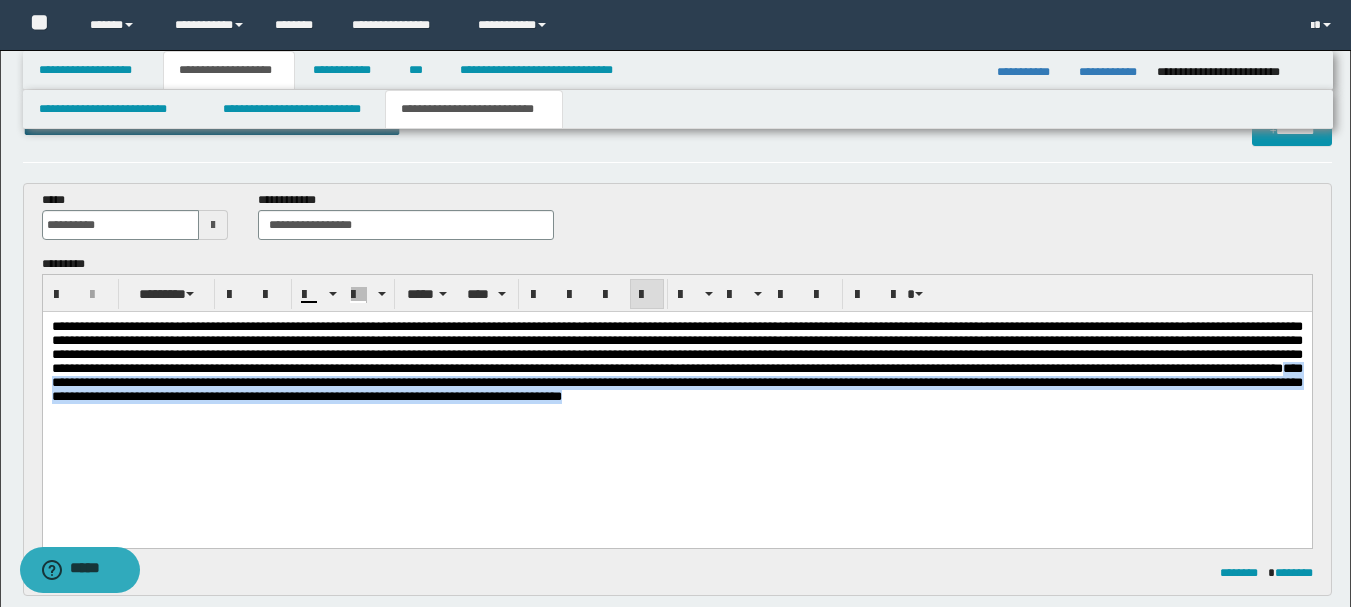 drag, startPoint x: 1085, startPoint y: 388, endPoint x: 1096, endPoint y: 413, distance: 27.313 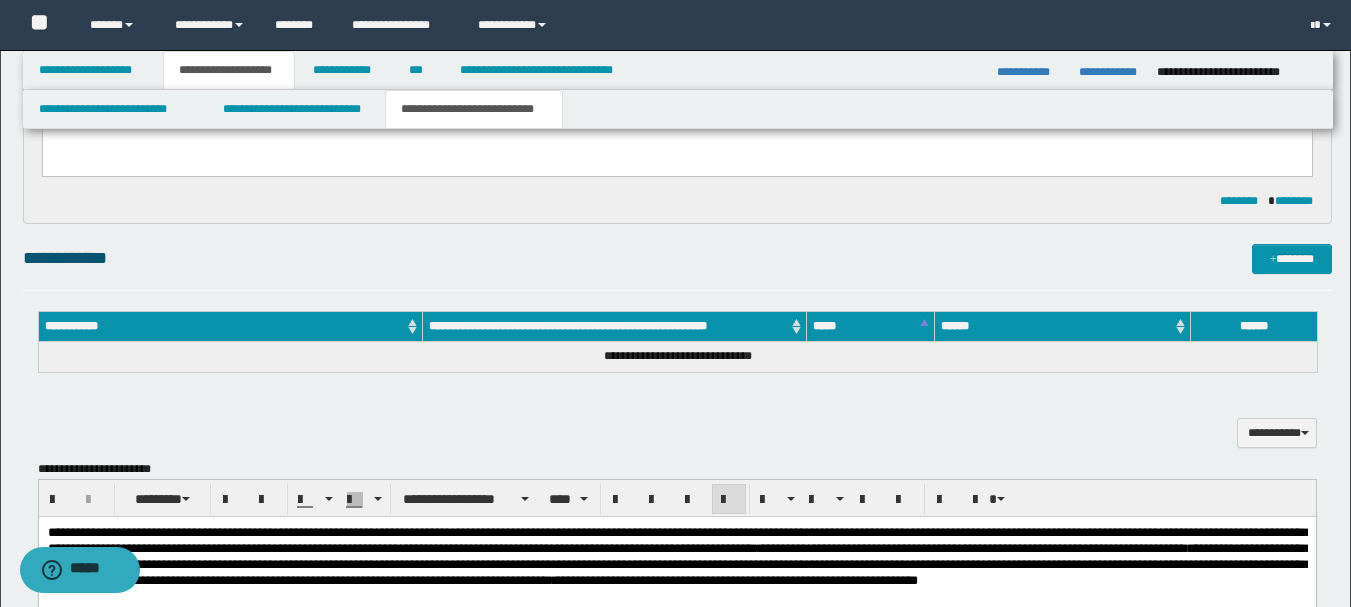 scroll, scrollTop: 743, scrollLeft: 0, axis: vertical 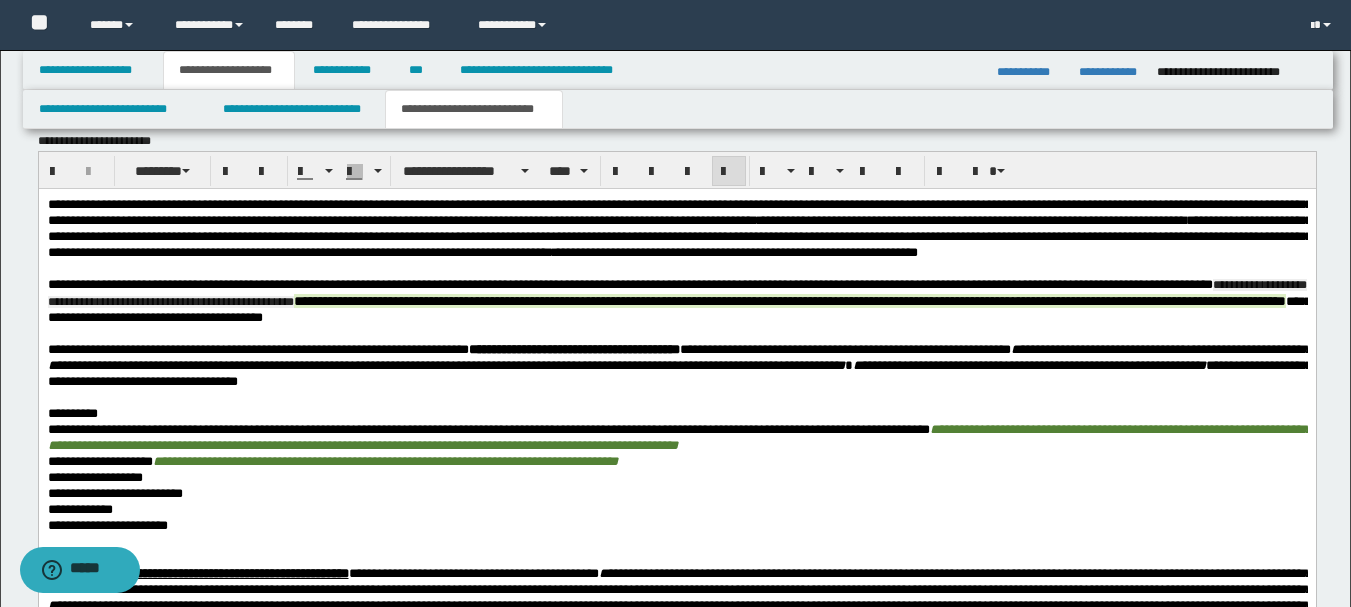 click on "**********" at bounding box center [678, 309] 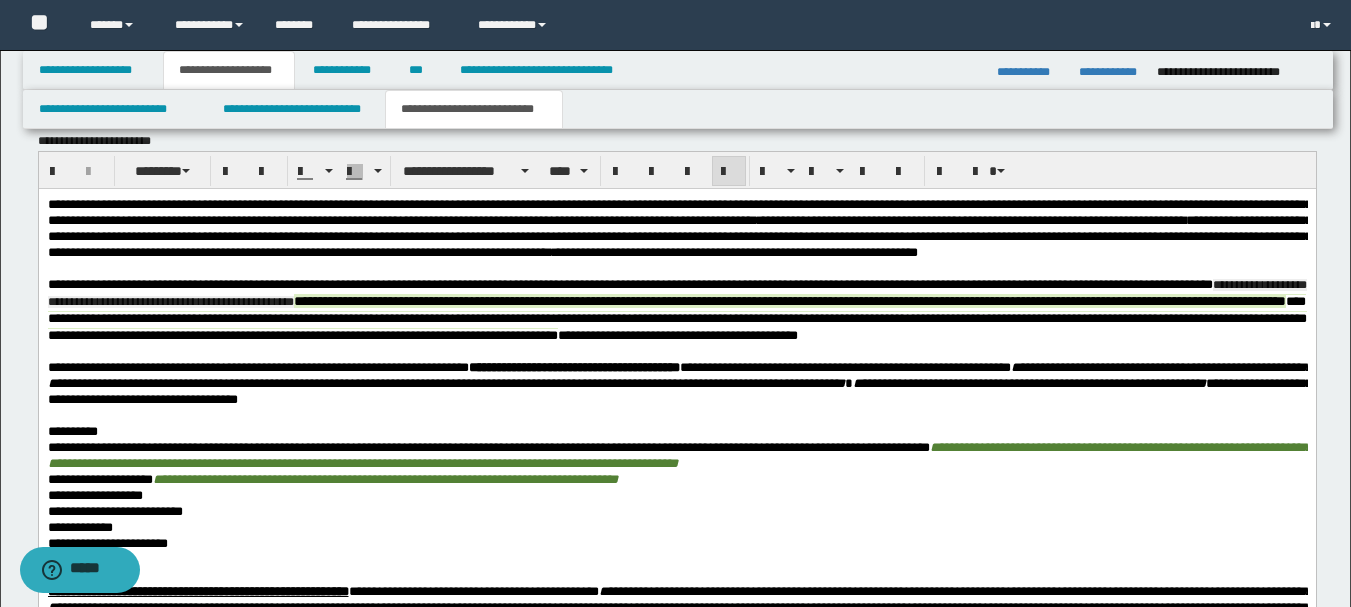click on "**********" at bounding box center [676, 318] 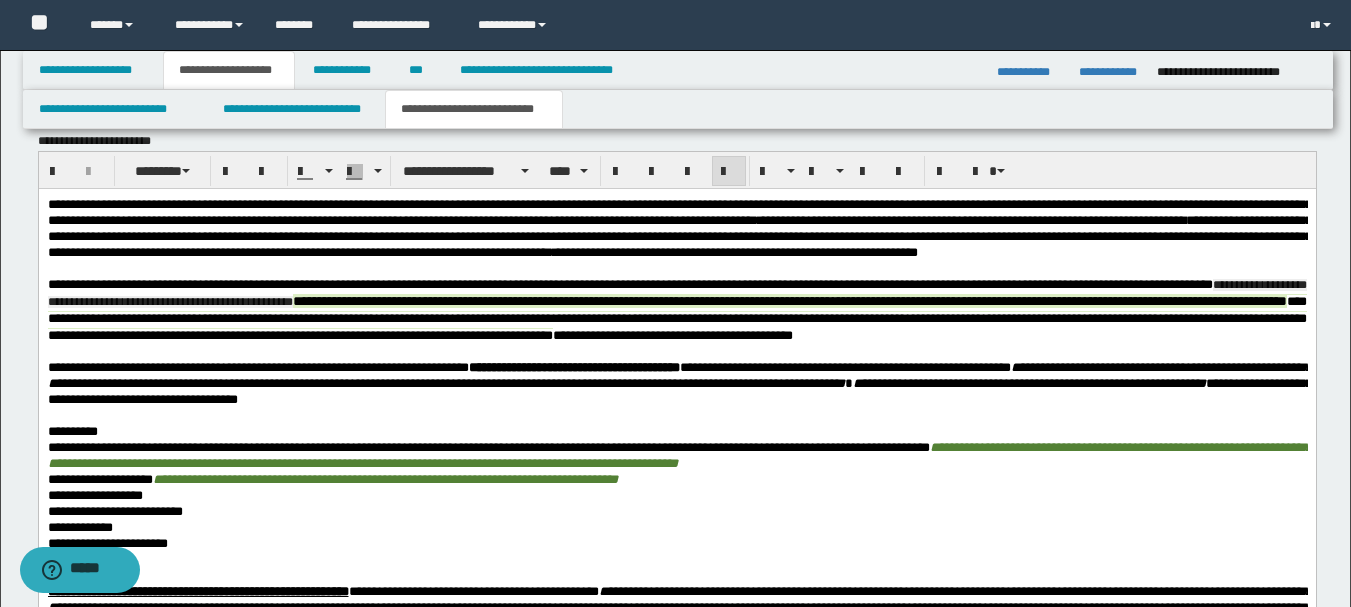 click on "**********" at bounding box center (672, 335) 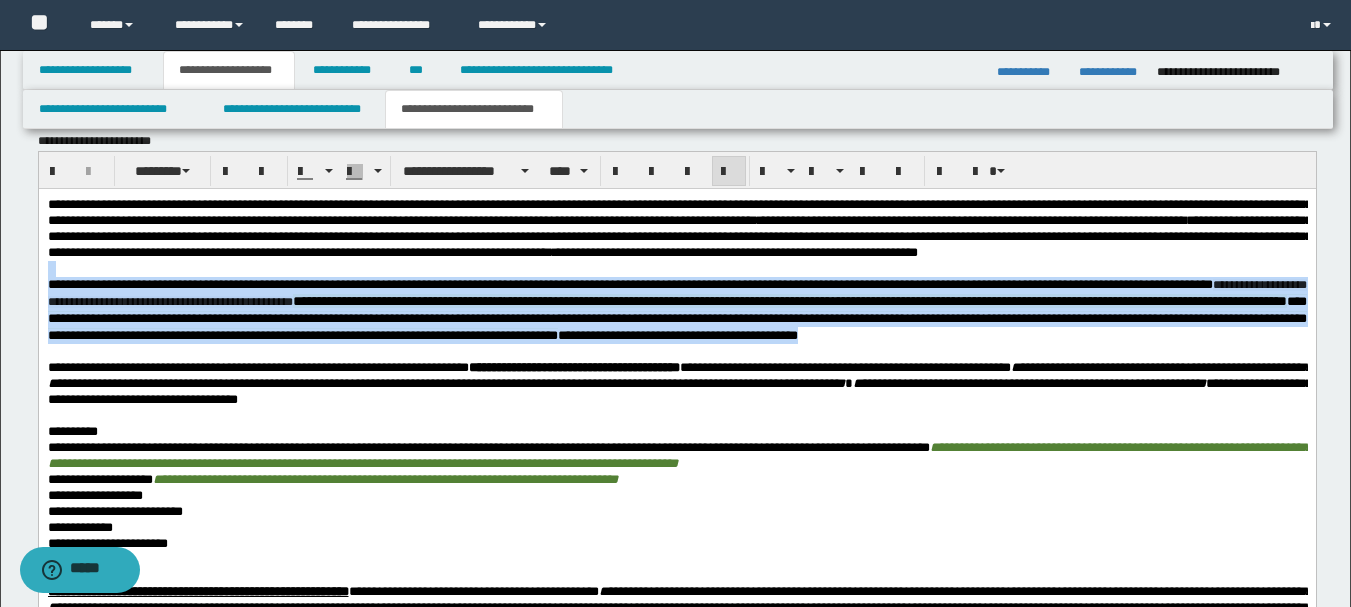 drag, startPoint x: 462, startPoint y: 363, endPoint x: 13, endPoint y: 285, distance: 455.7247 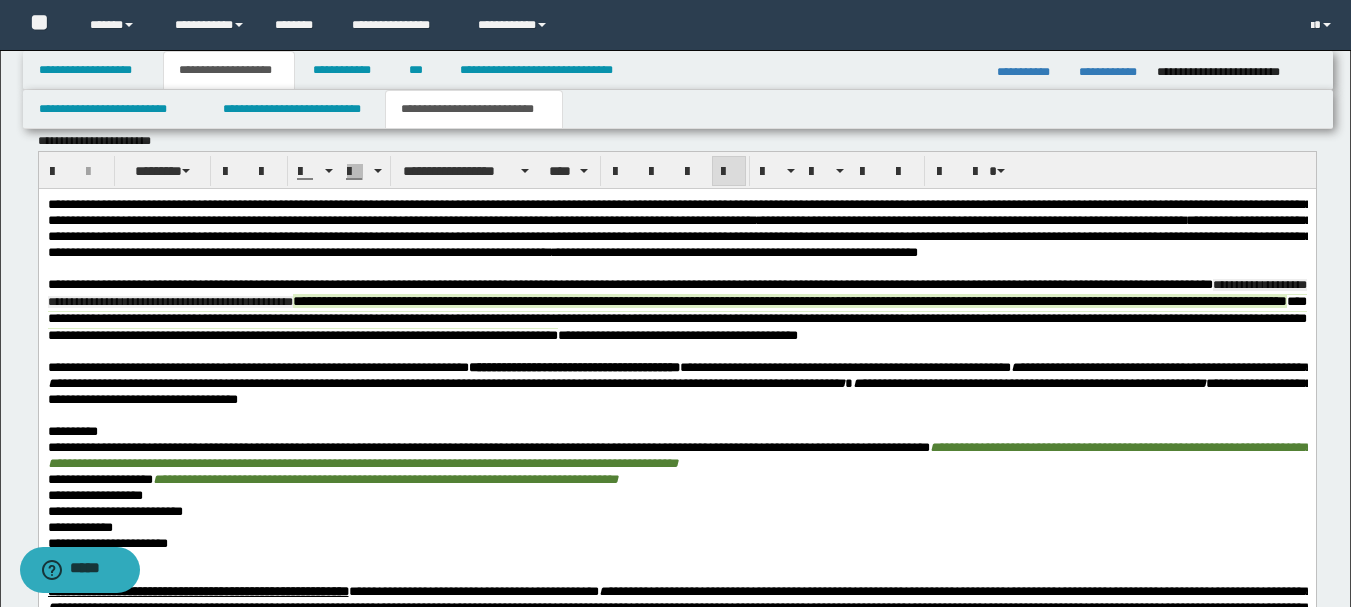 drag, startPoint x: 1304, startPoint y: 229, endPoint x: 1313, endPoint y: 238, distance: 12.727922 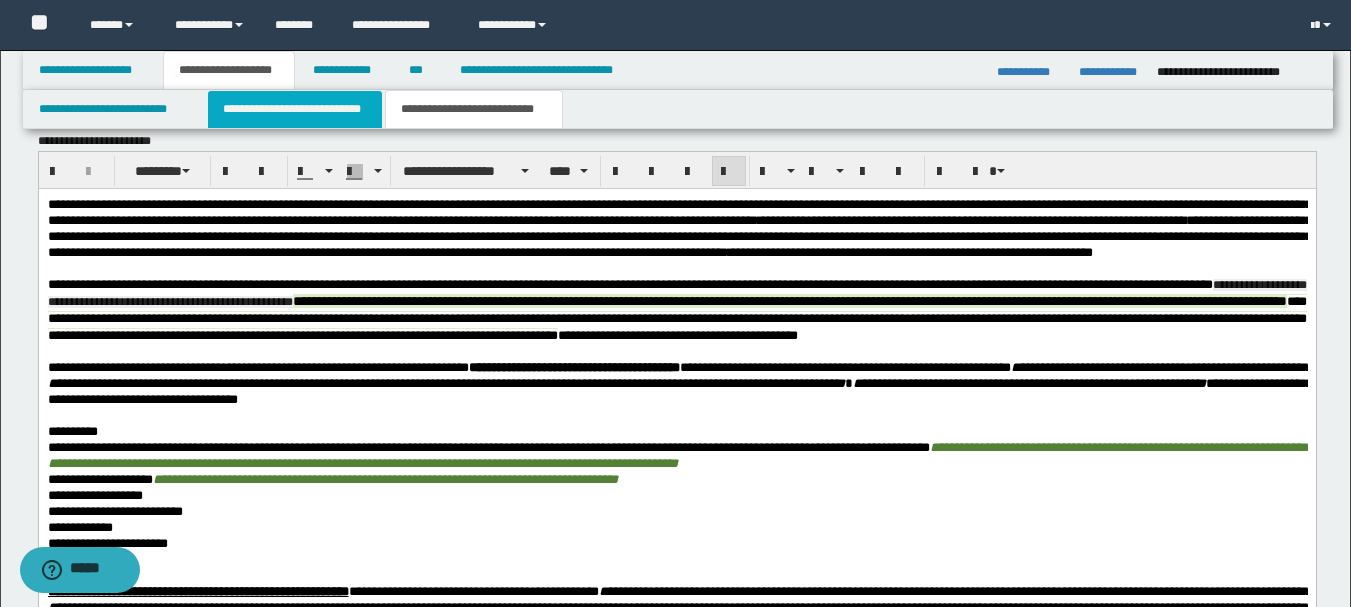 click on "**********" at bounding box center [295, 109] 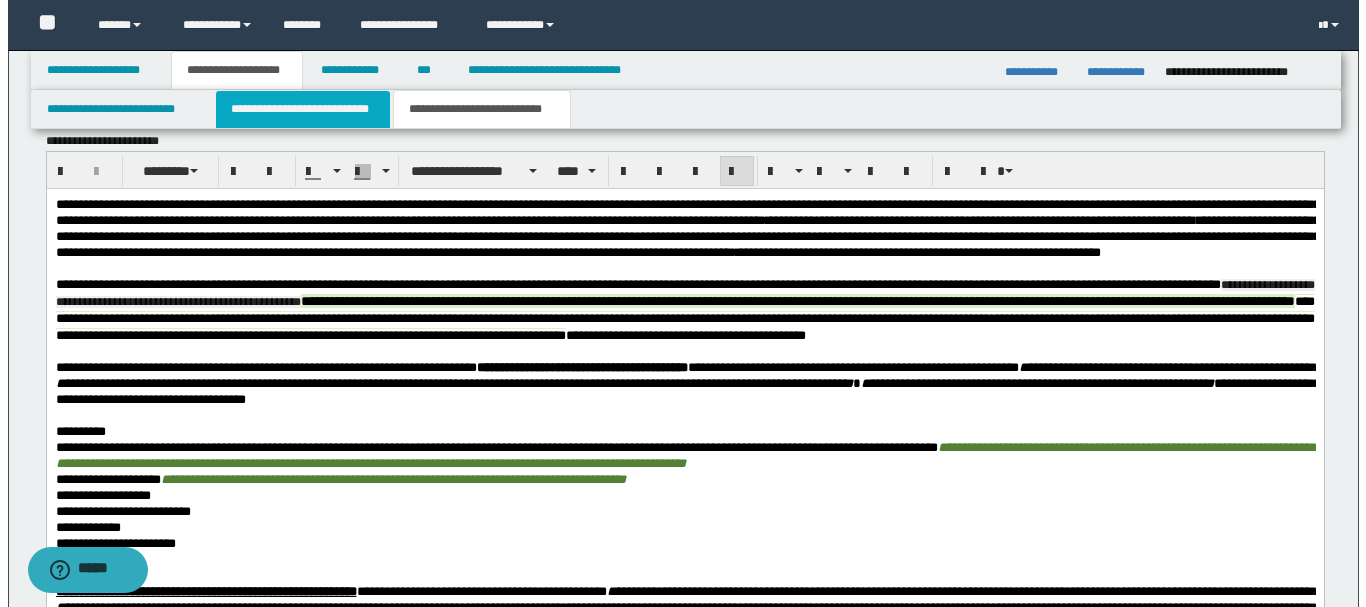 type on "**********" 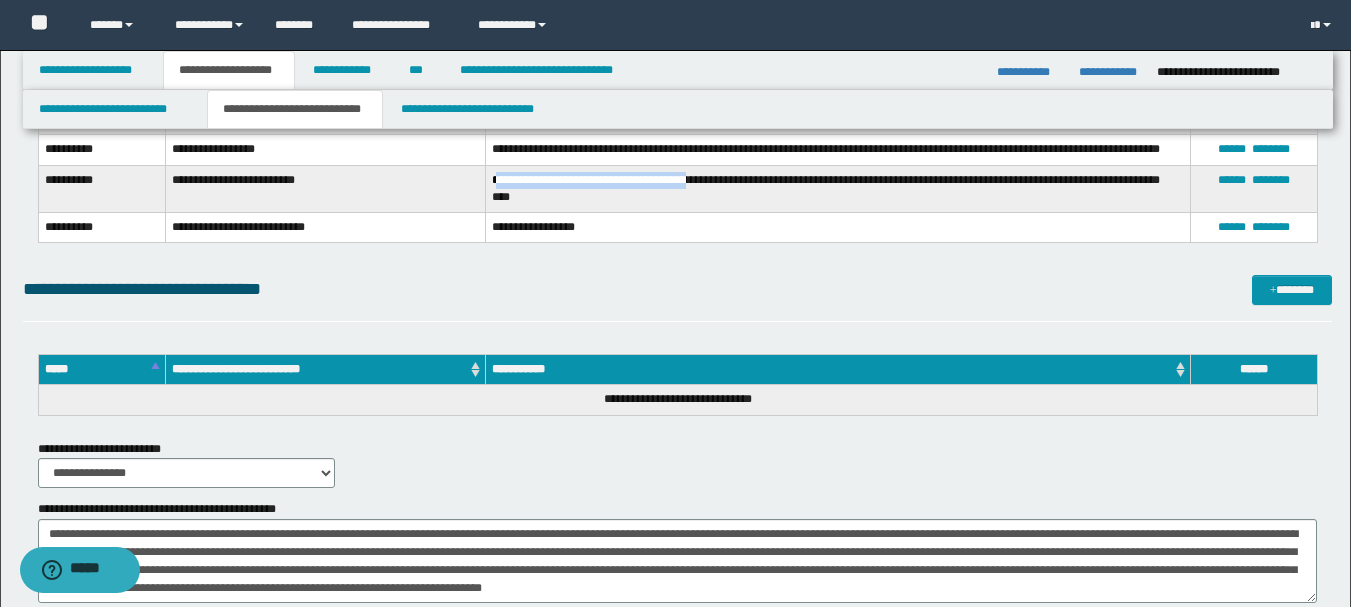 scroll, scrollTop: 2043, scrollLeft: 0, axis: vertical 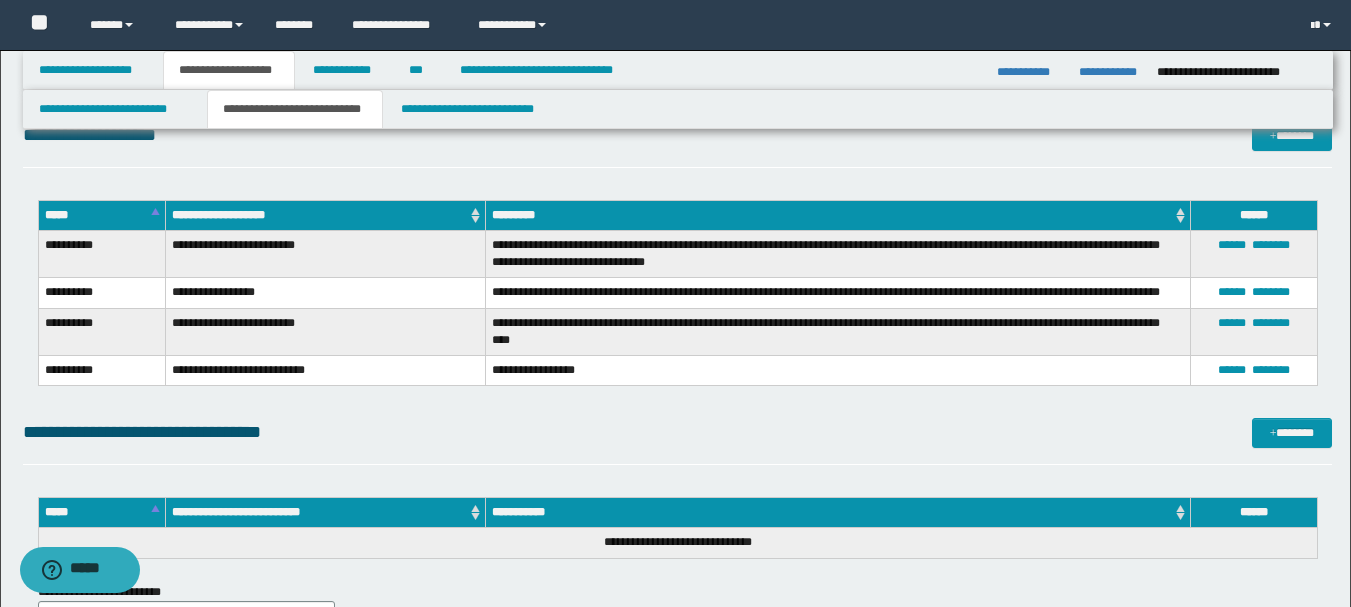 click on "**********" at bounding box center [837, 254] 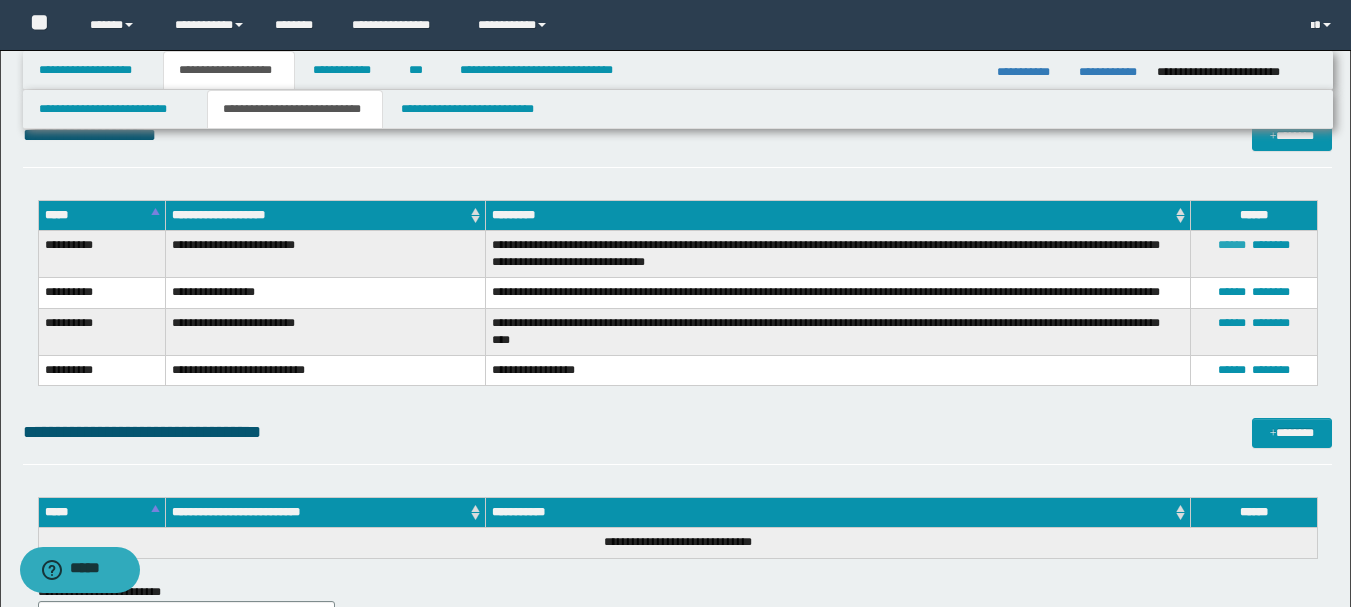click on "******" at bounding box center [1232, 245] 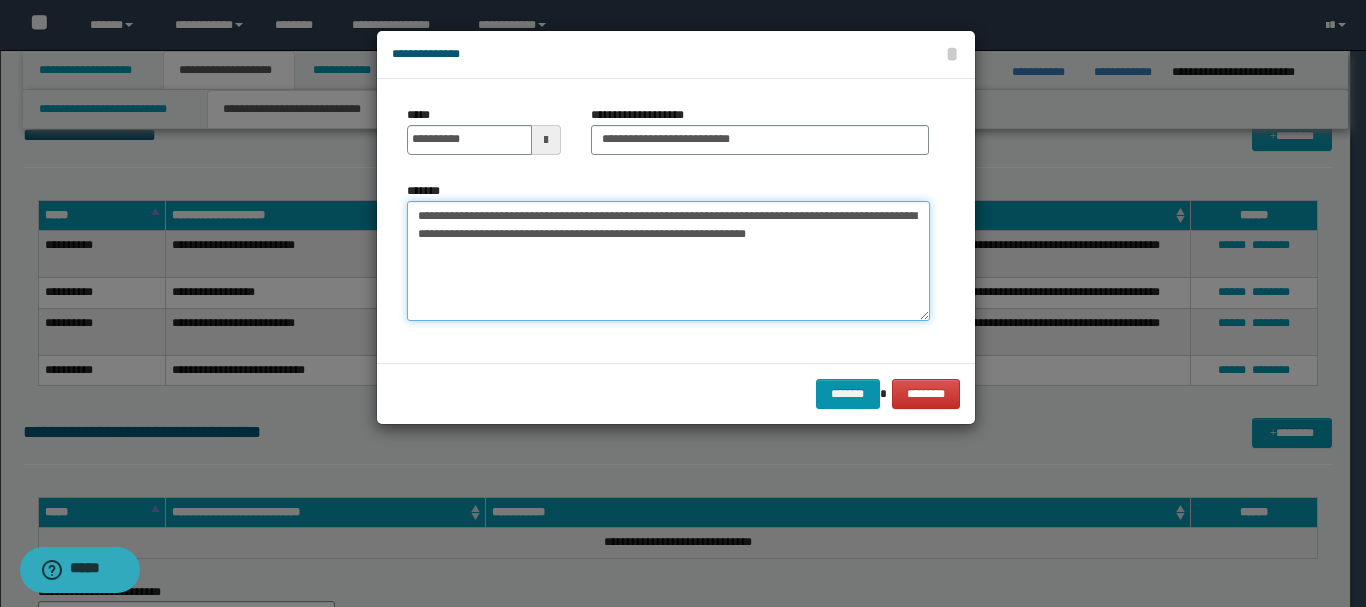 drag, startPoint x: 828, startPoint y: 230, endPoint x: 848, endPoint y: 237, distance: 21.189621 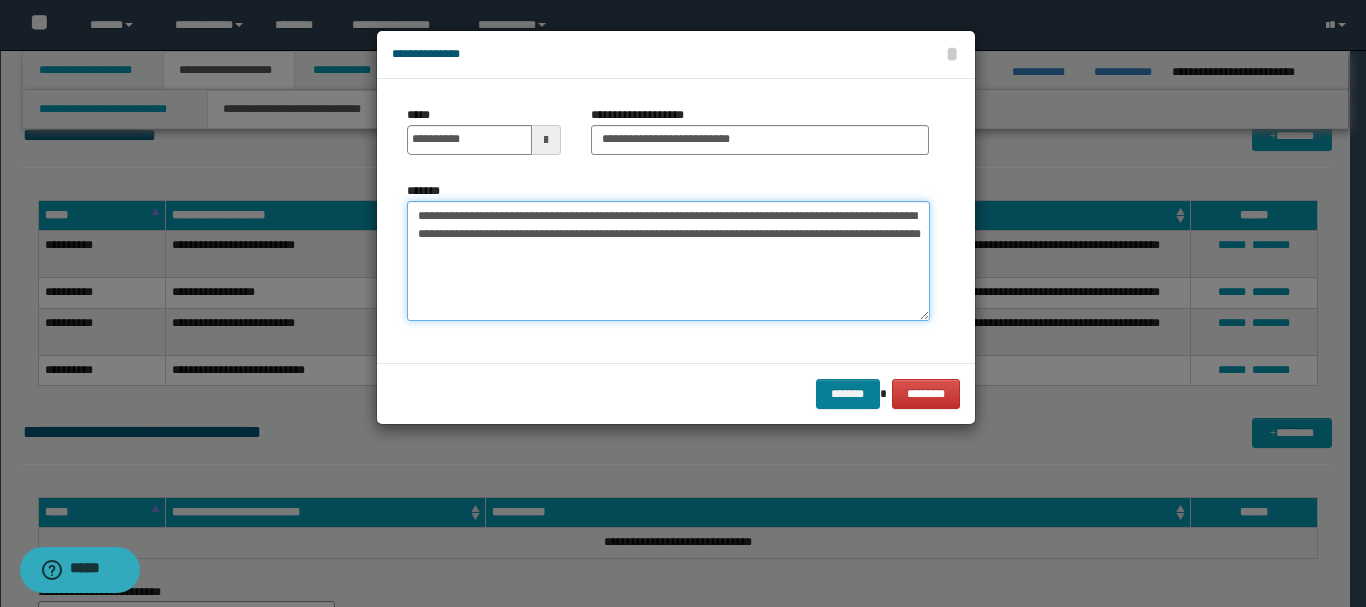 type on "**********" 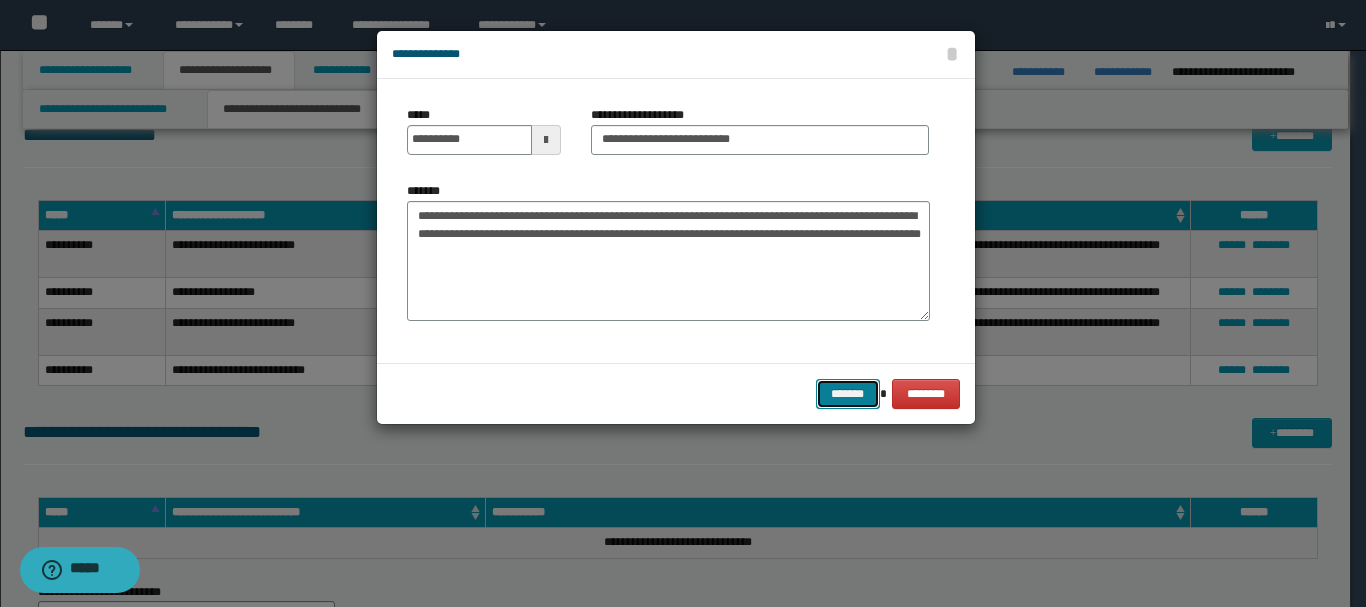 click on "*******" at bounding box center [848, 394] 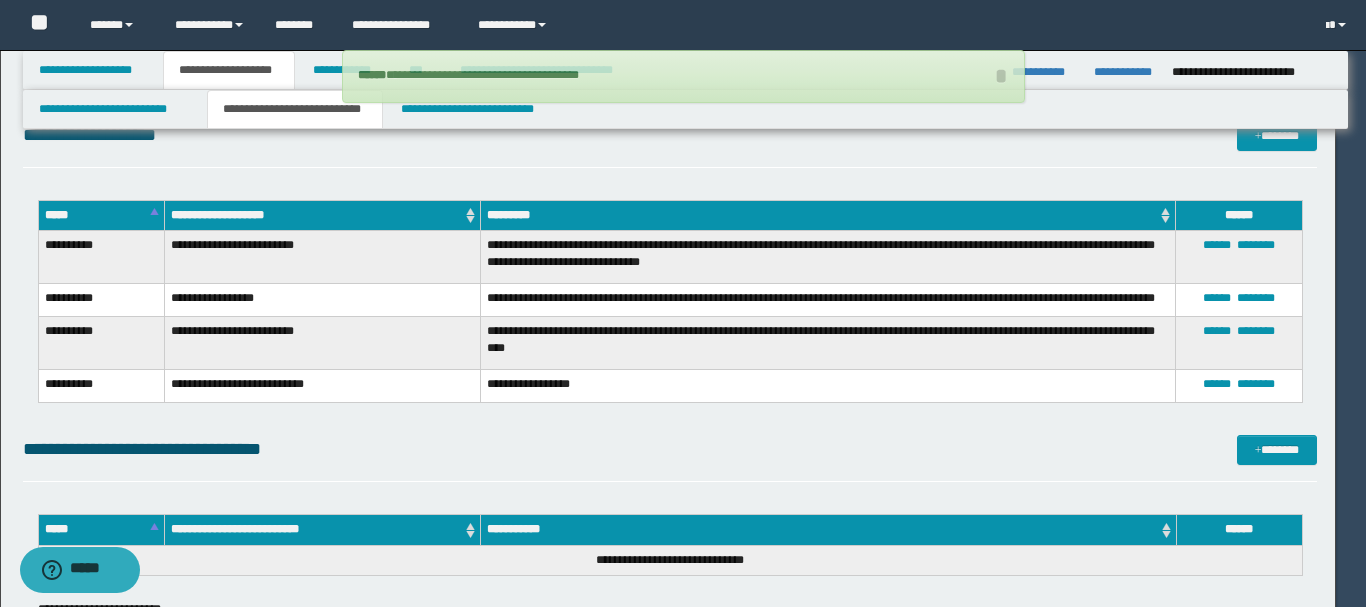 type 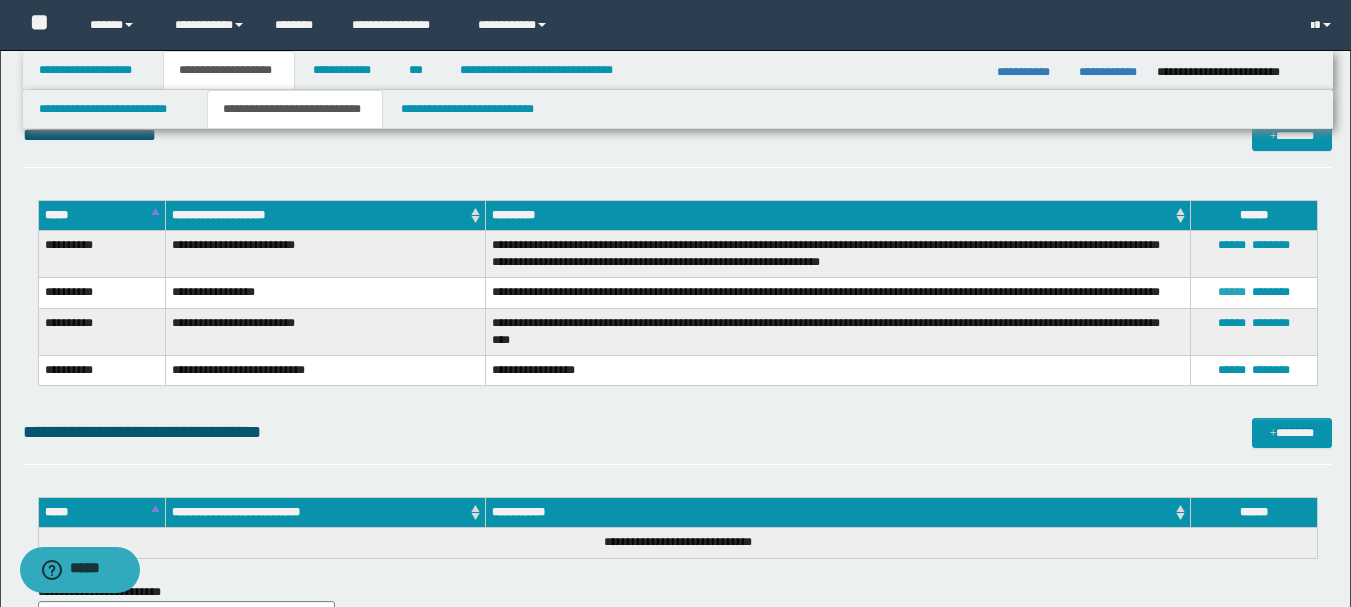 click on "******" at bounding box center (1232, 292) 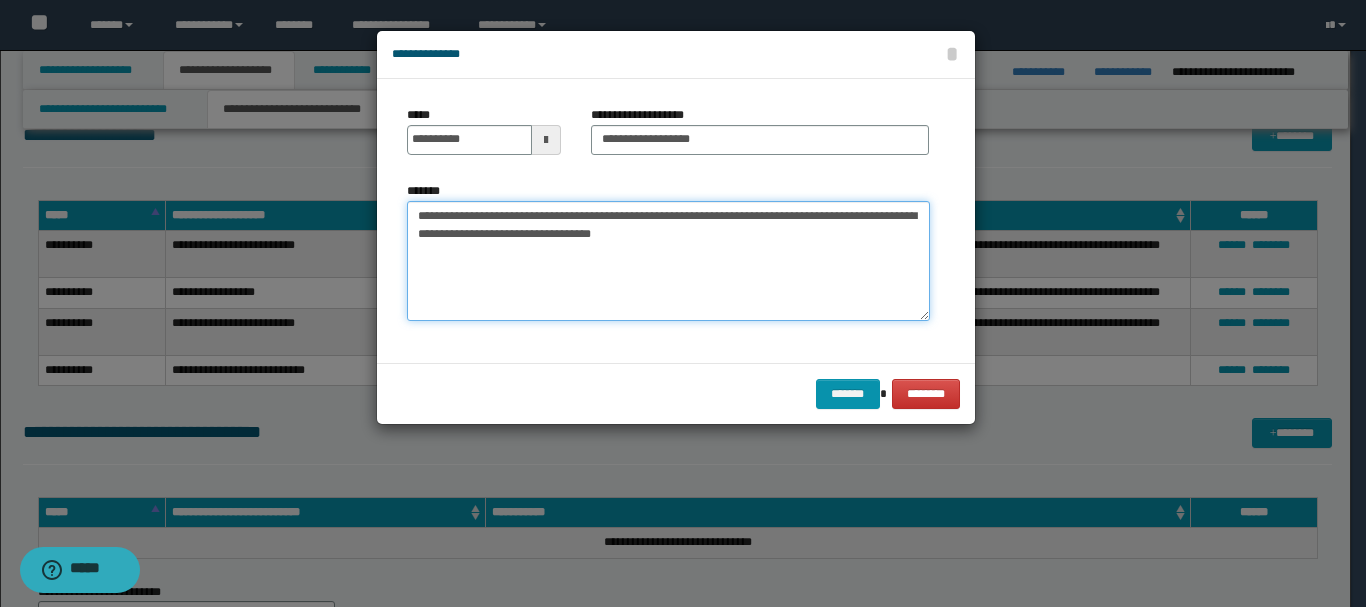 click on "**********" at bounding box center (668, 261) 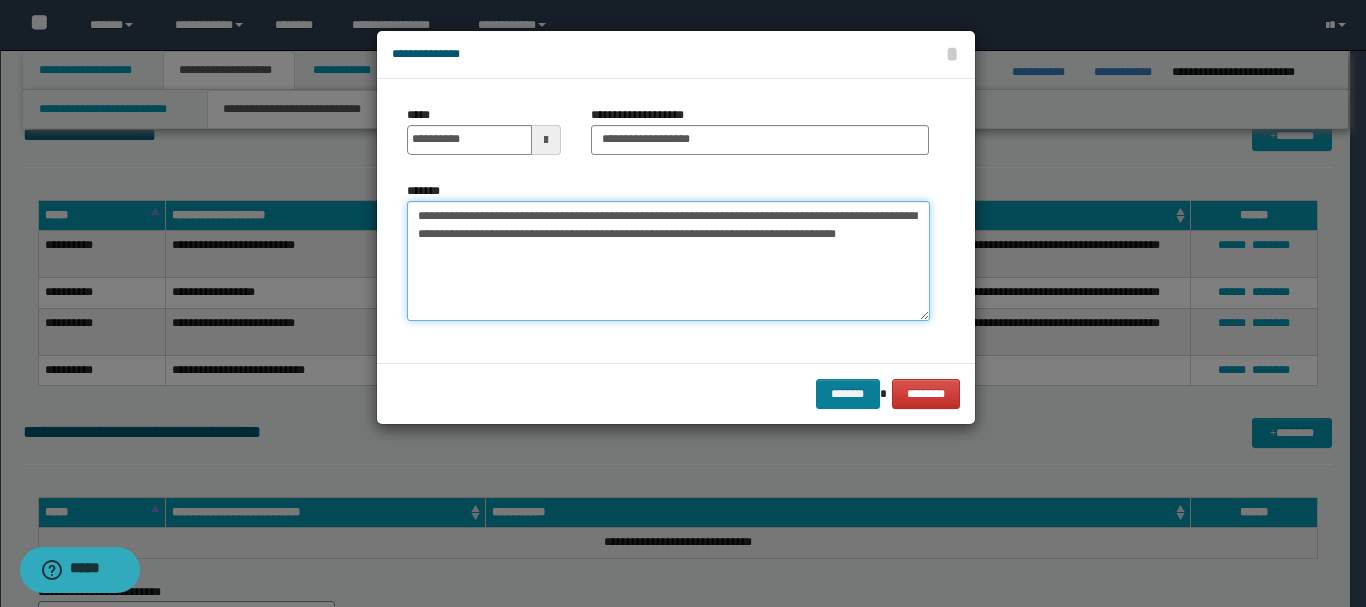type on "**********" 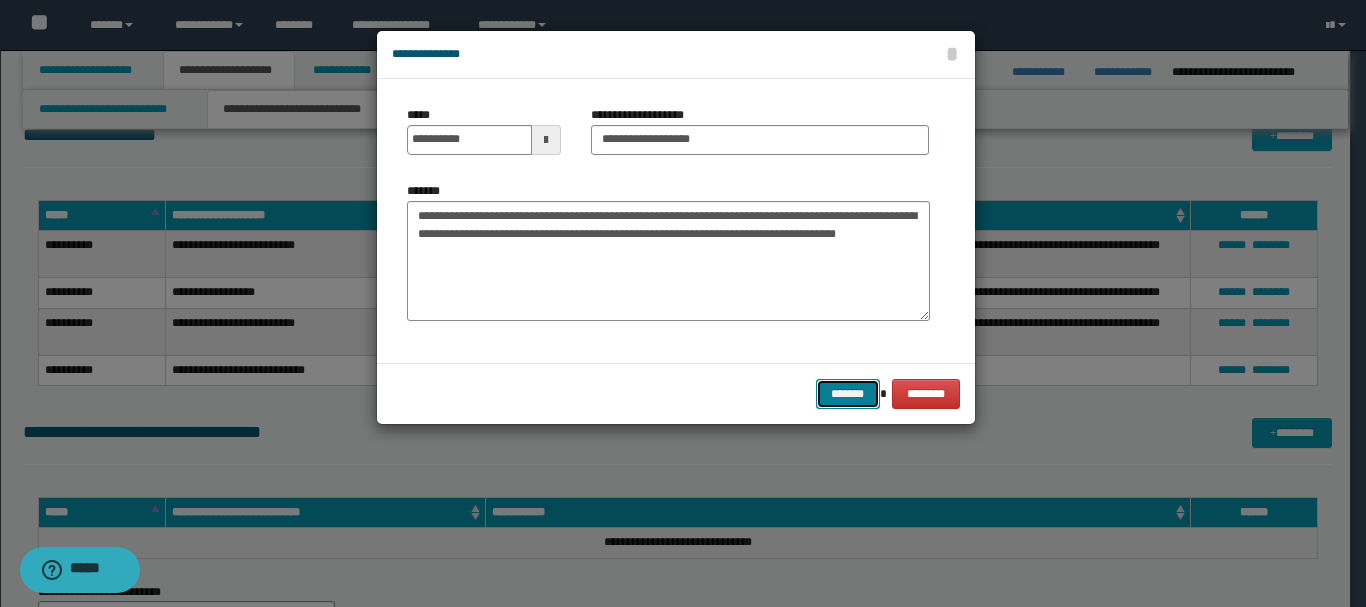 click on "*******" at bounding box center (848, 394) 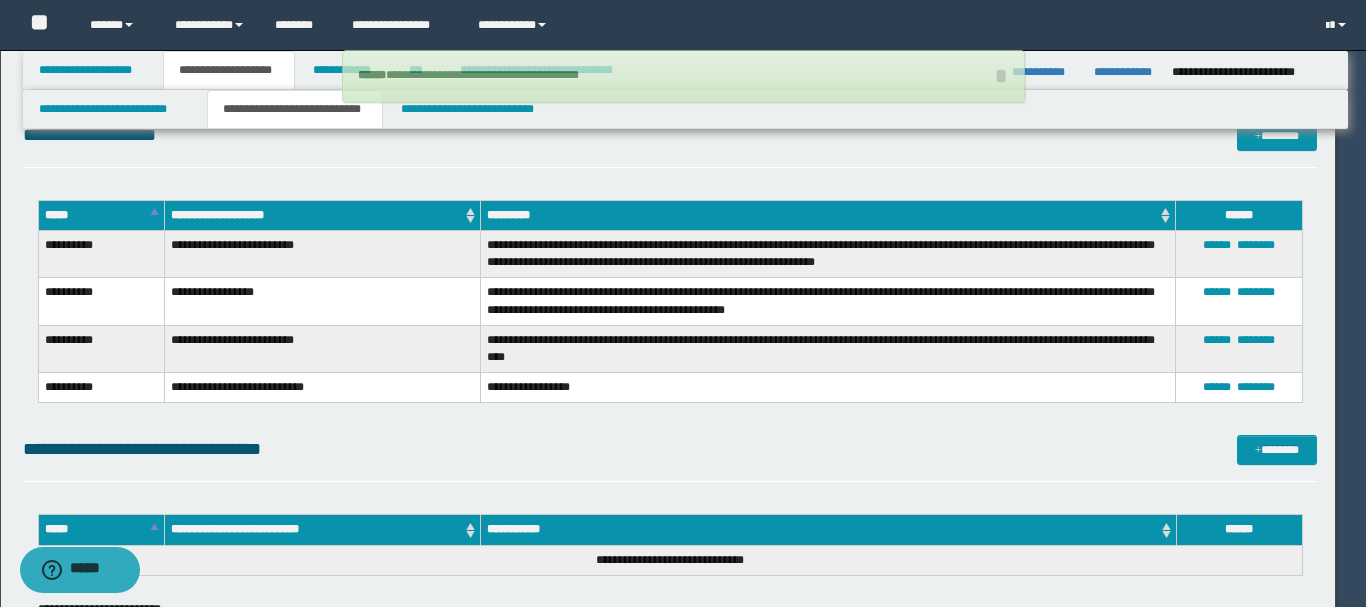 type 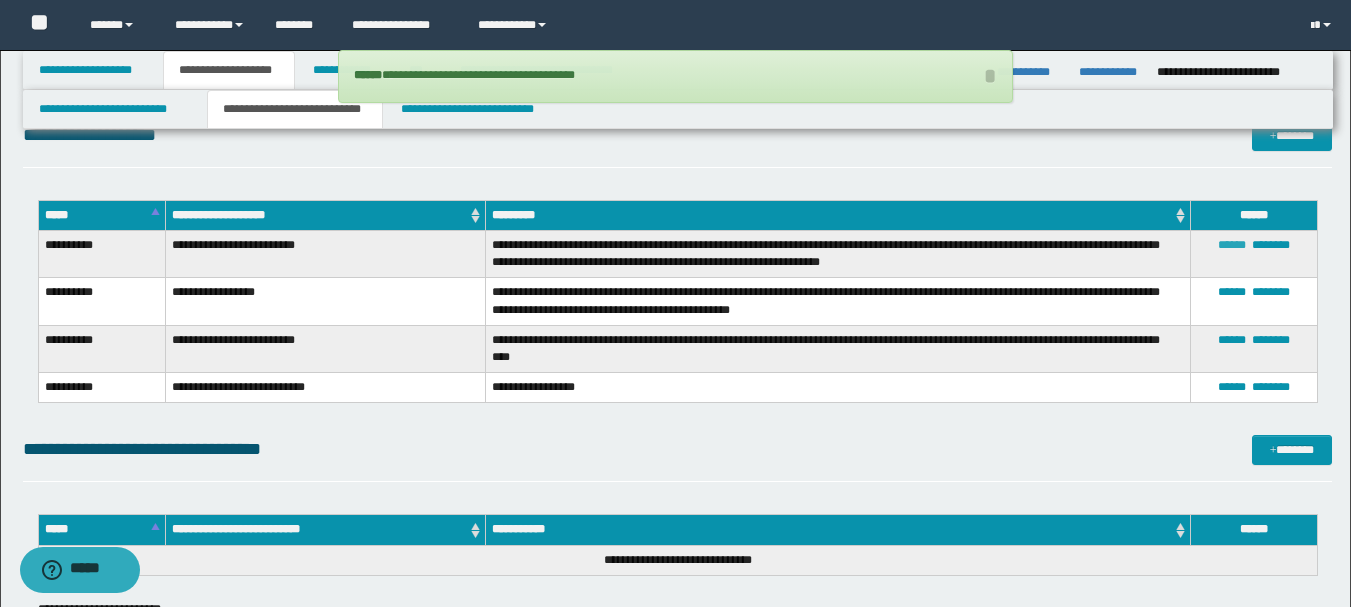 click on "******" at bounding box center (1232, 245) 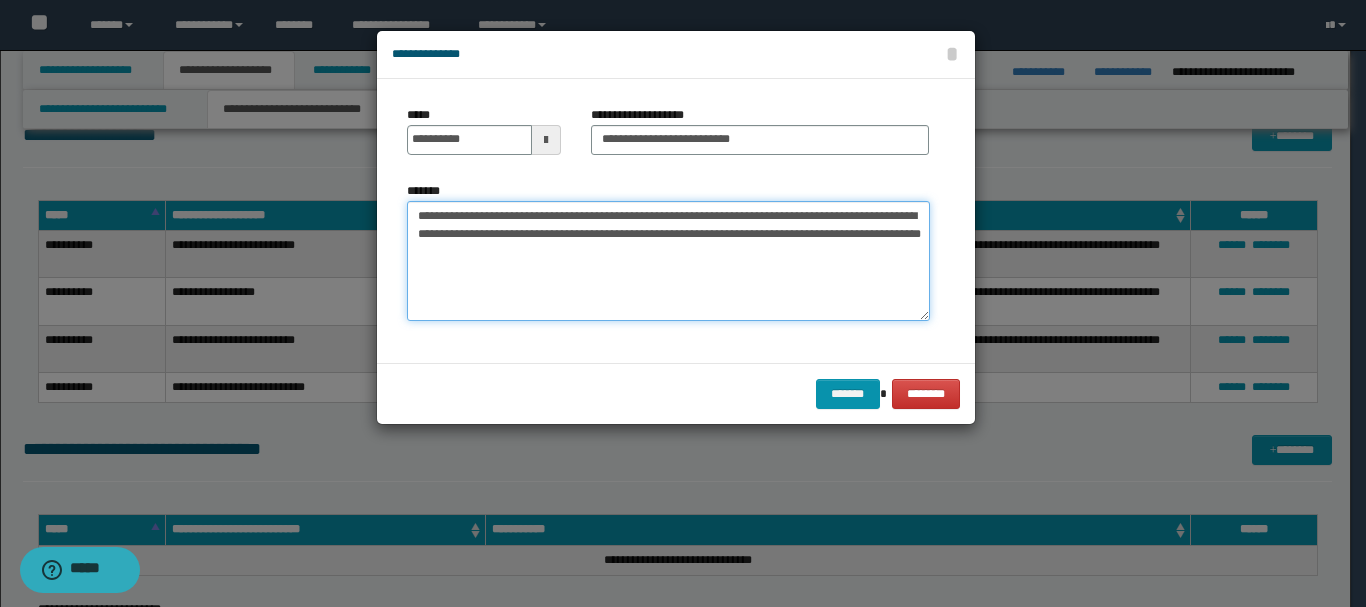 click on "**********" at bounding box center (668, 261) 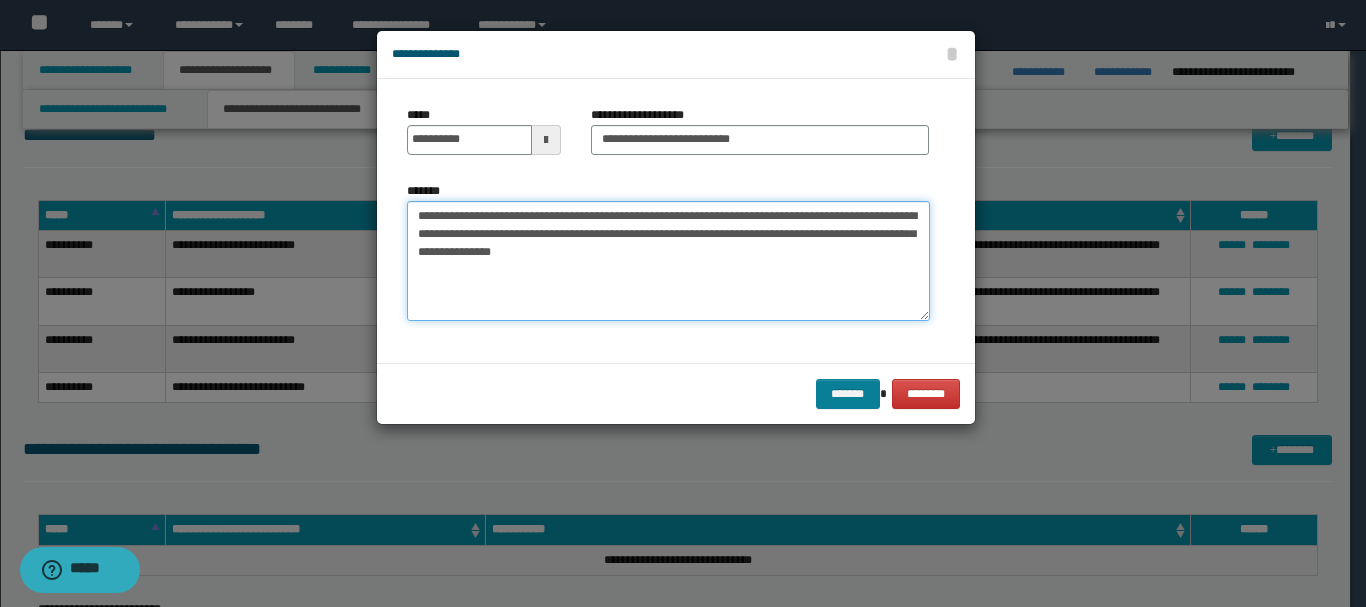 type on "**********" 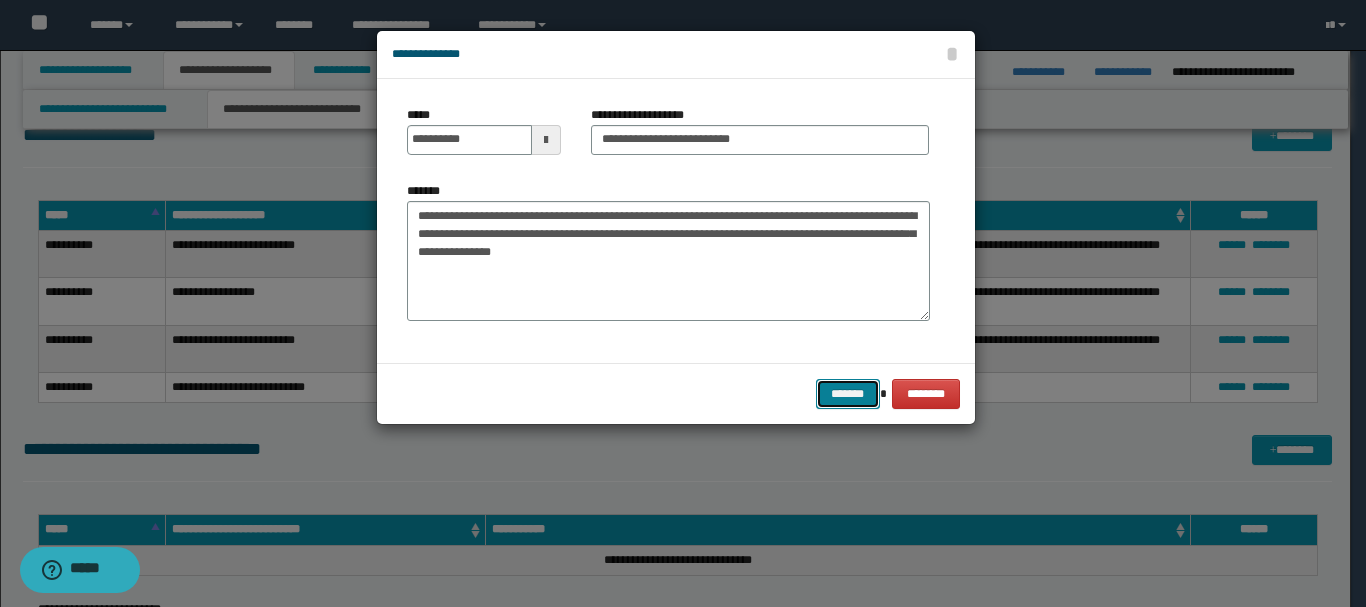 click on "*******" at bounding box center [848, 394] 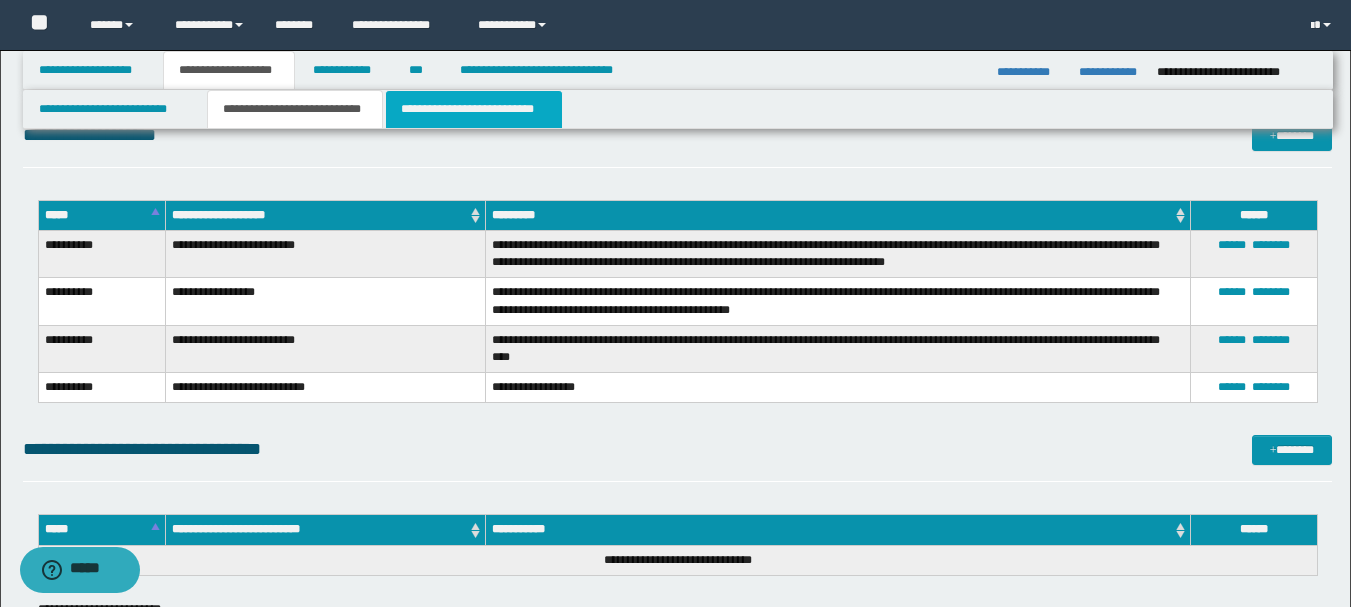 click on "**********" at bounding box center (474, 109) 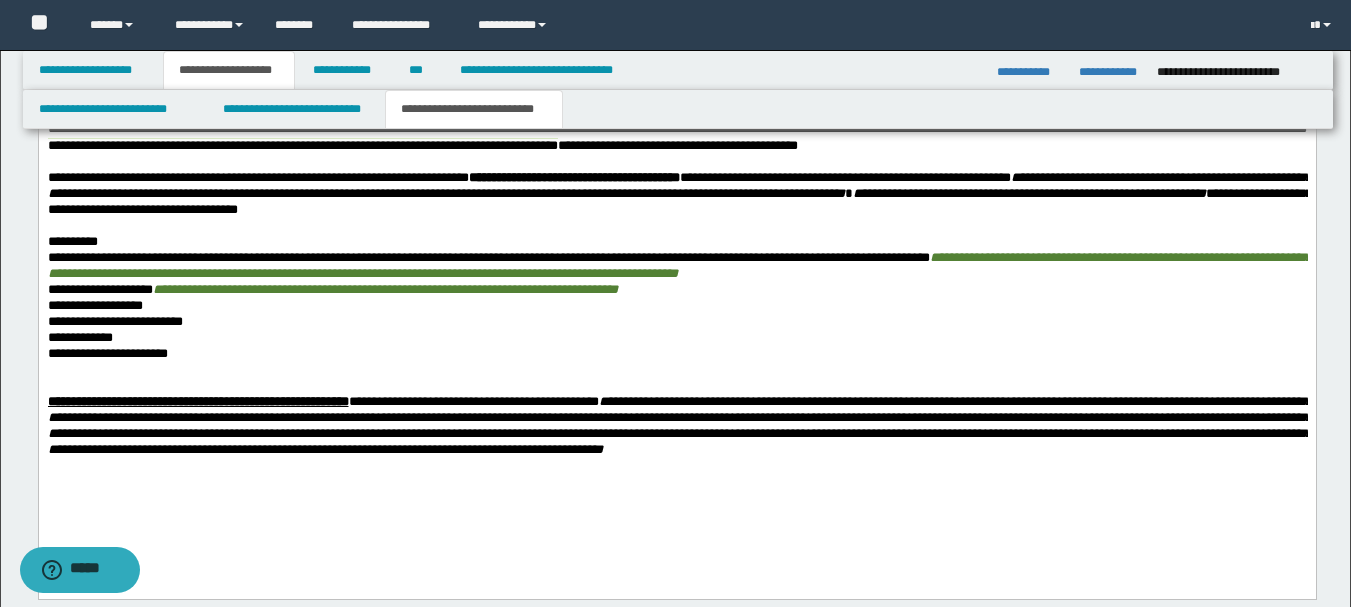 scroll, scrollTop: 679, scrollLeft: 0, axis: vertical 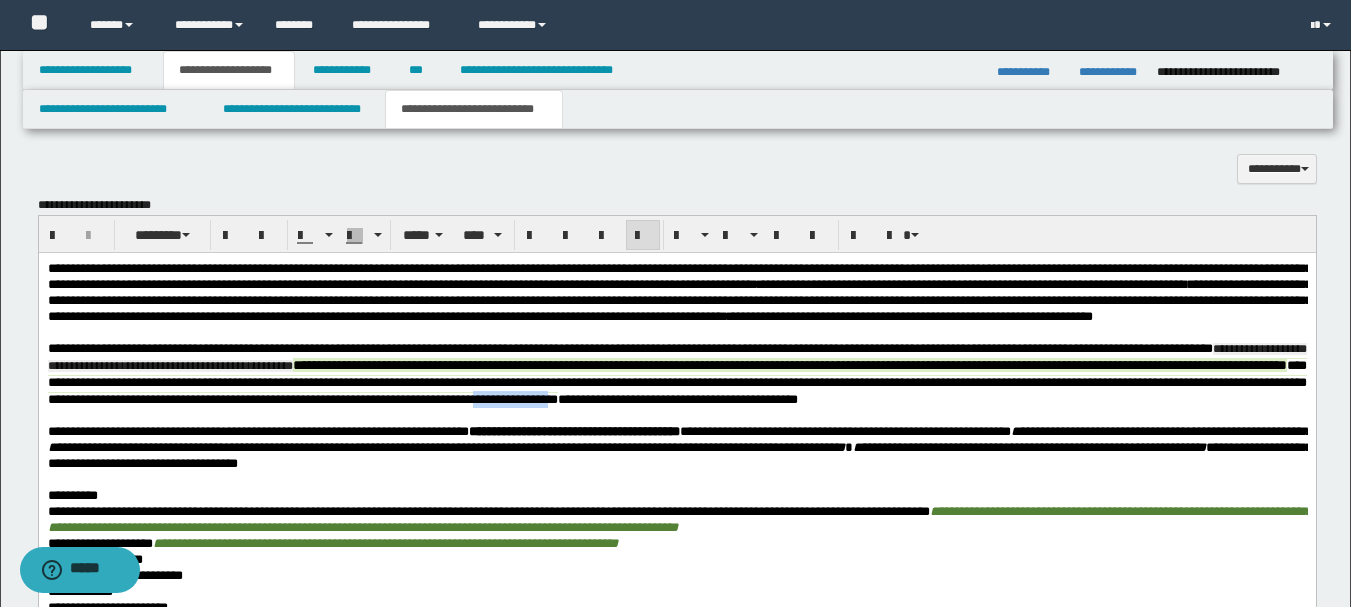 drag, startPoint x: 168, startPoint y: 439, endPoint x: 645, endPoint y: 530, distance: 485.60272 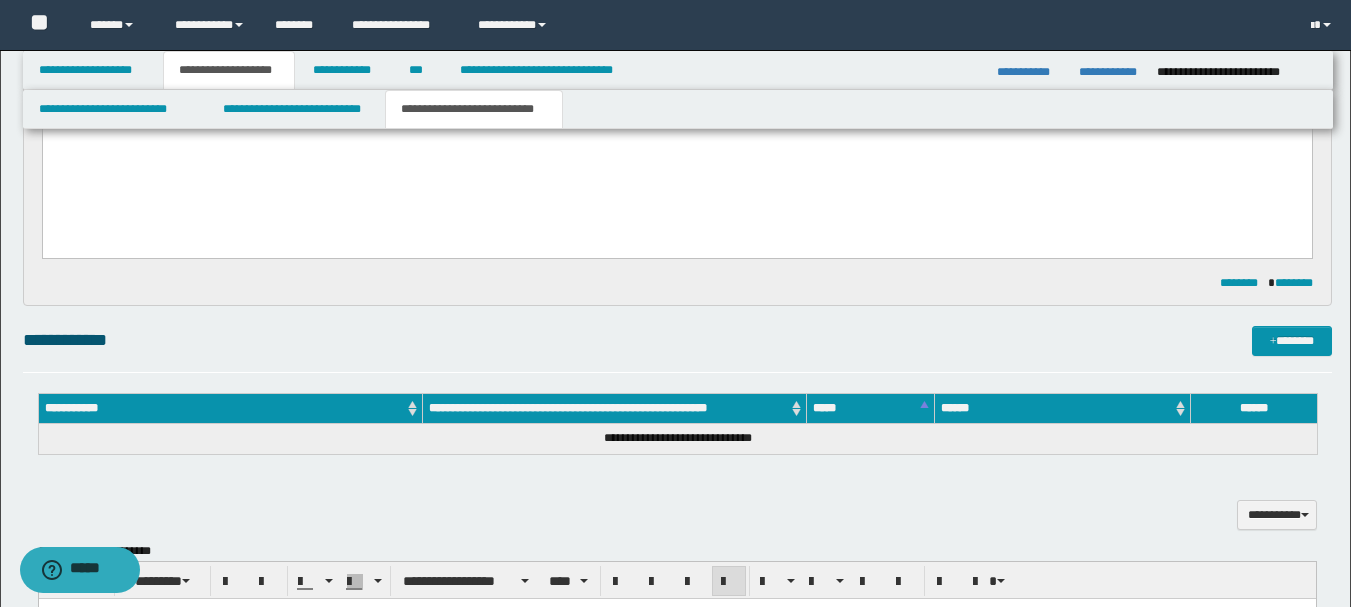 scroll, scrollTop: 0, scrollLeft: 0, axis: both 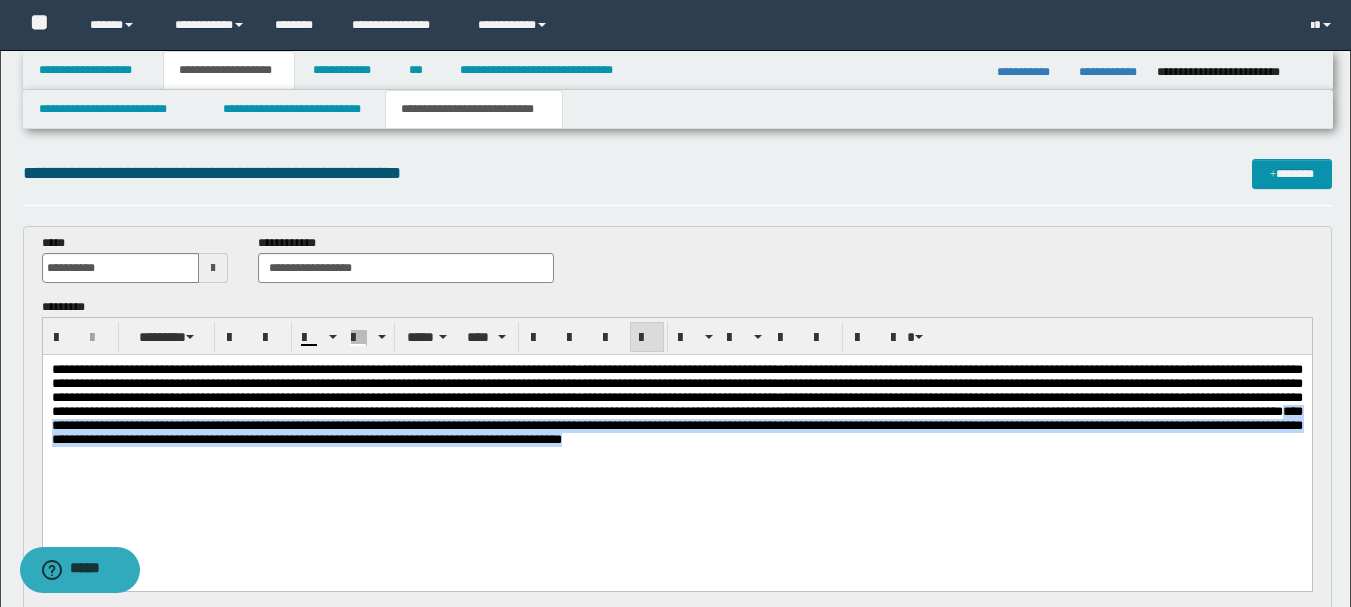 click on "**********" at bounding box center [676, 437] 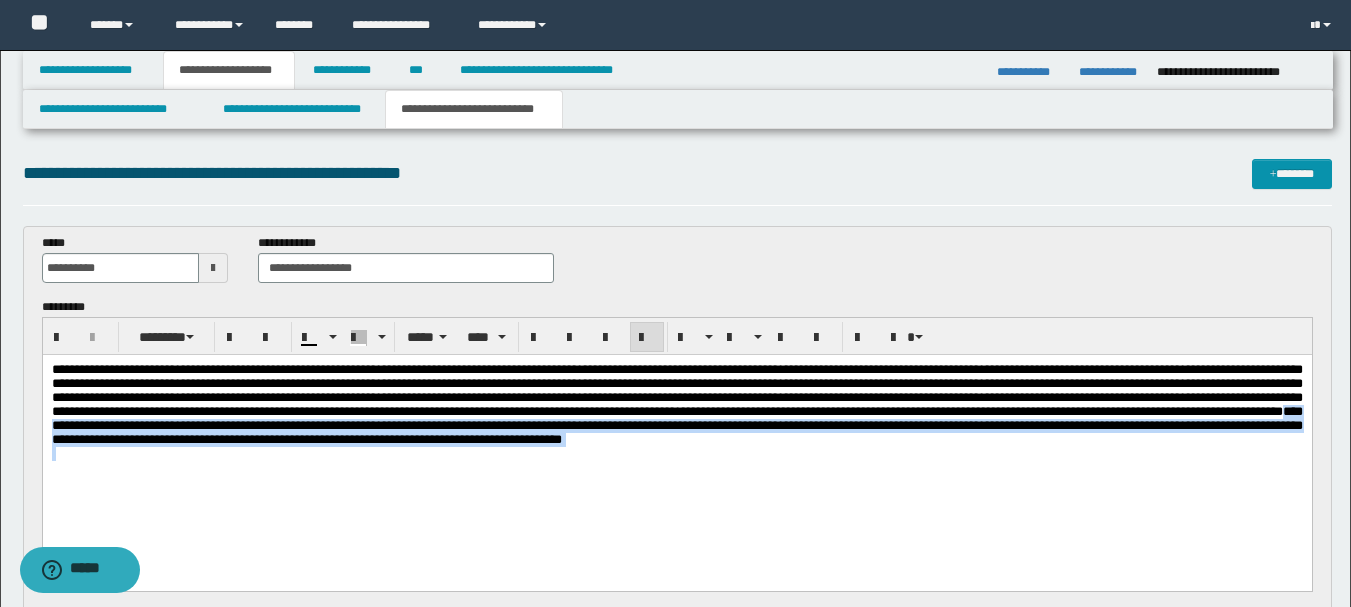 click on "**********" at bounding box center (676, 437) 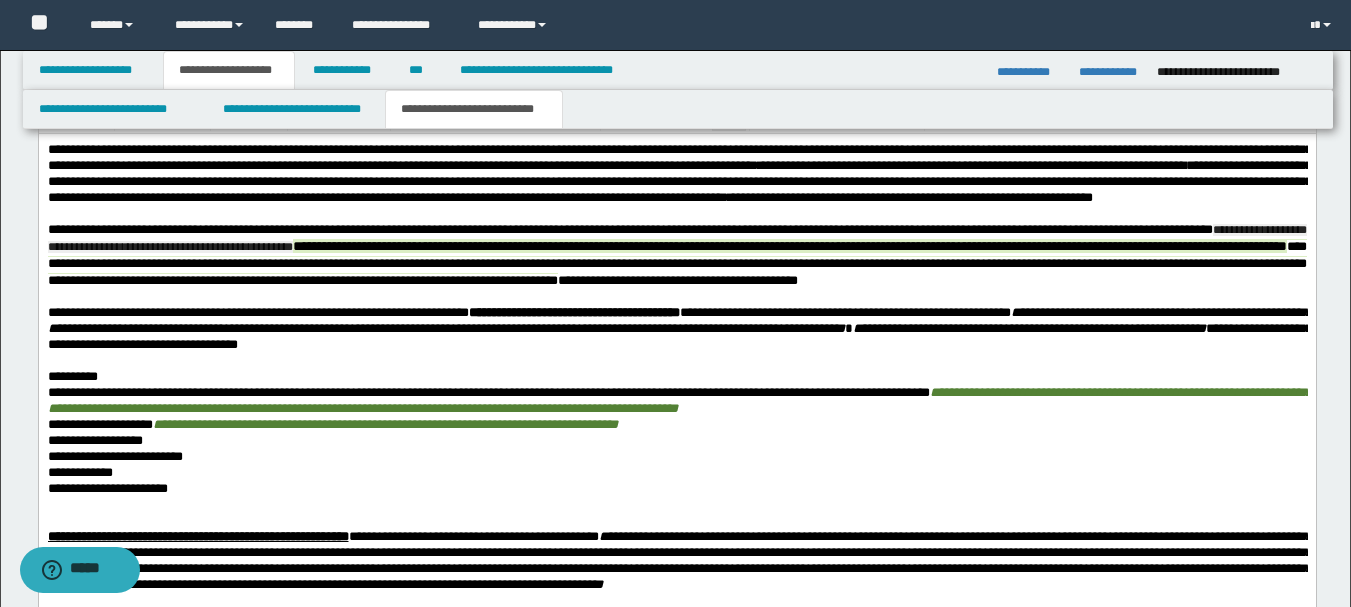 scroll, scrollTop: 800, scrollLeft: 0, axis: vertical 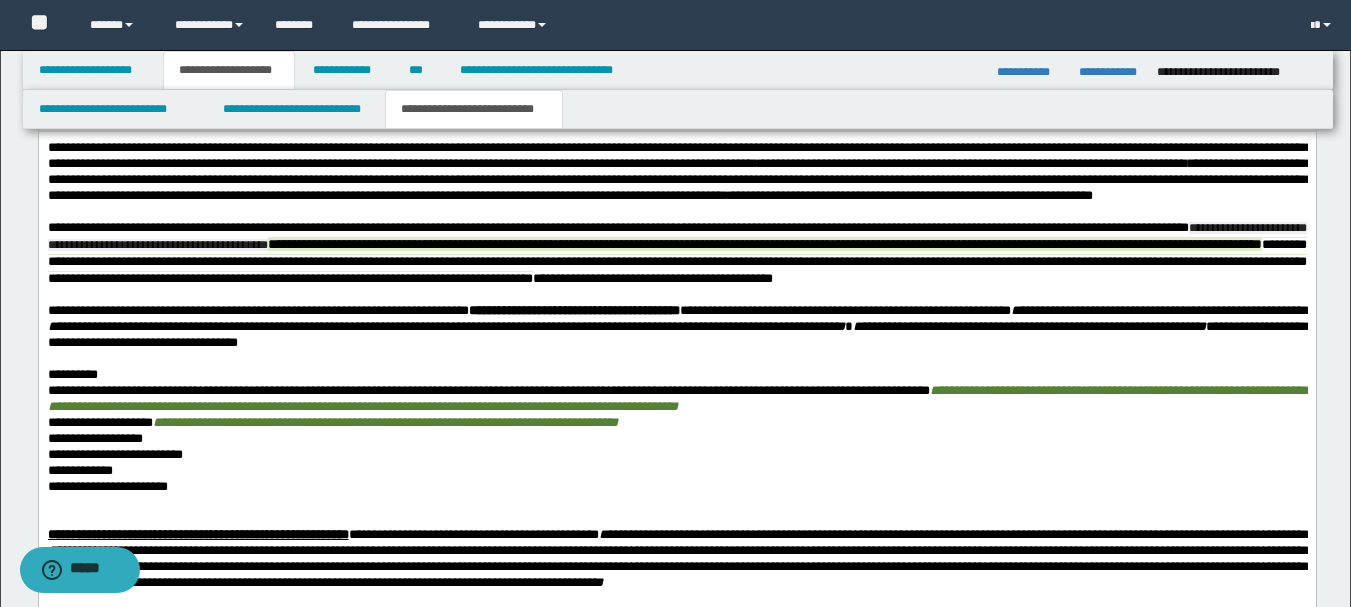 drag, startPoint x: 1012, startPoint y: 256, endPoint x: 1018, endPoint y: 277, distance: 21.84033 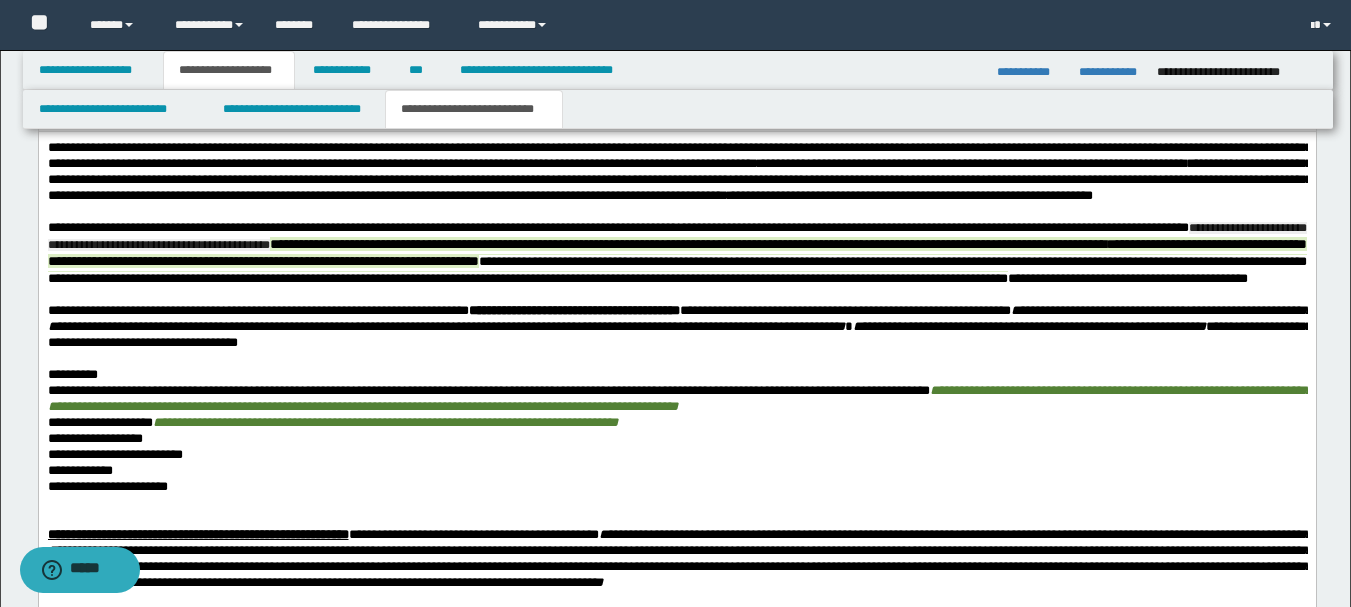 drag, startPoint x: 191, startPoint y: 261, endPoint x: 92, endPoint y: 278, distance: 100.44899 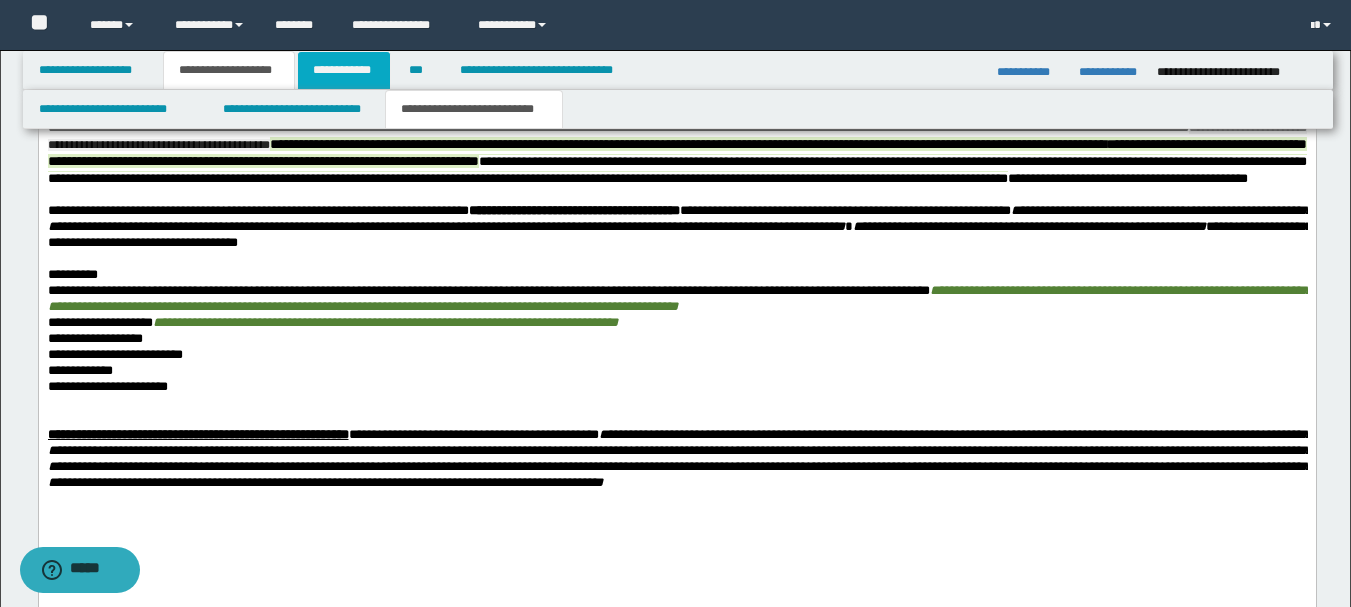 click on "**********" at bounding box center (344, 70) 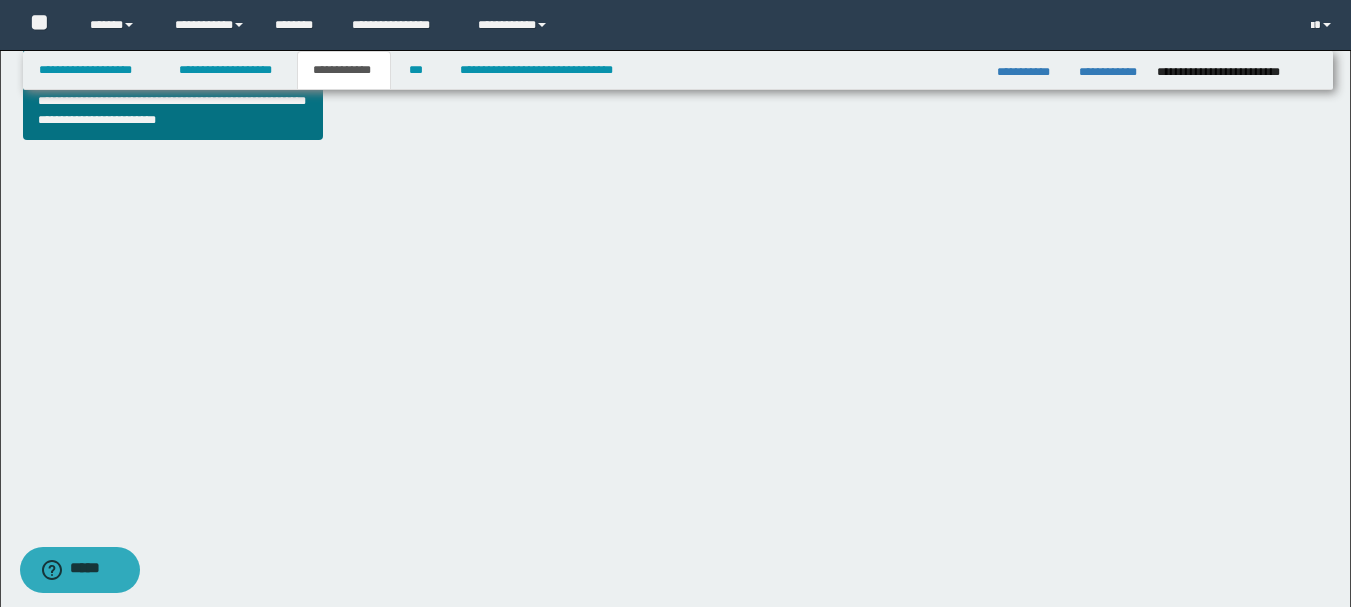 scroll, scrollTop: 542, scrollLeft: 0, axis: vertical 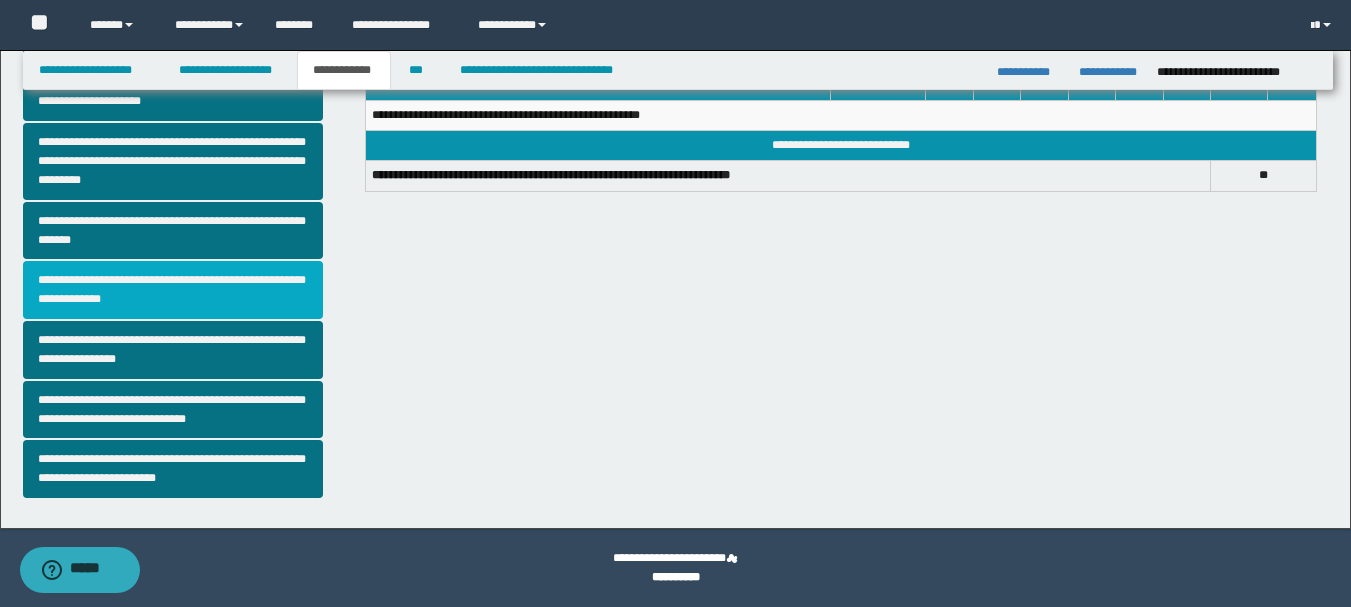 click on "**********" at bounding box center [173, 290] 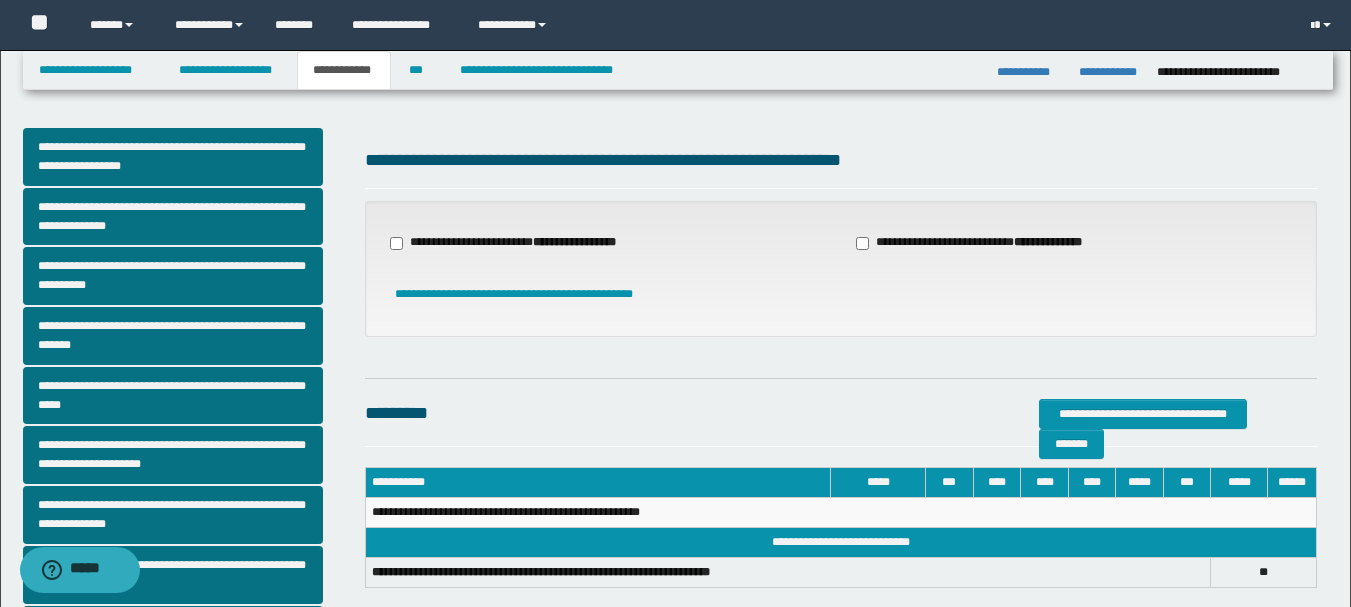 click on "**********" at bounding box center [515, 243] 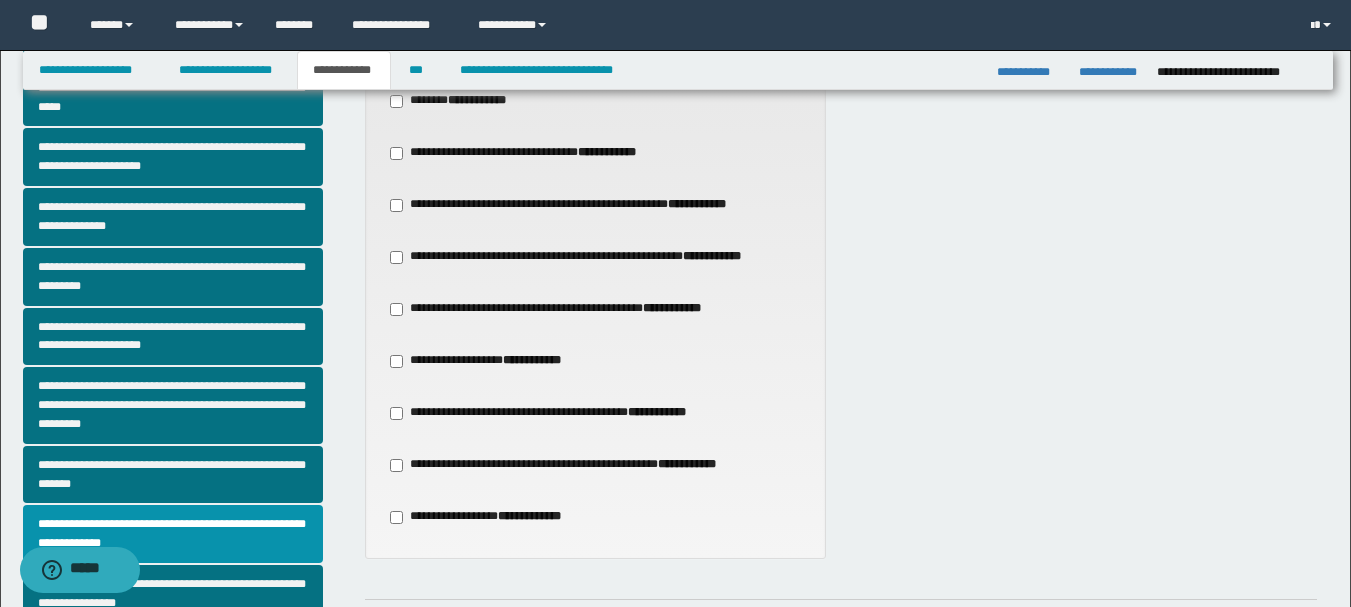 scroll, scrollTop: 300, scrollLeft: 0, axis: vertical 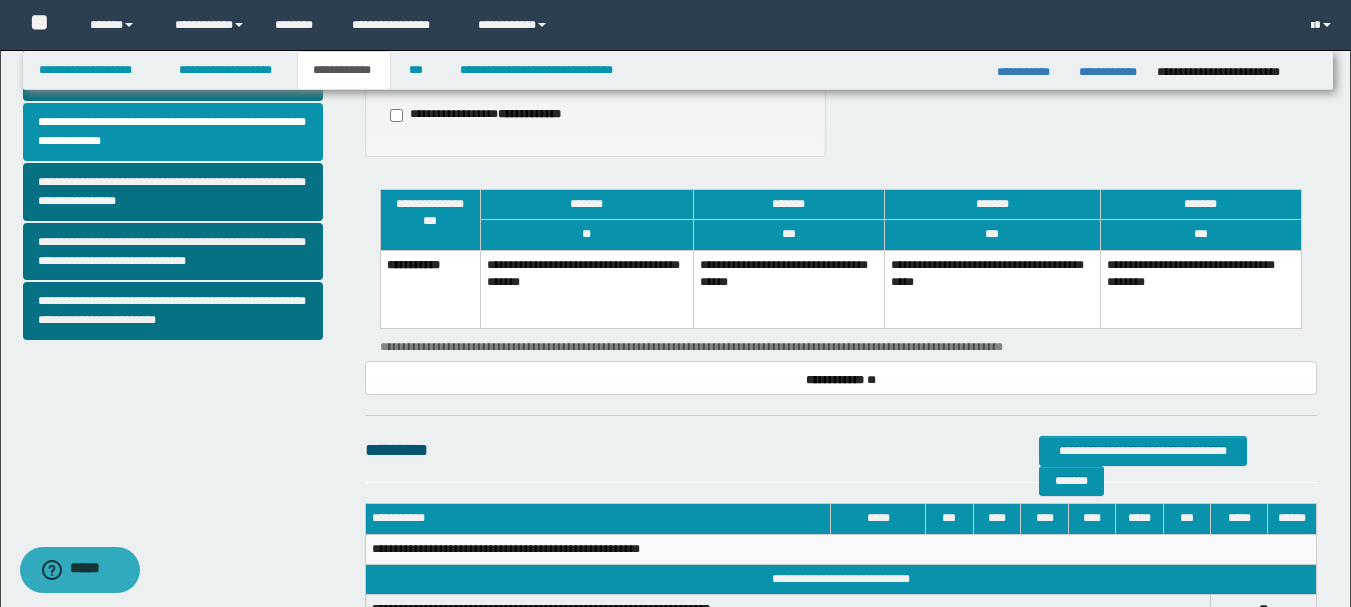 click on "**********" at bounding box center [788, 289] 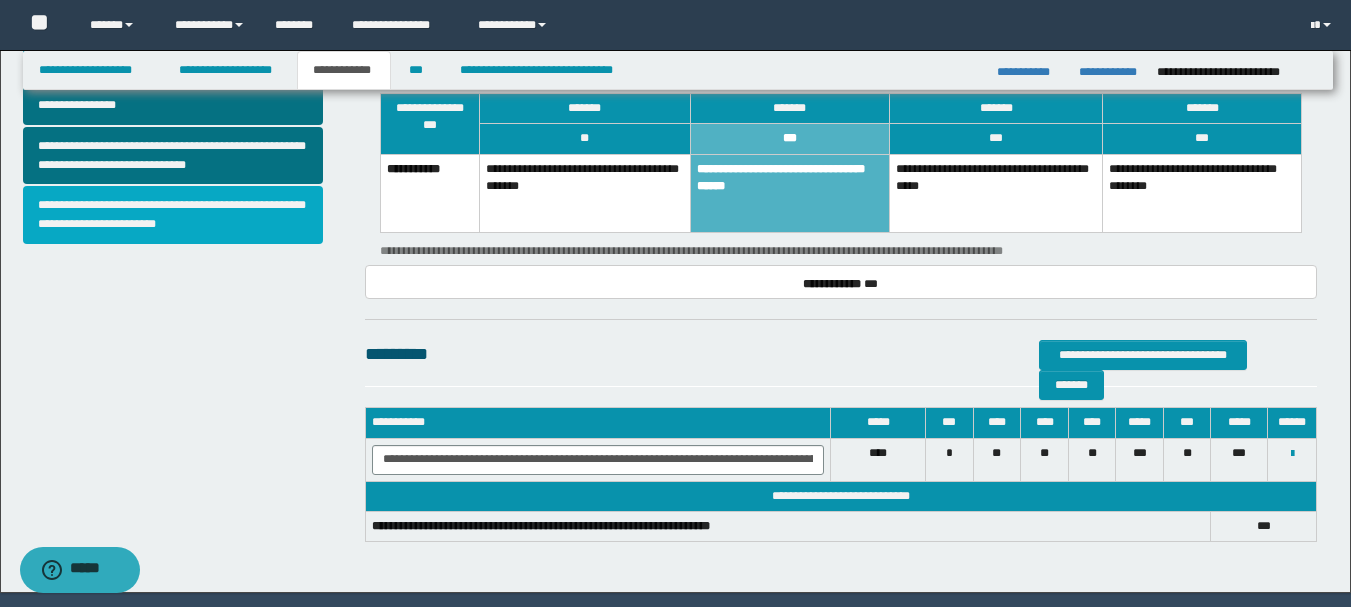scroll, scrollTop: 660, scrollLeft: 0, axis: vertical 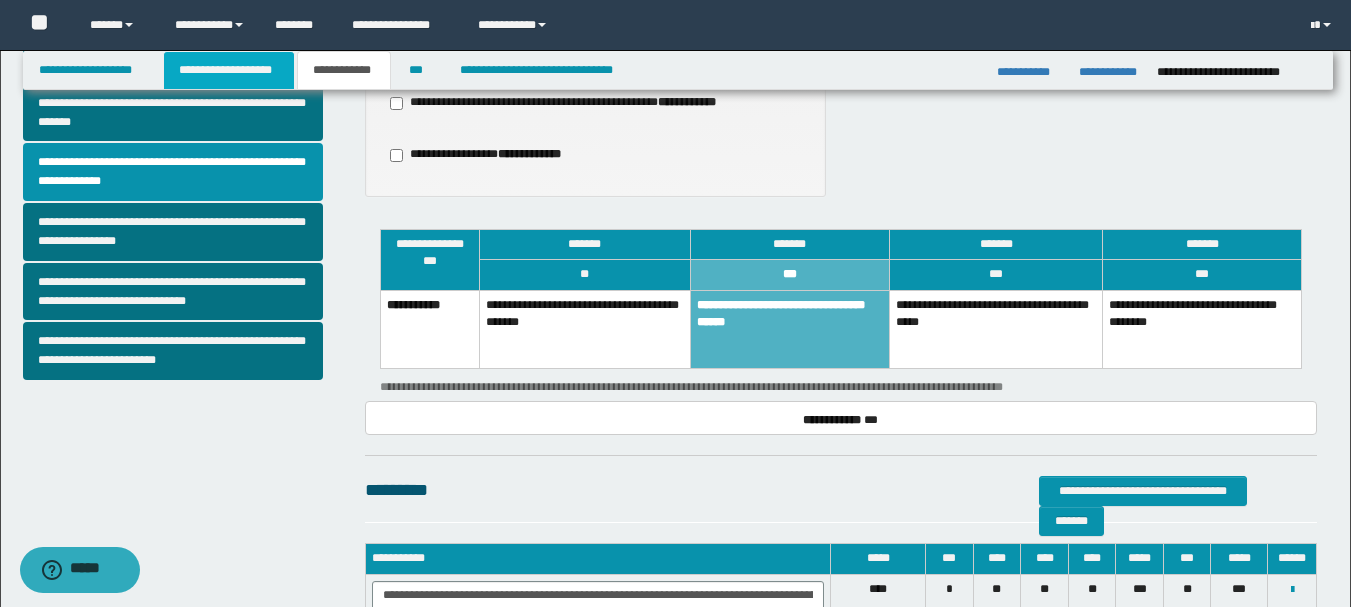 click on "**********" at bounding box center (229, 70) 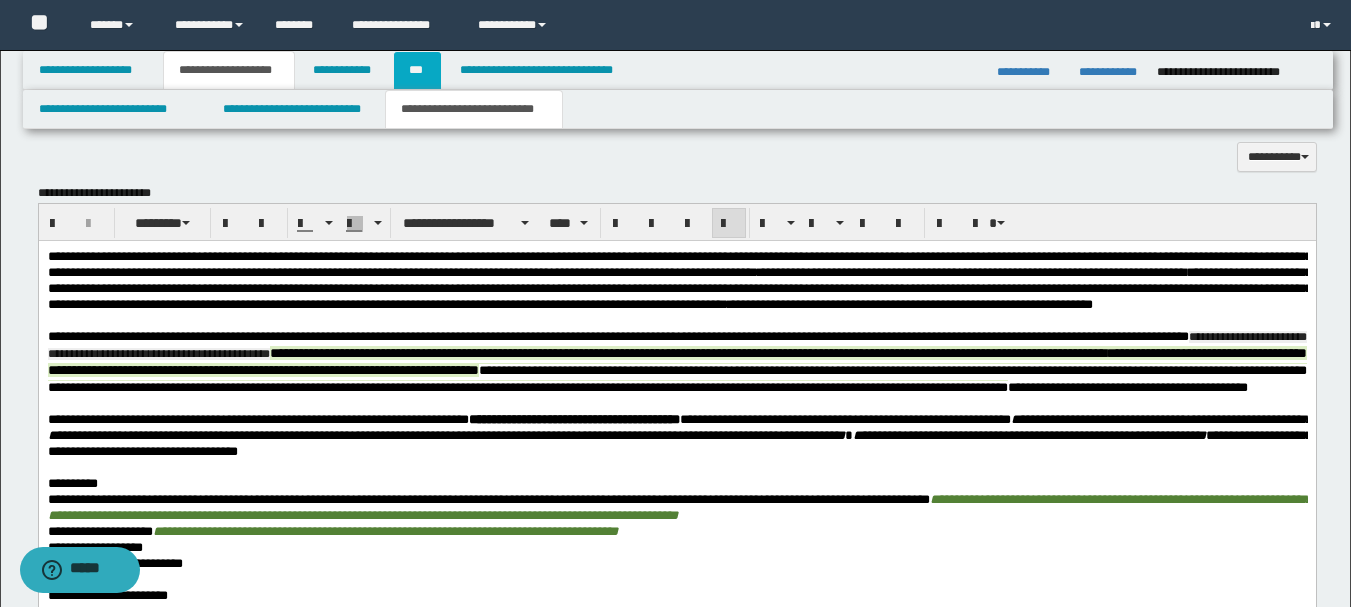 click on "***" at bounding box center (417, 70) 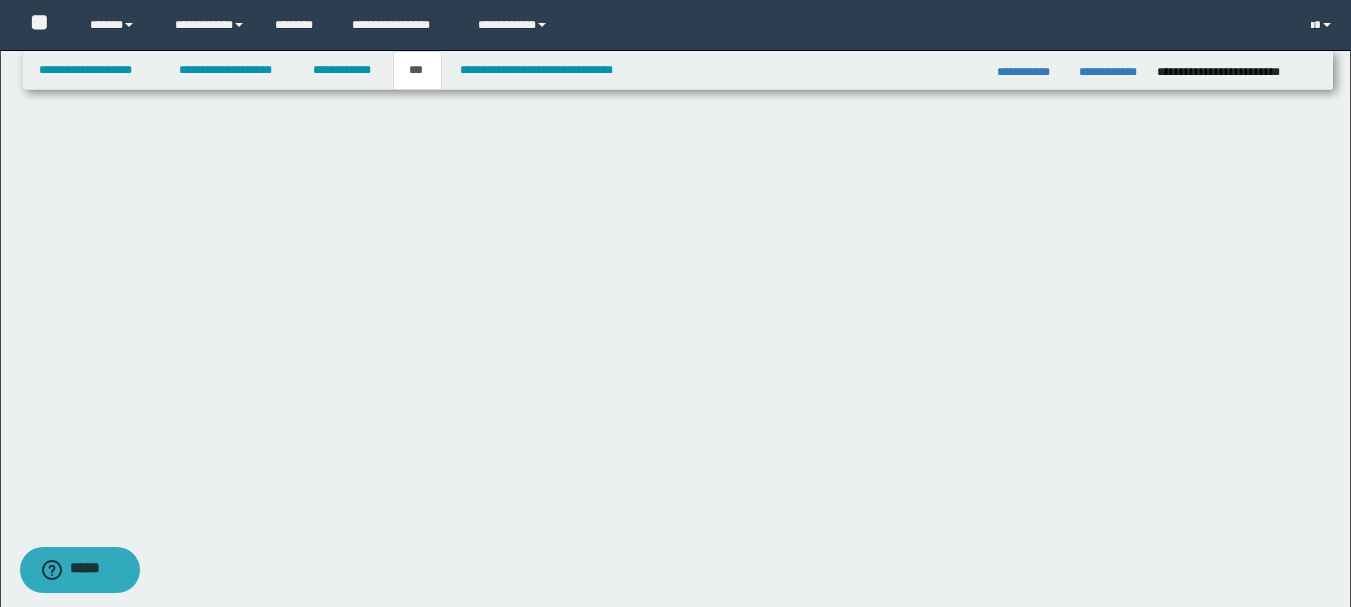 select on "*" 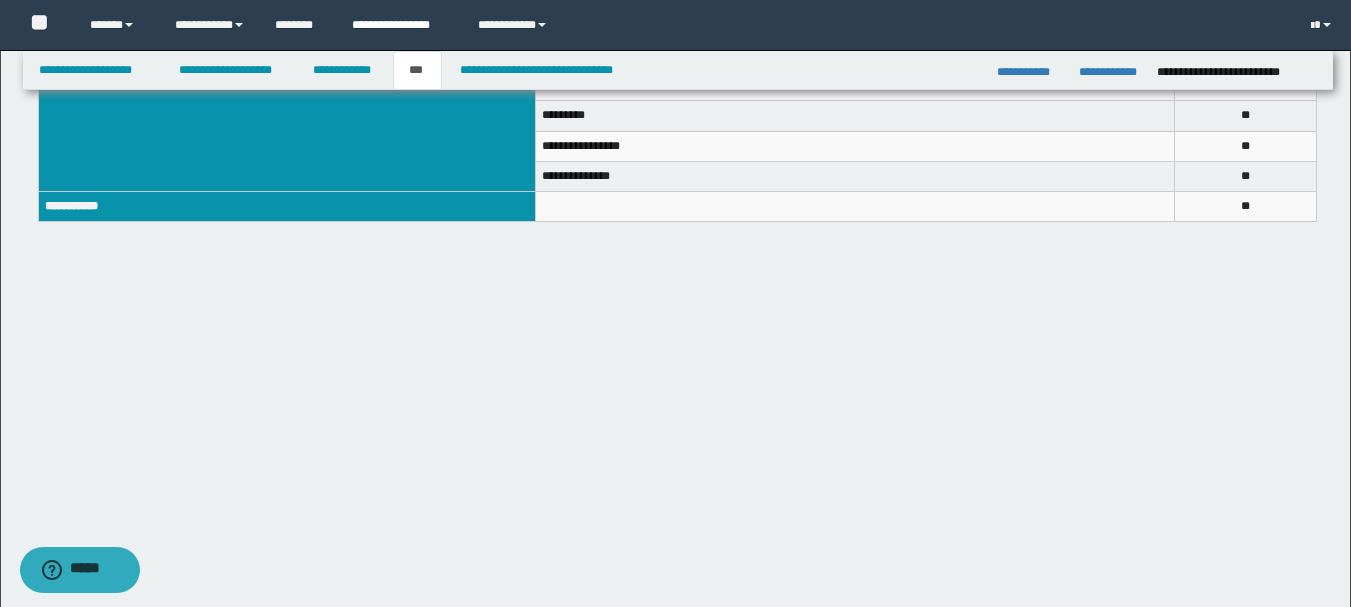 scroll, scrollTop: 0, scrollLeft: 0, axis: both 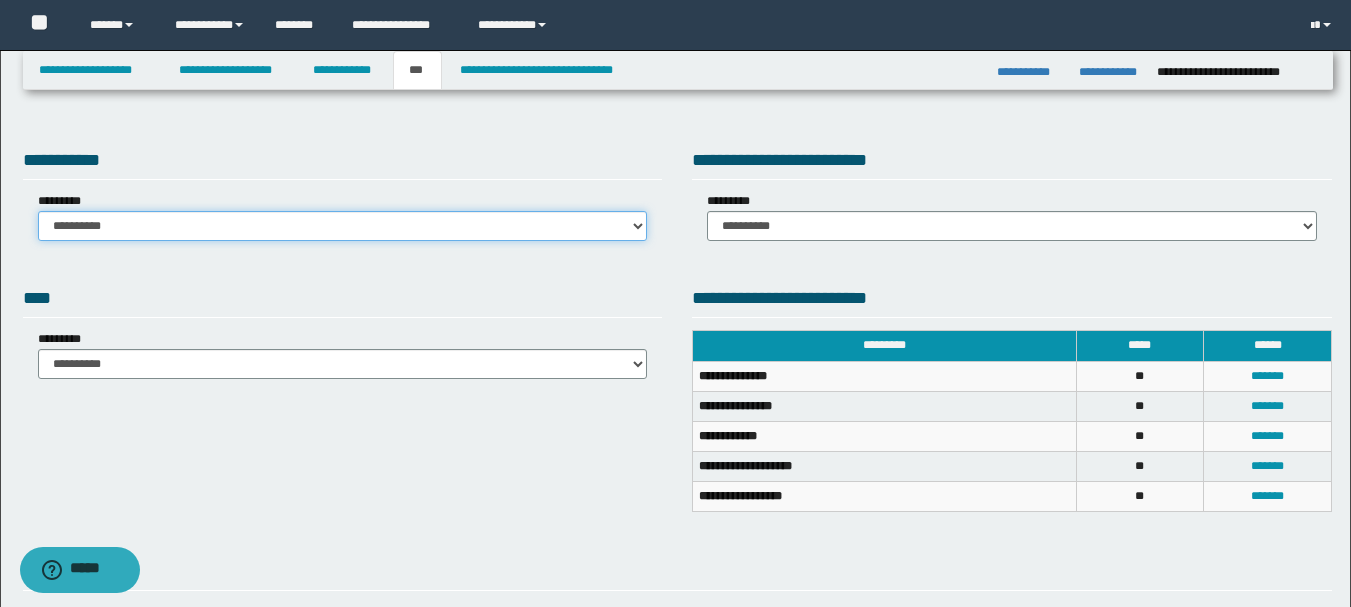 drag, startPoint x: 372, startPoint y: 230, endPoint x: 360, endPoint y: 230, distance: 12 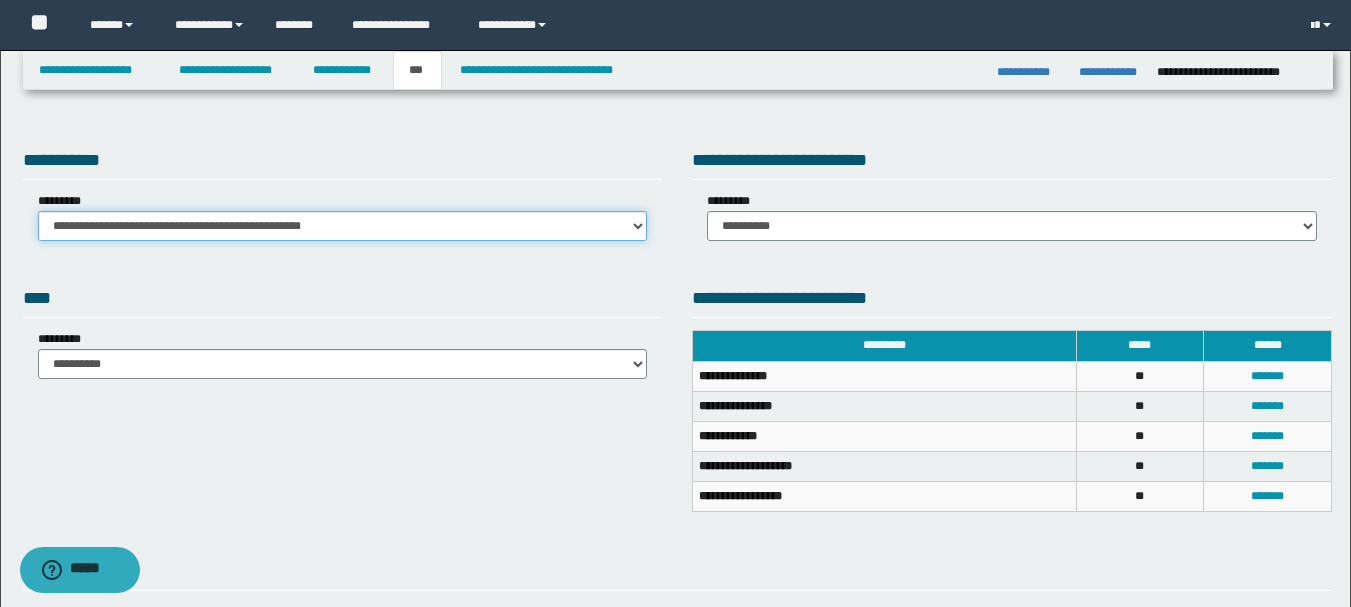 click on "**********" at bounding box center [343, 226] 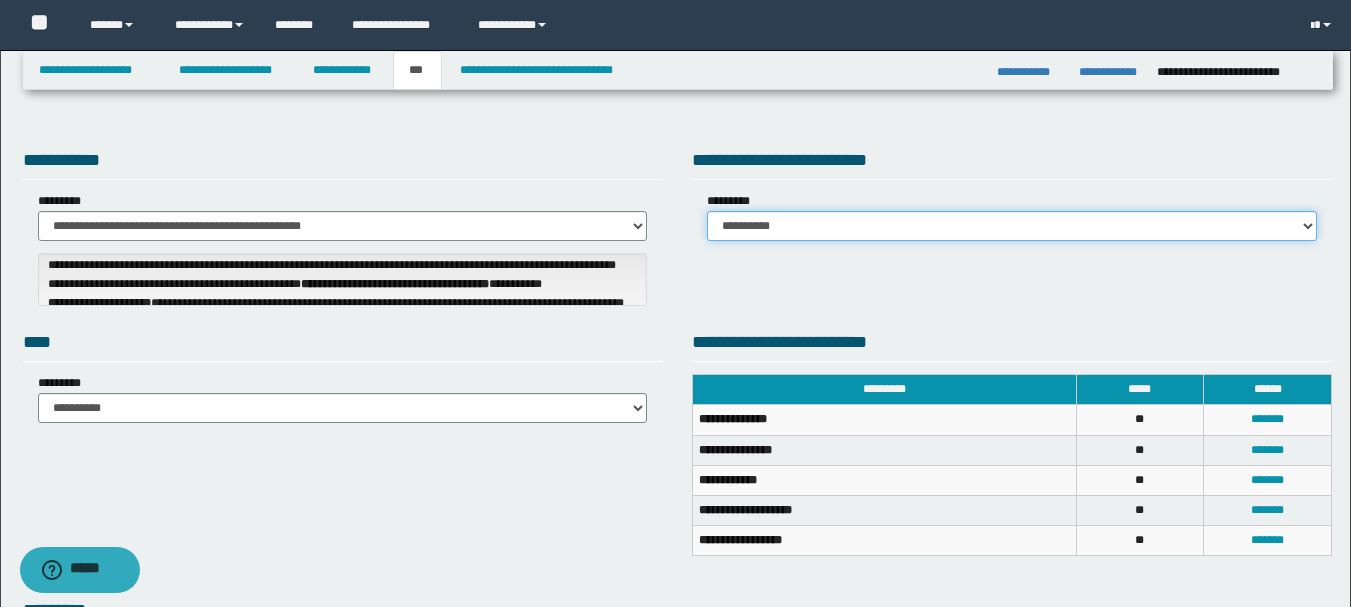 drag, startPoint x: 836, startPoint y: 226, endPoint x: 833, endPoint y: 239, distance: 13.341664 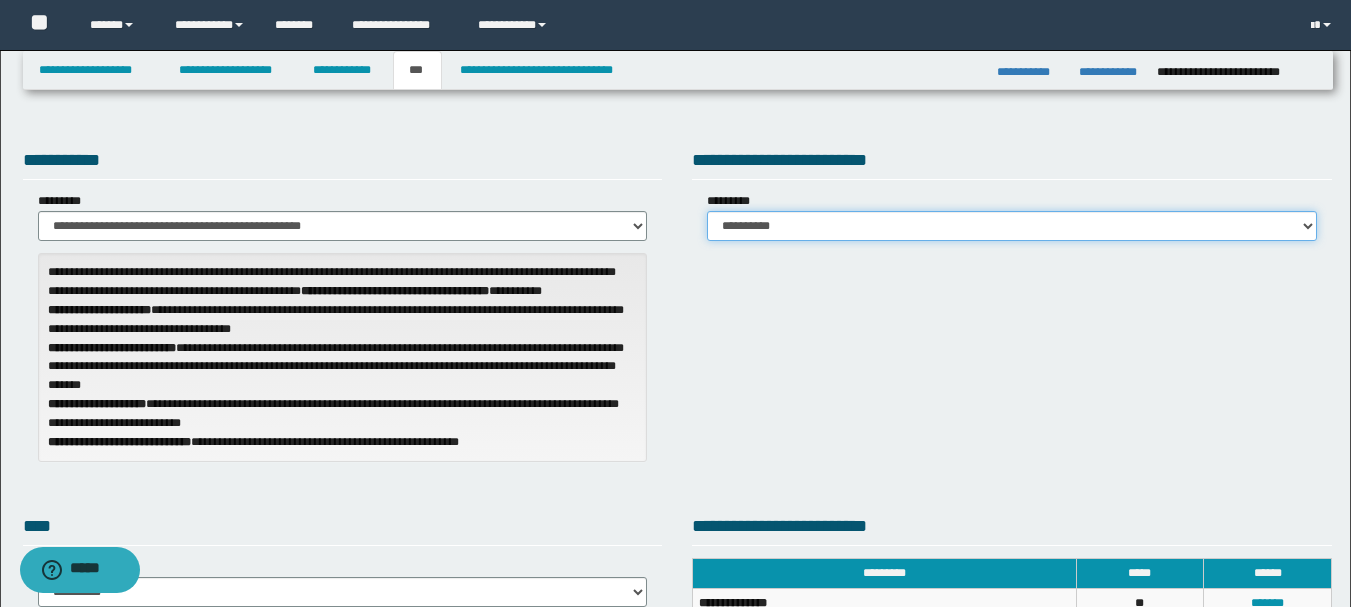 select on "*" 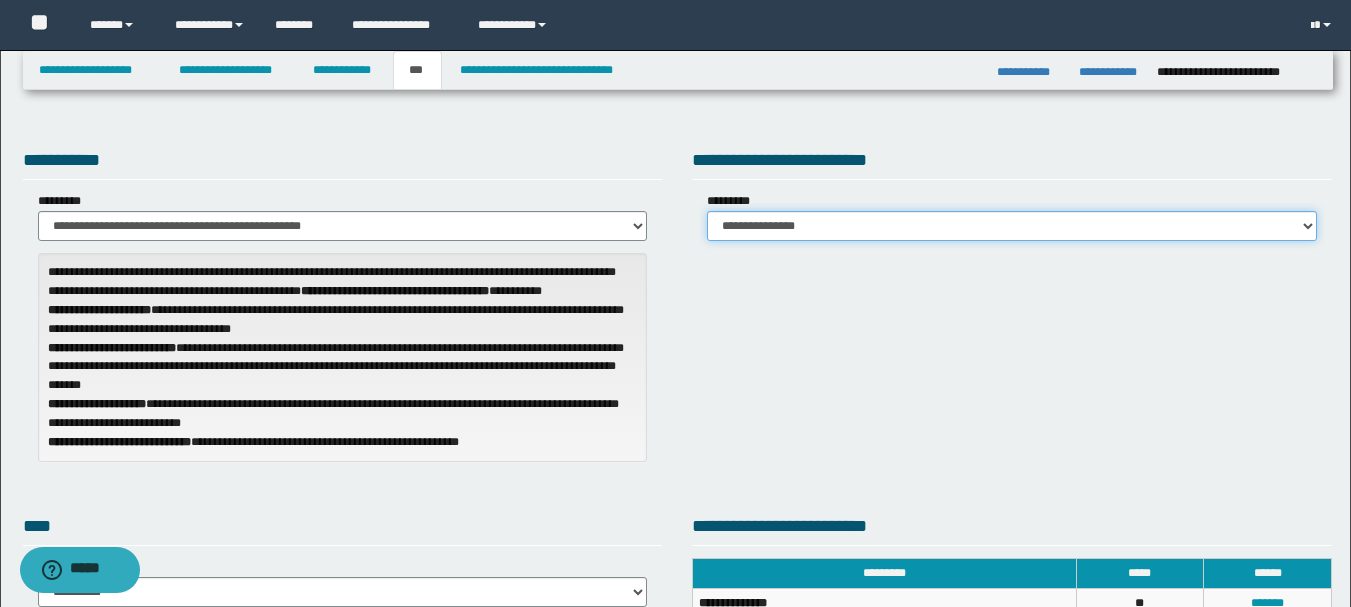 click on "**********" at bounding box center [1012, 226] 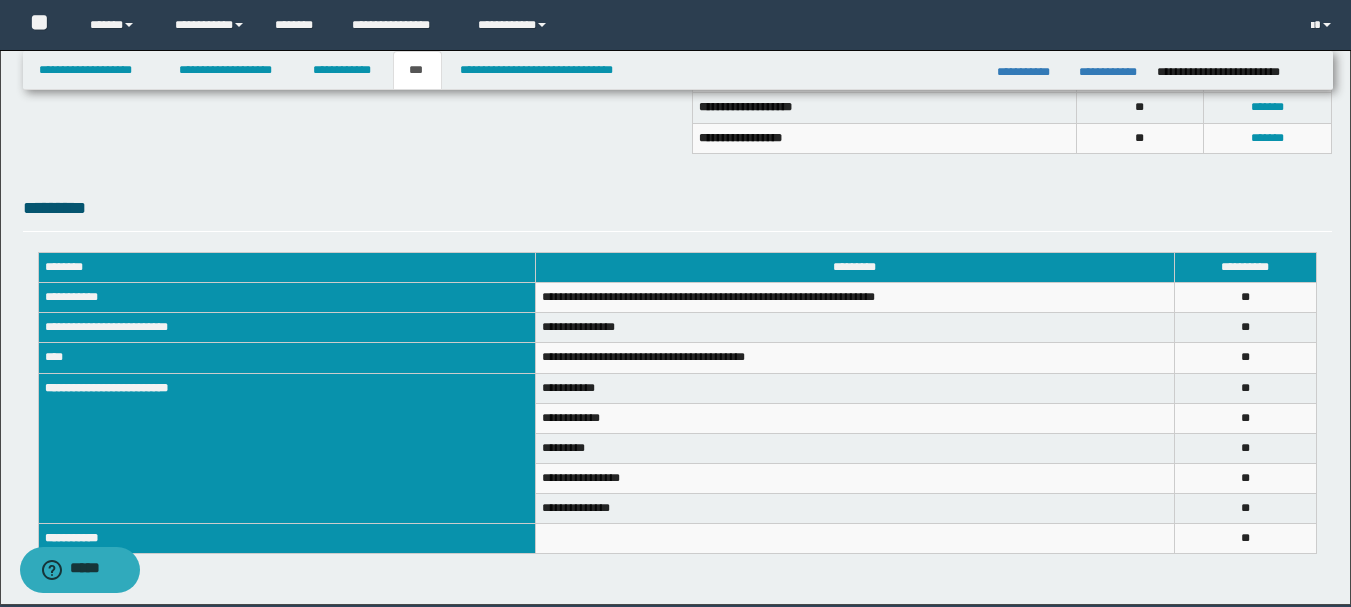 scroll, scrollTop: 662, scrollLeft: 0, axis: vertical 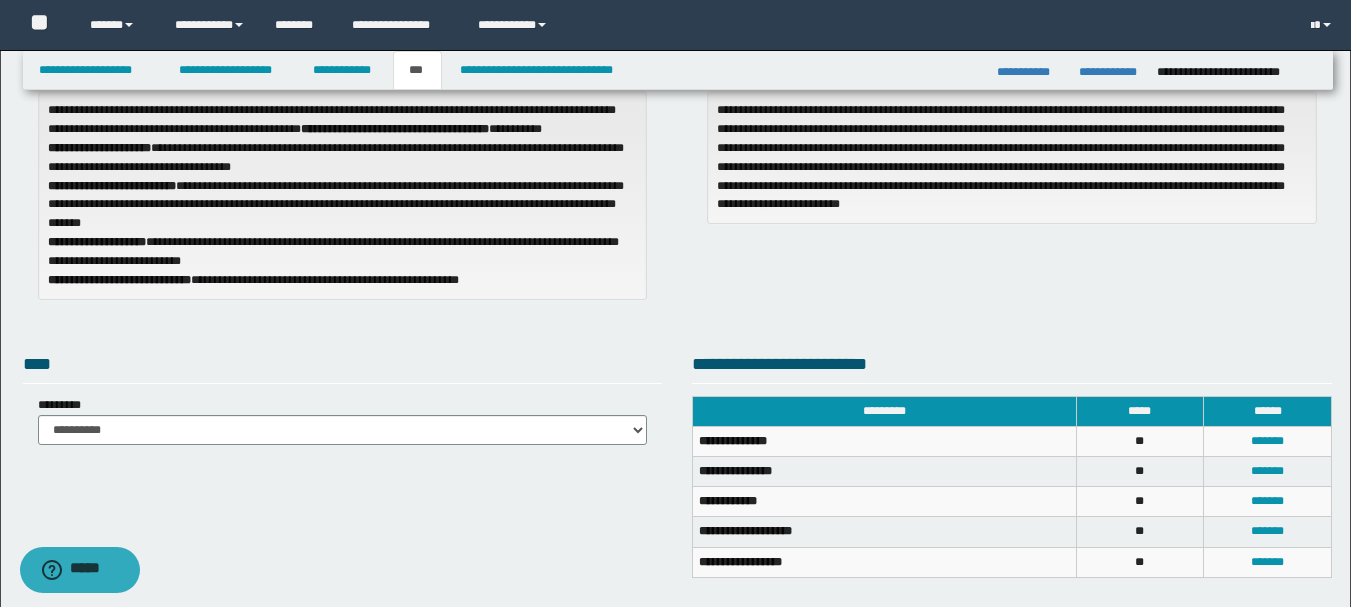 click on "*******" at bounding box center [1268, 441] 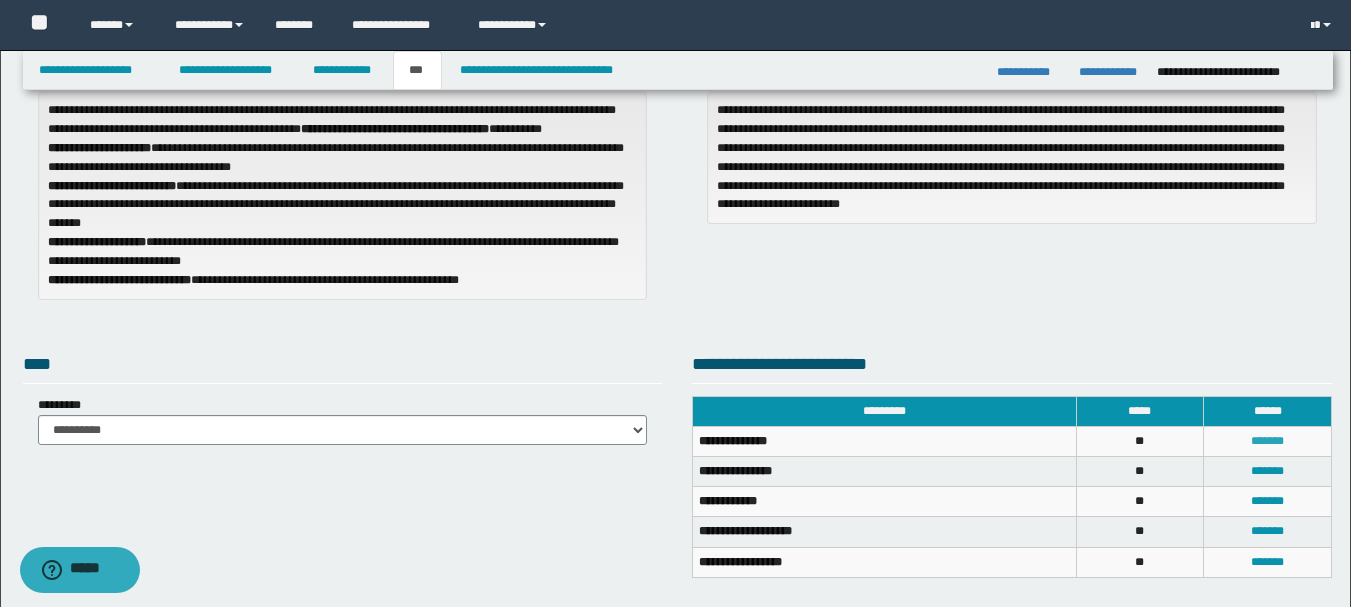 click on "*******" at bounding box center (1267, 441) 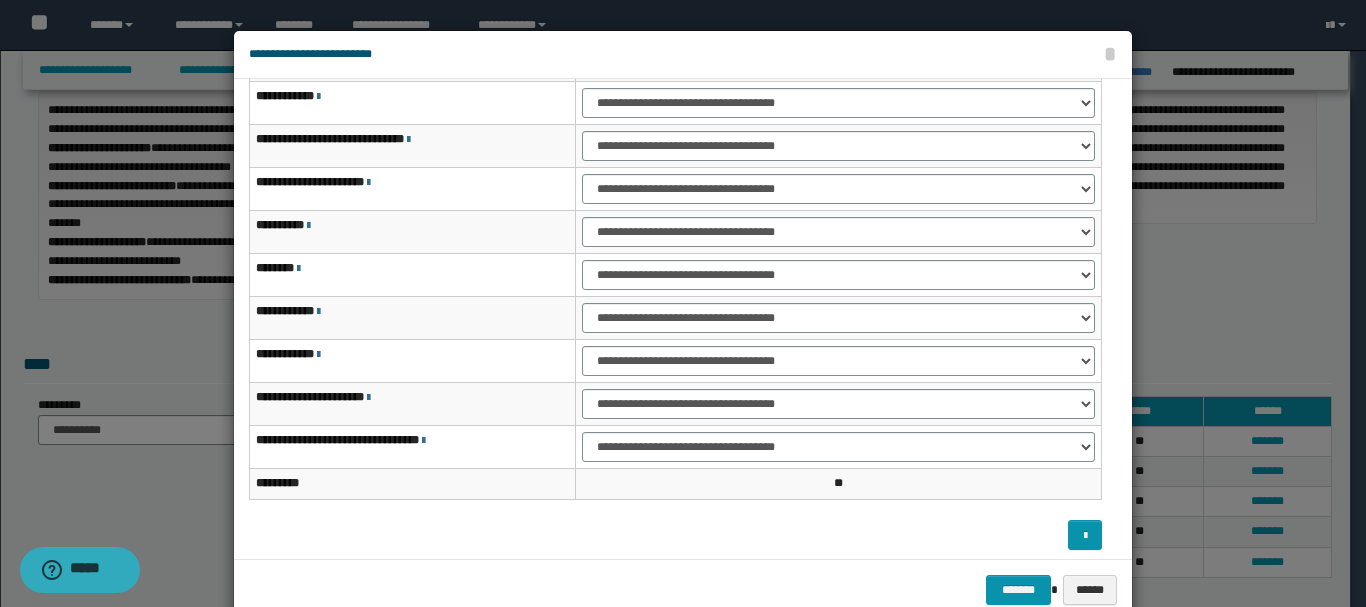 scroll, scrollTop: 121, scrollLeft: 0, axis: vertical 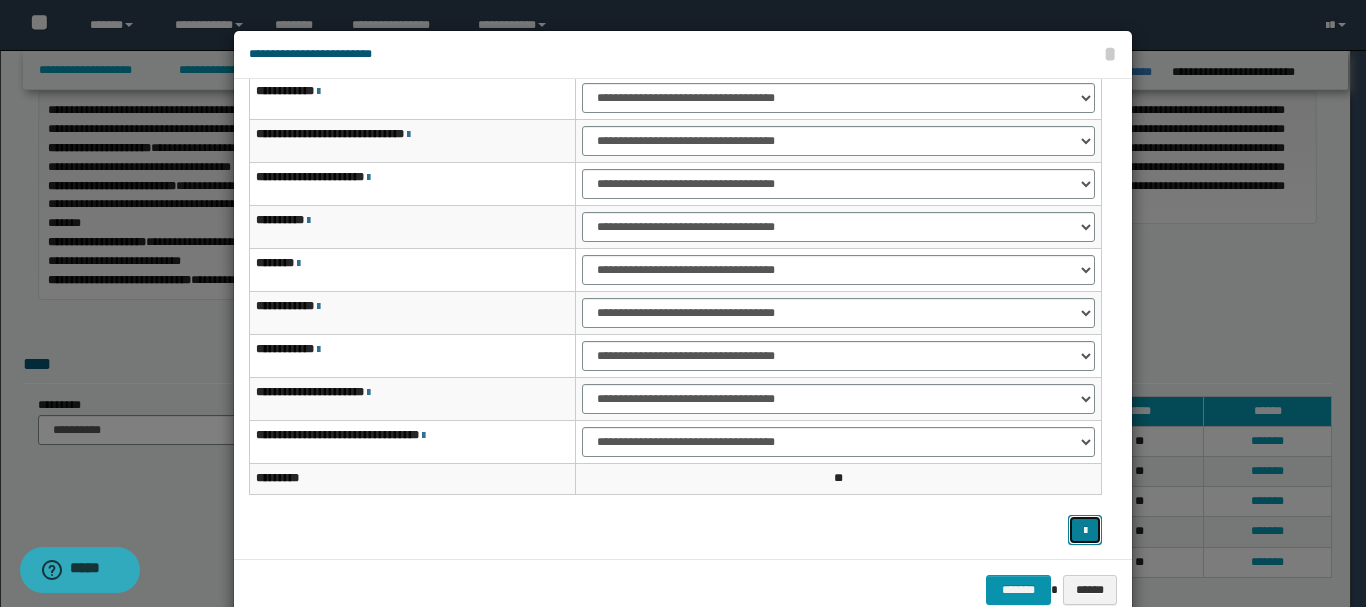 click at bounding box center (1085, 531) 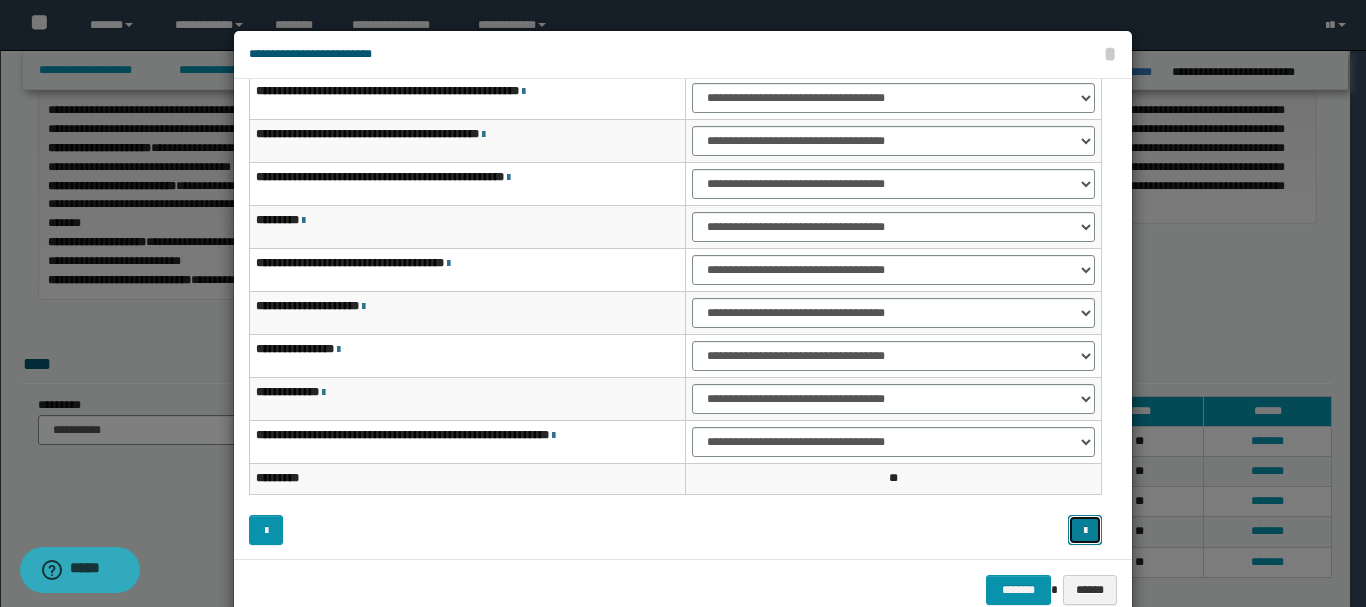 click at bounding box center [1085, 531] 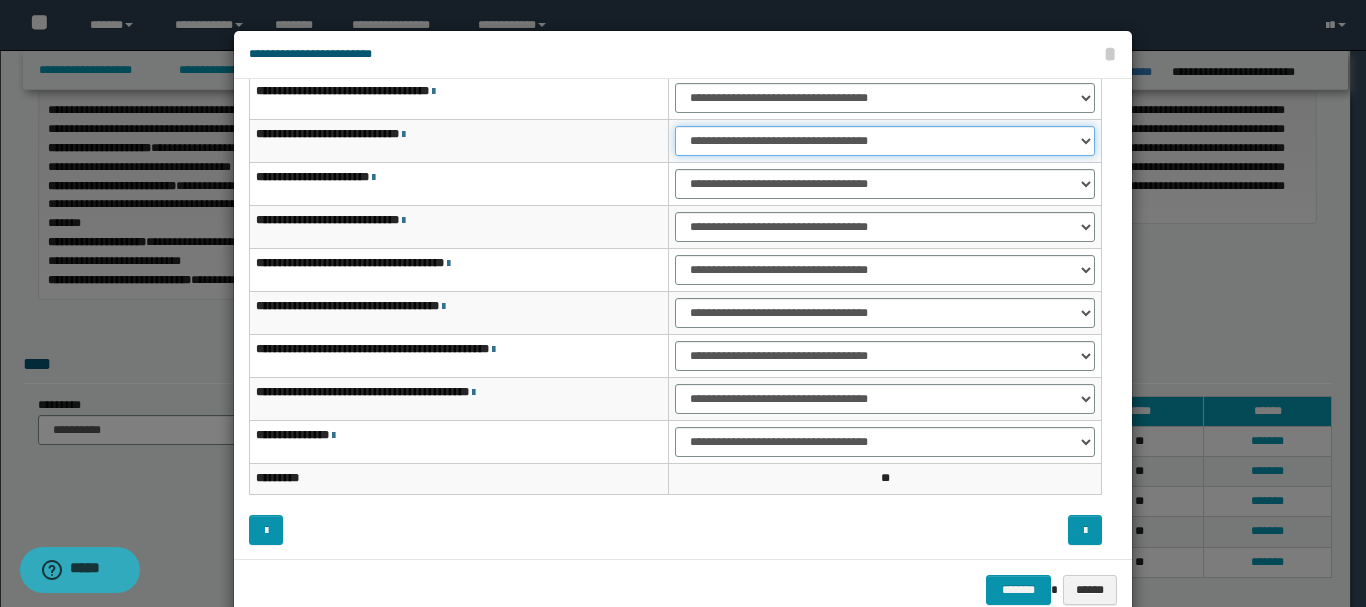 click on "**********" at bounding box center (885, 141) 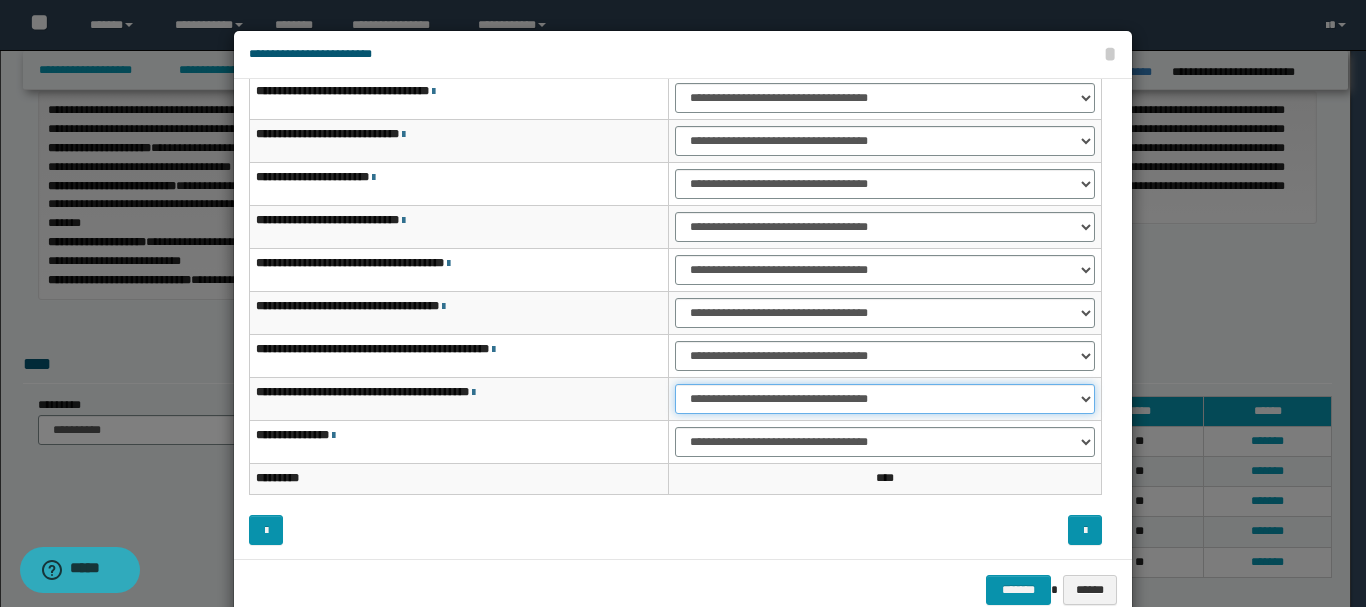 click on "**********" at bounding box center [885, 399] 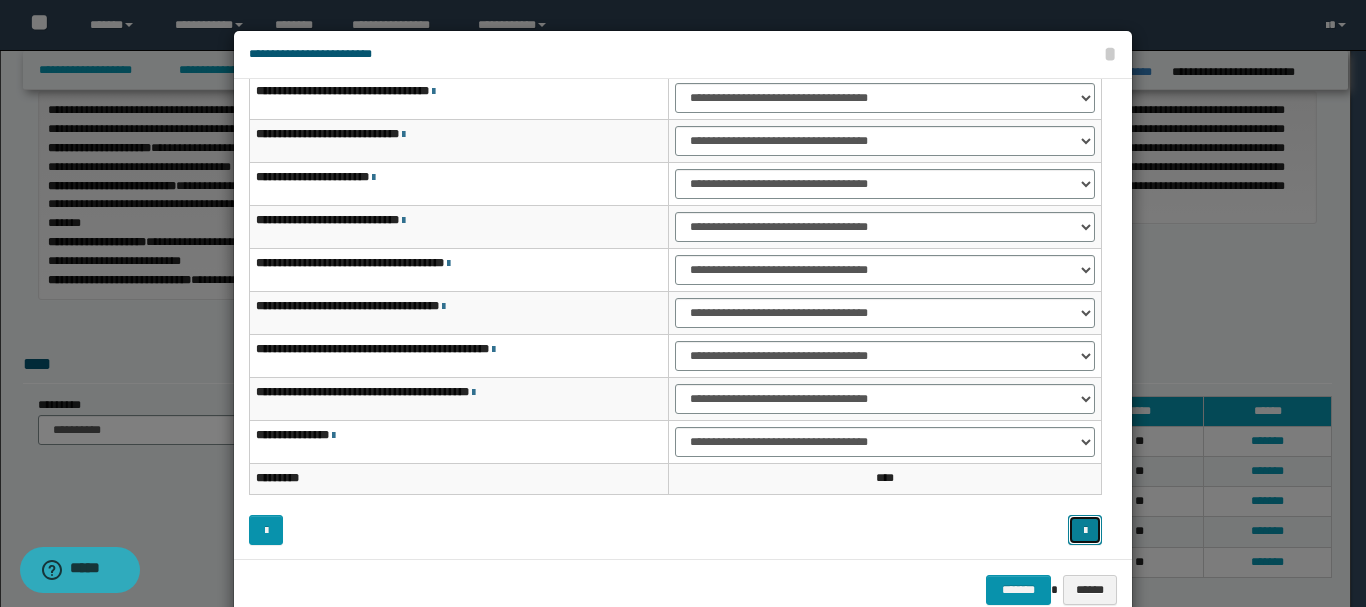 click at bounding box center [1085, 531] 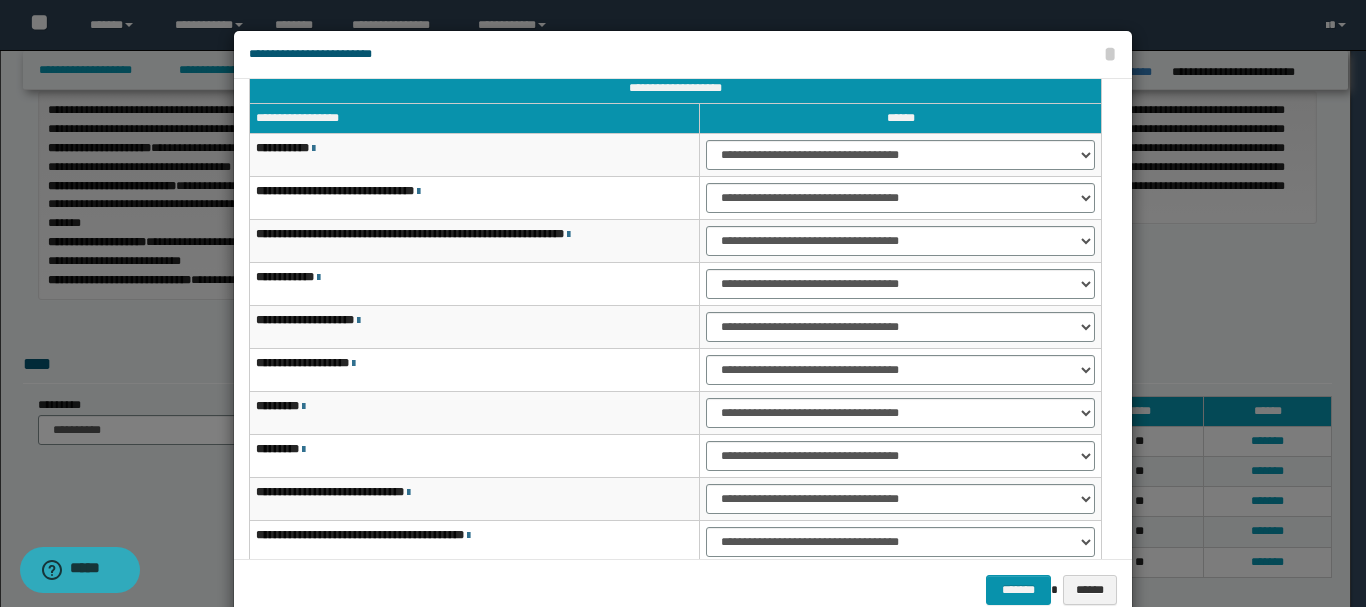 scroll, scrollTop: 121, scrollLeft: 0, axis: vertical 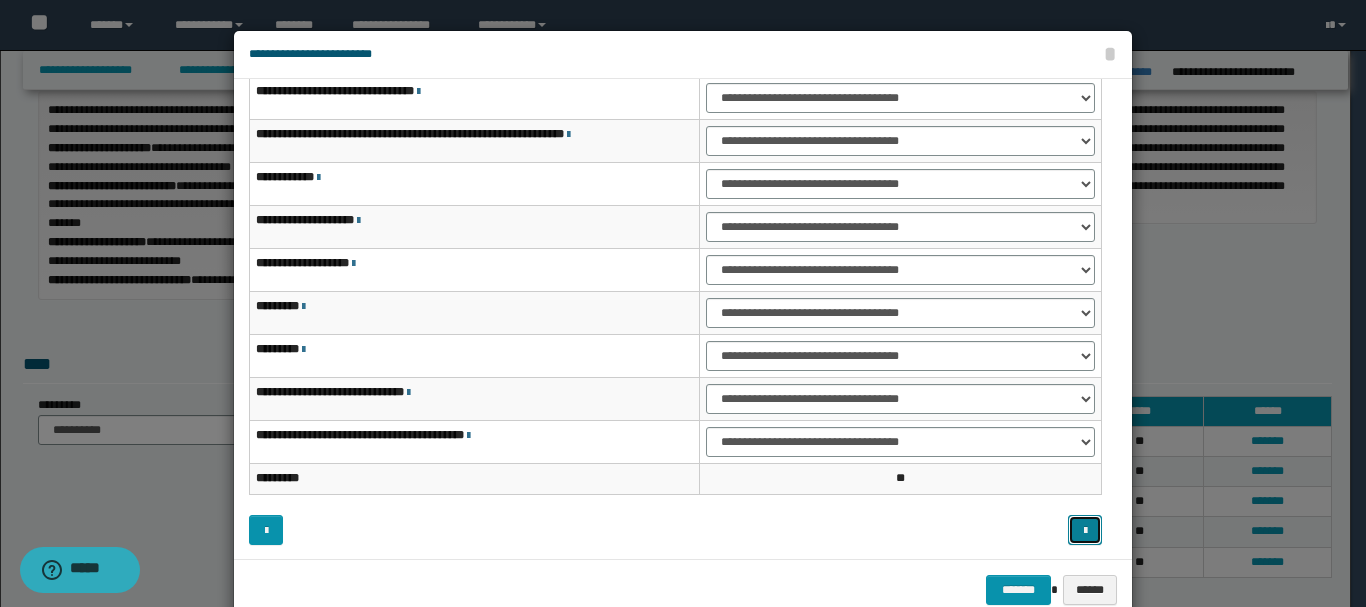 click at bounding box center [1085, 530] 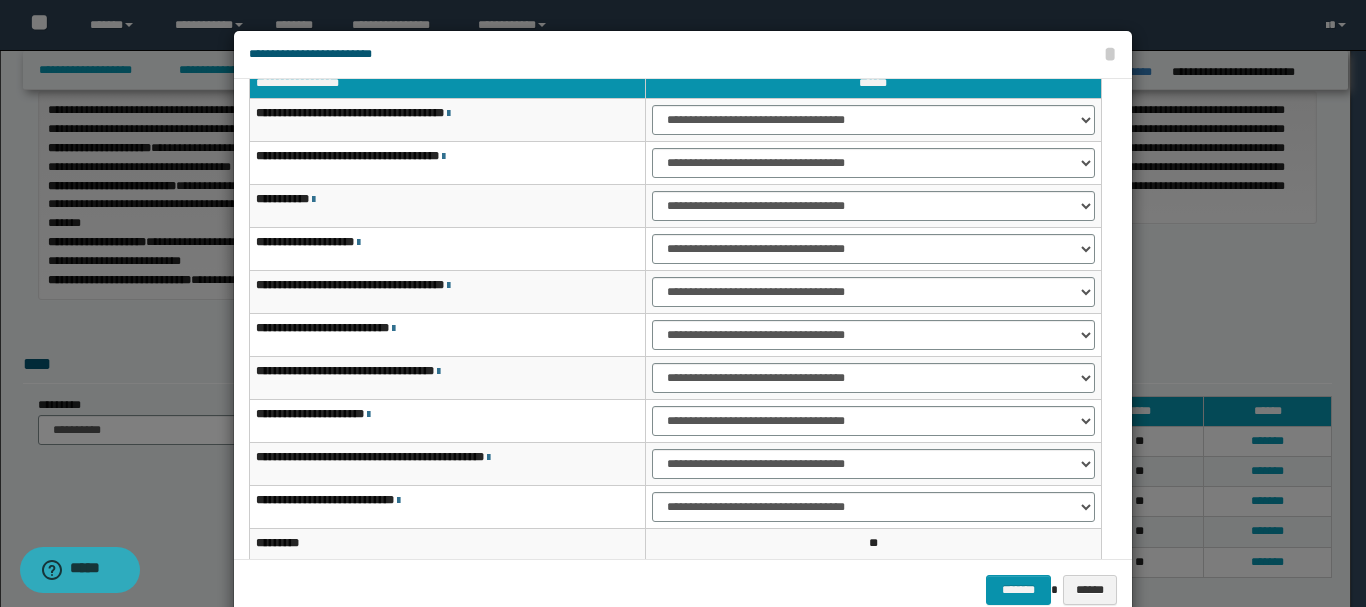 scroll, scrollTop: 21, scrollLeft: 0, axis: vertical 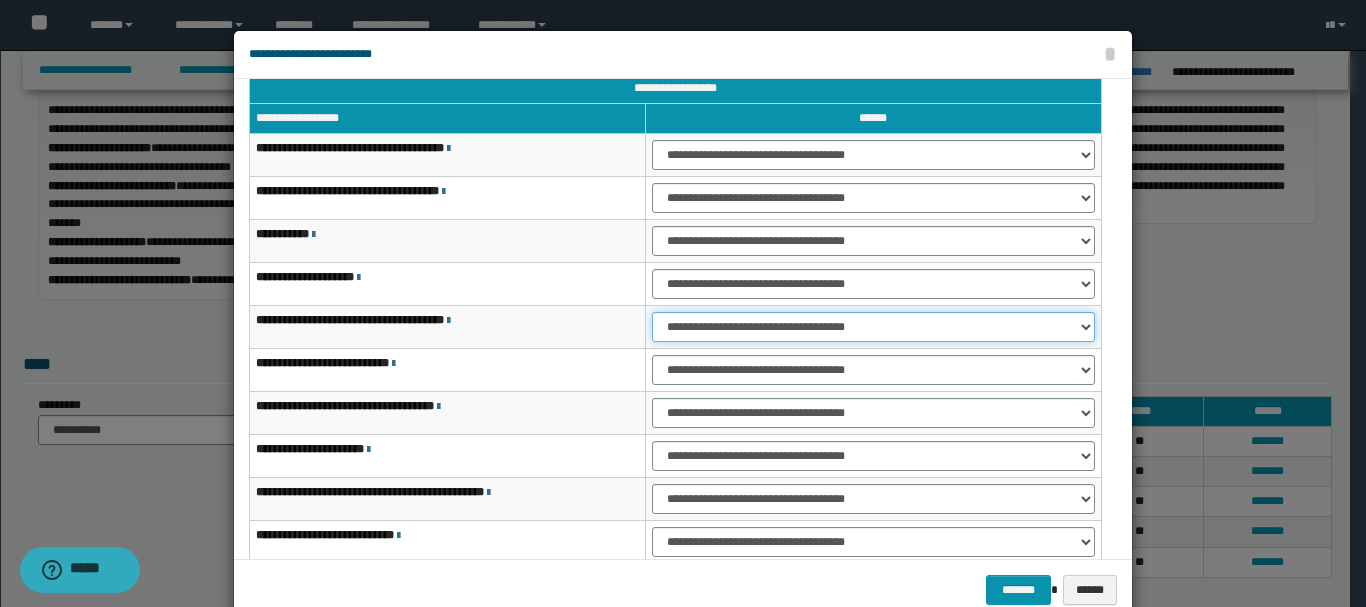 click on "**********" at bounding box center [873, 327] 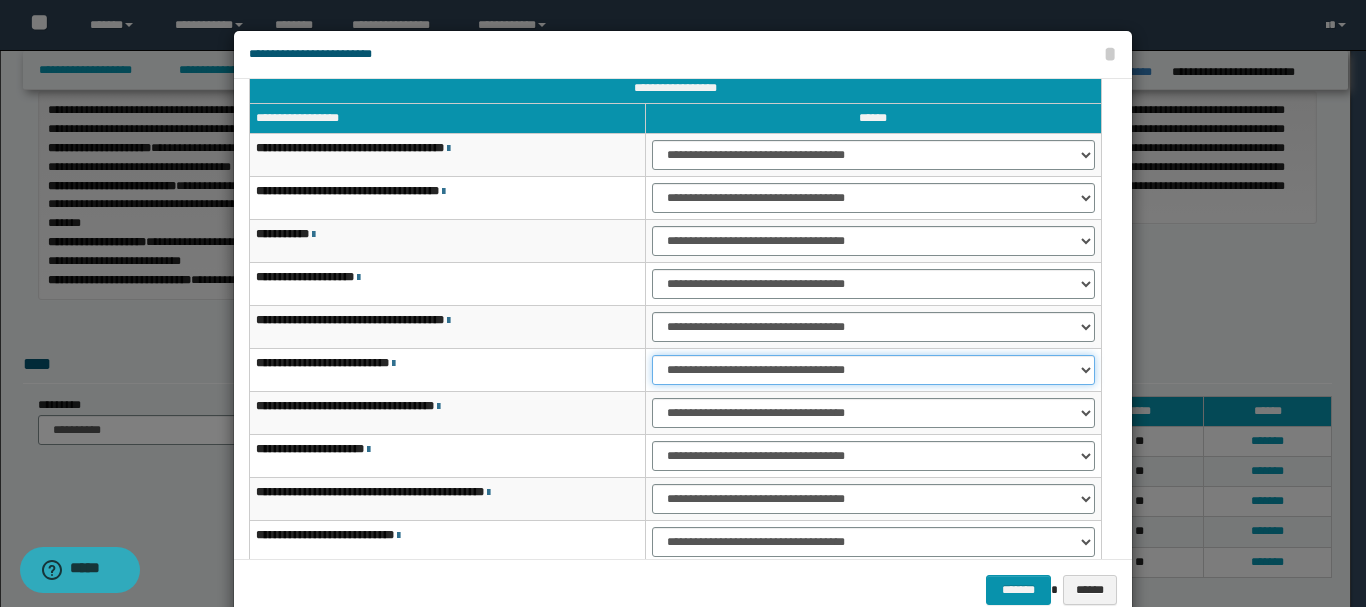 click on "**********" at bounding box center [873, 370] 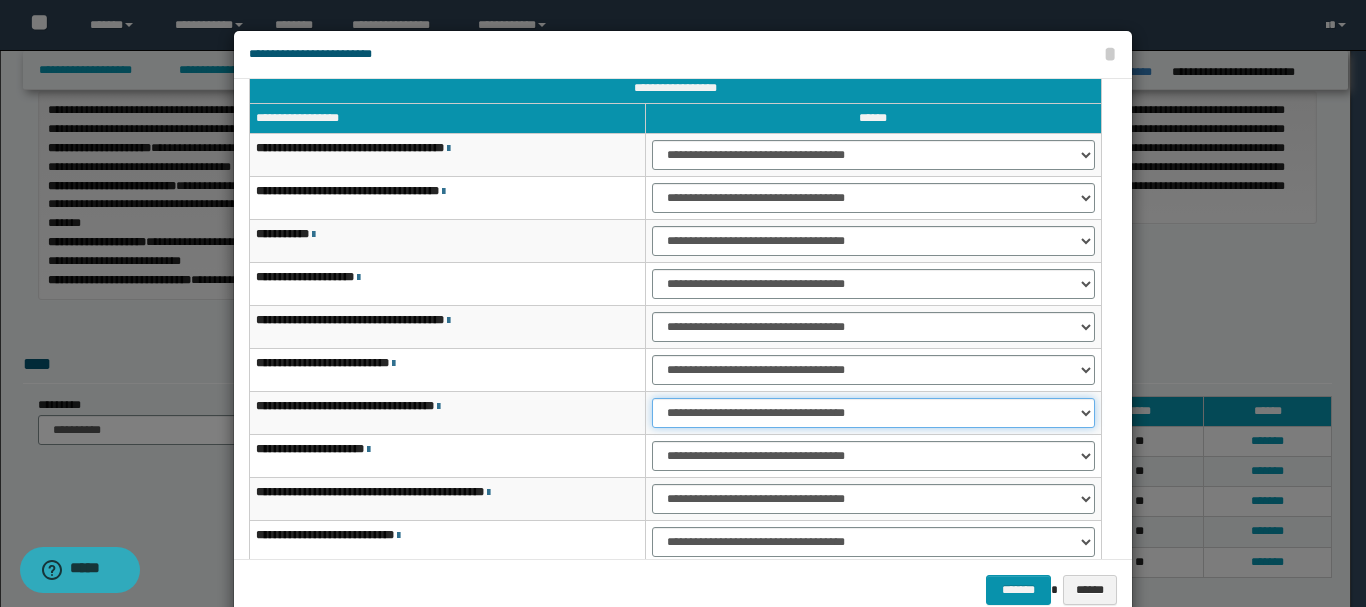 click on "**********" at bounding box center [873, 413] 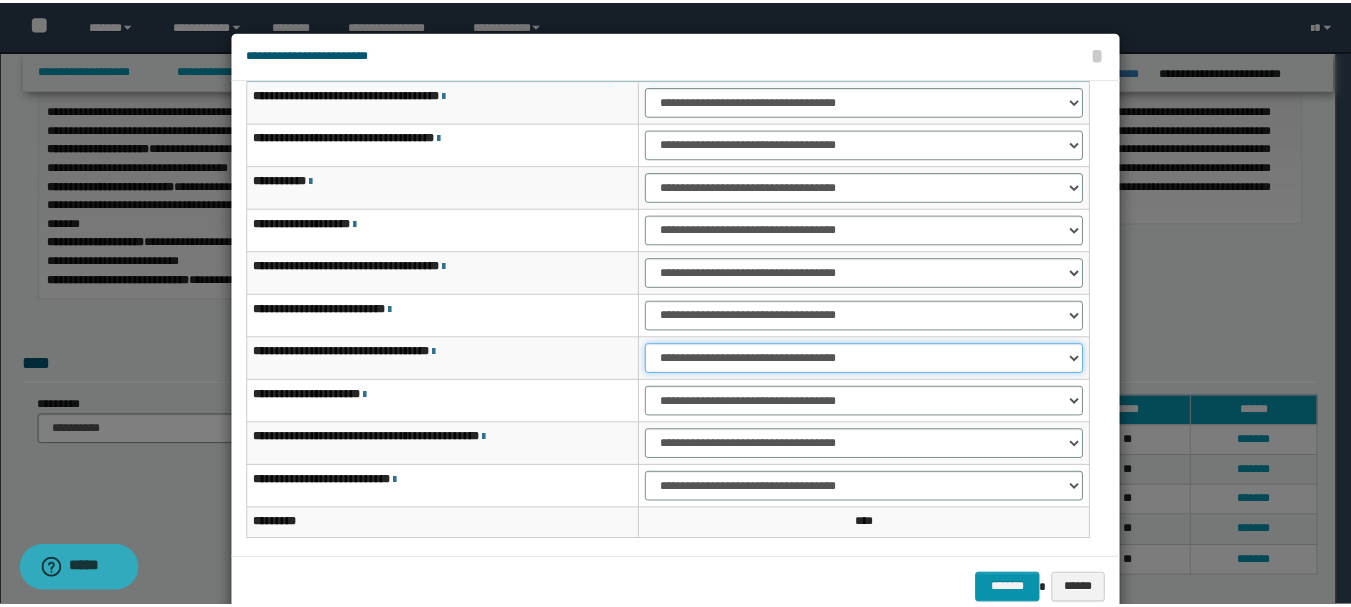 scroll, scrollTop: 121, scrollLeft: 0, axis: vertical 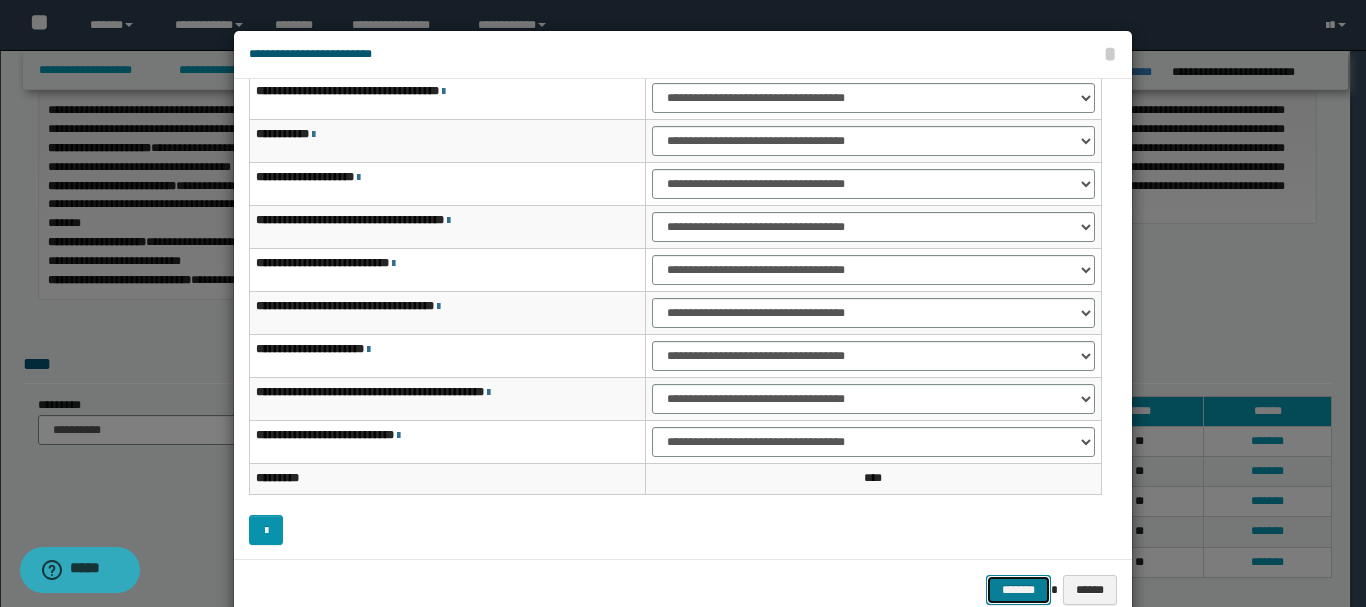 click on "*******" at bounding box center (1018, 590) 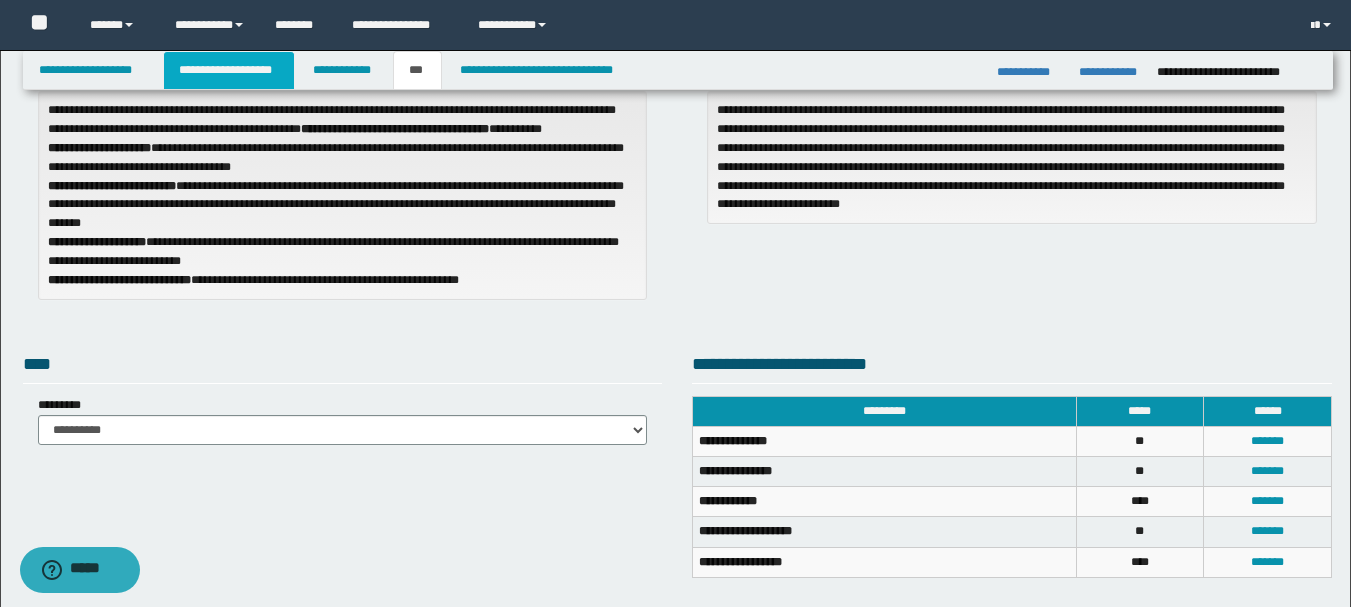 click on "**********" at bounding box center [229, 70] 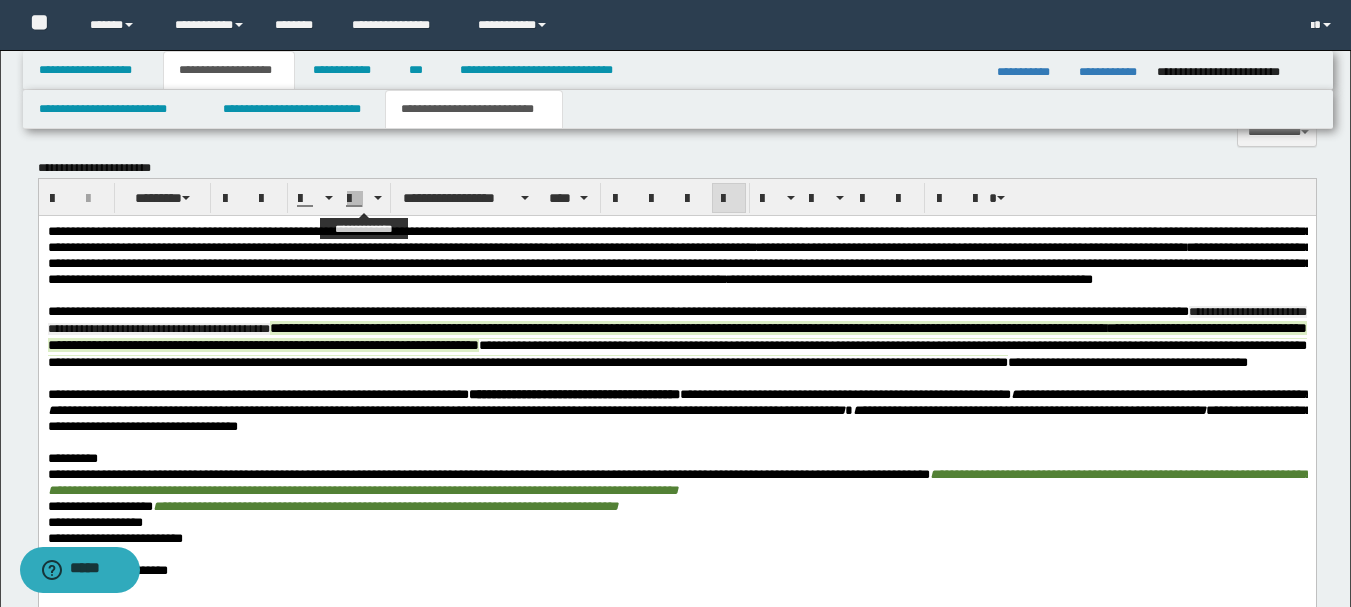 scroll, scrollTop: 893, scrollLeft: 0, axis: vertical 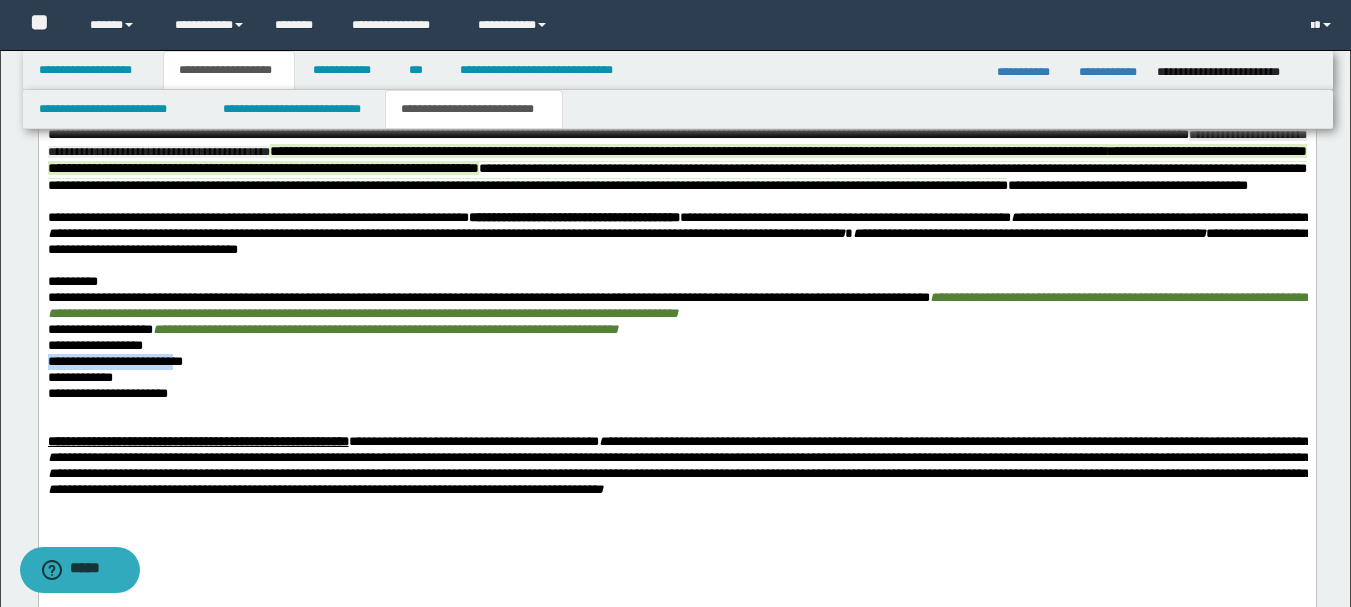 click on "**********" at bounding box center (676, 297) 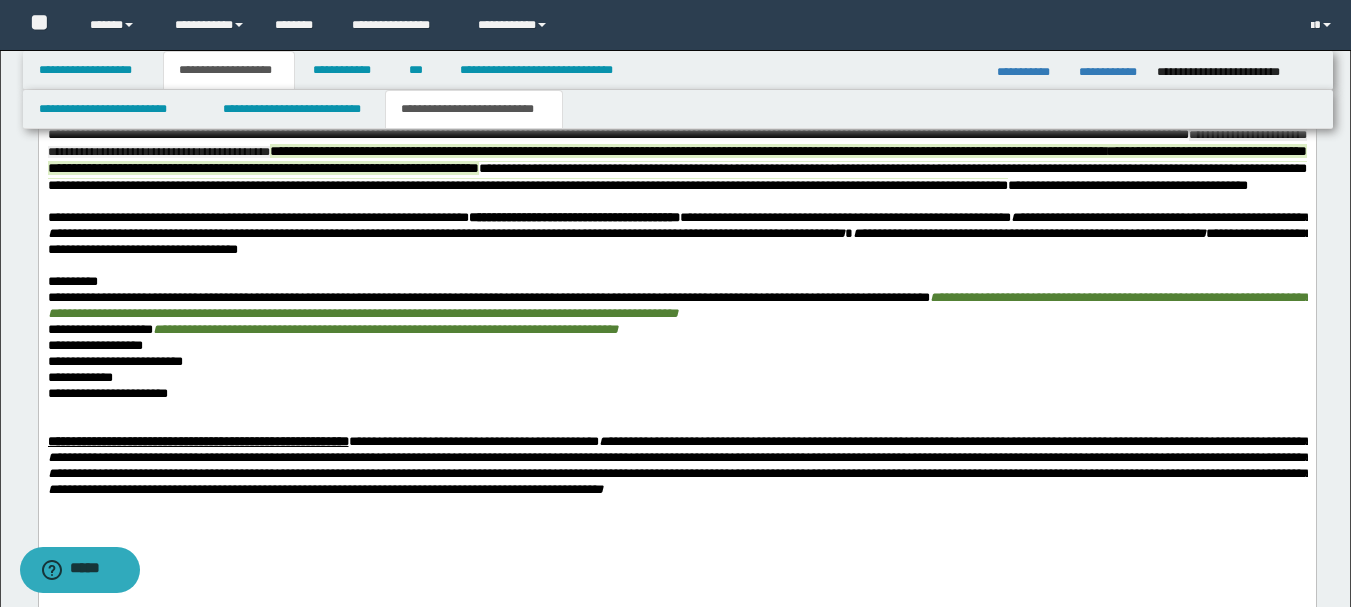 click on "**********" at bounding box center (676, 362) 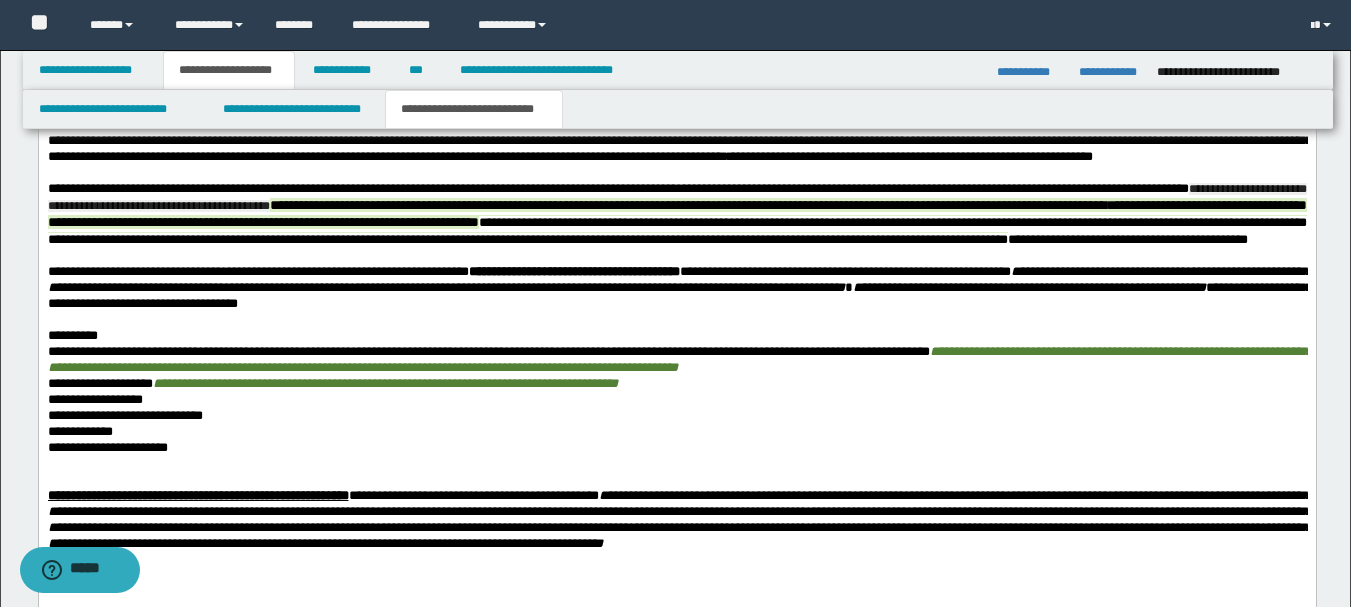 scroll, scrollTop: 793, scrollLeft: 0, axis: vertical 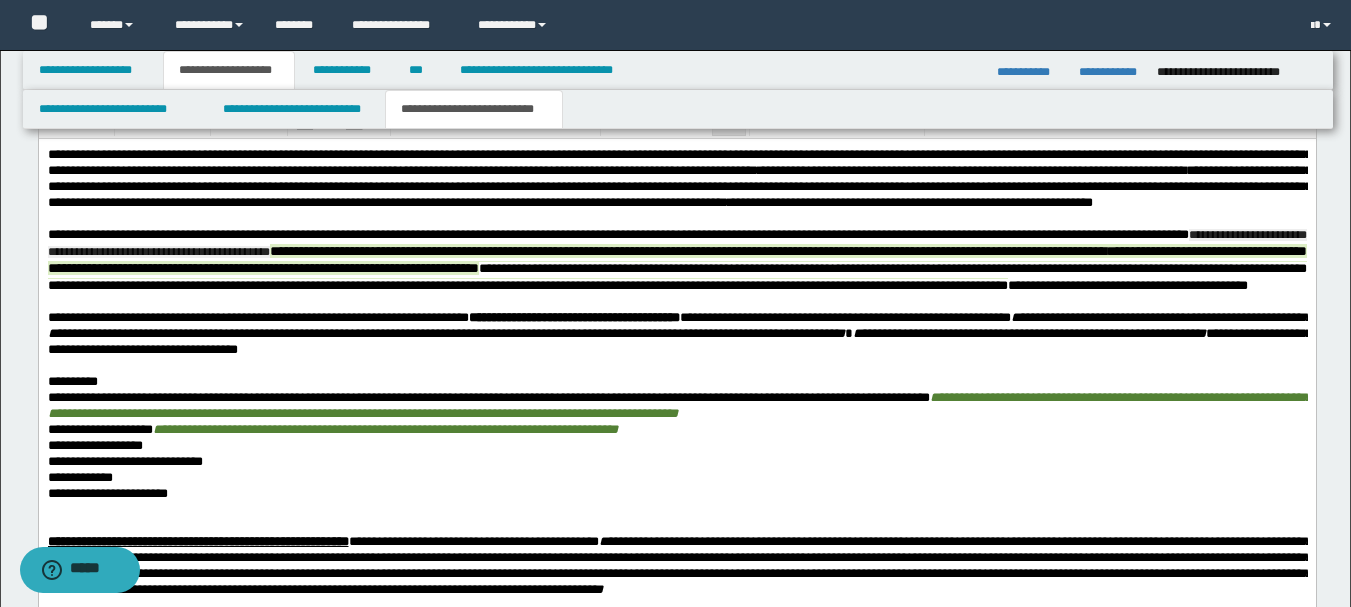 click on "**********" at bounding box center [94, 445] 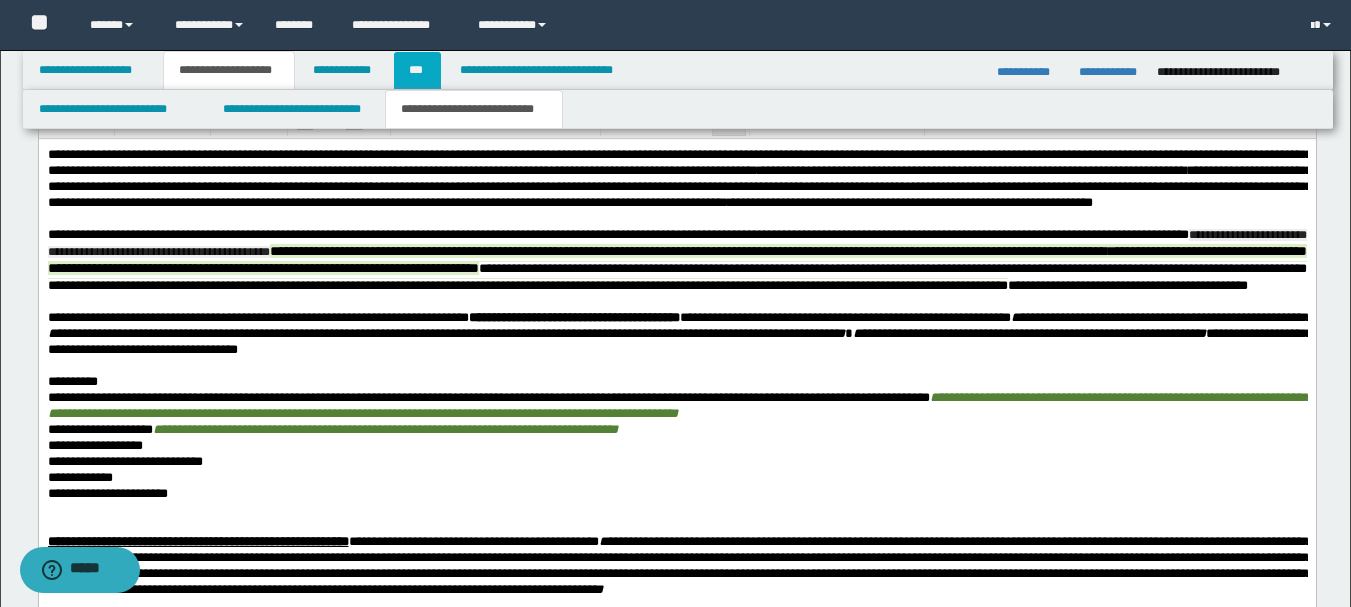 click on "***" at bounding box center (417, 70) 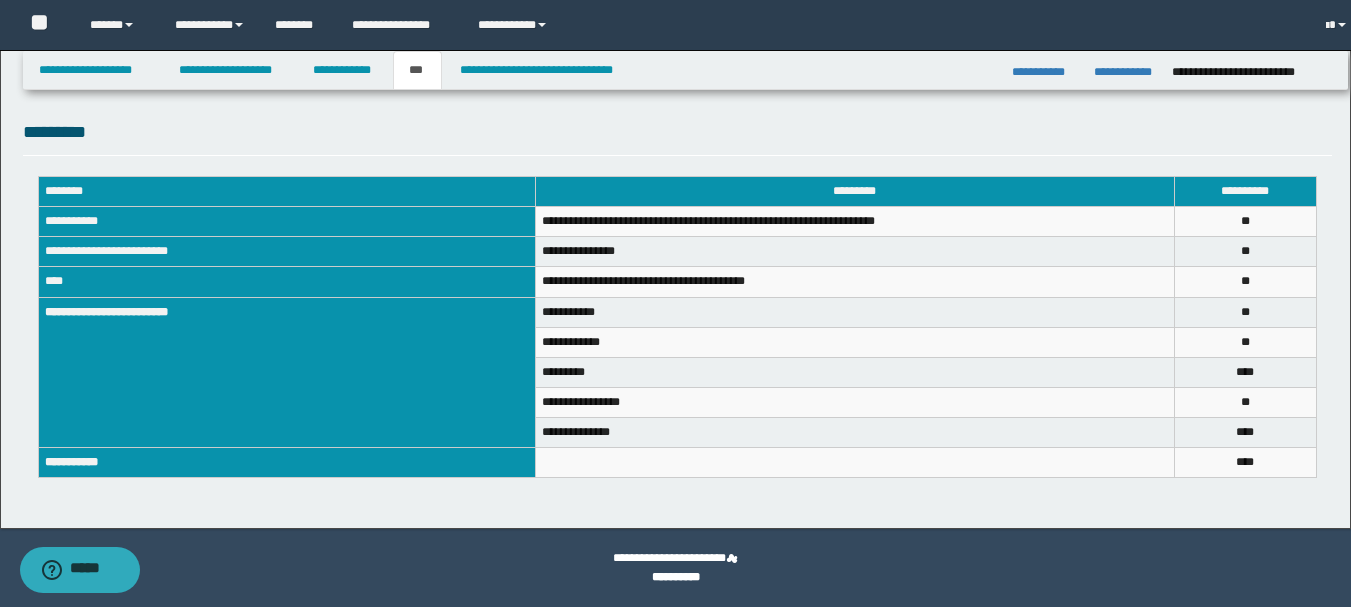 scroll, scrollTop: 662, scrollLeft: 0, axis: vertical 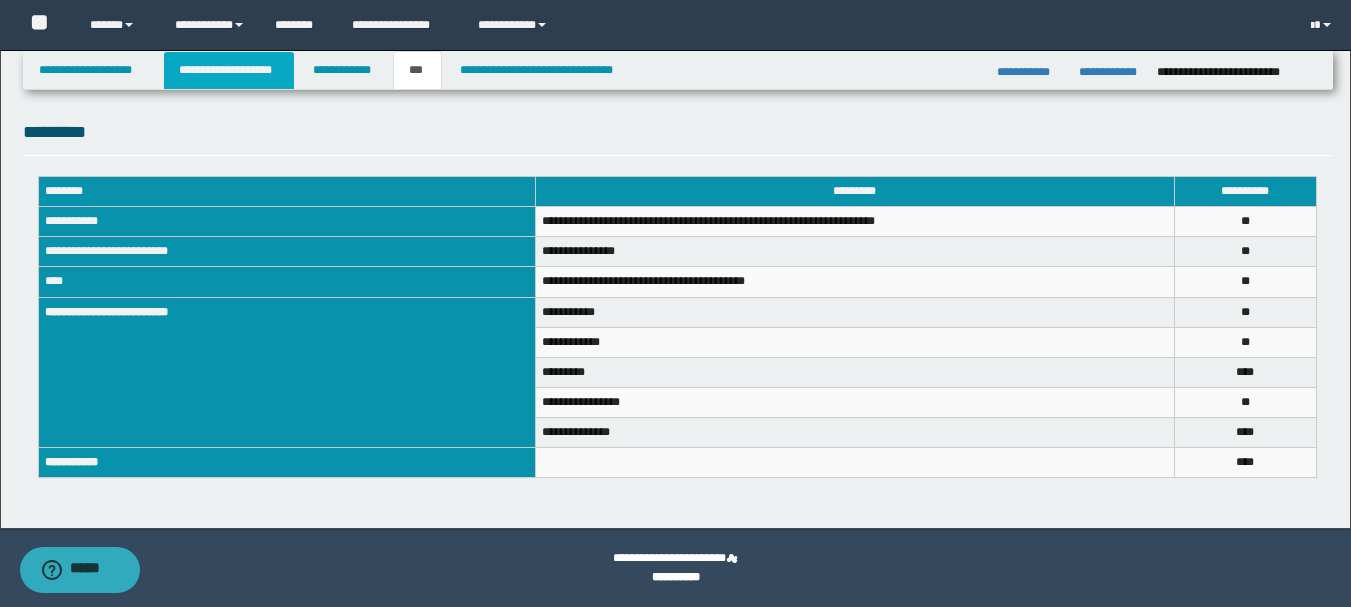 click on "**********" at bounding box center [229, 70] 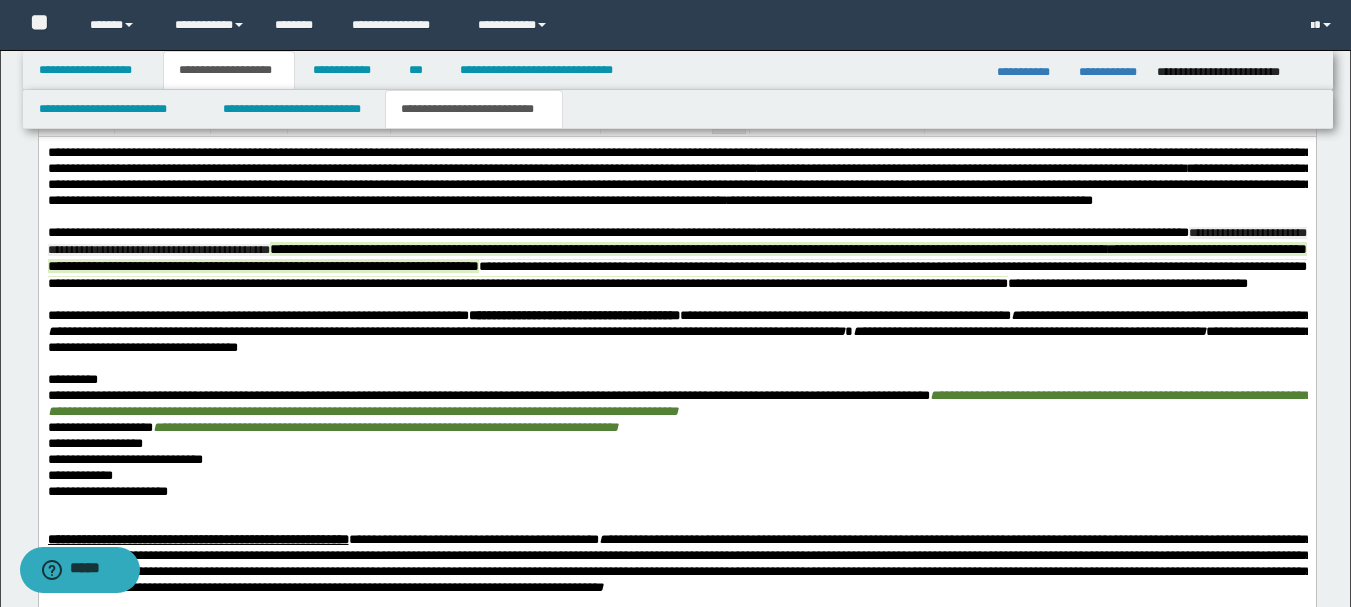 scroll, scrollTop: 993, scrollLeft: 0, axis: vertical 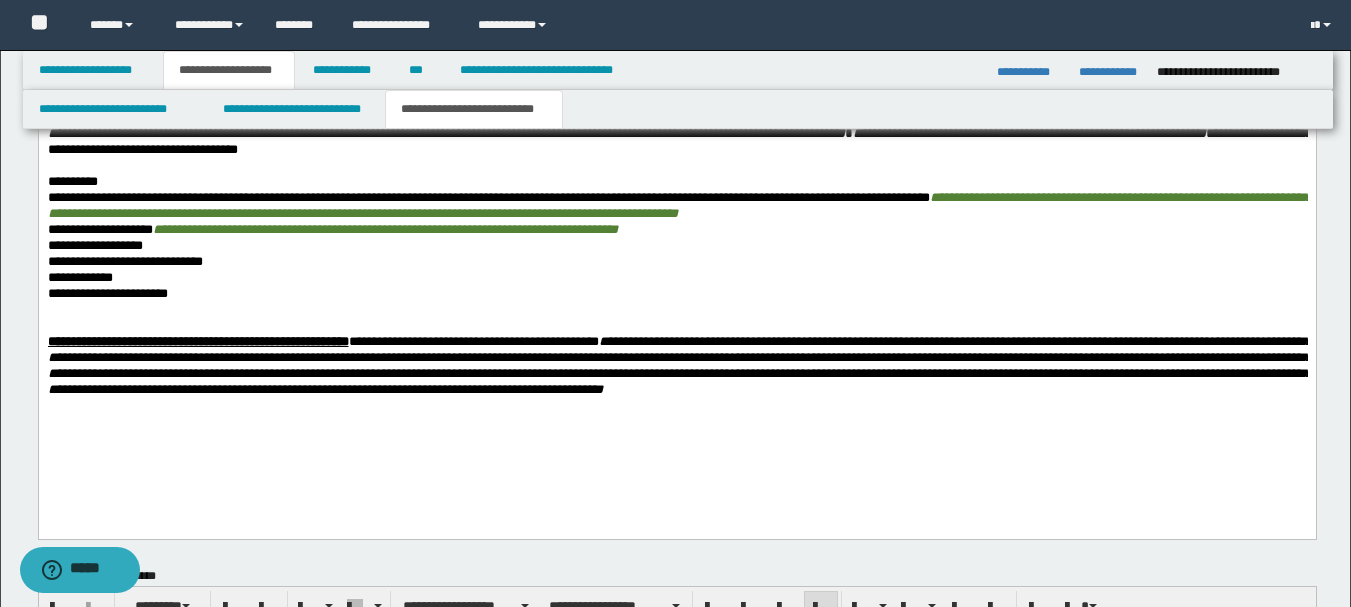 drag, startPoint x: 153, startPoint y: 258, endPoint x: 160, endPoint y: 287, distance: 29.832869 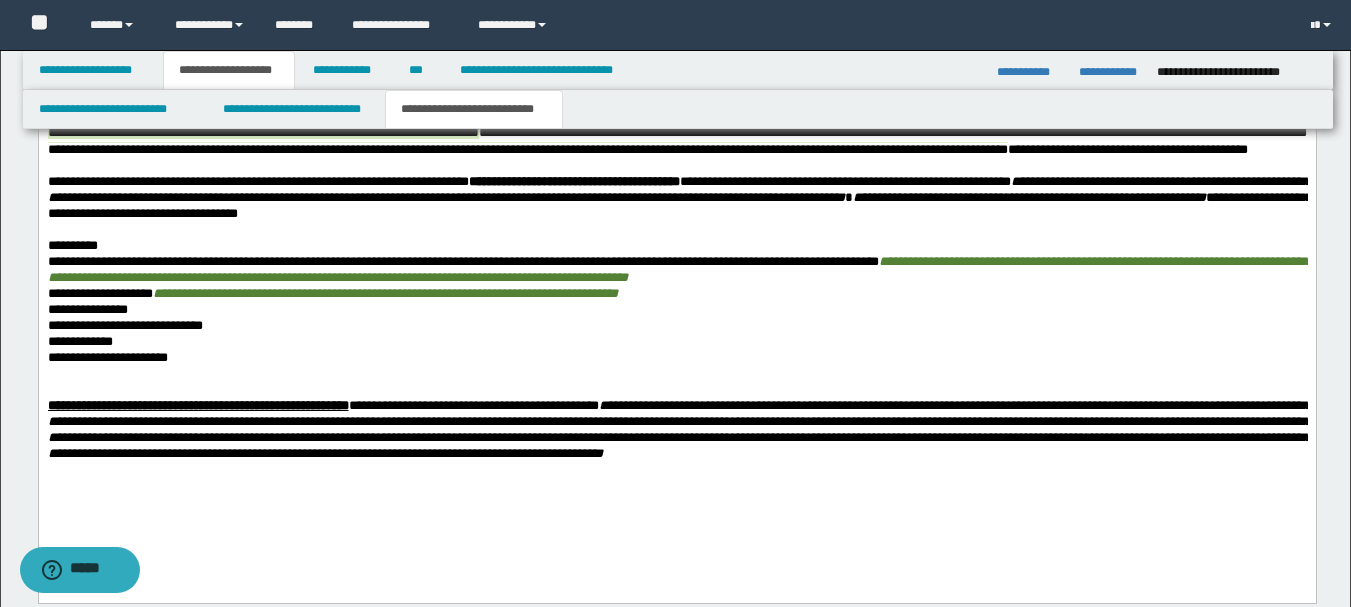 scroll, scrollTop: 893, scrollLeft: 0, axis: vertical 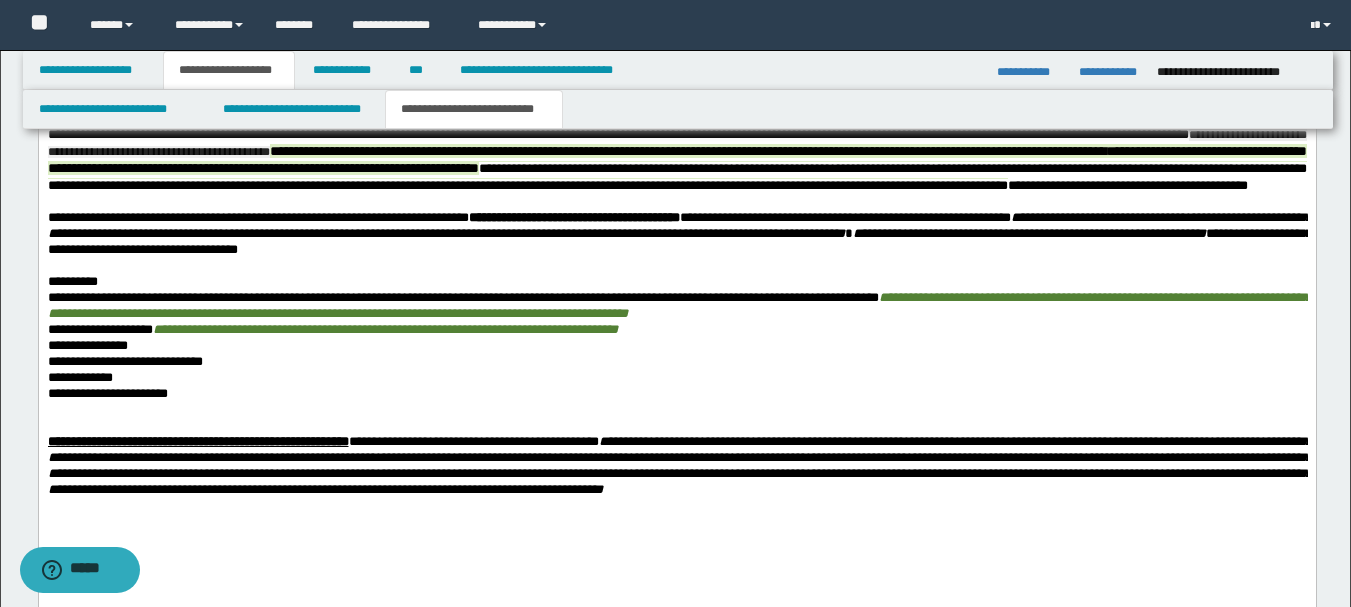 click on "**********" at bounding box center (462, 297) 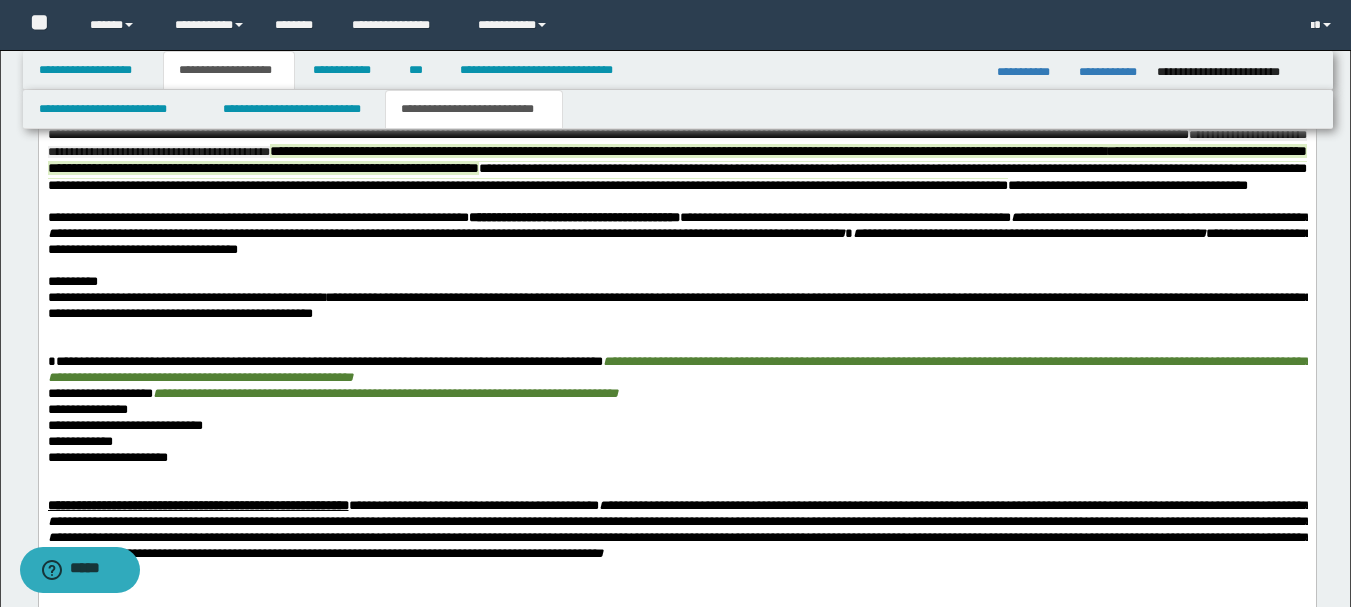 scroll, scrollTop: 793, scrollLeft: 0, axis: vertical 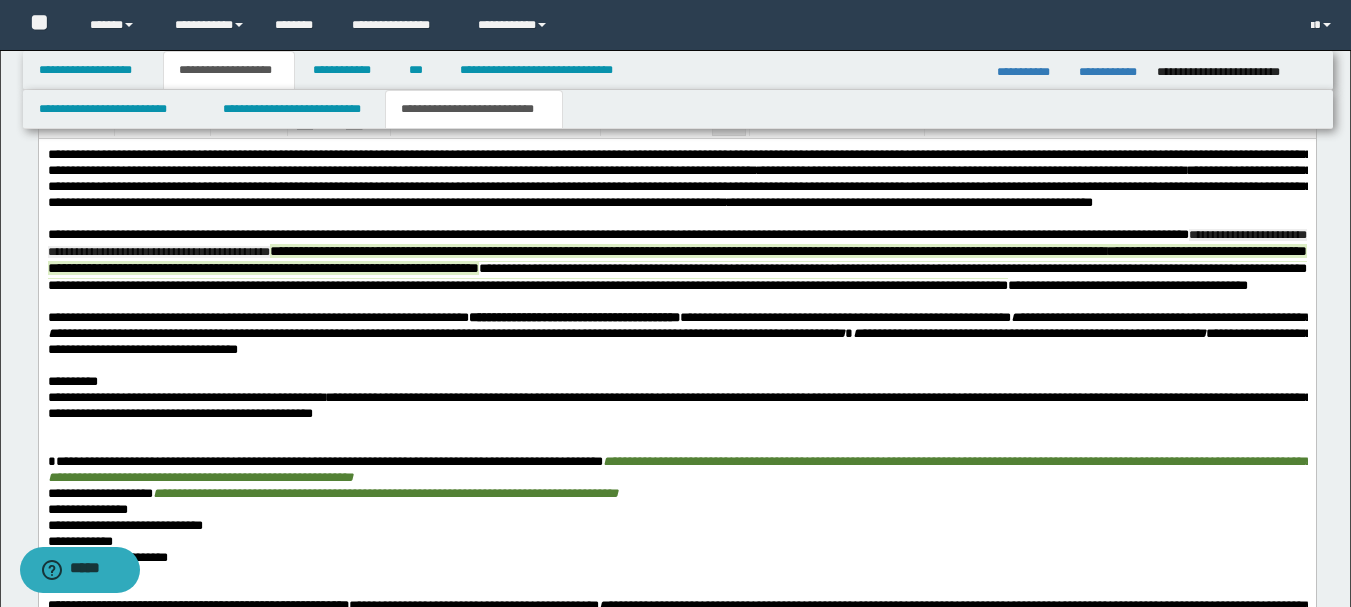 click on "**********" at bounding box center [679, 405] 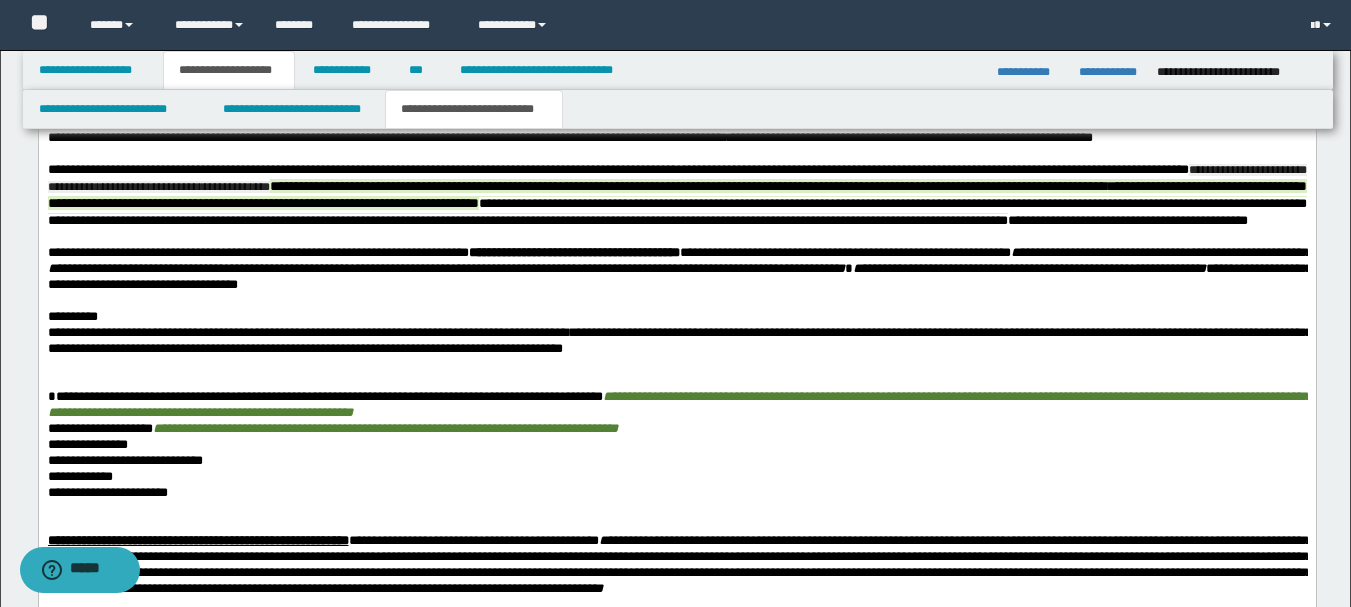 scroll, scrollTop: 893, scrollLeft: 0, axis: vertical 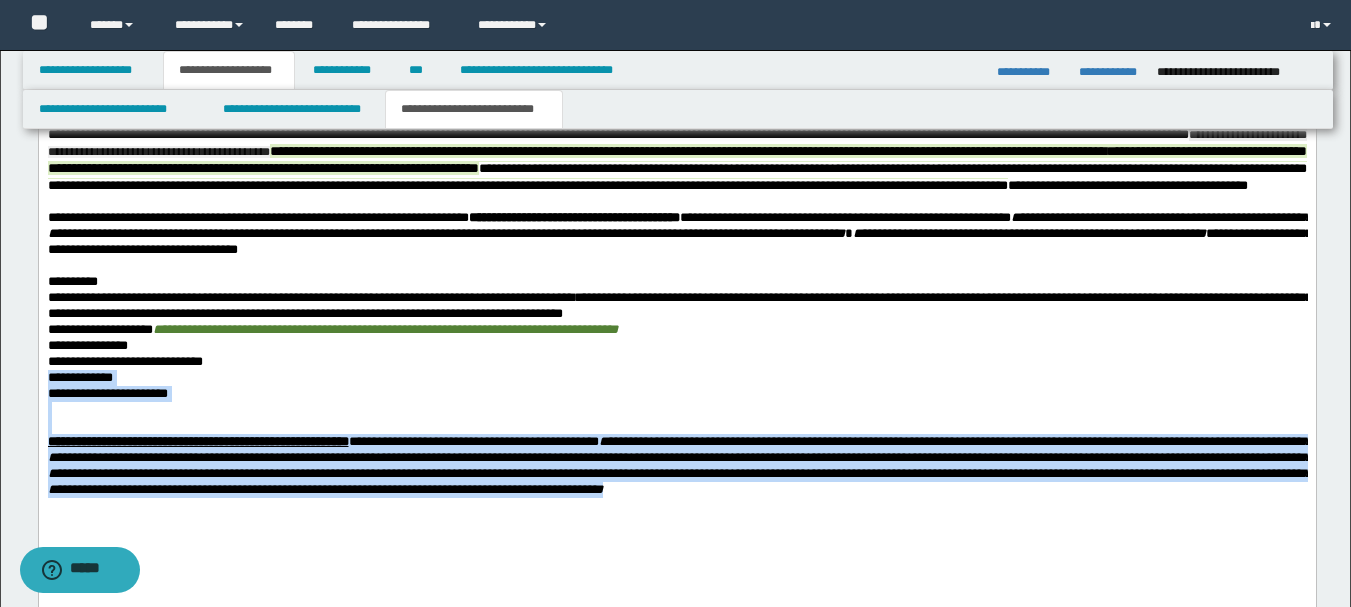 drag, startPoint x: 293, startPoint y: 401, endPoint x: 1333, endPoint y: 563, distance: 1052.5416 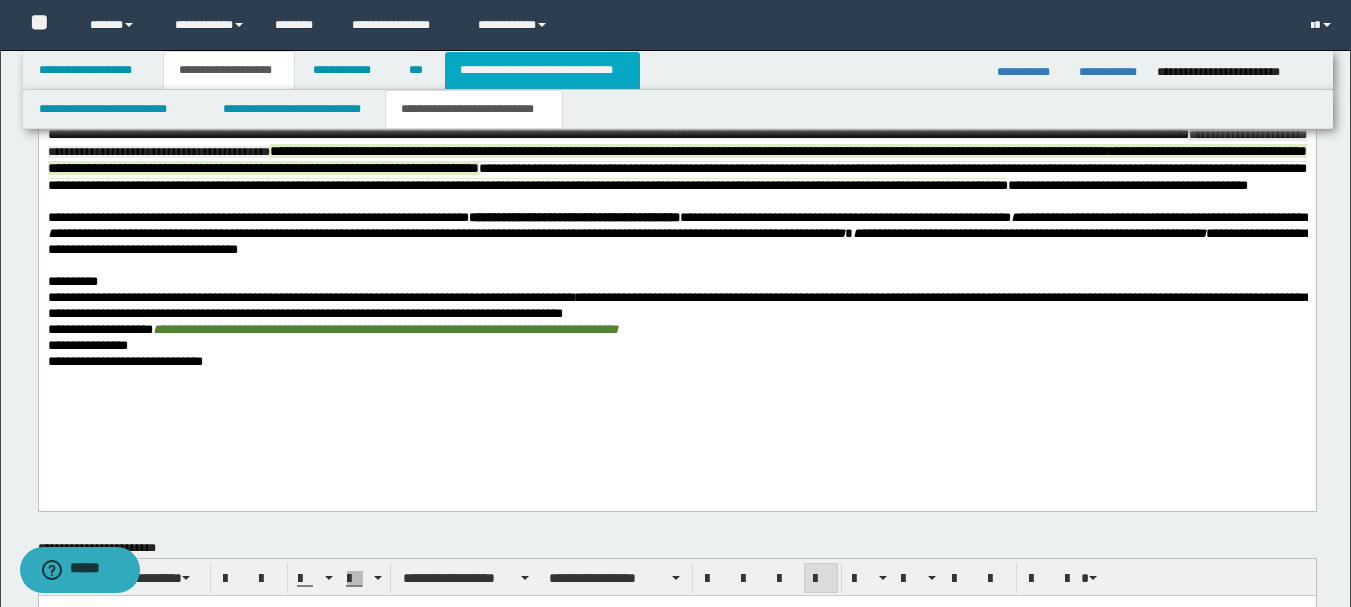 click on "**********" at bounding box center [542, 70] 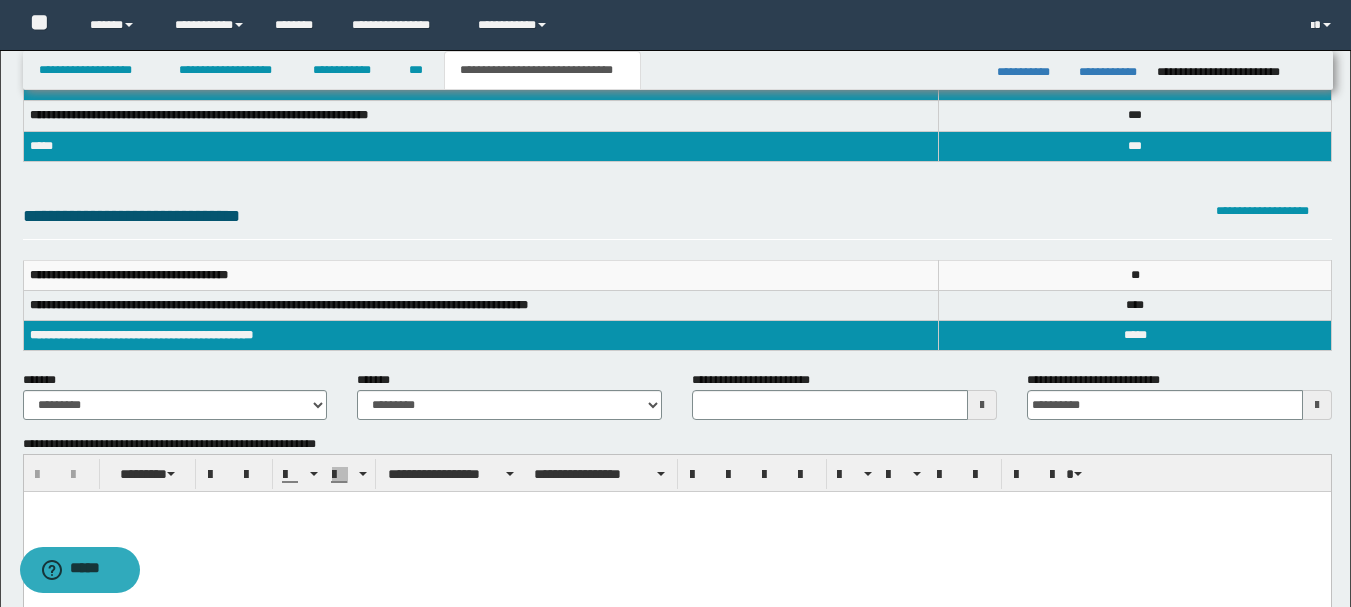 scroll, scrollTop: 0, scrollLeft: 0, axis: both 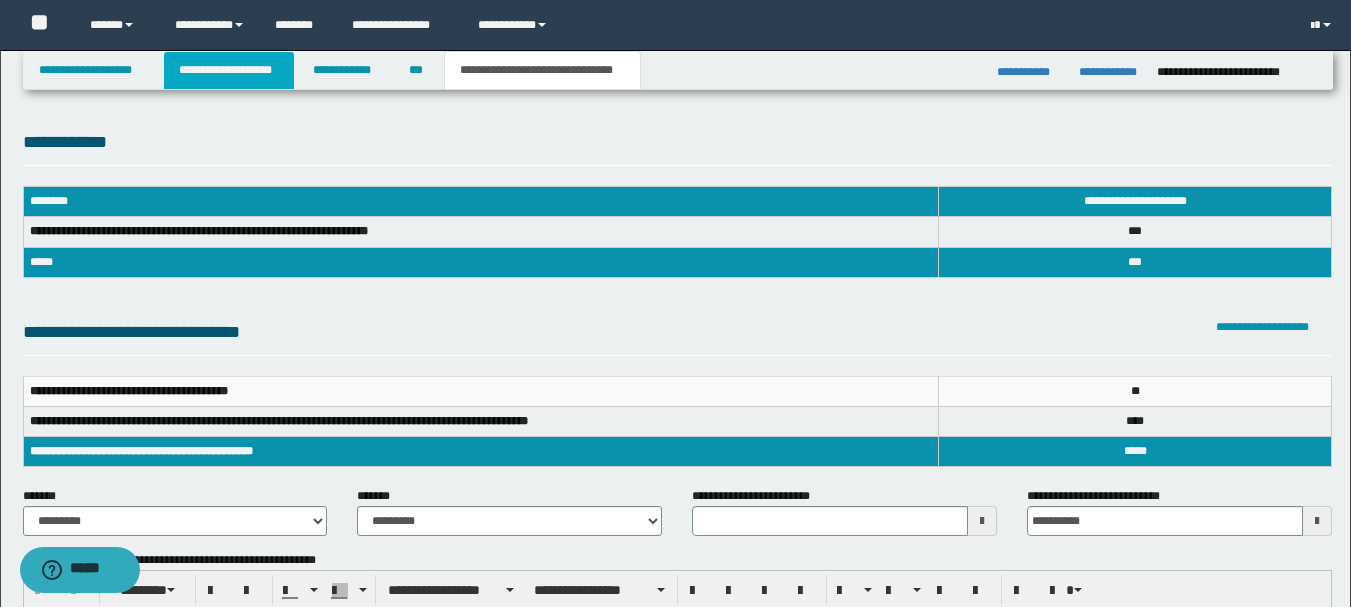 click on "**********" at bounding box center [229, 70] 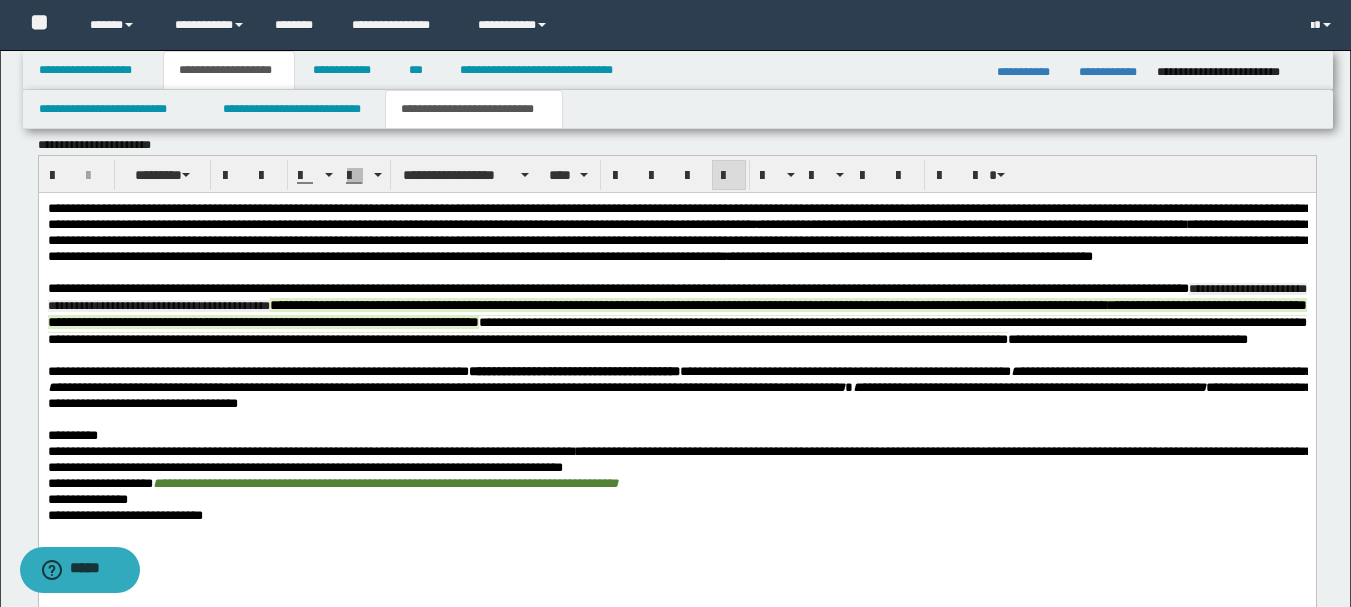 scroll, scrollTop: 900, scrollLeft: 0, axis: vertical 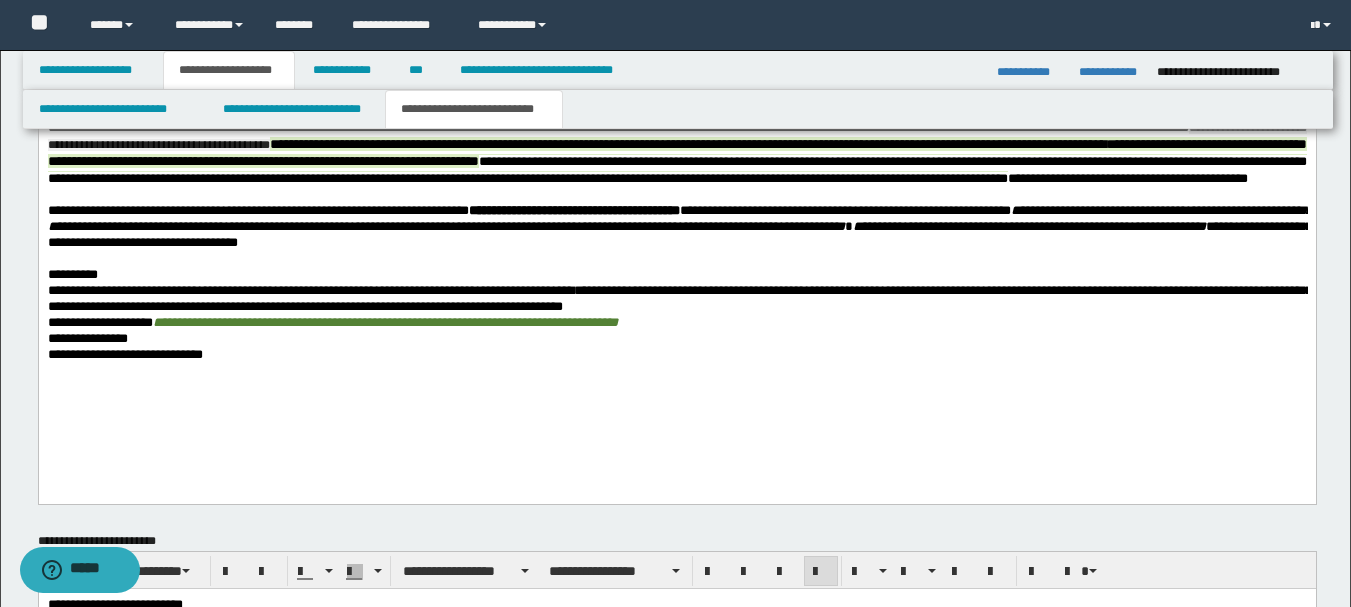 click on "**********" at bounding box center [573, 210] 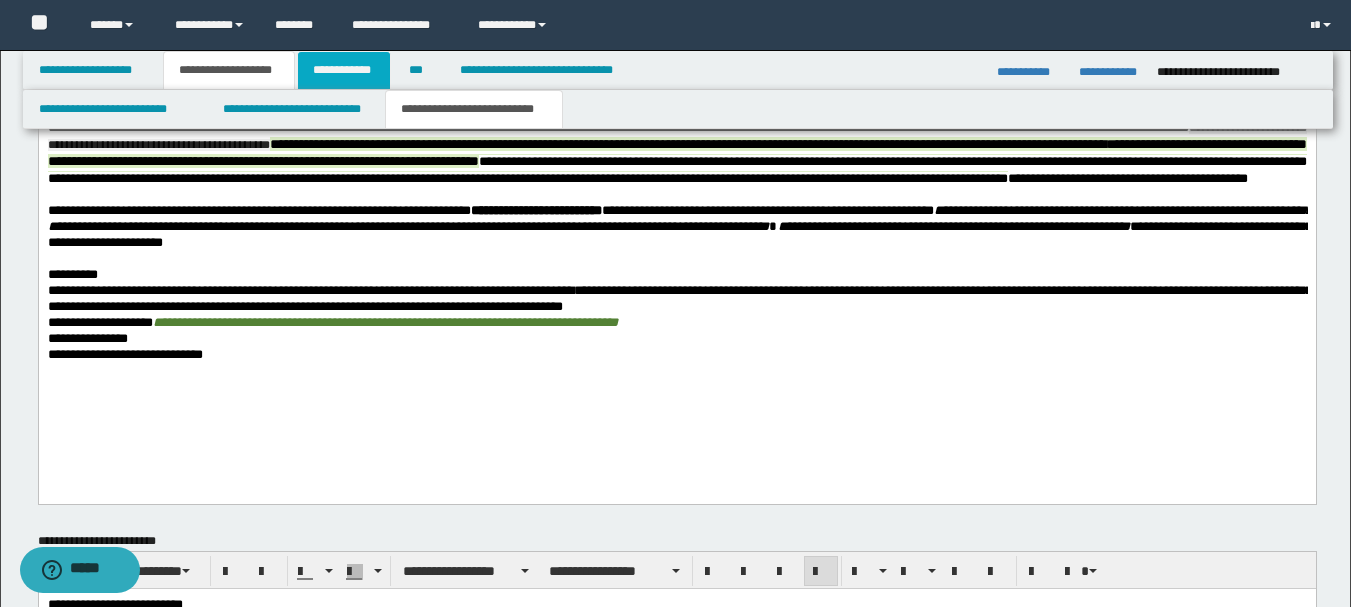 click on "**********" at bounding box center (344, 70) 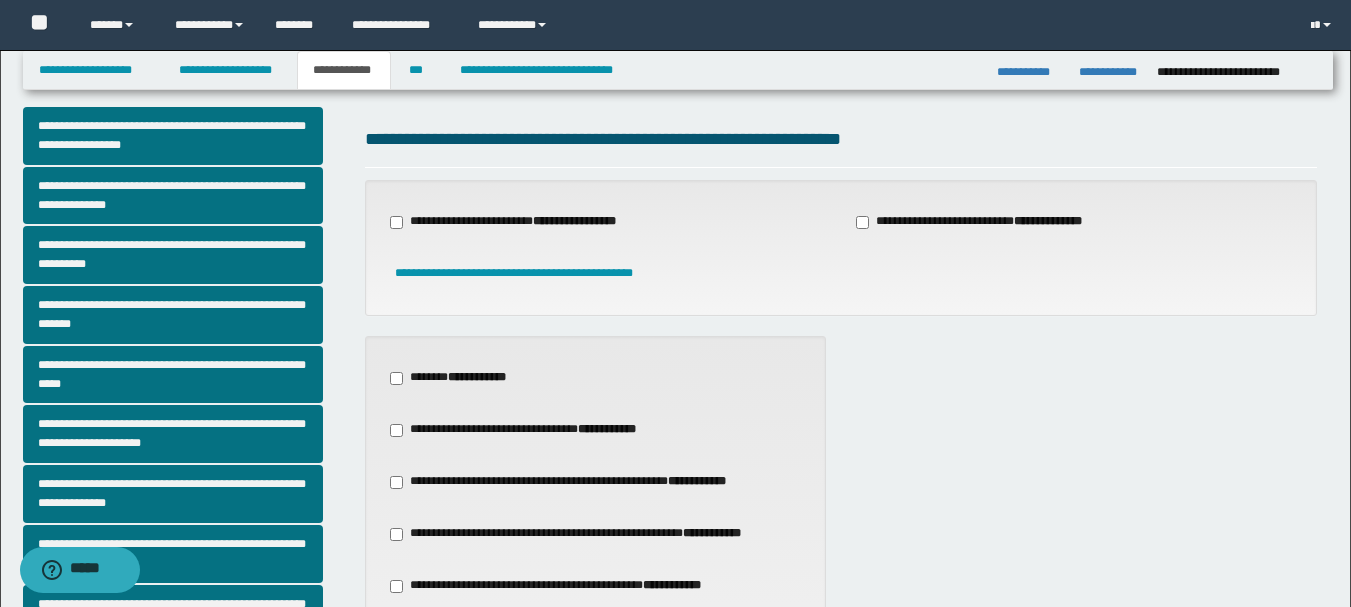 scroll, scrollTop: 0, scrollLeft: 0, axis: both 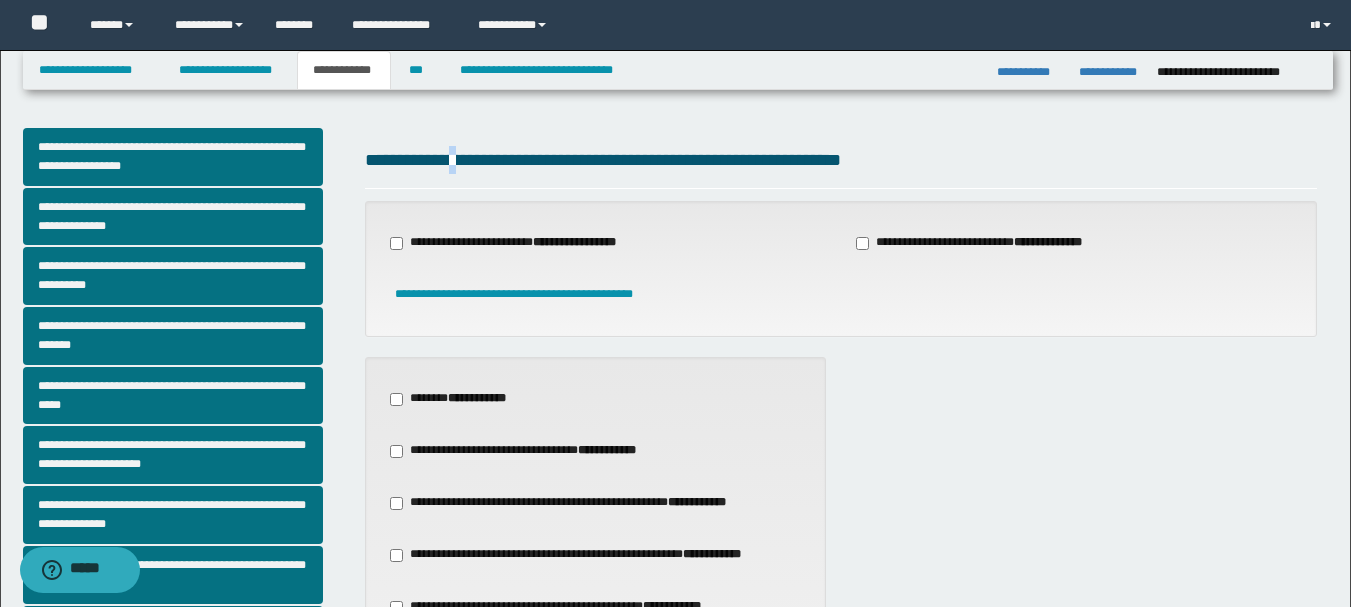 click on "**********" at bounding box center (841, 160) 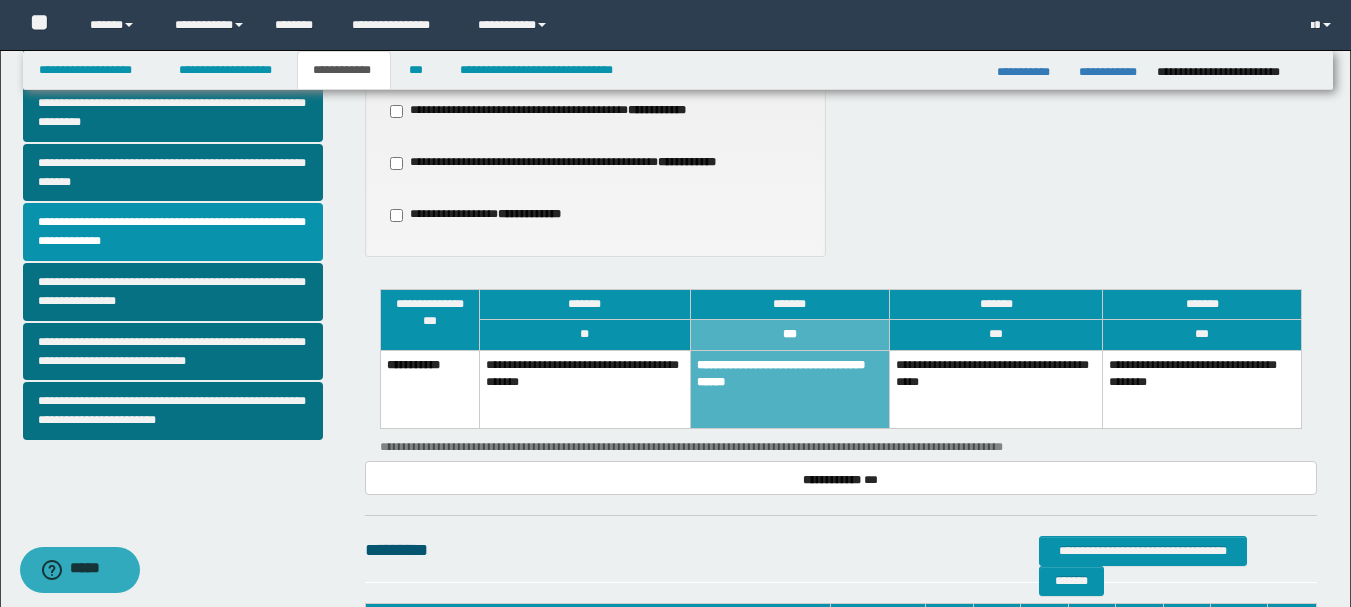 scroll, scrollTop: 800, scrollLeft: 0, axis: vertical 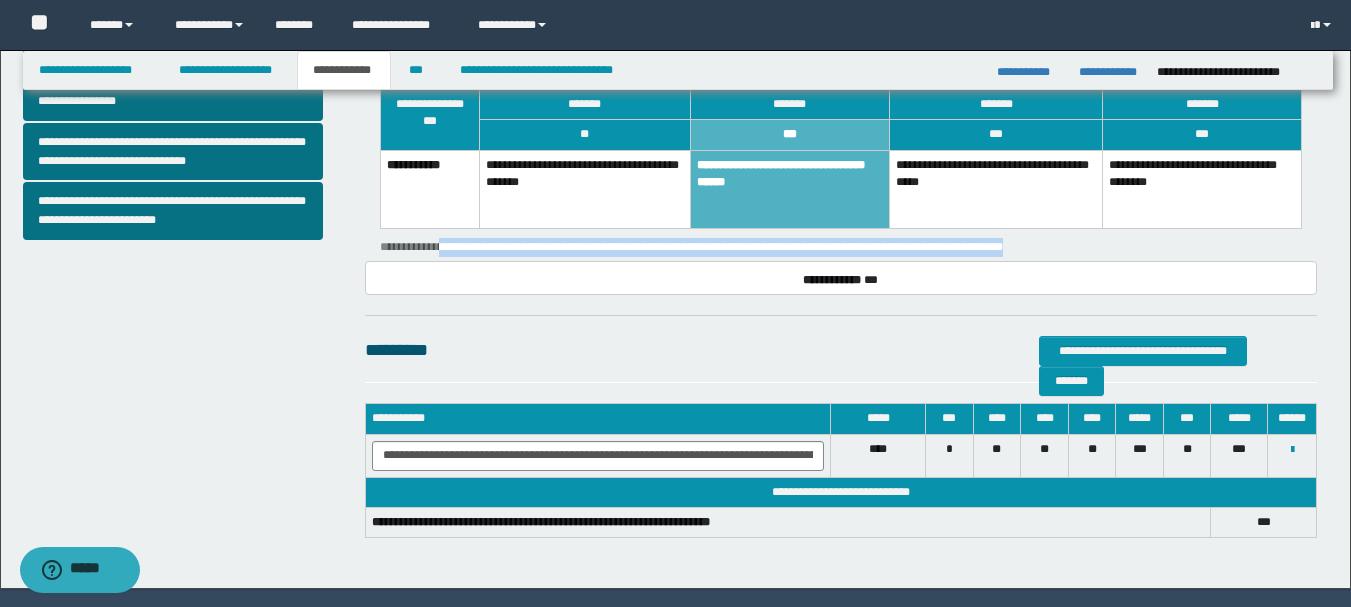 drag, startPoint x: 438, startPoint y: 213, endPoint x: 1071, endPoint y: 212, distance: 633.0008 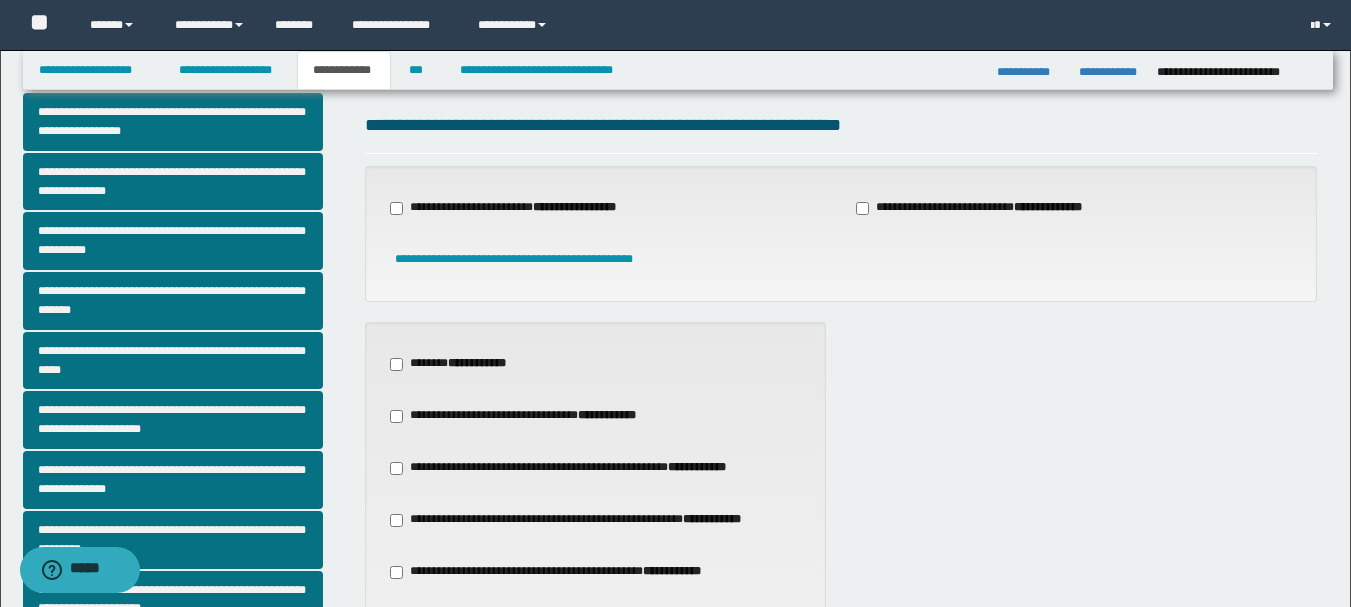 scroll, scrollTop: 0, scrollLeft: 0, axis: both 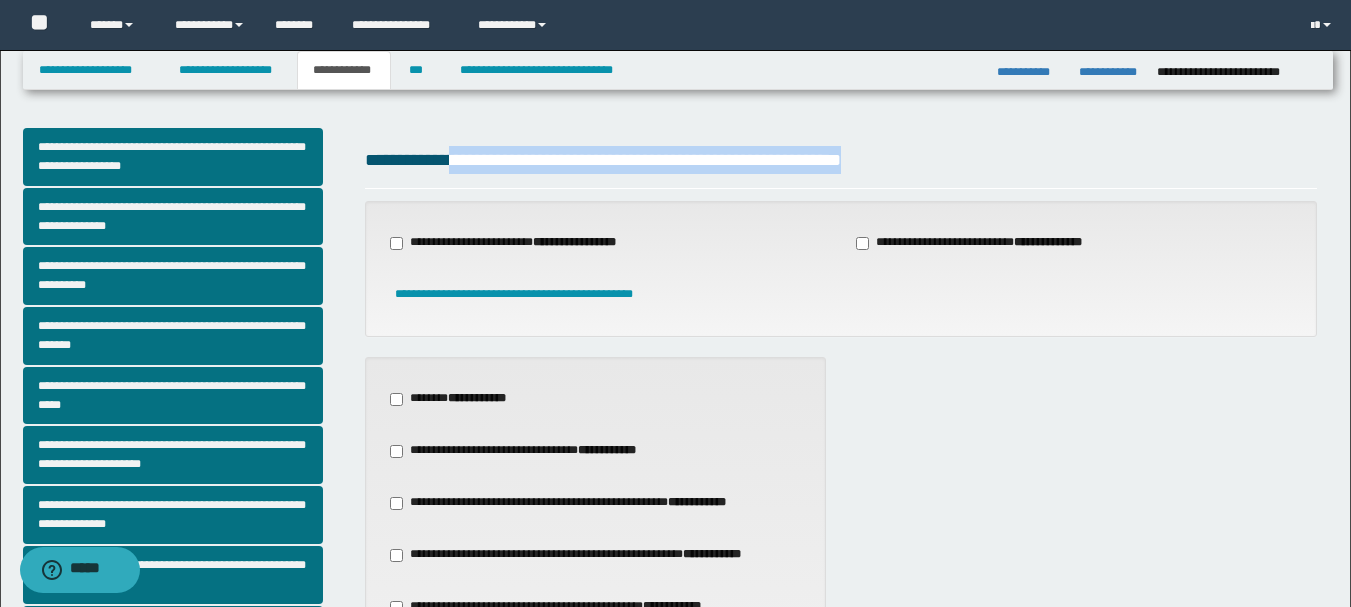 drag, startPoint x: 513, startPoint y: 160, endPoint x: 912, endPoint y: 154, distance: 399.0451 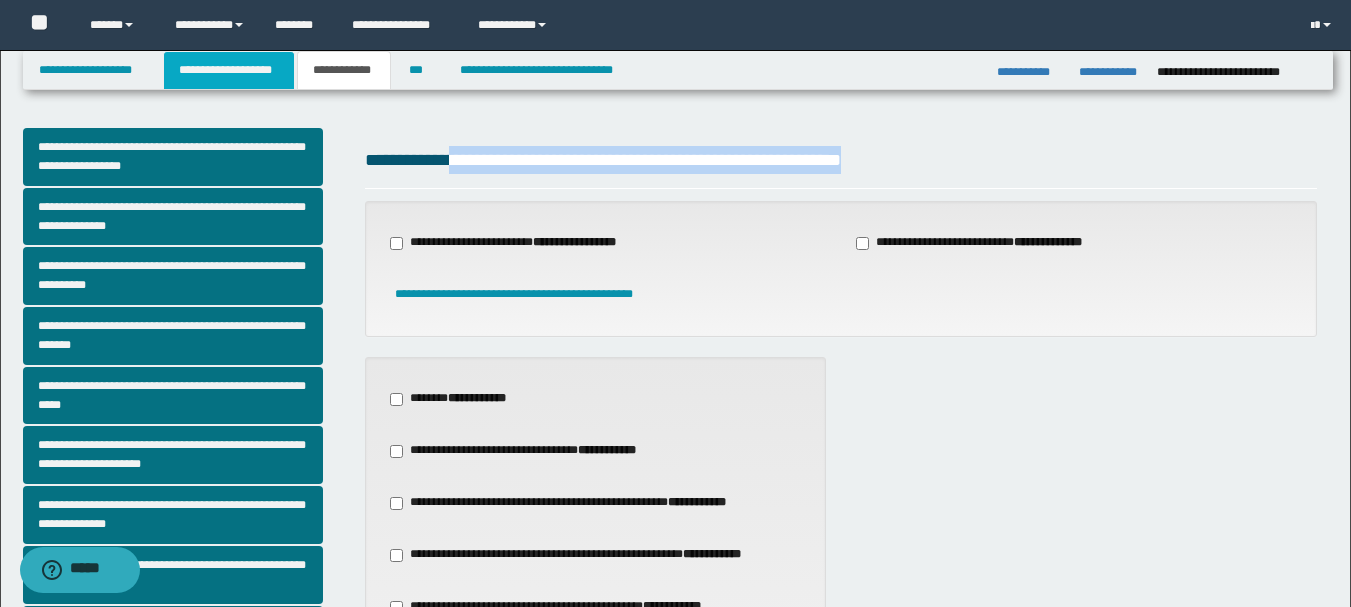 click on "**********" at bounding box center [229, 70] 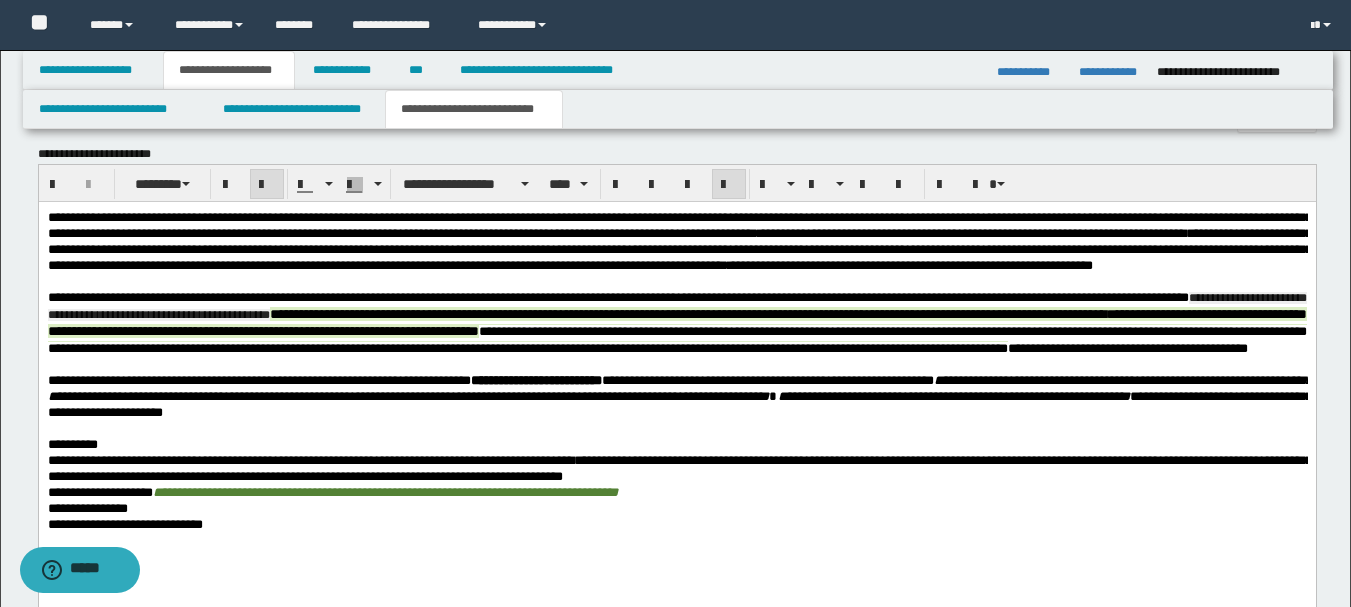 scroll, scrollTop: 900, scrollLeft: 0, axis: vertical 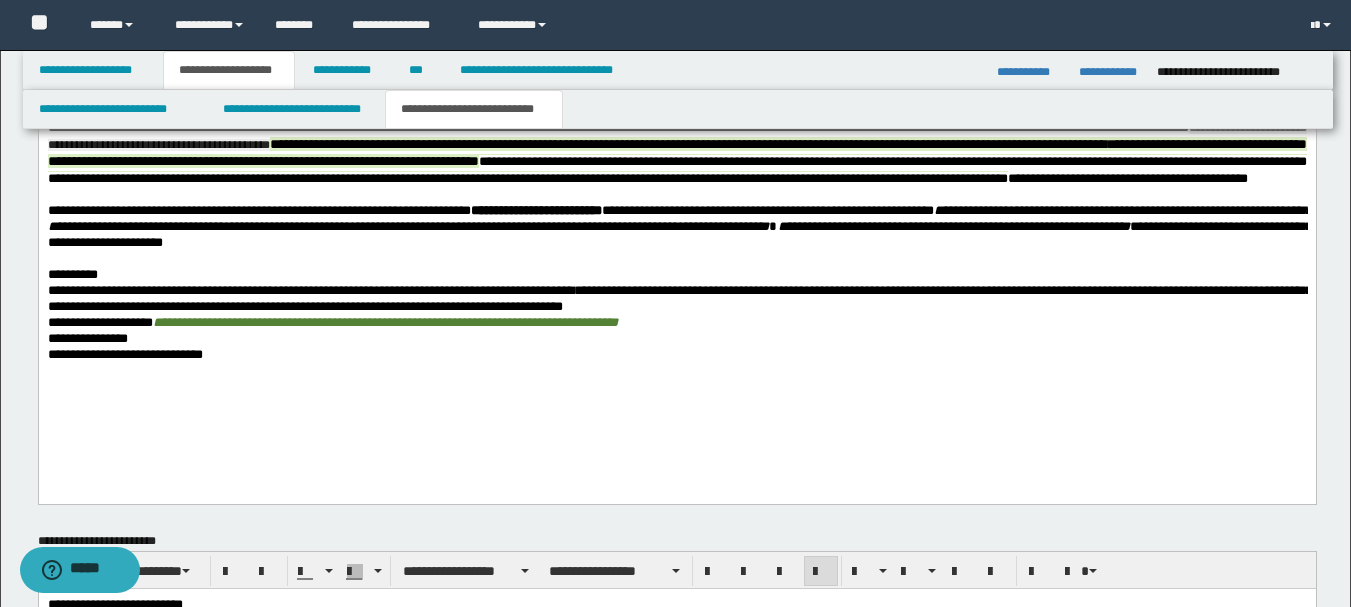 click on "**********" at bounding box center [679, 218] 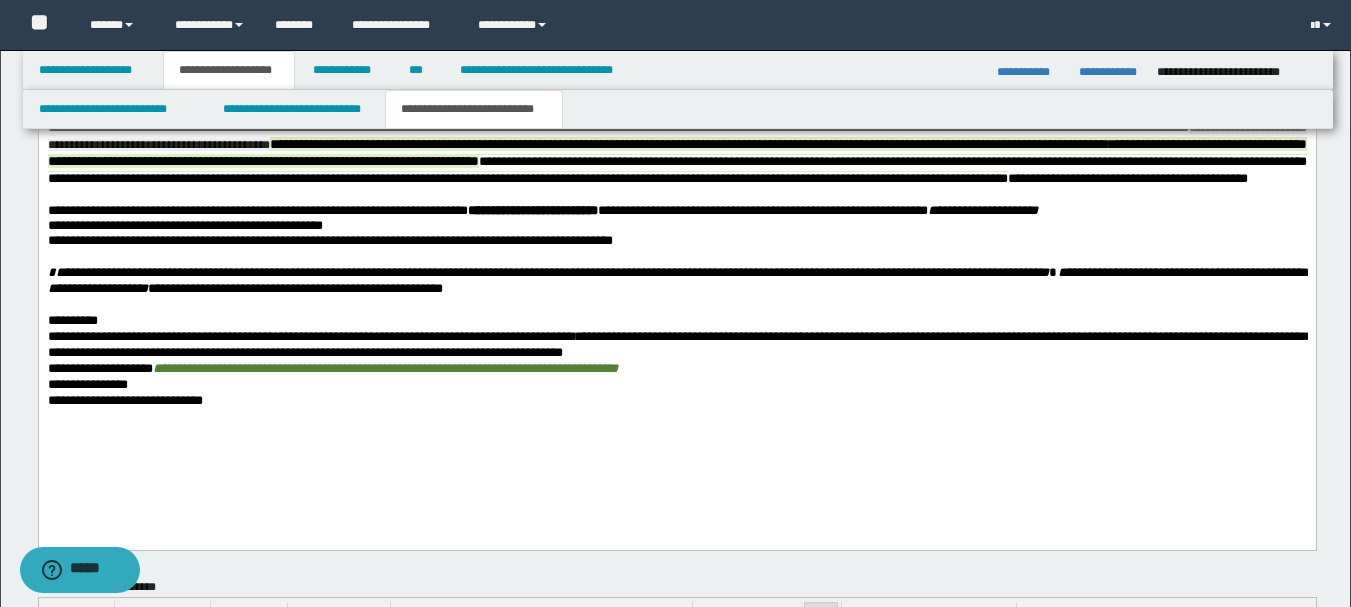 click at bounding box center [676, 195] 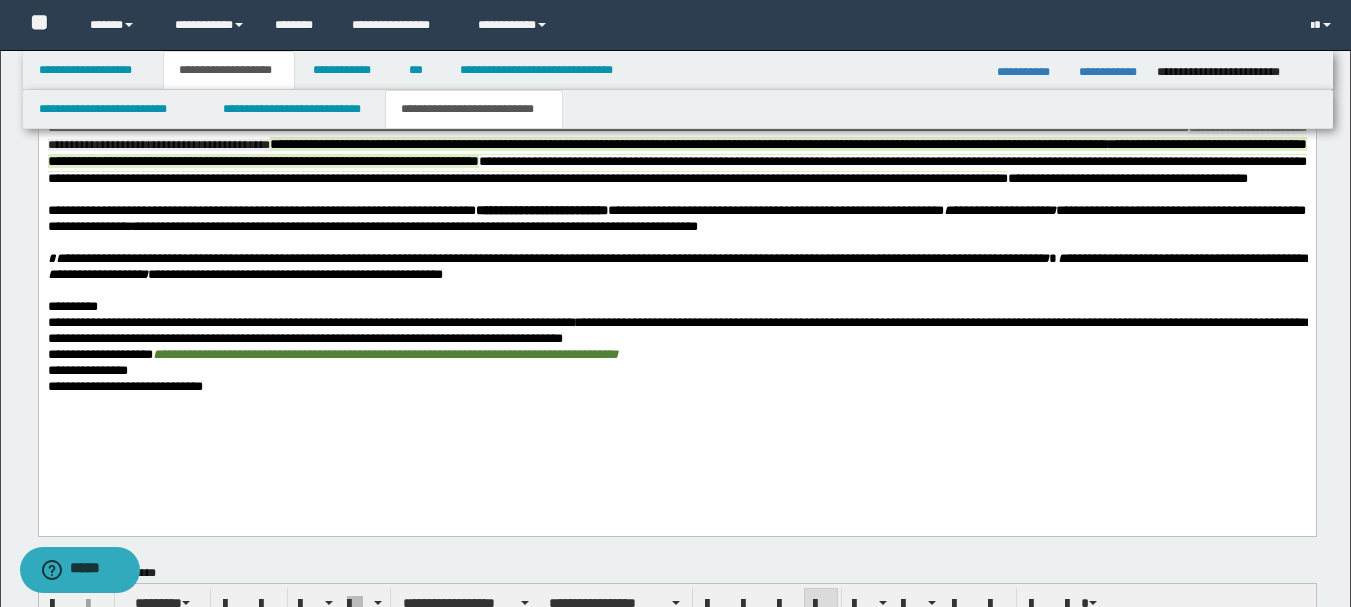 click on "**********" at bounding box center (676, 219) 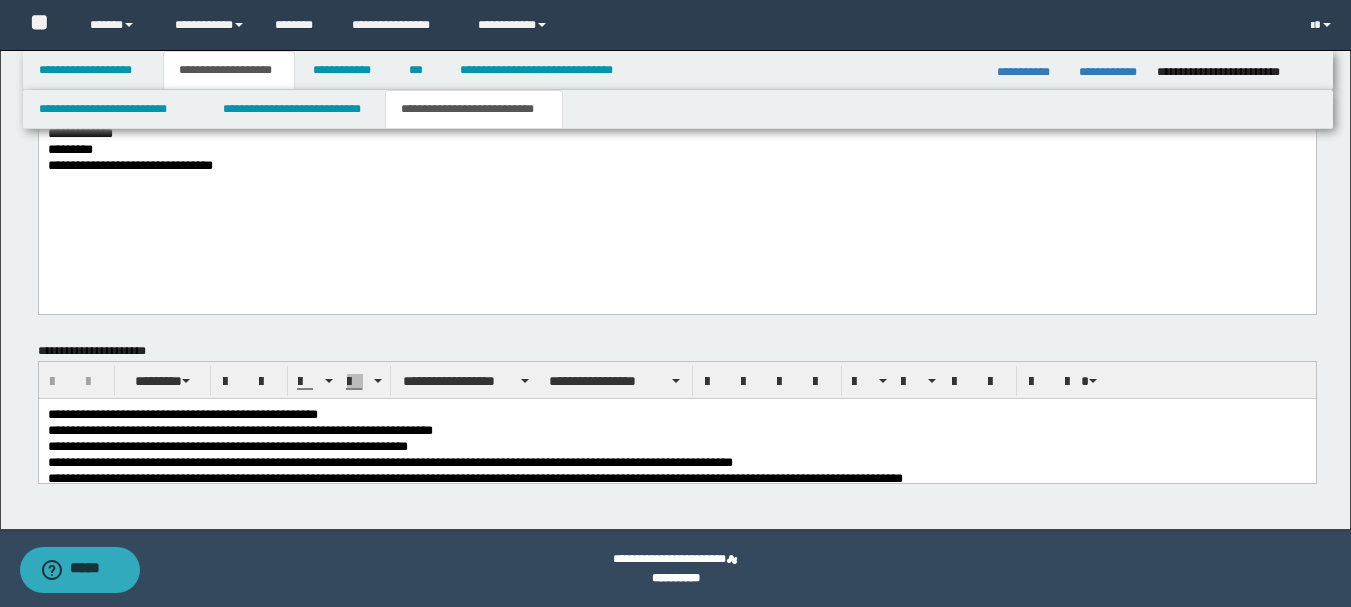 scroll, scrollTop: 1351, scrollLeft: 0, axis: vertical 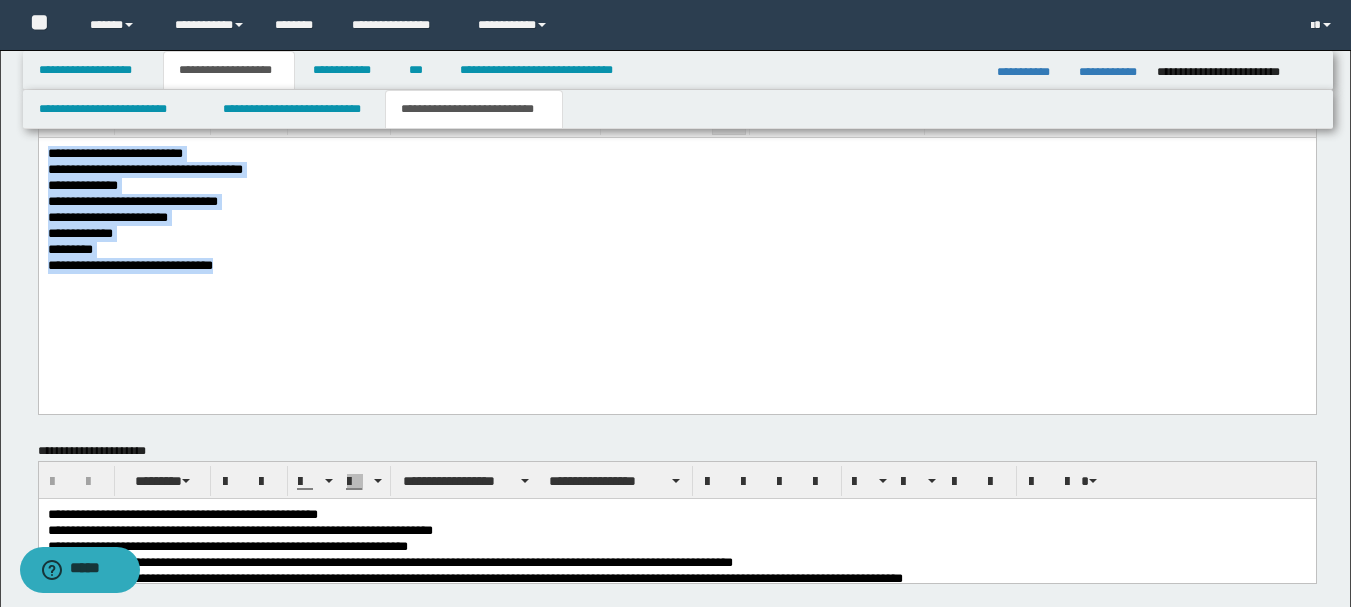 drag, startPoint x: 255, startPoint y: 259, endPoint x: 41, endPoint y: 154, distance: 238.37155 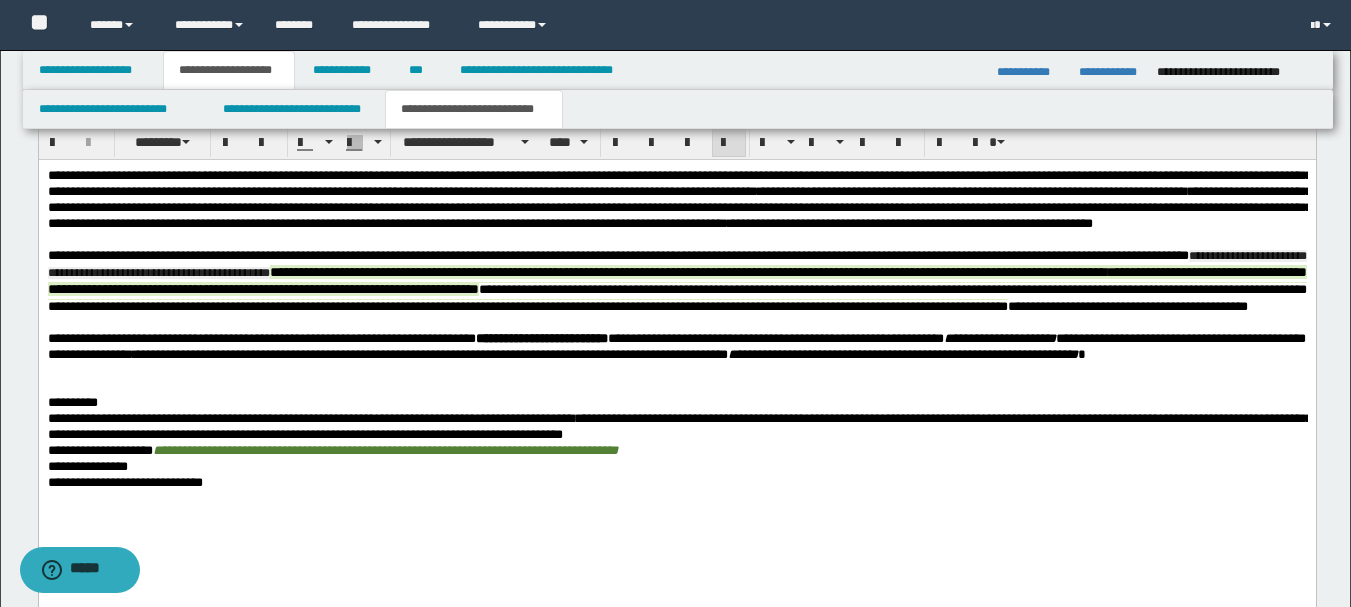 scroll, scrollTop: 723, scrollLeft: 0, axis: vertical 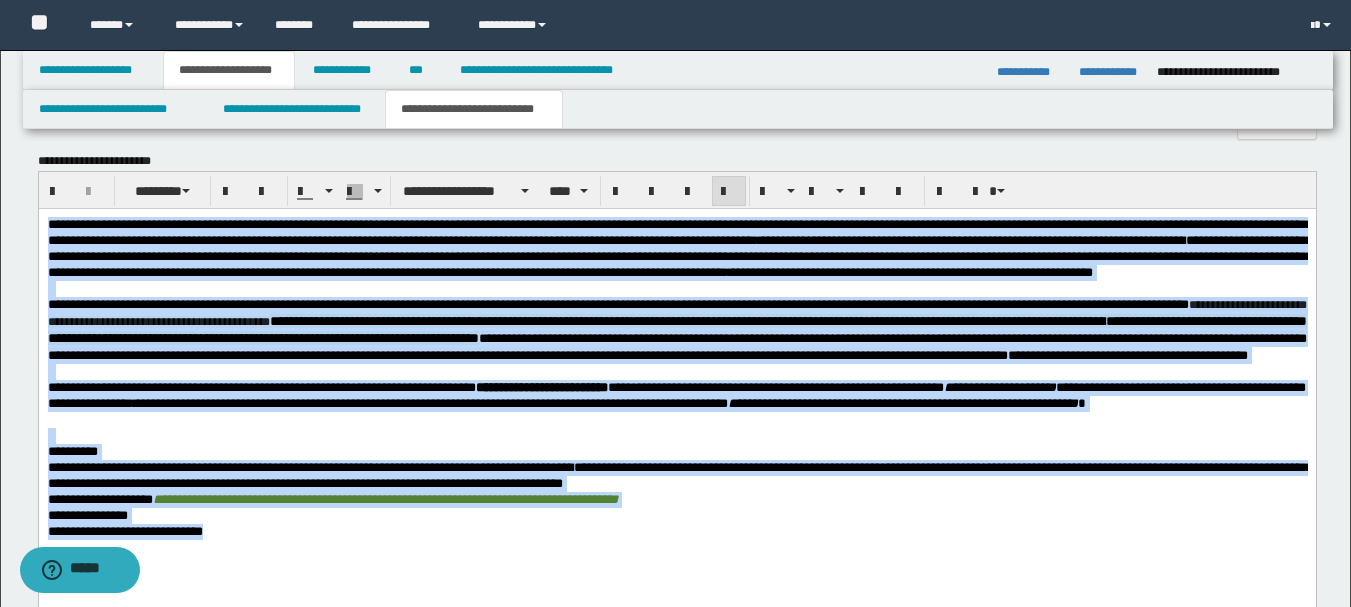 drag, startPoint x: 257, startPoint y: 569, endPoint x: 69, endPoint y: 221, distance: 395.5351 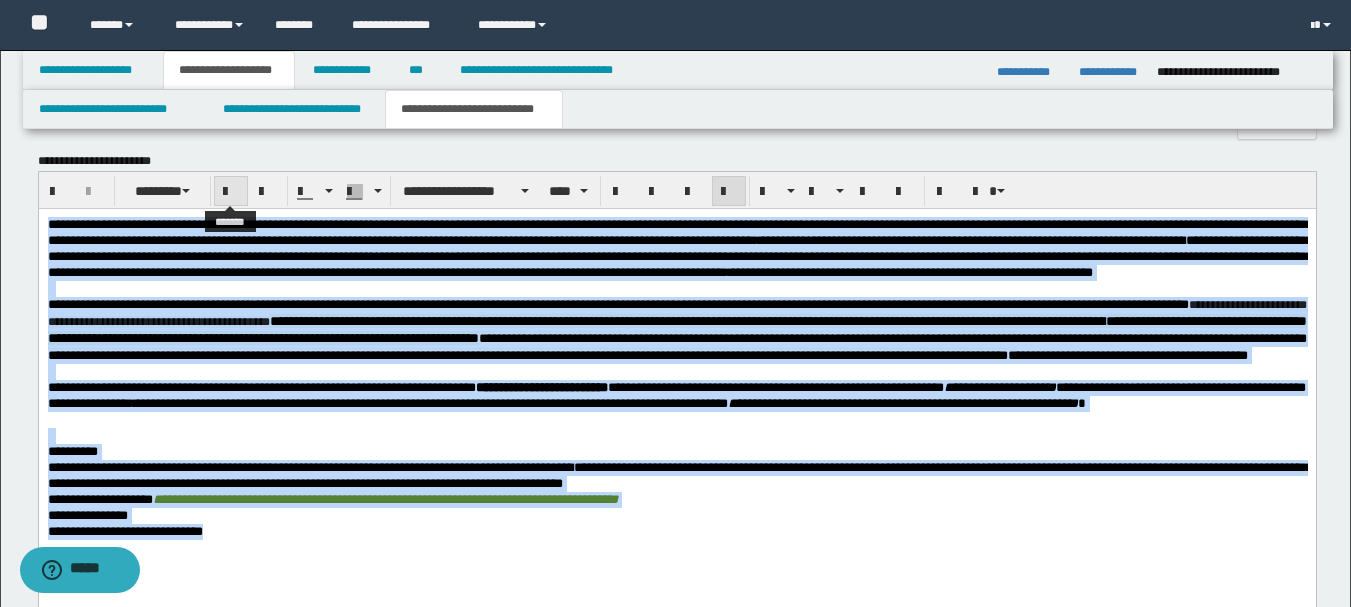click at bounding box center [231, 192] 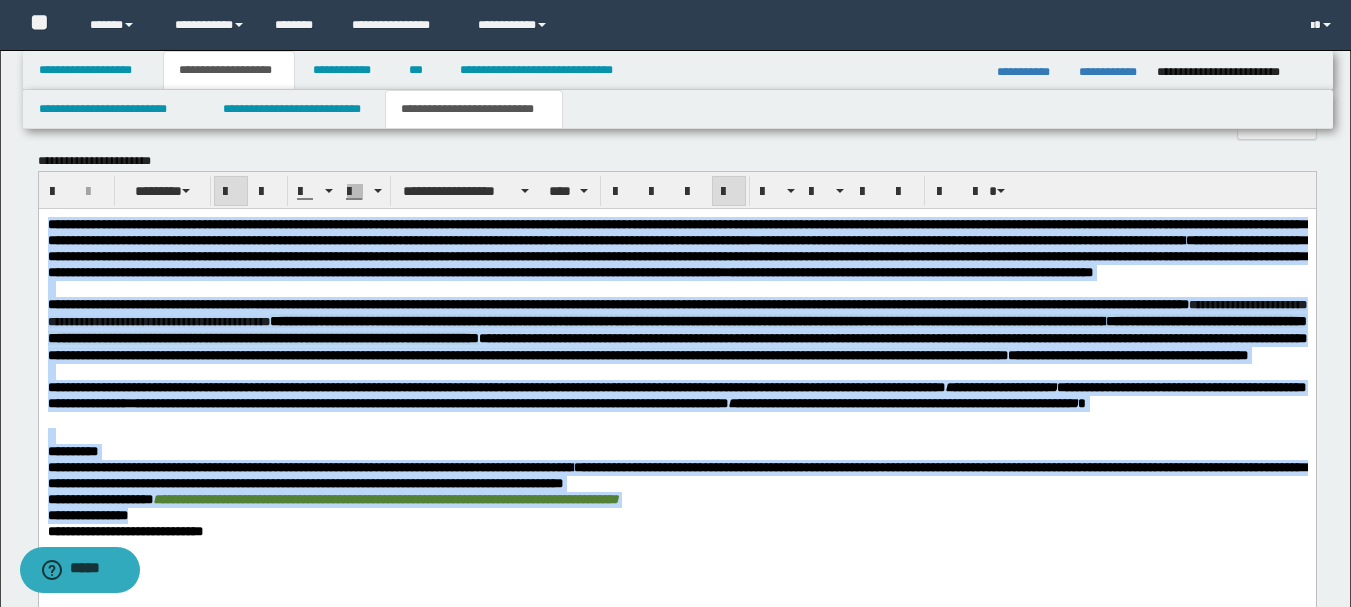 click at bounding box center (231, 192) 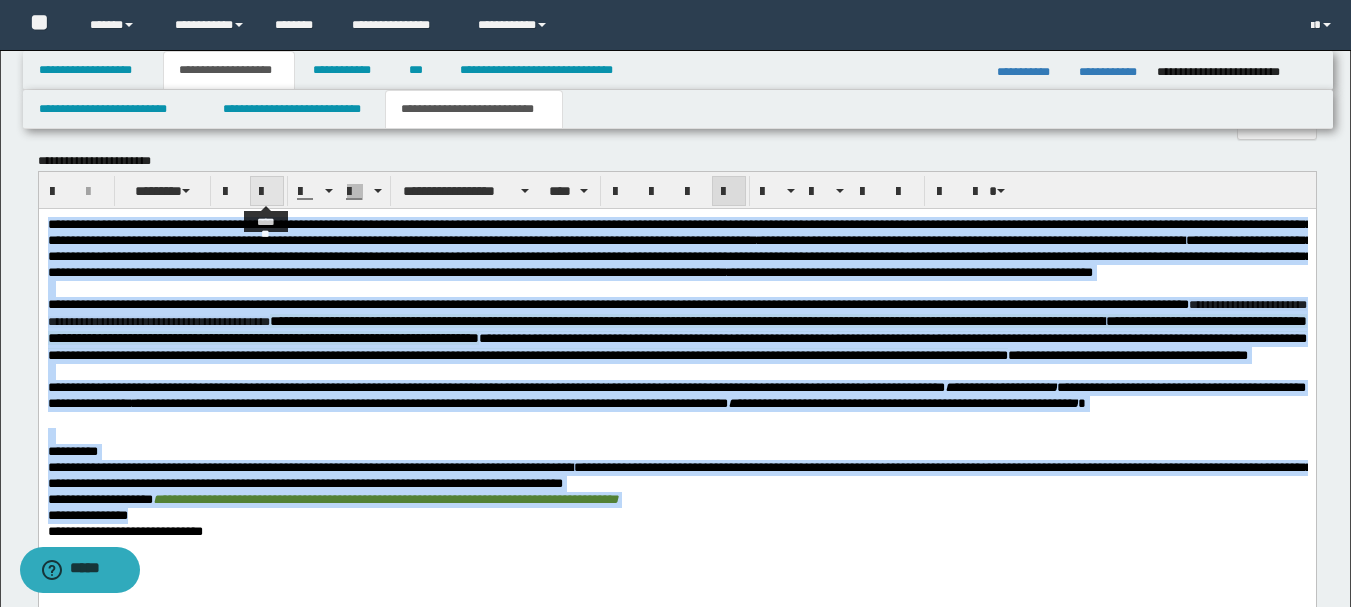 click at bounding box center [267, 192] 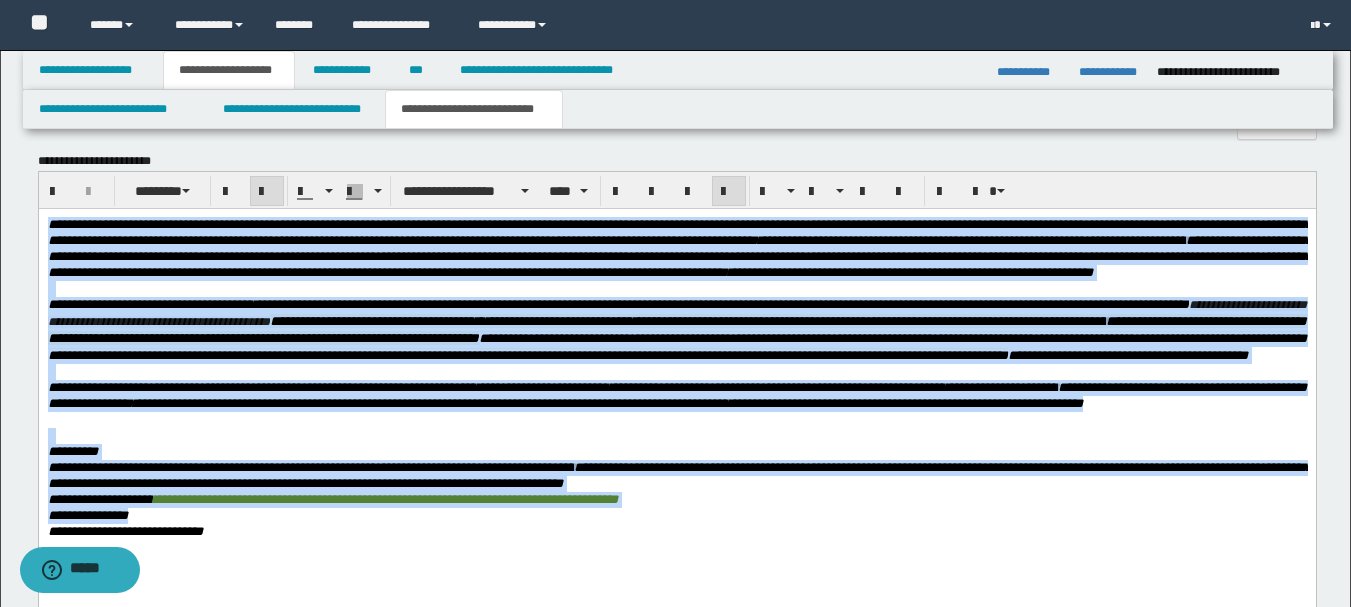 click at bounding box center (267, 192) 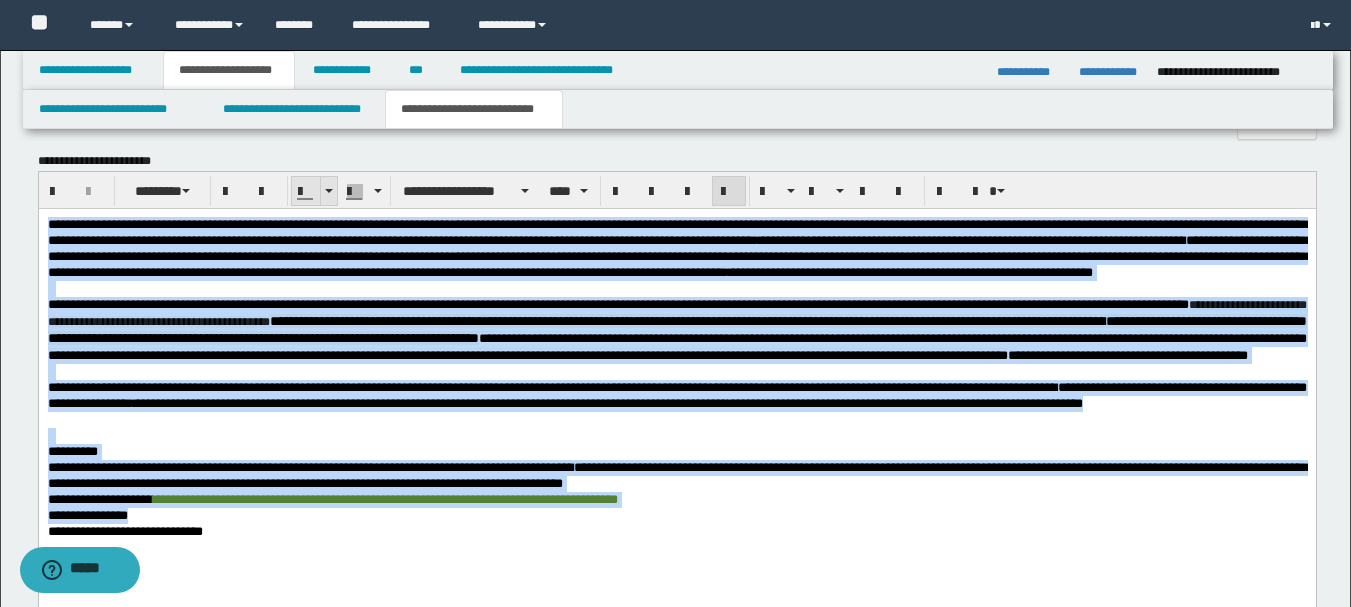 click at bounding box center (328, 191) 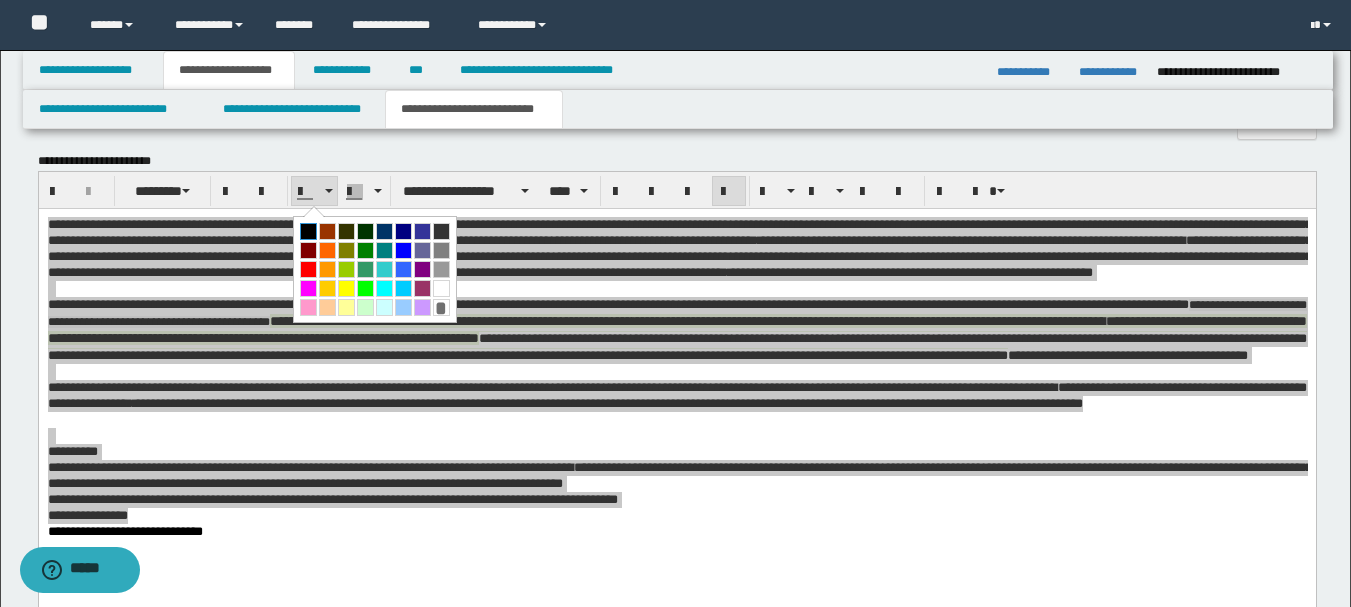click at bounding box center (308, 231) 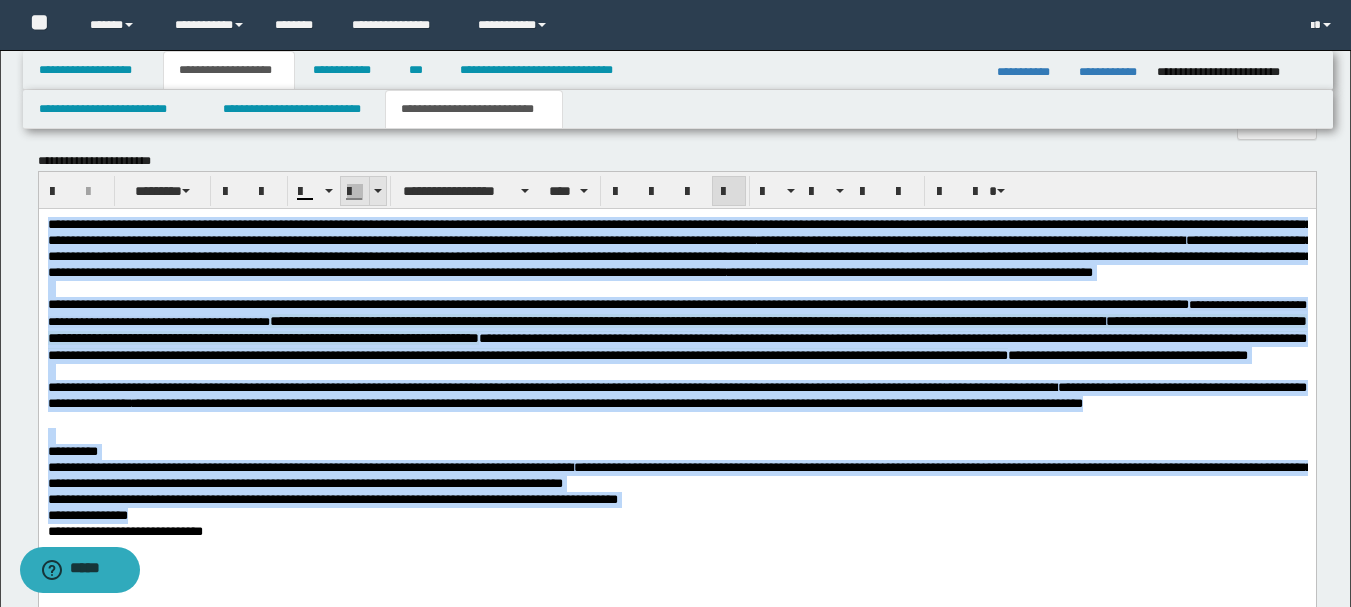 click at bounding box center (378, 191) 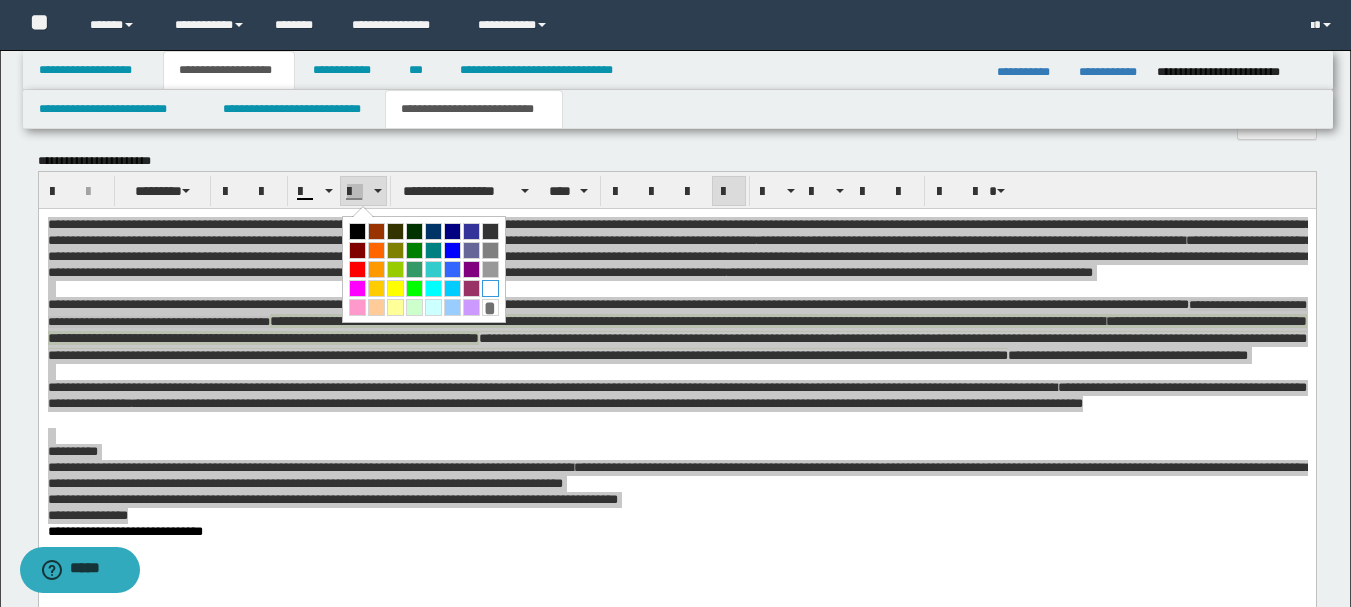 click at bounding box center [490, 288] 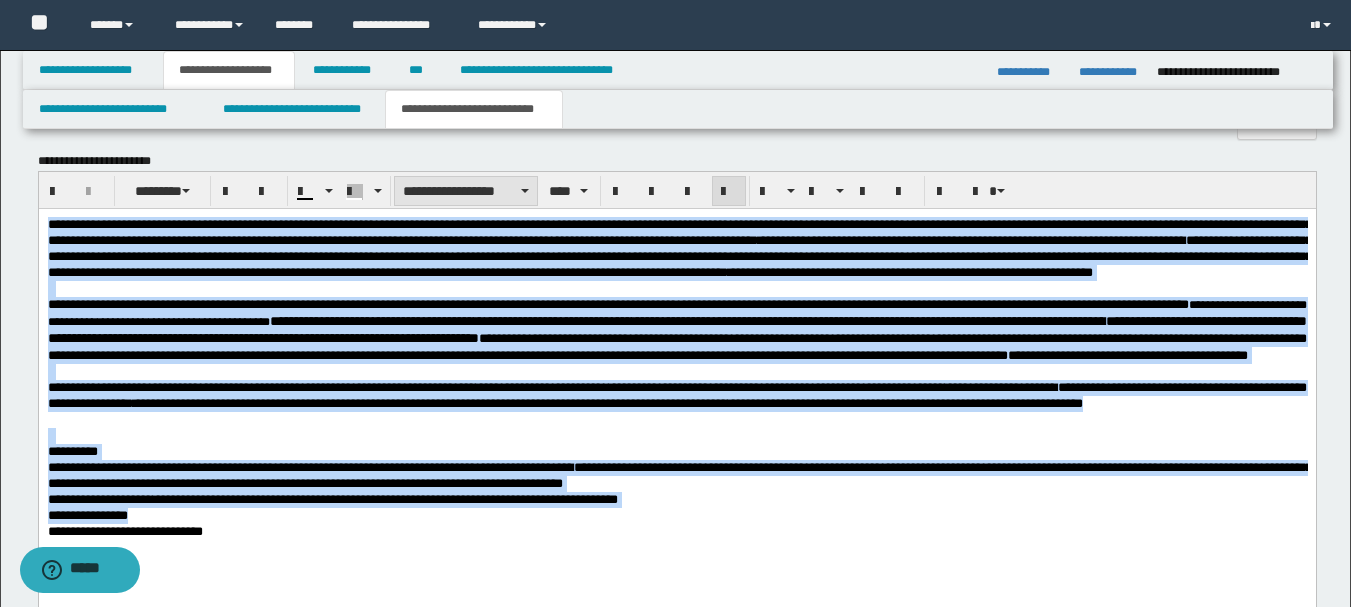 click on "**********" at bounding box center [466, 191] 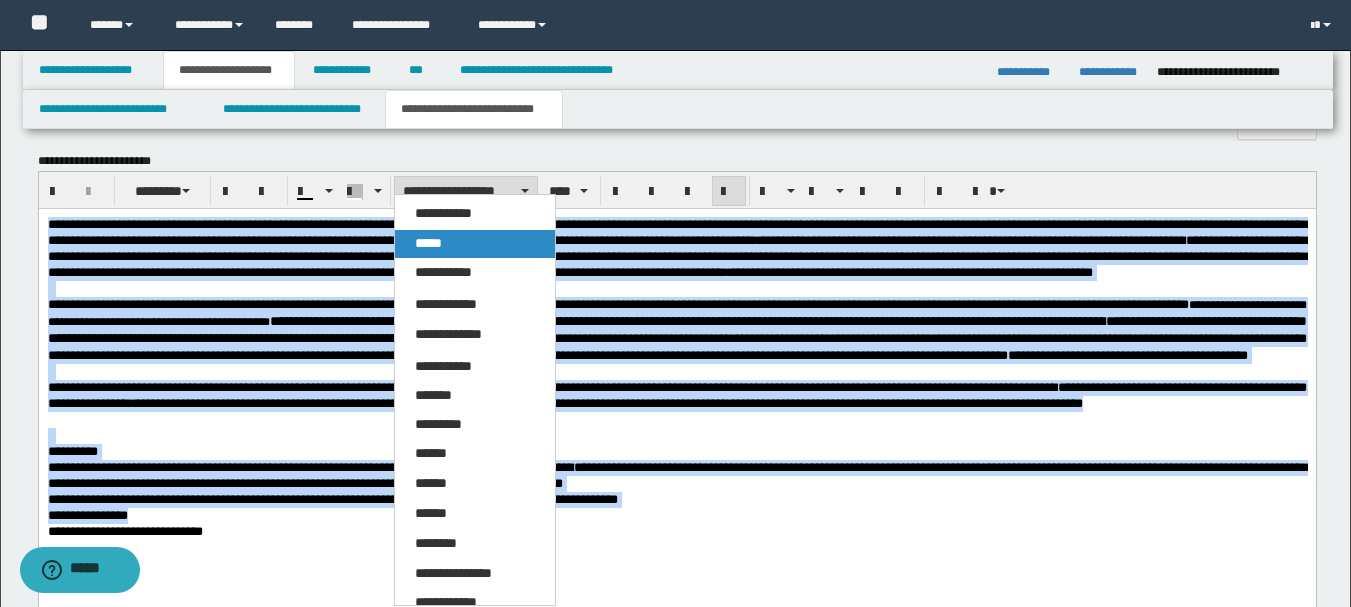 click on "*****" at bounding box center [475, 244] 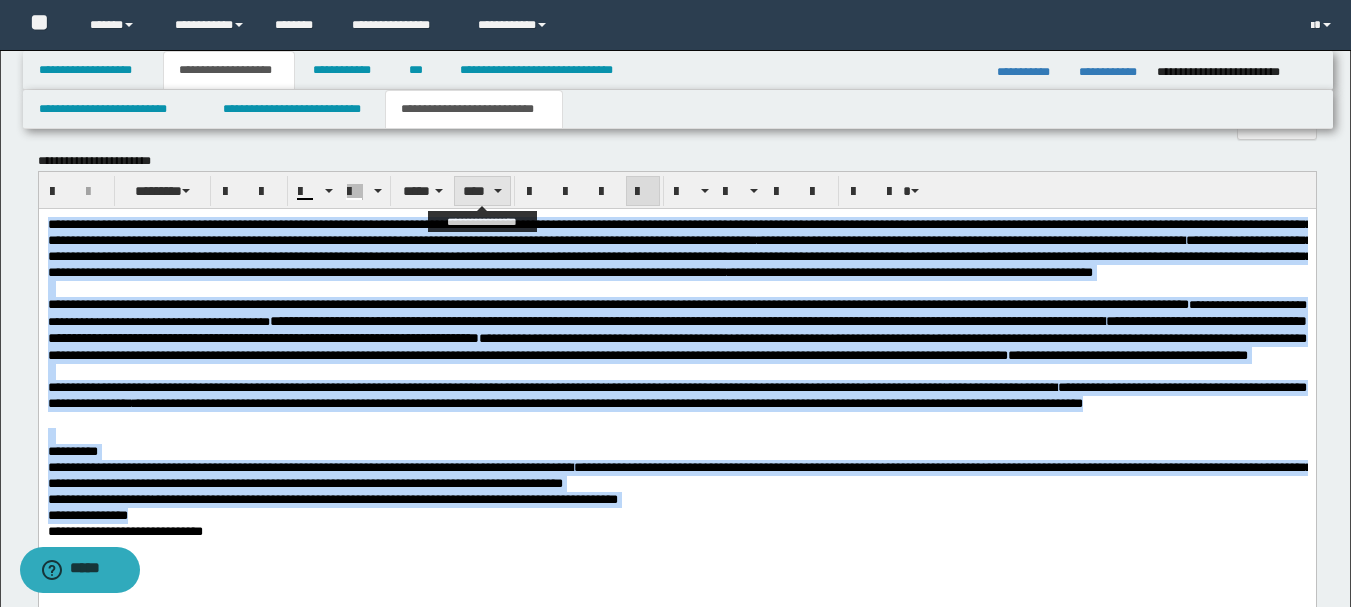 click on "****" at bounding box center (482, 191) 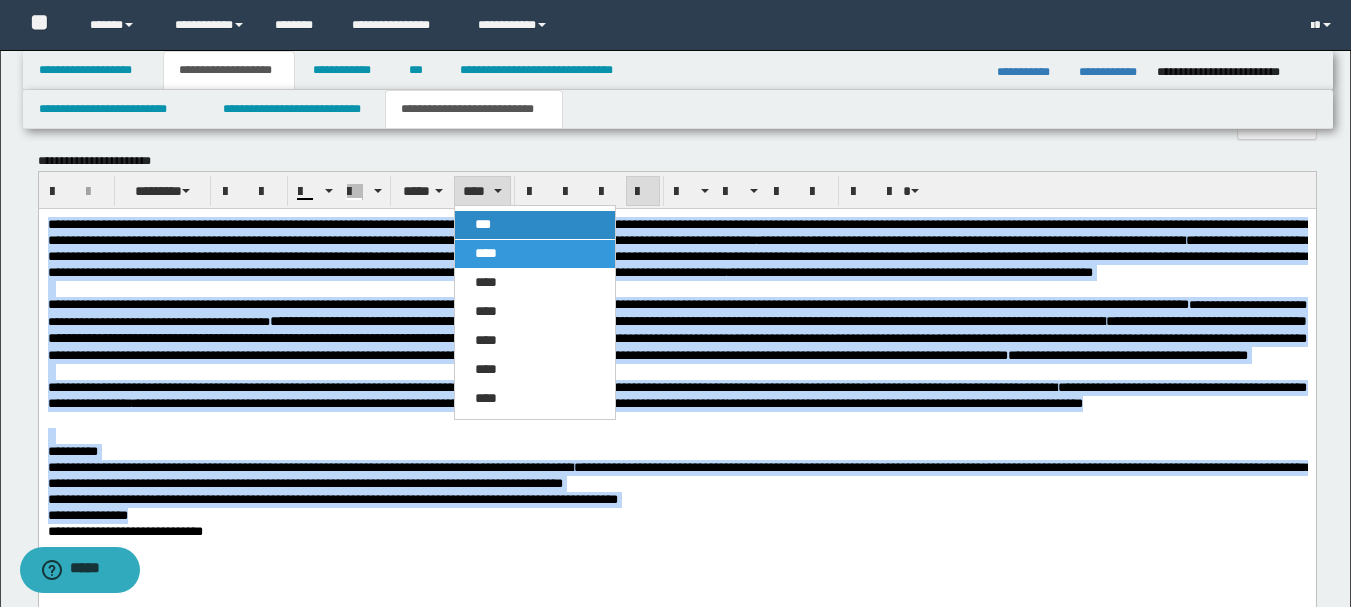 click on "***" at bounding box center (535, 225) 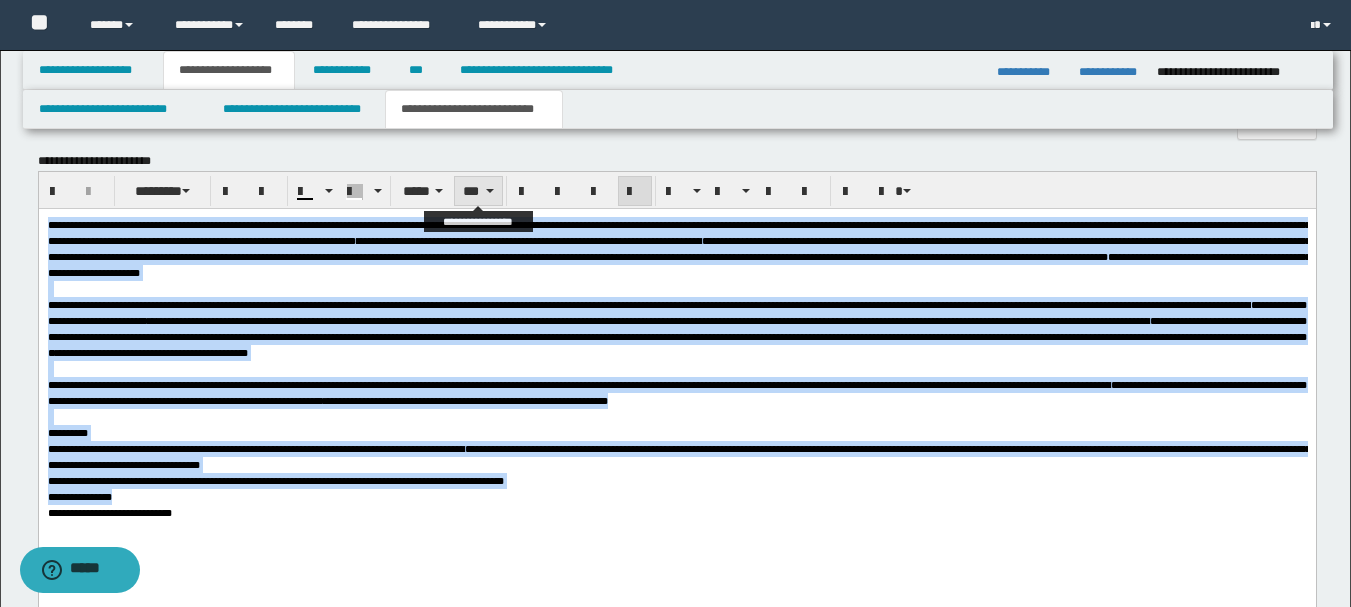 click at bounding box center (490, 191) 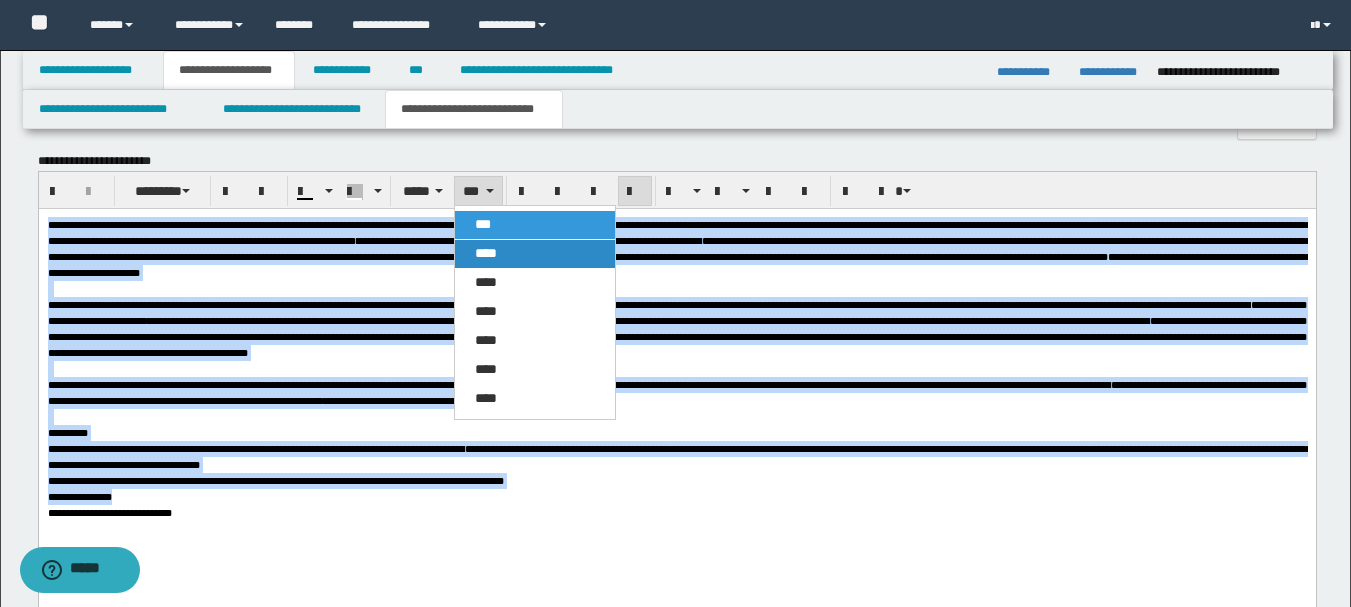click on "****" at bounding box center (486, 253) 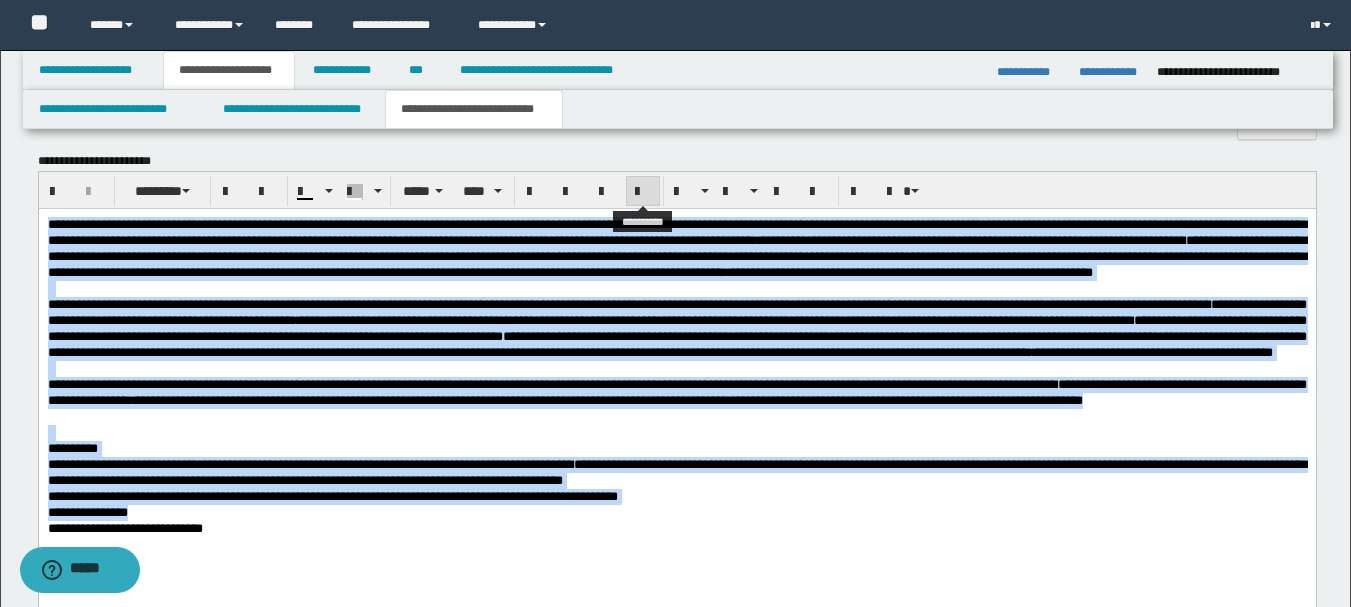 click at bounding box center (643, 192) 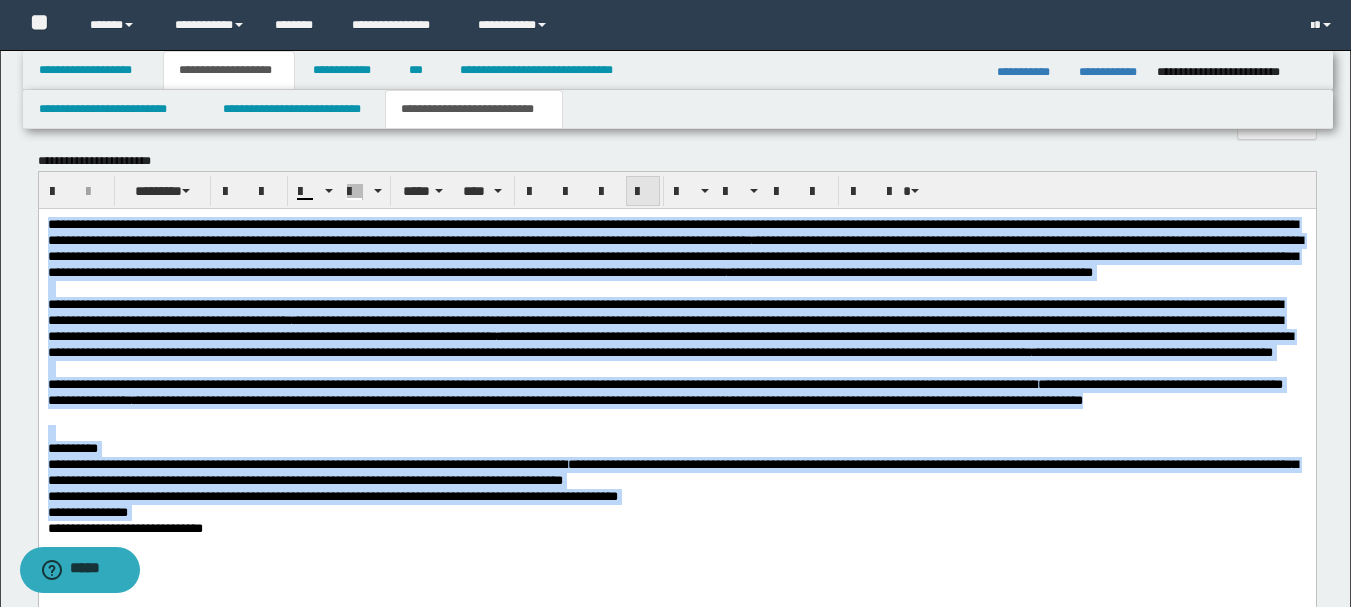 click at bounding box center [643, 192] 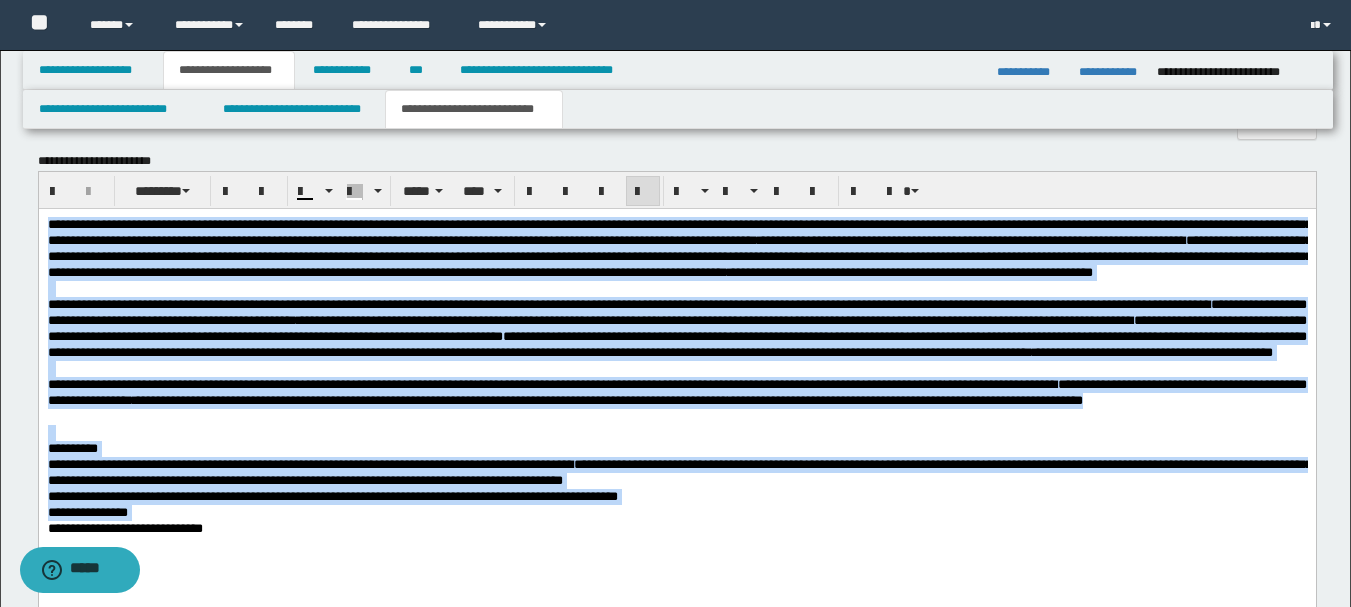 click at bounding box center (676, 289) 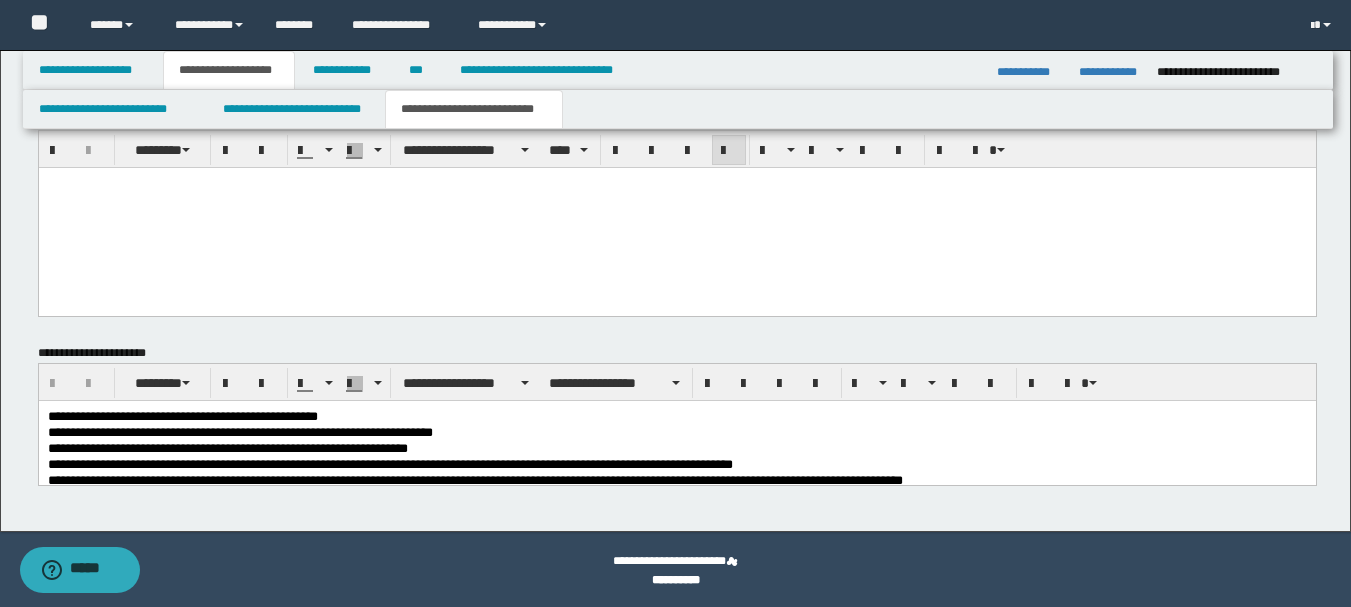 scroll, scrollTop: 1319, scrollLeft: 0, axis: vertical 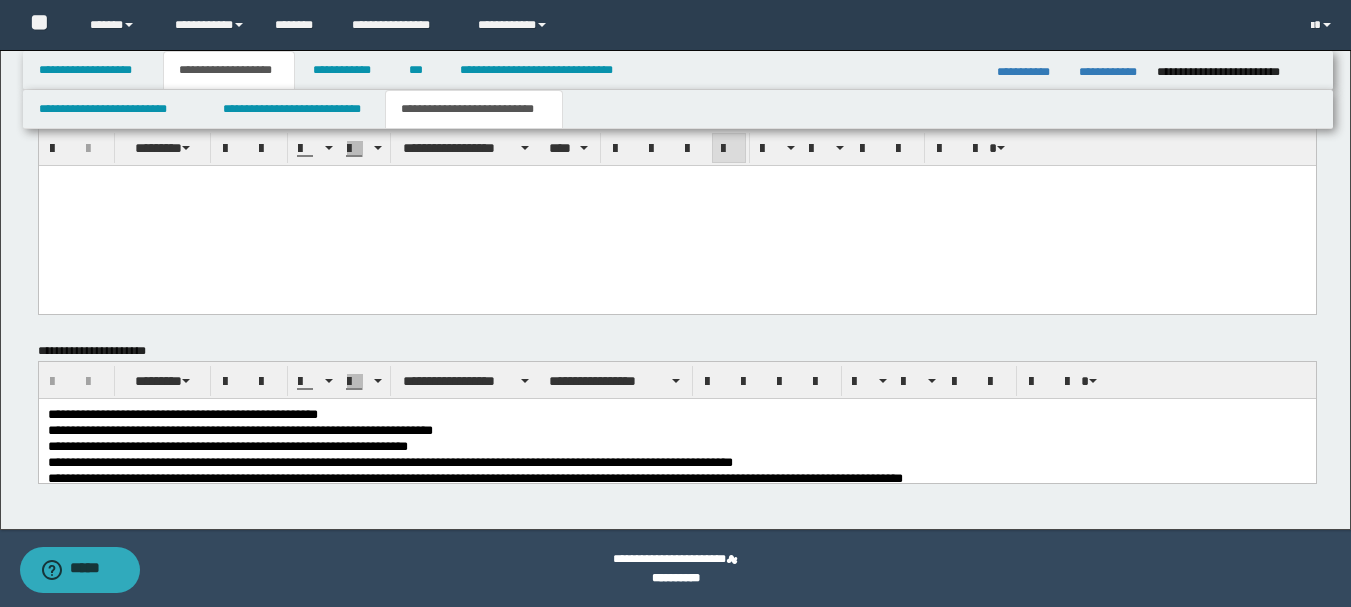 click on "**********" at bounding box center (227, 445) 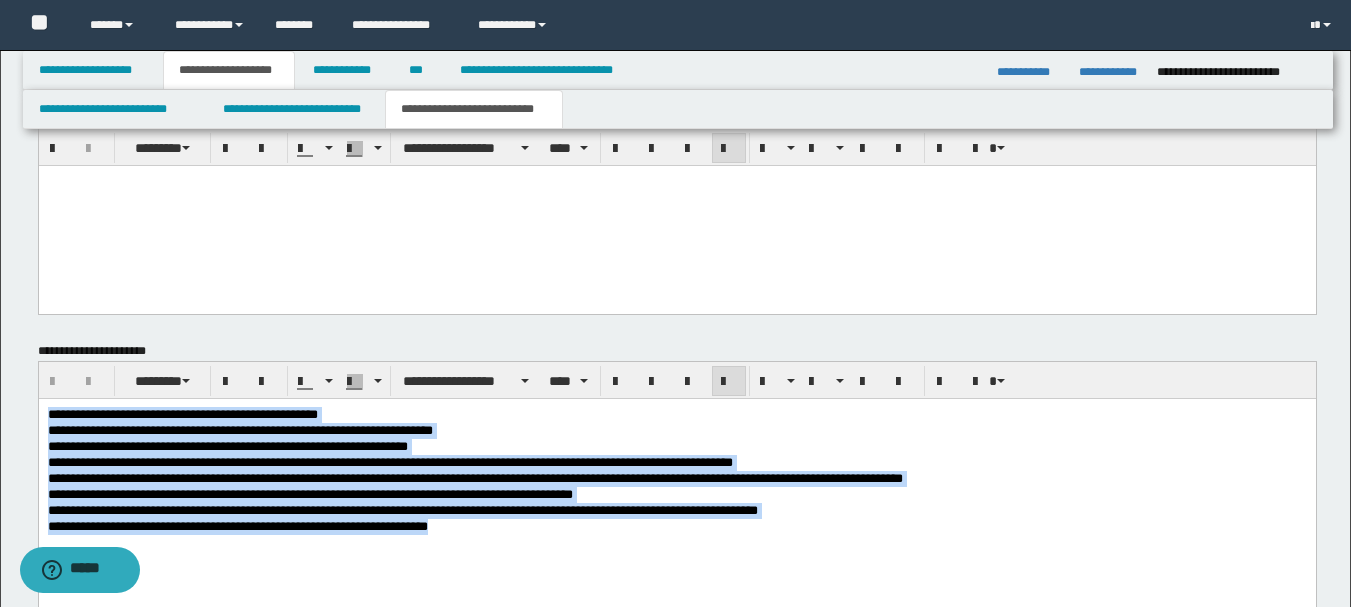 drag, startPoint x: 453, startPoint y: 496, endPoint x: -1, endPoint y: 349, distance: 477.2054 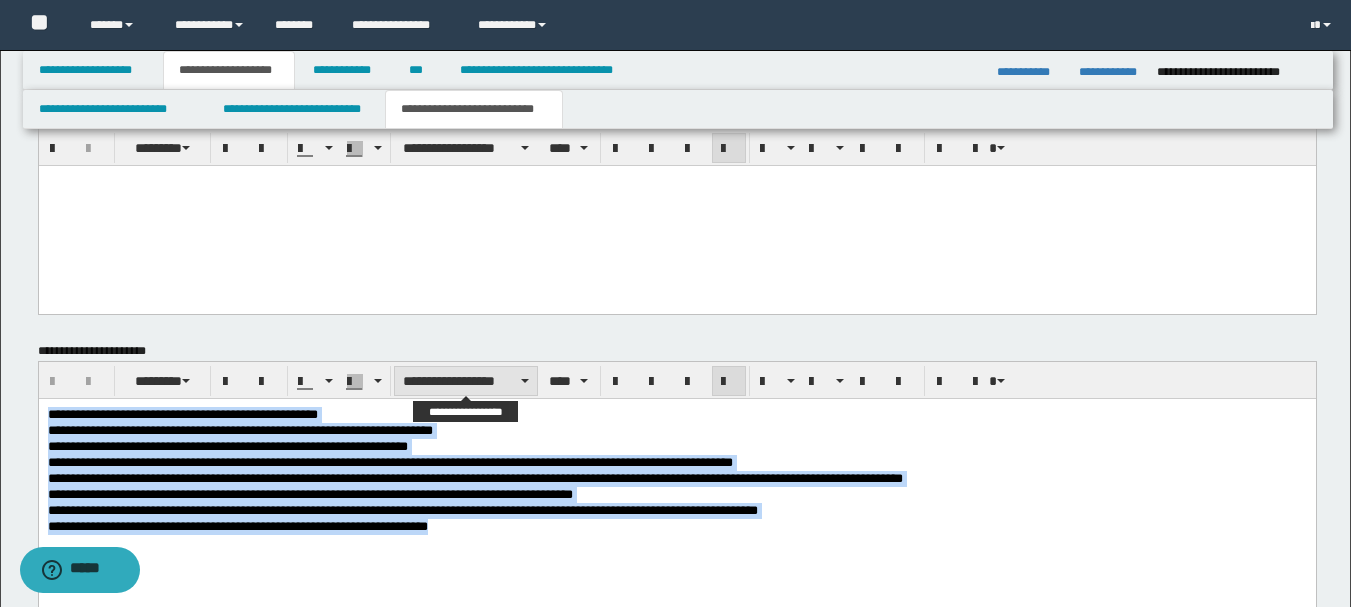 click on "**********" at bounding box center (466, 381) 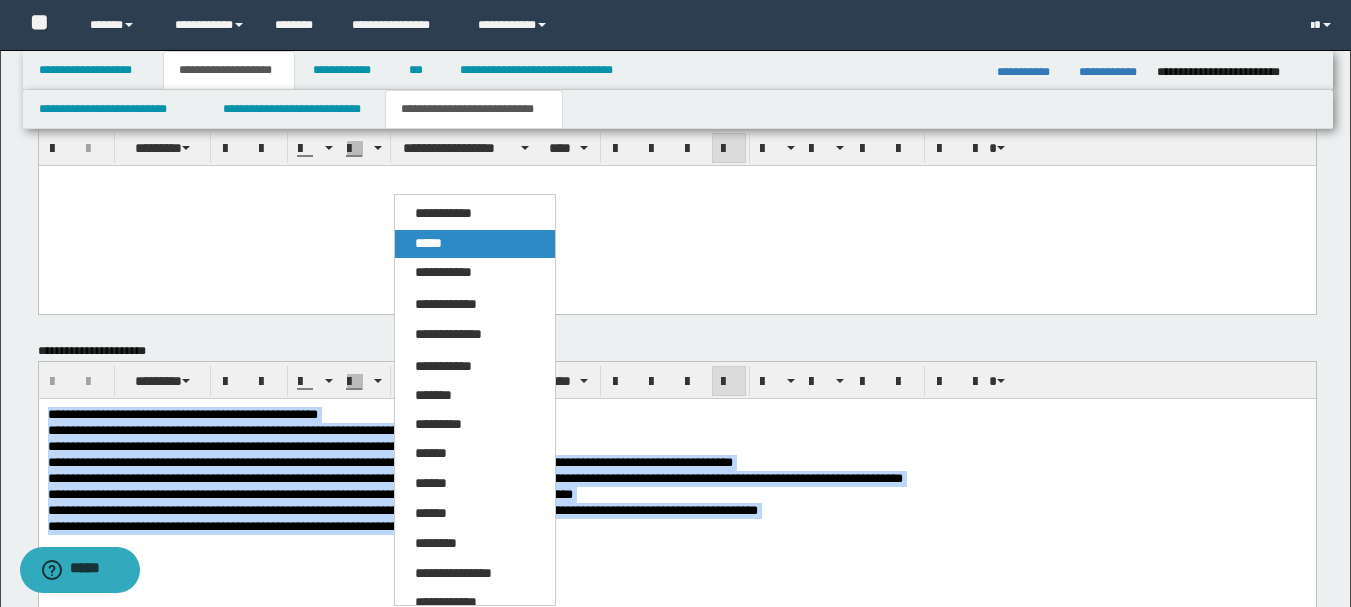 click on "*****" at bounding box center (475, 244) 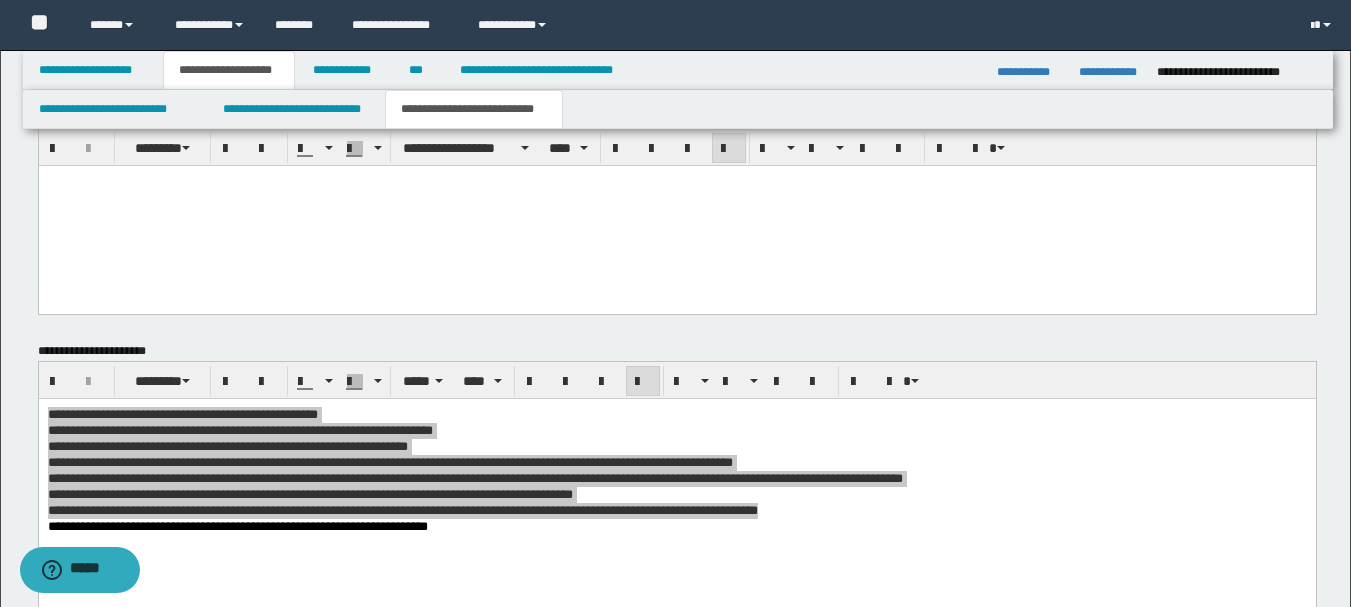 click at bounding box center [676, 214] 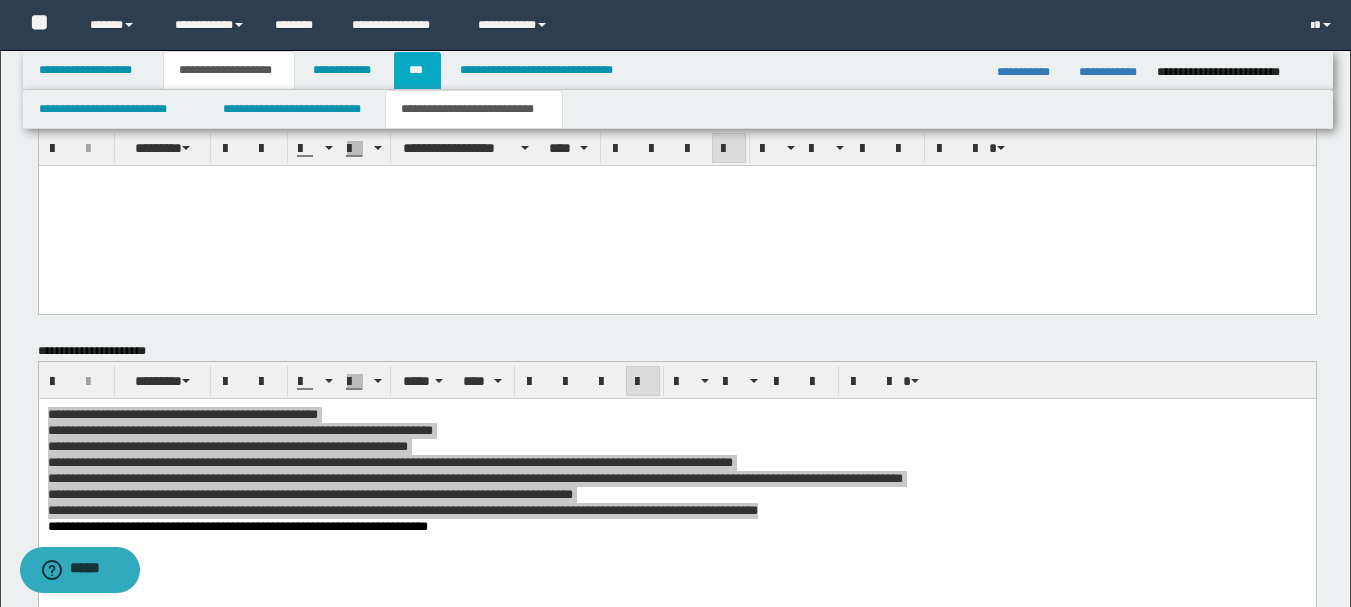 click on "***" at bounding box center (417, 70) 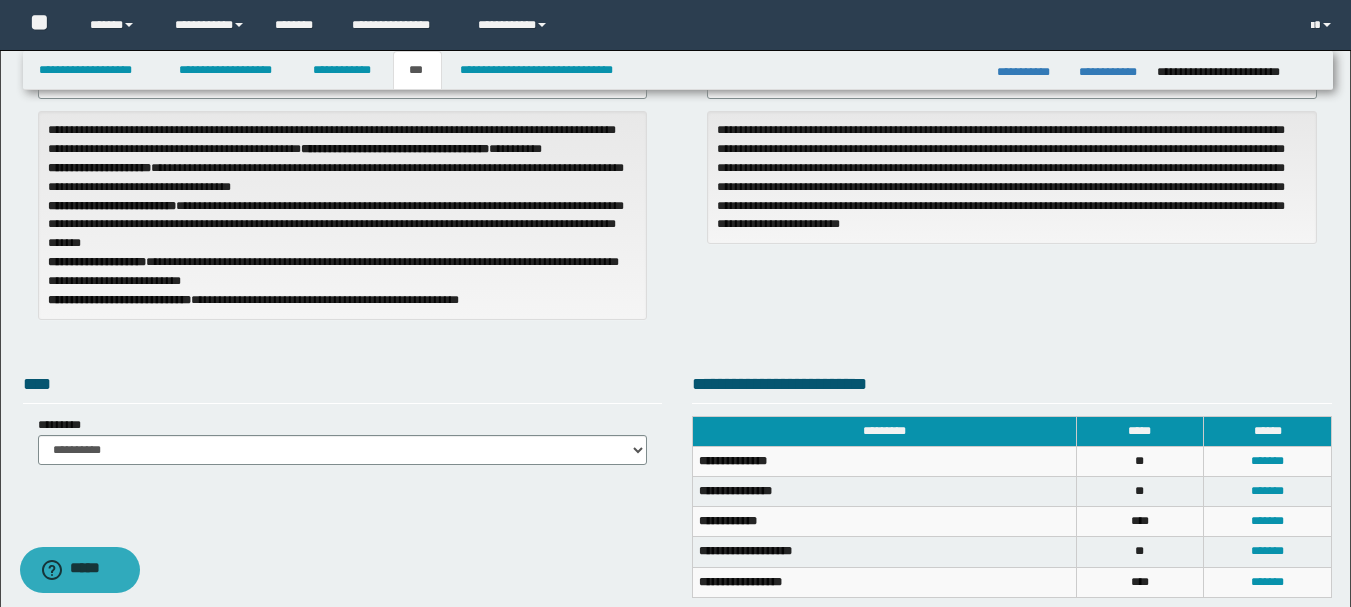 scroll, scrollTop: 0, scrollLeft: 0, axis: both 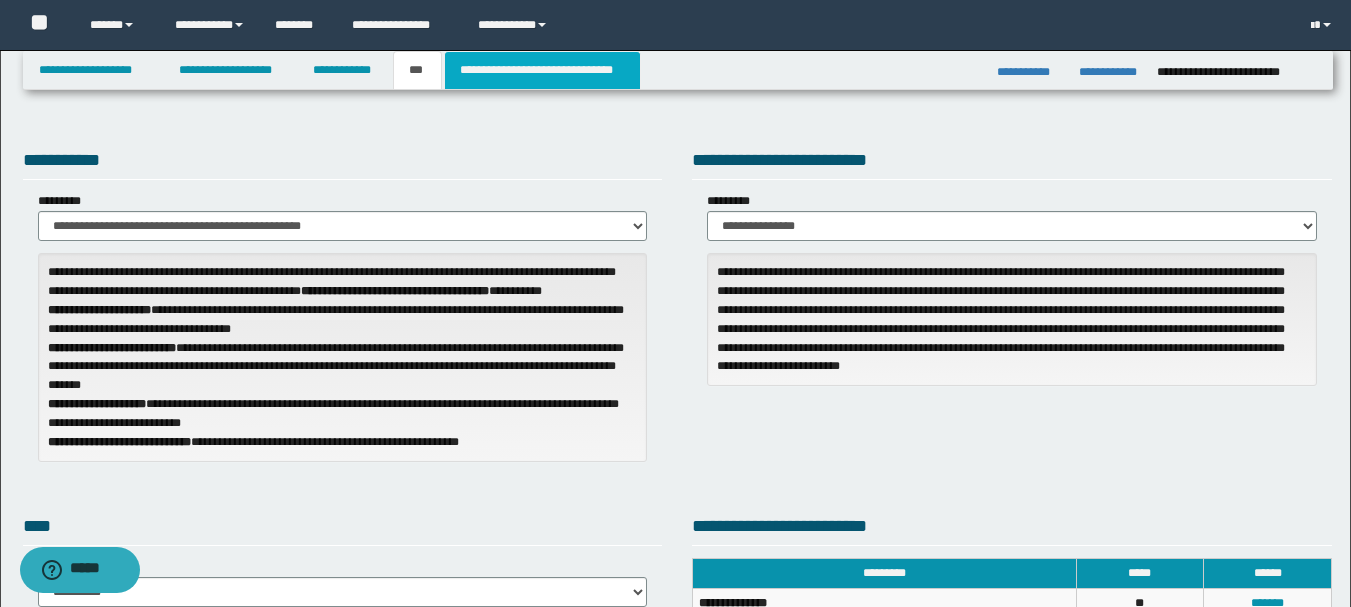 click on "**********" at bounding box center [542, 70] 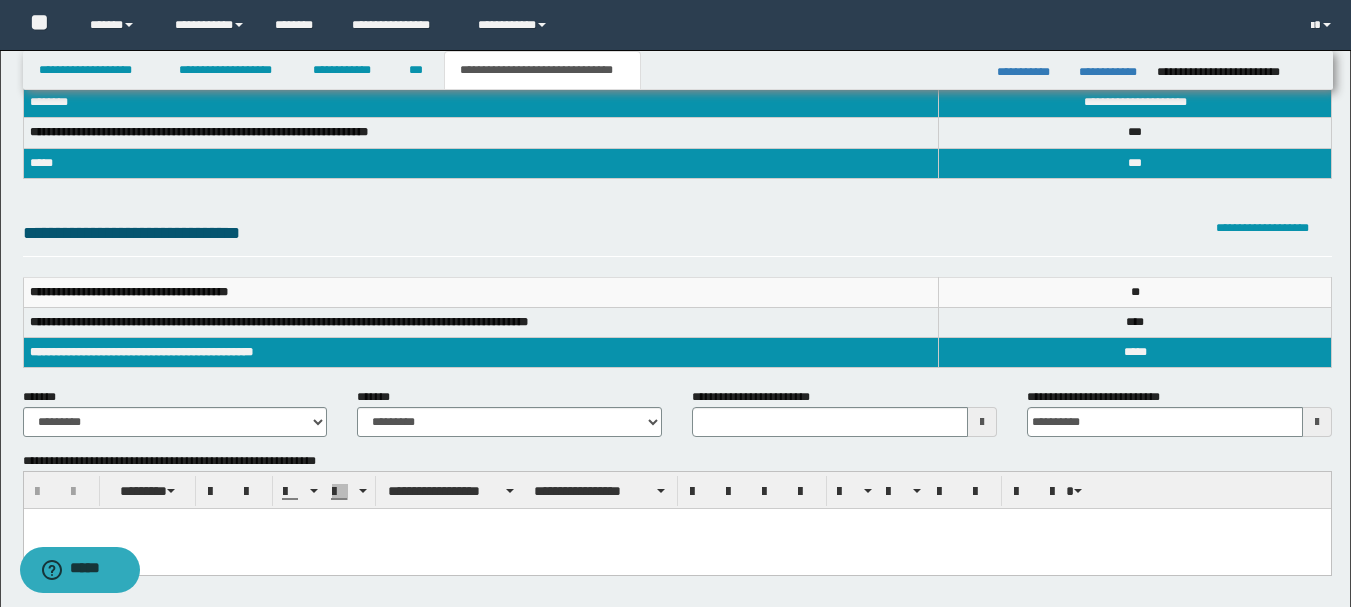scroll, scrollTop: 100, scrollLeft: 0, axis: vertical 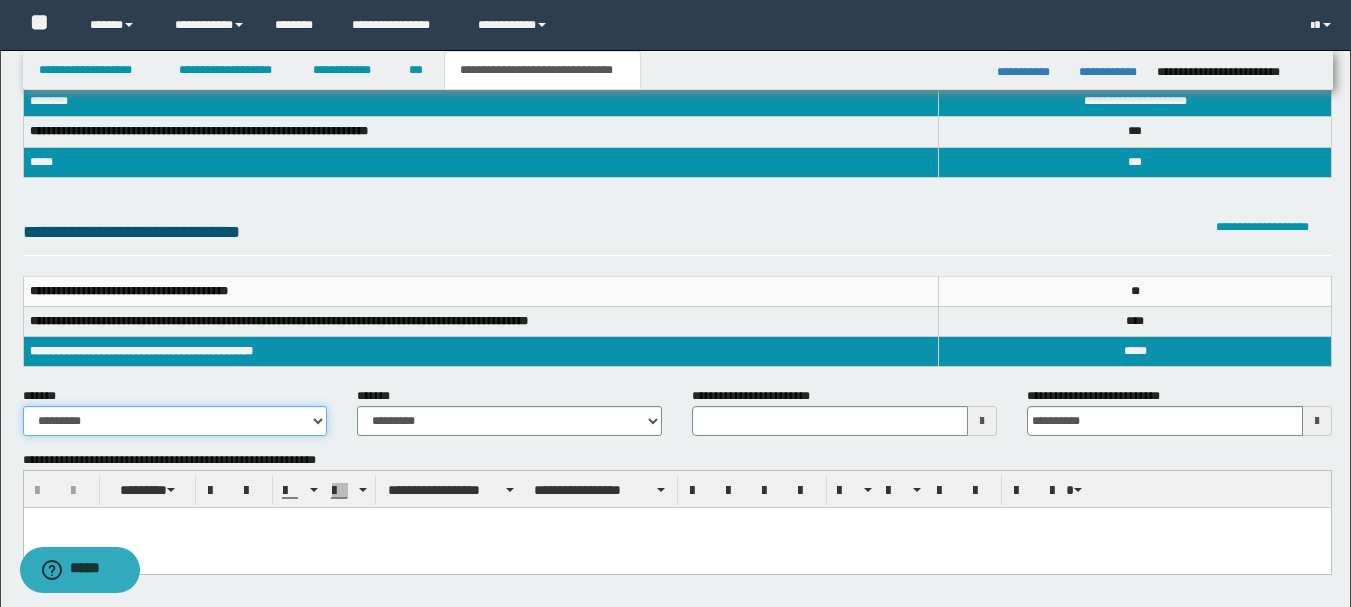 click on "**********" at bounding box center (175, 421) 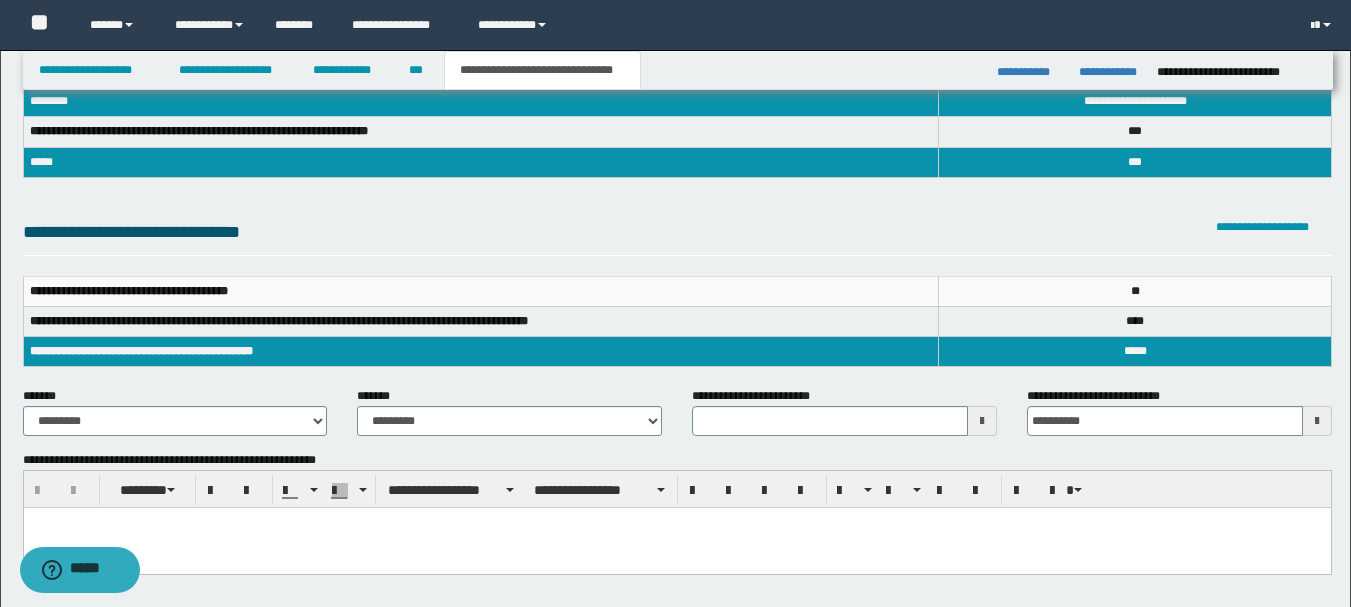 click on "**********" at bounding box center (509, 419) 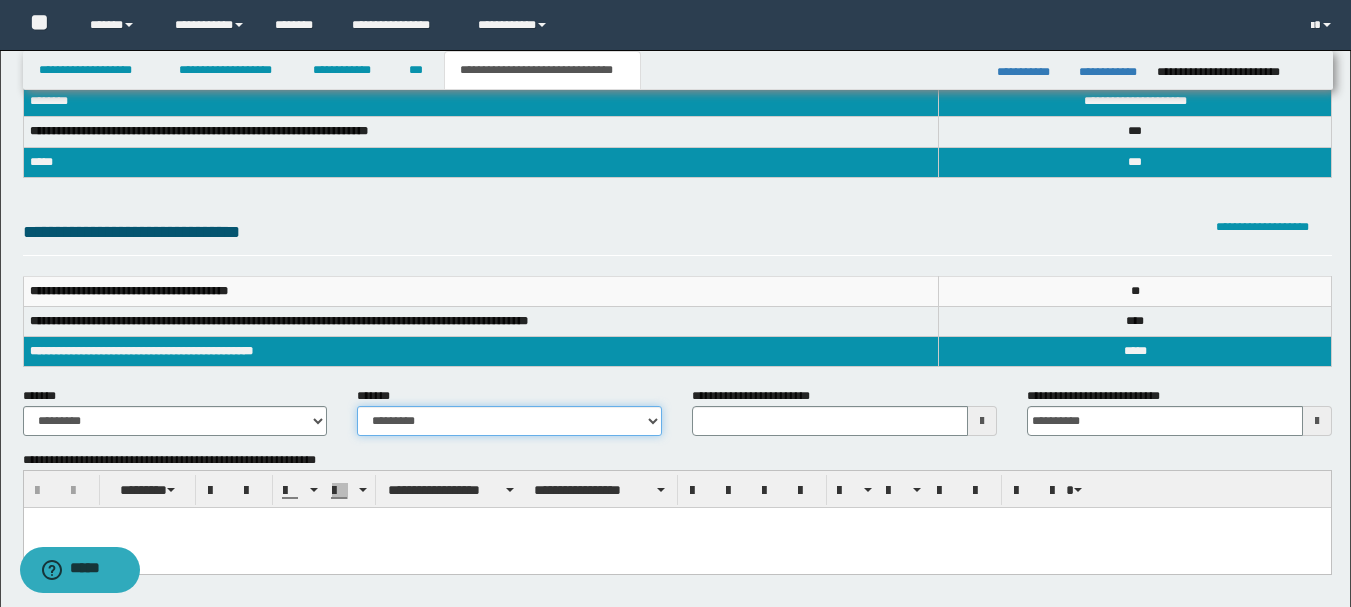 click on "**********" at bounding box center [509, 421] 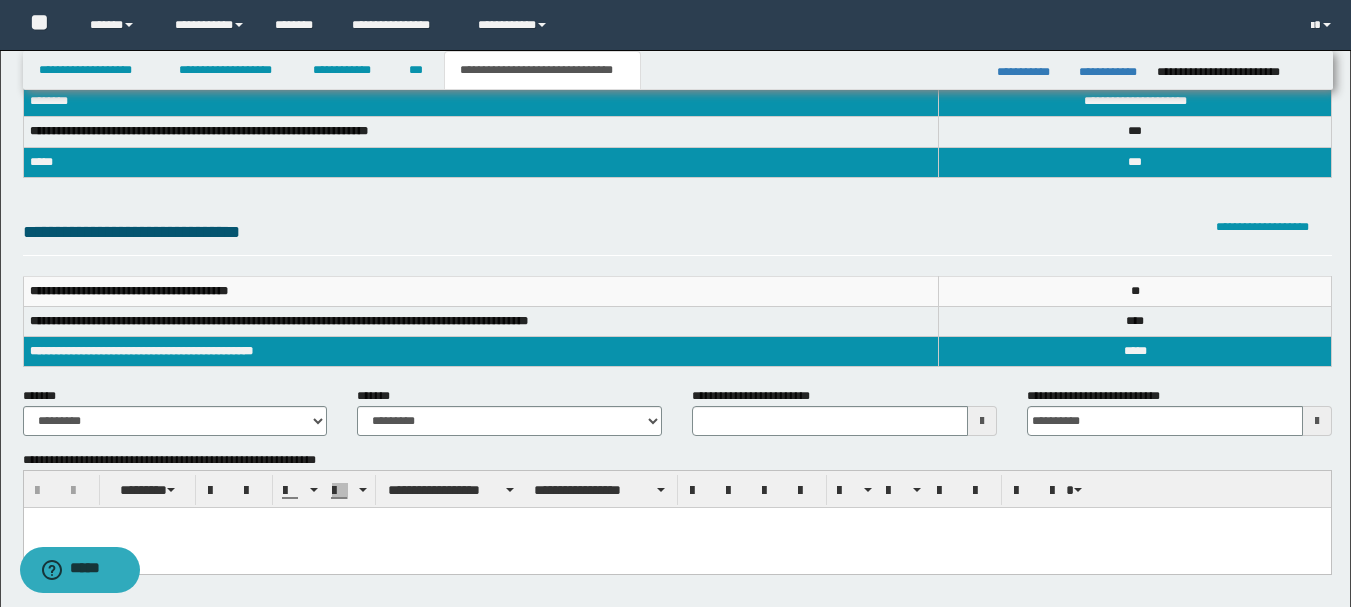 click at bounding box center (982, 421) 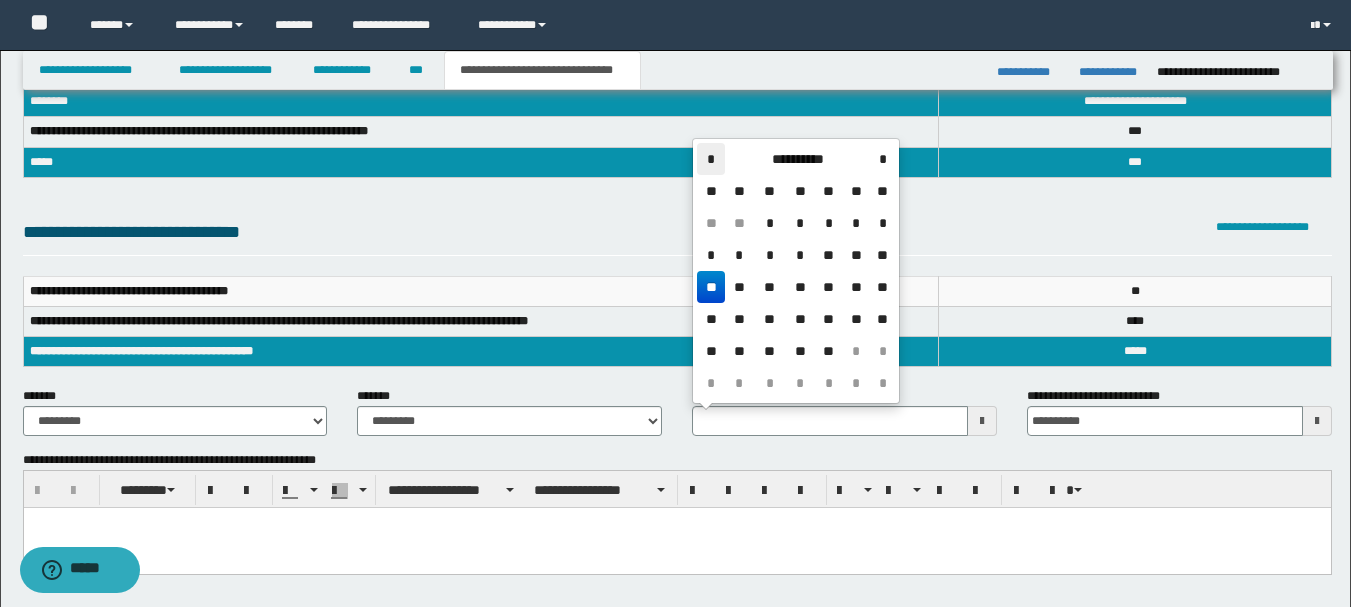 click on "*" at bounding box center [711, 159] 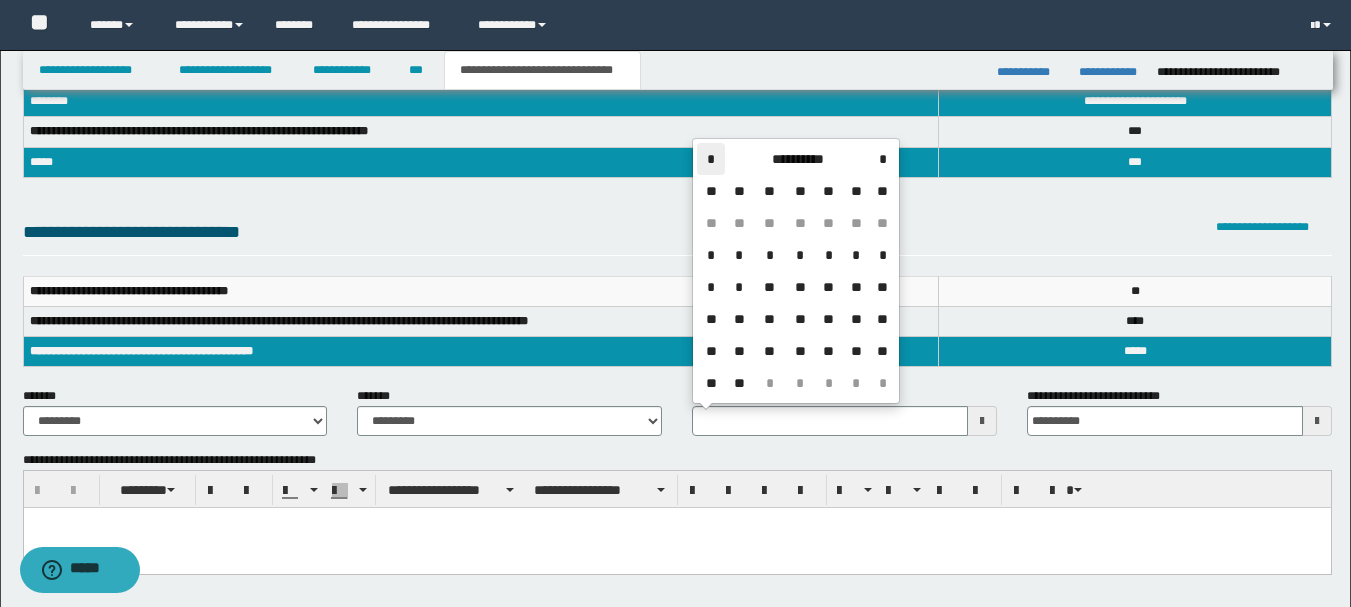 click on "*" at bounding box center [711, 159] 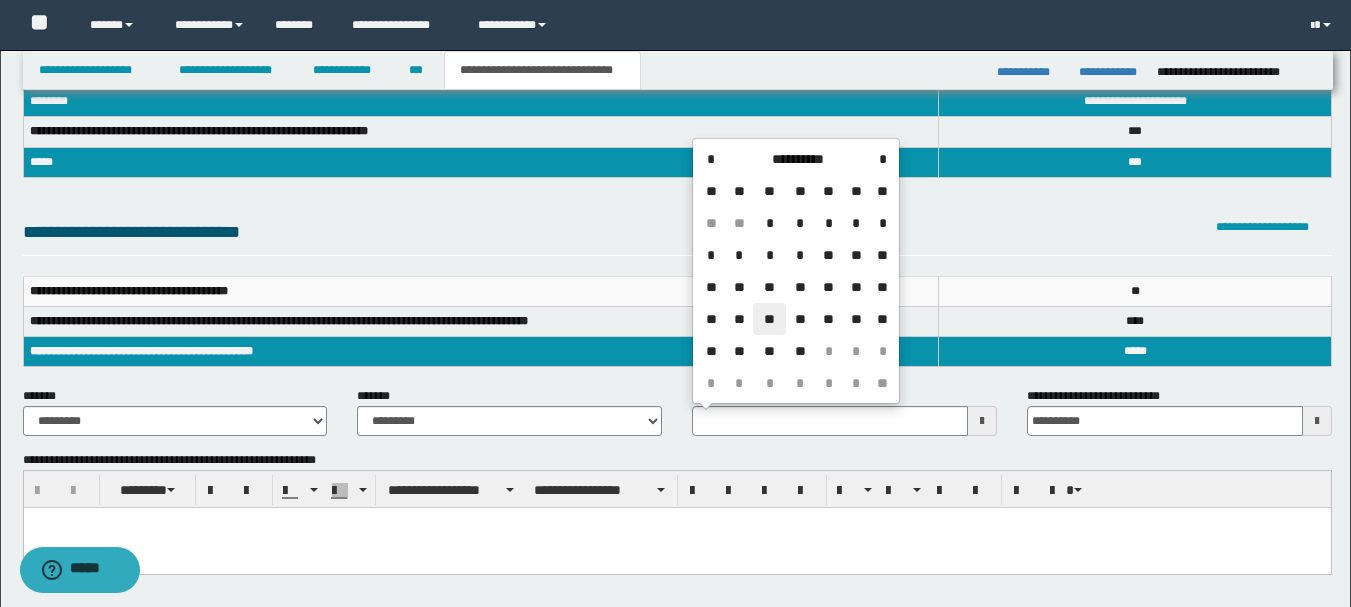 click on "**" at bounding box center (769, 319) 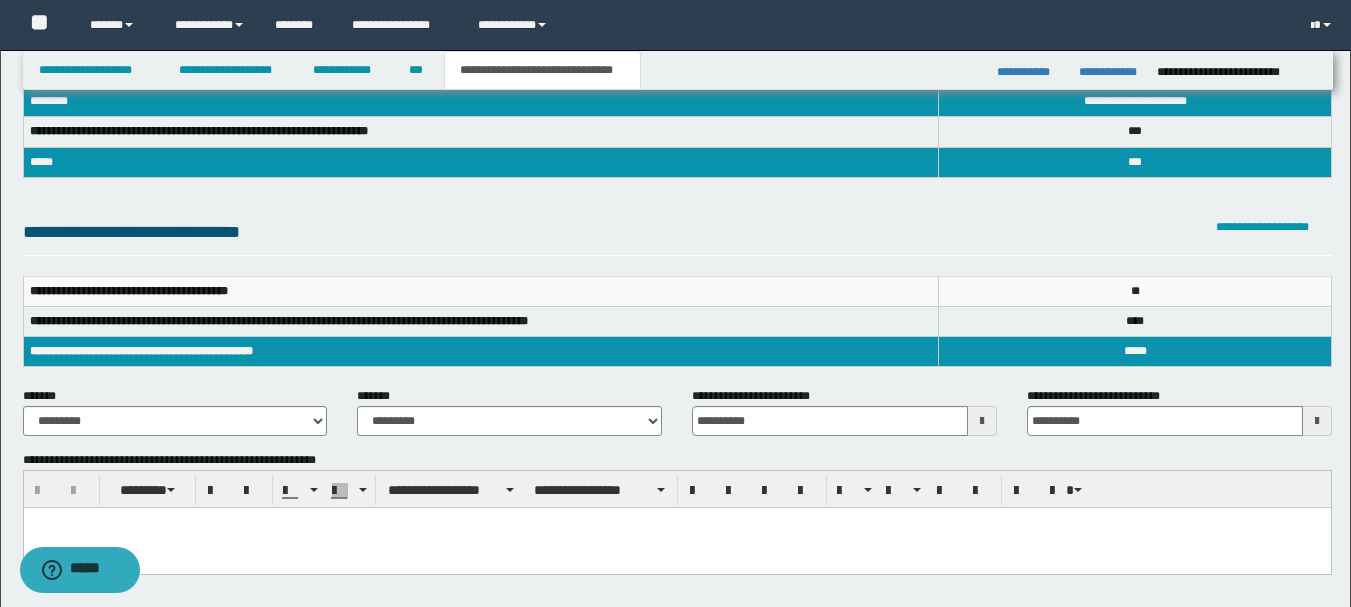 click at bounding box center [676, 548] 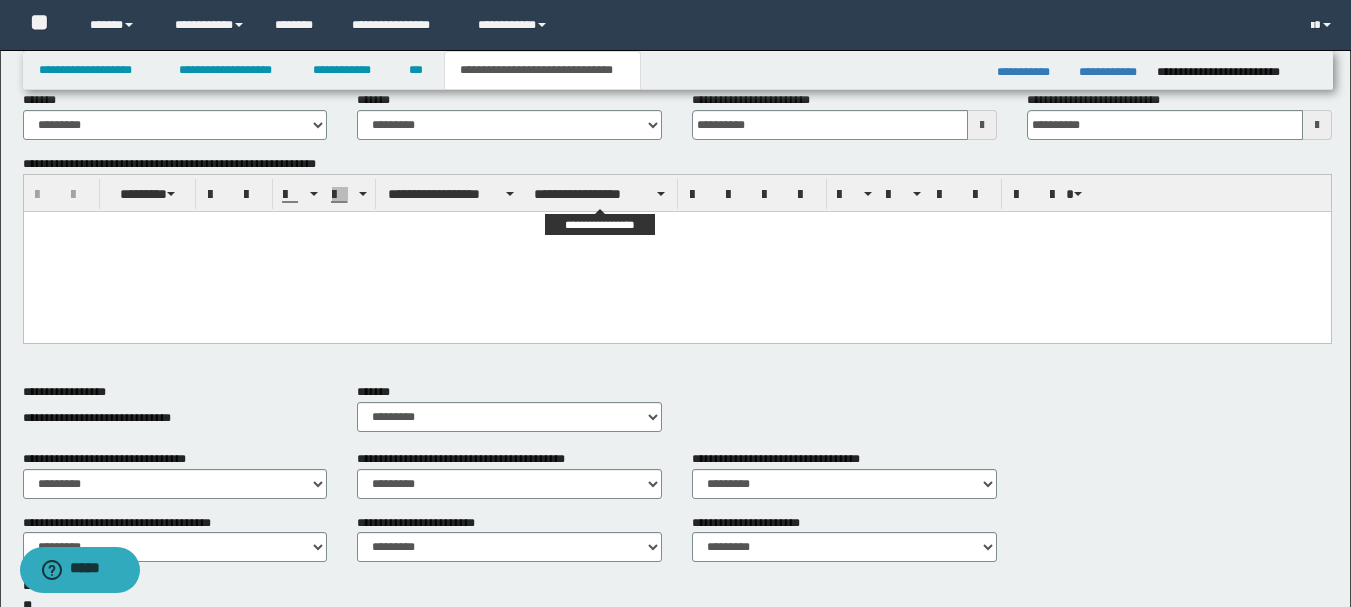 scroll, scrollTop: 400, scrollLeft: 0, axis: vertical 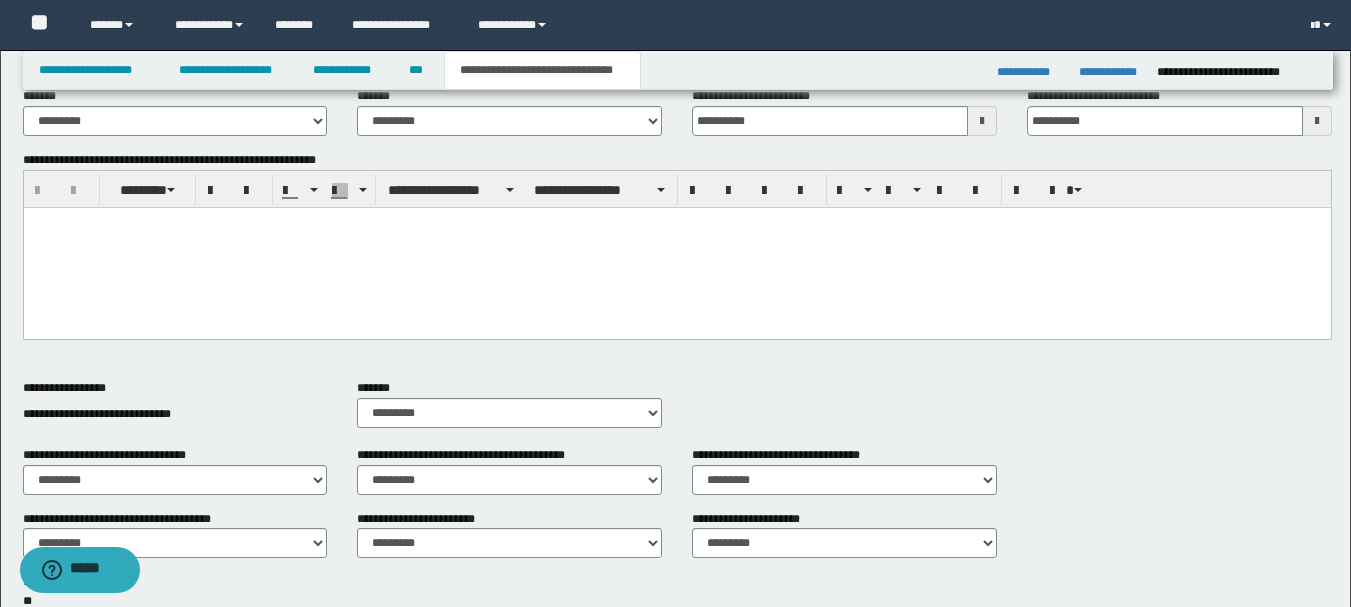 type 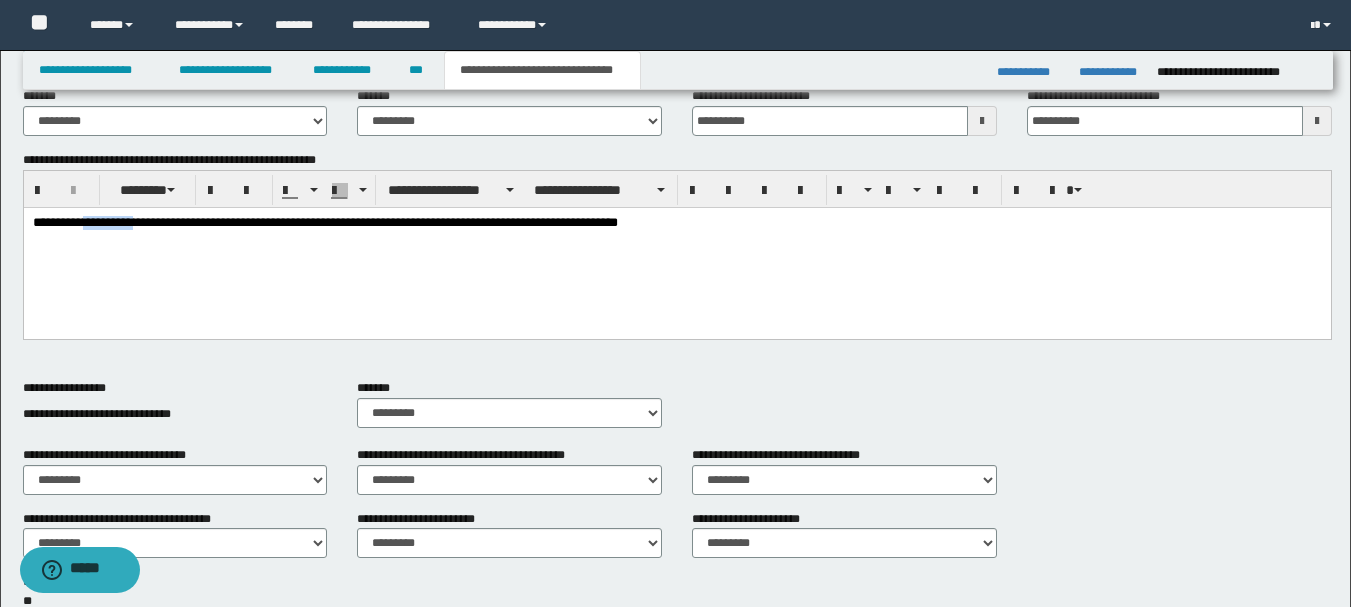 drag, startPoint x: 134, startPoint y: 212, endPoint x: 119, endPoint y: 223, distance: 18.601076 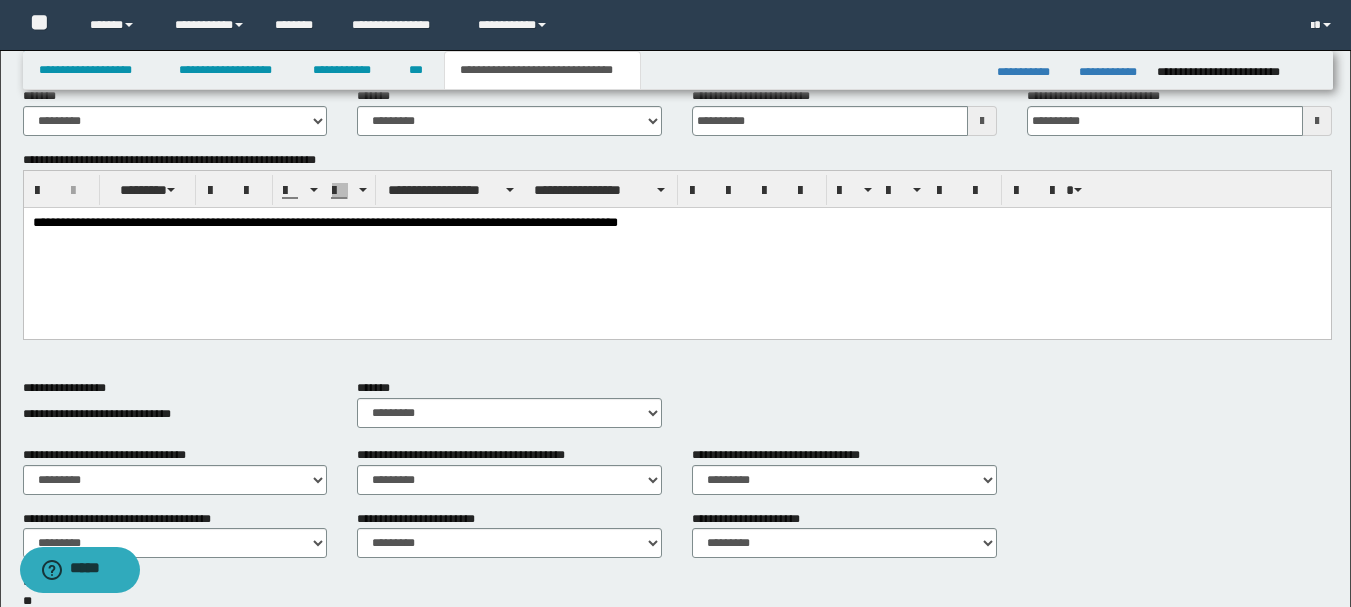 drag, startPoint x: 380, startPoint y: 208, endPoint x: 379, endPoint y: 250, distance: 42.0119 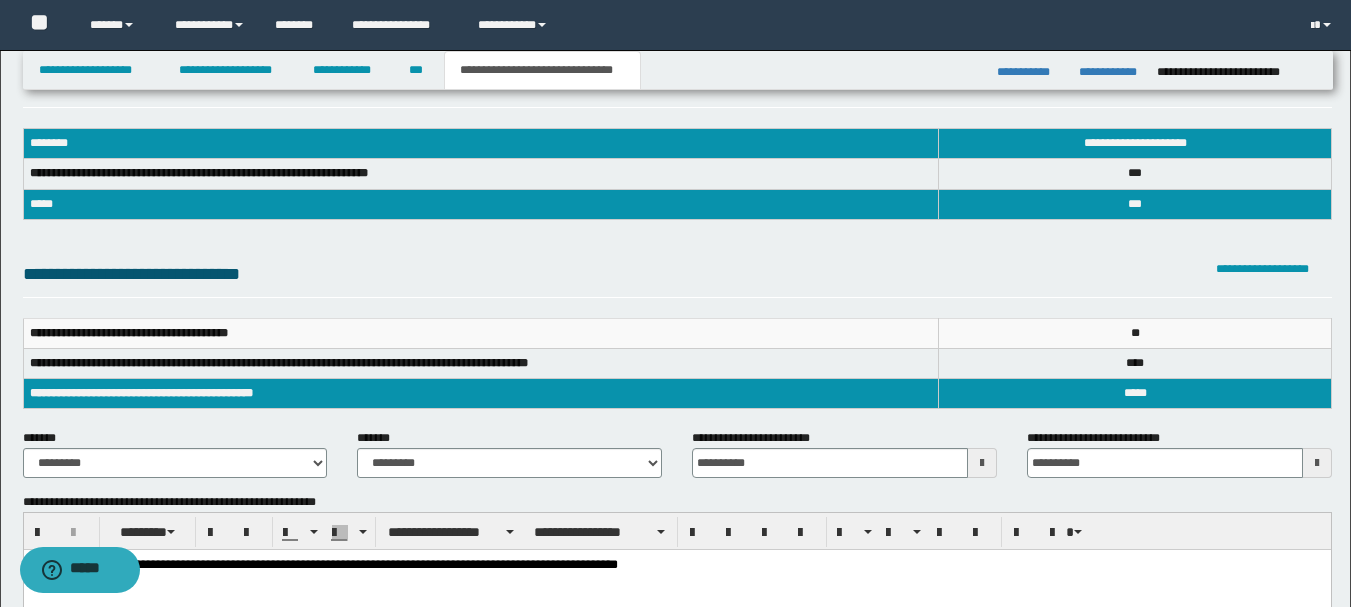 scroll, scrollTop: 0, scrollLeft: 0, axis: both 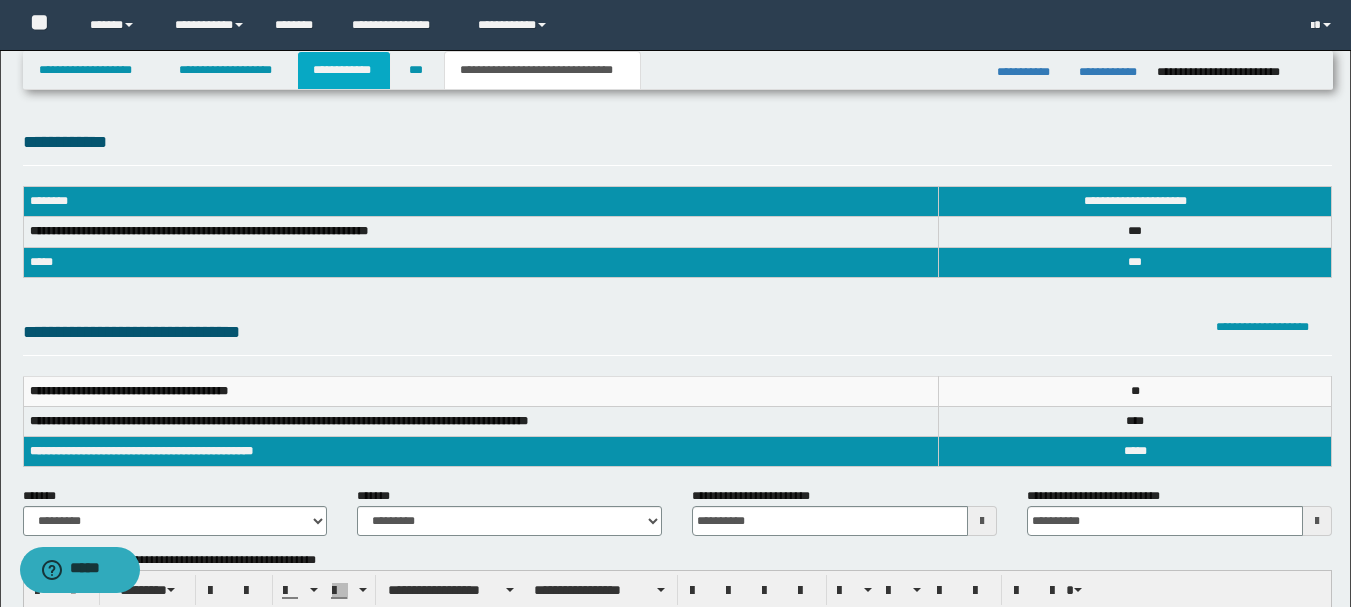 click on "**********" at bounding box center [344, 70] 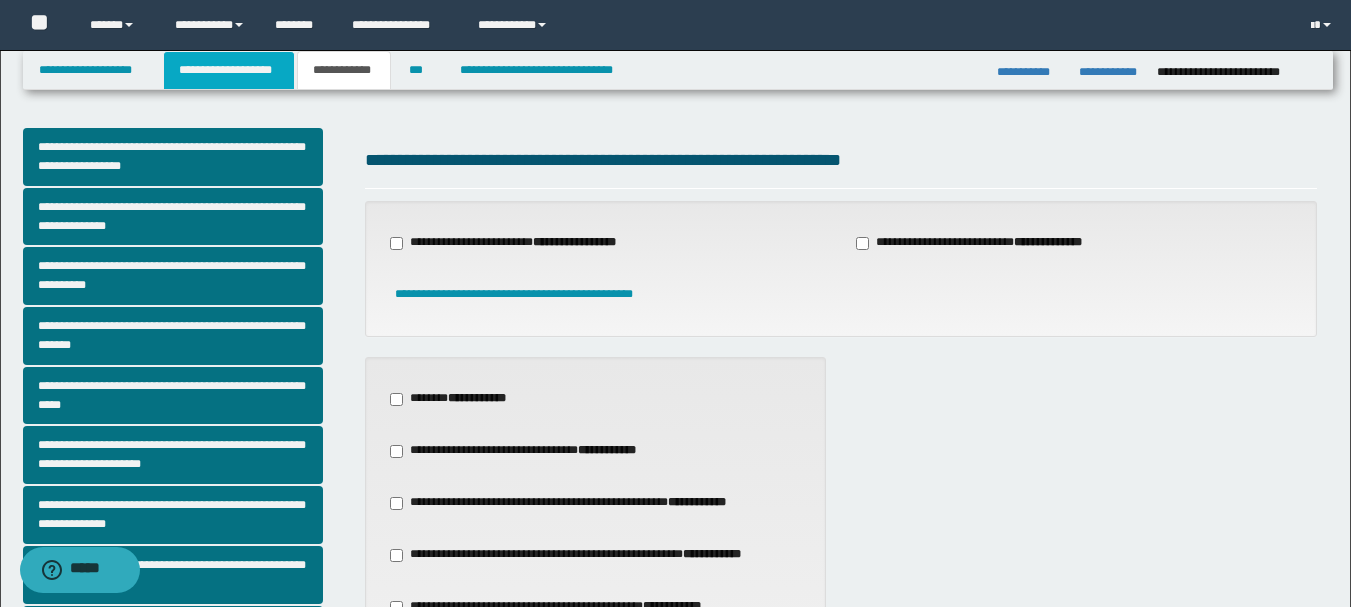 click on "**********" at bounding box center [229, 70] 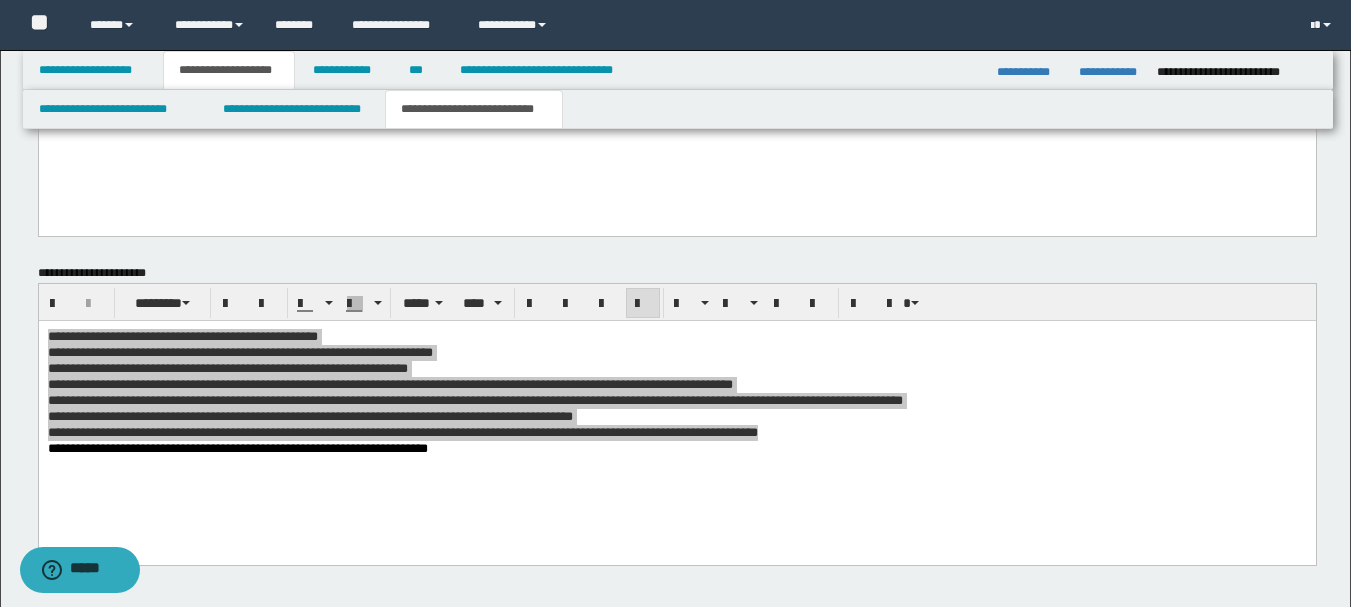 scroll, scrollTop: 1400, scrollLeft: 0, axis: vertical 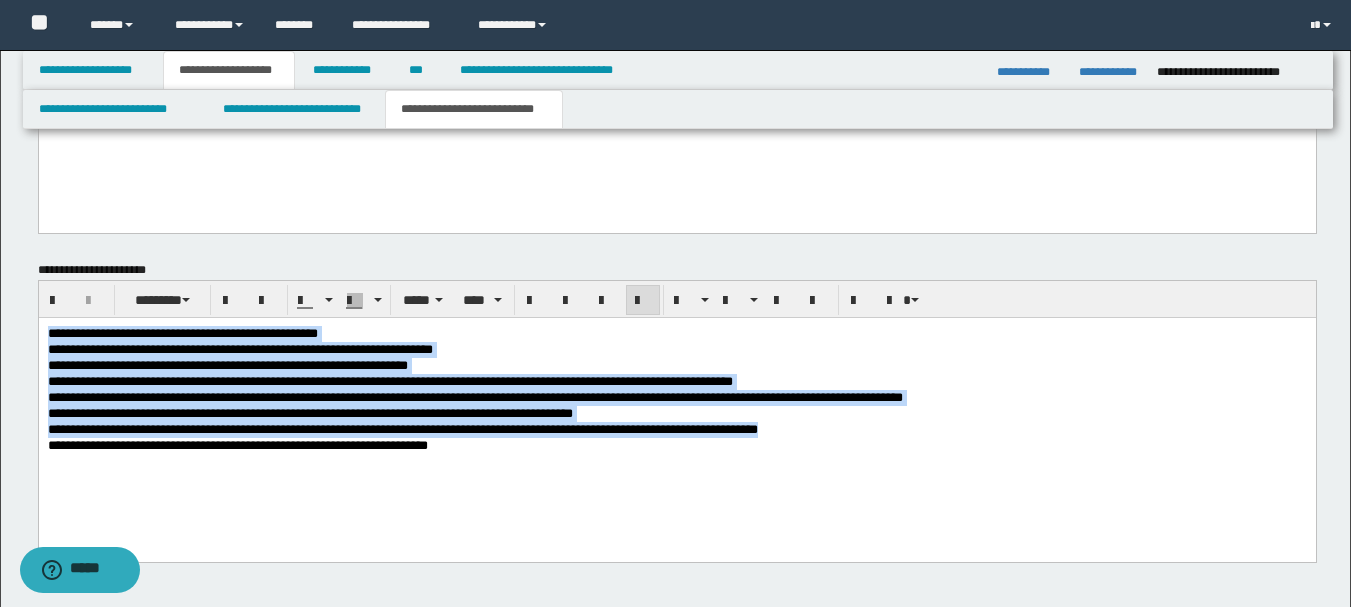 click on "**********" at bounding box center [676, 414] 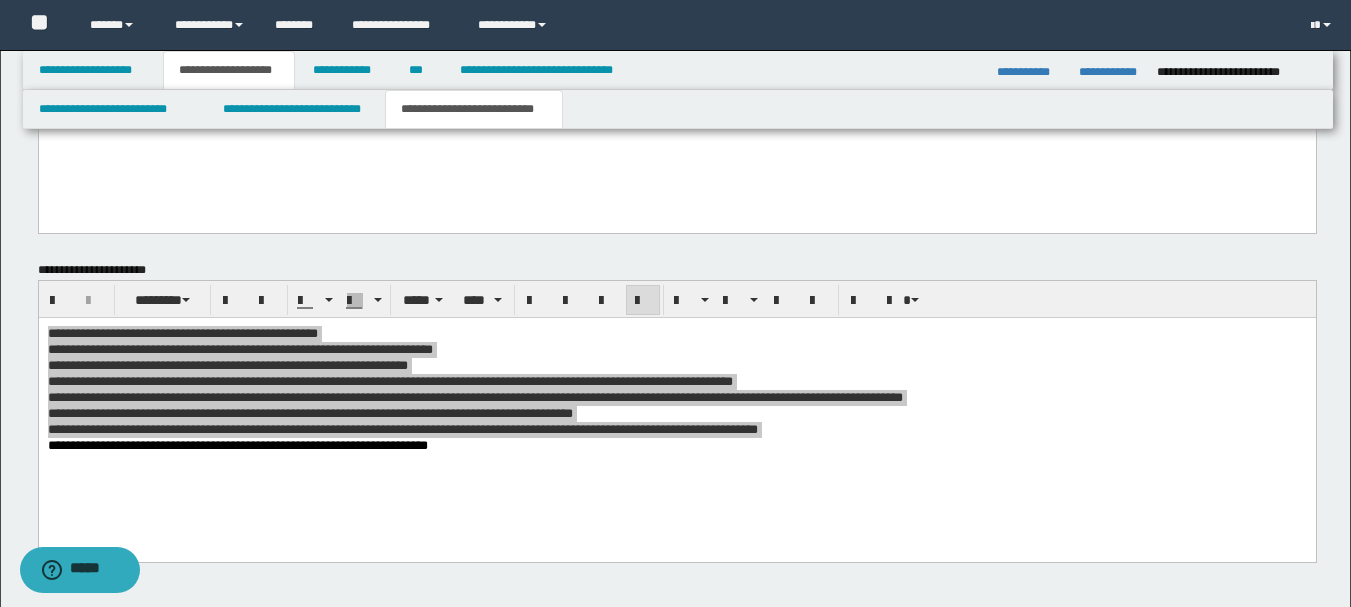 click on "**********" at bounding box center (677, 138) 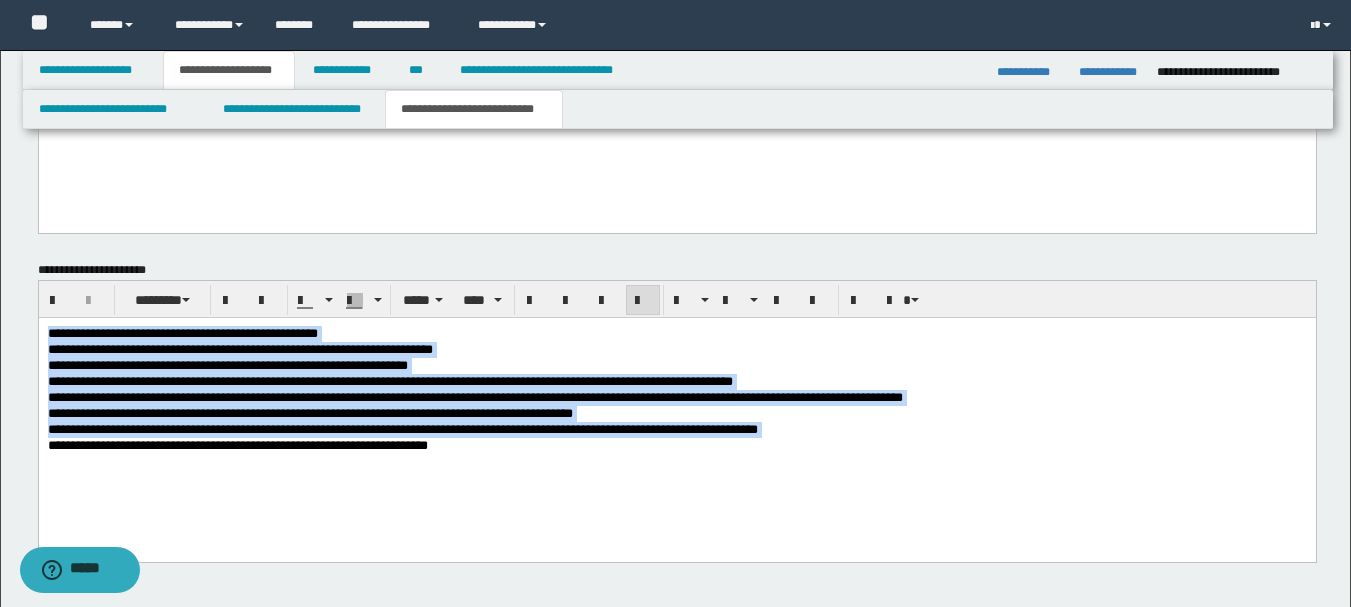 click on "**********" at bounding box center [676, 414] 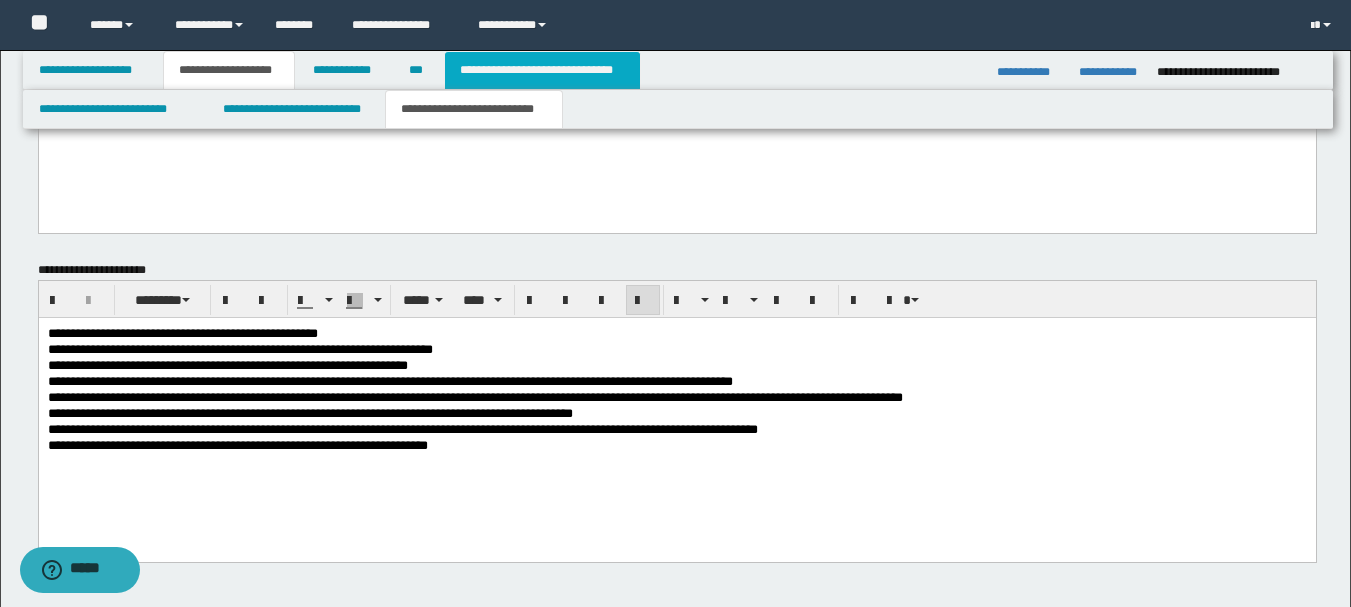 drag, startPoint x: 480, startPoint y: 65, endPoint x: 492, endPoint y: 71, distance: 13.416408 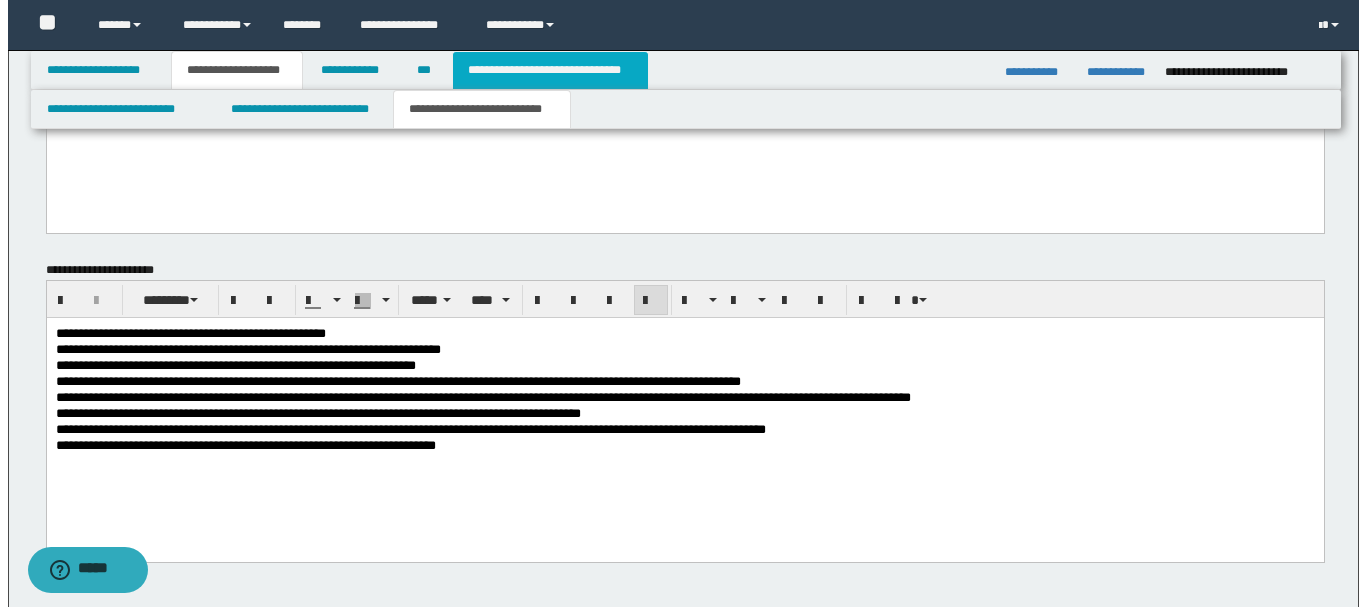 scroll, scrollTop: 1328, scrollLeft: 0, axis: vertical 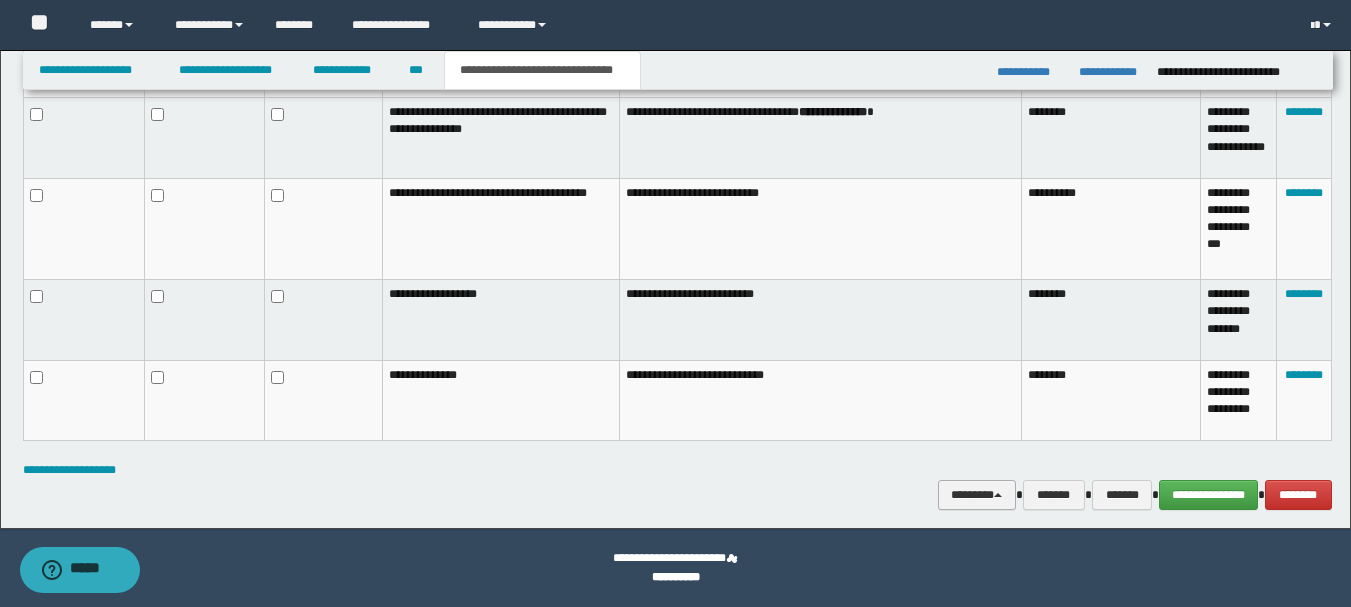 click on "********" at bounding box center (977, 495) 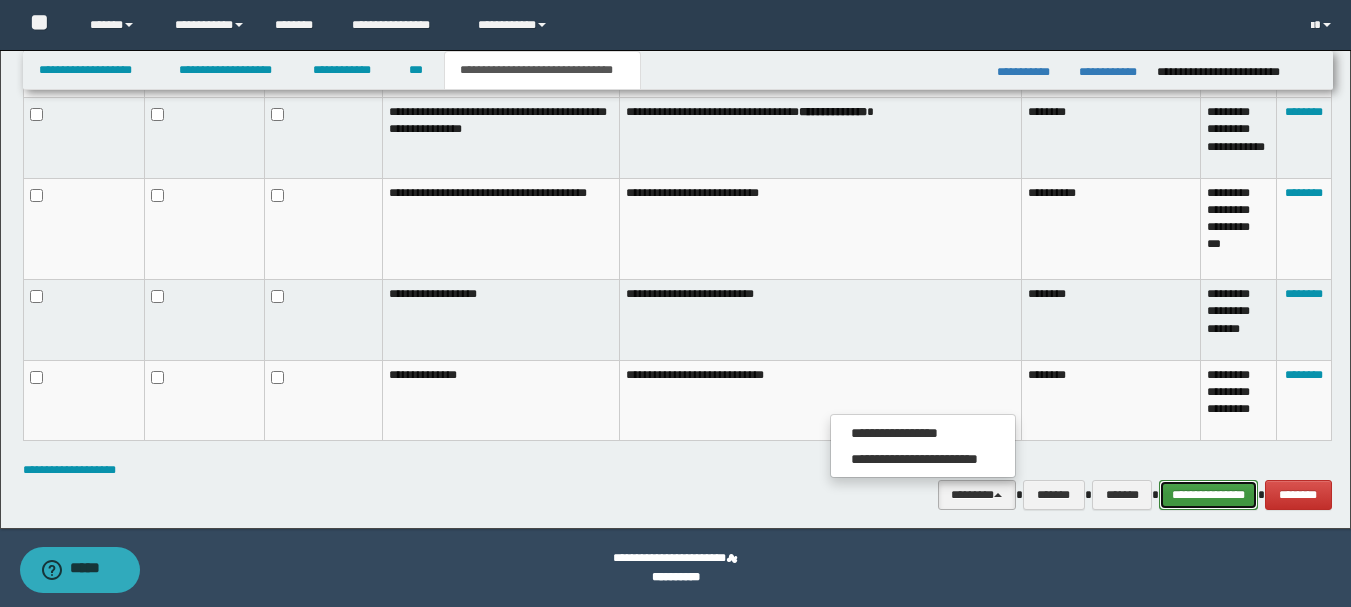 click on "**********" at bounding box center (1208, 495) 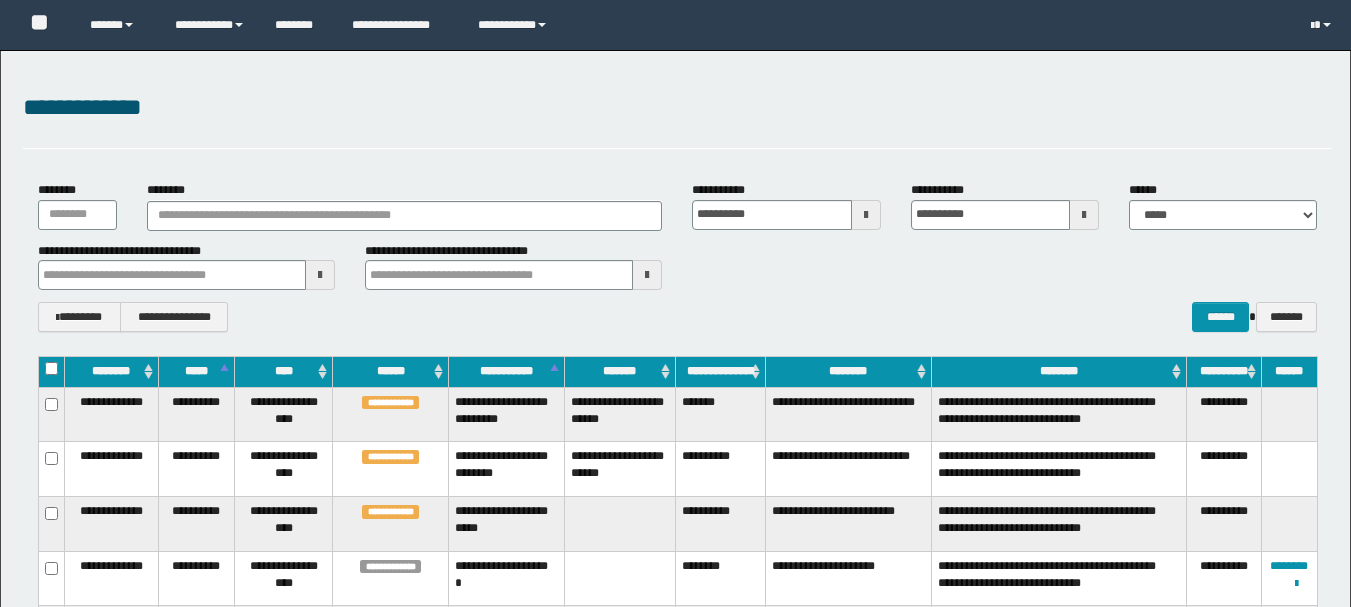 scroll, scrollTop: 200, scrollLeft: 0, axis: vertical 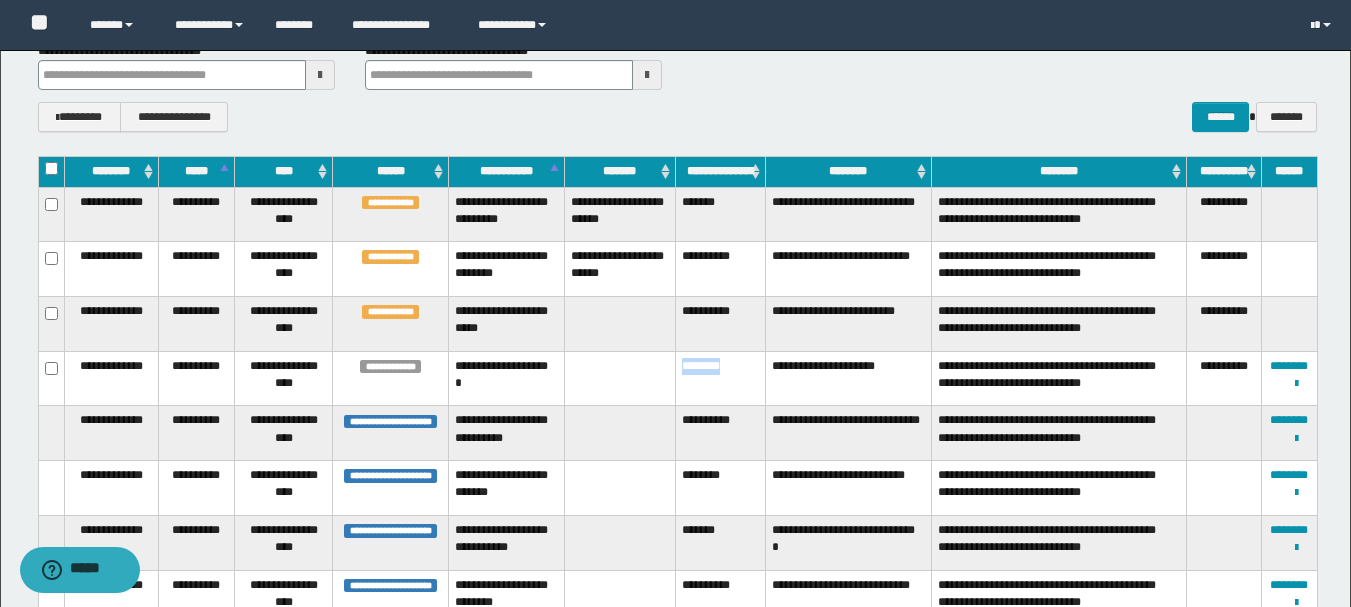 drag, startPoint x: 740, startPoint y: 365, endPoint x: 681, endPoint y: 362, distance: 59.07622 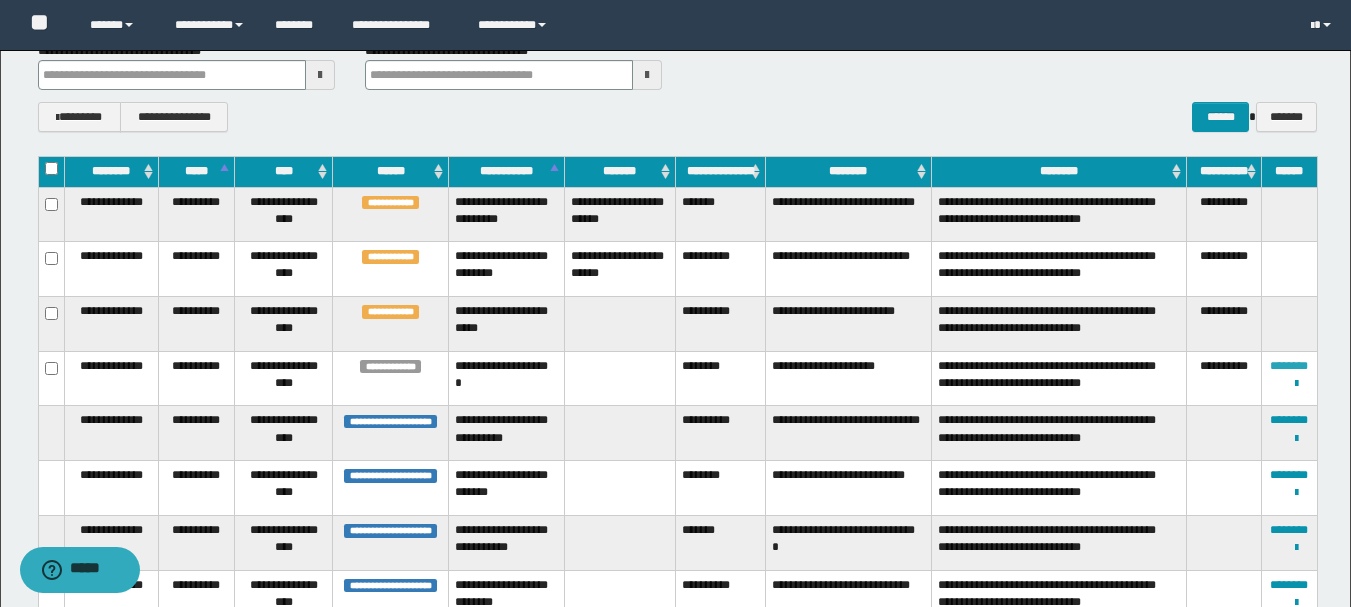click on "********" at bounding box center (1289, 366) 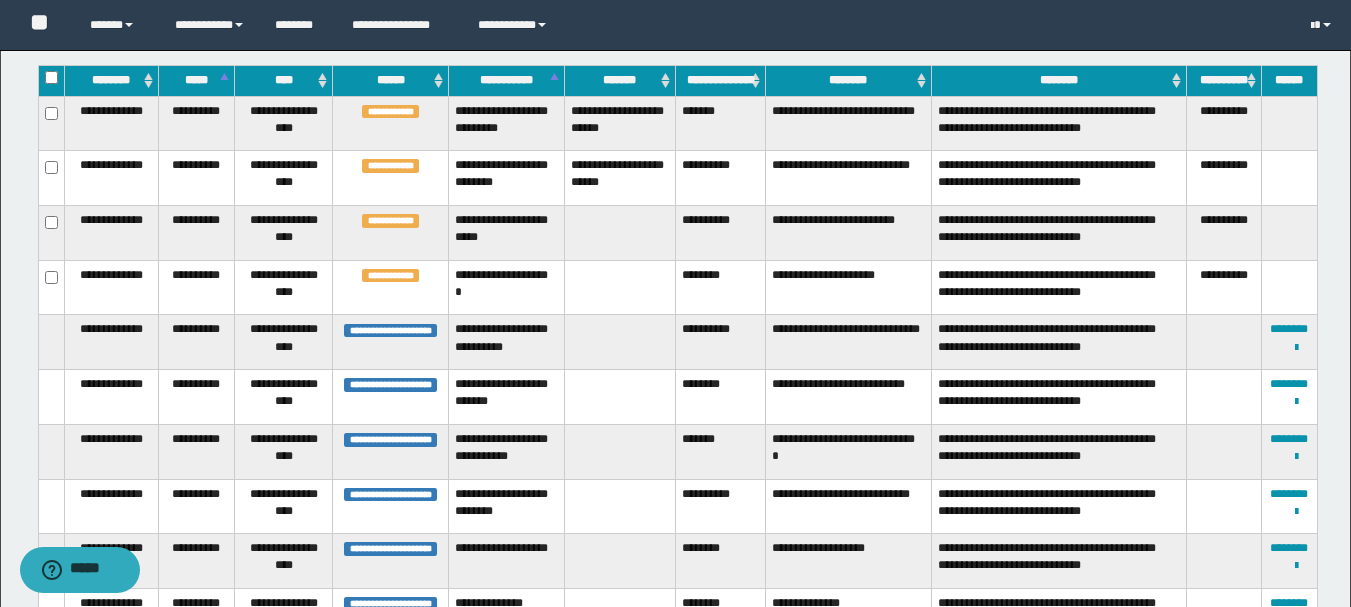 scroll, scrollTop: 400, scrollLeft: 0, axis: vertical 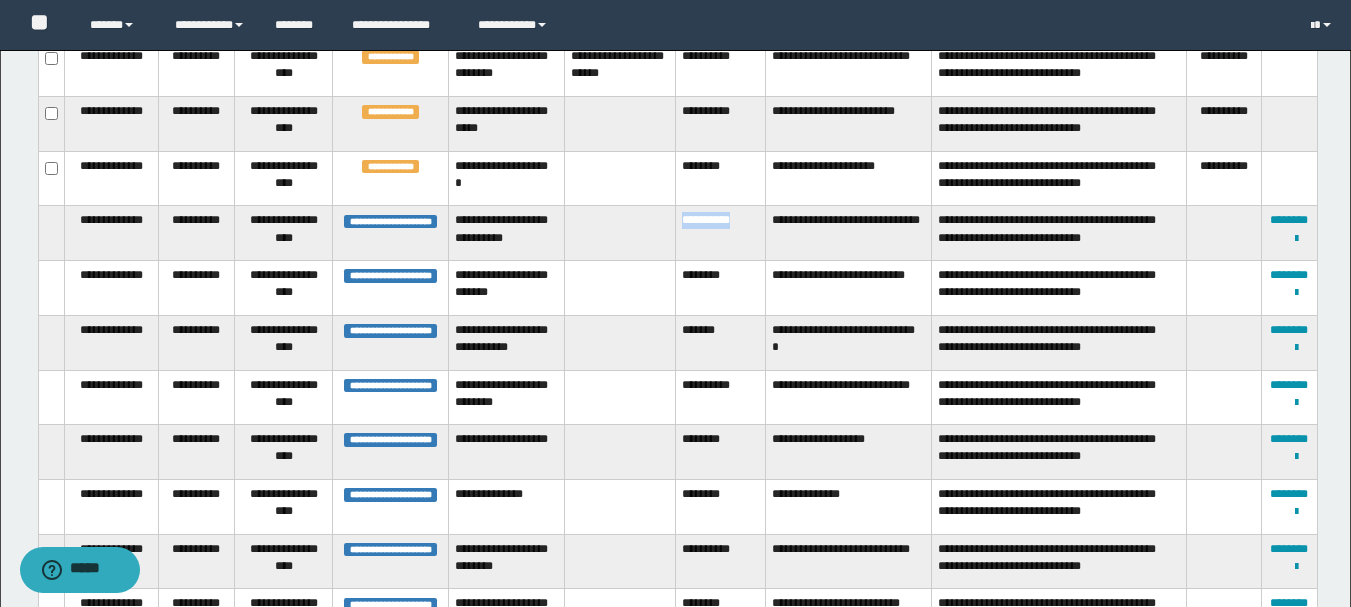 drag, startPoint x: 751, startPoint y: 208, endPoint x: 681, endPoint y: 200, distance: 70.45566 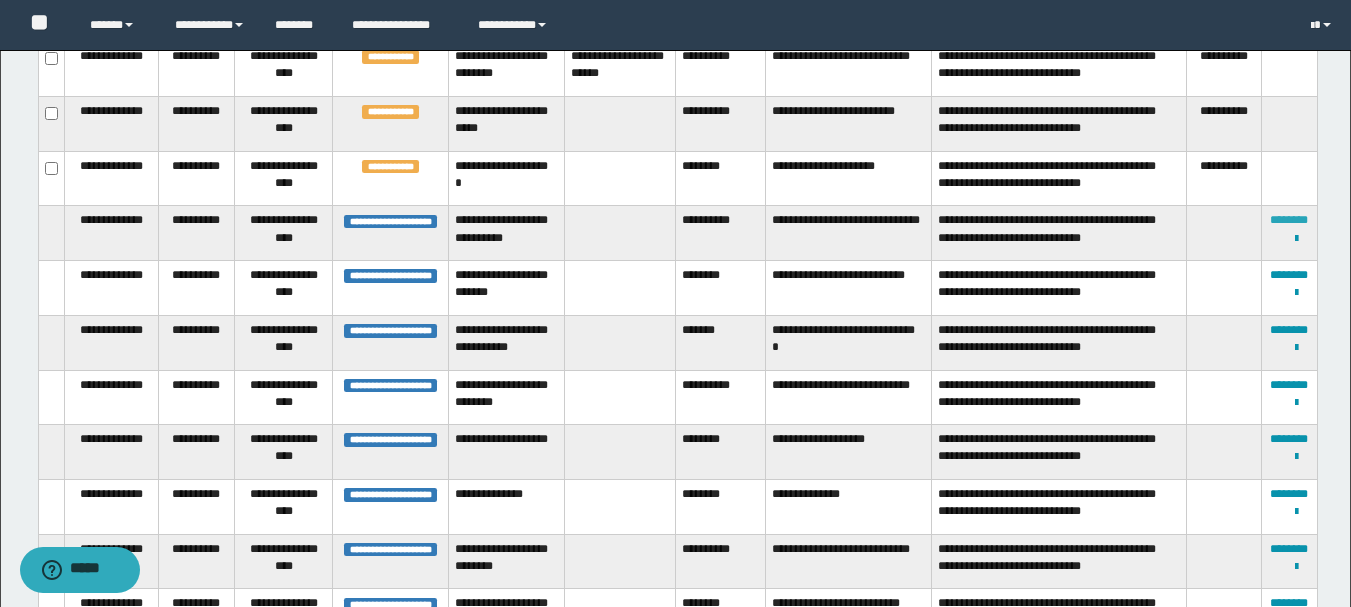 click on "********" at bounding box center (1289, 220) 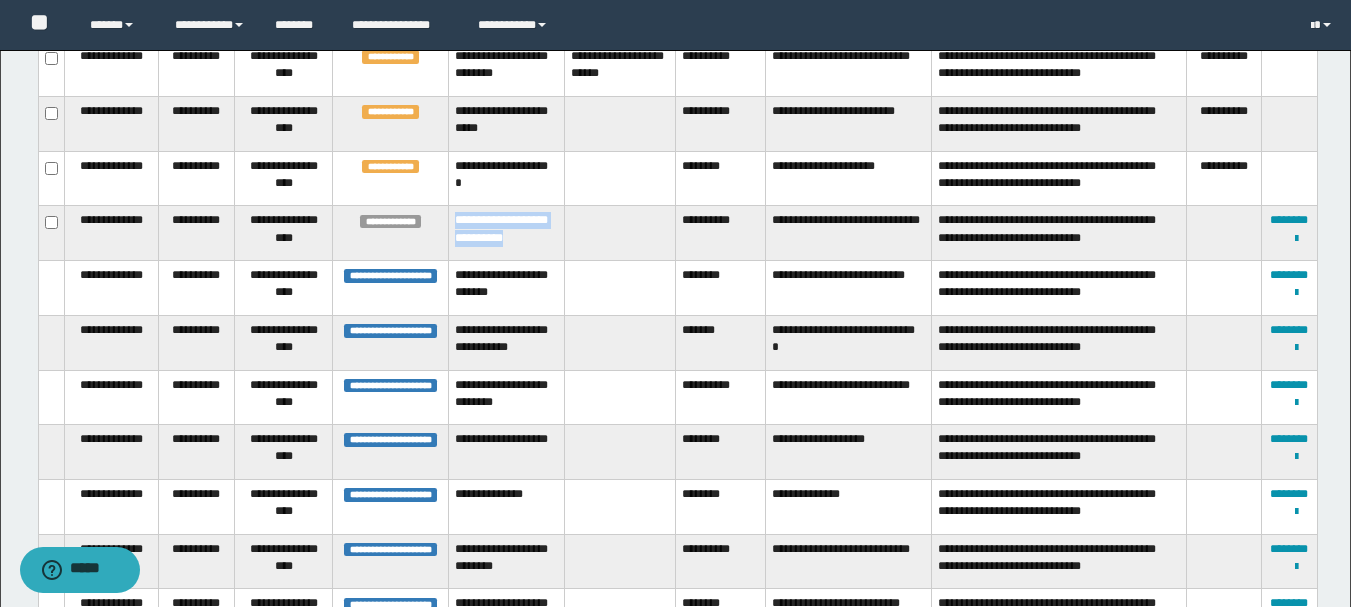 drag, startPoint x: 556, startPoint y: 226, endPoint x: 455, endPoint y: 206, distance: 102.96116 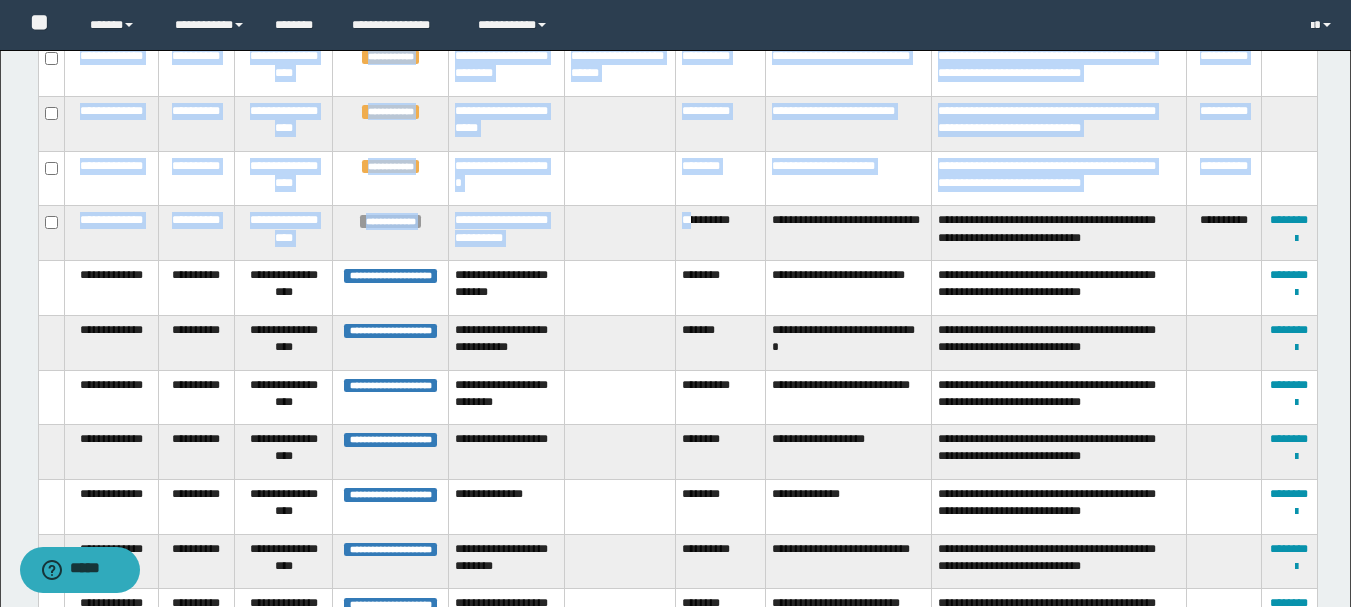 drag, startPoint x: 749, startPoint y: 203, endPoint x: 697, endPoint y: 217, distance: 53.851646 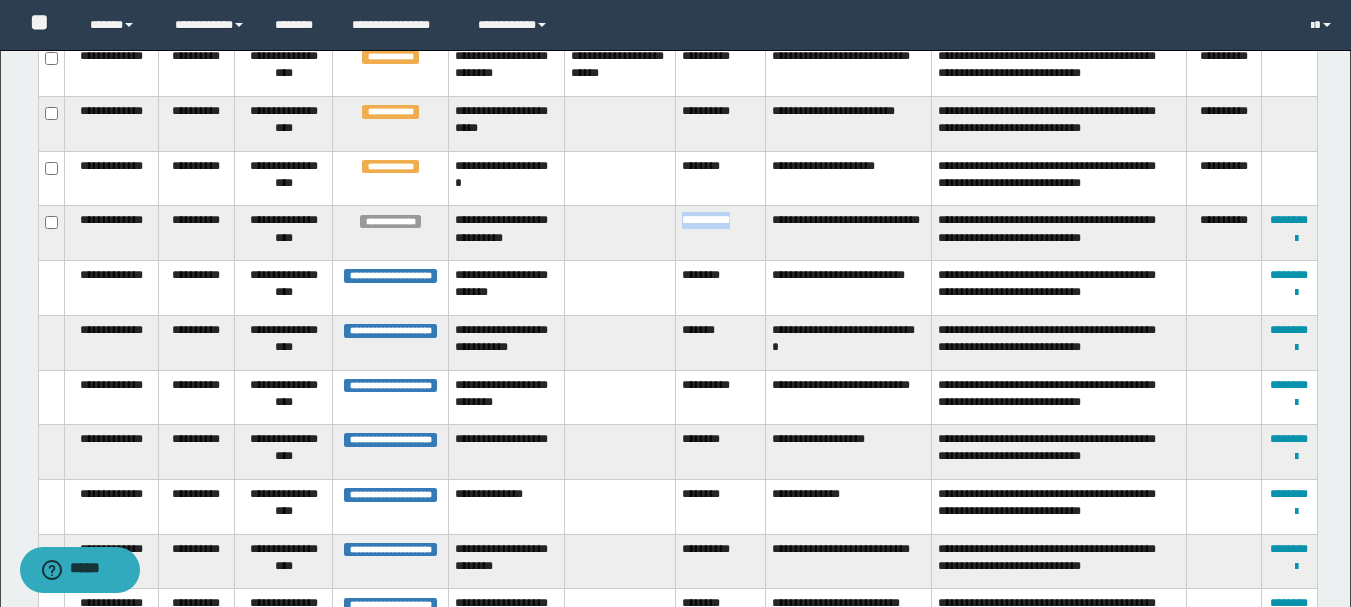 drag, startPoint x: 747, startPoint y: 212, endPoint x: 684, endPoint y: 204, distance: 63.505905 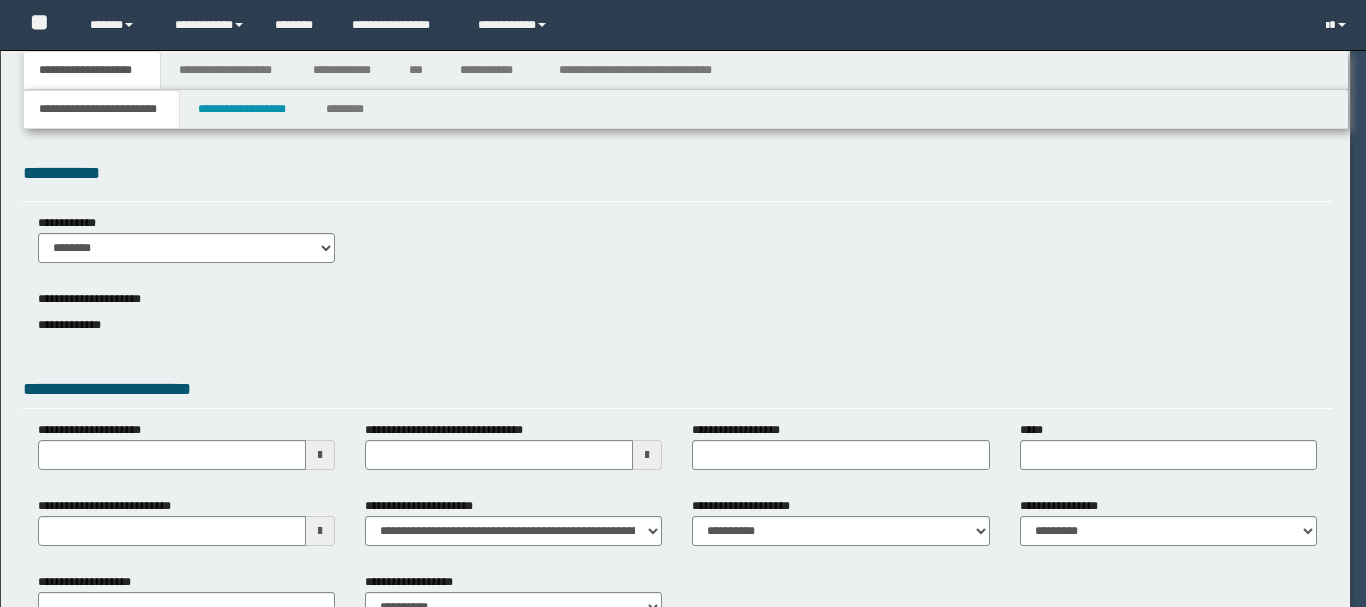 scroll, scrollTop: 0, scrollLeft: 0, axis: both 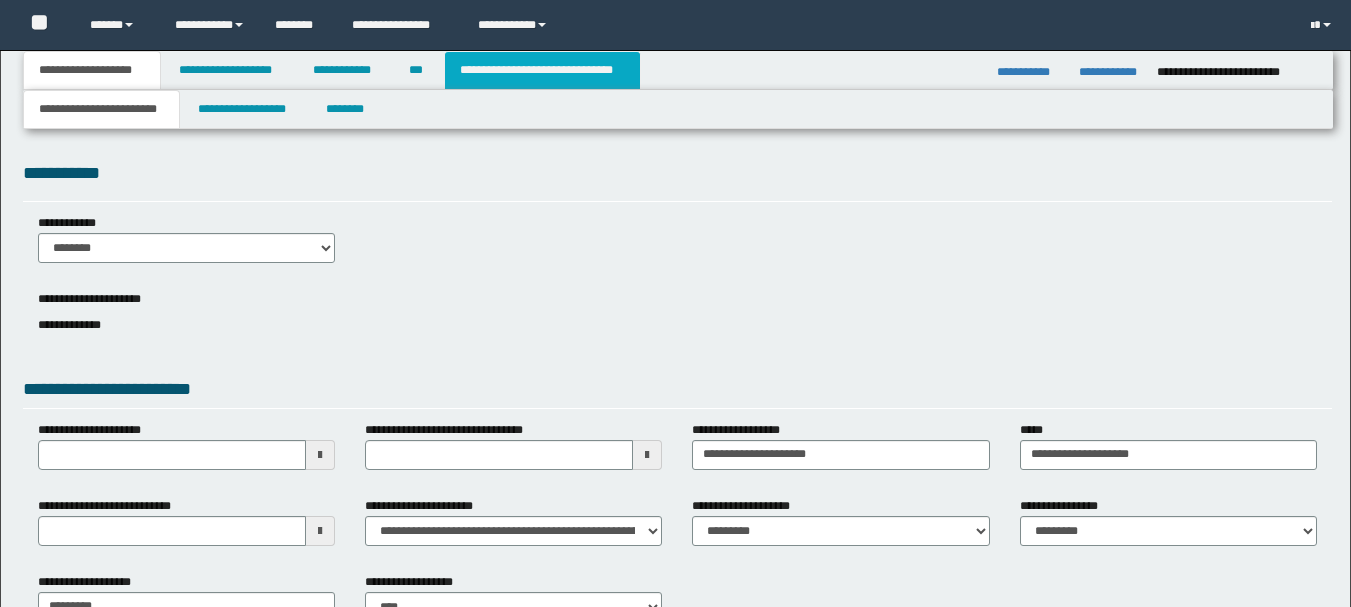 click on "**********" at bounding box center [678, 70] 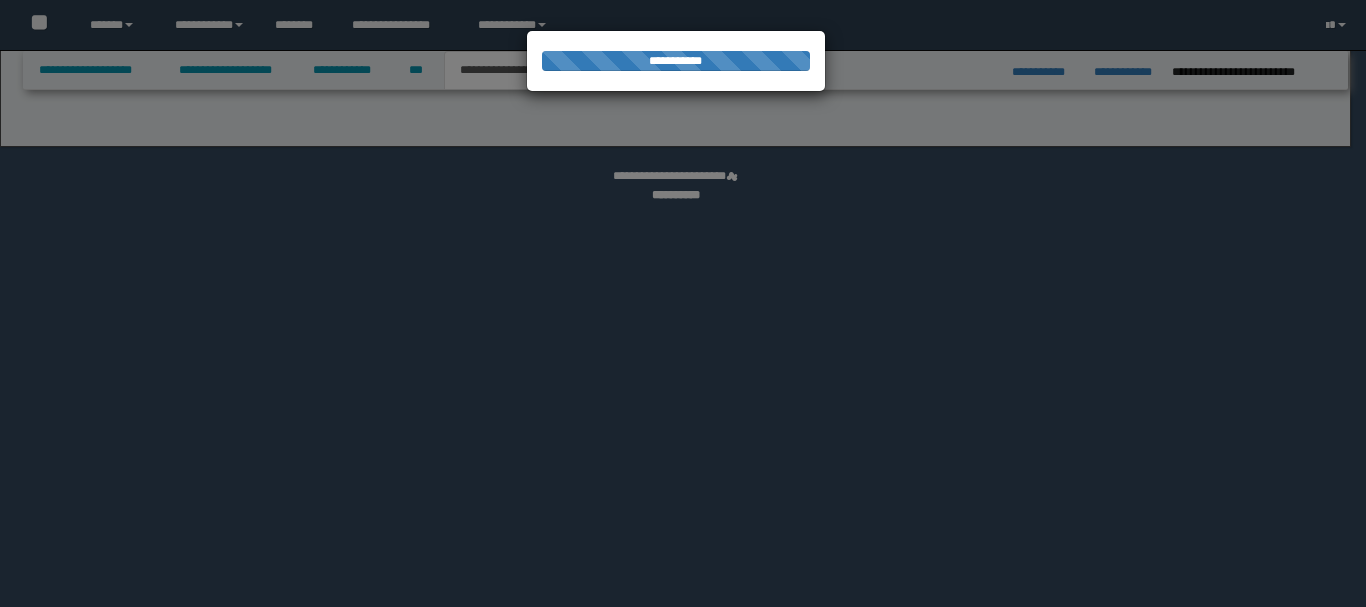 scroll, scrollTop: 0, scrollLeft: 0, axis: both 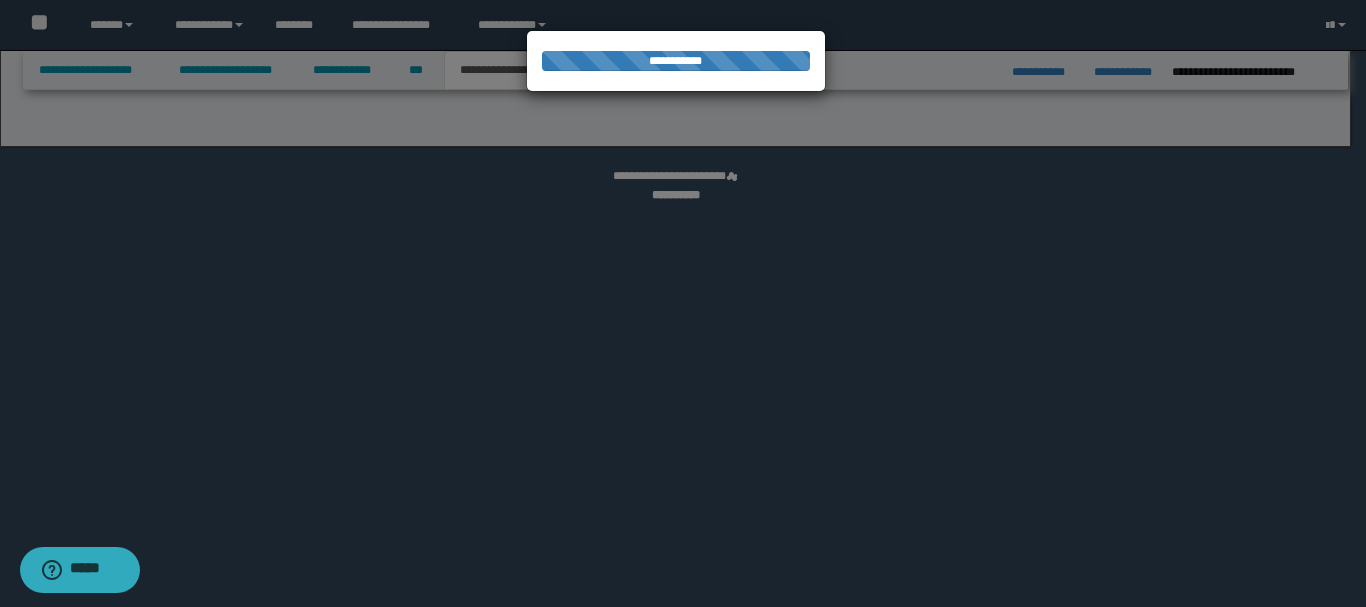select on "*" 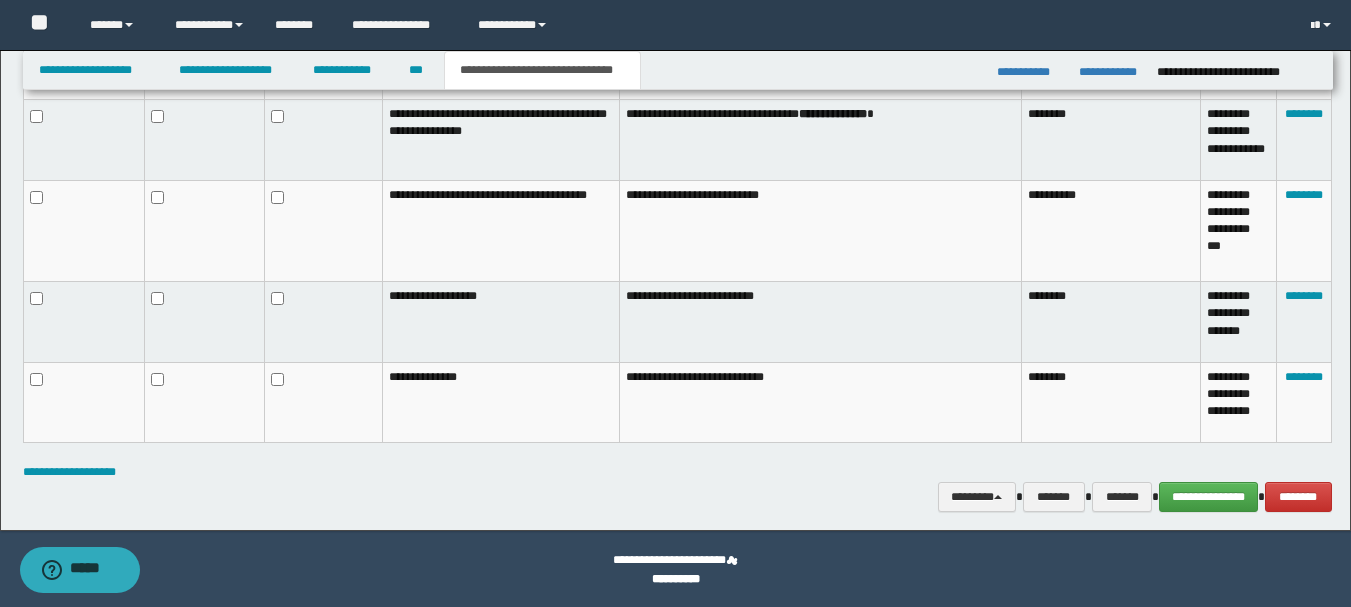 scroll, scrollTop: 1328, scrollLeft: 0, axis: vertical 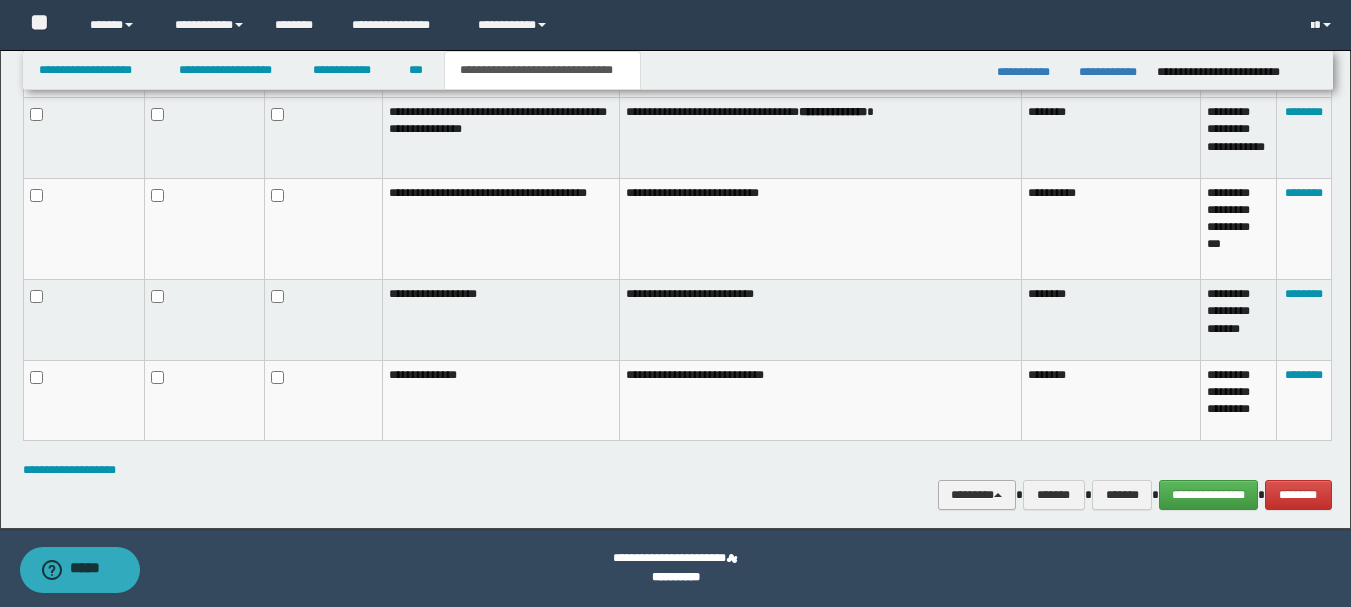 click on "********" at bounding box center [977, 495] 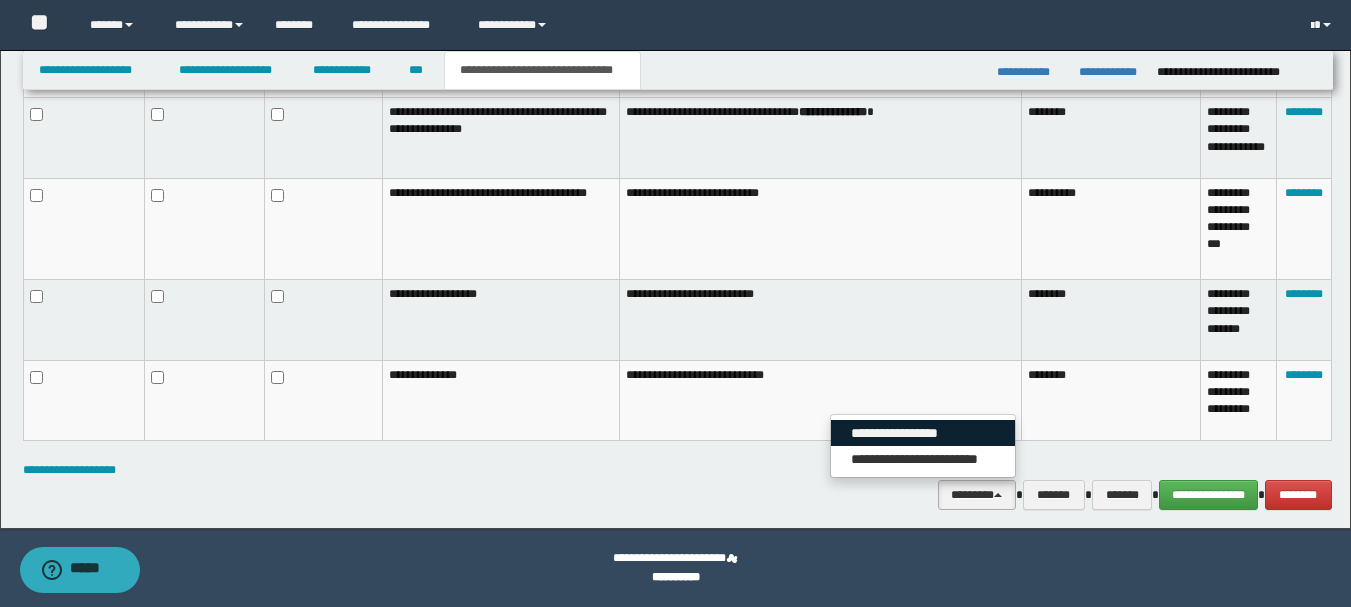 click on "**********" at bounding box center (923, 433) 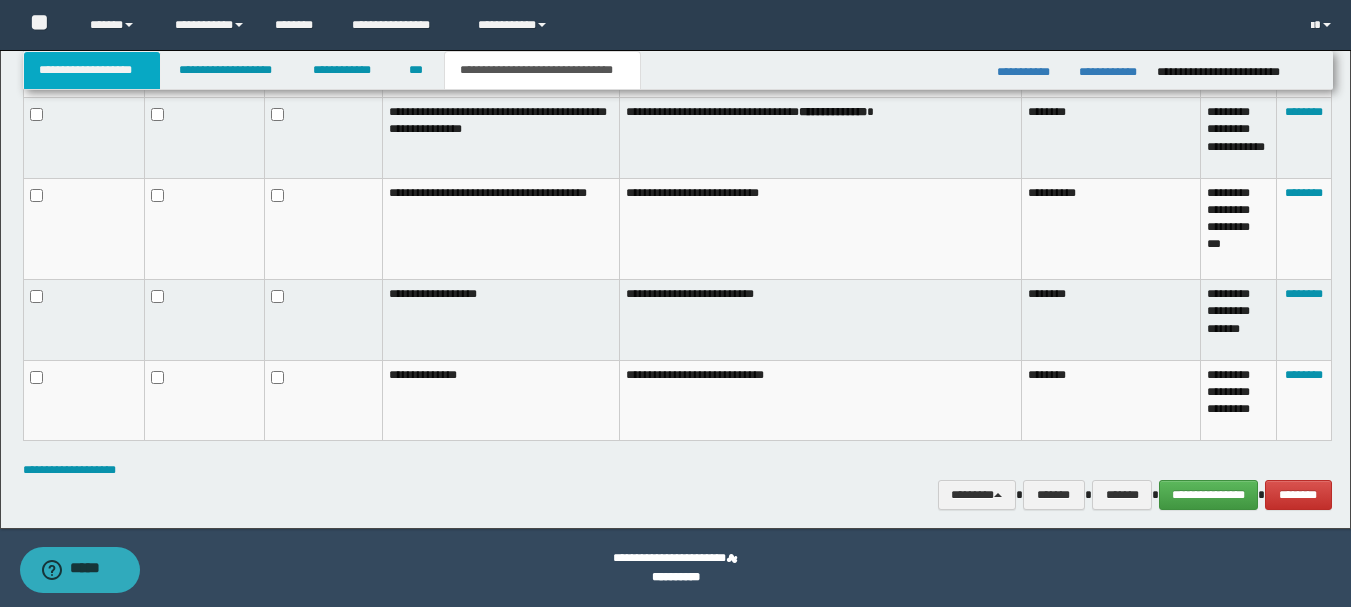 click on "**********" at bounding box center [92, 70] 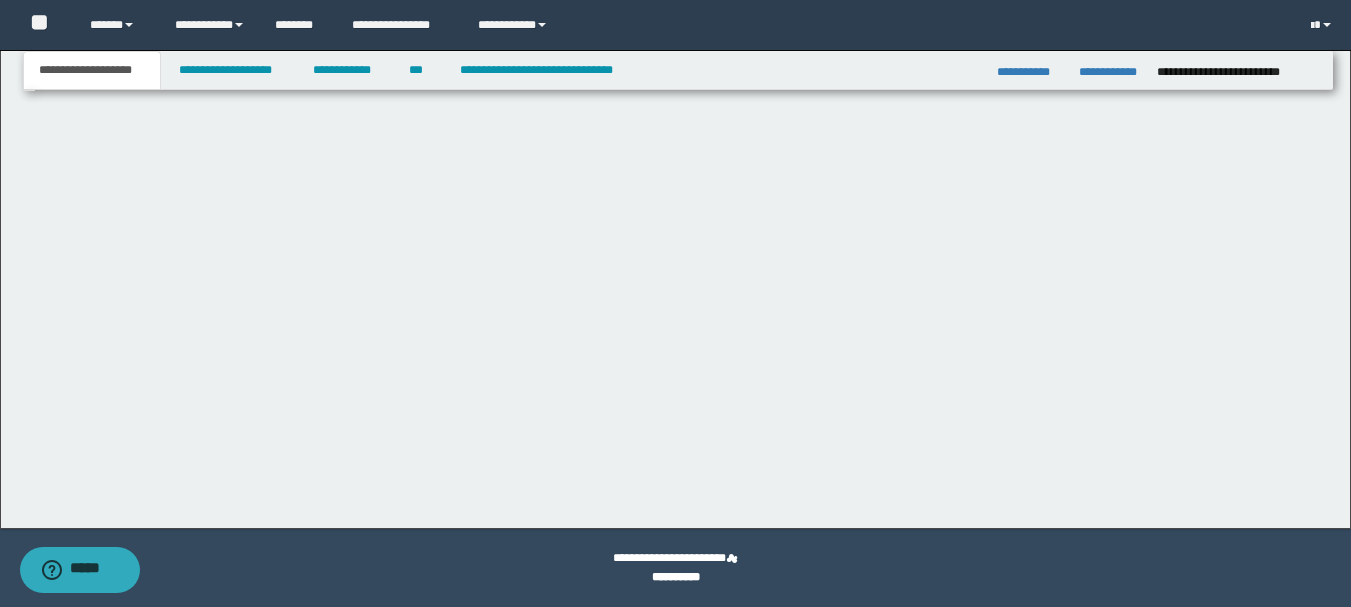 scroll, scrollTop: 138, scrollLeft: 0, axis: vertical 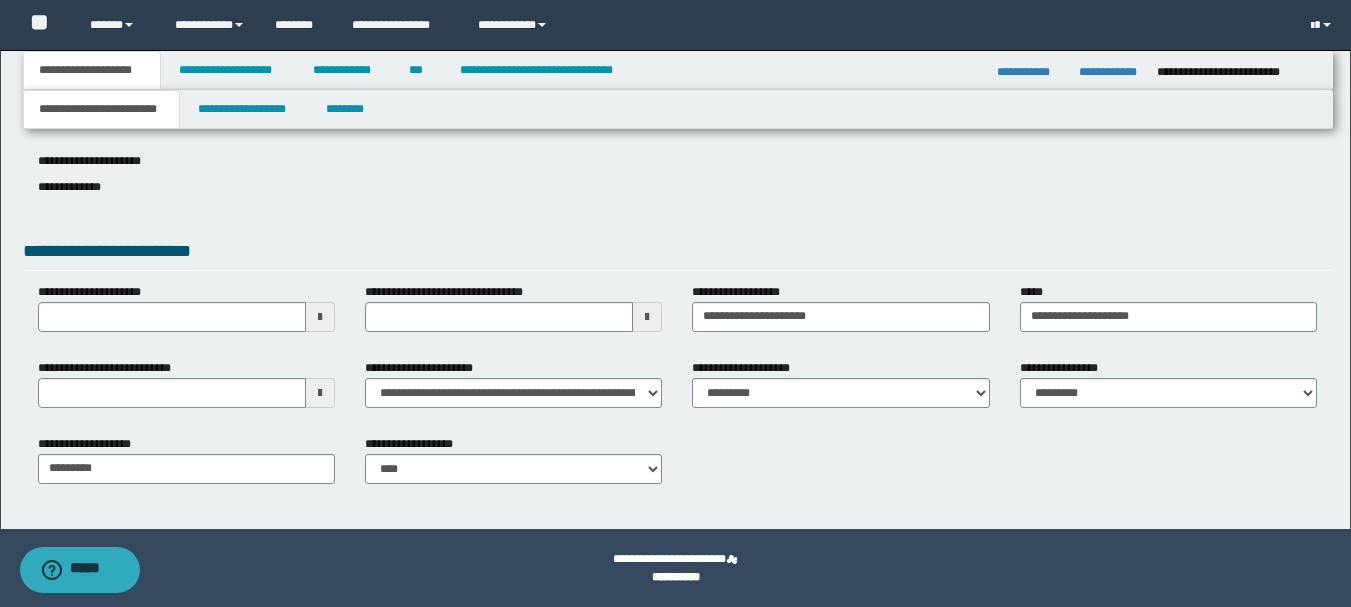 click at bounding box center [647, 317] 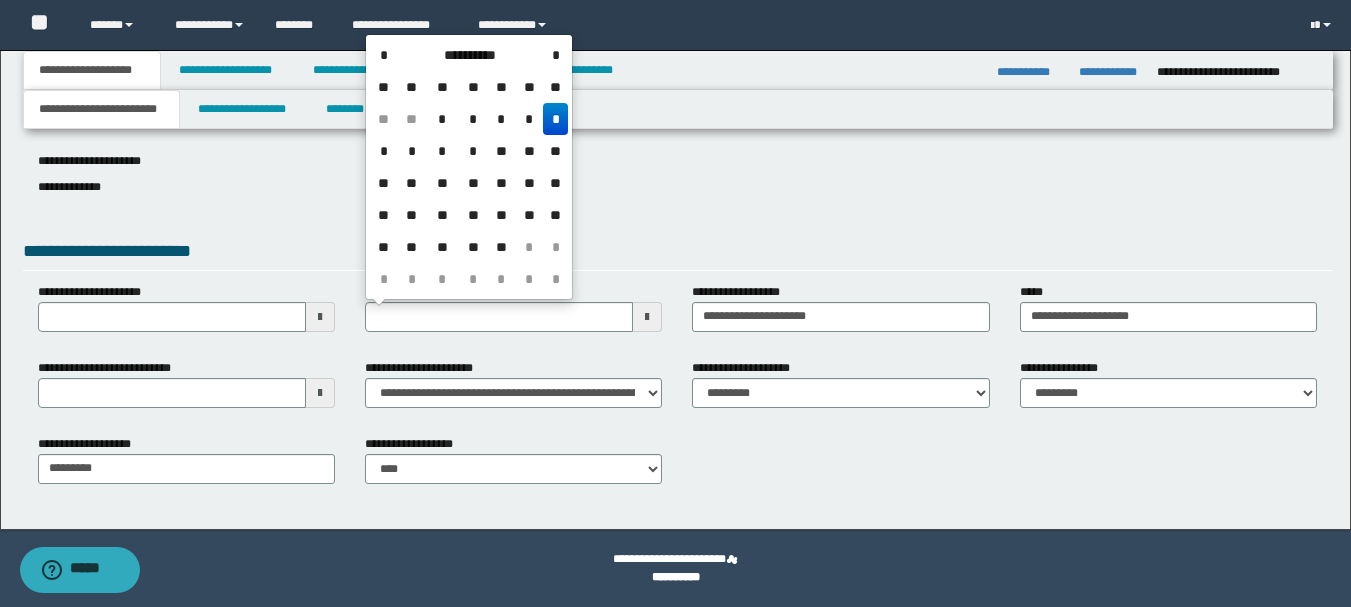 click on "**" at bounding box center [384, 183] 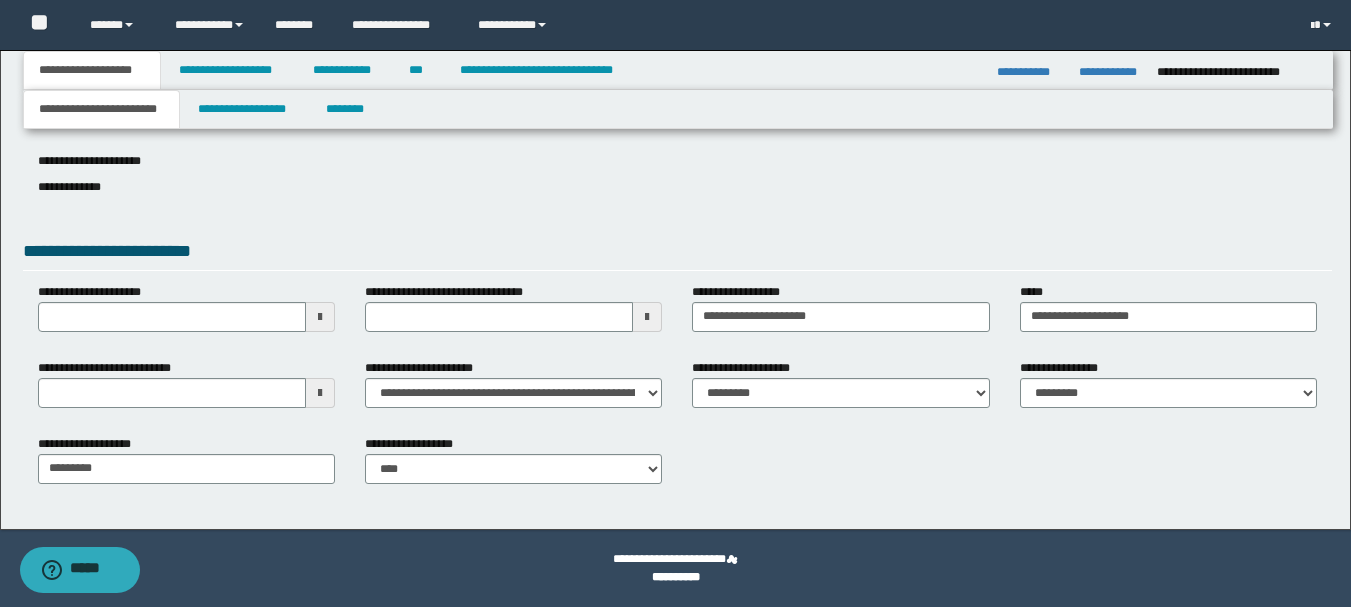 click at bounding box center [320, 393] 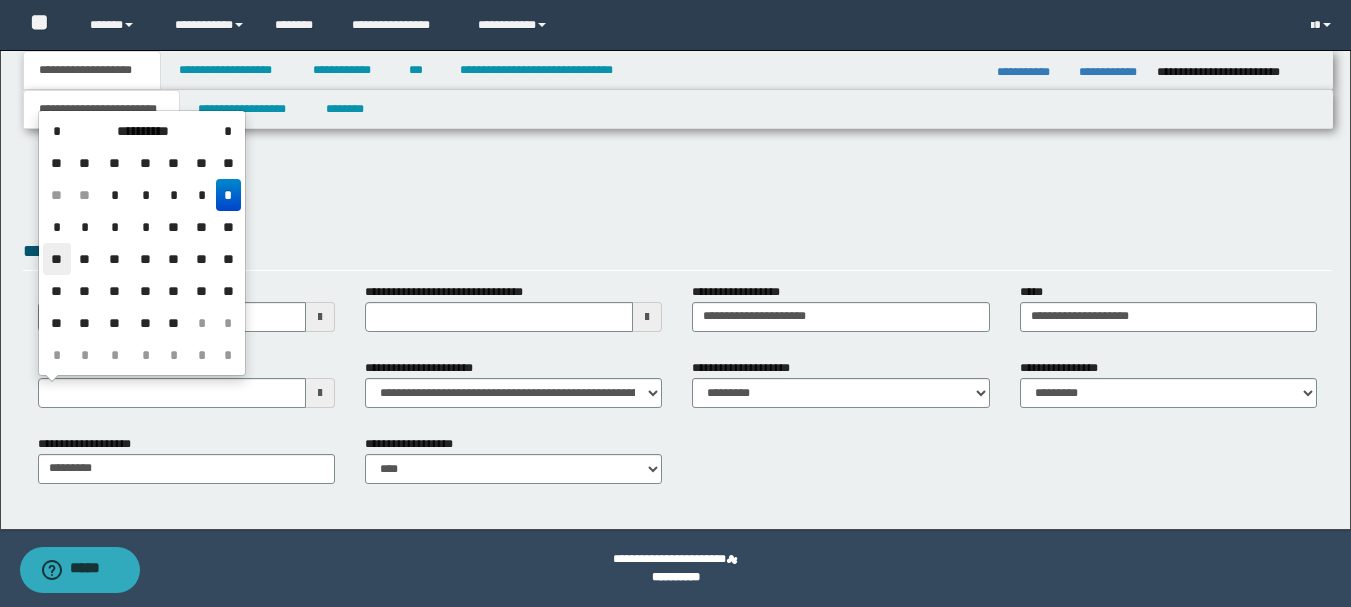 click on "**" at bounding box center [57, 259] 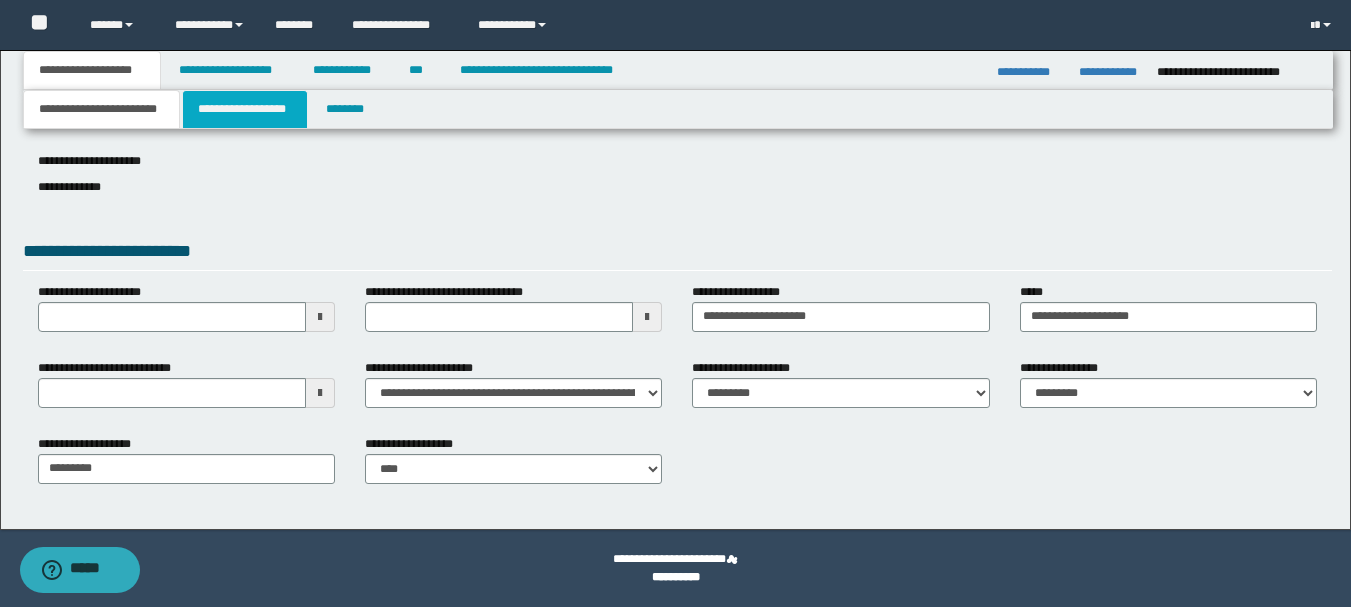 click on "**********" at bounding box center [245, 109] 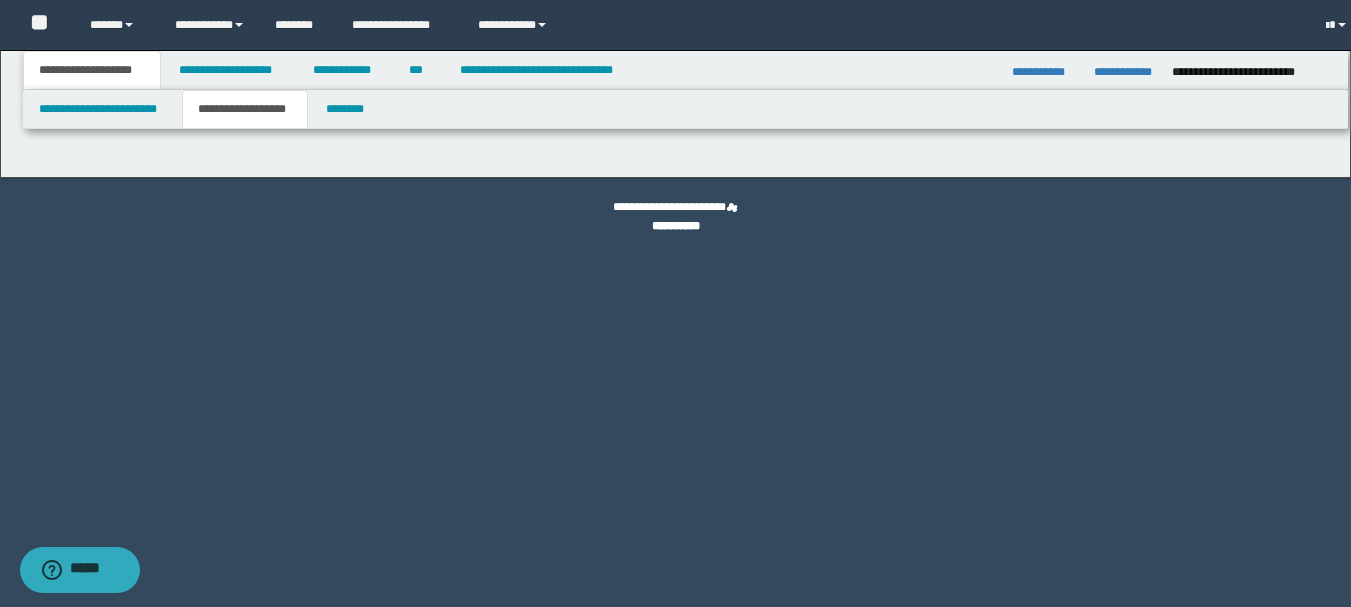 scroll, scrollTop: 0, scrollLeft: 0, axis: both 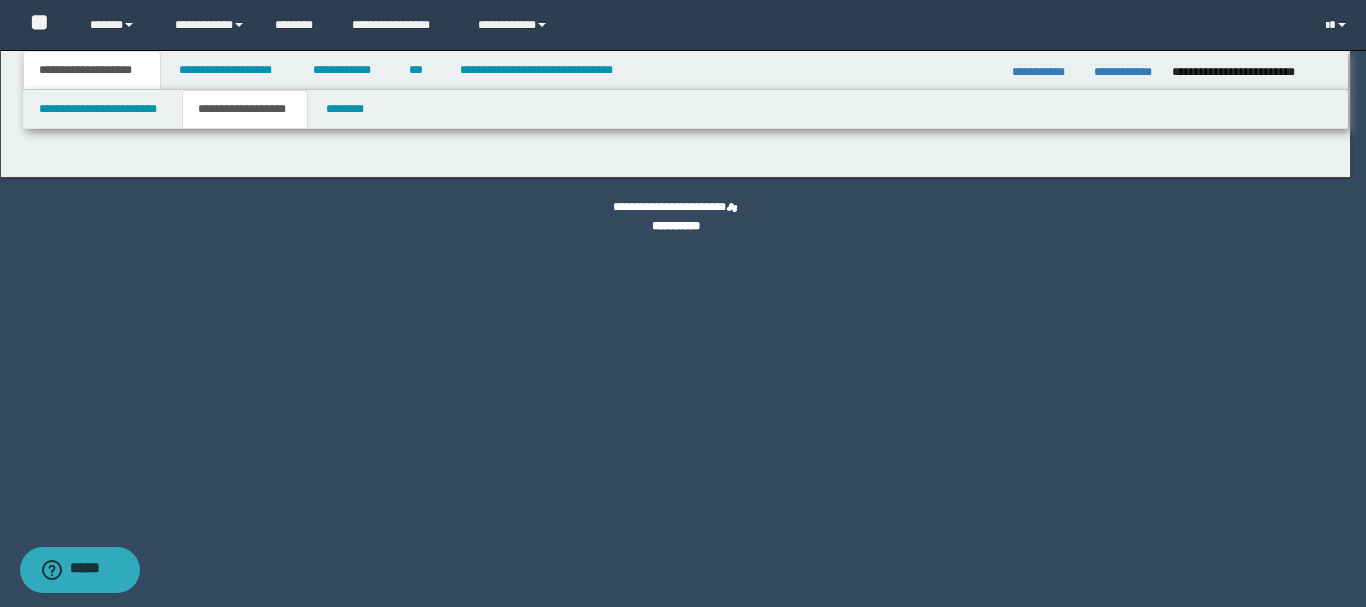 type on "********" 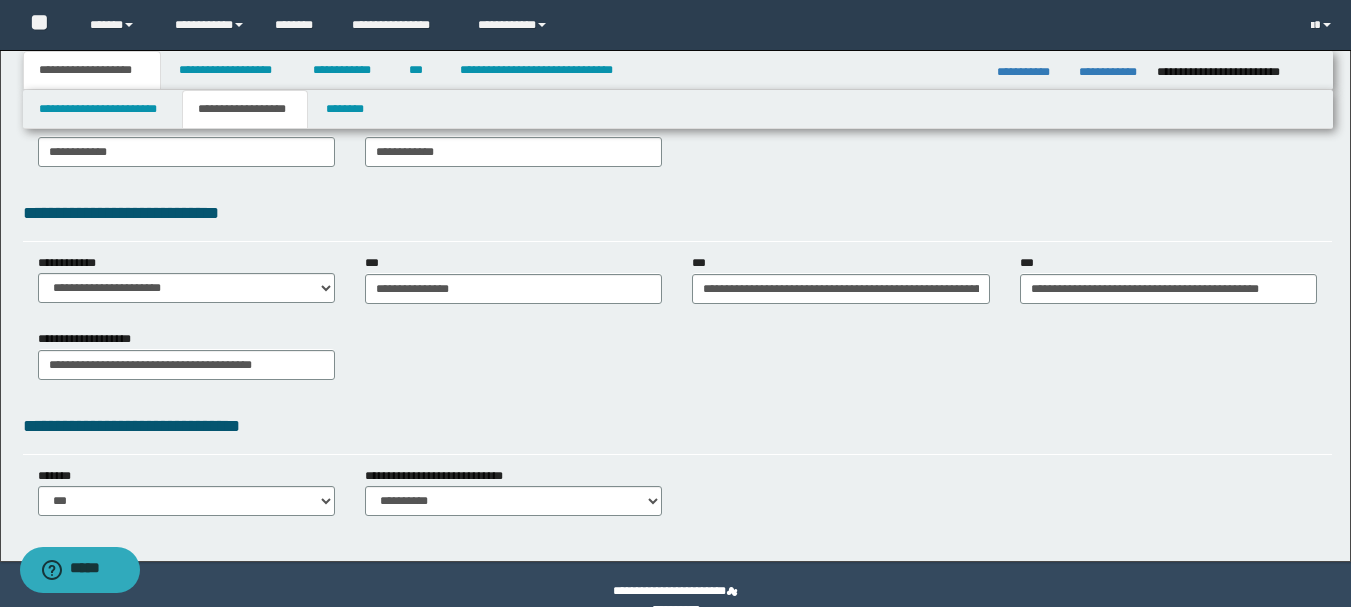 scroll, scrollTop: 500, scrollLeft: 0, axis: vertical 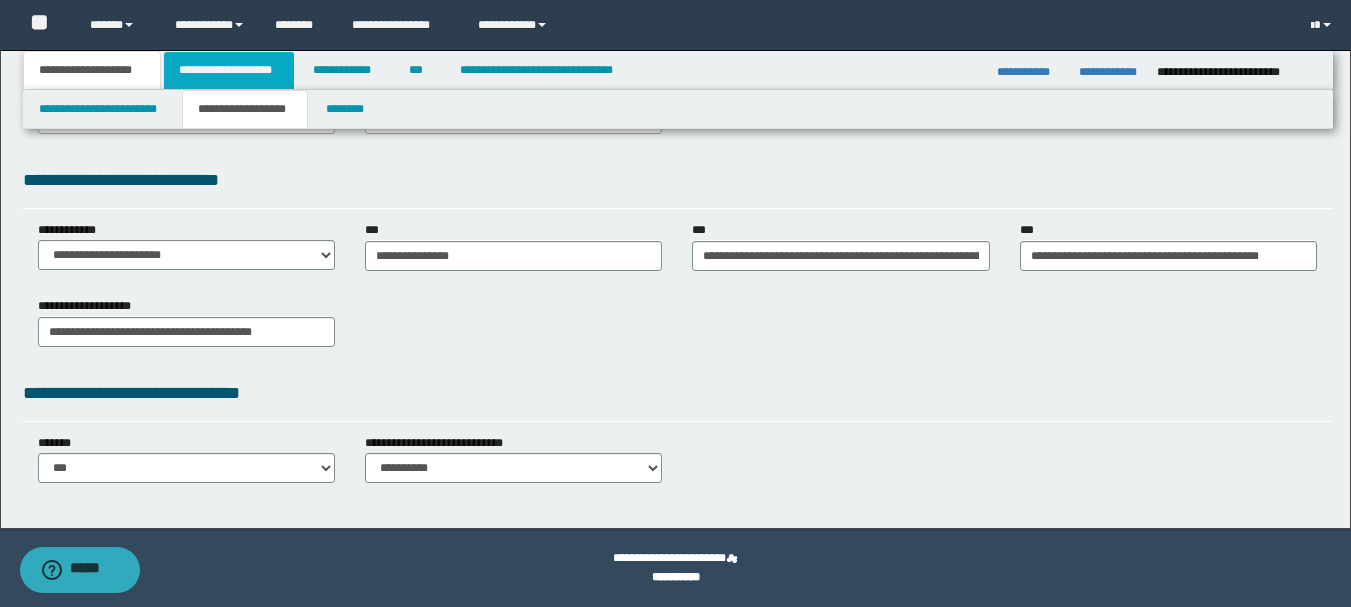 click on "**********" at bounding box center [229, 70] 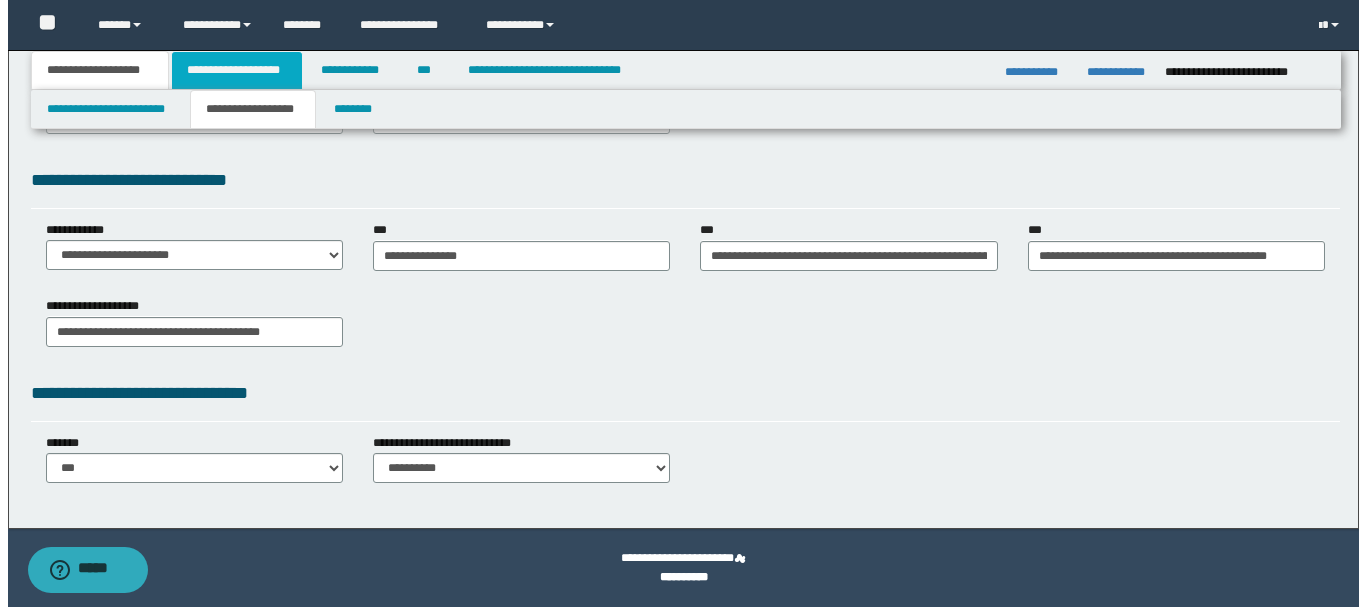 scroll, scrollTop: 0, scrollLeft: 0, axis: both 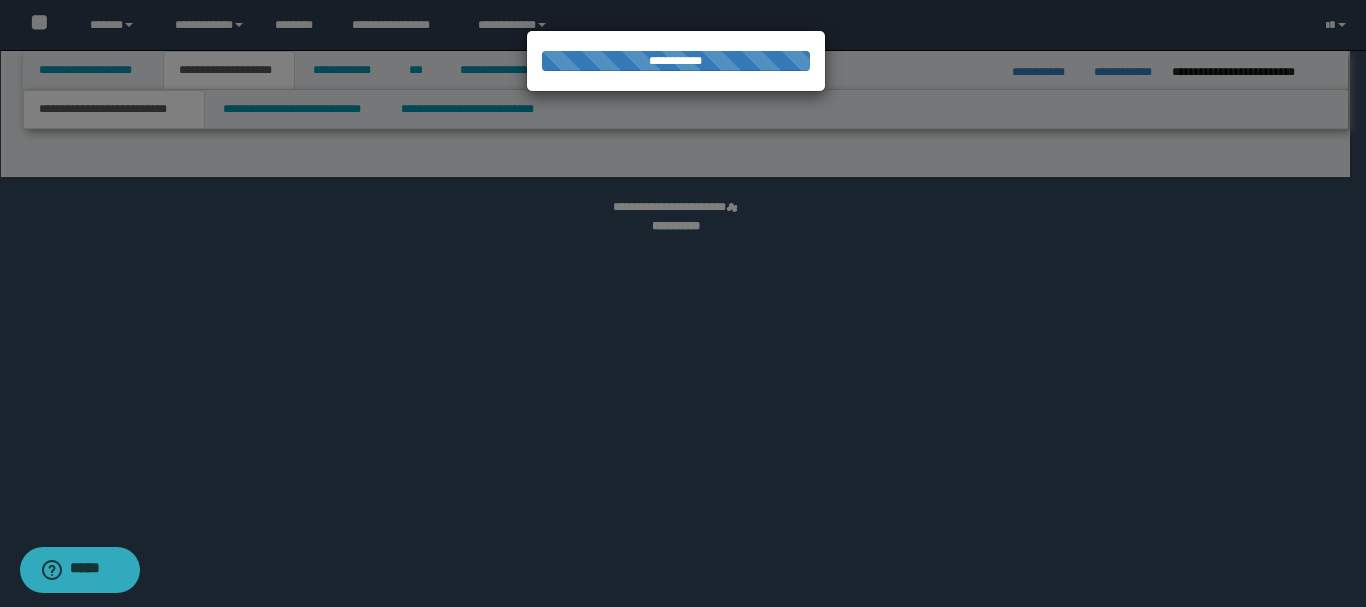 select on "*" 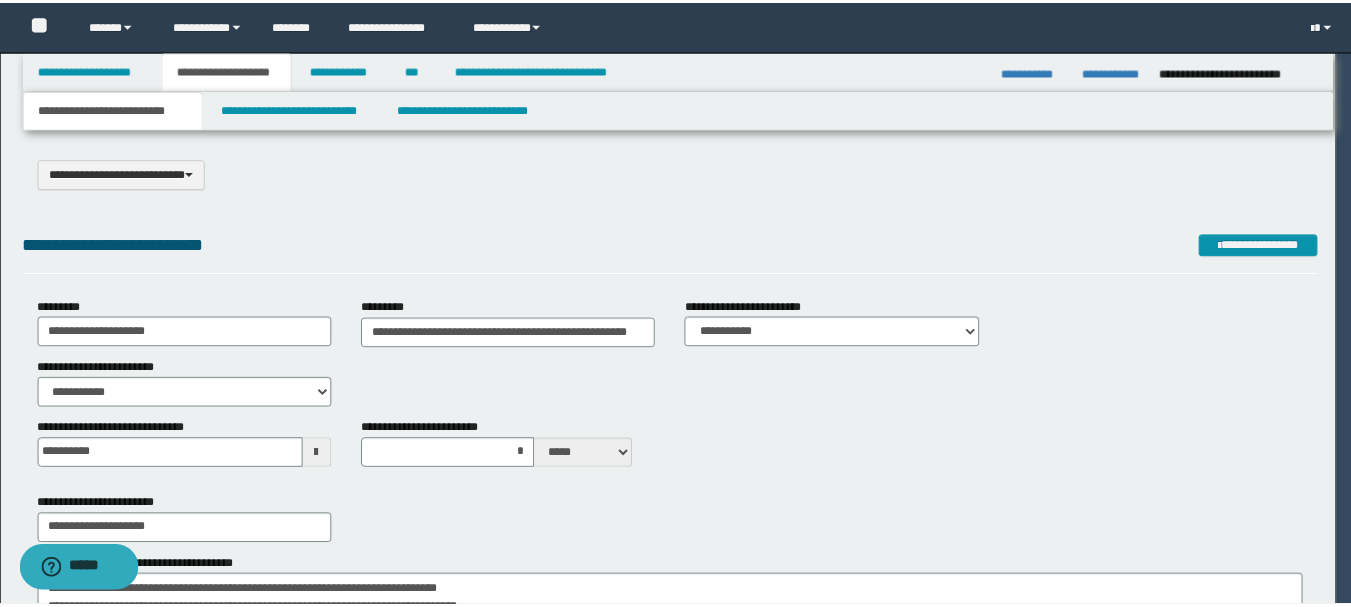 scroll, scrollTop: 0, scrollLeft: 0, axis: both 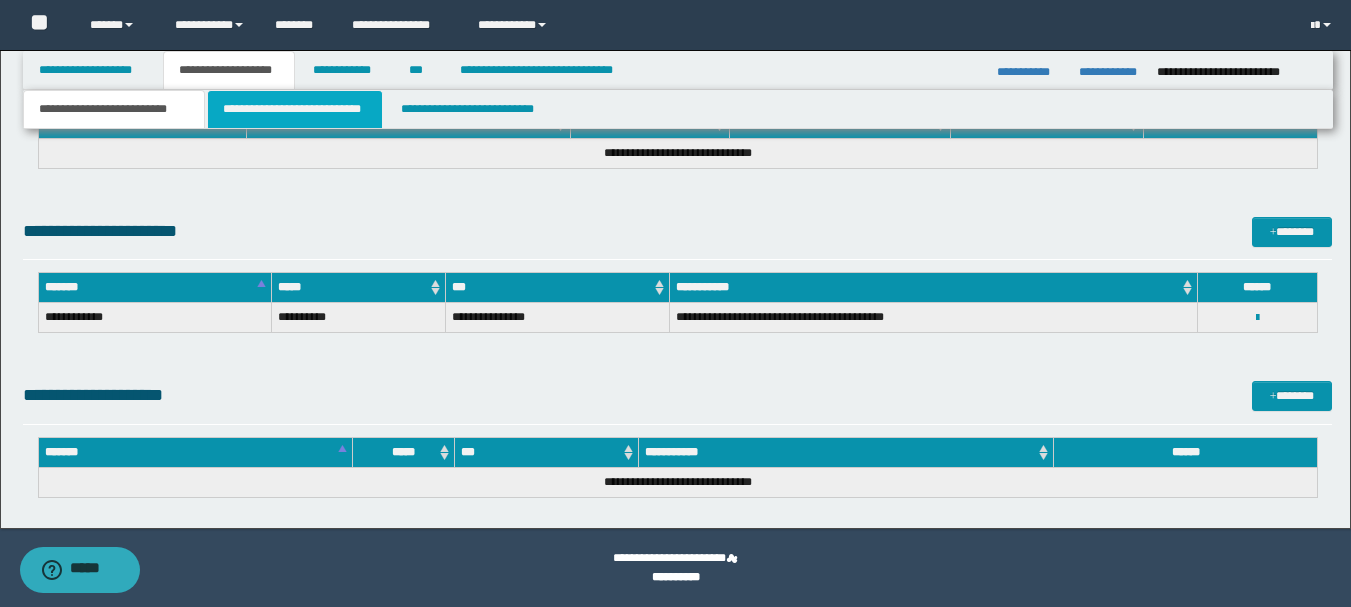 click on "**********" at bounding box center [295, 109] 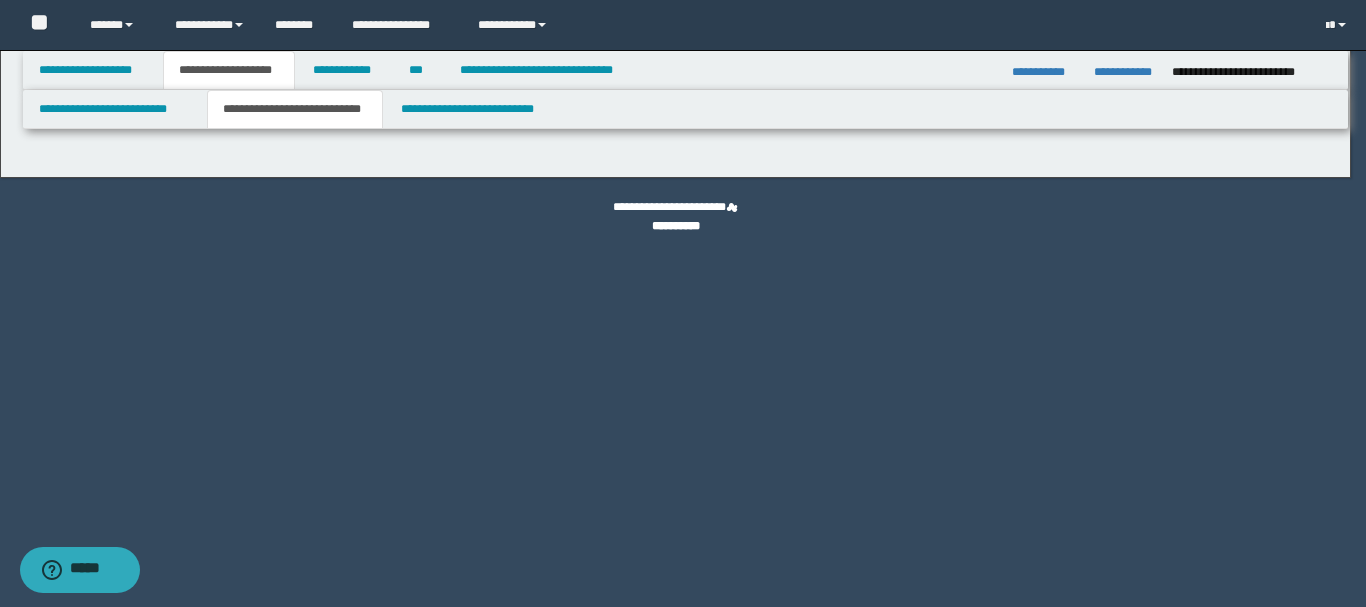 select on "*" 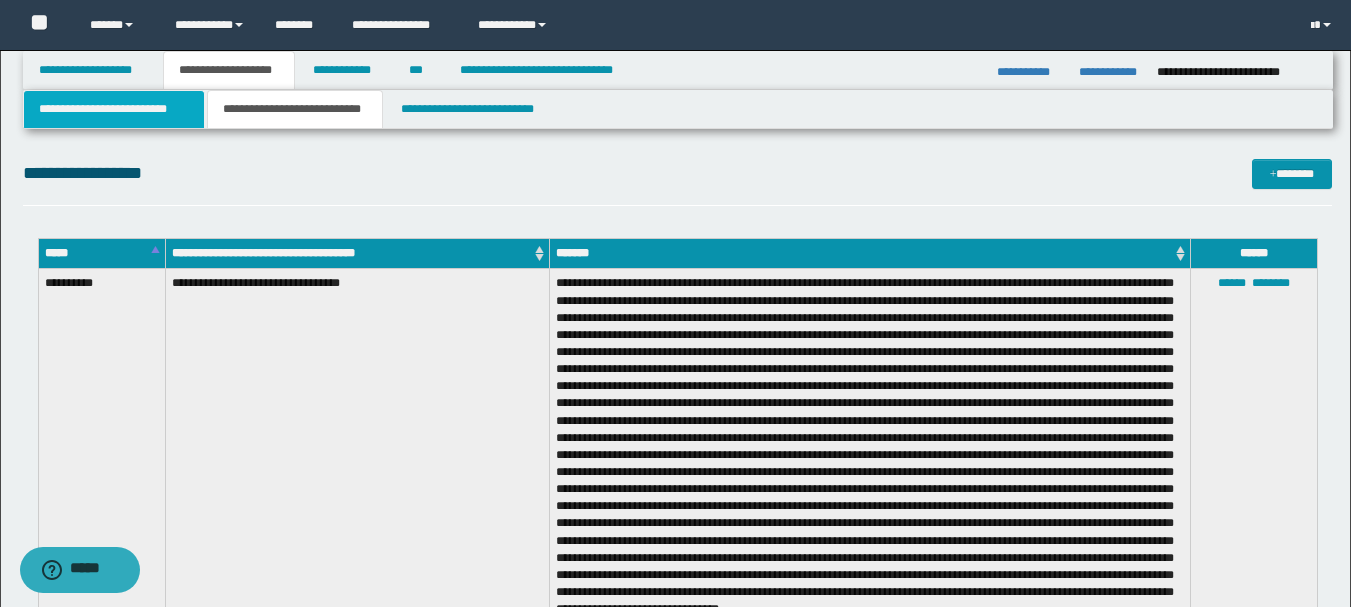 click on "**********" at bounding box center [114, 109] 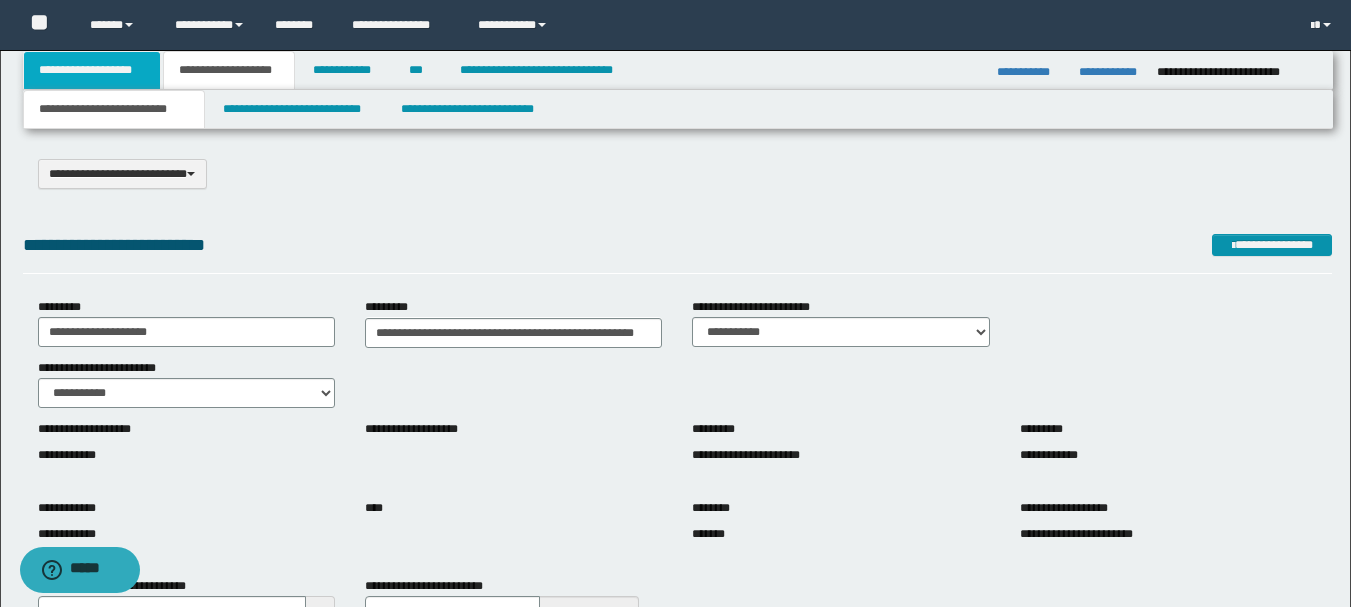 click on "**********" at bounding box center [92, 70] 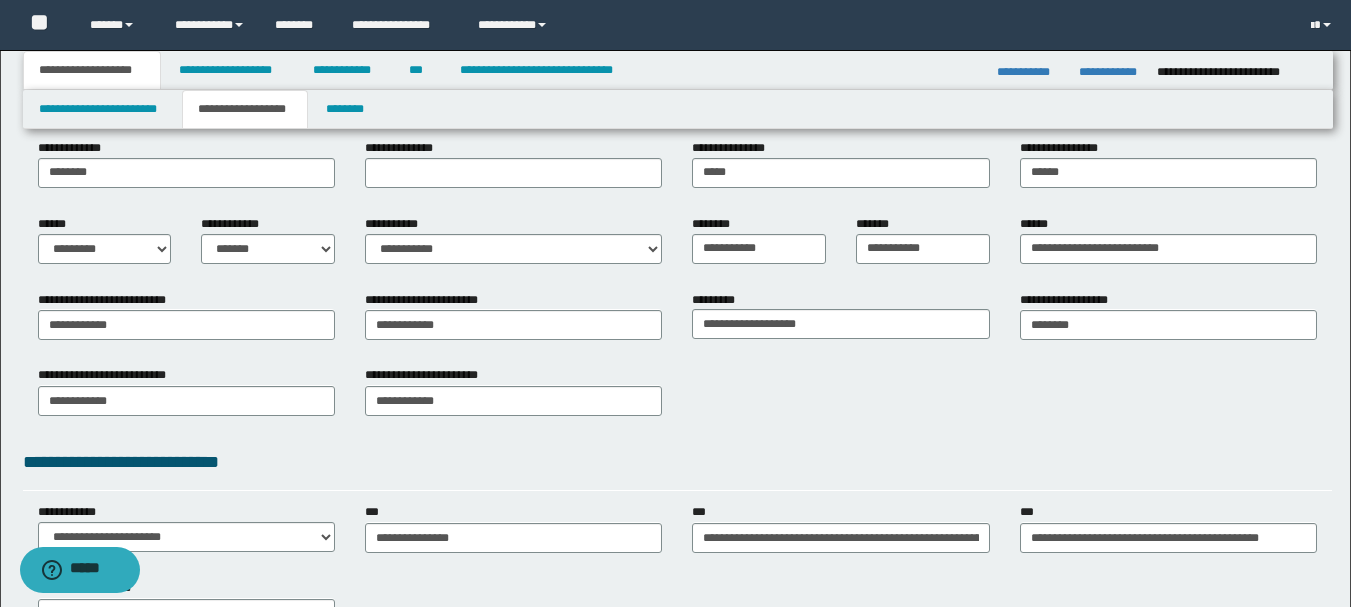 scroll, scrollTop: 500, scrollLeft: 0, axis: vertical 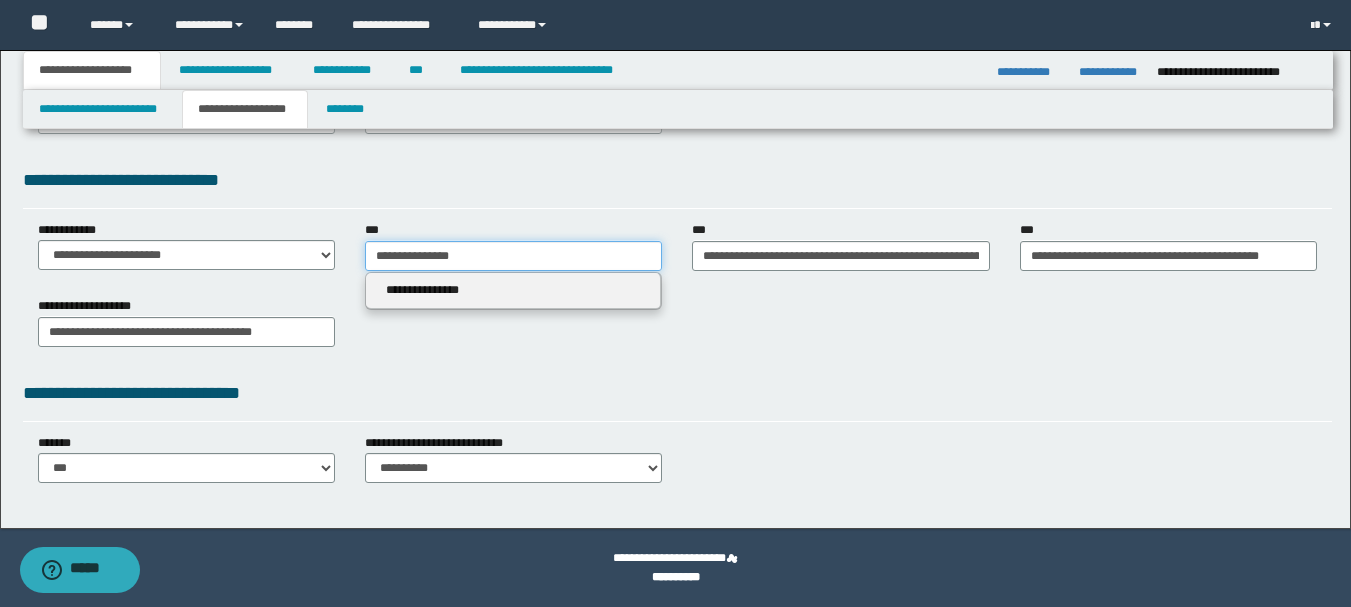 type on "**********" 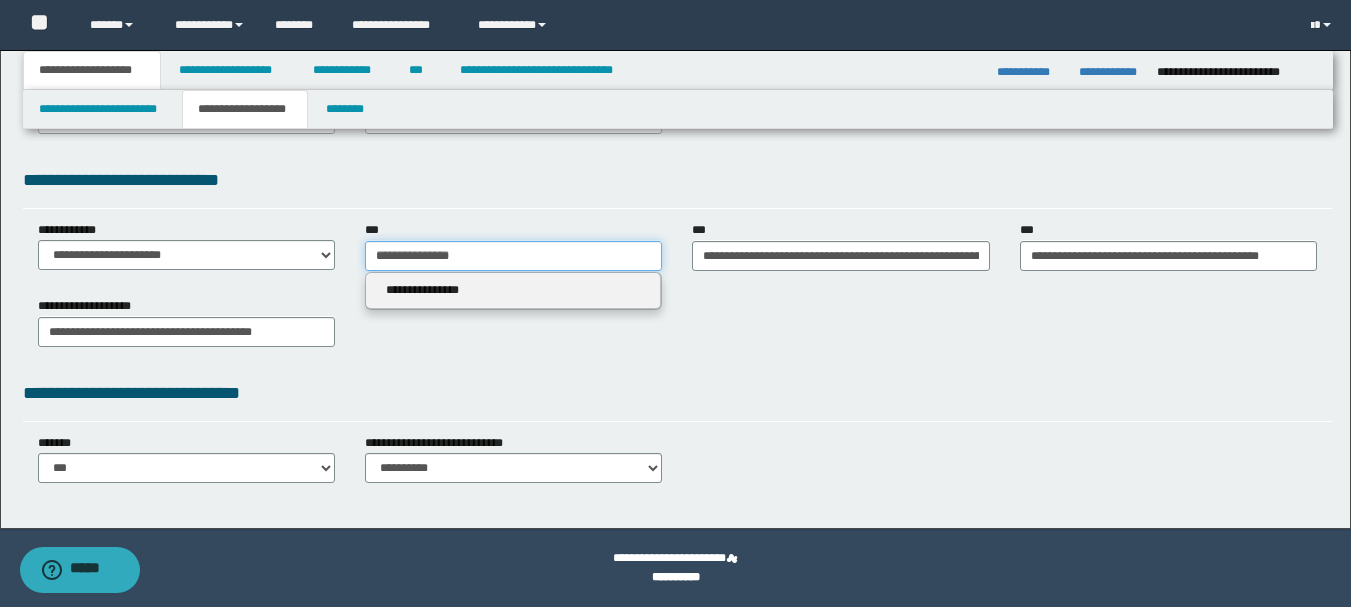 click on "**********" at bounding box center (513, 256) 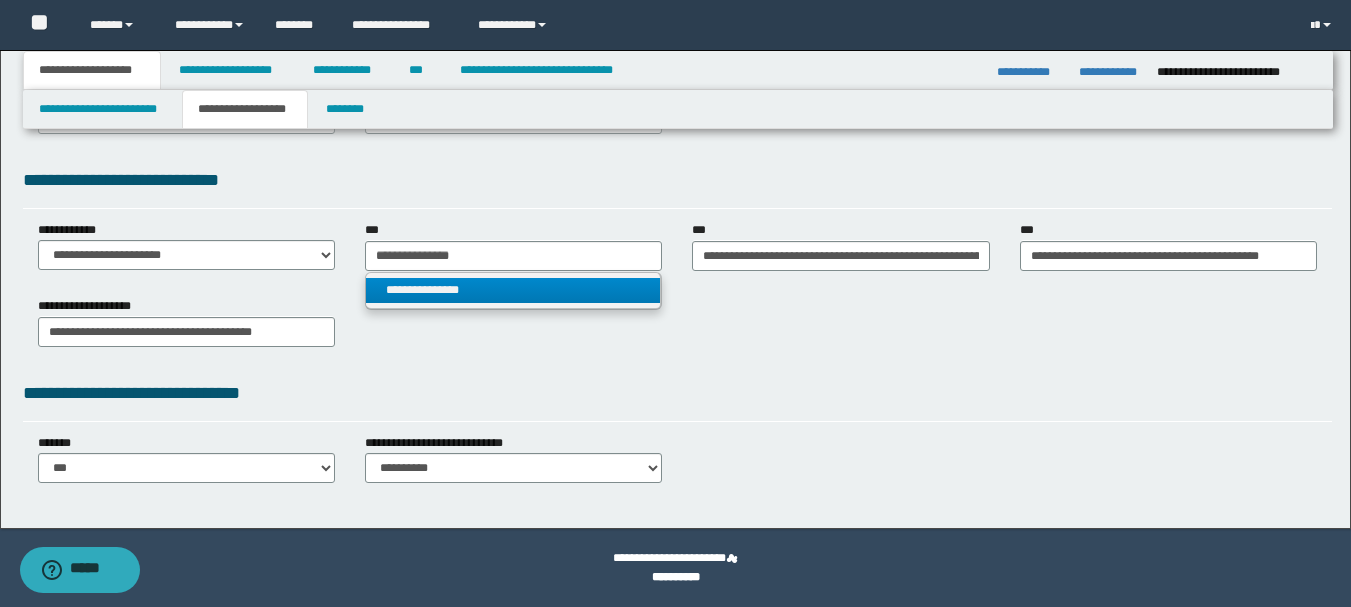 type 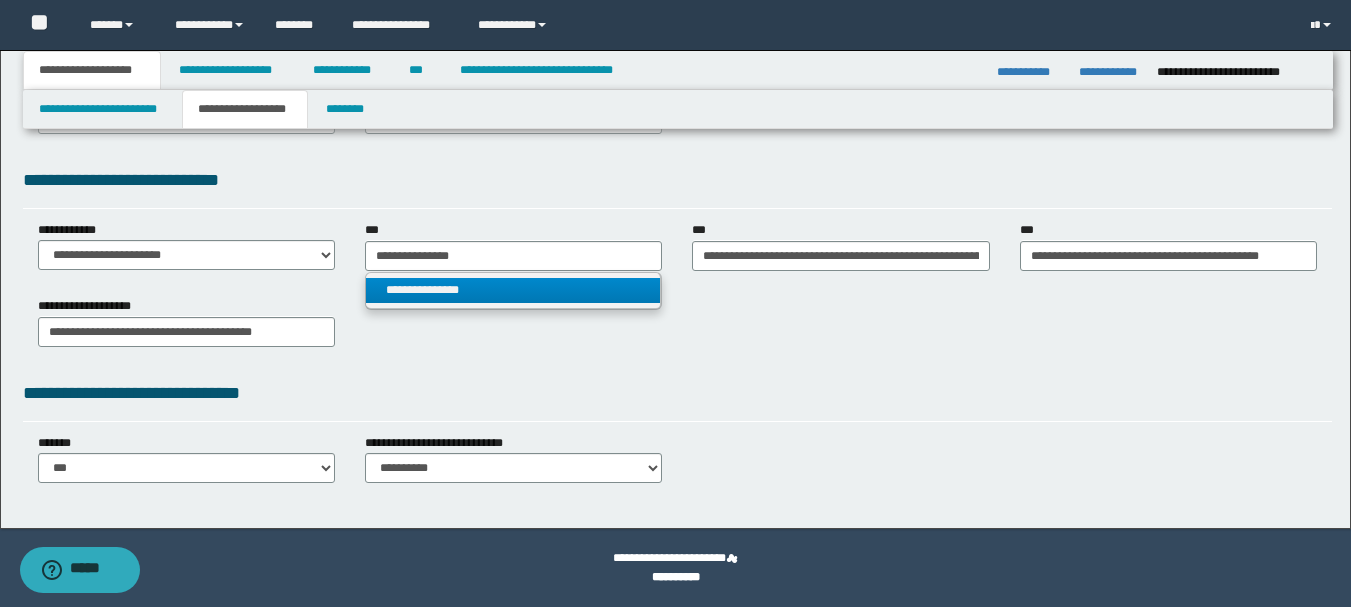 click on "**********" at bounding box center (677, 78) 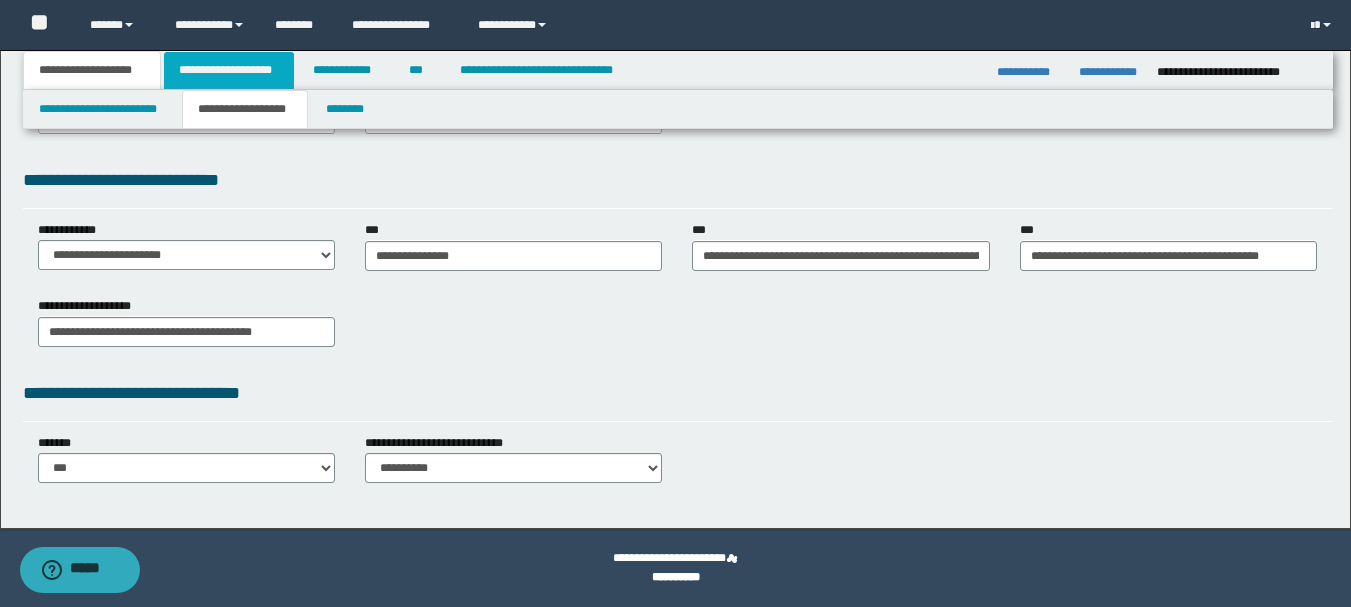 click on "**********" at bounding box center (229, 70) 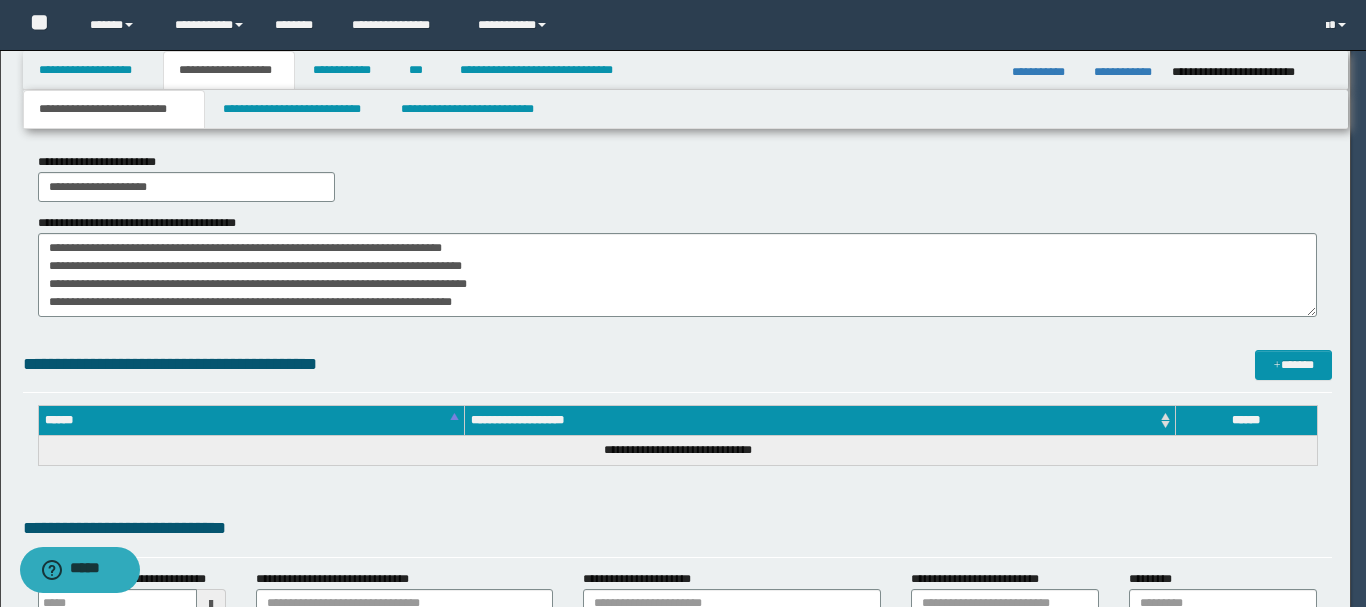 type on "**********" 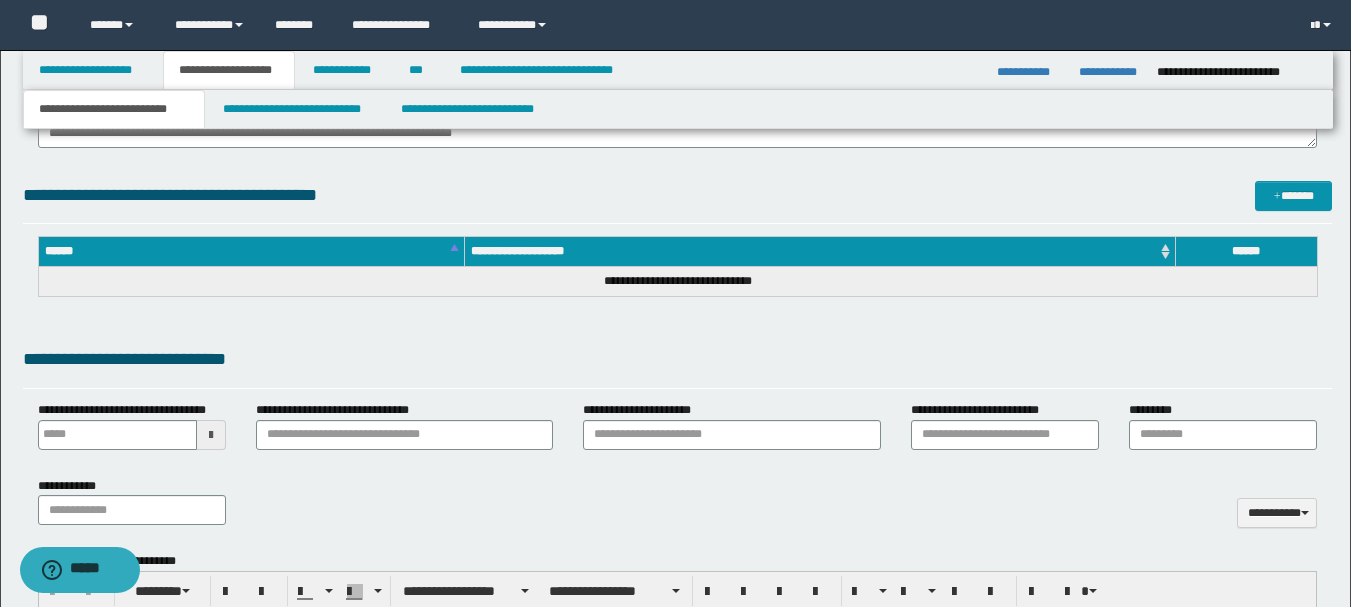 scroll, scrollTop: 1000, scrollLeft: 0, axis: vertical 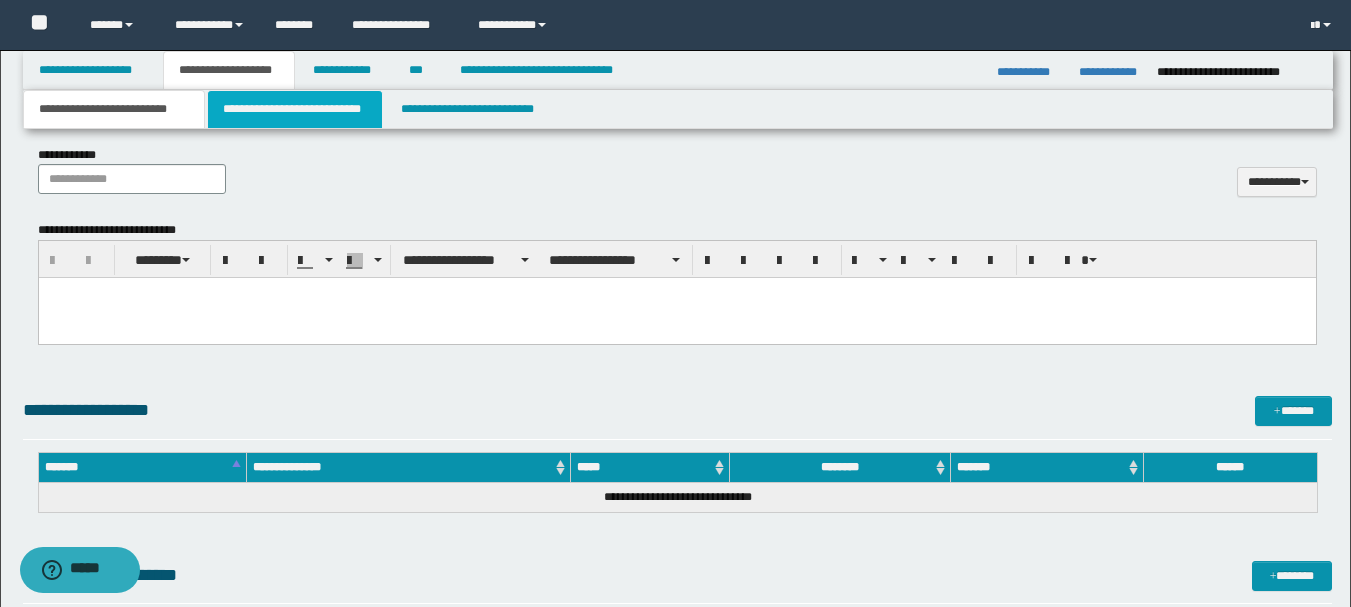 click on "**********" at bounding box center [295, 109] 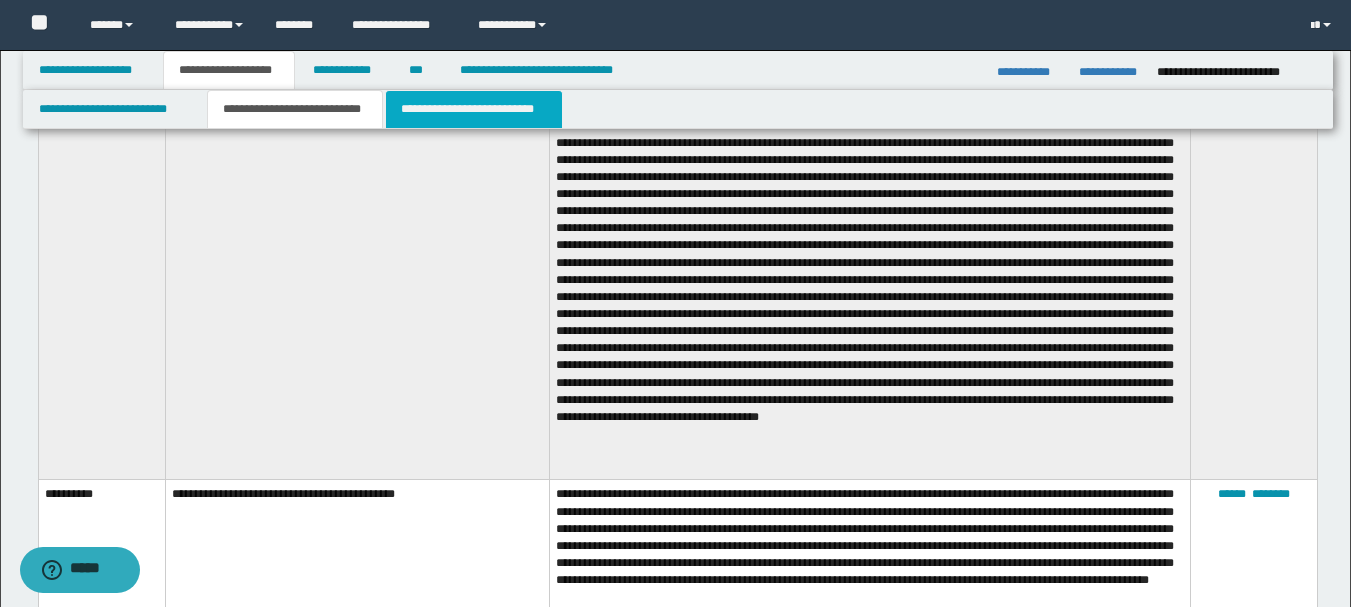 click on "**********" at bounding box center (474, 109) 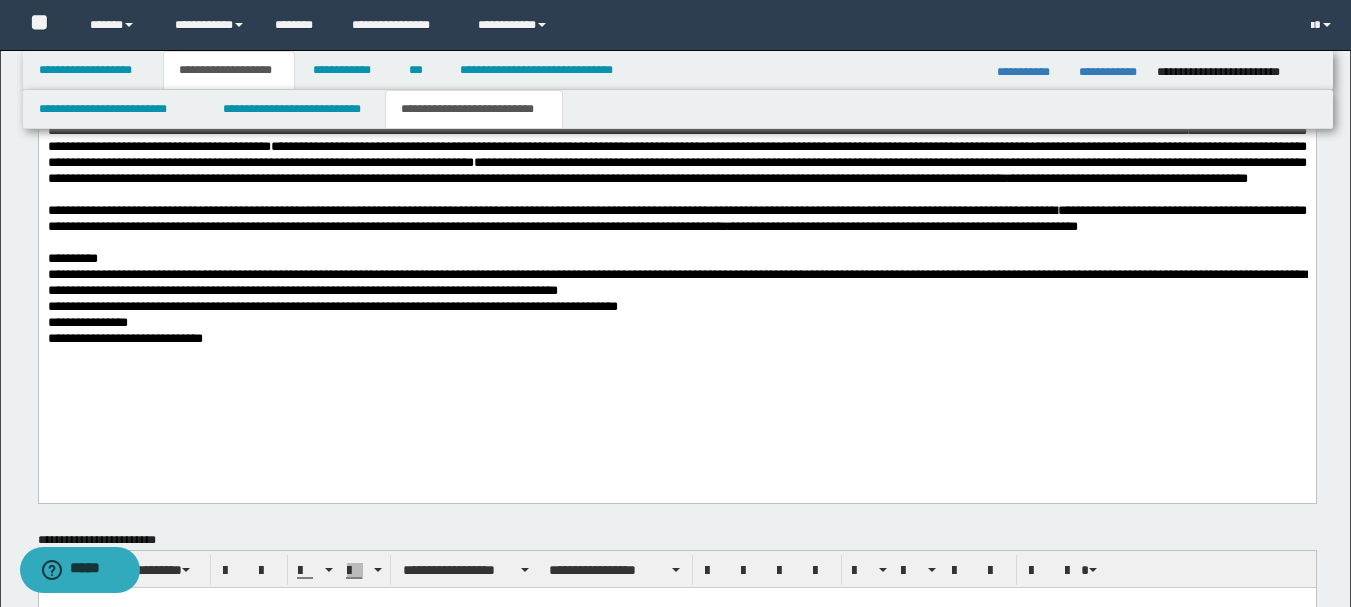 scroll, scrollTop: 1200, scrollLeft: 0, axis: vertical 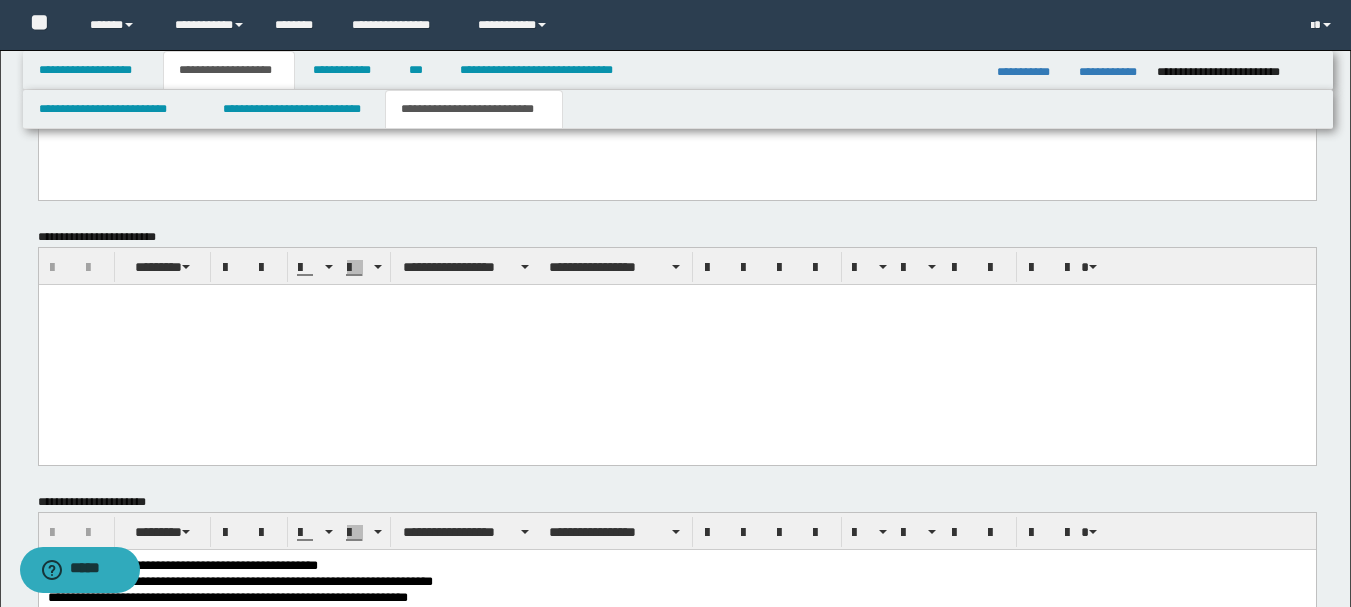click at bounding box center (676, 316) 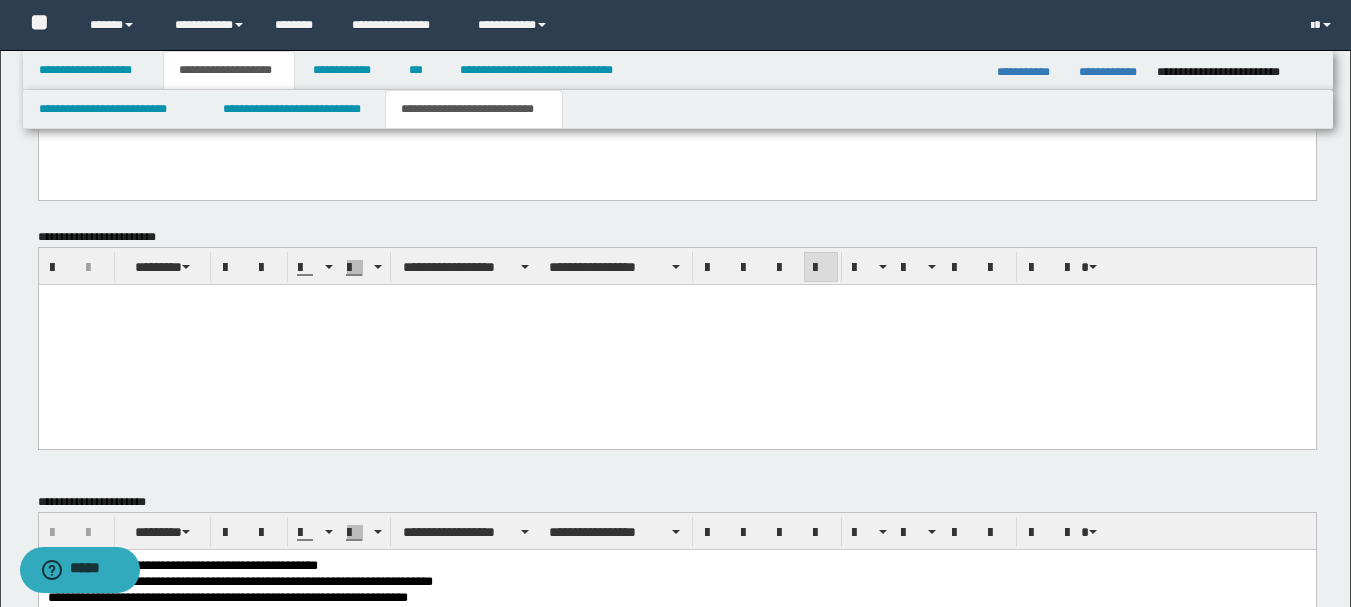 type 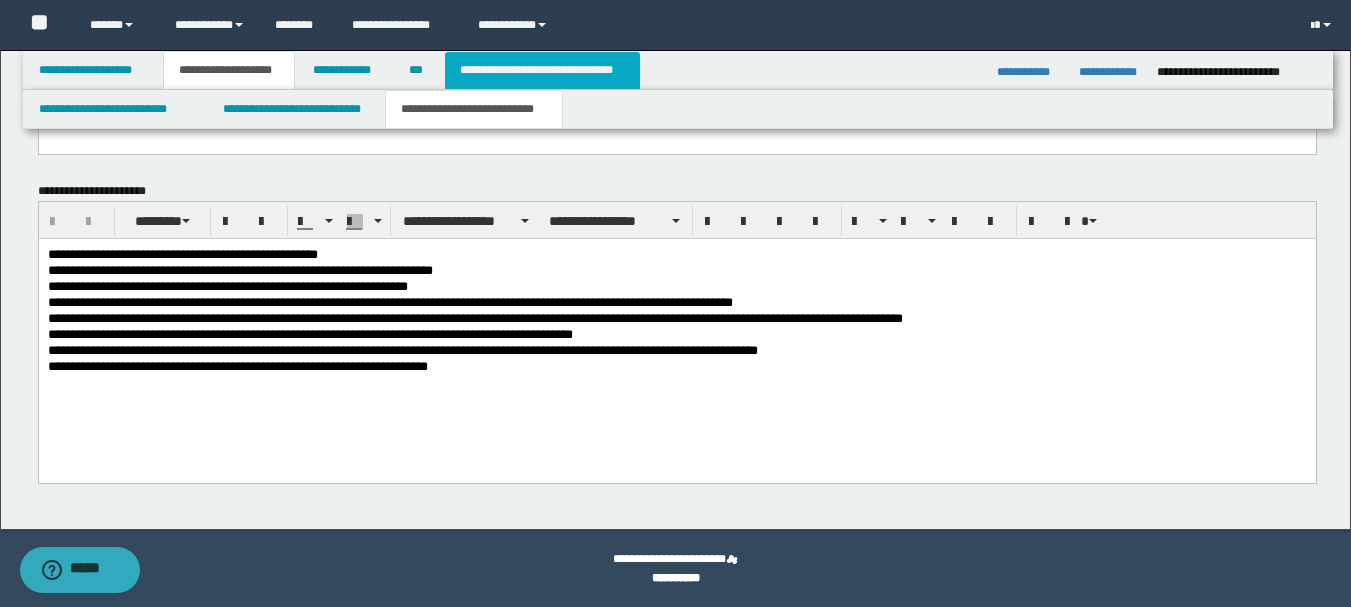 click on "**********" at bounding box center [542, 70] 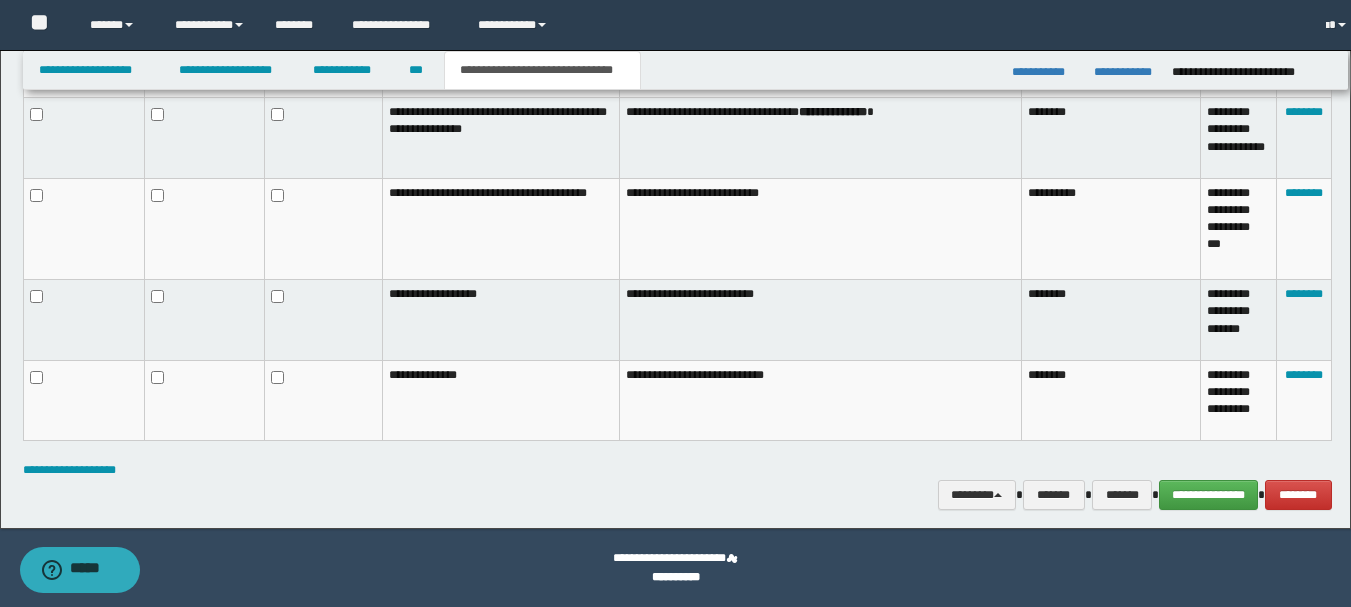 scroll, scrollTop: 1328, scrollLeft: 0, axis: vertical 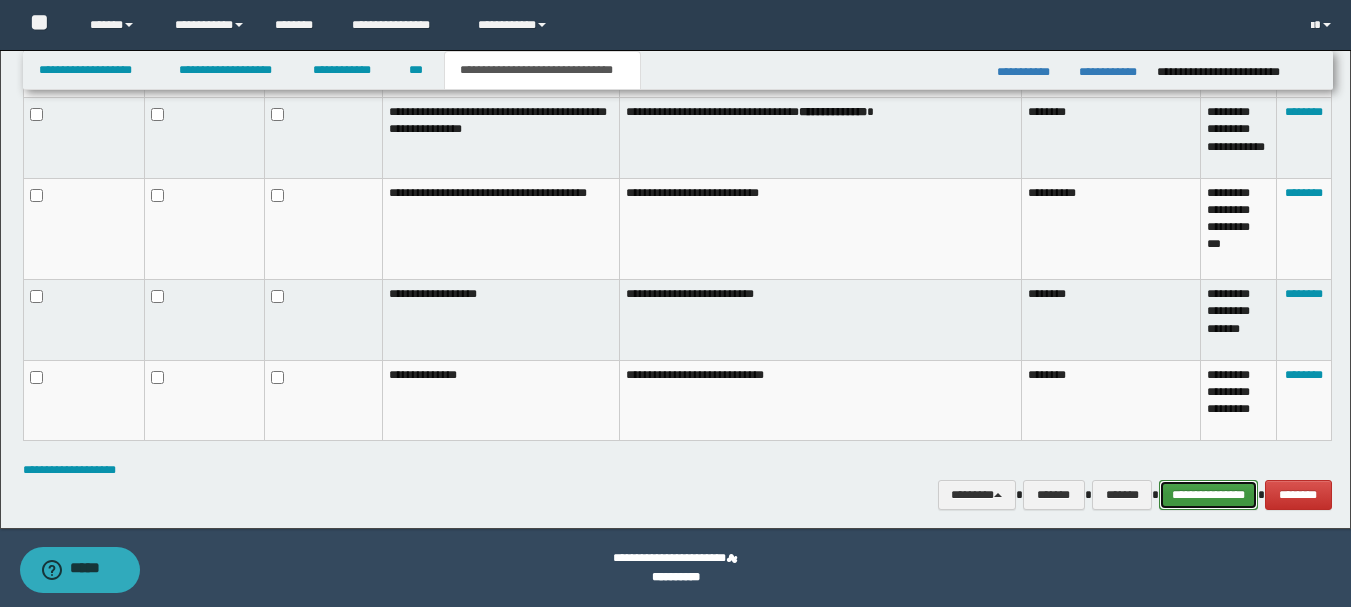 click on "**********" at bounding box center [1208, 495] 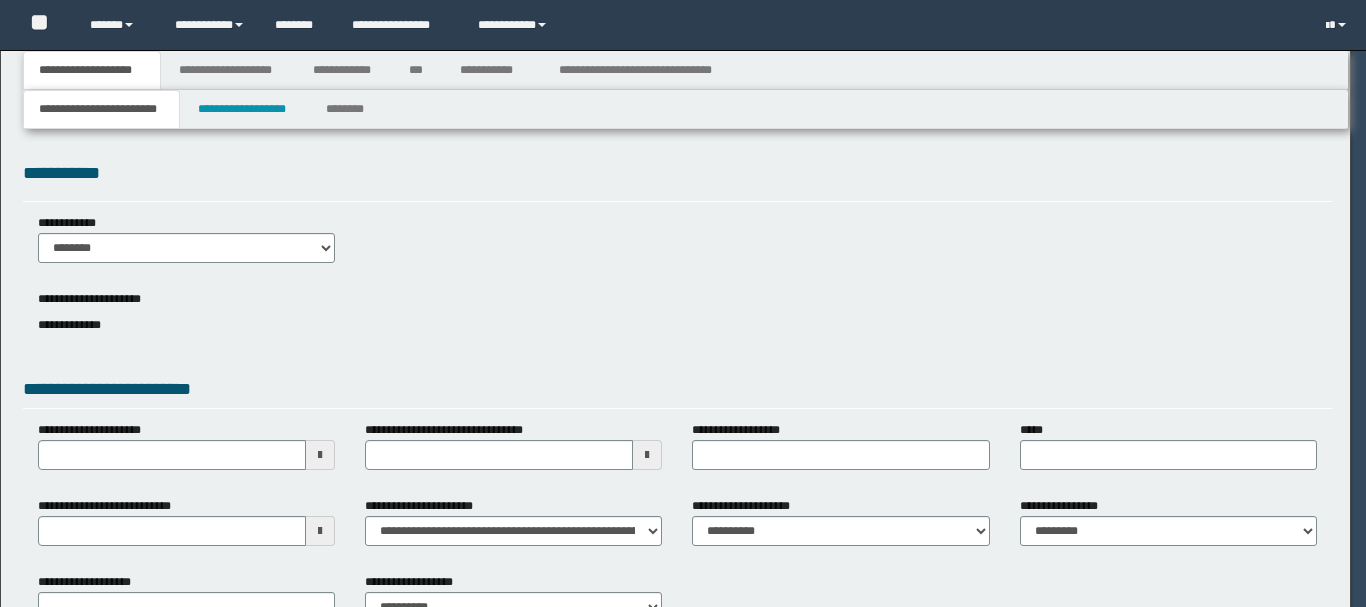 scroll, scrollTop: 0, scrollLeft: 0, axis: both 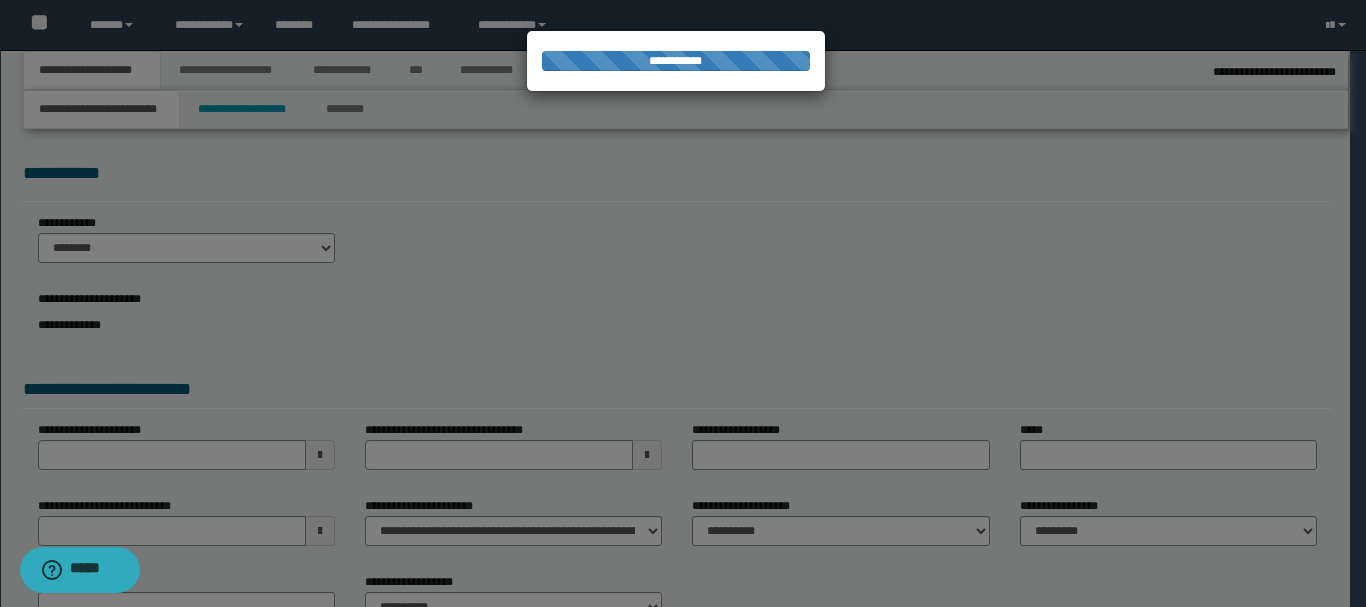 select on "*" 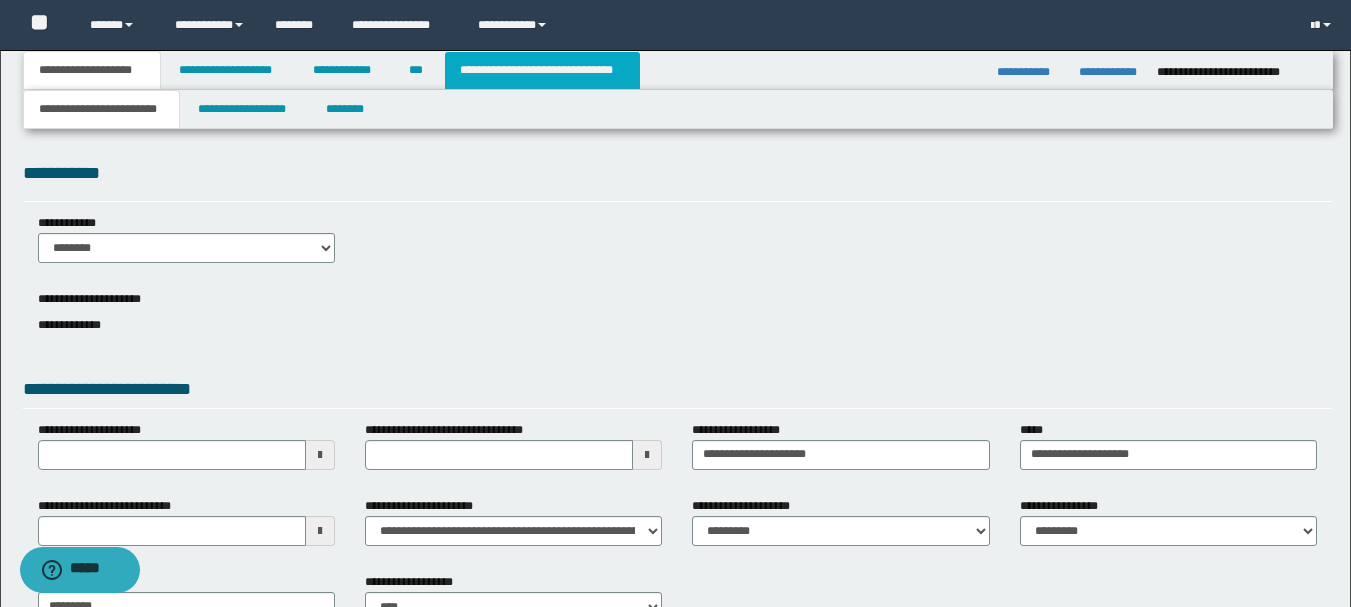 click on "**********" at bounding box center (542, 70) 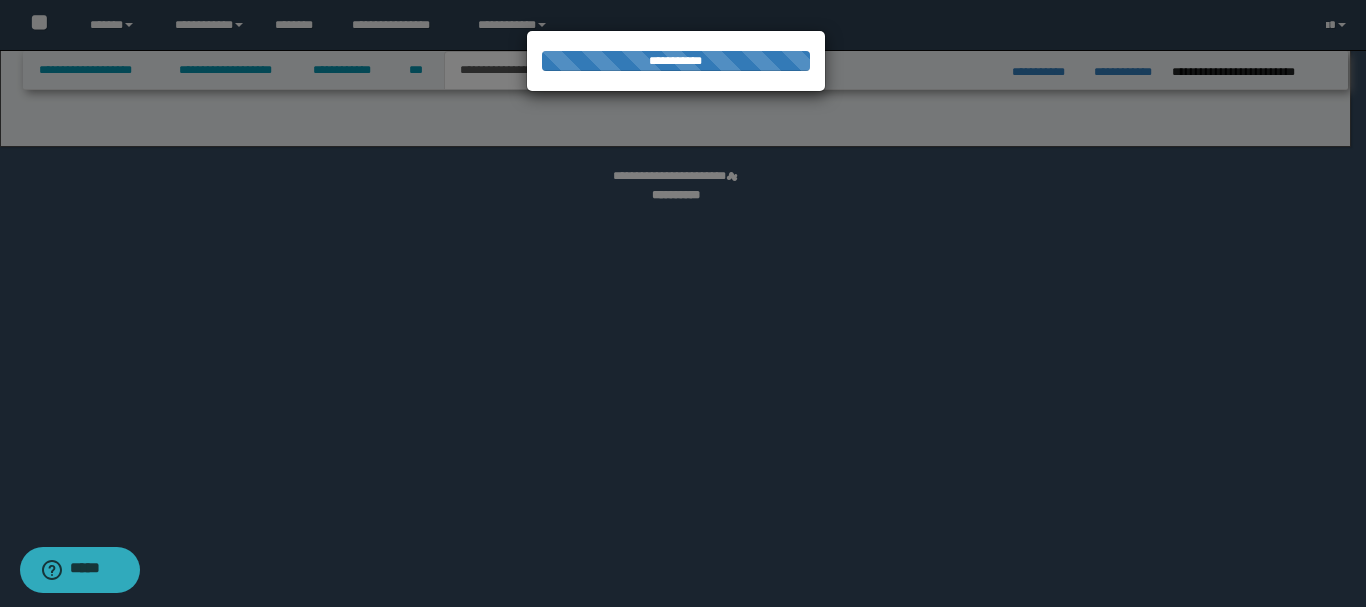 select on "*" 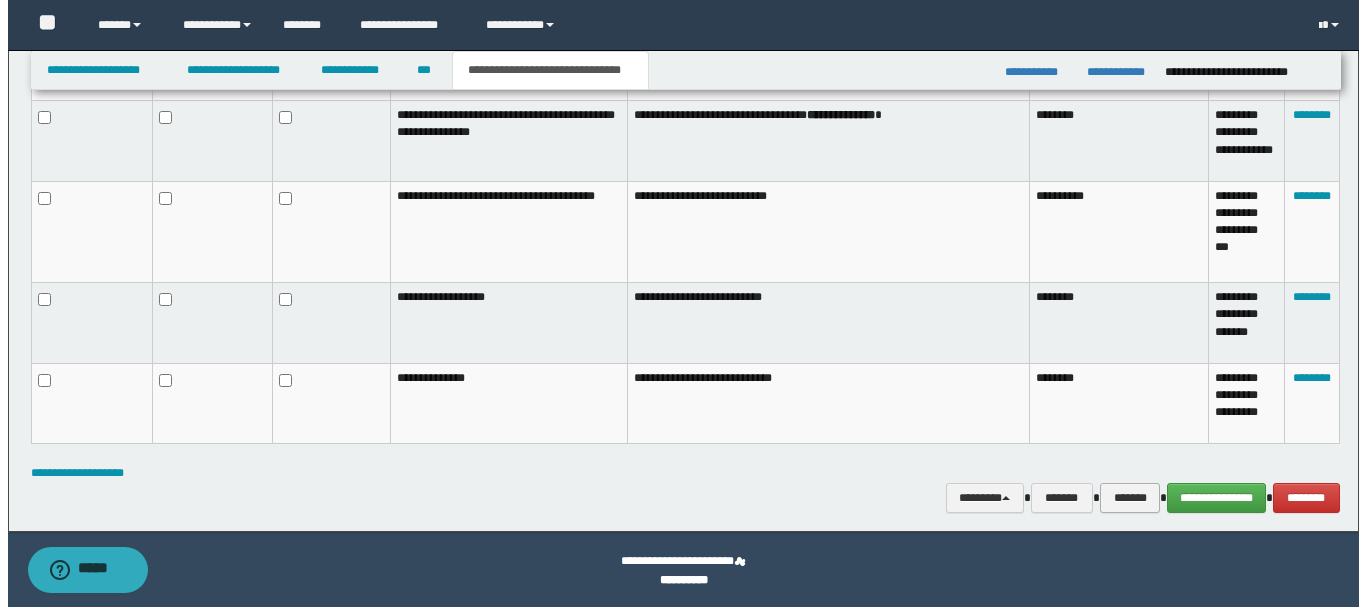 scroll, scrollTop: 1328, scrollLeft: 0, axis: vertical 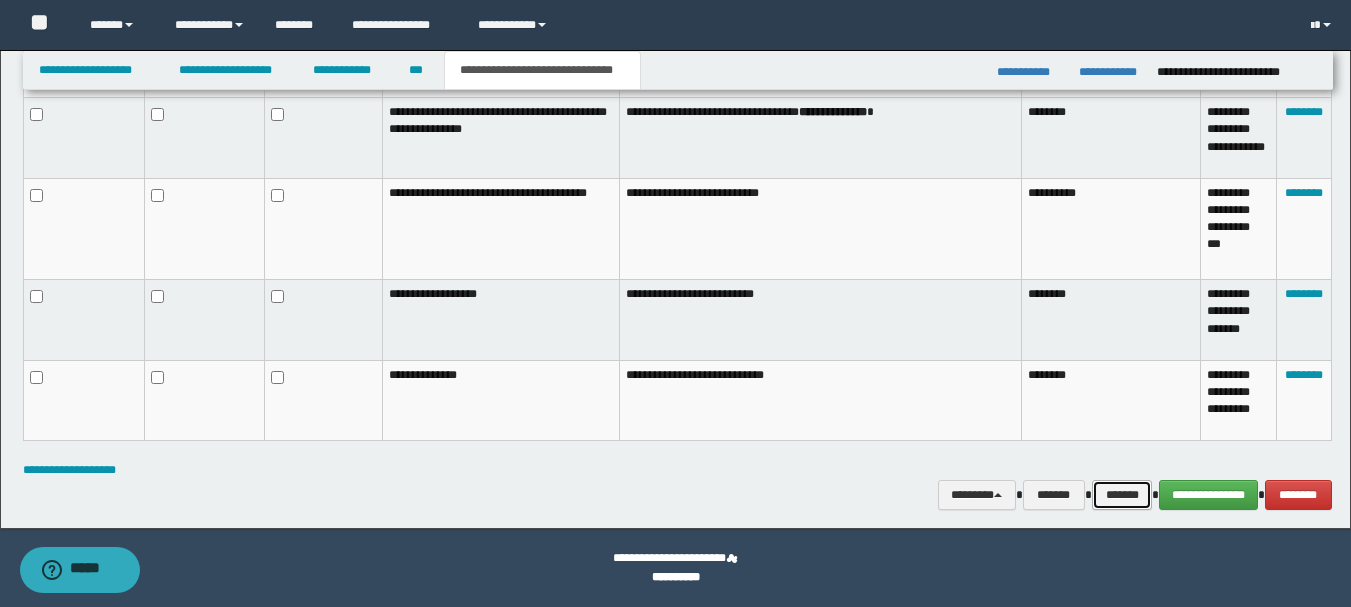 click on "*******" at bounding box center [1122, 495] 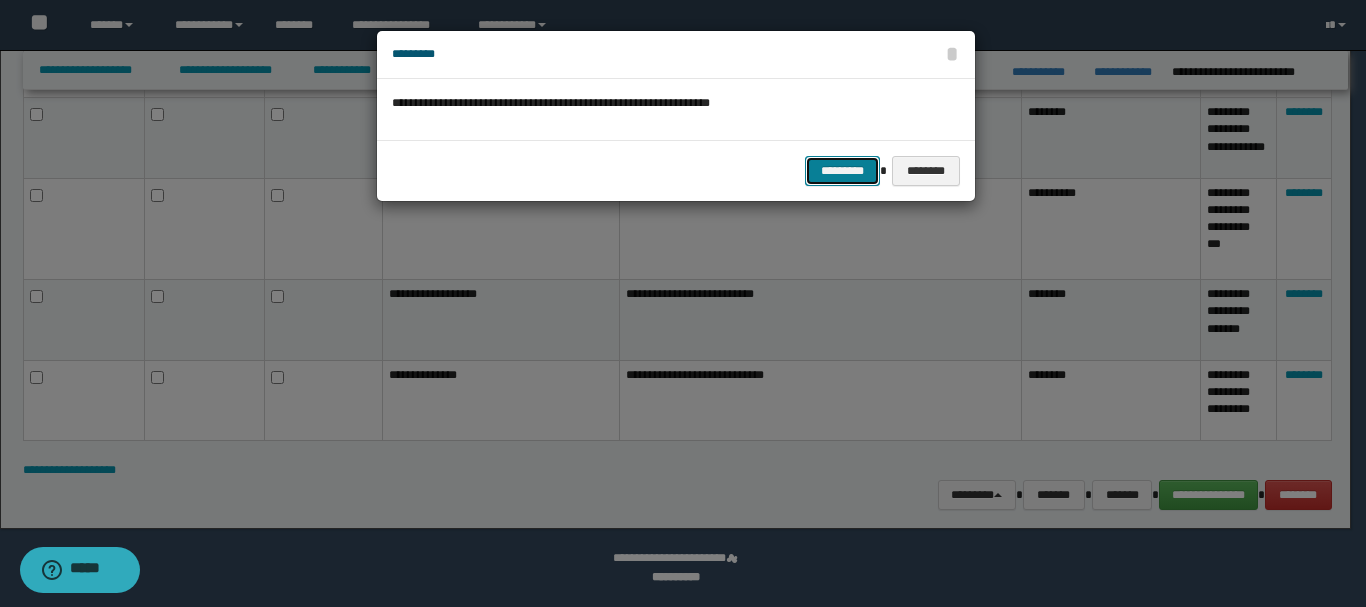 click on "*********" at bounding box center [842, 171] 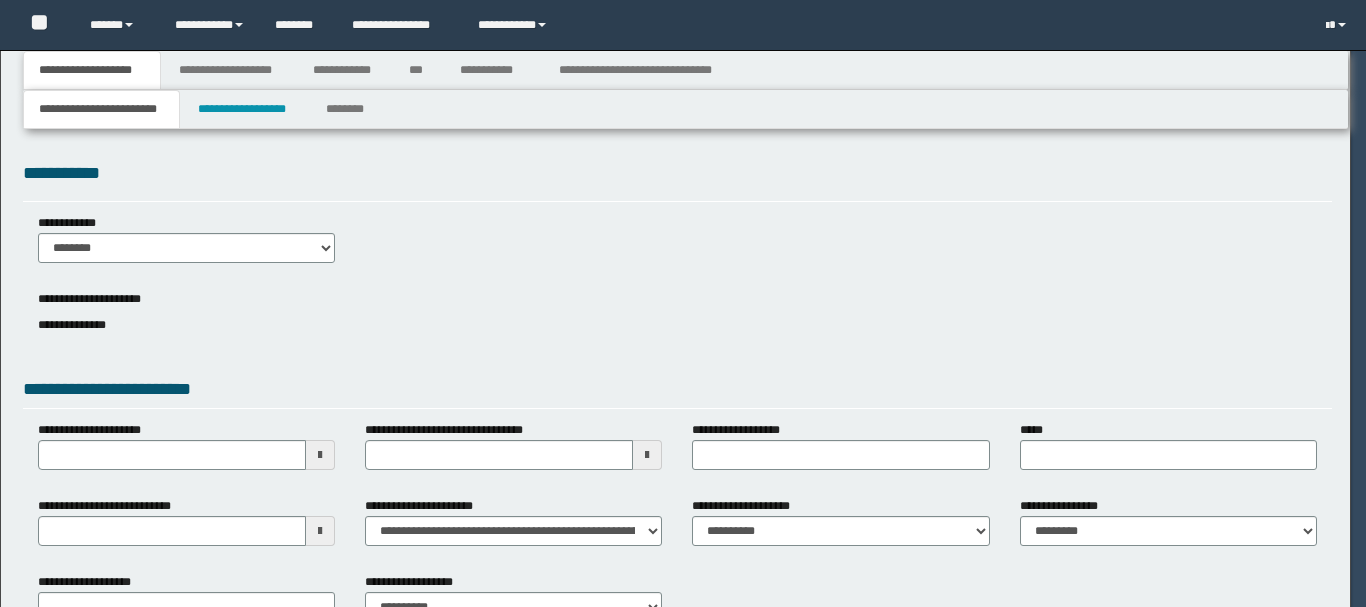 scroll, scrollTop: 0, scrollLeft: 0, axis: both 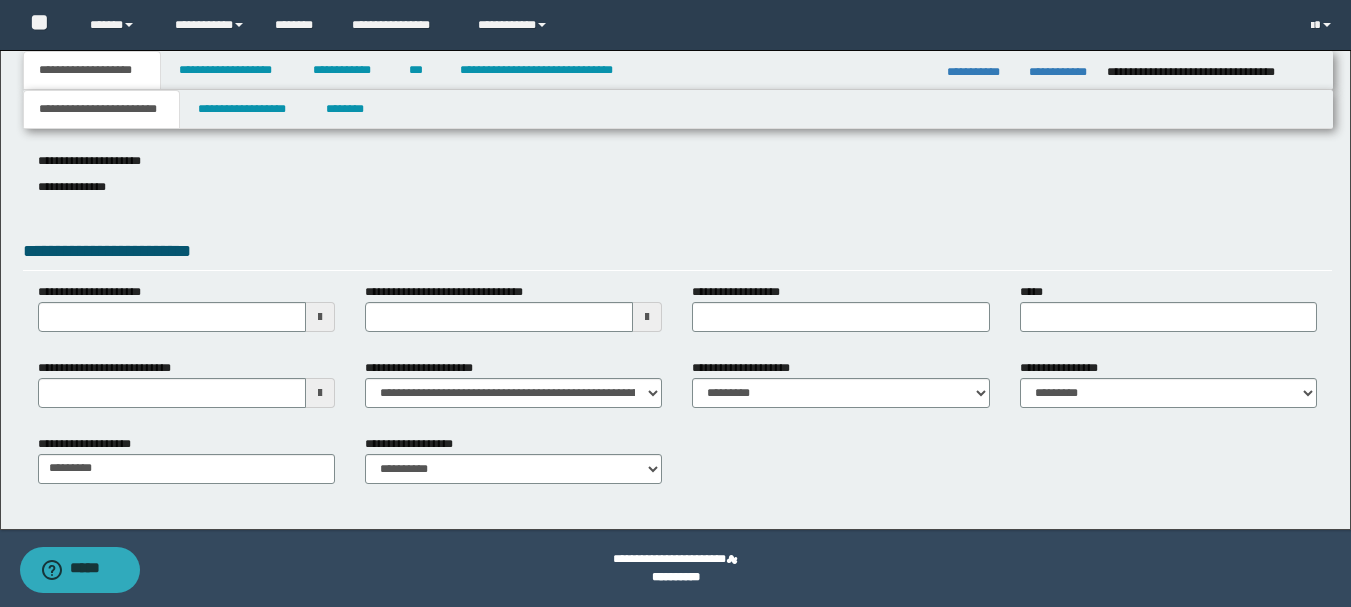 click at bounding box center (647, 317) 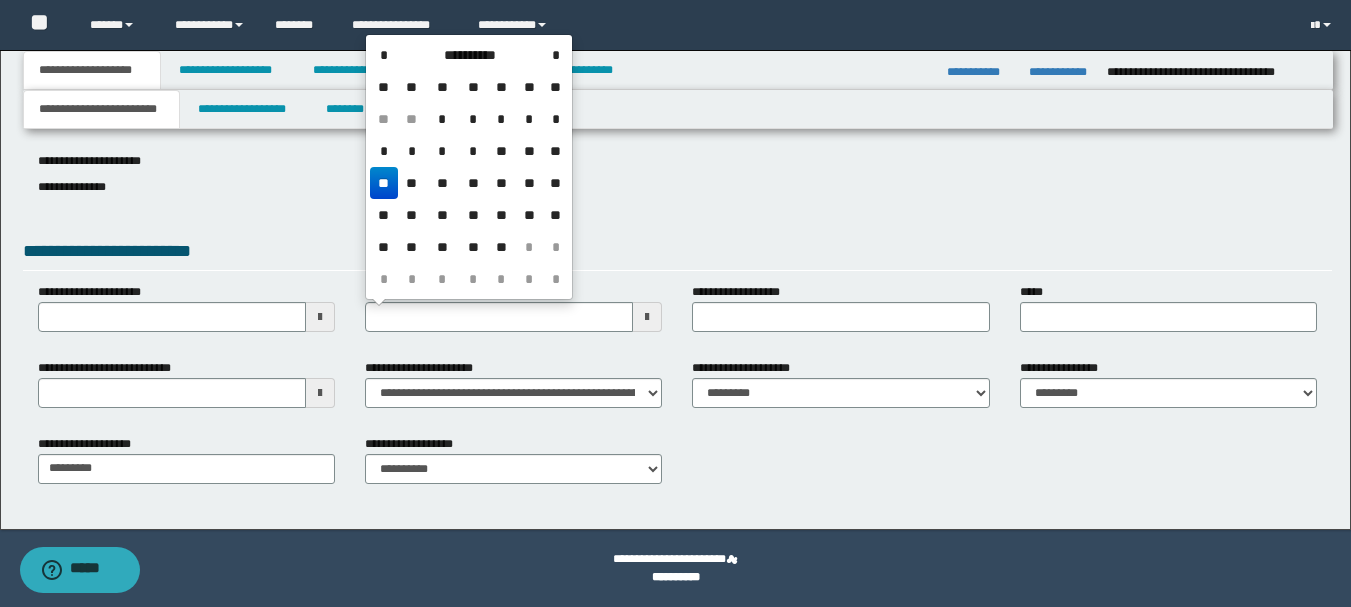 click on "**" at bounding box center [384, 183] 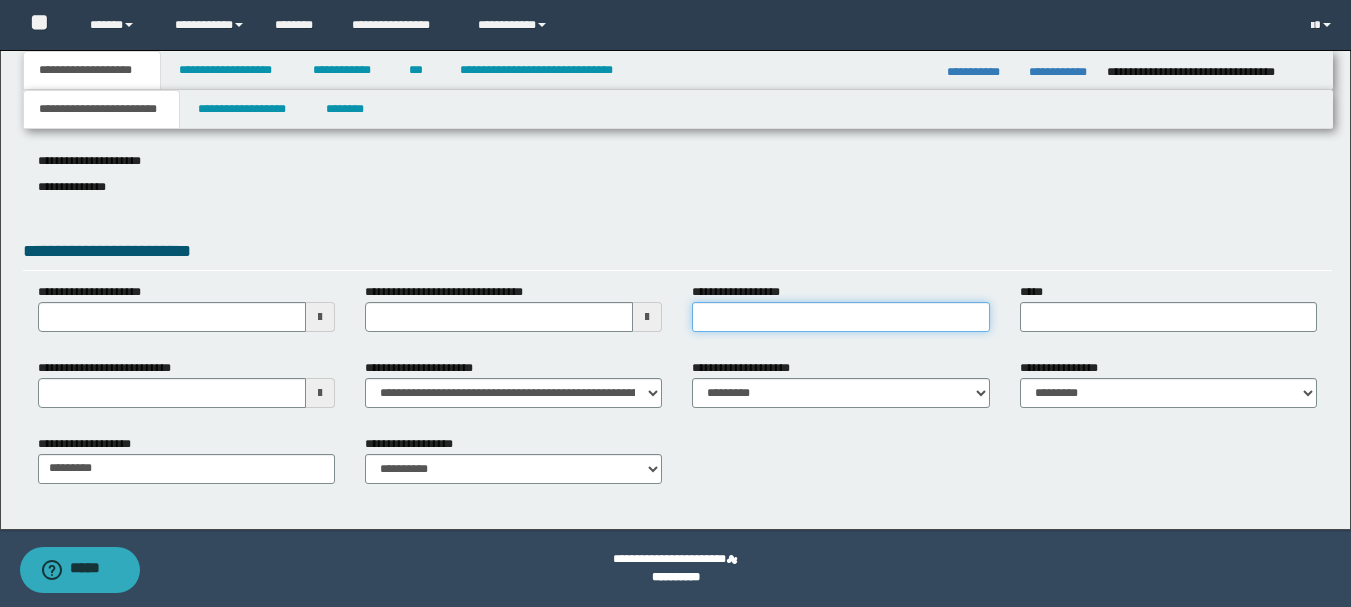 click on "**********" at bounding box center (840, 317) 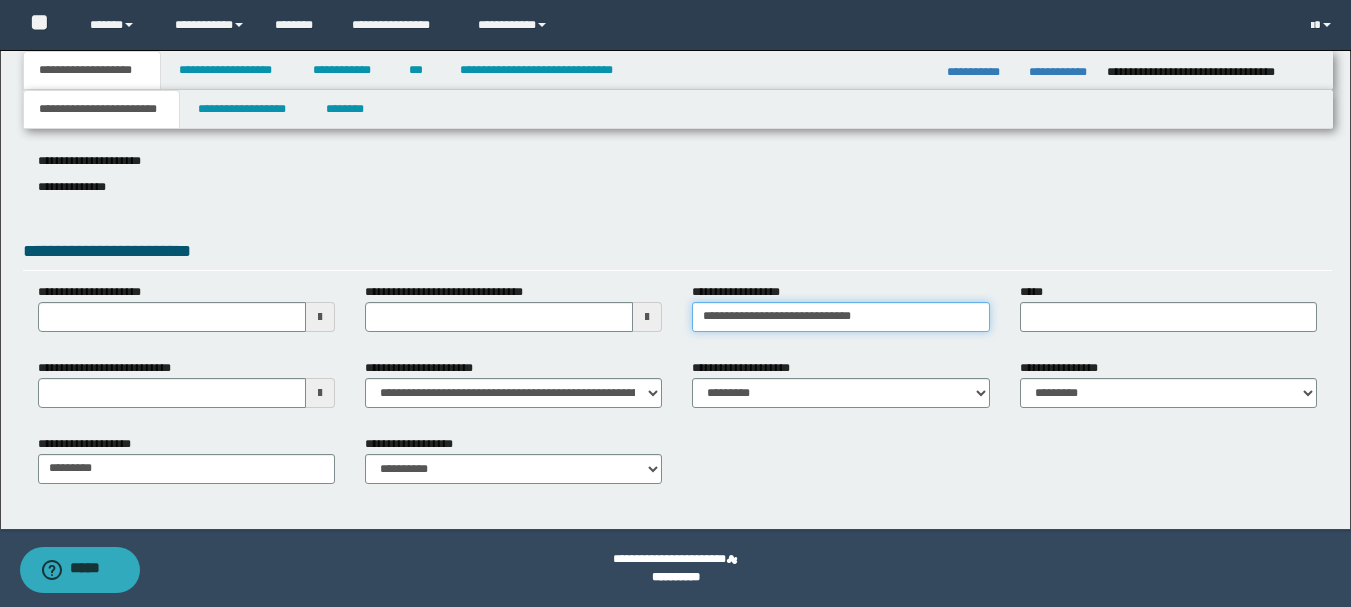type on "**********" 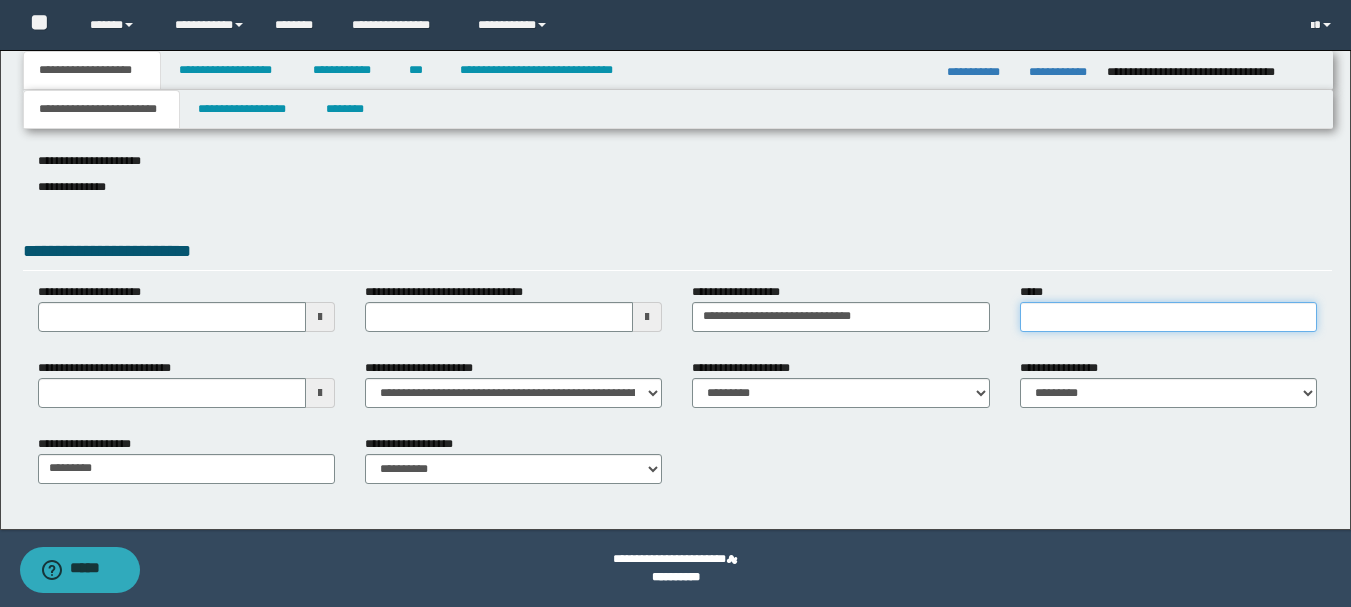 click on "*****" at bounding box center (1168, 317) 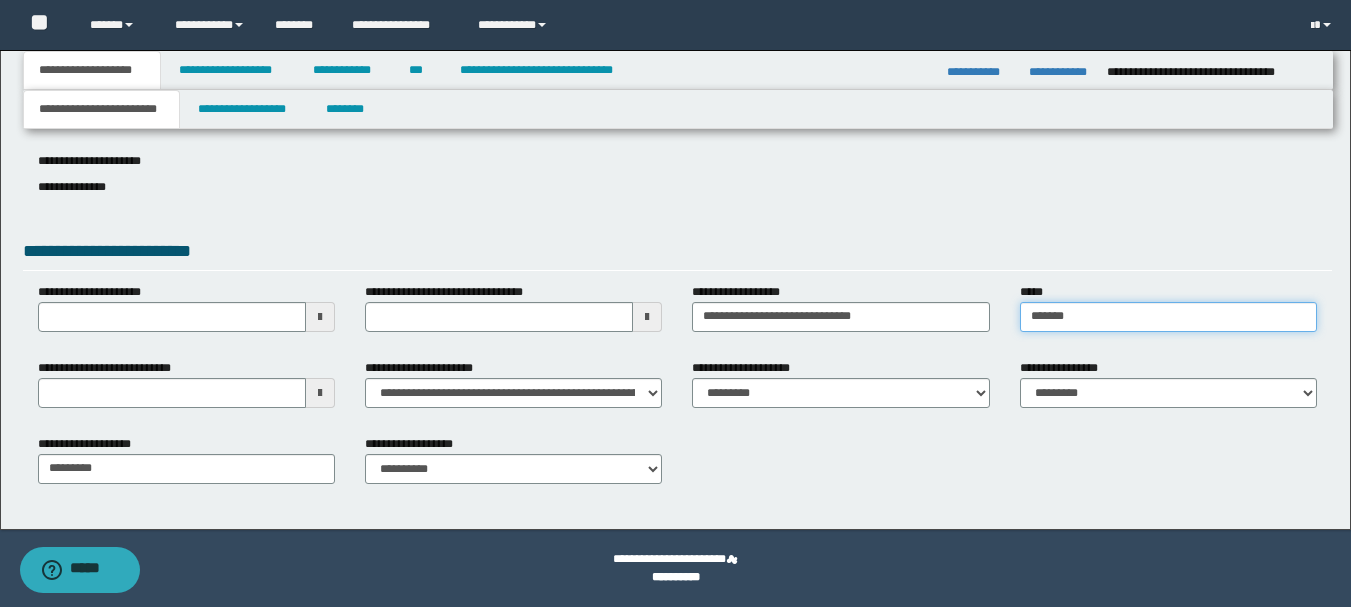type on "*******" 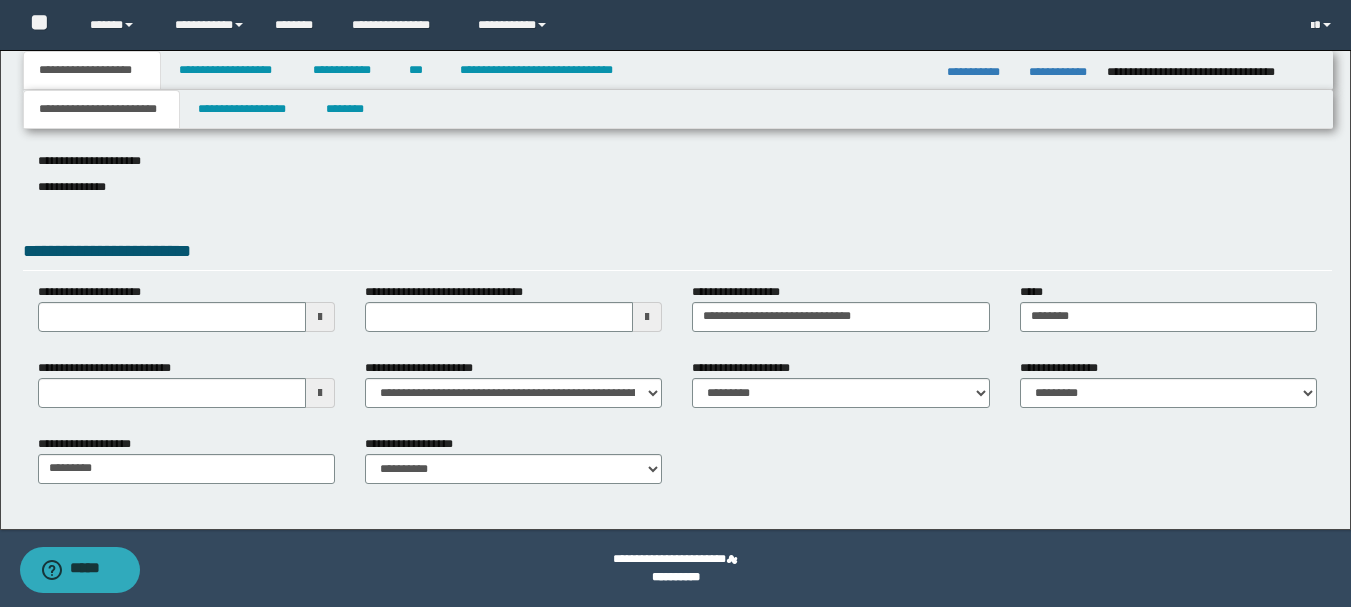 click at bounding box center [320, 393] 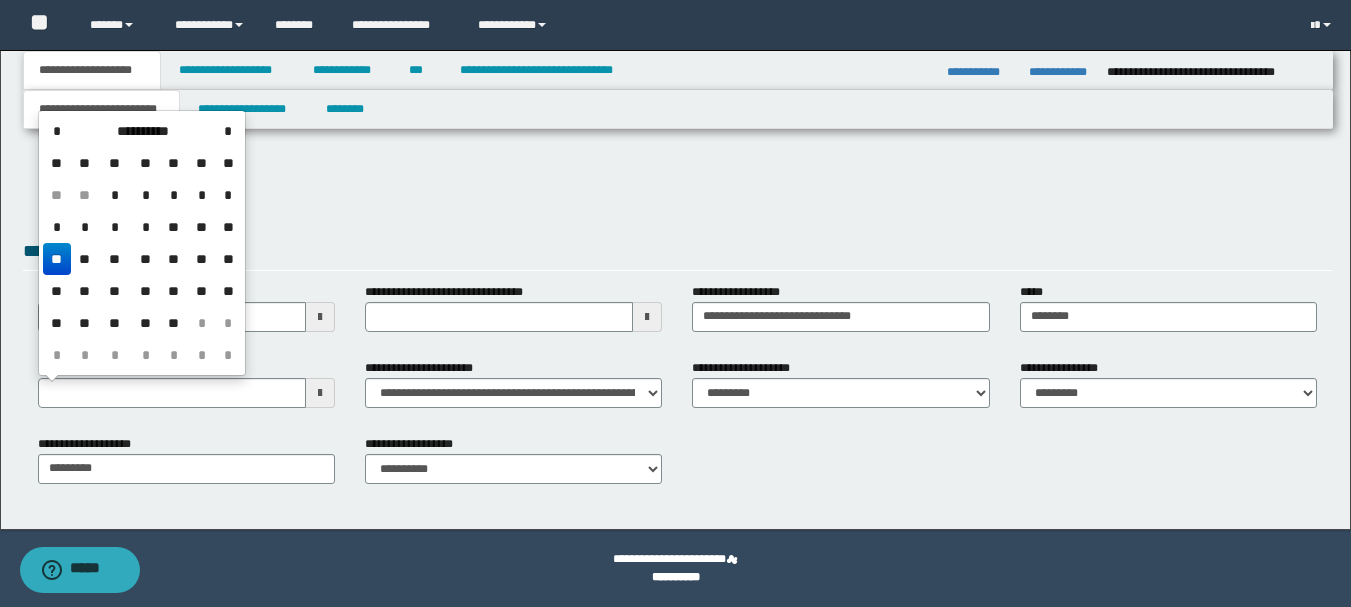 click on "**" at bounding box center [57, 259] 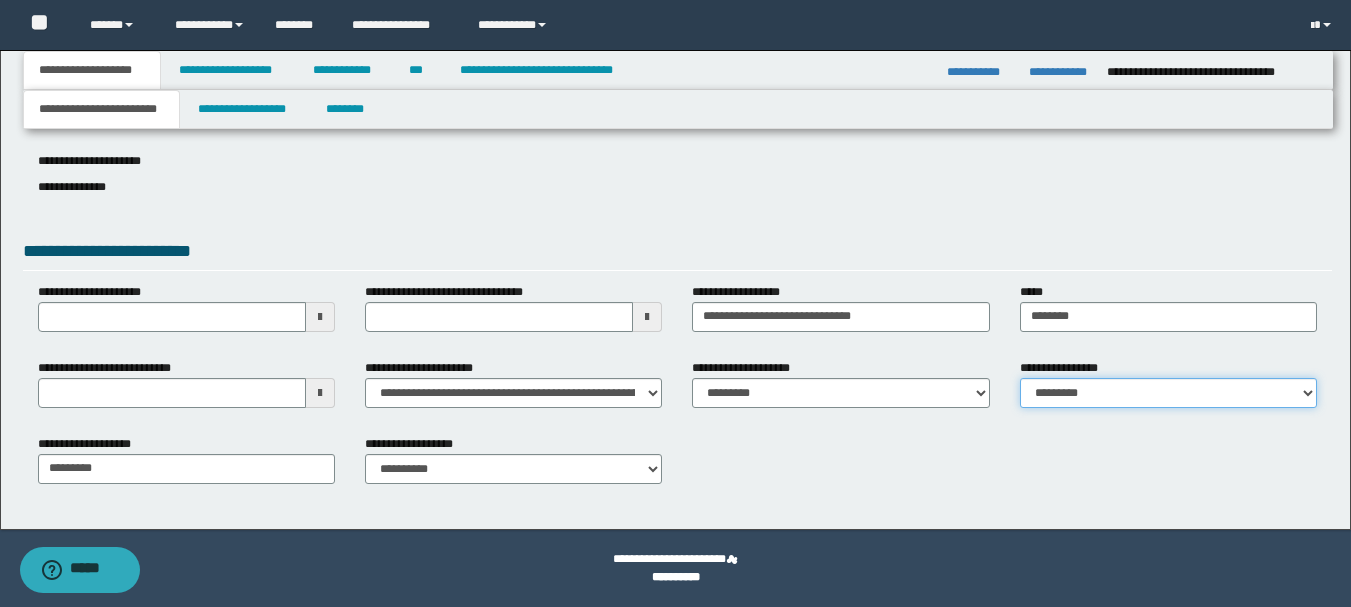 click on "**********" at bounding box center (1168, 393) 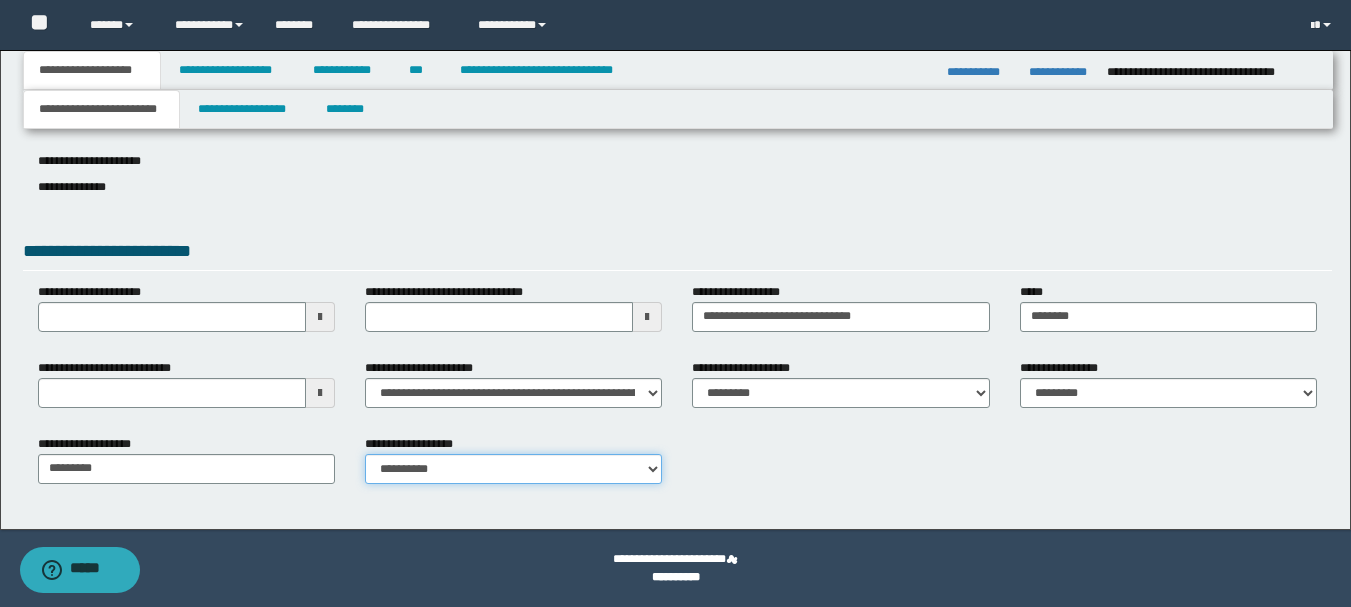 click on "**********" at bounding box center (513, 469) 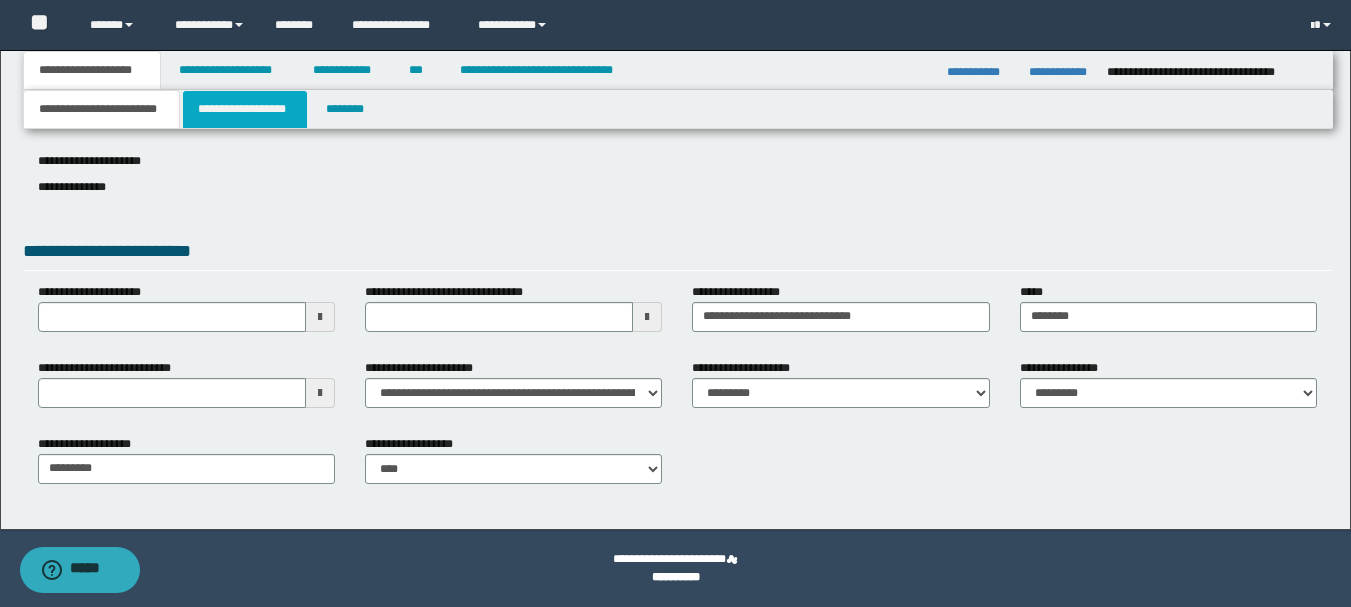 click on "**********" at bounding box center (245, 109) 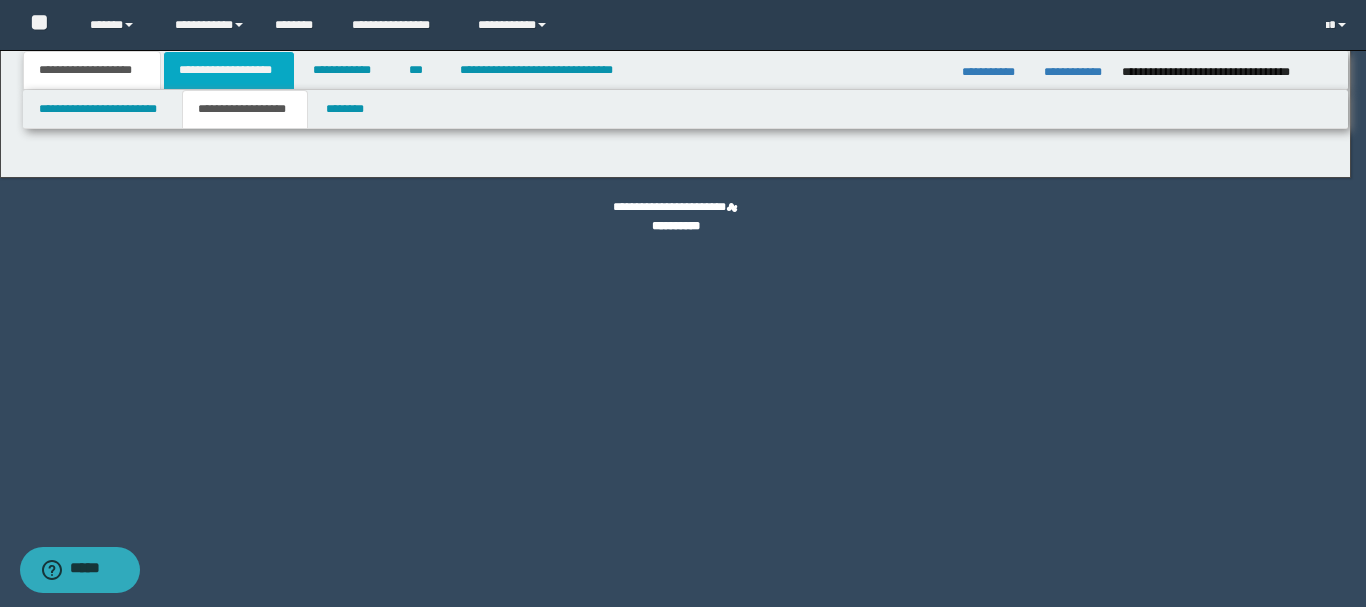 type on "**********" 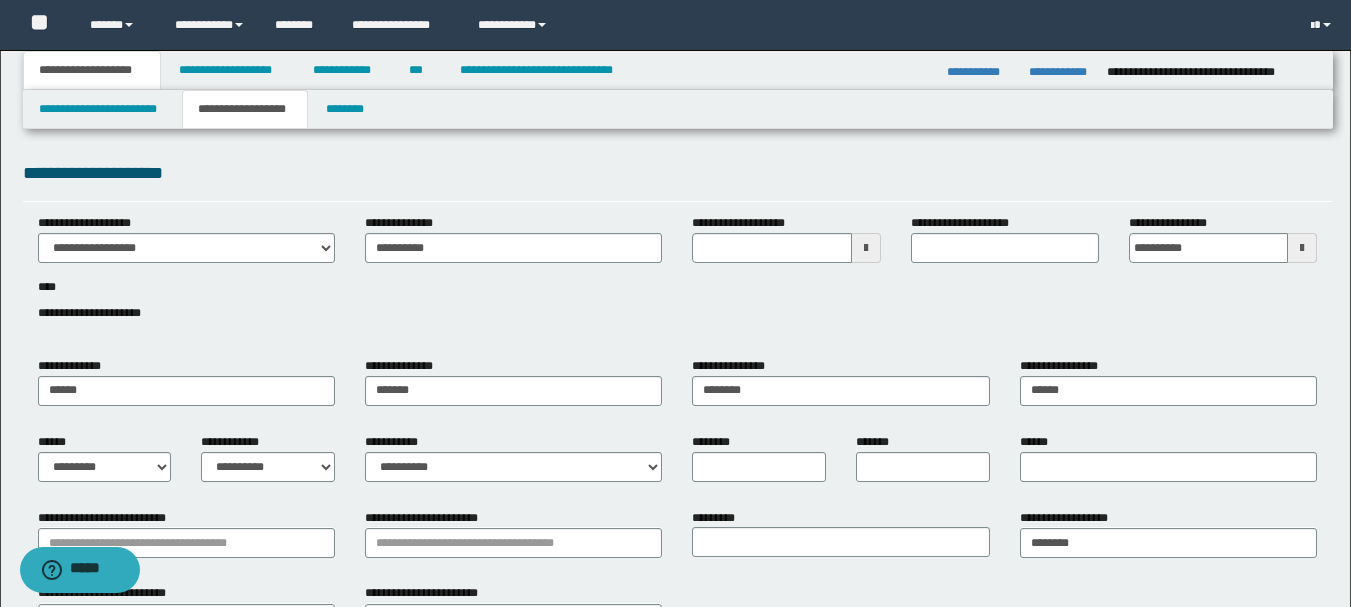 click at bounding box center [866, 248] 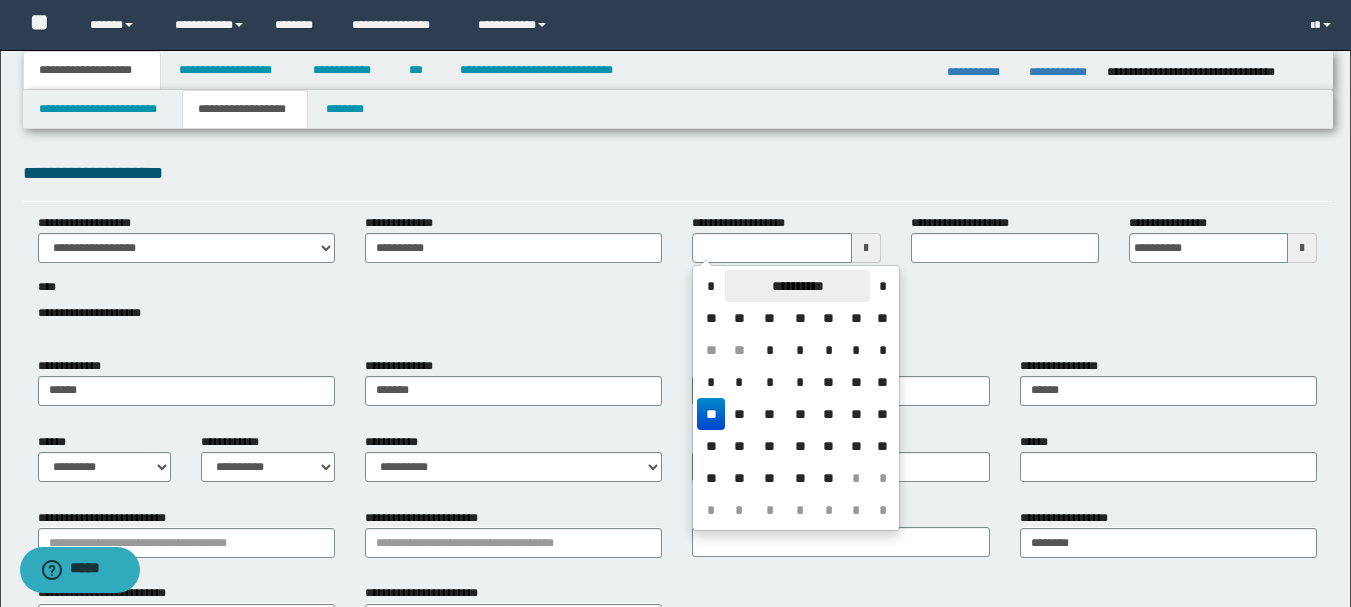 click on "**********" at bounding box center (797, 286) 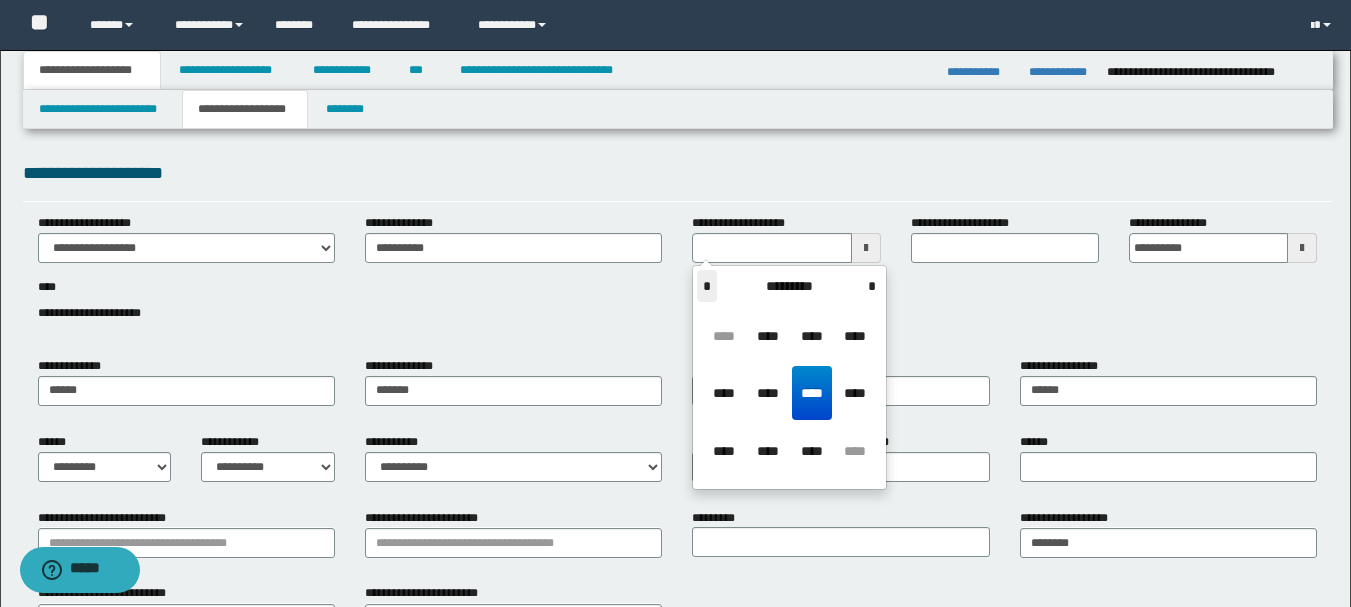click on "*" at bounding box center (707, 286) 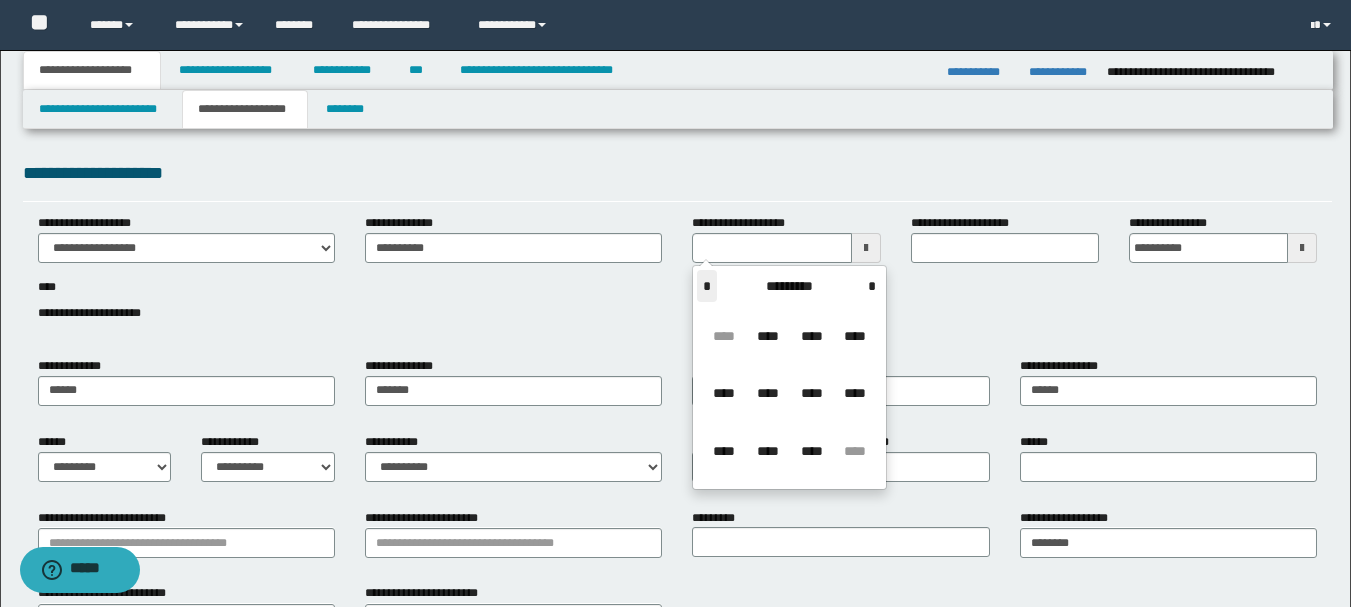 click on "*" at bounding box center [707, 286] 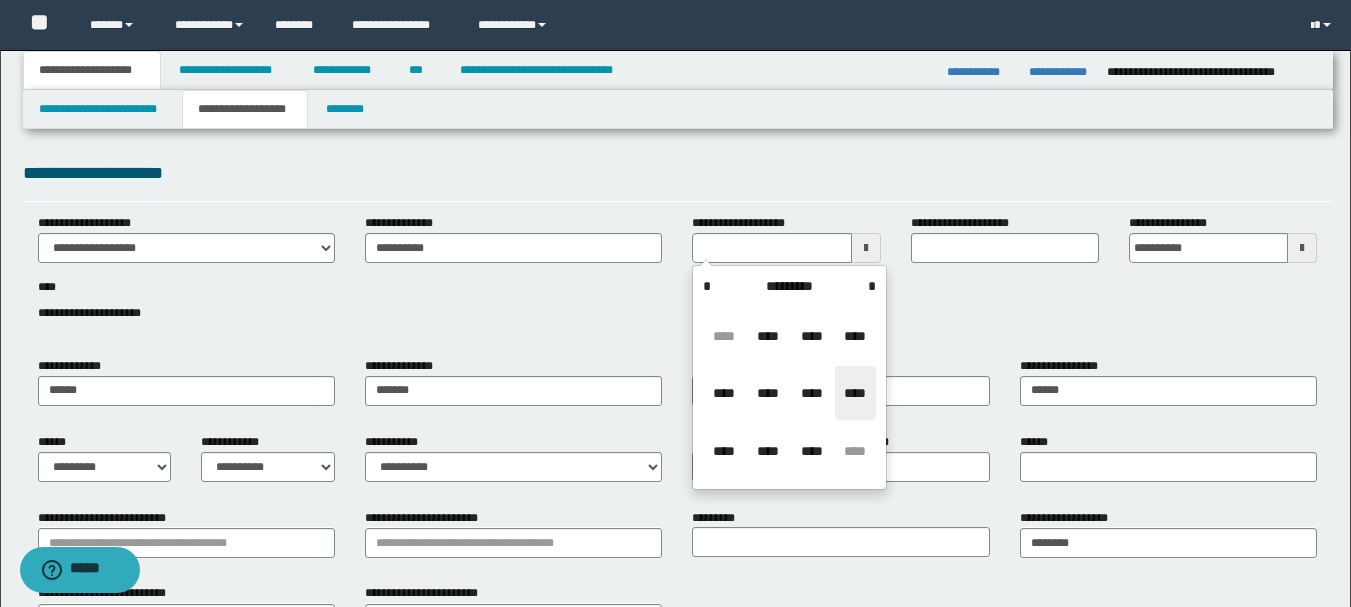 click on "****" at bounding box center [855, 393] 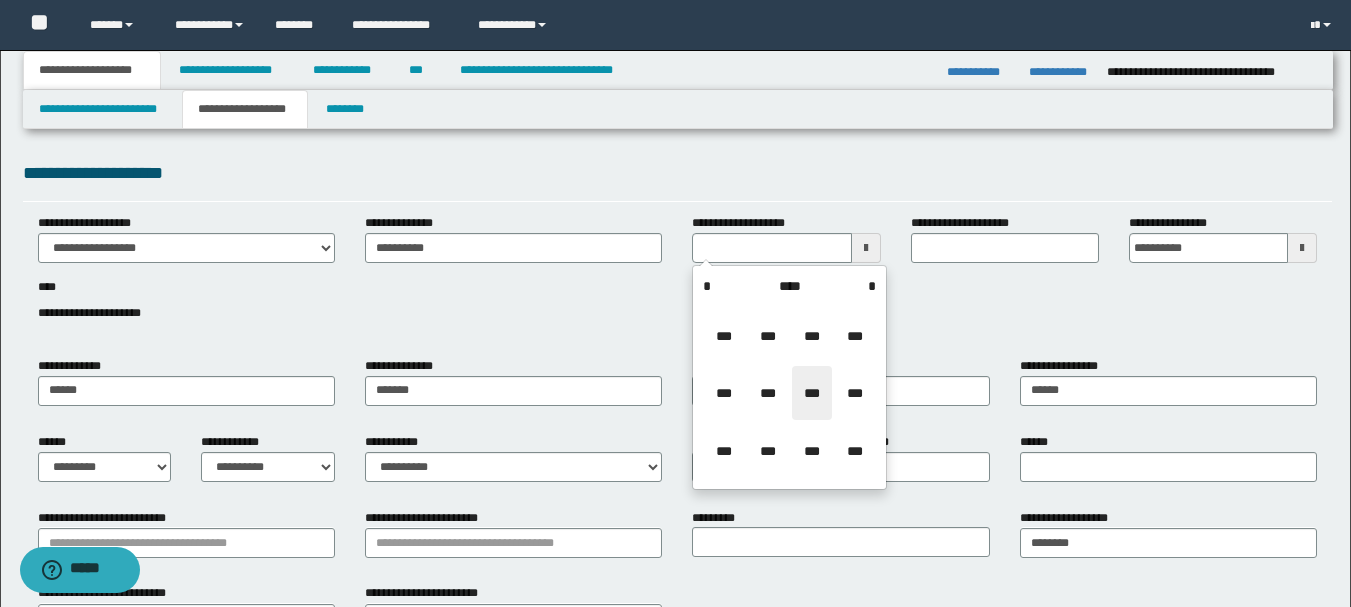 click on "***" at bounding box center [812, 393] 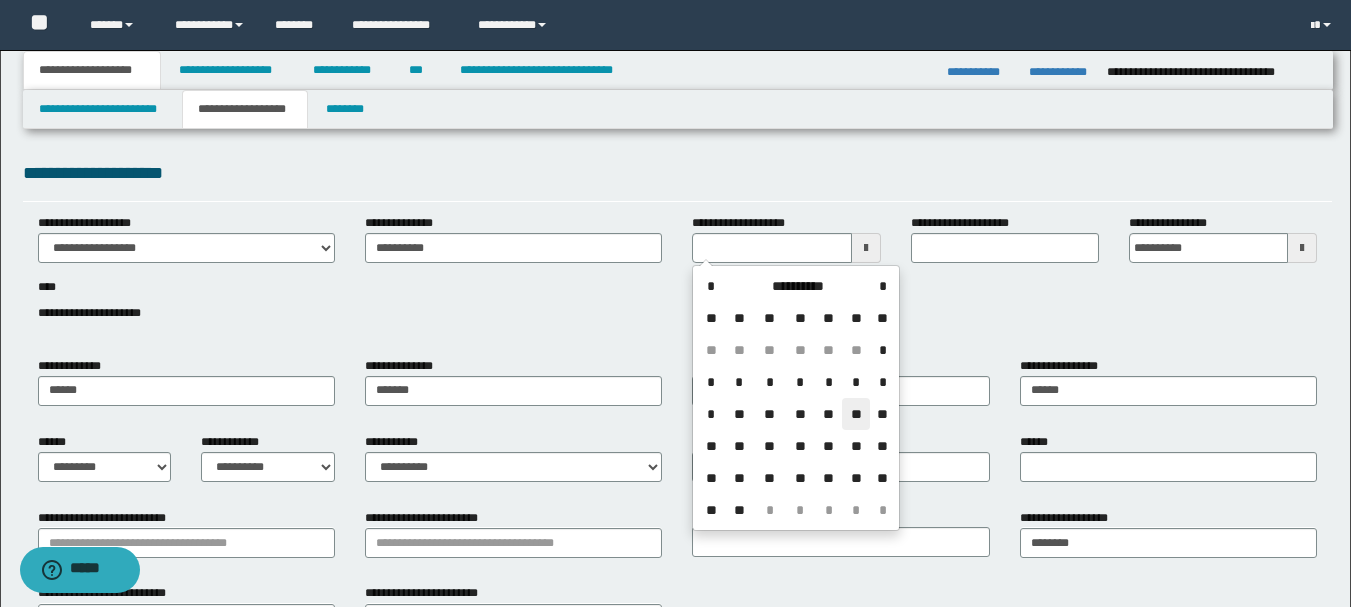 click on "**" at bounding box center [856, 414] 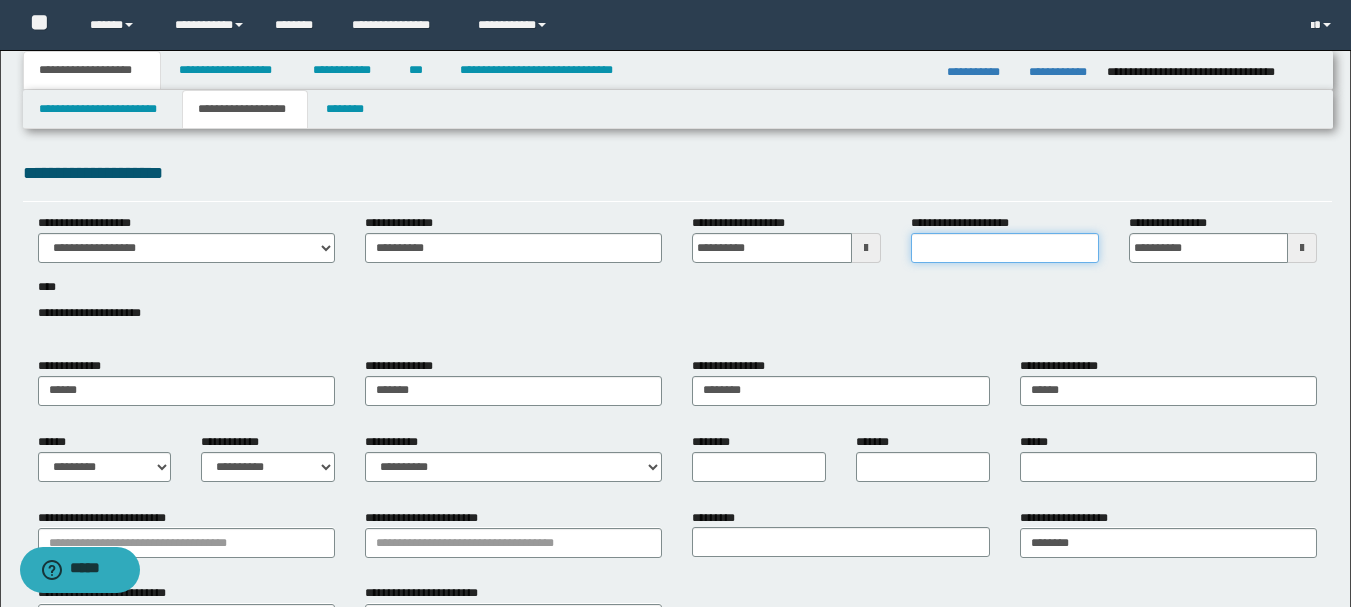 click on "**********" at bounding box center [1005, 248] 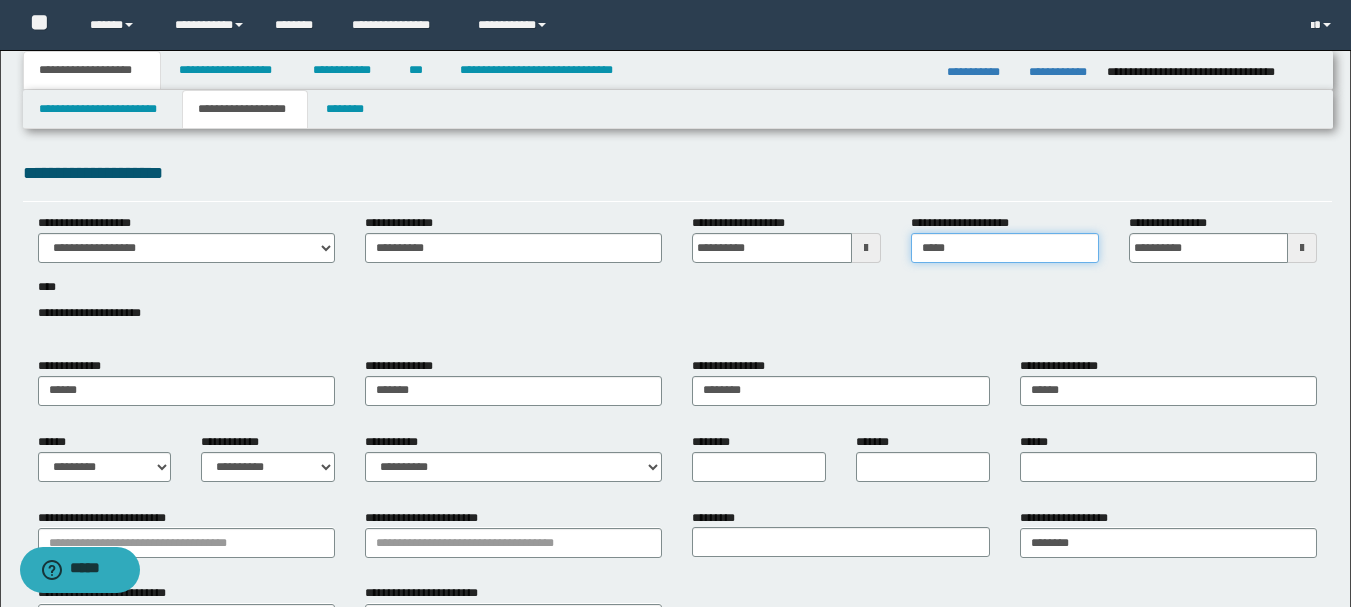 type on "**********" 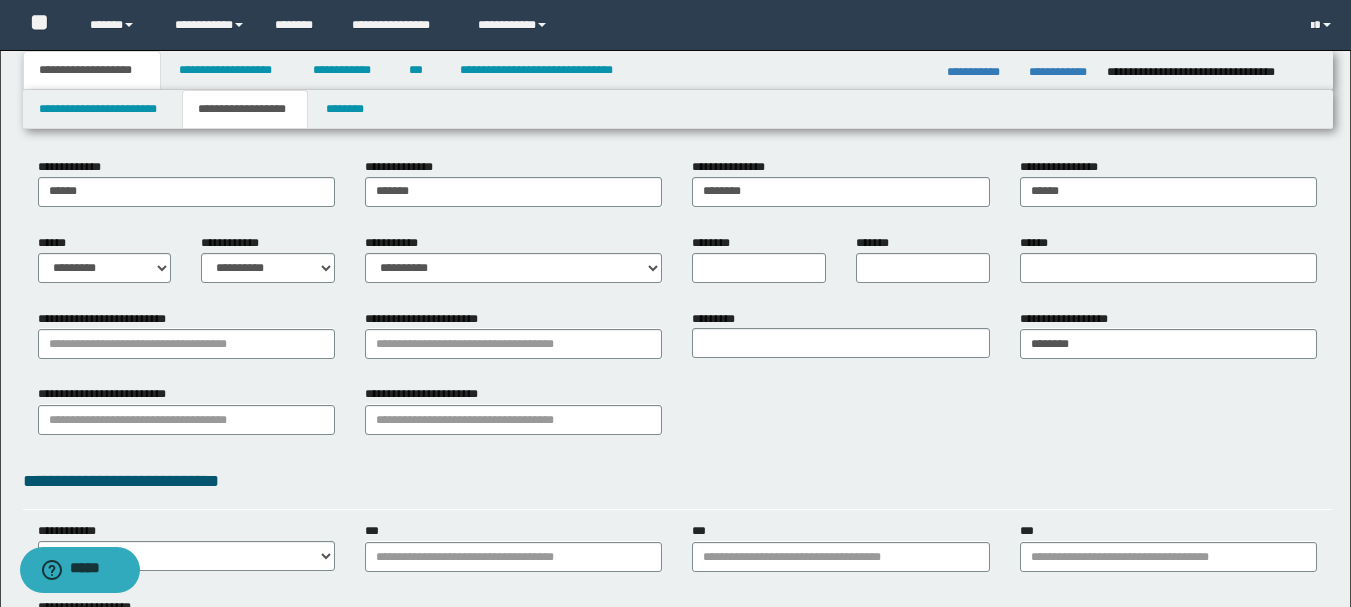 scroll, scrollTop: 200, scrollLeft: 0, axis: vertical 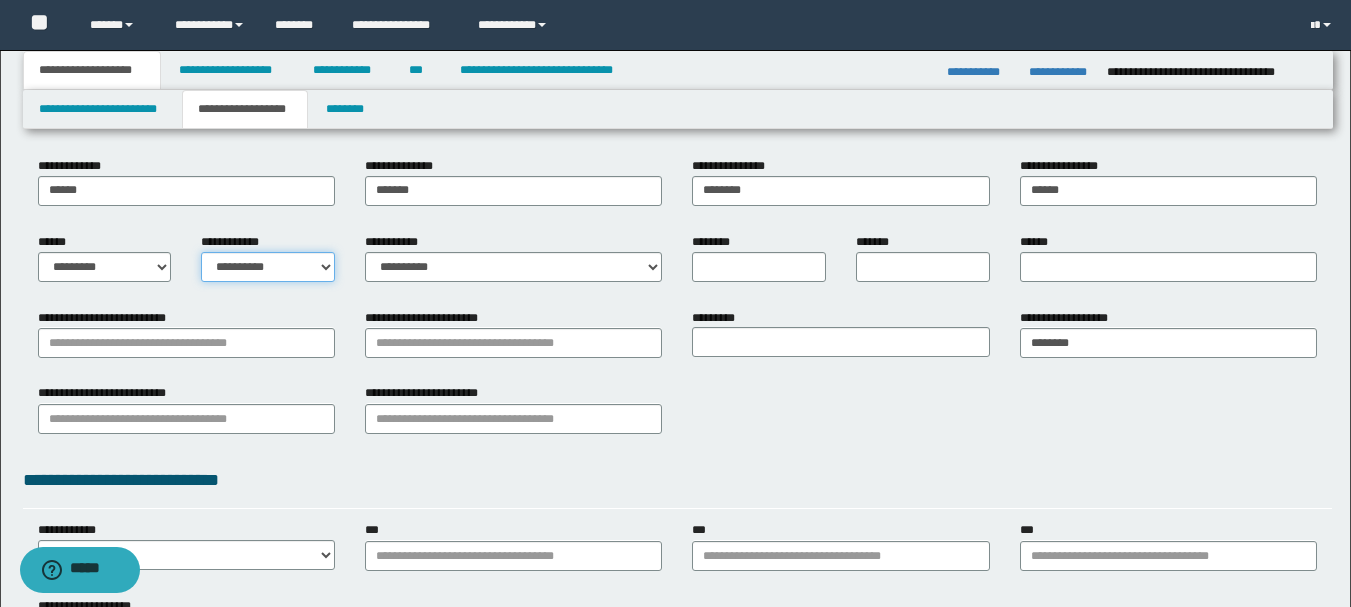 click on "**********" at bounding box center [268, 267] 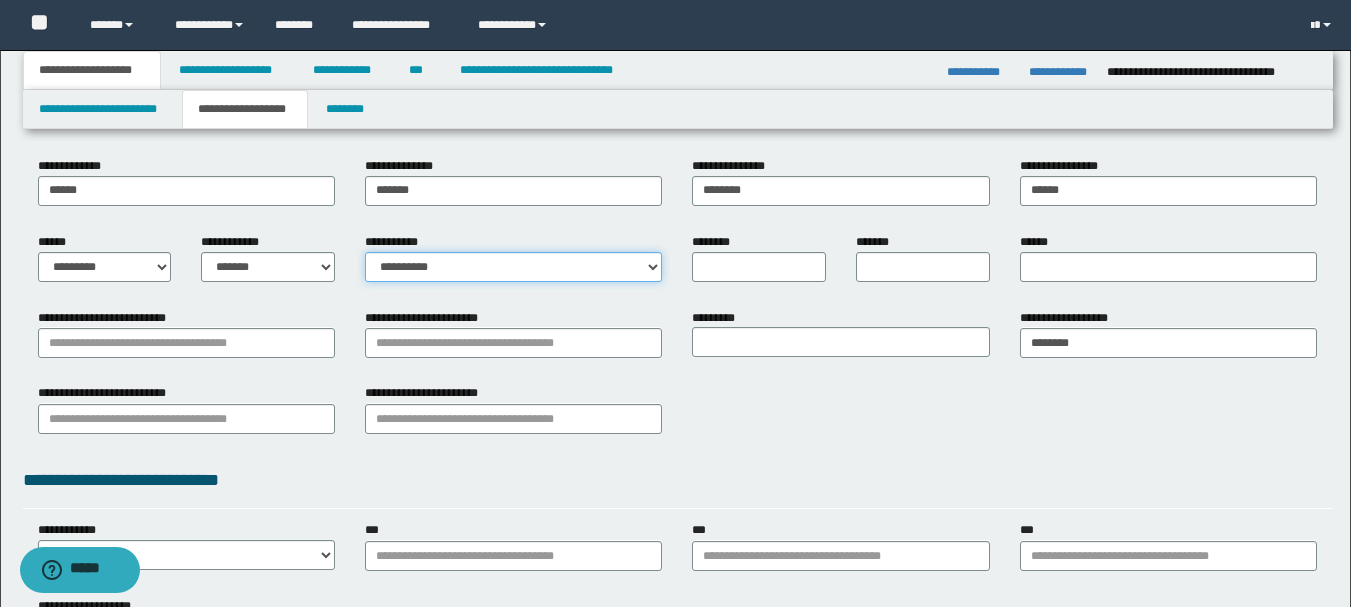 click on "**********" at bounding box center (513, 267) 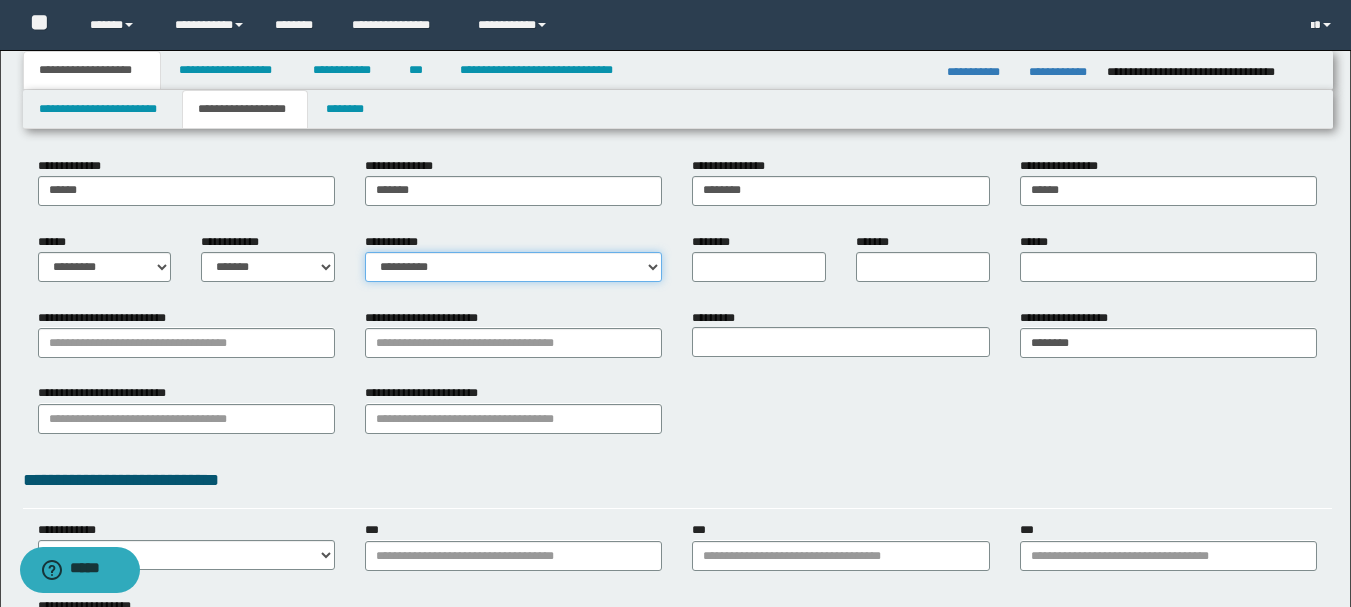 select on "*" 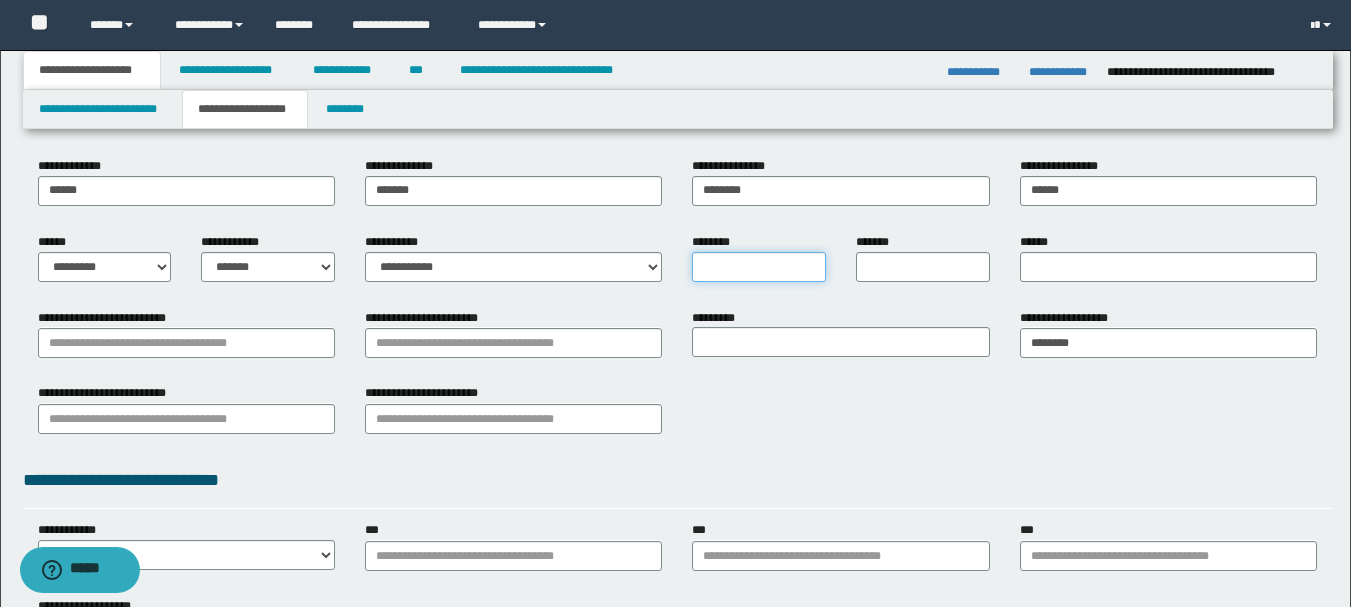 drag, startPoint x: 734, startPoint y: 274, endPoint x: 738, endPoint y: 262, distance: 12.649111 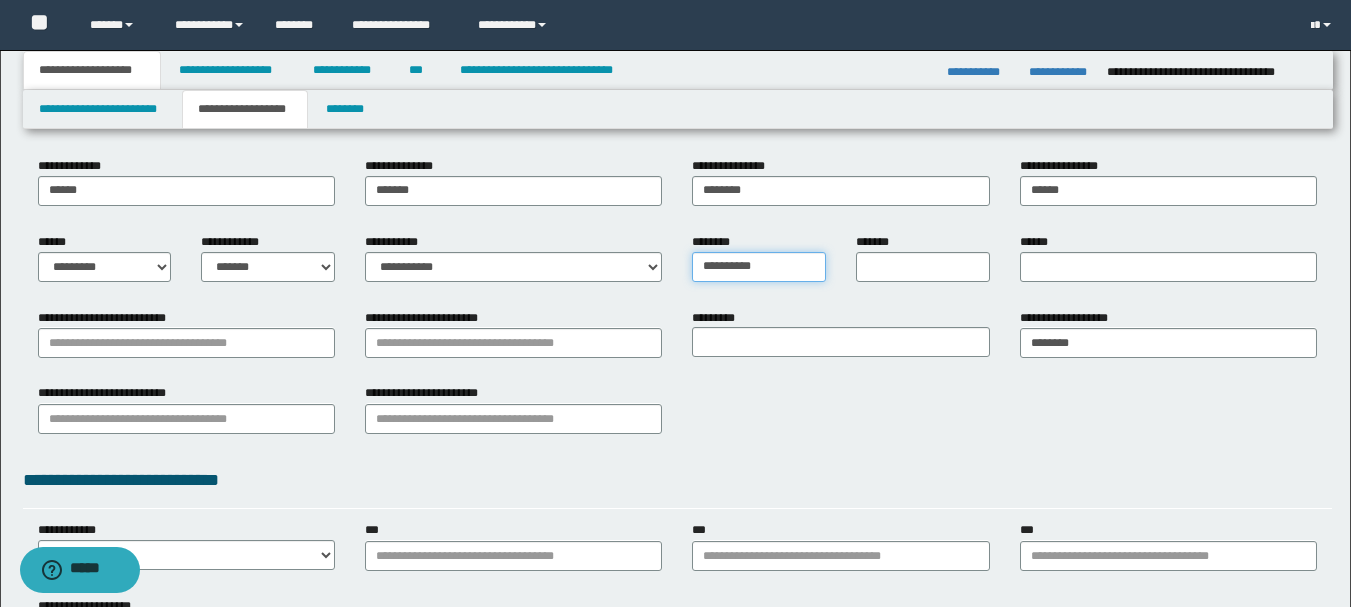 type on "**********" 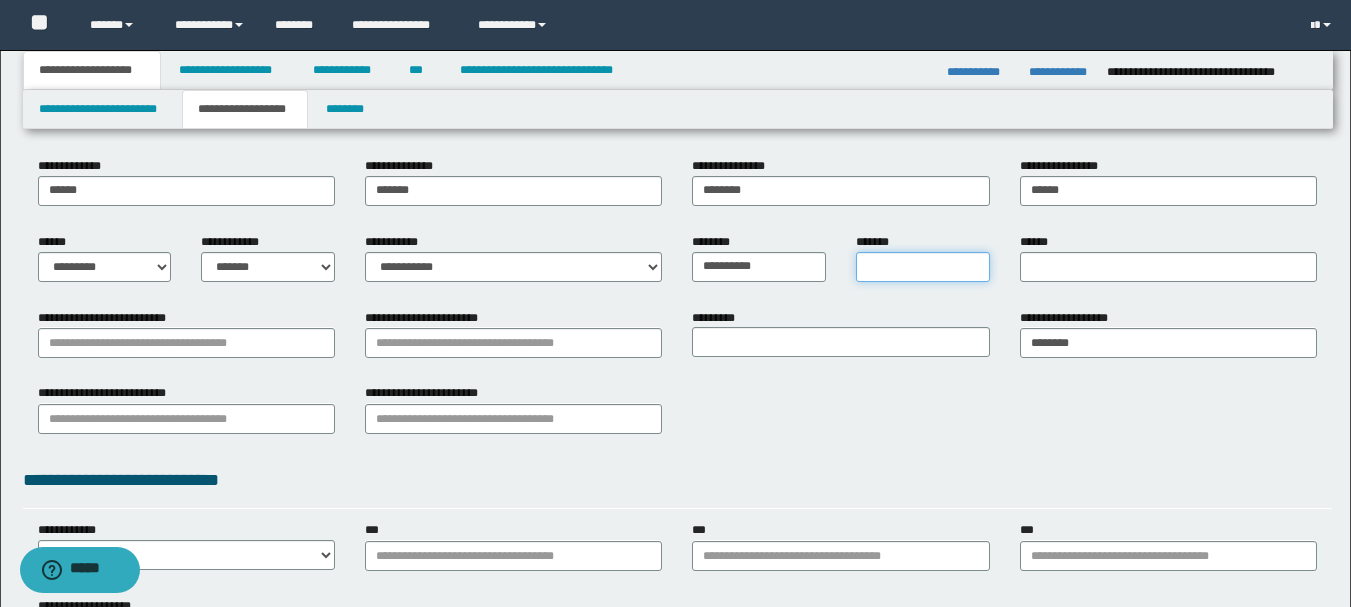 click on "*******" at bounding box center (923, 267) 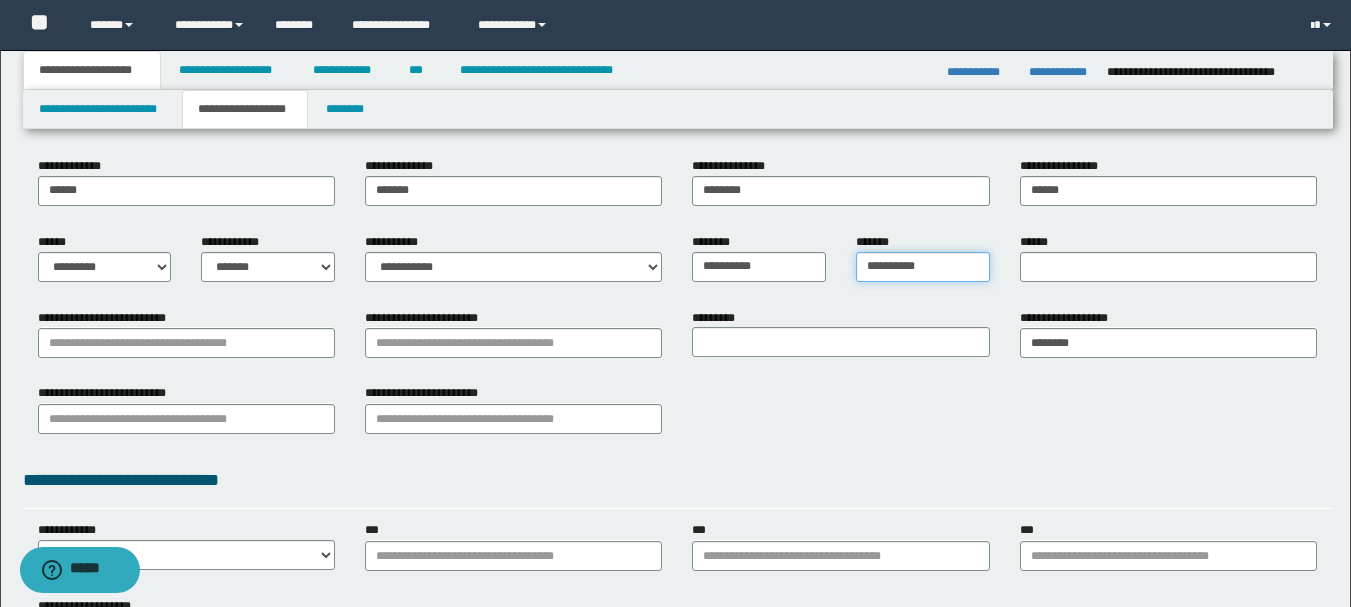 type on "**********" 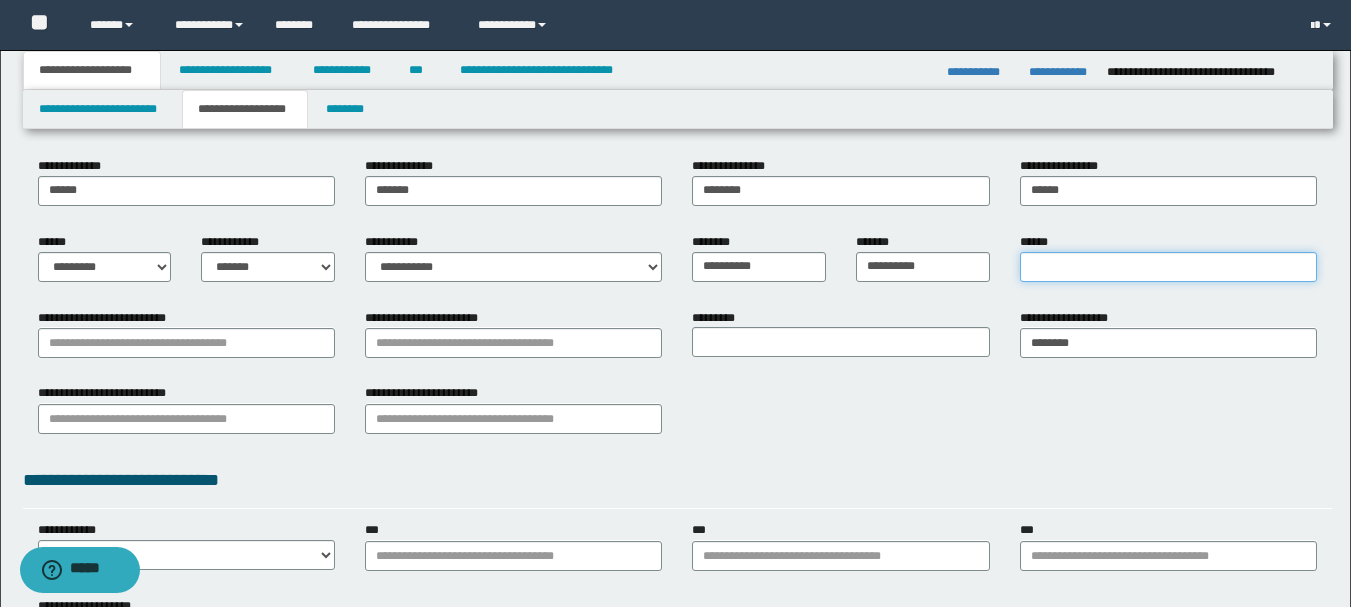 click on "******" at bounding box center (1168, 267) 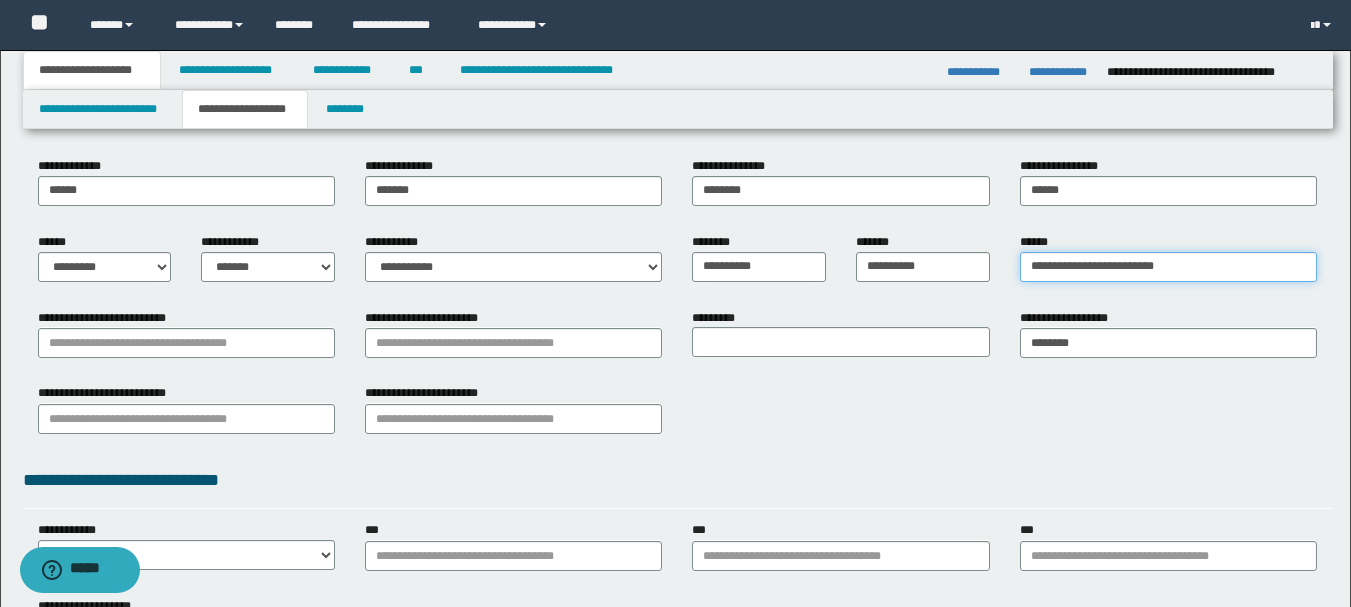 click on "**********" at bounding box center [1168, 267] 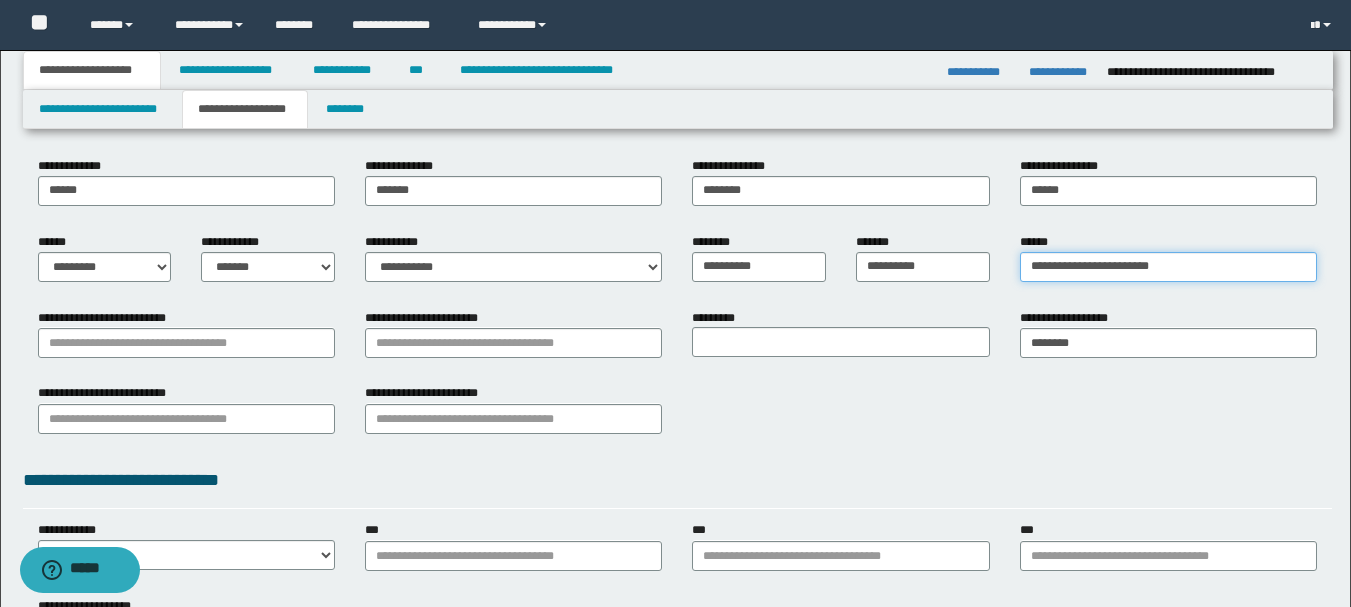 type on "**********" 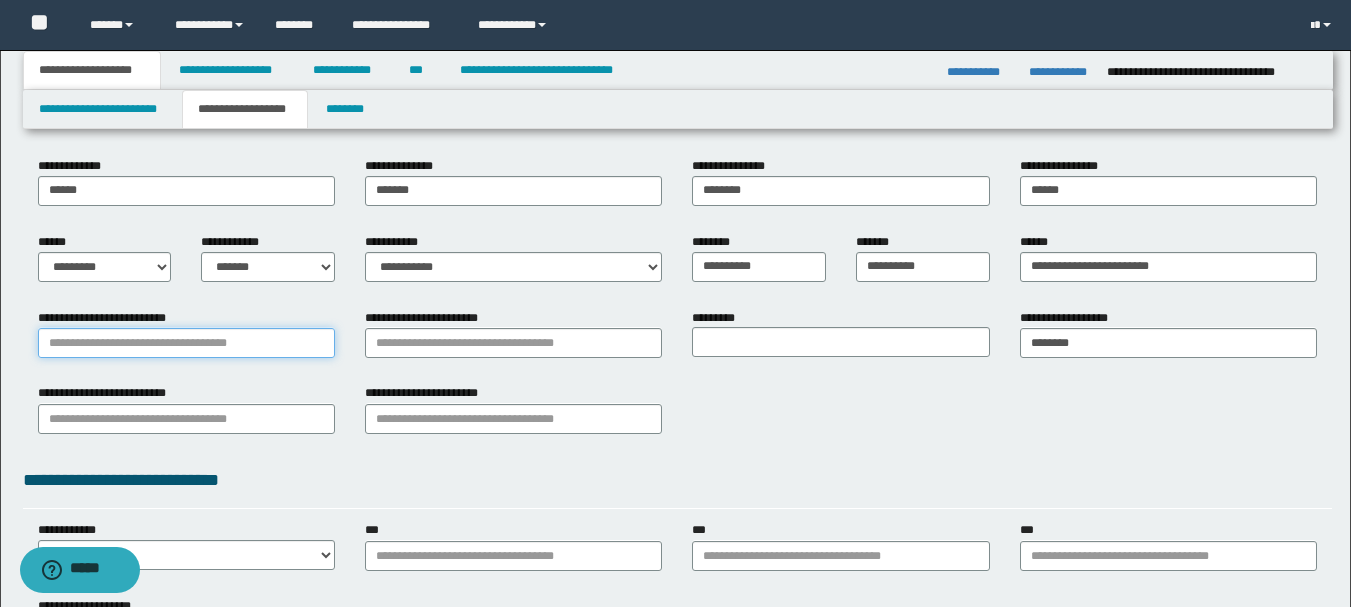 click on "**********" at bounding box center [186, 343] 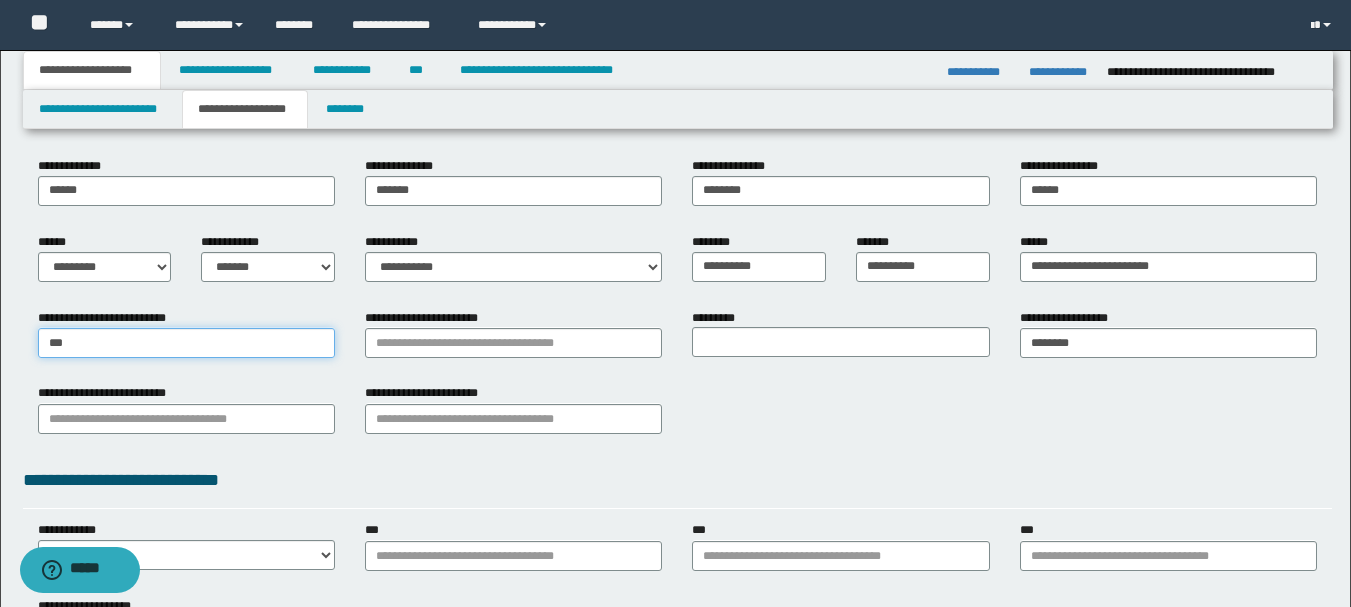 type on "****" 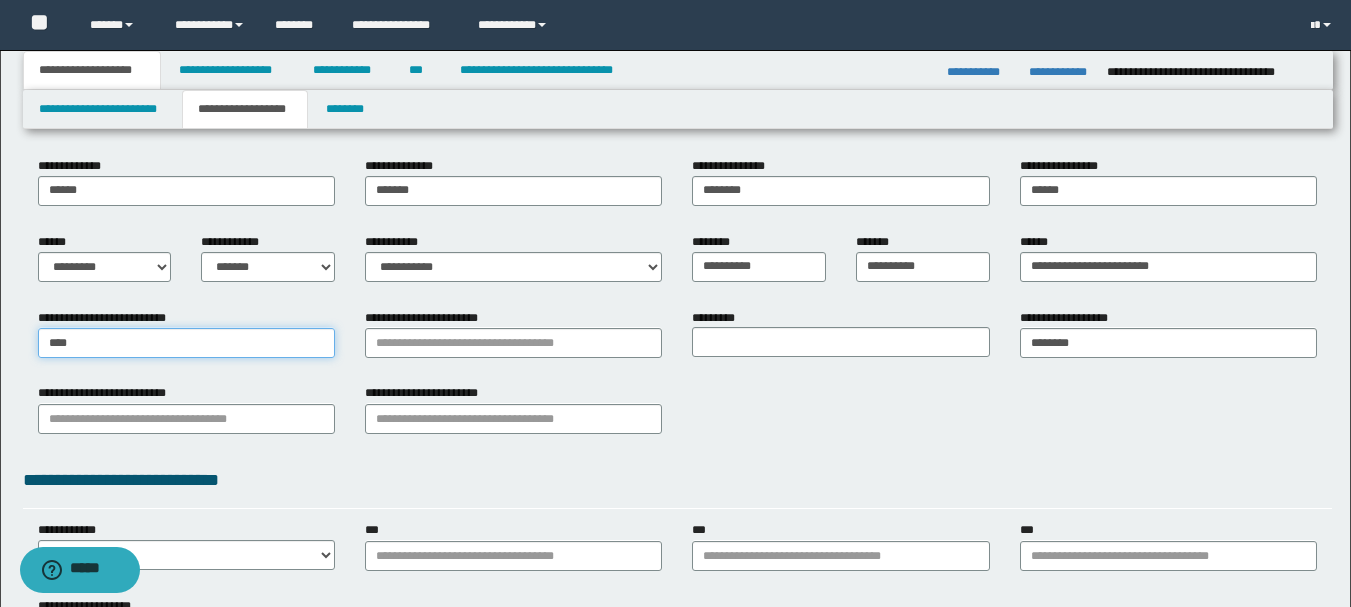 type on "**********" 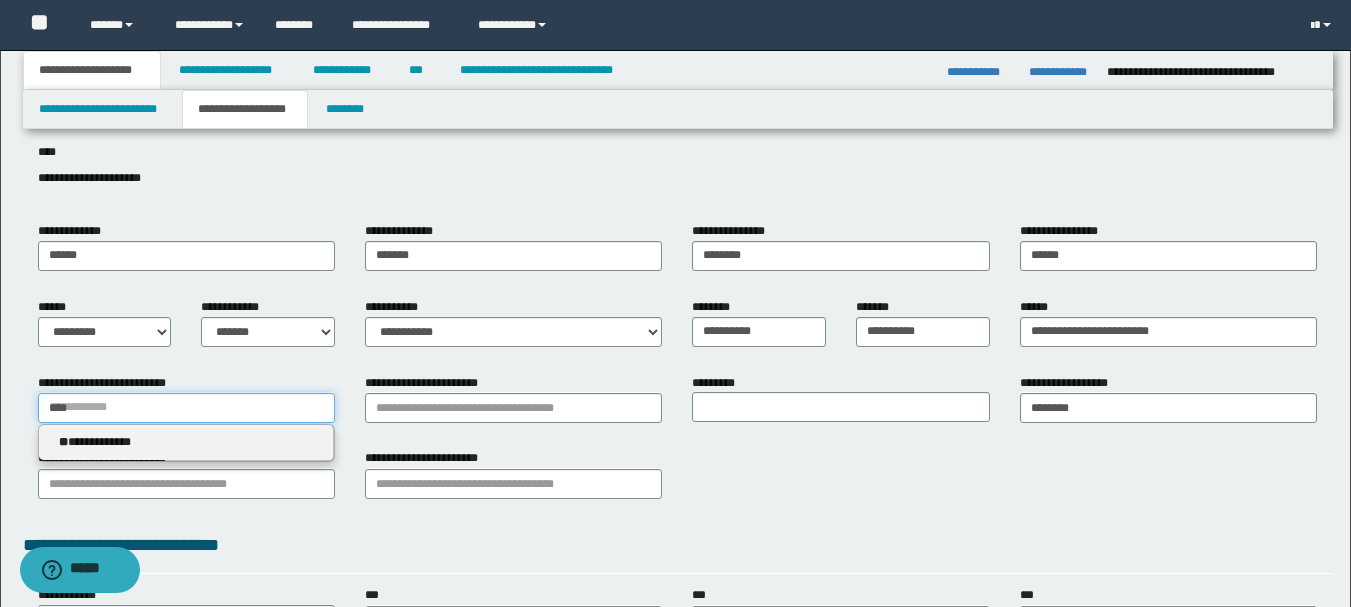 scroll, scrollTop: 100, scrollLeft: 0, axis: vertical 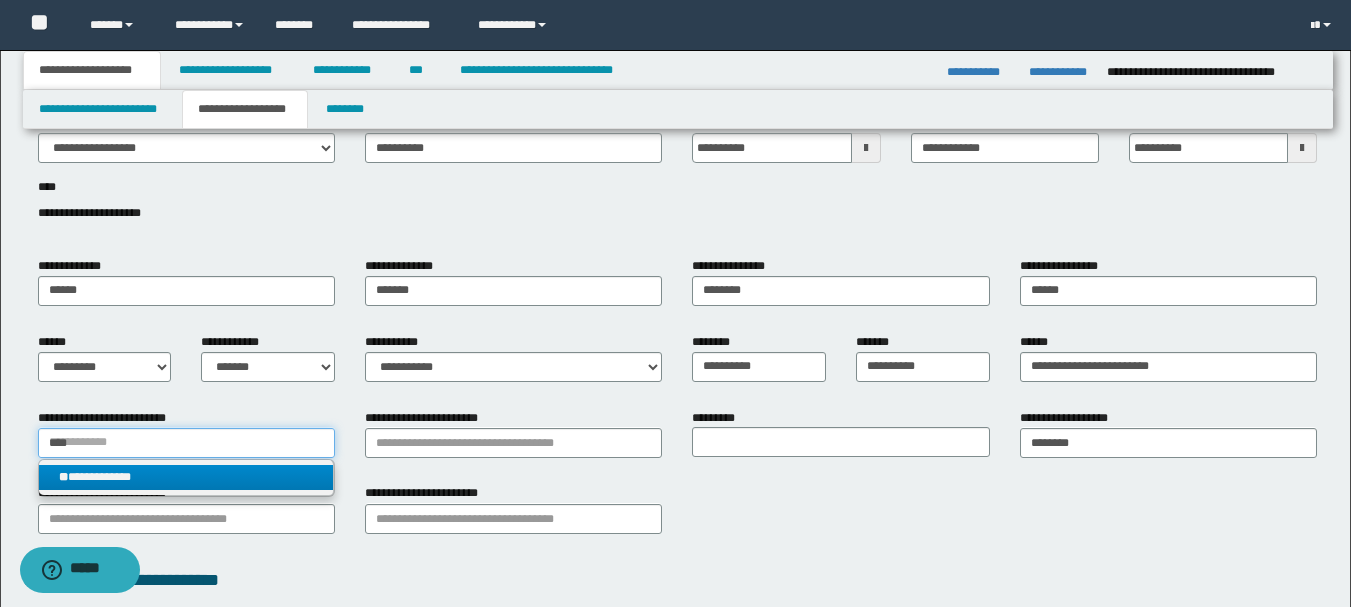 type on "****" 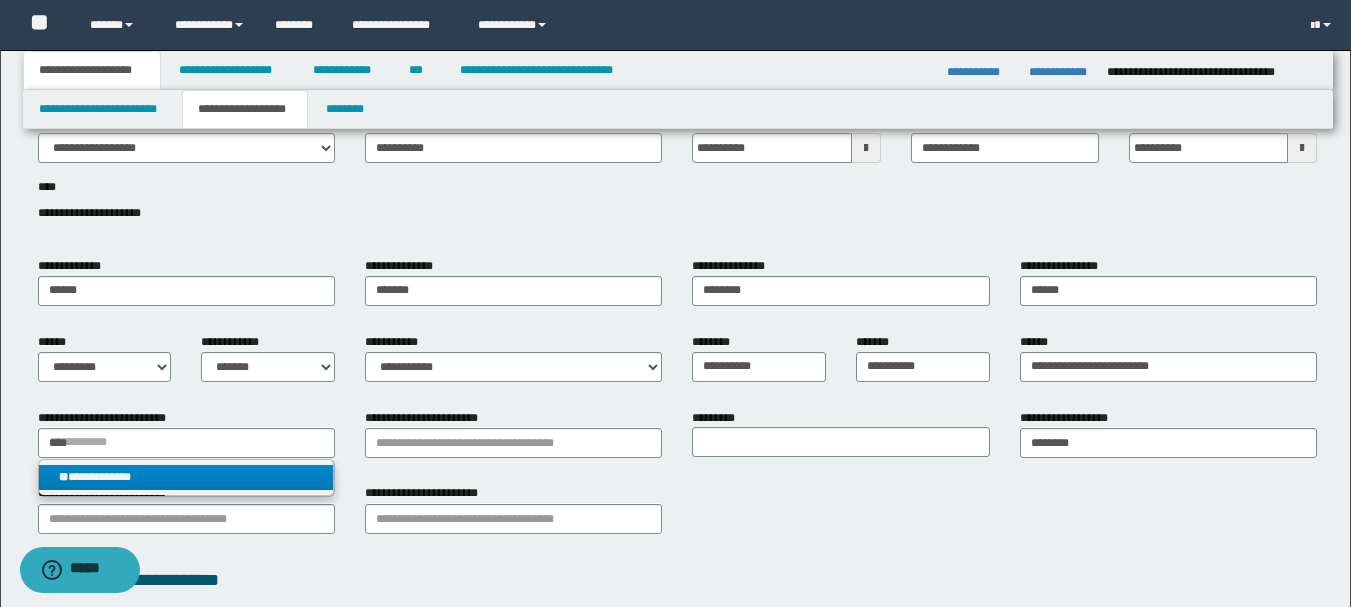 type 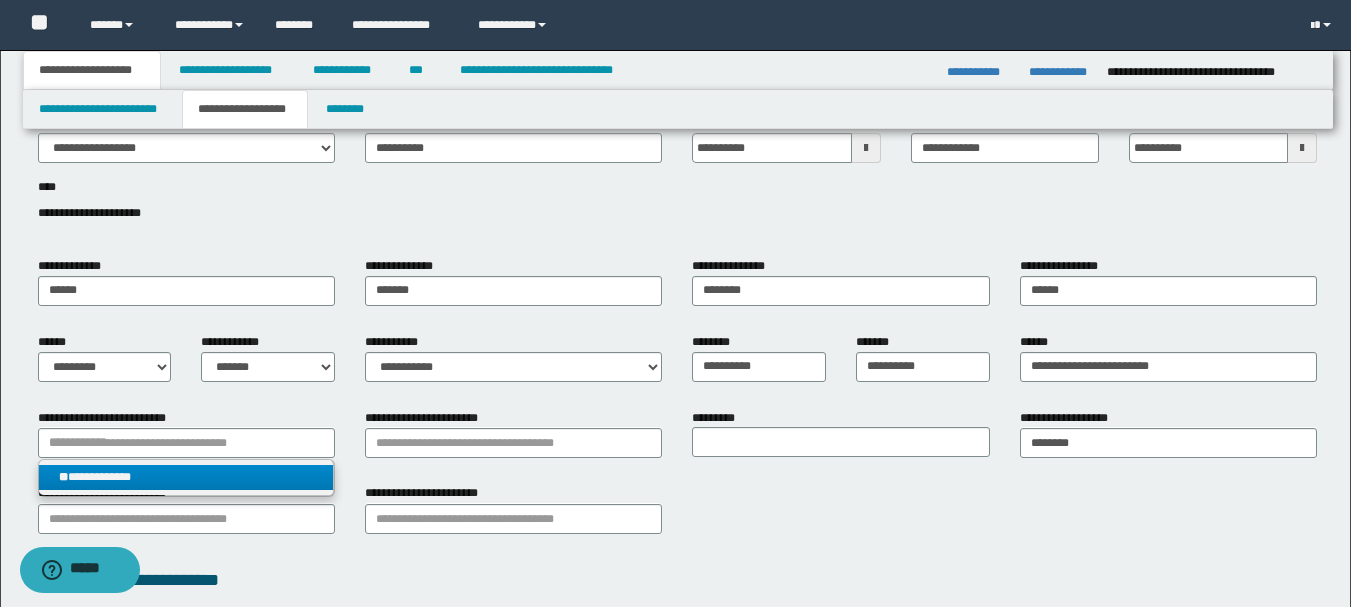 click on "**********" at bounding box center (186, 477) 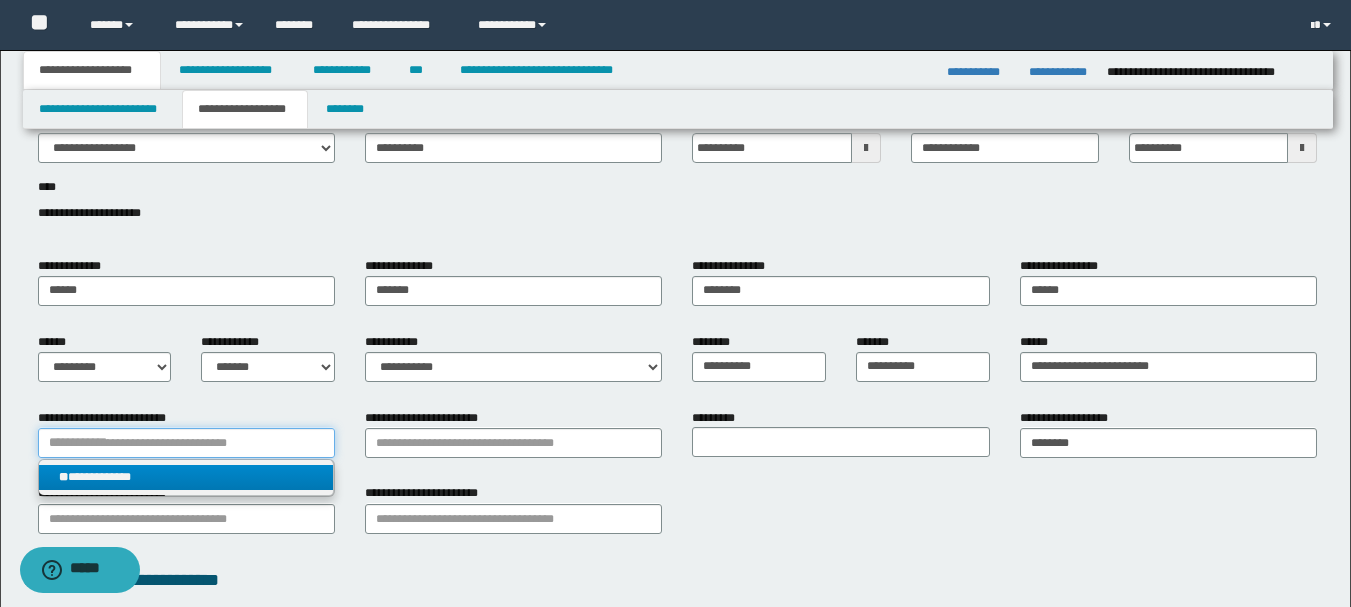 type 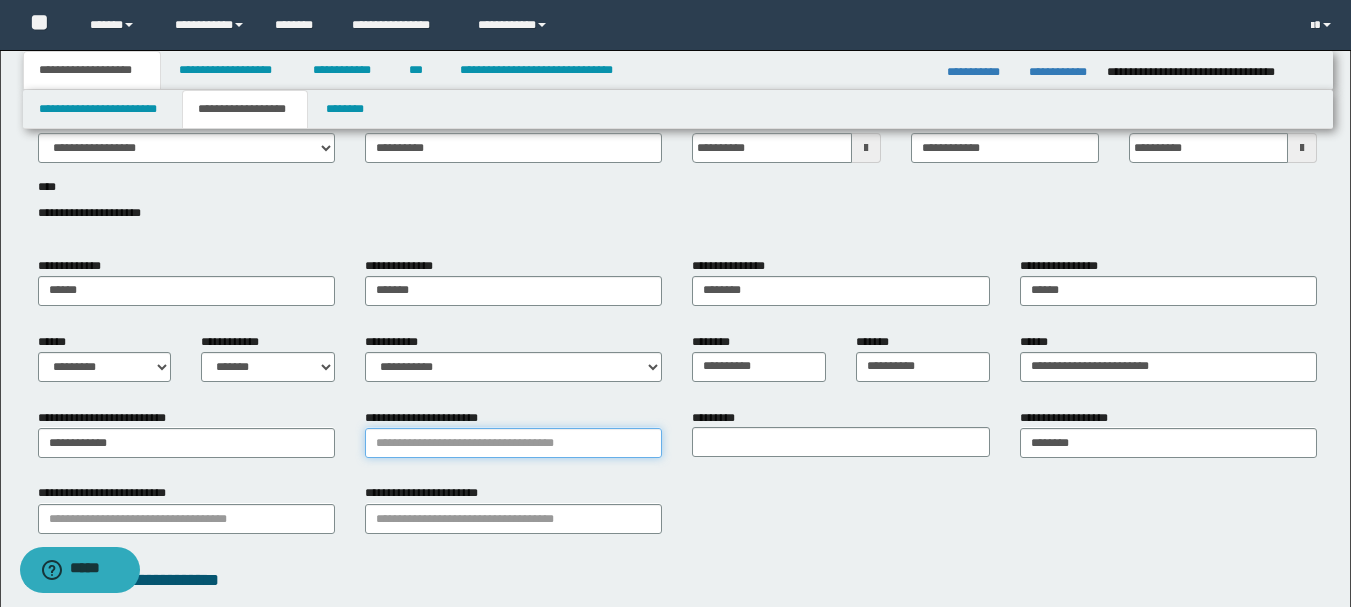 click on "**********" at bounding box center (513, 443) 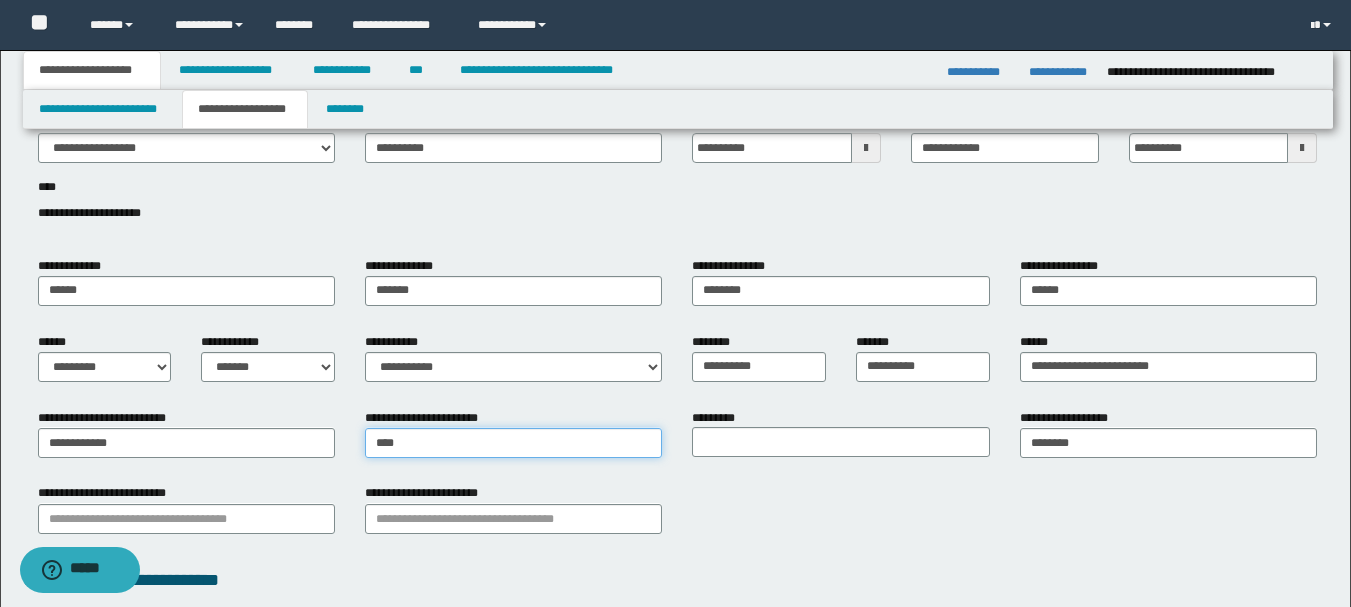 type on "*****" 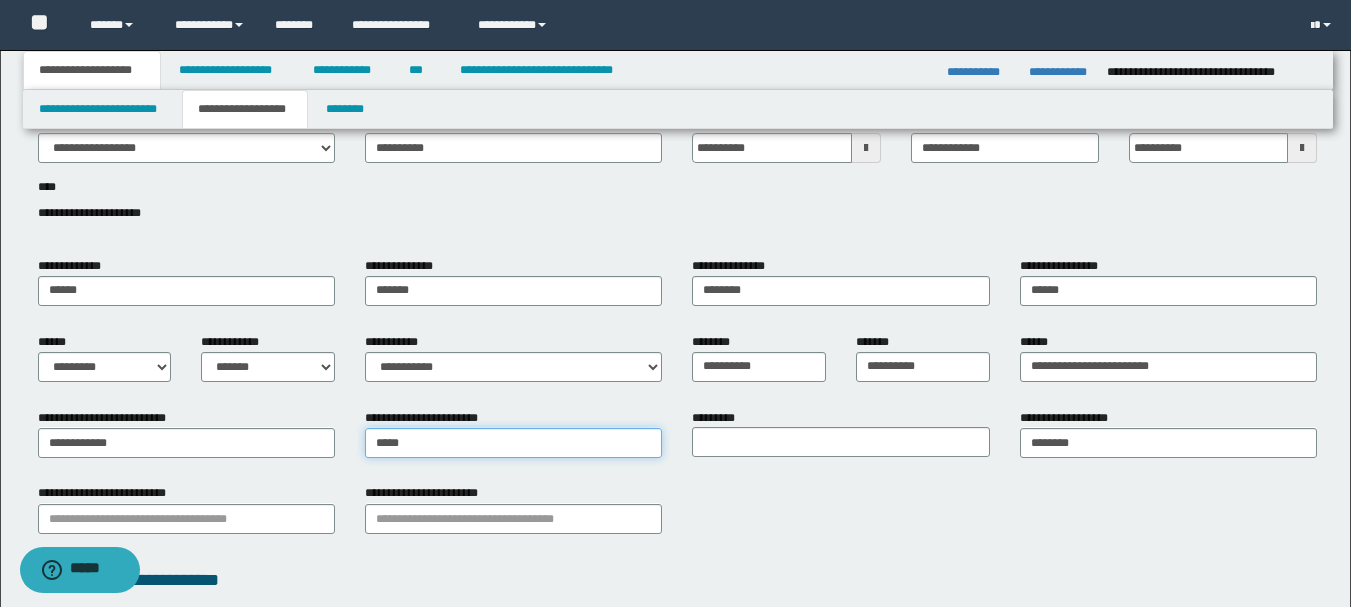 type on "**********" 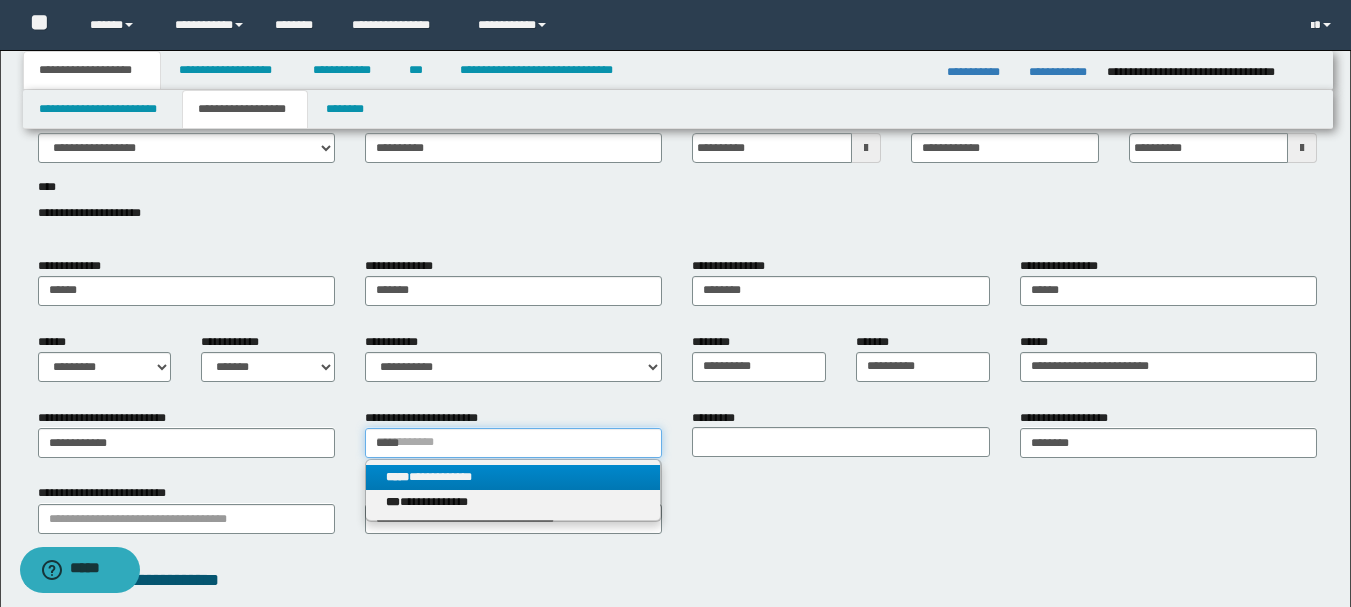 type on "*****" 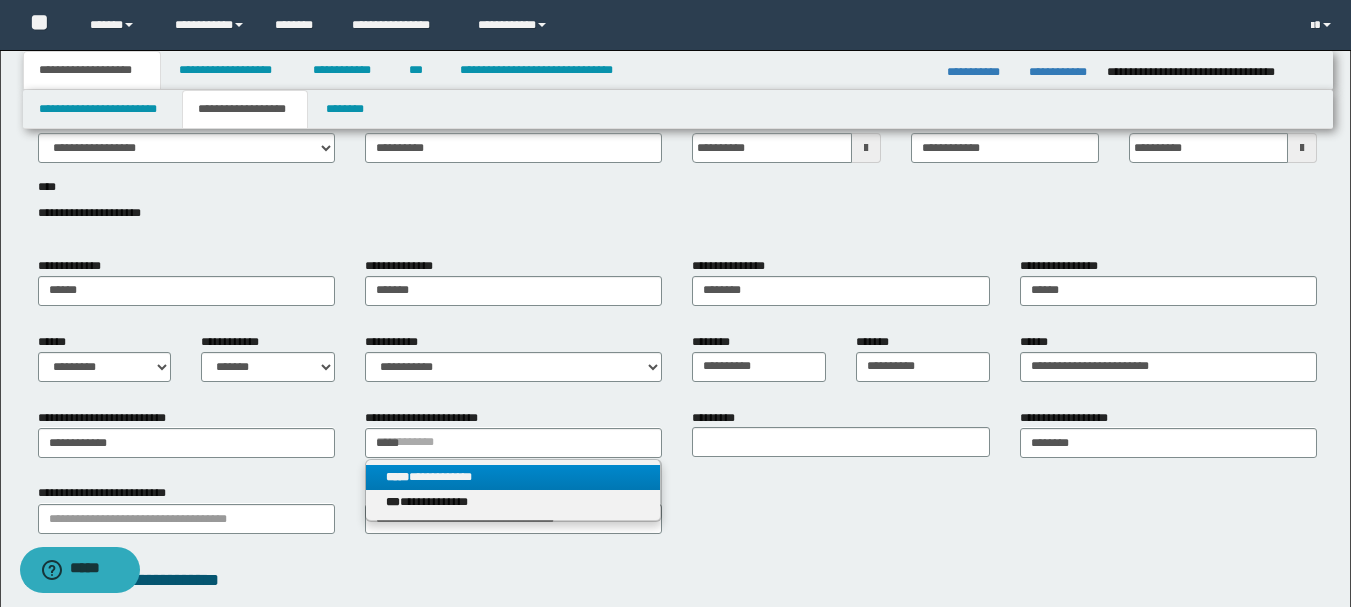 type 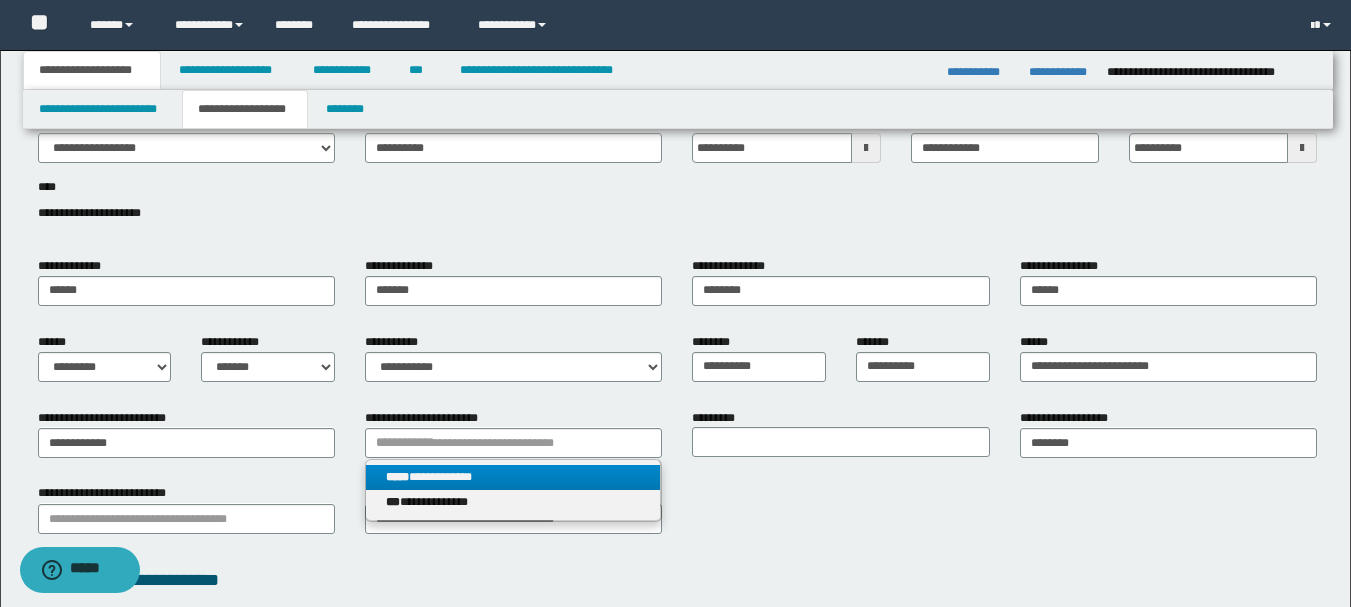 click on "**********" at bounding box center (513, 477) 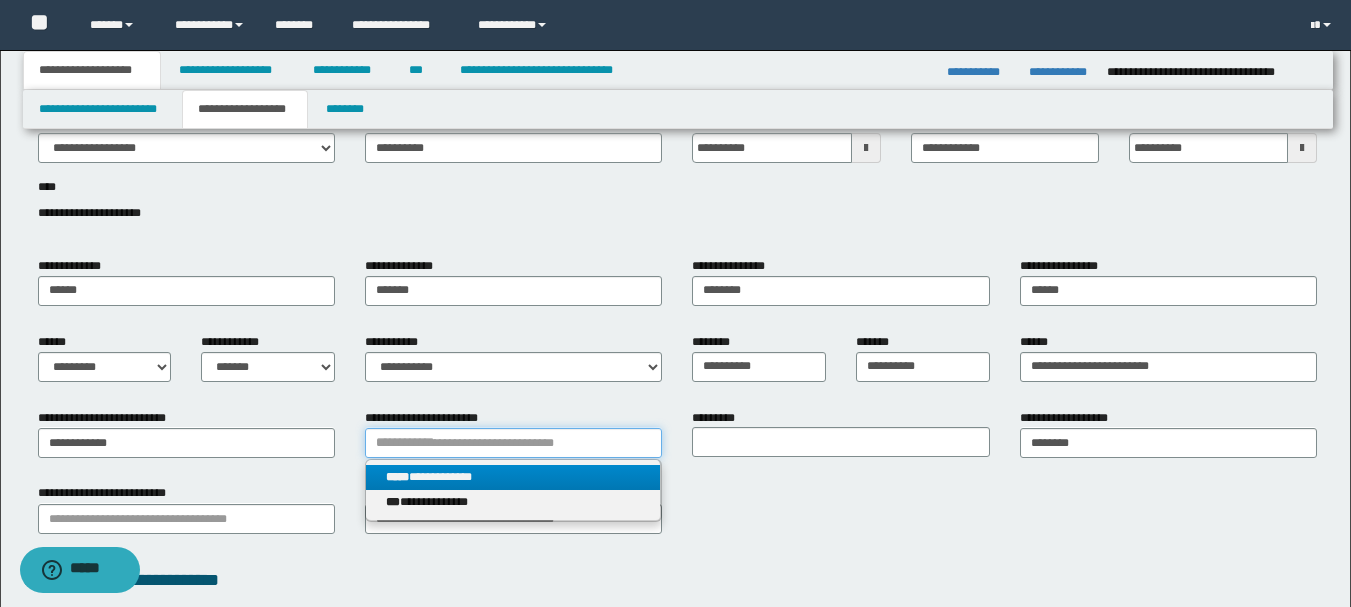type 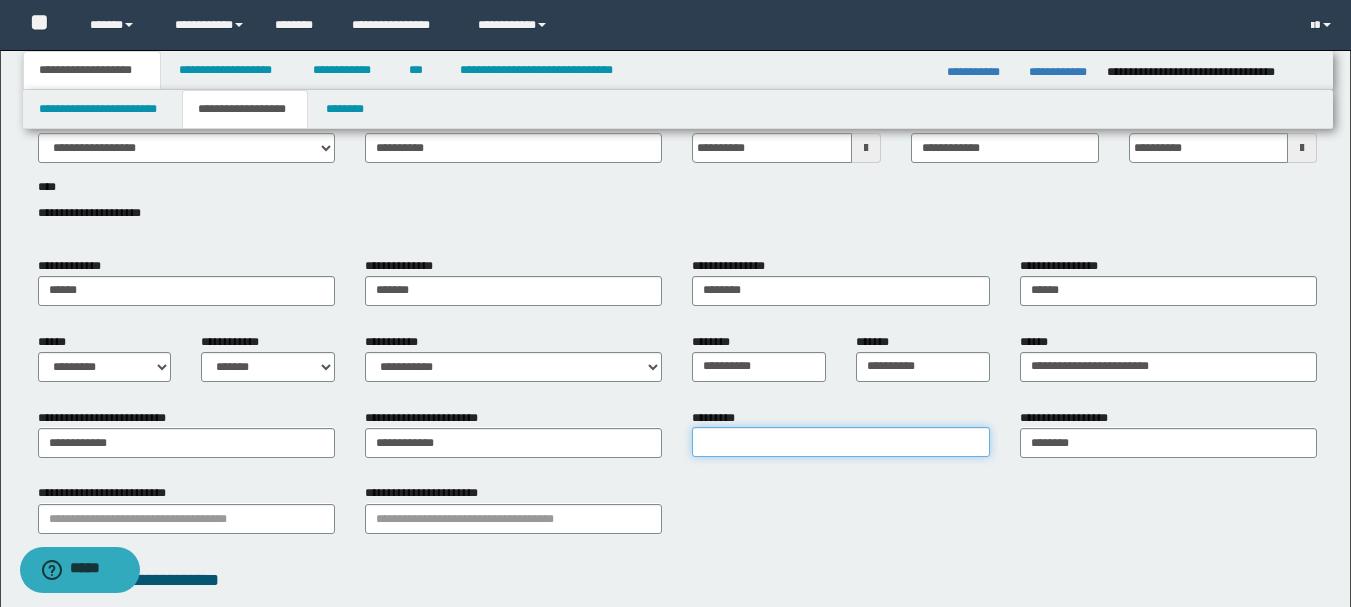 click on "*********" at bounding box center [840, 442] 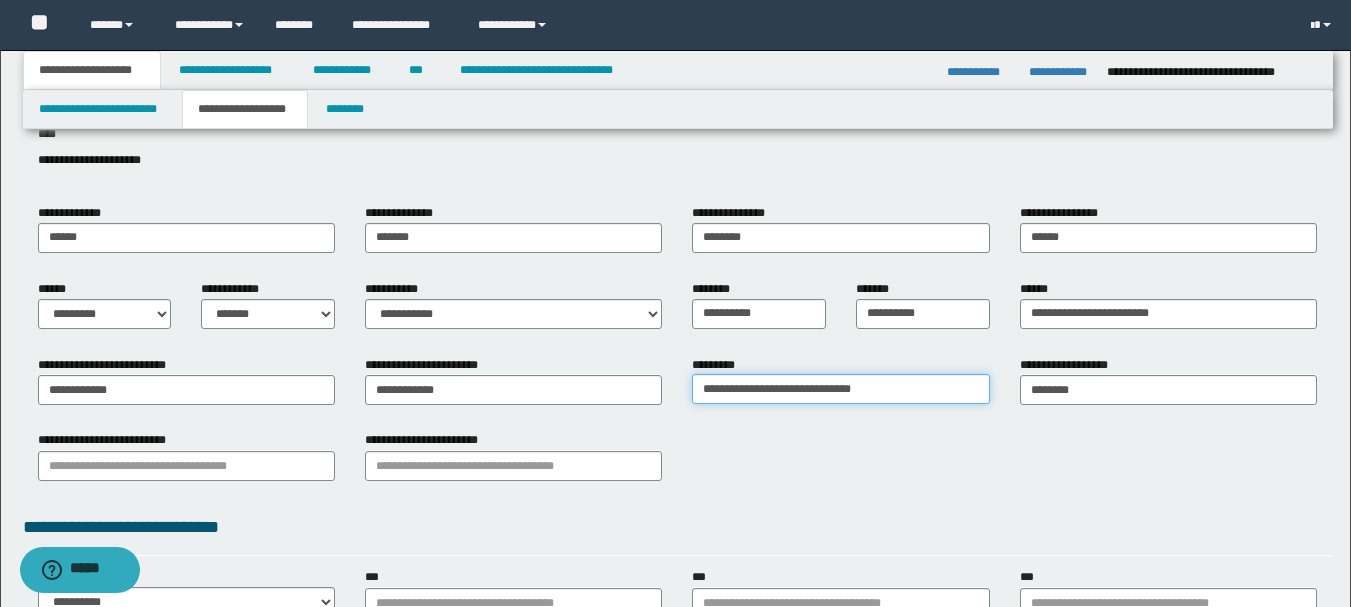 scroll, scrollTop: 200, scrollLeft: 0, axis: vertical 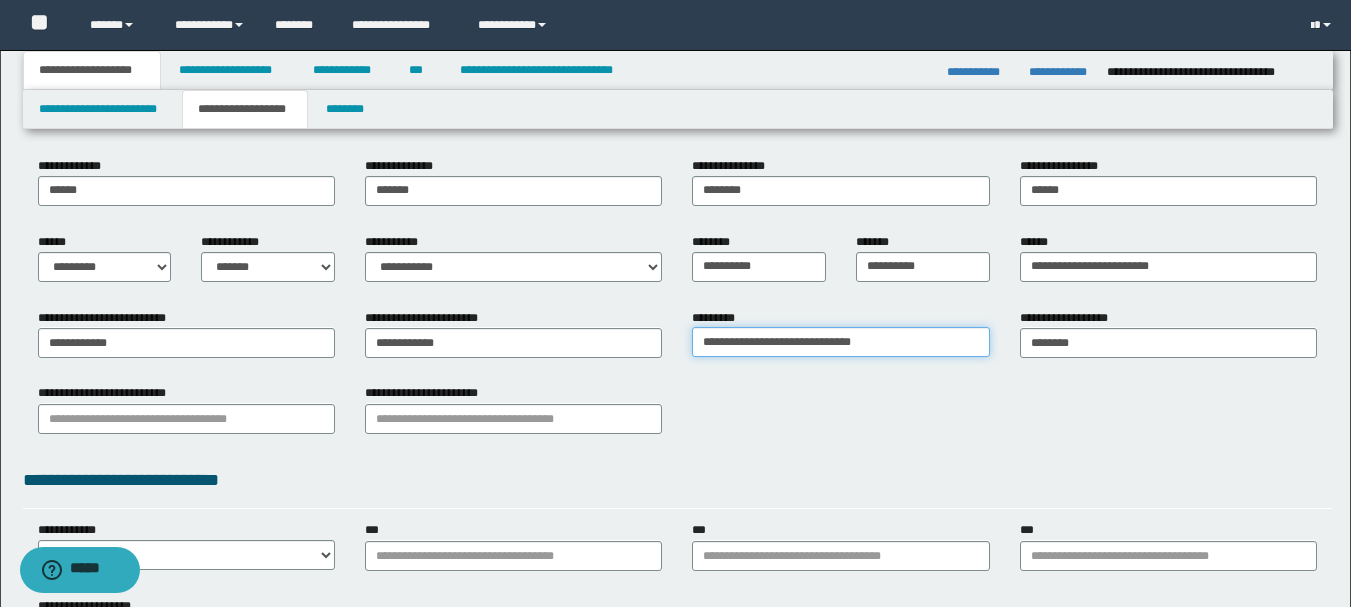 type on "**********" 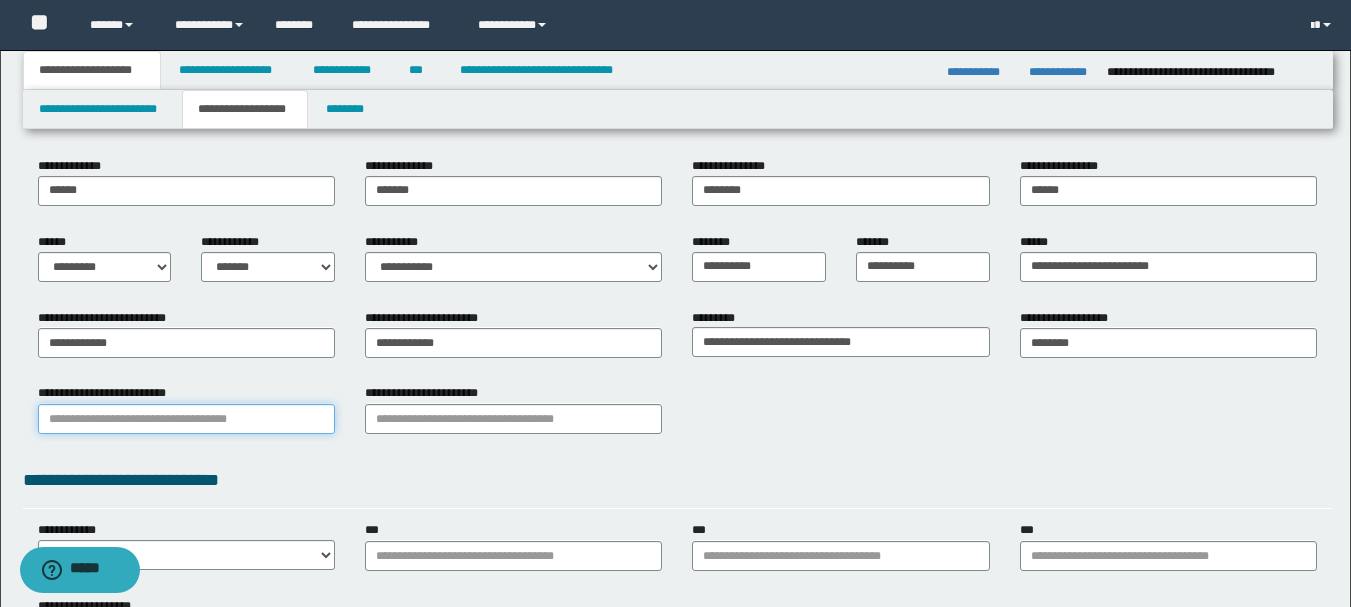 click on "**********" at bounding box center [186, 419] 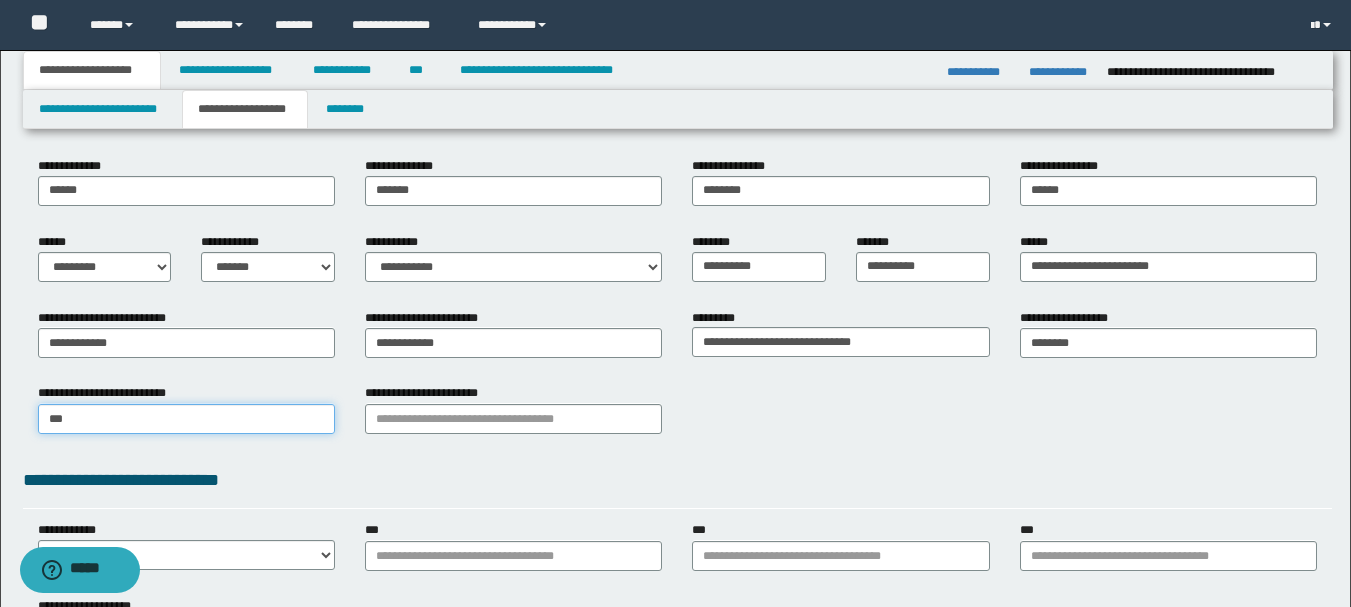 type on "****" 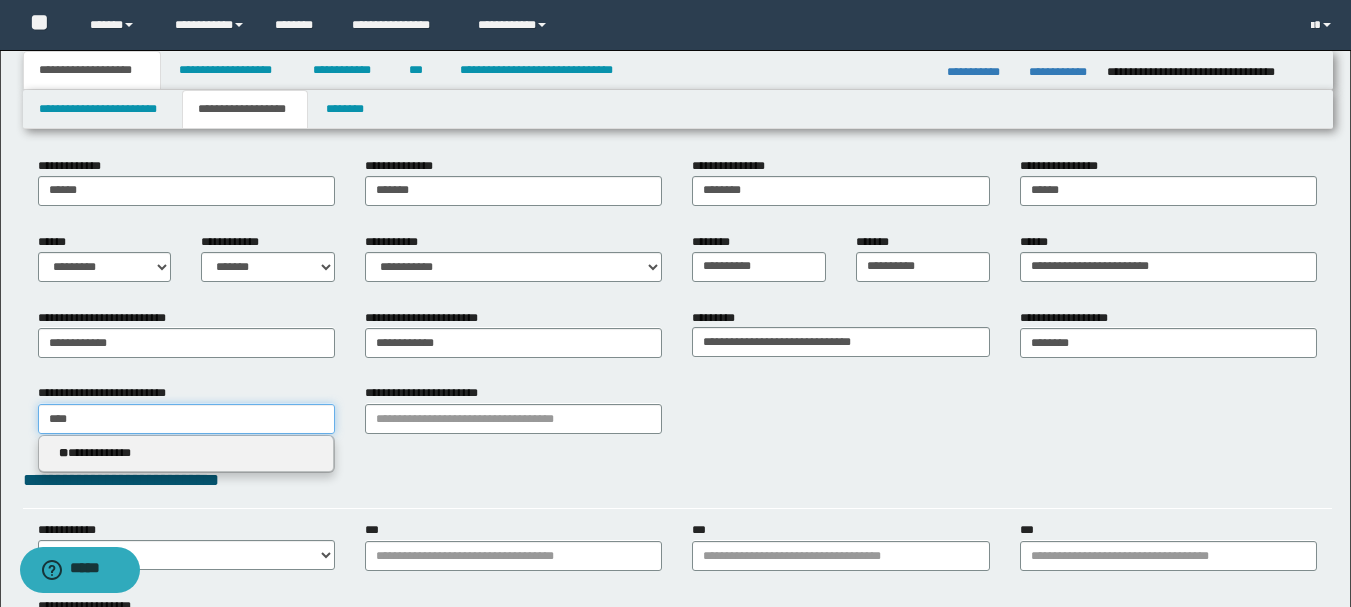 type on "**********" 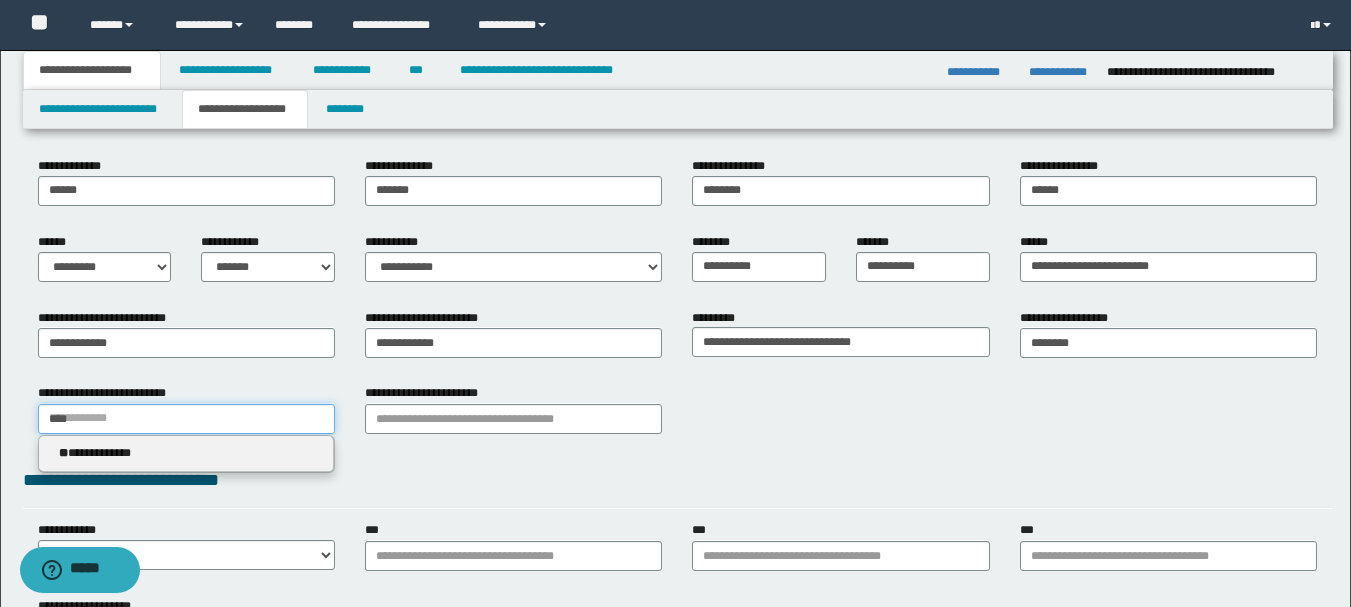 type 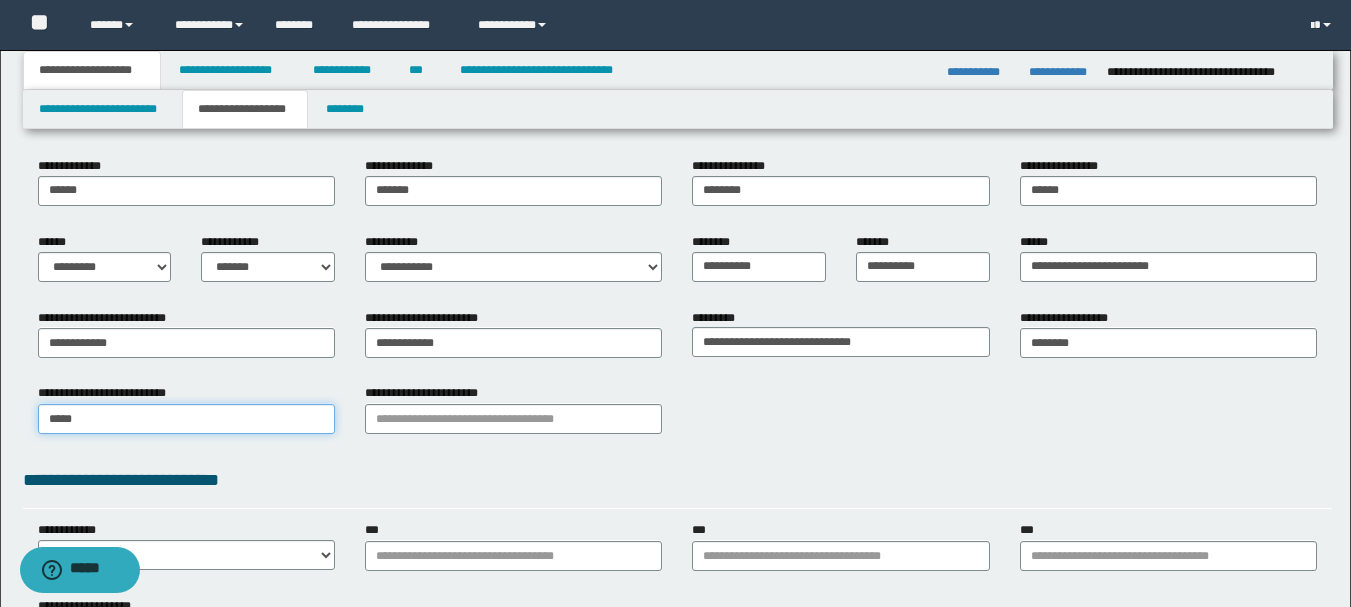 type on "**********" 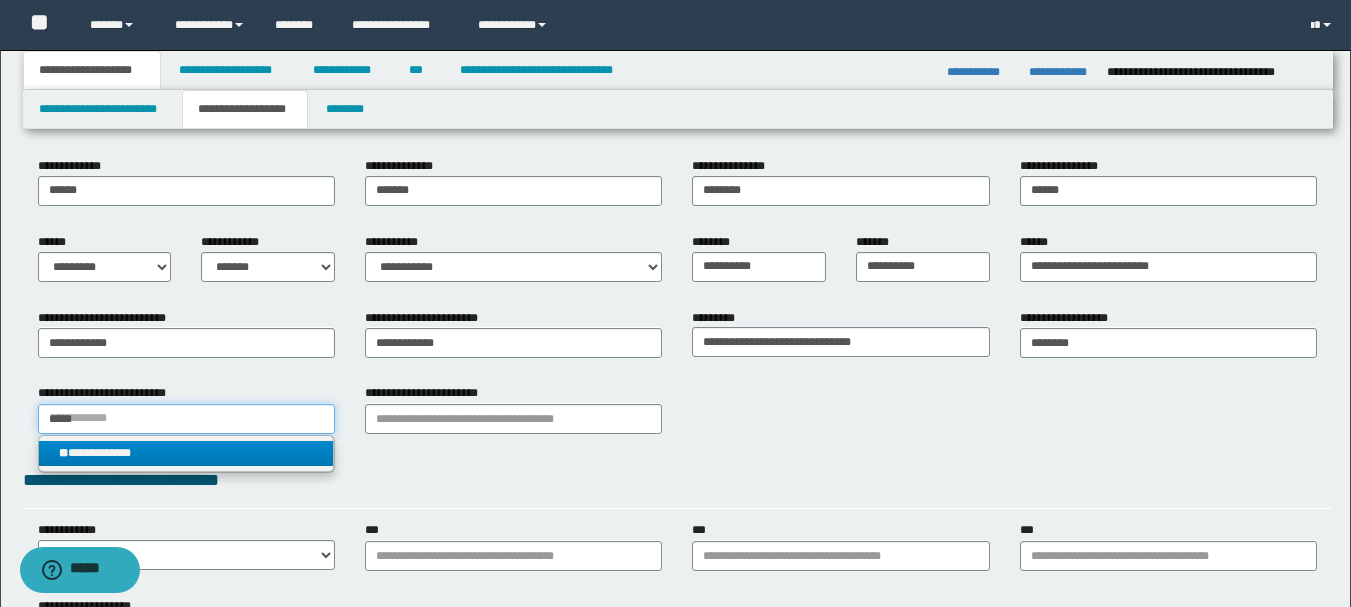 type on "*****" 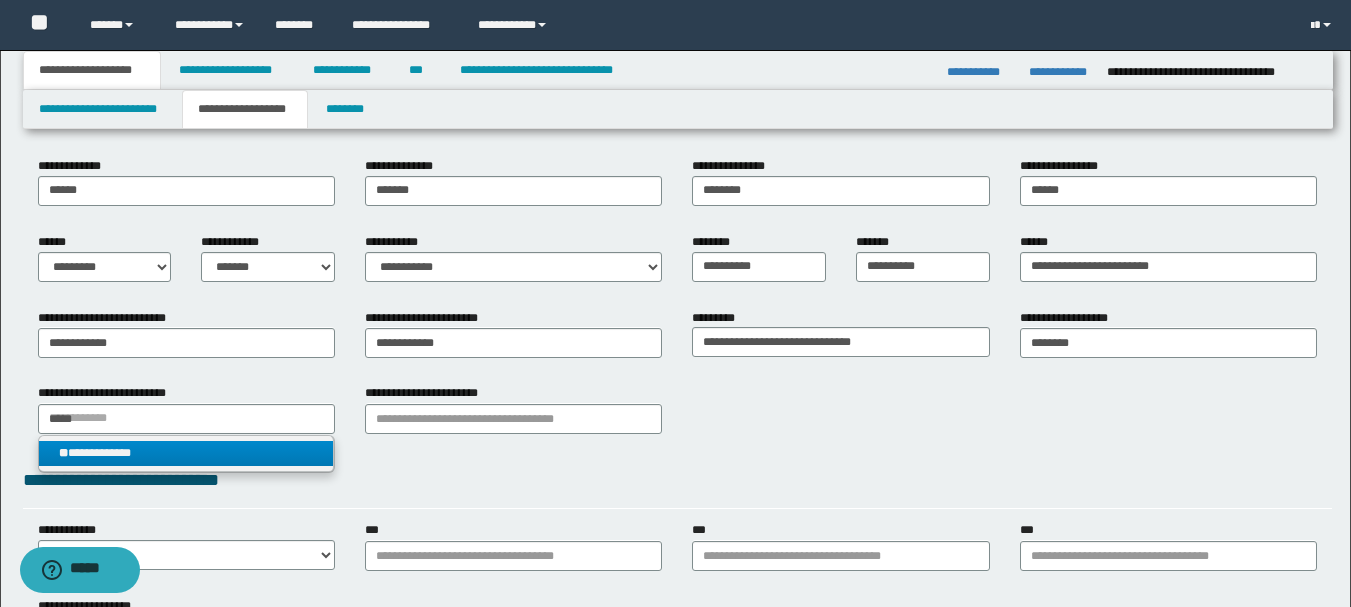 type 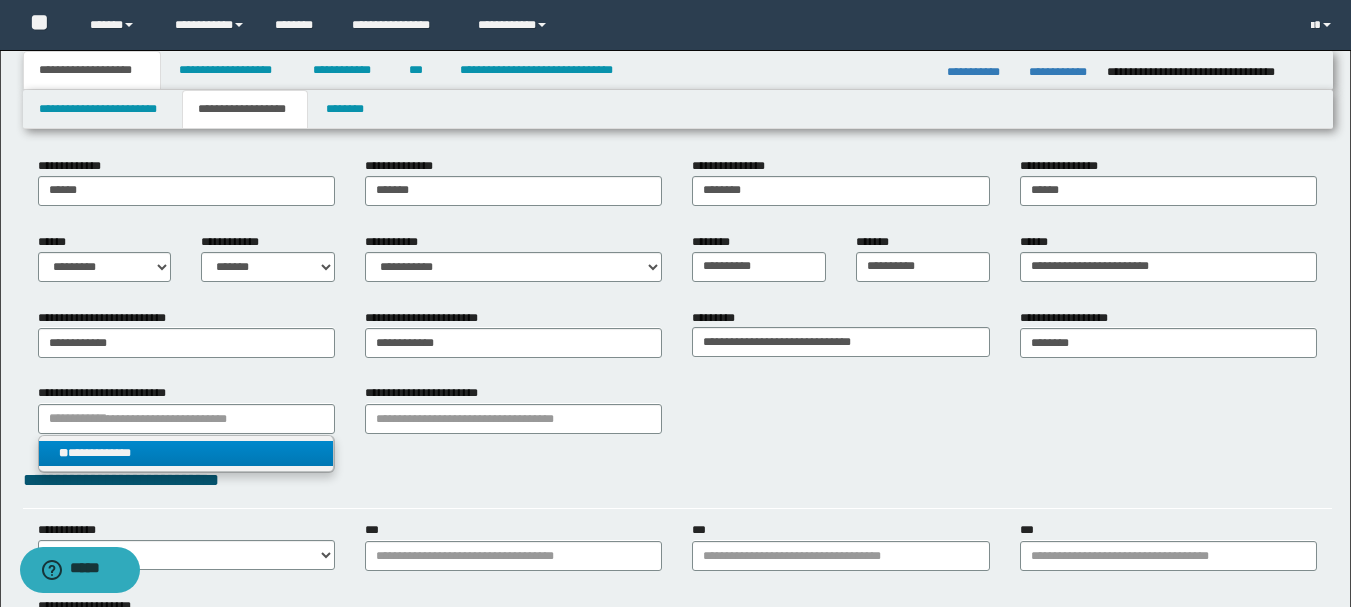 click on "**********" at bounding box center (186, 453) 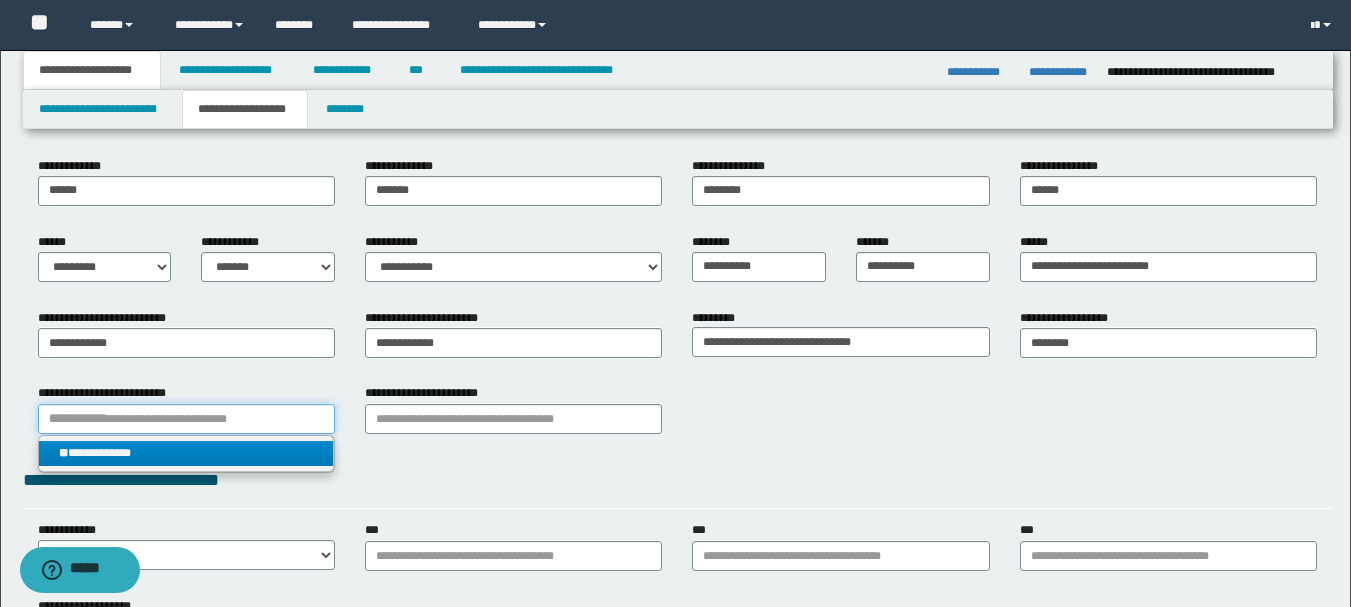type 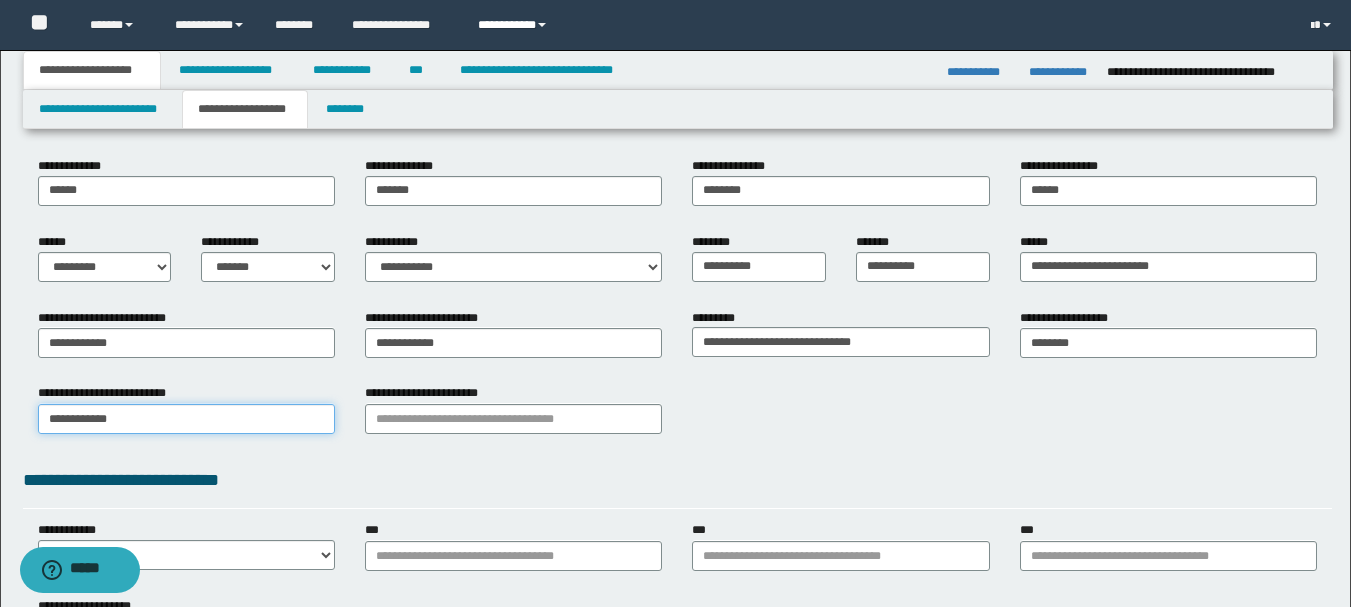 type on "**********" 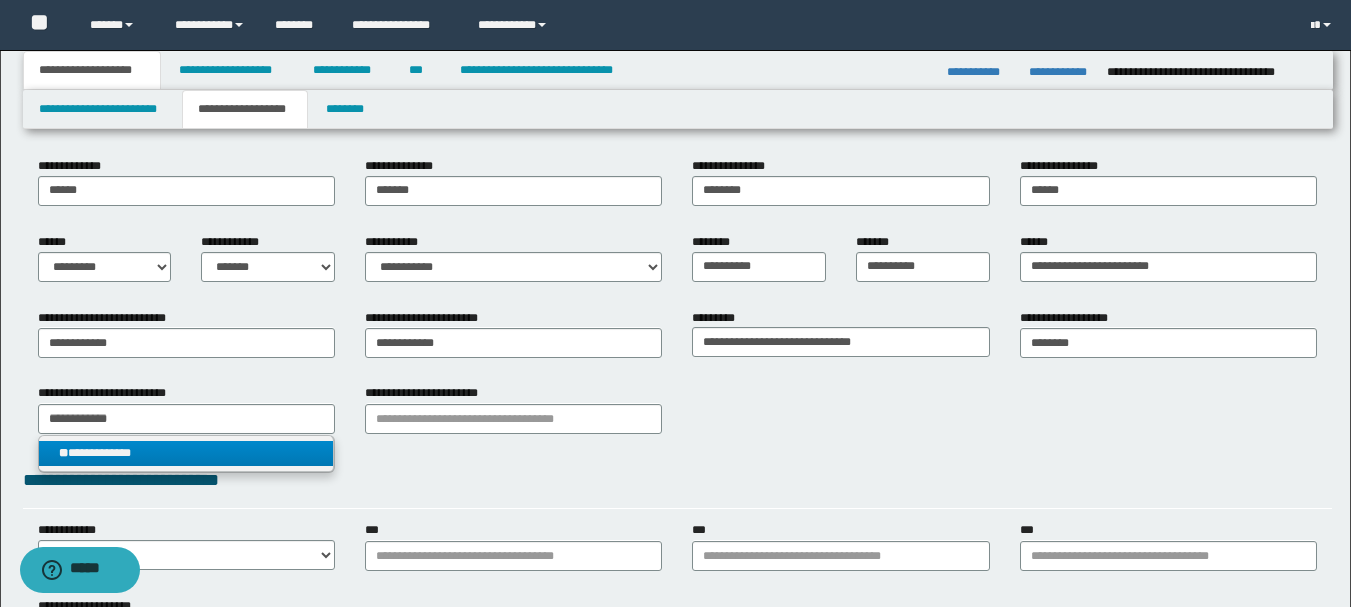 click on "**********" at bounding box center (186, 453) 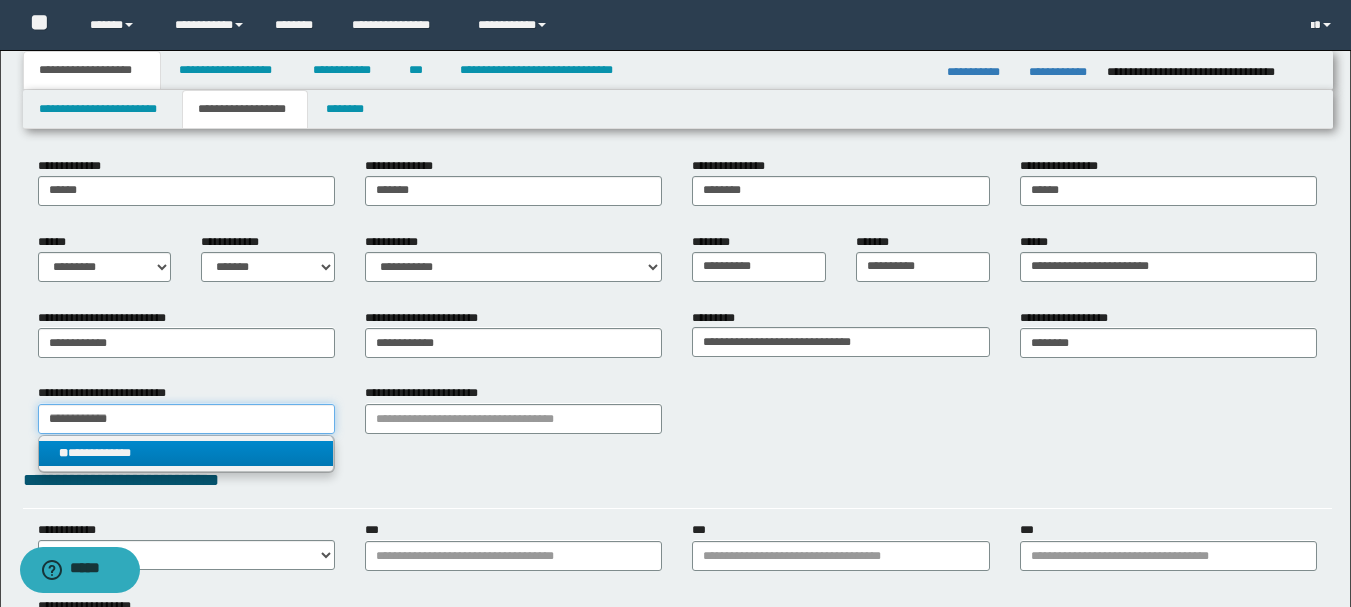 type 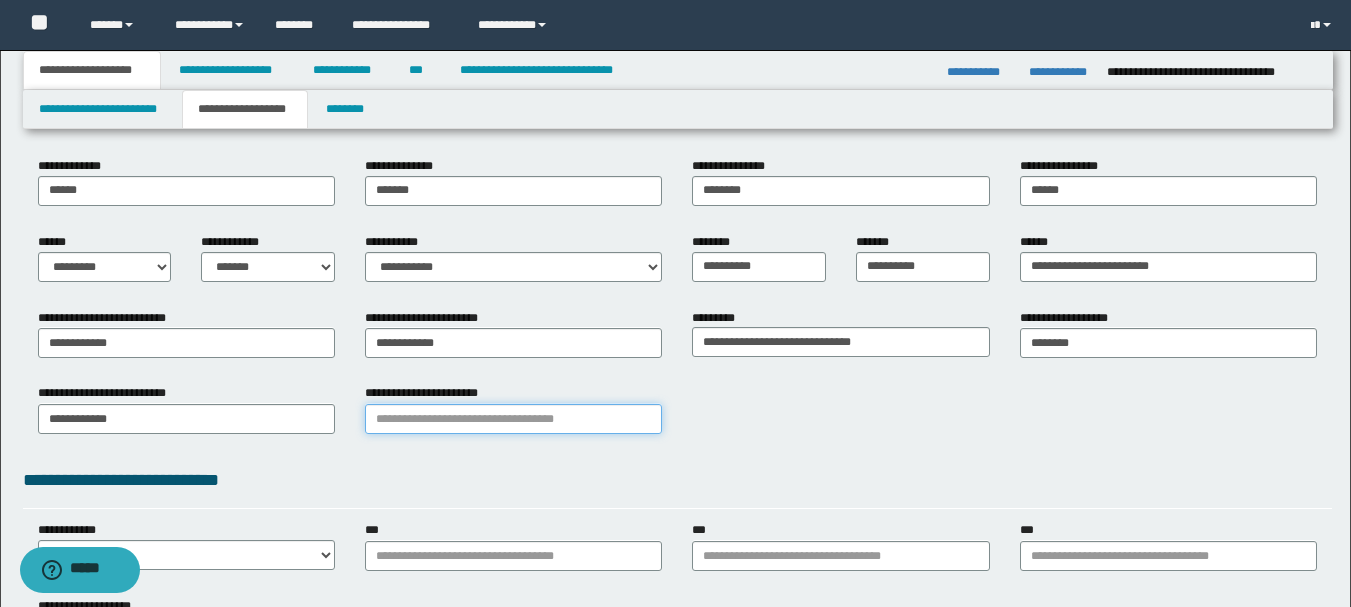 click on "**********" at bounding box center (513, 419) 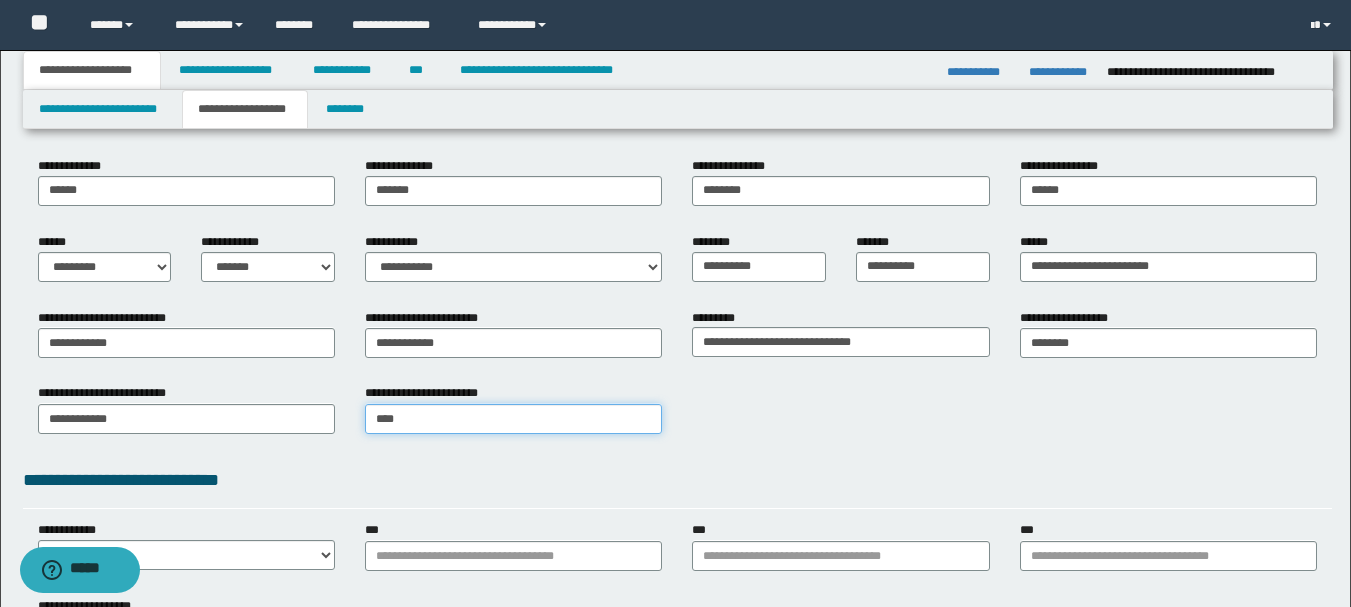 type on "*****" 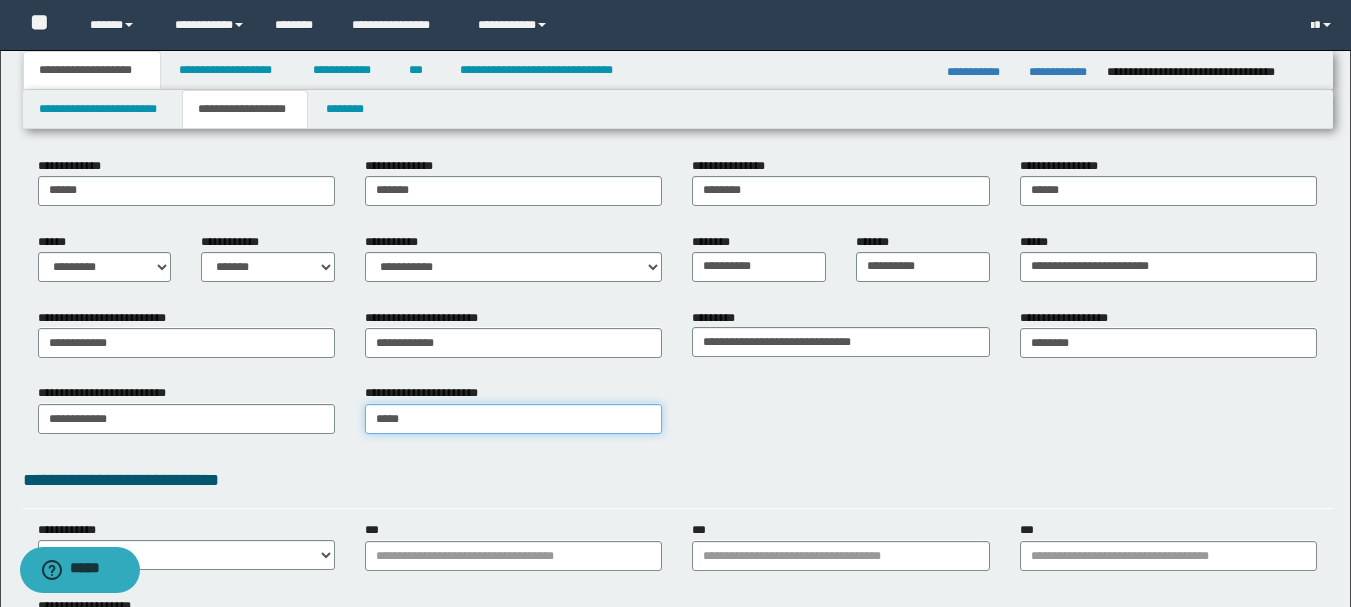 type on "**********" 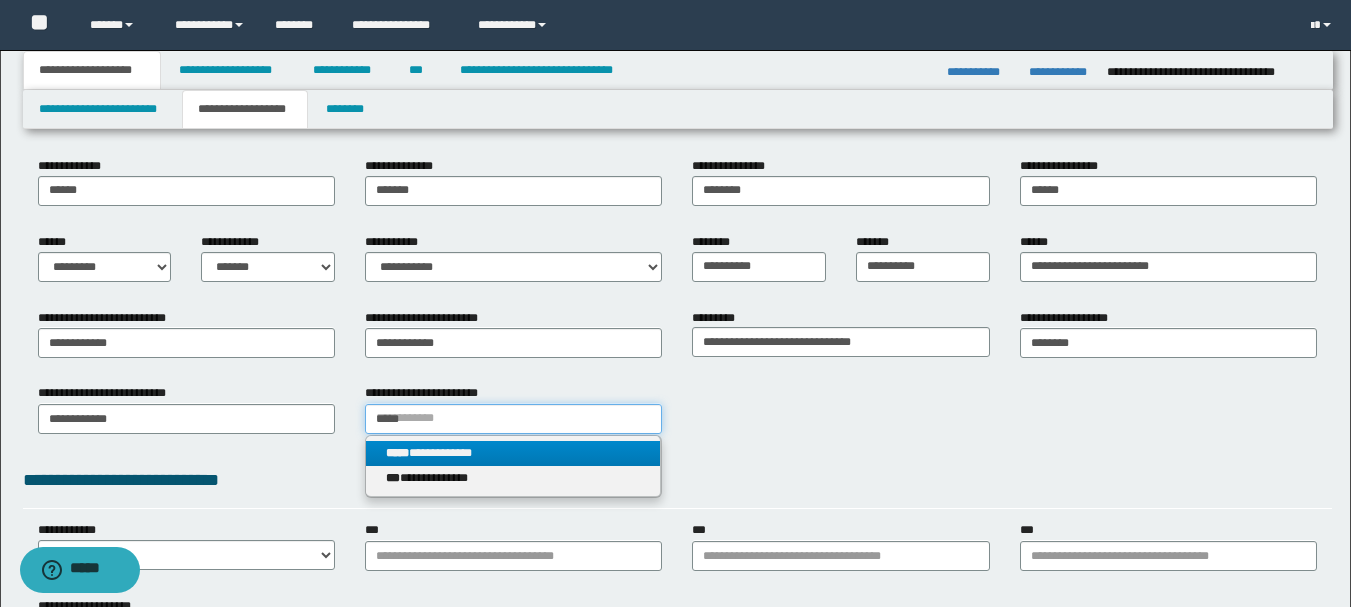 type on "*****" 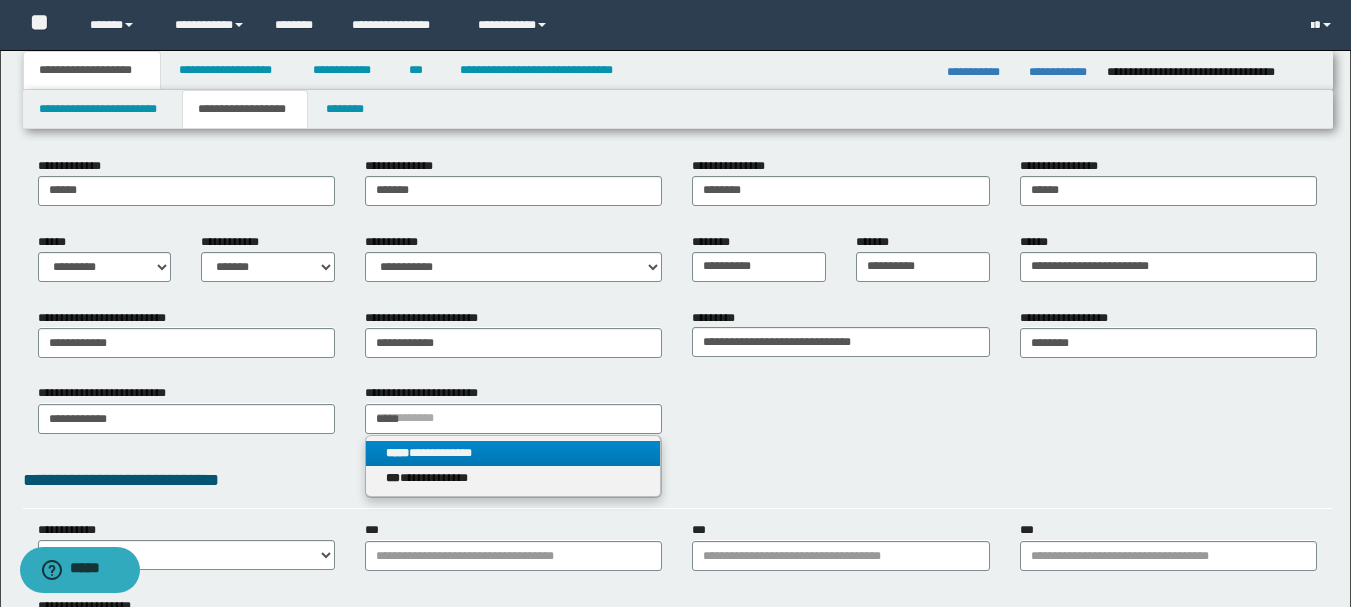 type 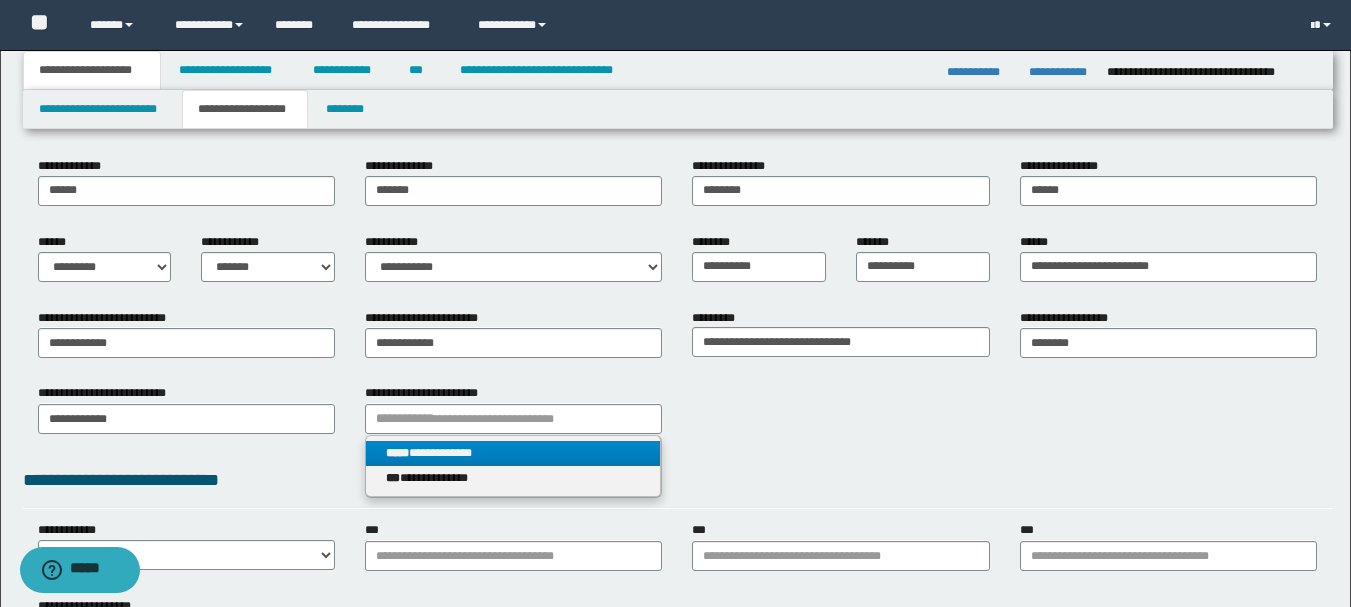 click on "**********" at bounding box center [513, 453] 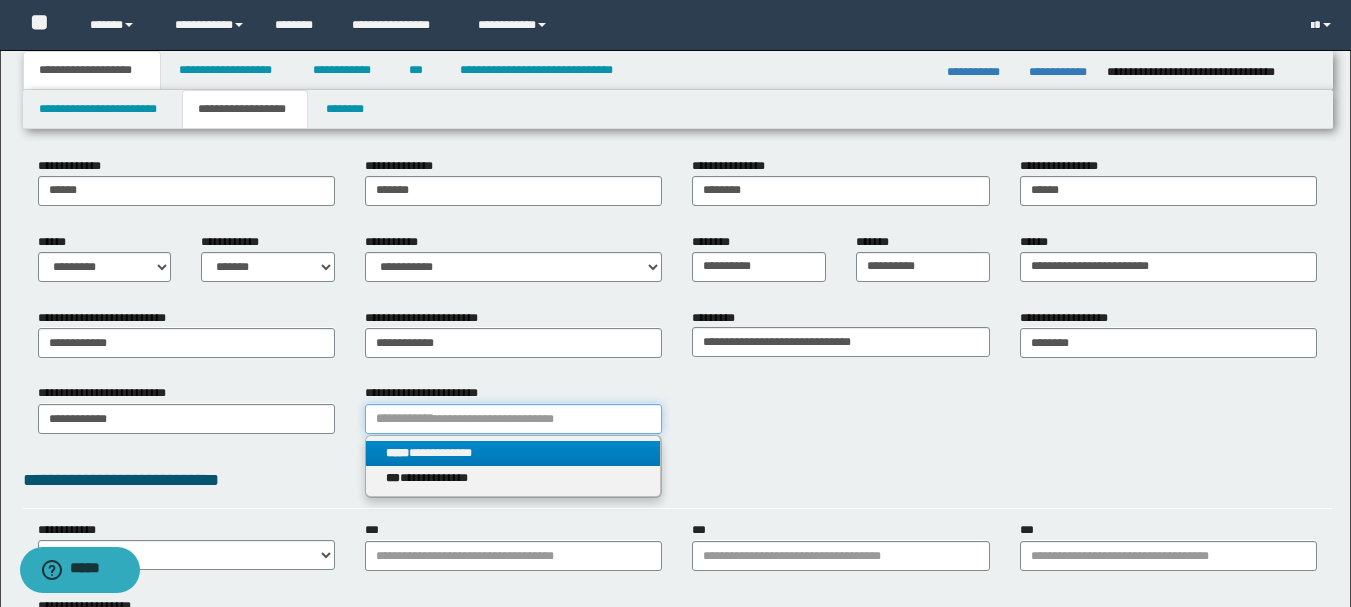 type 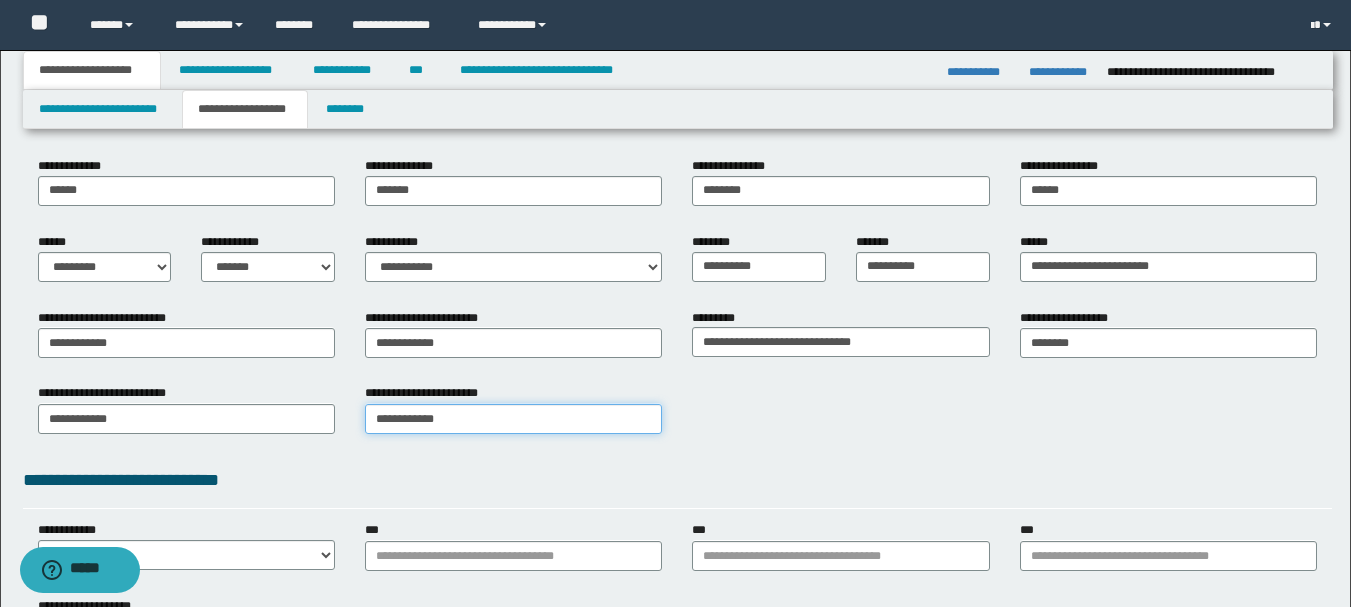 scroll, scrollTop: 500, scrollLeft: 0, axis: vertical 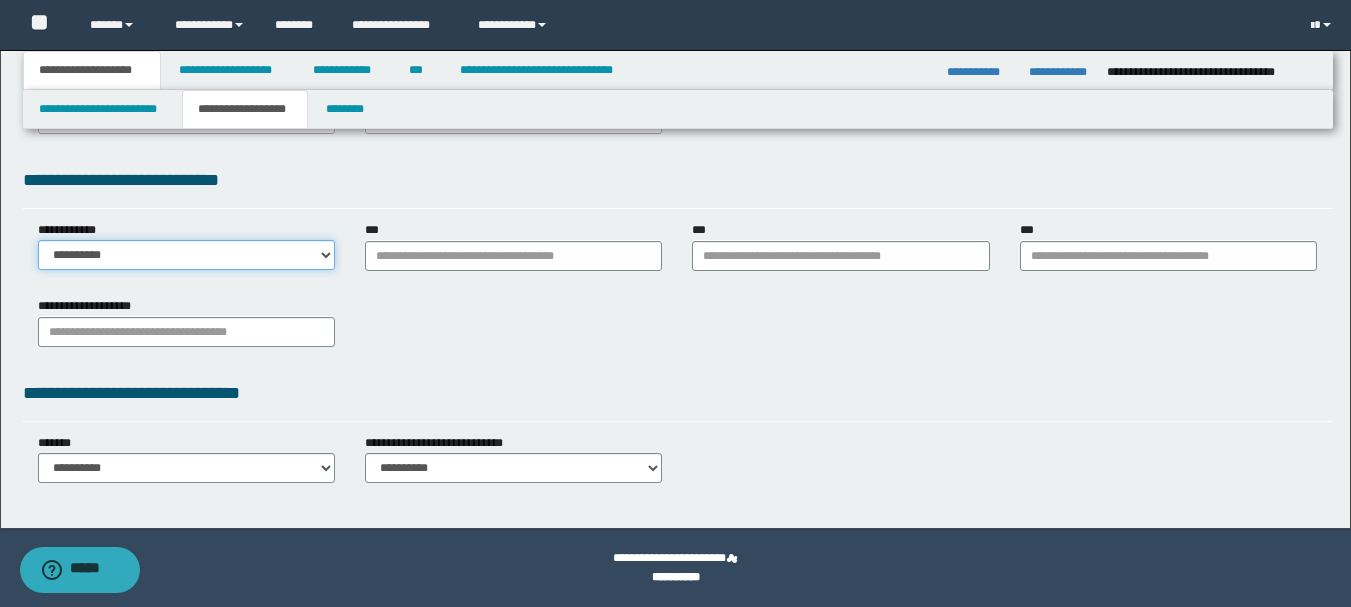 click on "**********" at bounding box center [186, 255] 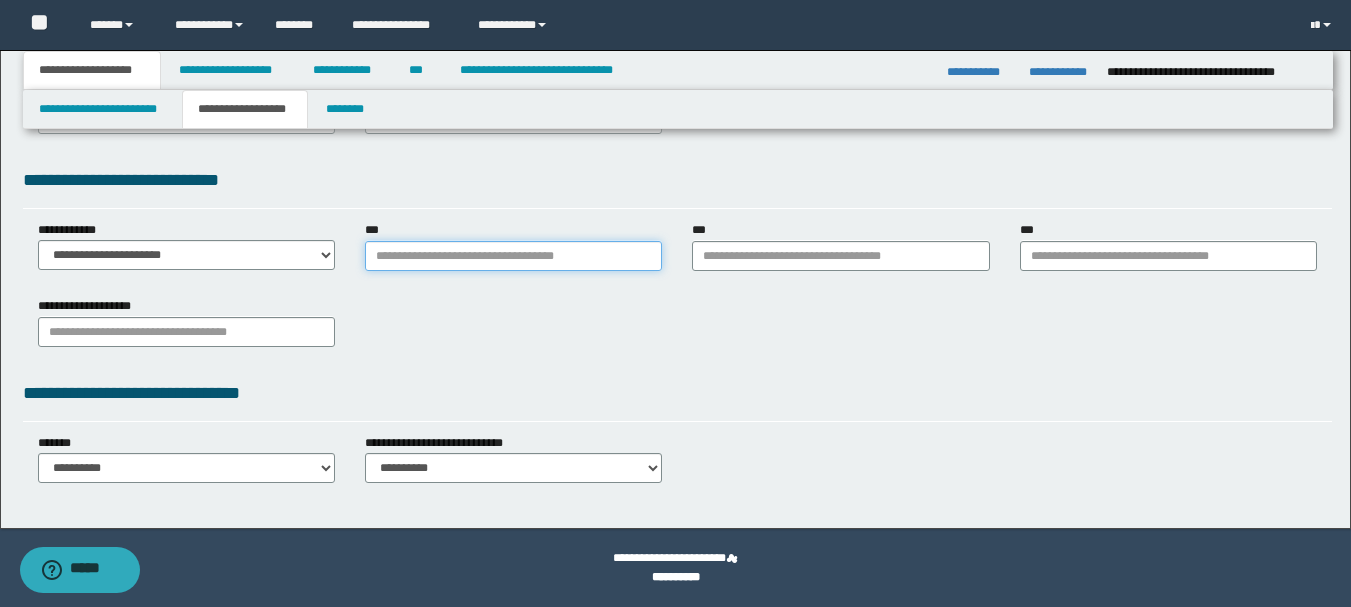 click on "***" at bounding box center [513, 256] 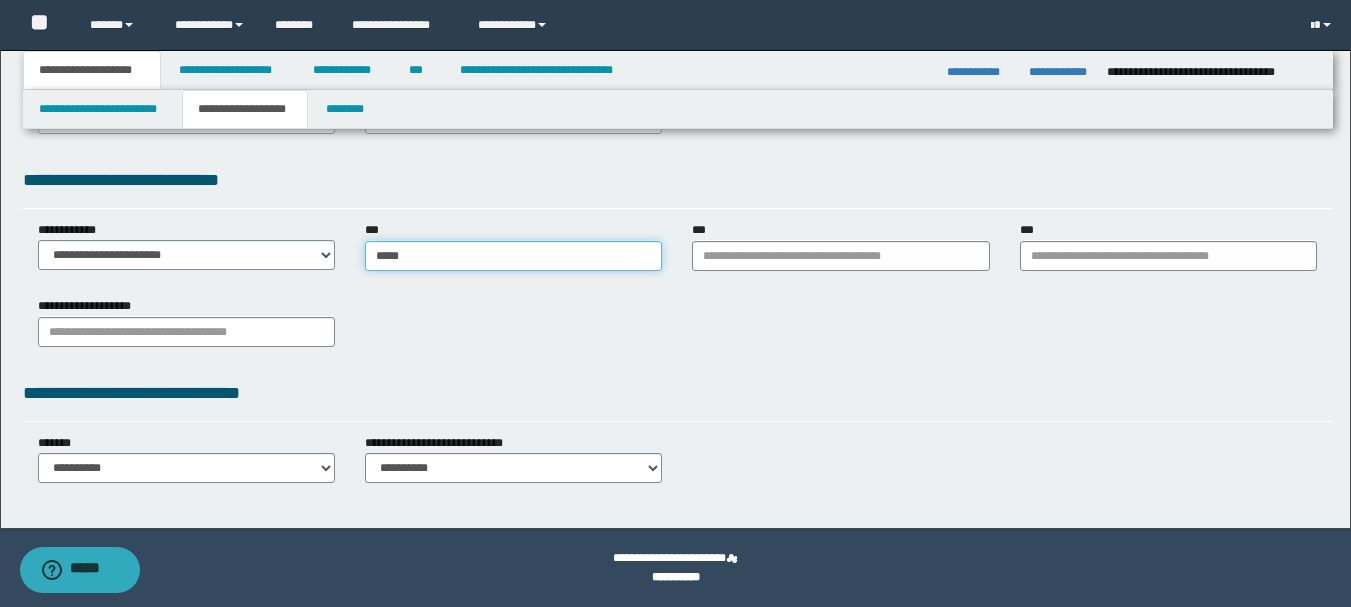 type on "******" 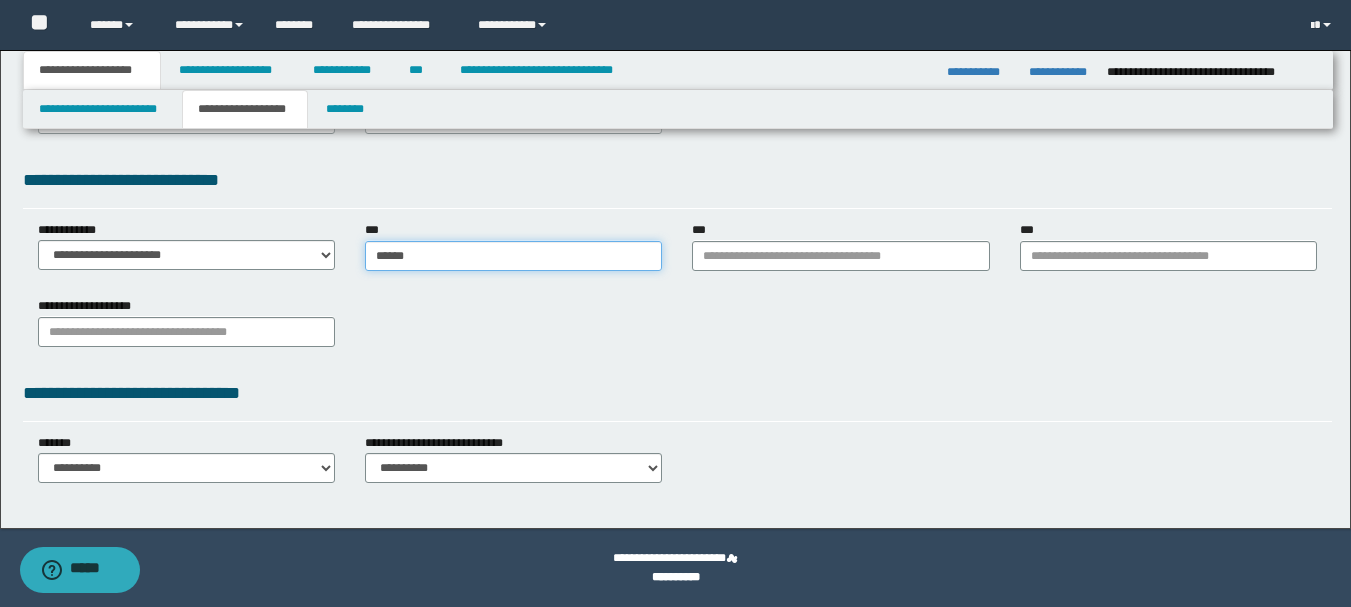 type on "******" 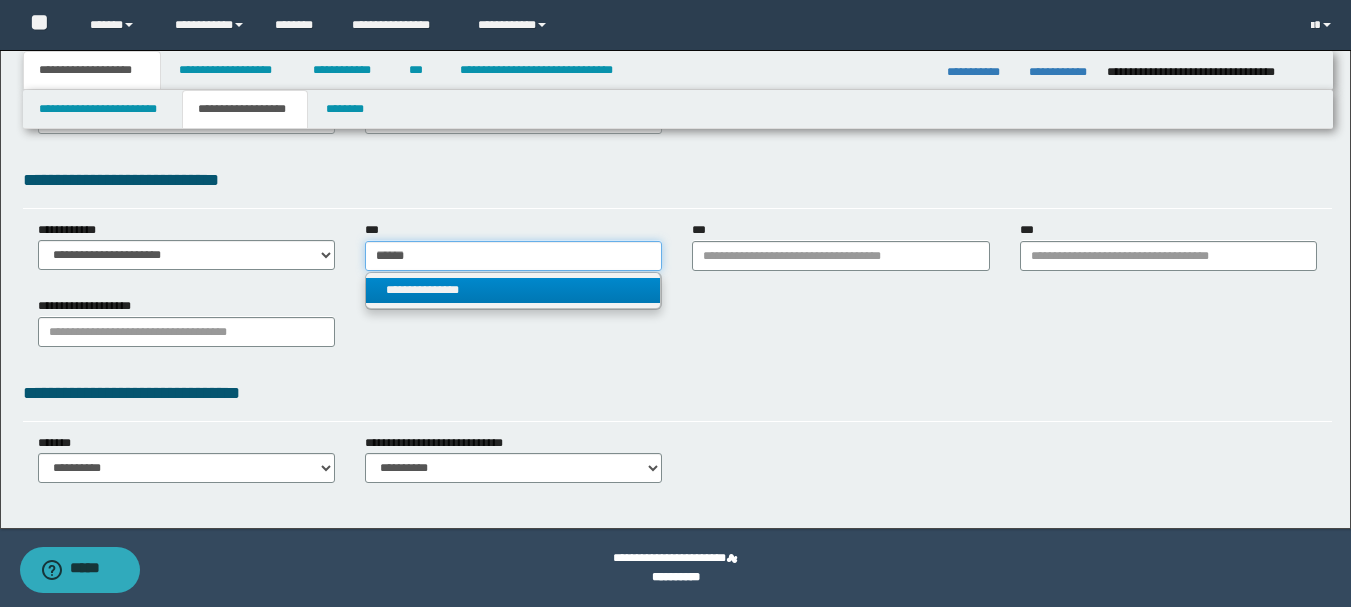 type on "******" 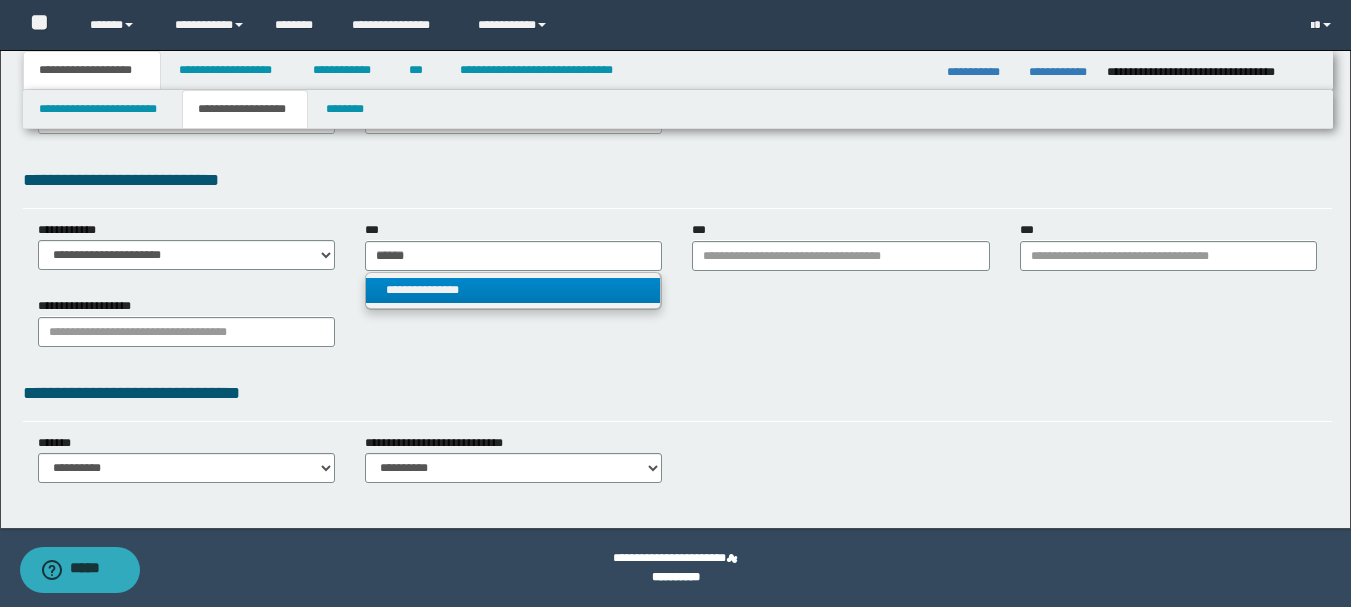 type 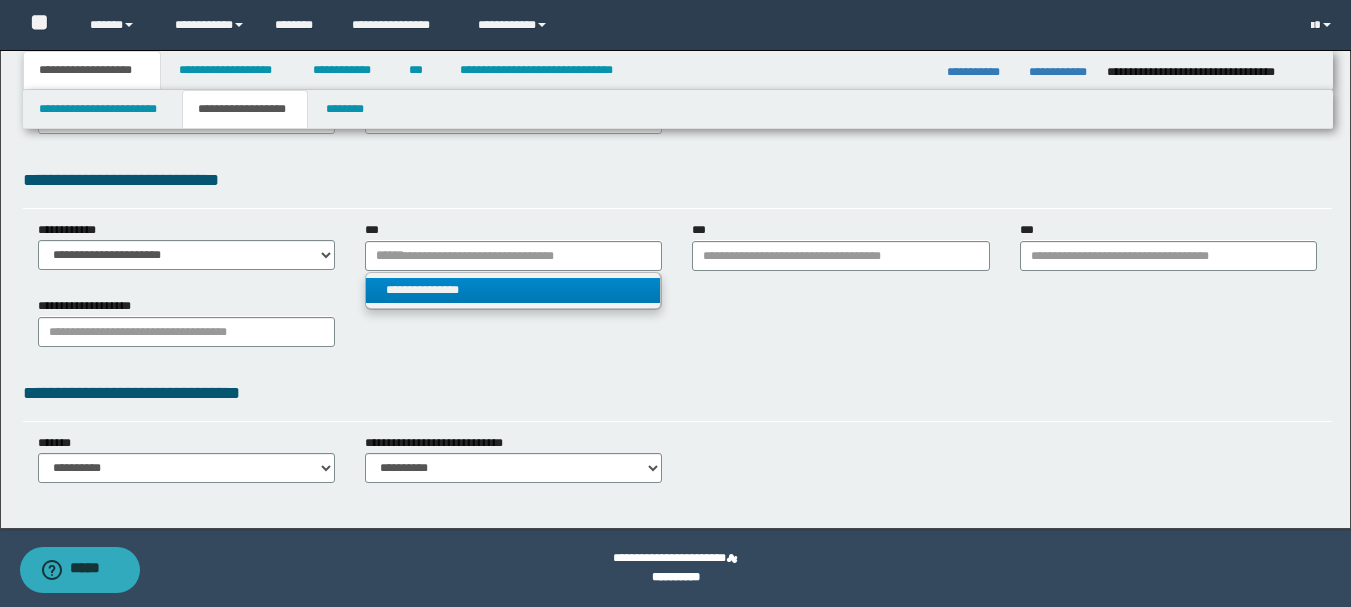 click on "**********" at bounding box center (513, 290) 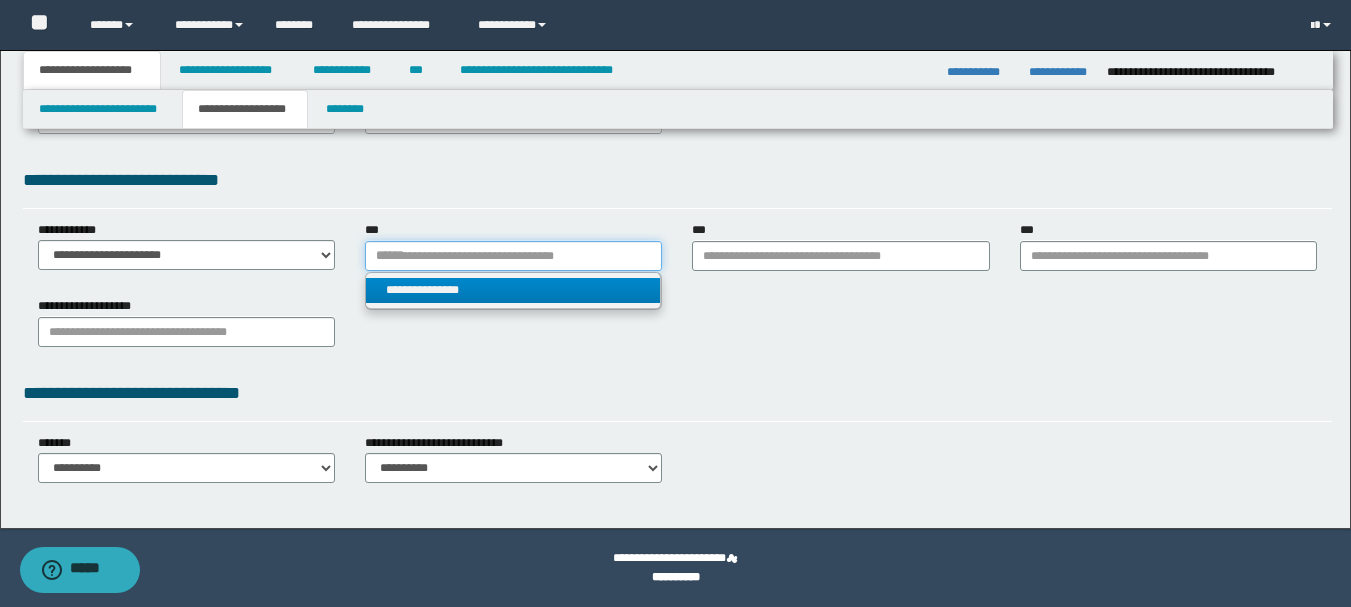 type 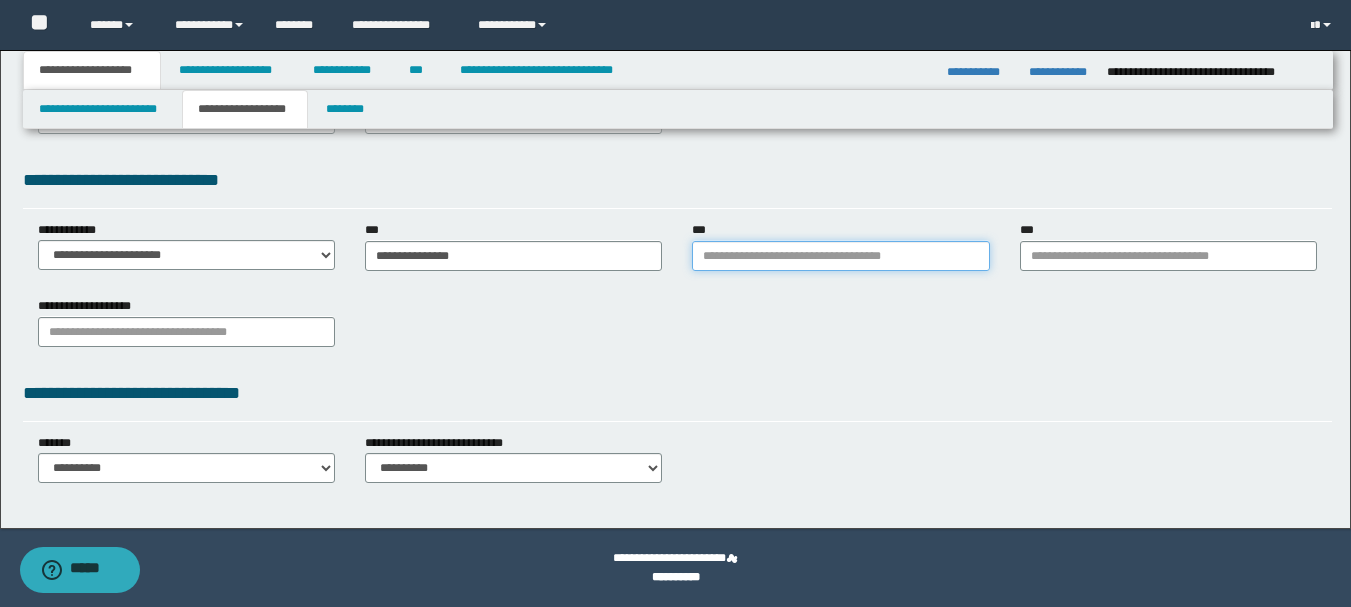 click on "***" at bounding box center (840, 256) 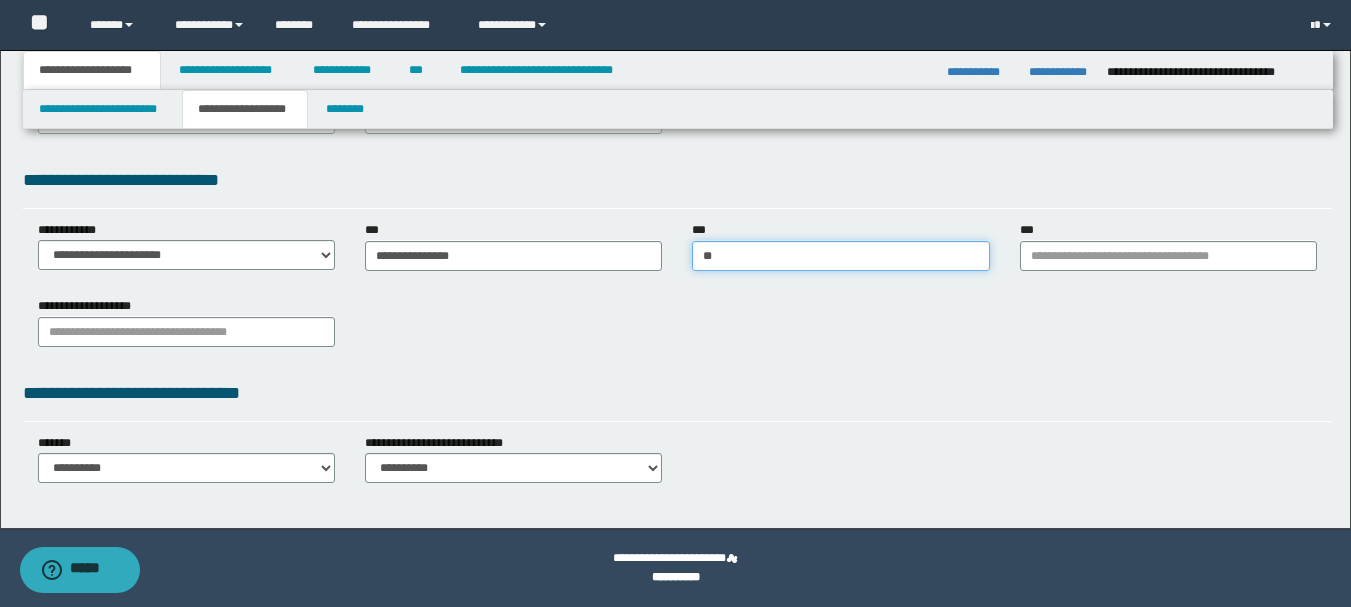 type on "***" 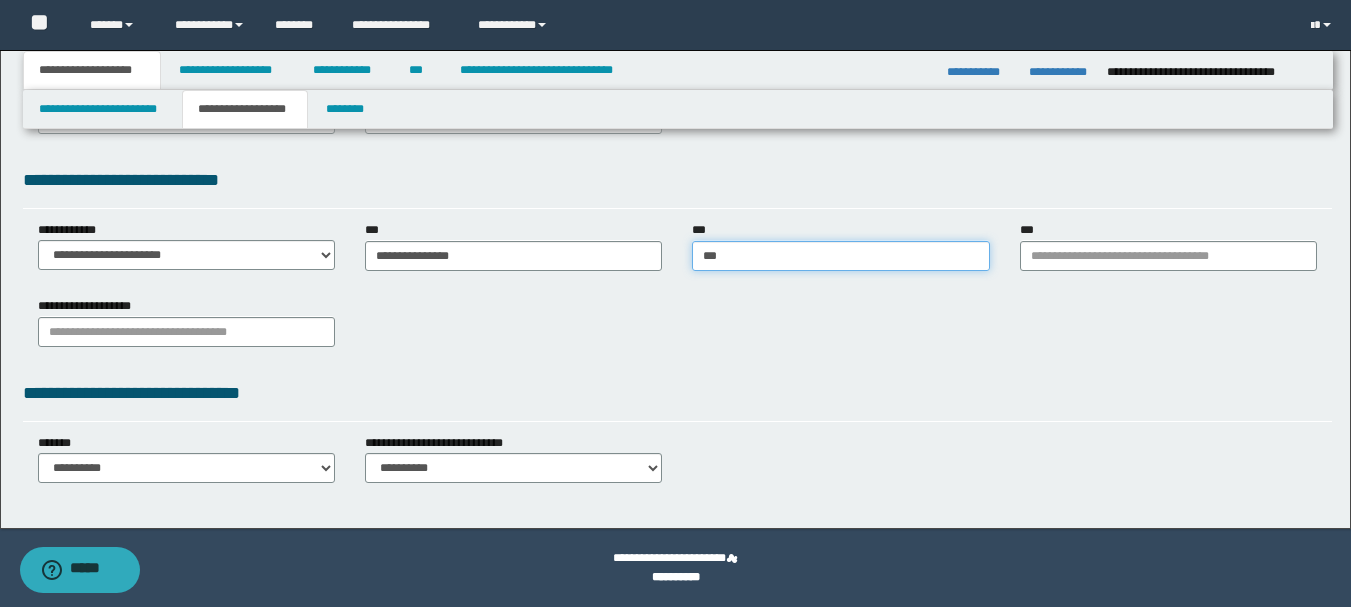 type 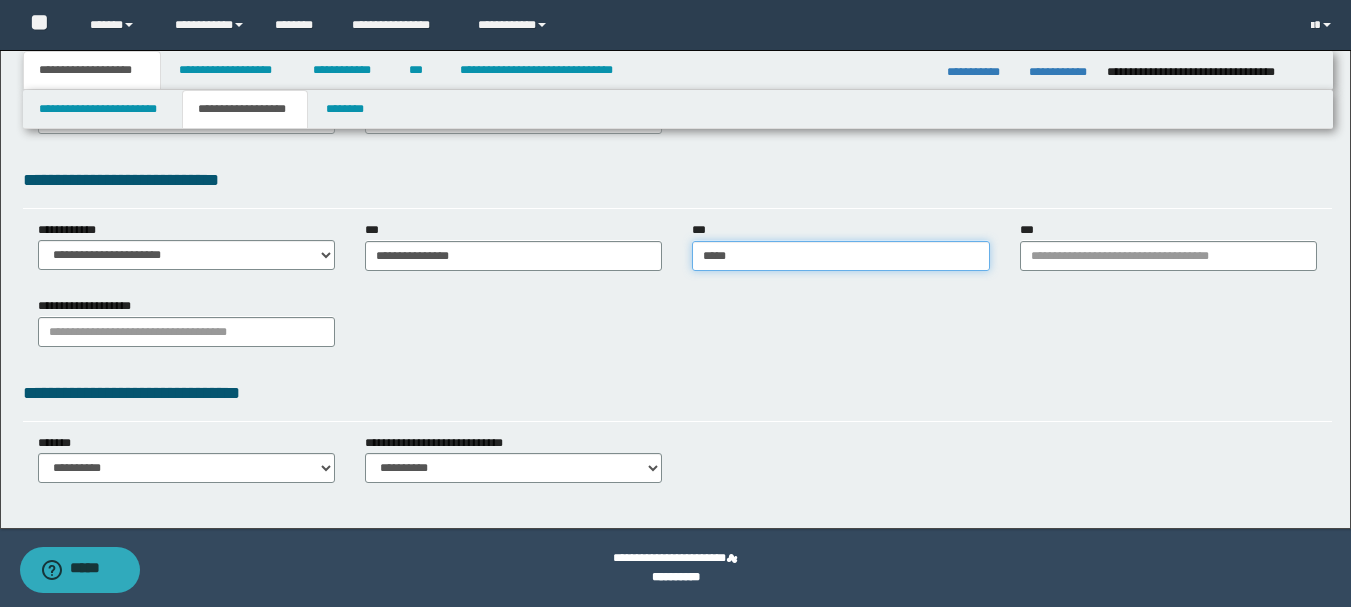 type on "******" 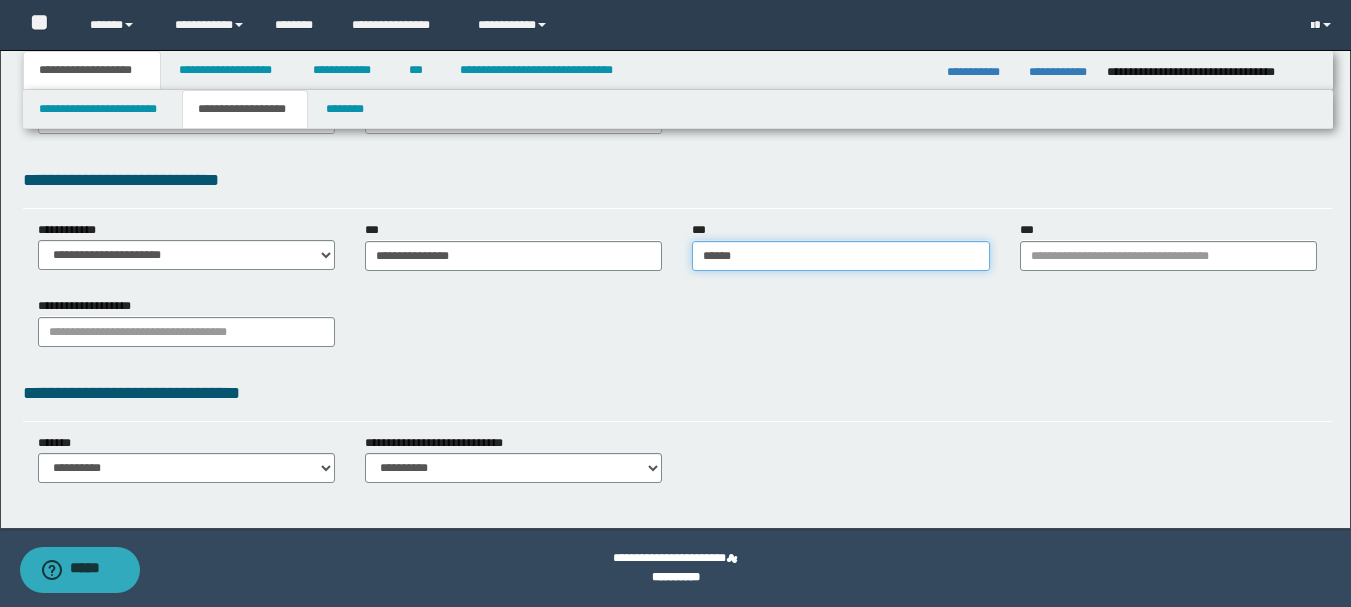 type on "******" 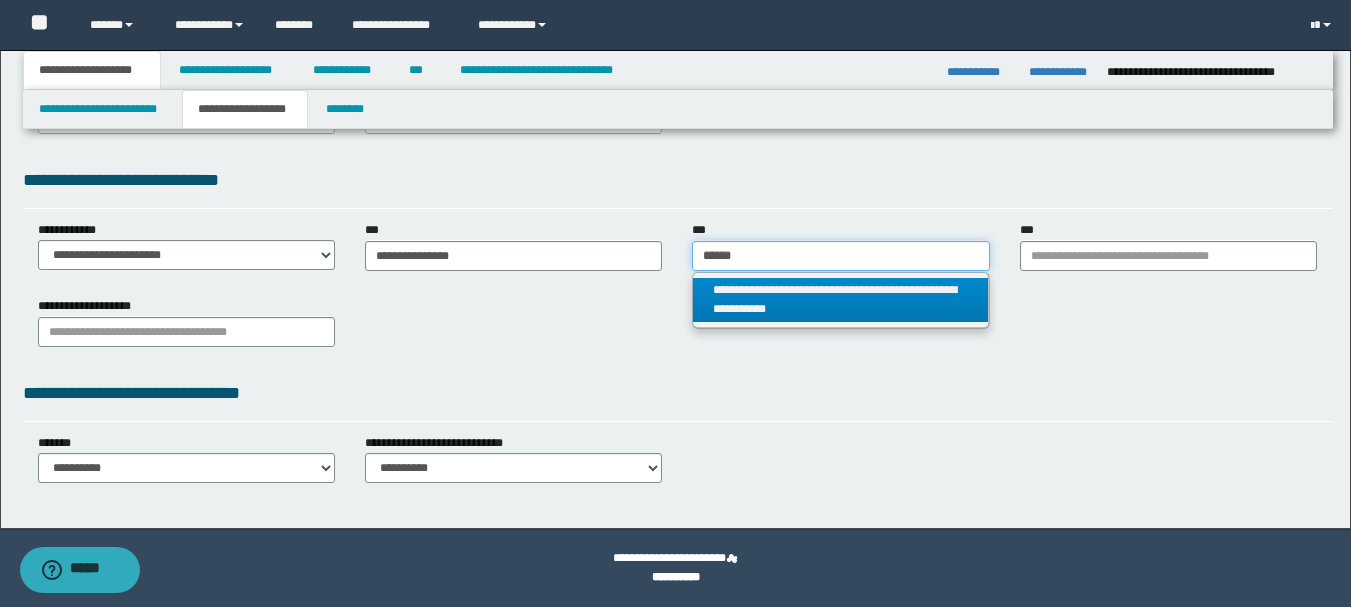 type on "******" 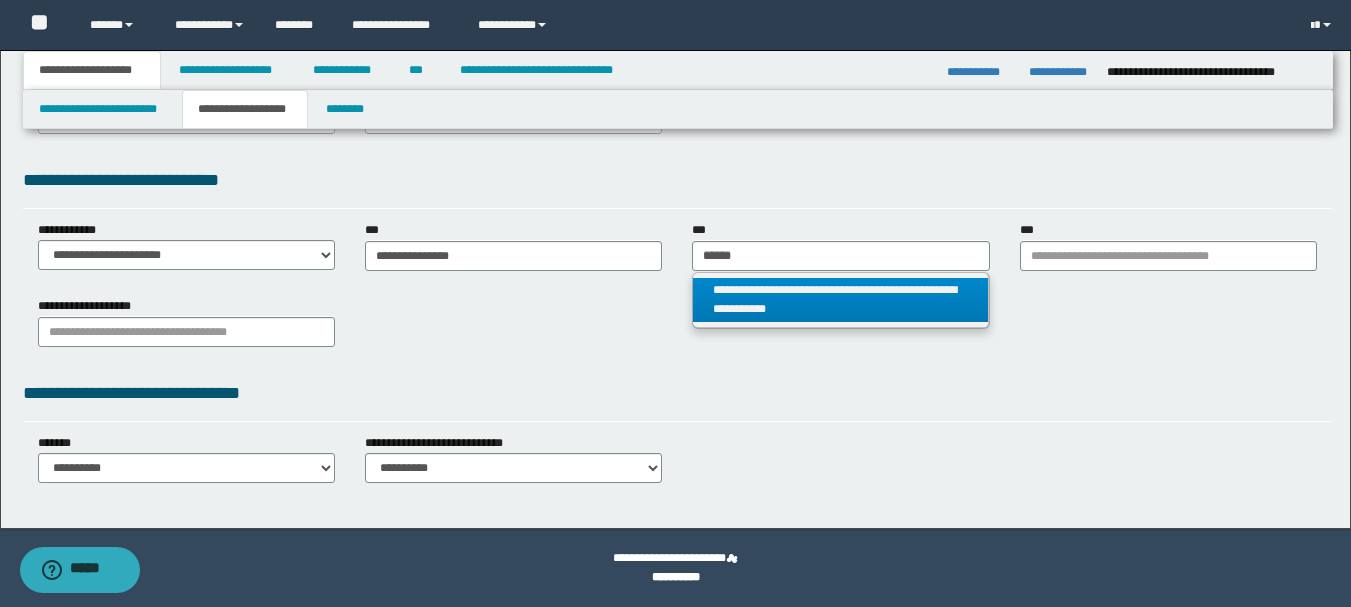 type 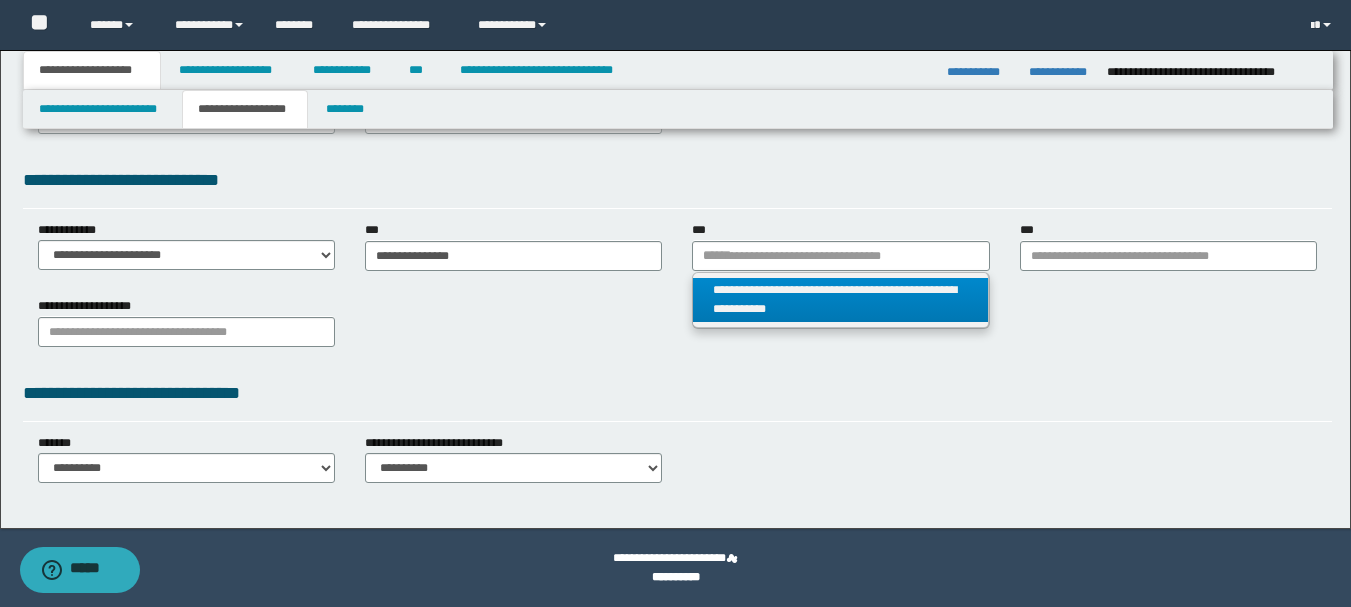 click on "**********" at bounding box center (840, 300) 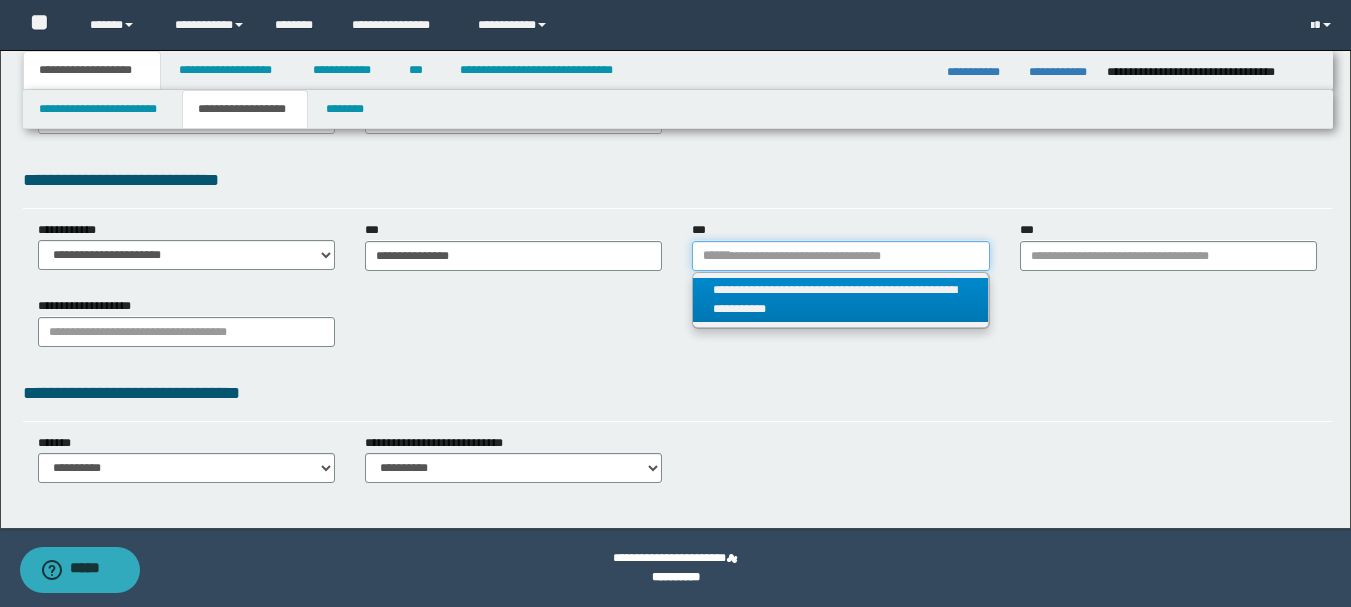 type 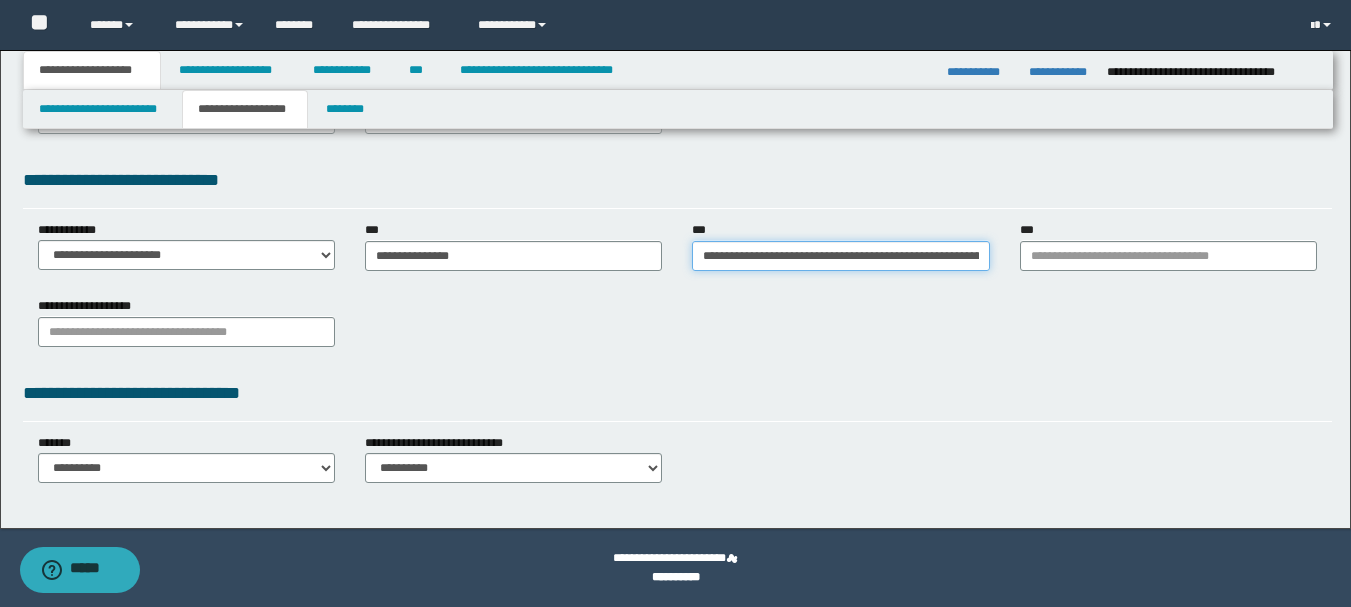 scroll, scrollTop: 0, scrollLeft: 139, axis: horizontal 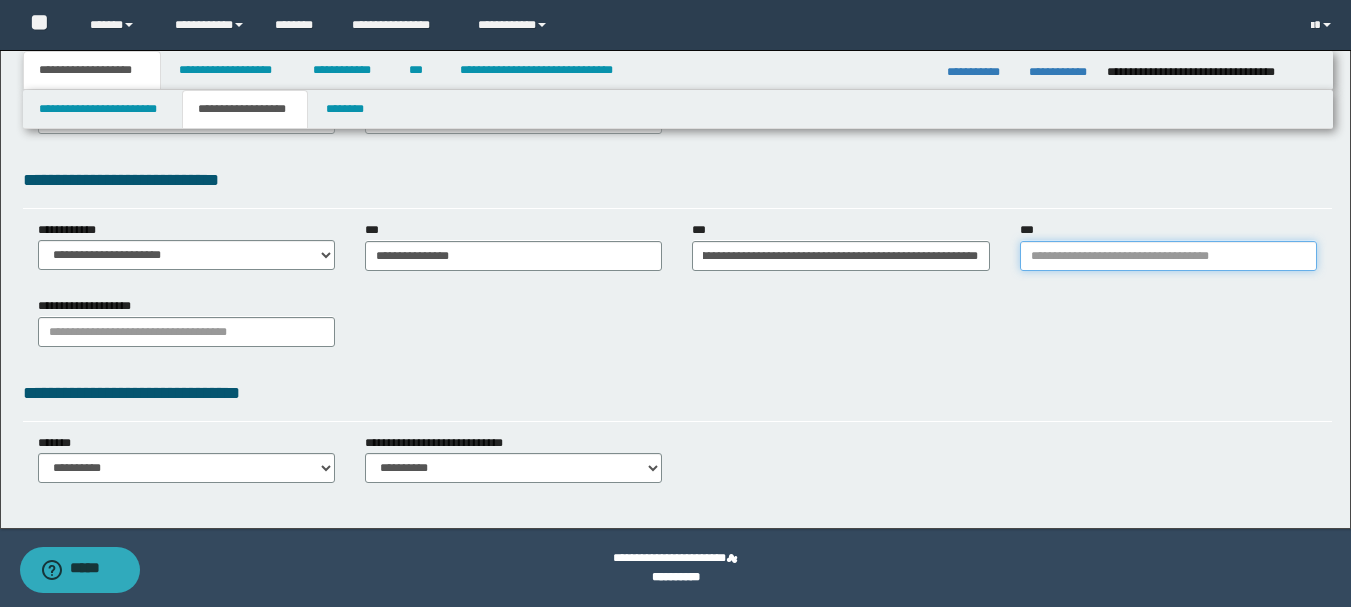 click on "***" at bounding box center [1168, 256] 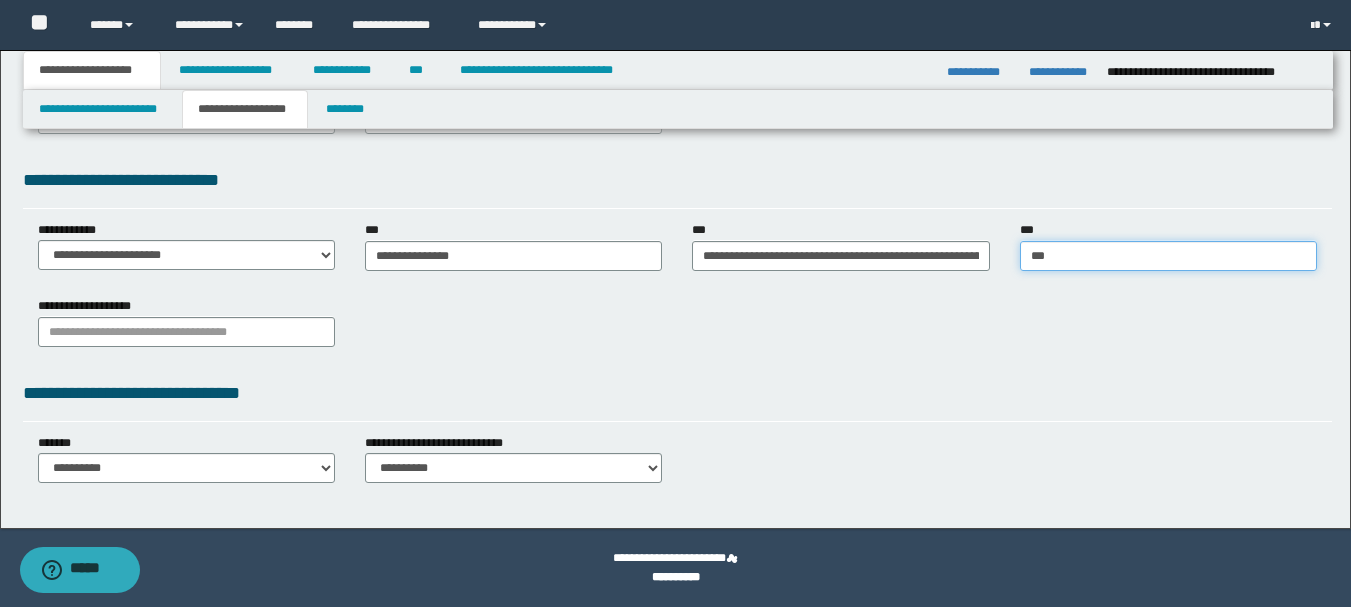 type on "****" 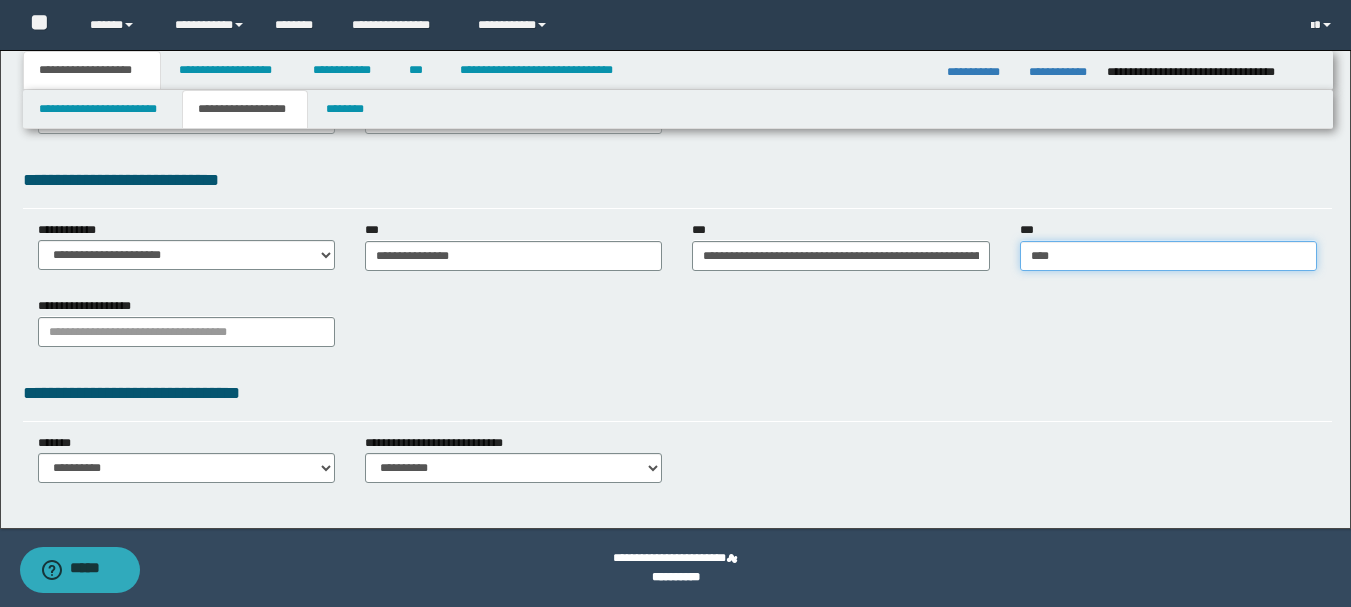 type on "****" 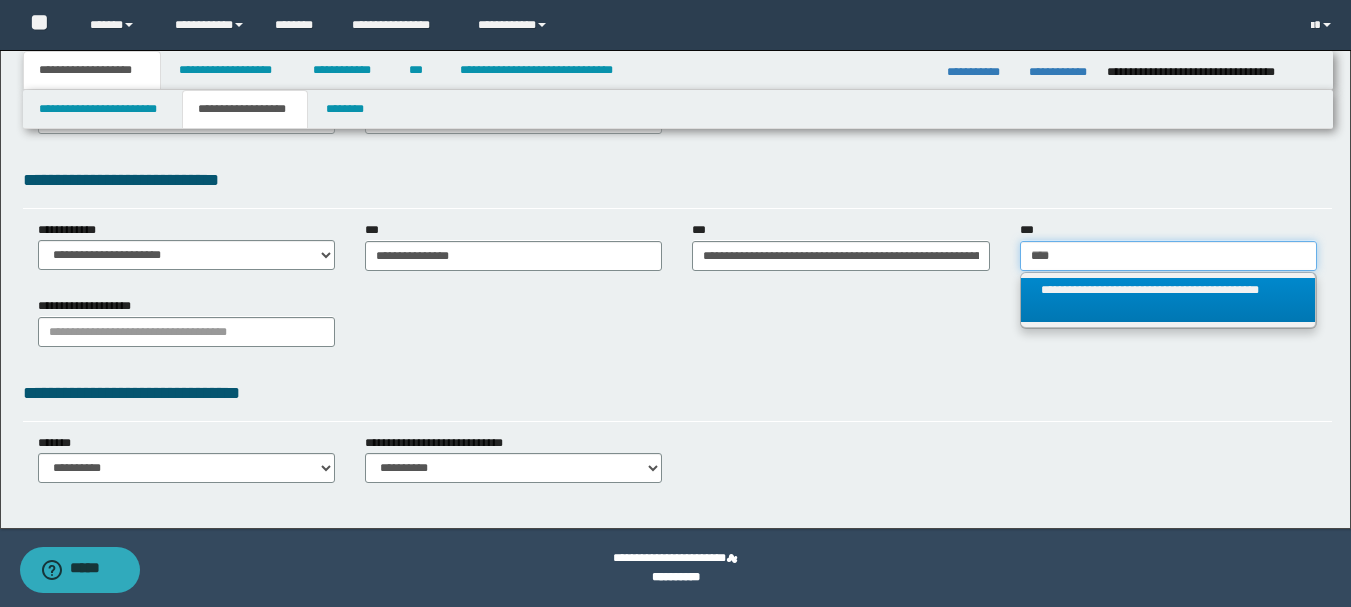 type on "****" 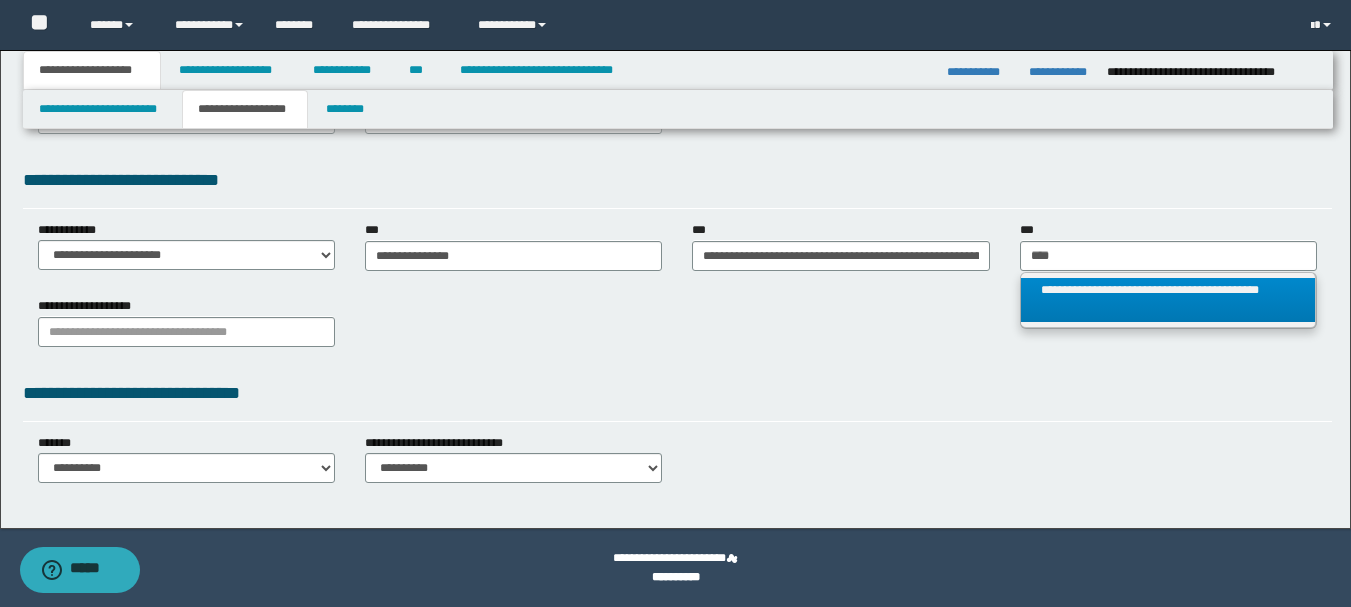 type 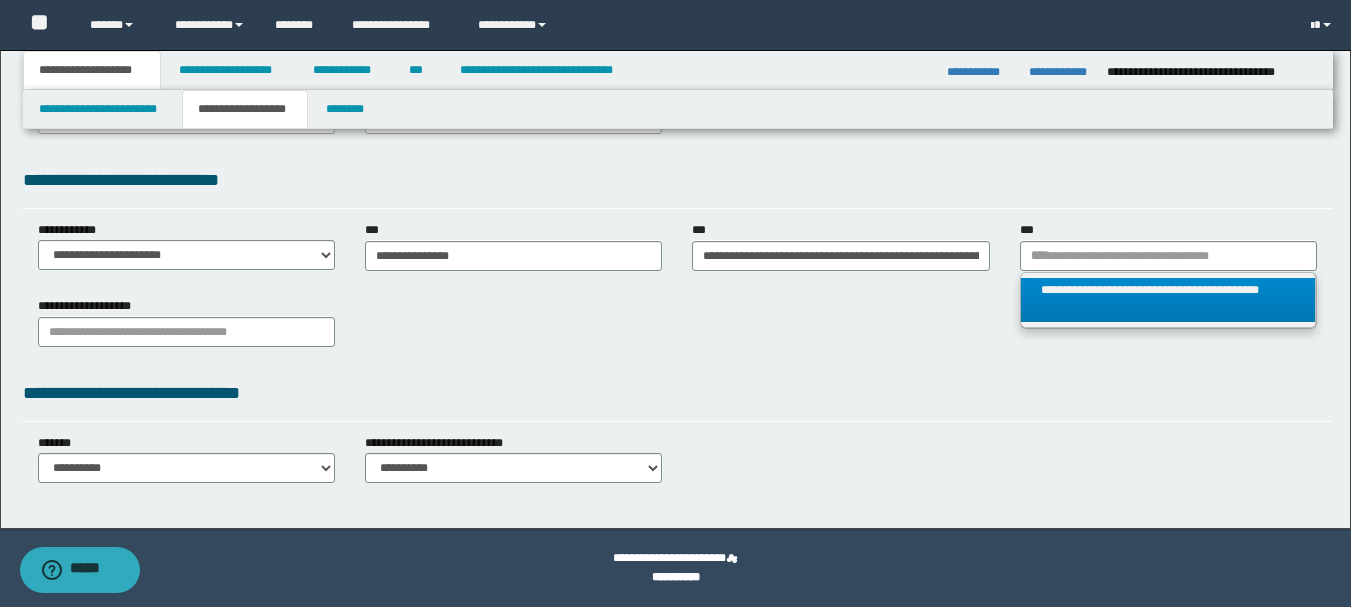 click on "**********" at bounding box center [1168, 300] 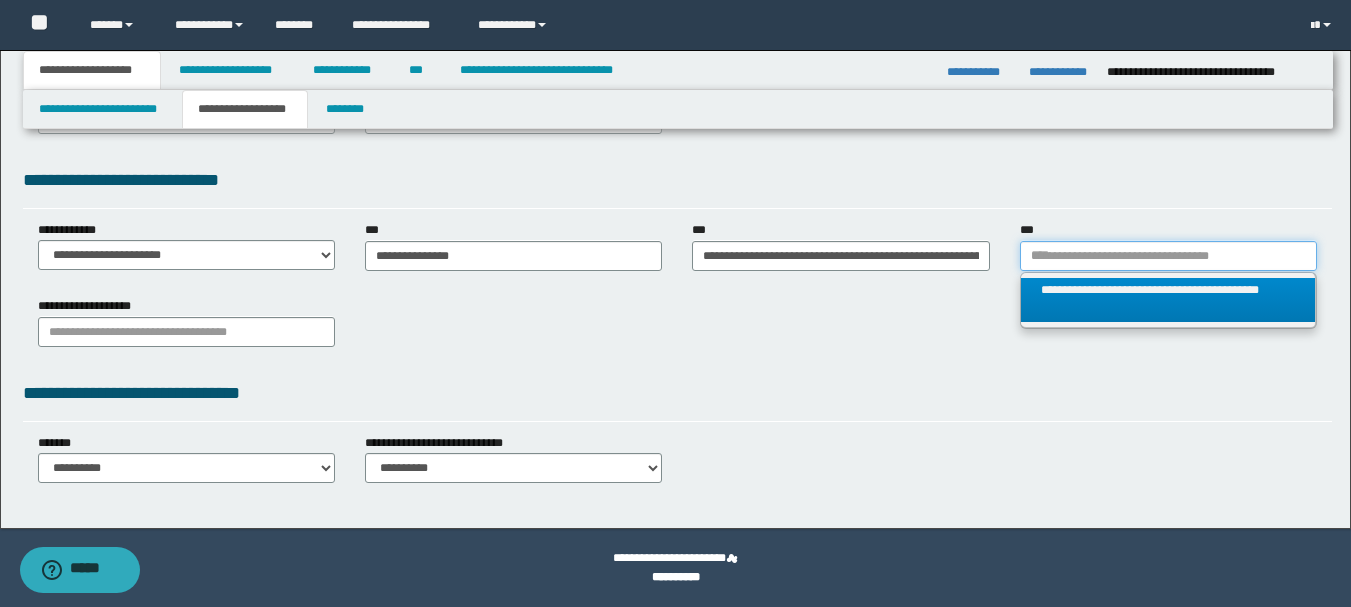 type 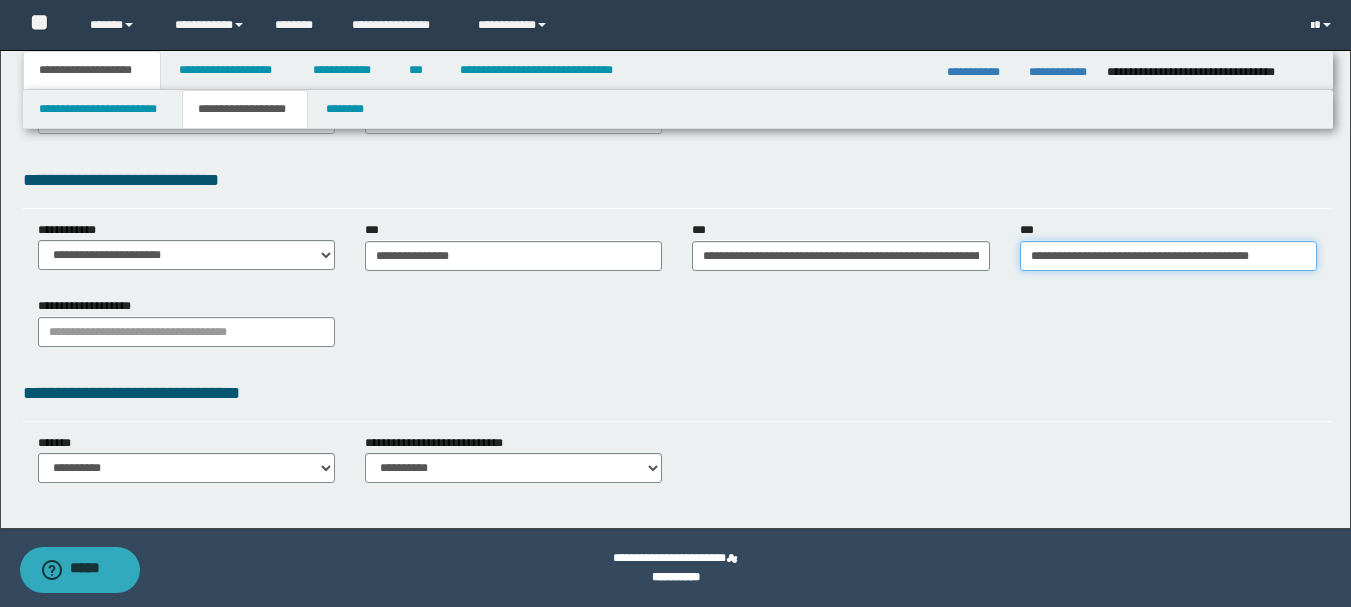 scroll, scrollTop: 0, scrollLeft: 12, axis: horizontal 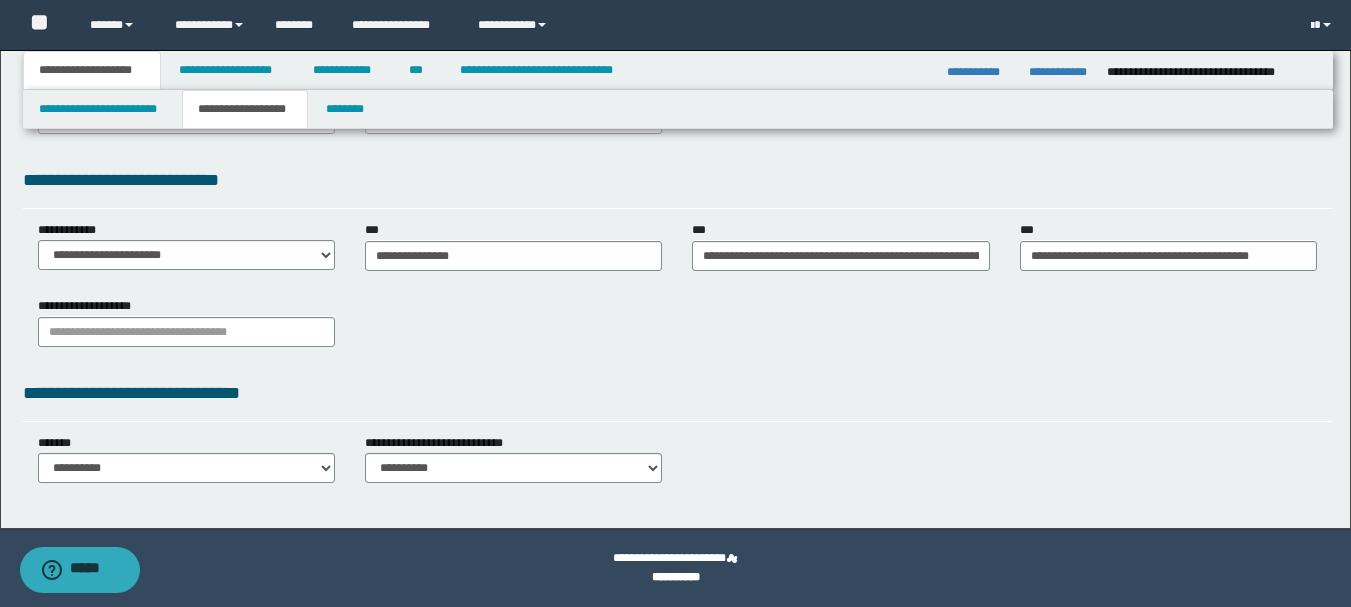 click on "**********" at bounding box center [677, 329] 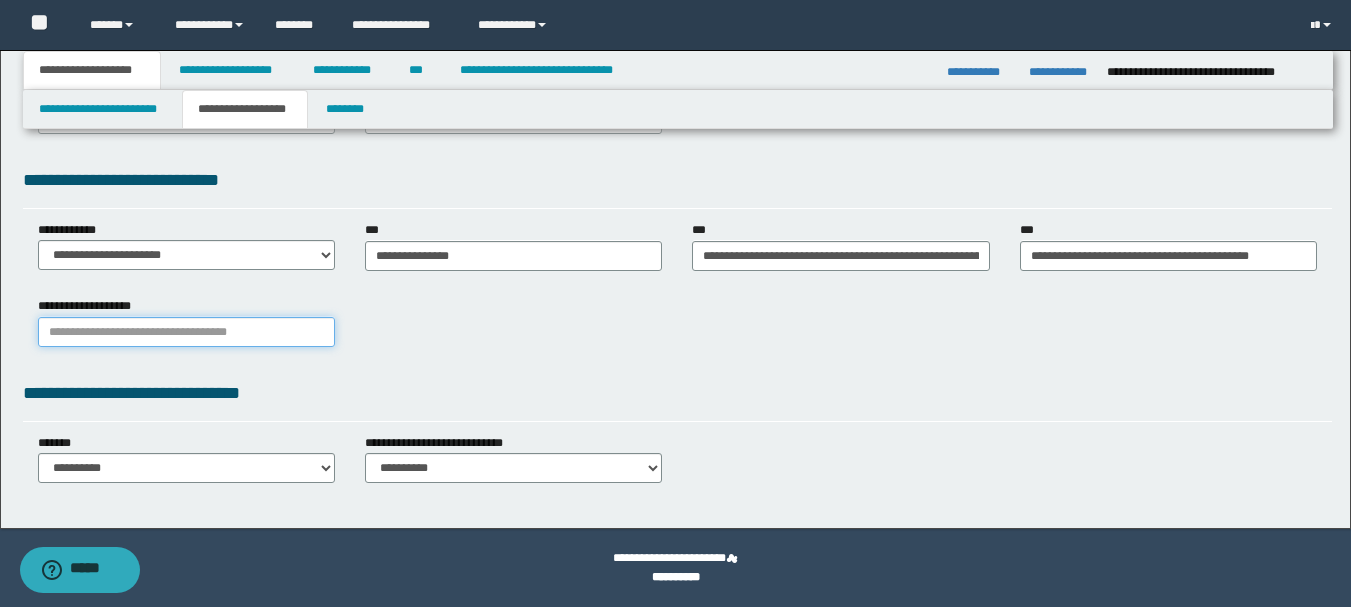 click on "**********" at bounding box center (186, 332) 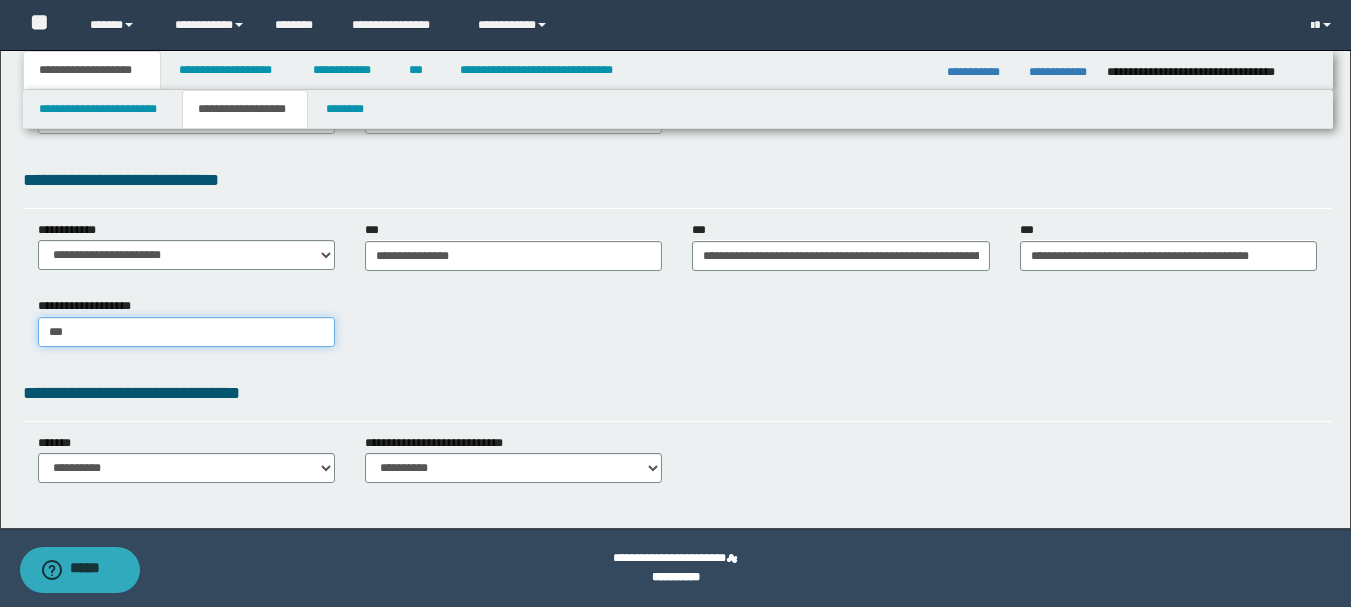 type on "****" 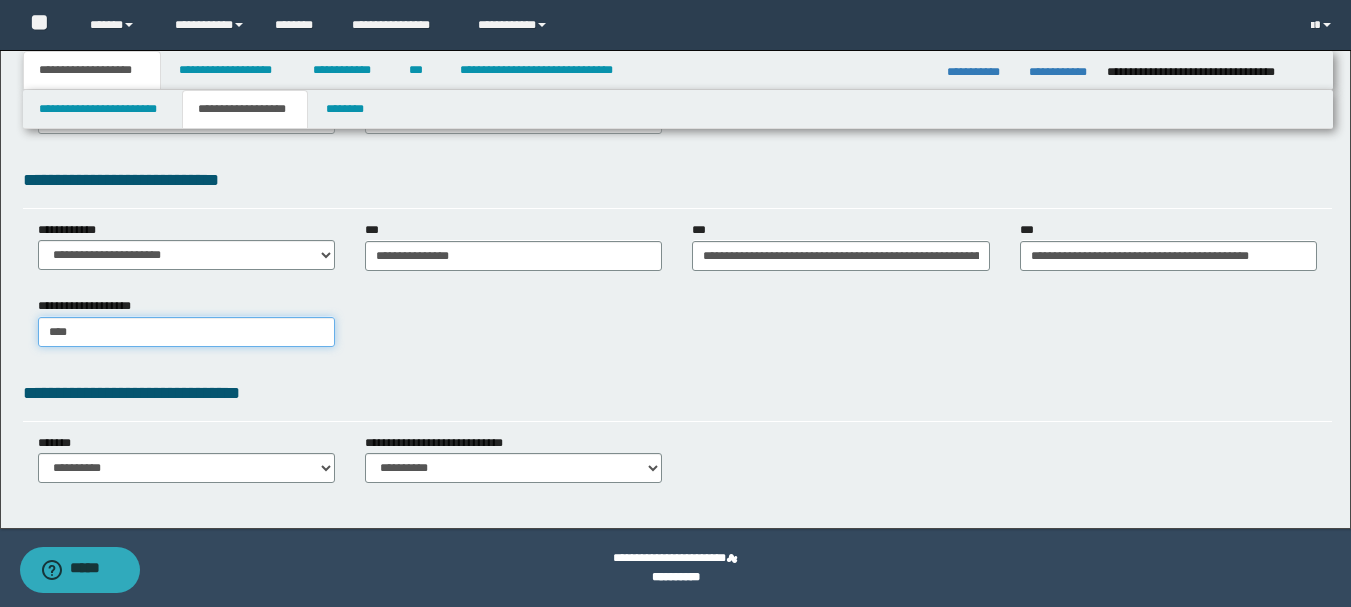 type on "****" 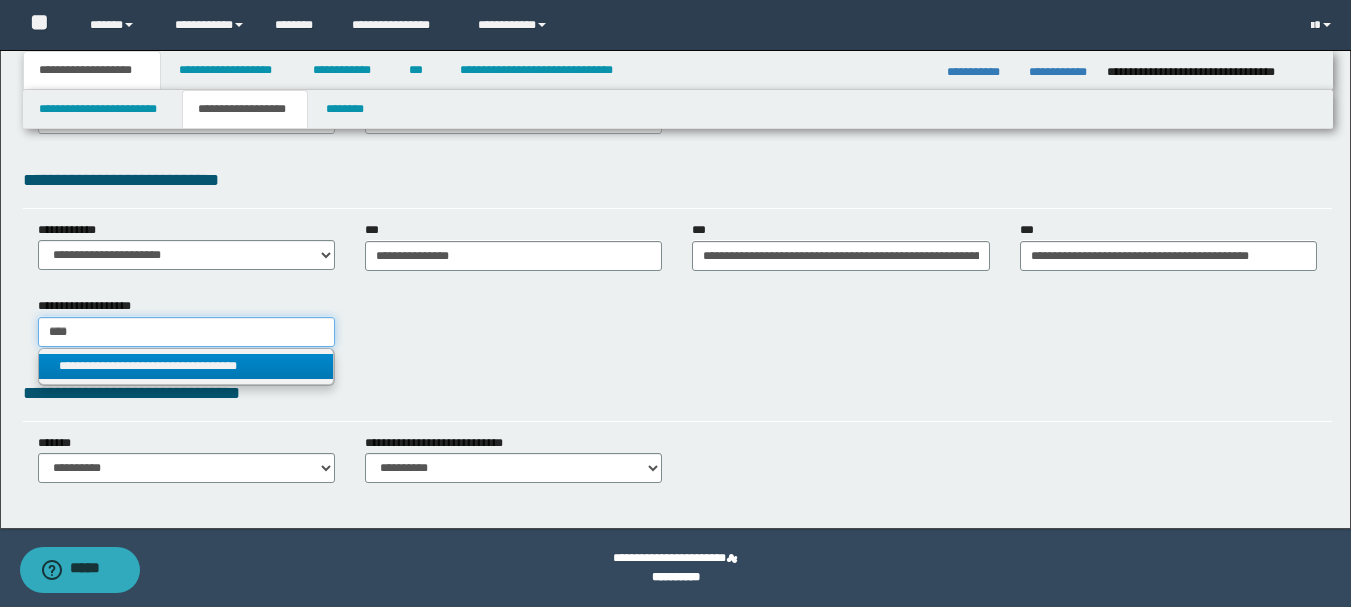 type on "****" 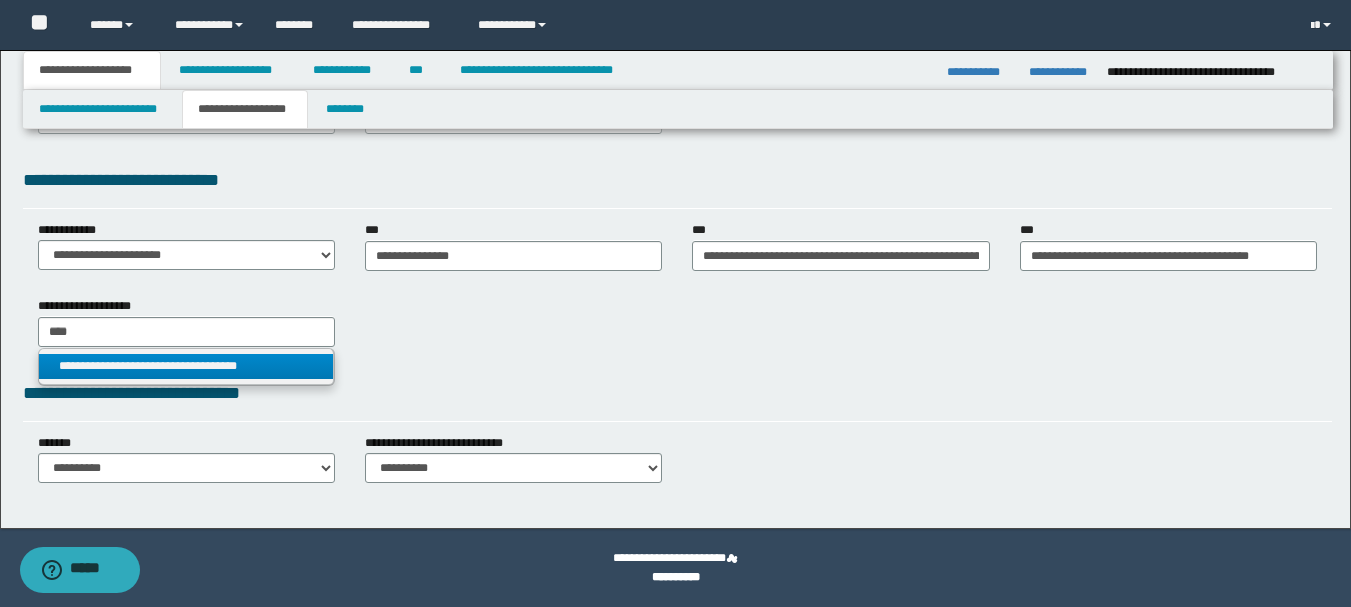 drag, startPoint x: 131, startPoint y: 356, endPoint x: 386, endPoint y: 400, distance: 258.76825 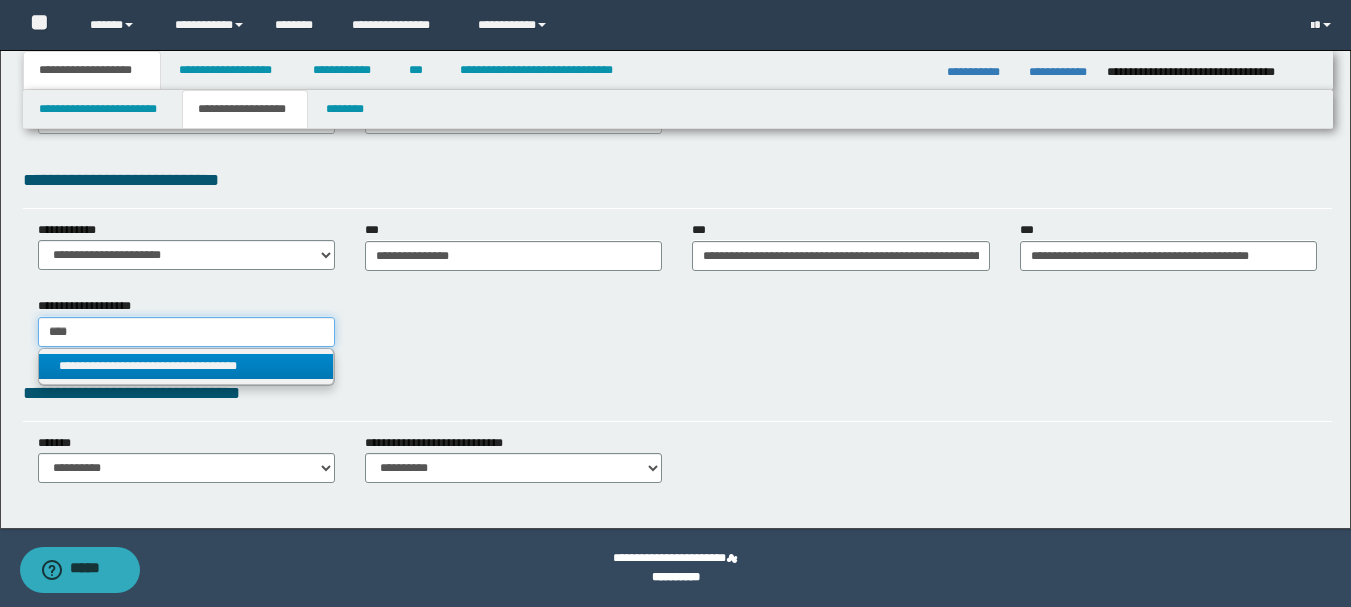 type 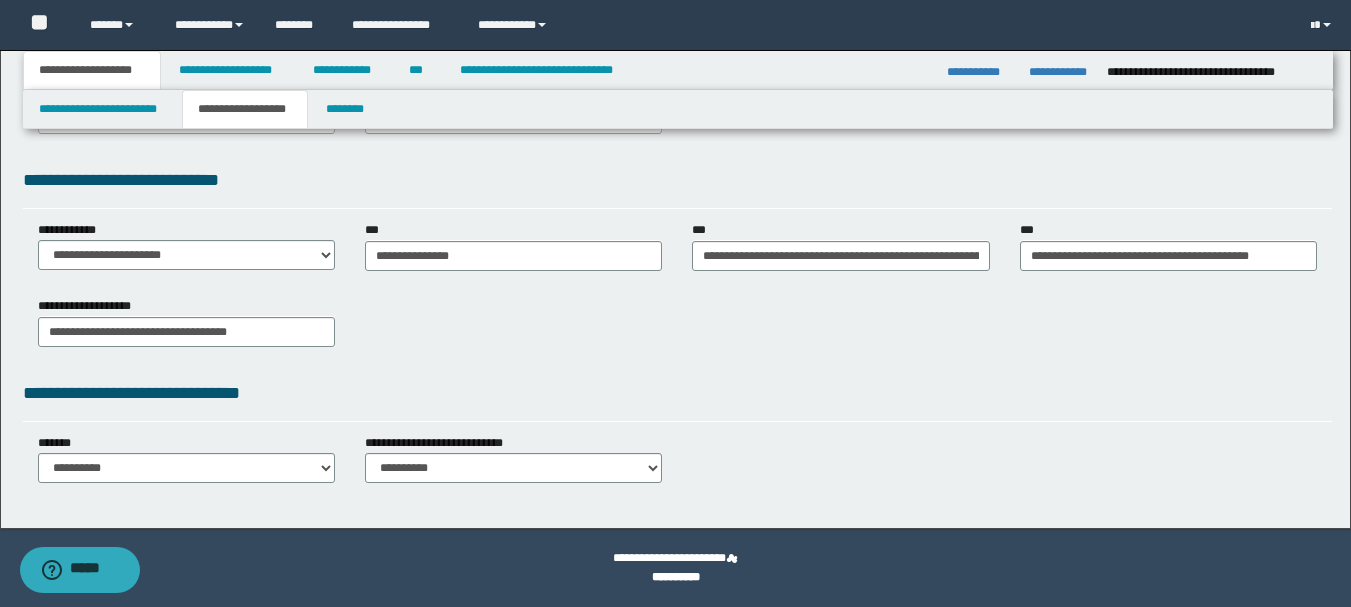 click on "**********" at bounding box center (677, 393) 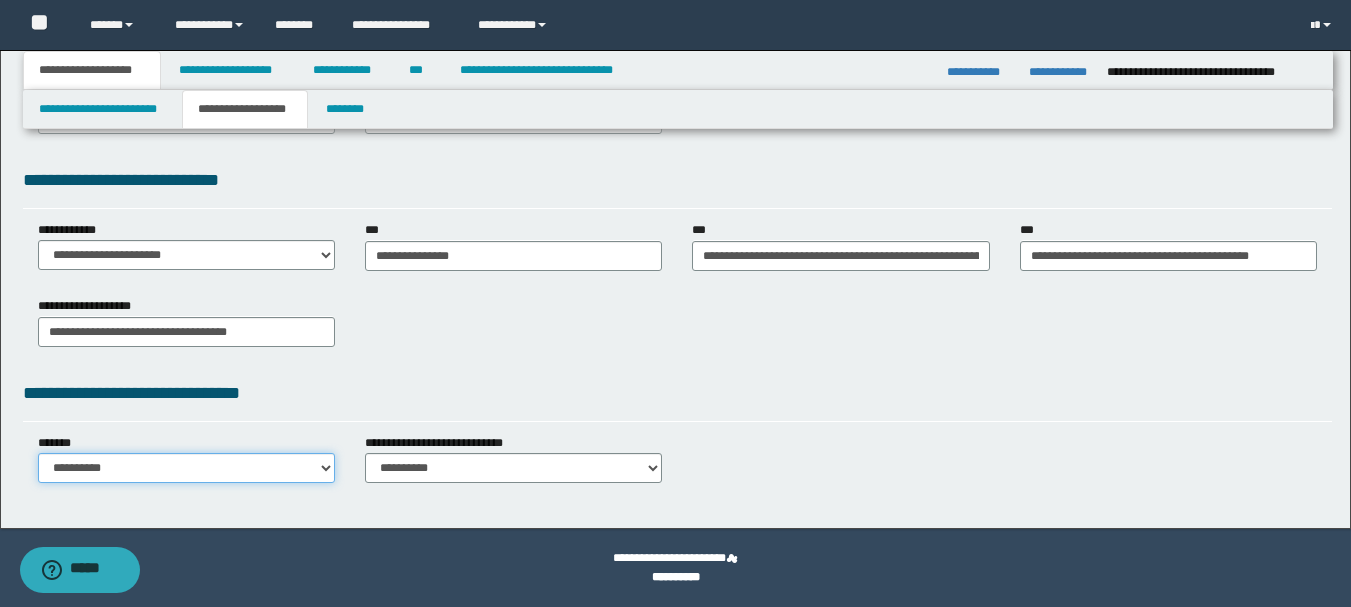click on "**********" at bounding box center (186, 468) 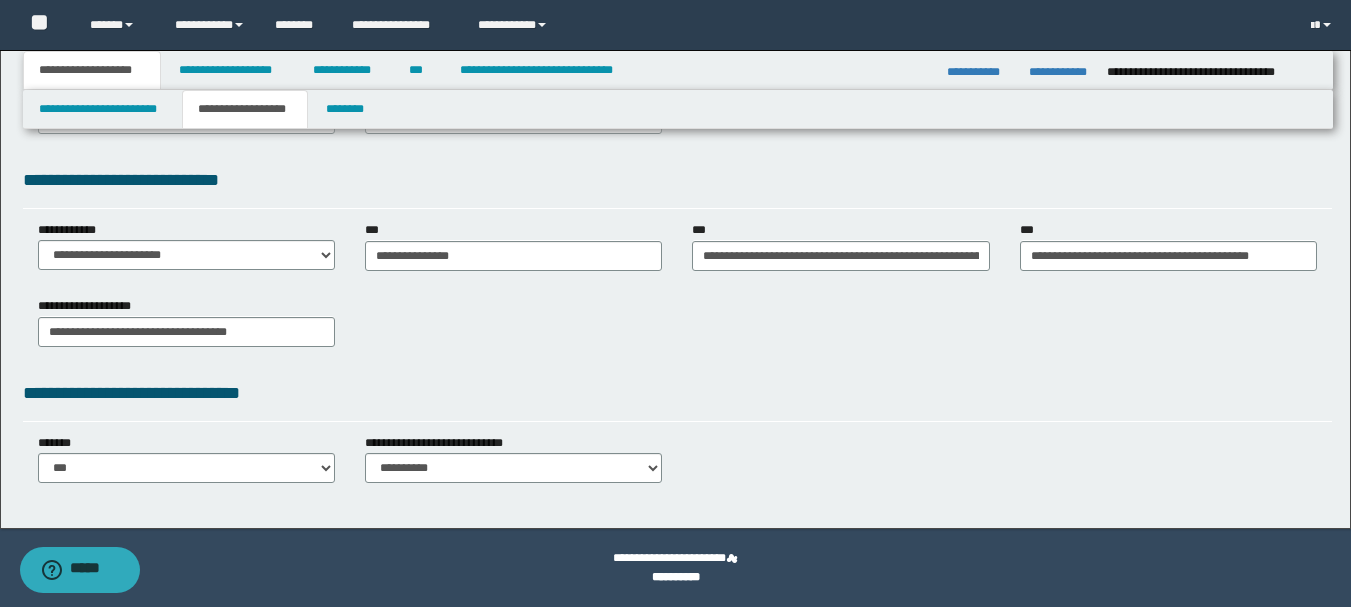 click on "**********" at bounding box center (677, 329) 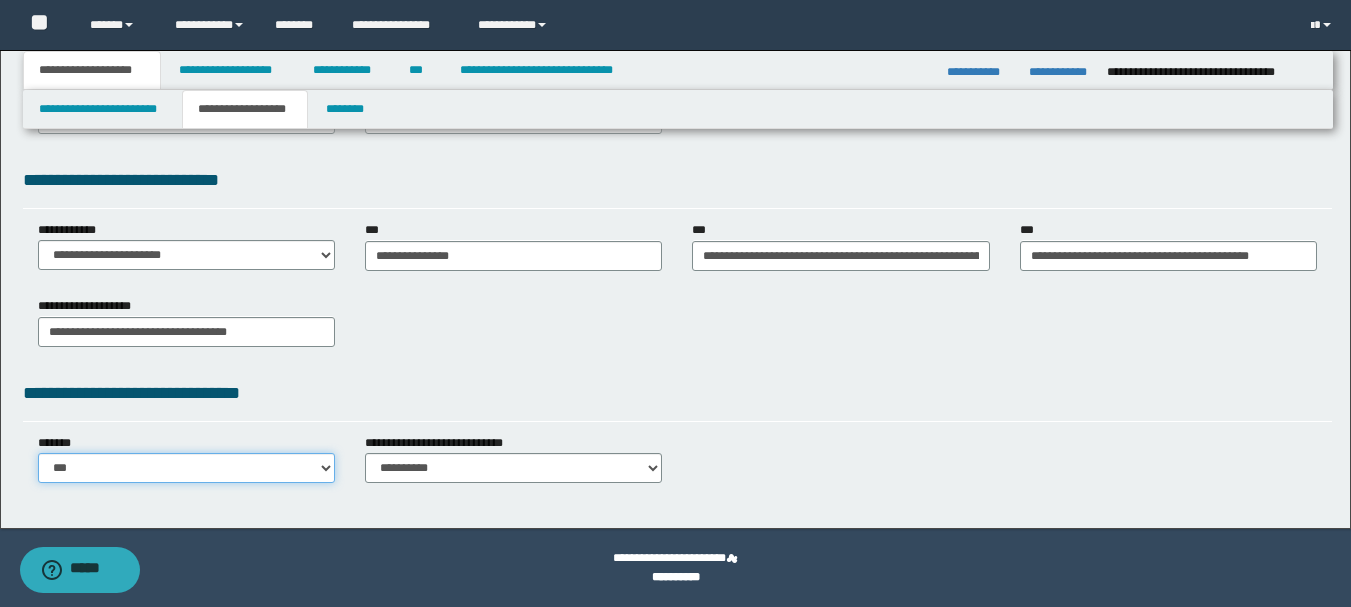 click on "**********" at bounding box center [186, 468] 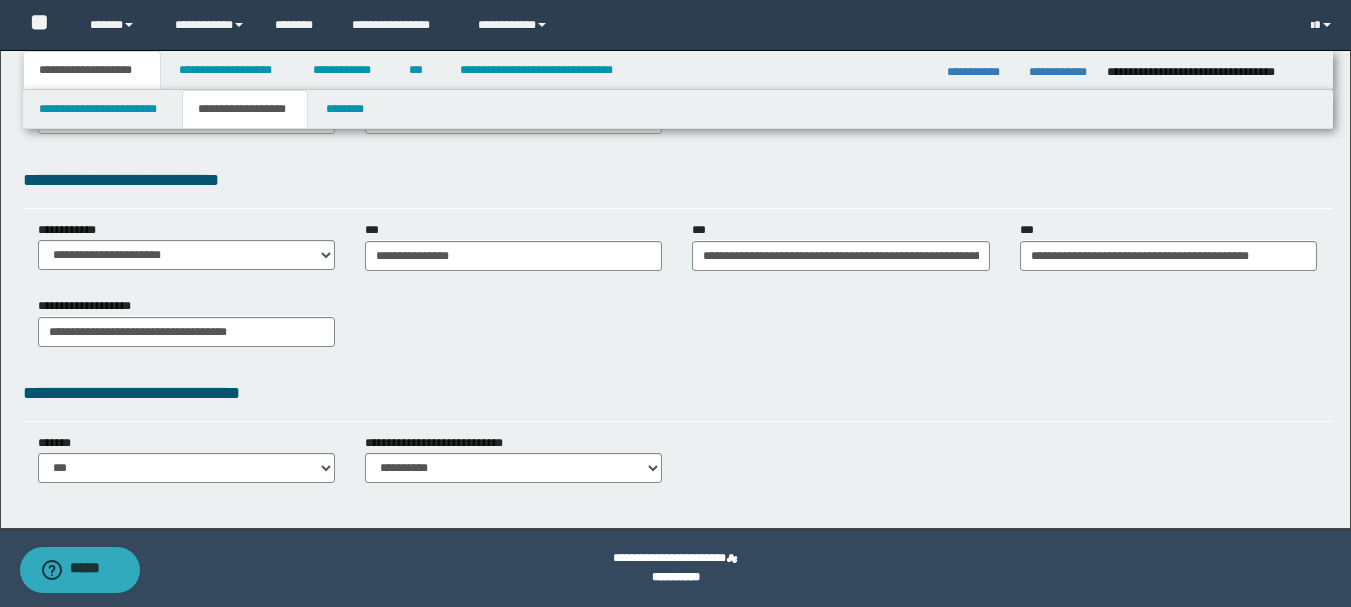 click on "**********" at bounding box center [677, 329] 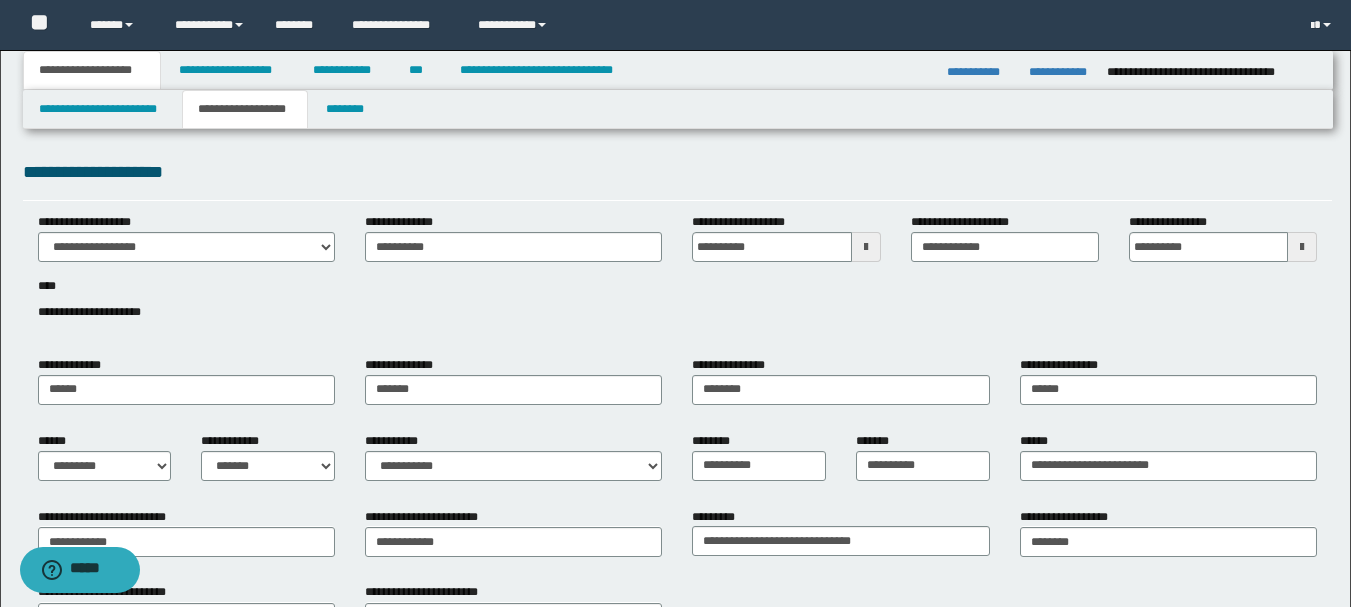scroll, scrollTop: 0, scrollLeft: 0, axis: both 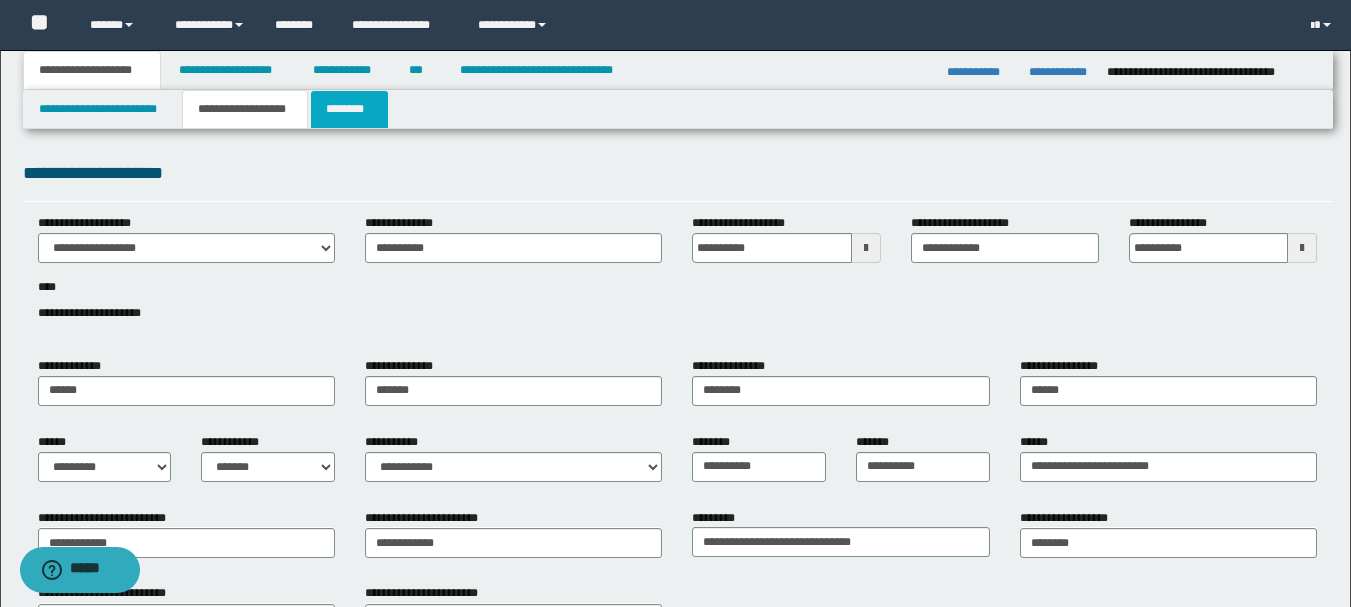 click on "********" at bounding box center (349, 109) 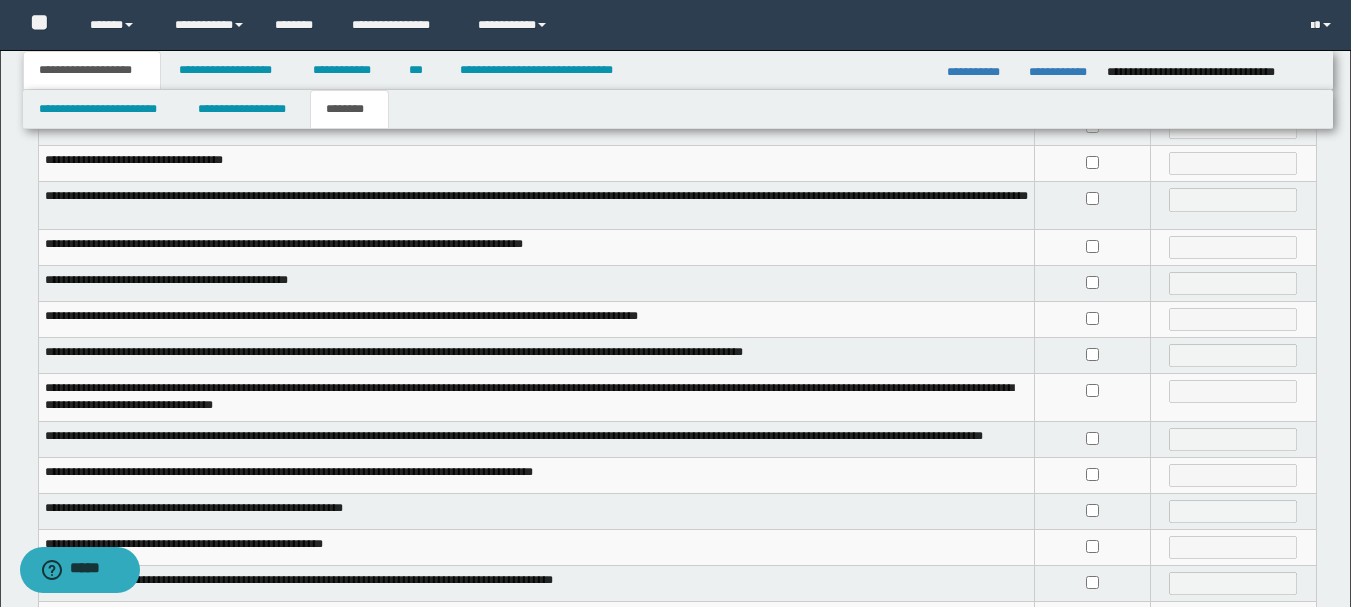 scroll, scrollTop: 400, scrollLeft: 0, axis: vertical 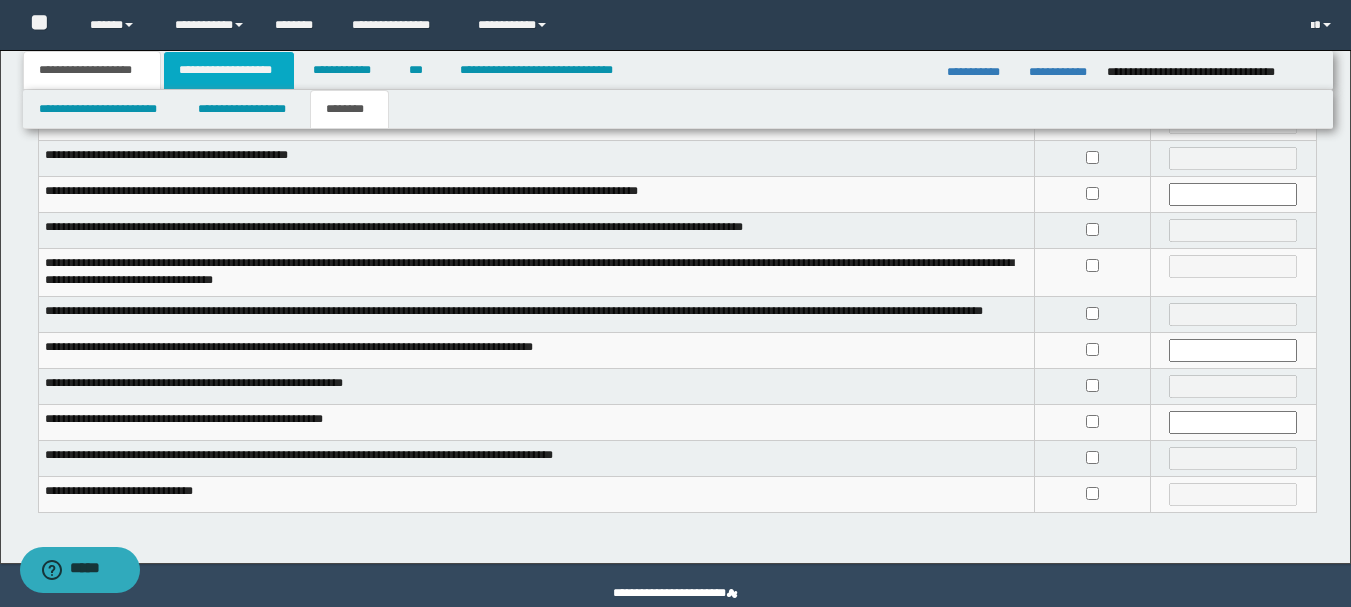 click on "**********" at bounding box center [229, 70] 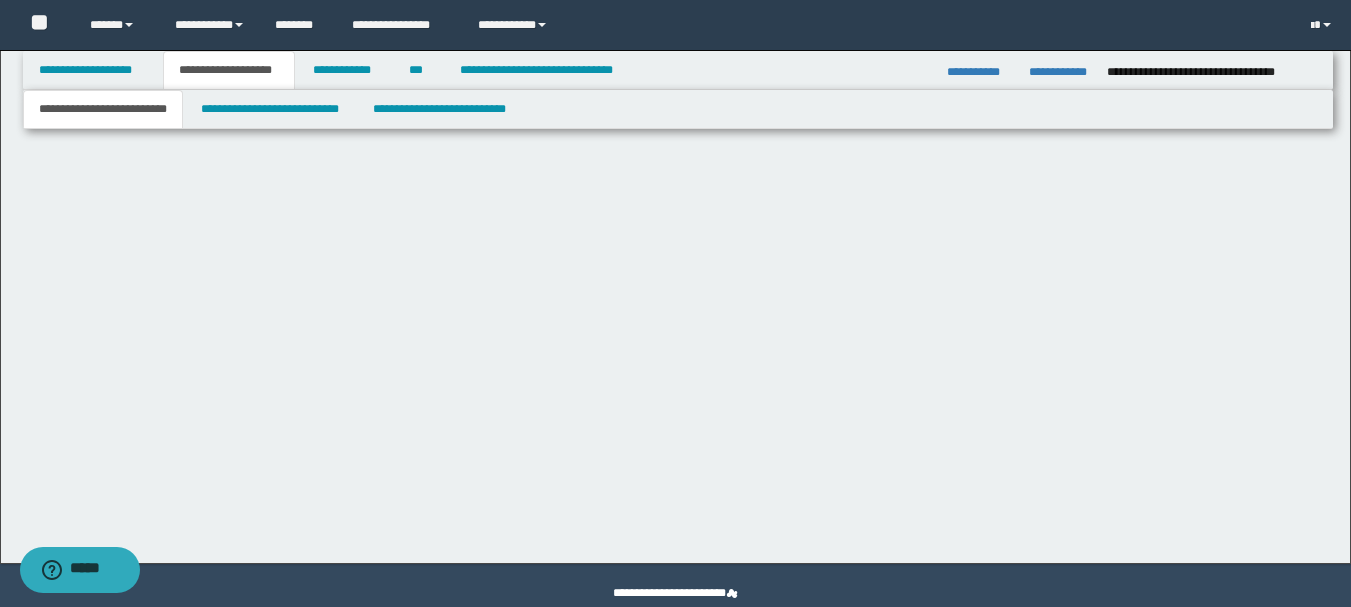 scroll, scrollTop: 0, scrollLeft: 0, axis: both 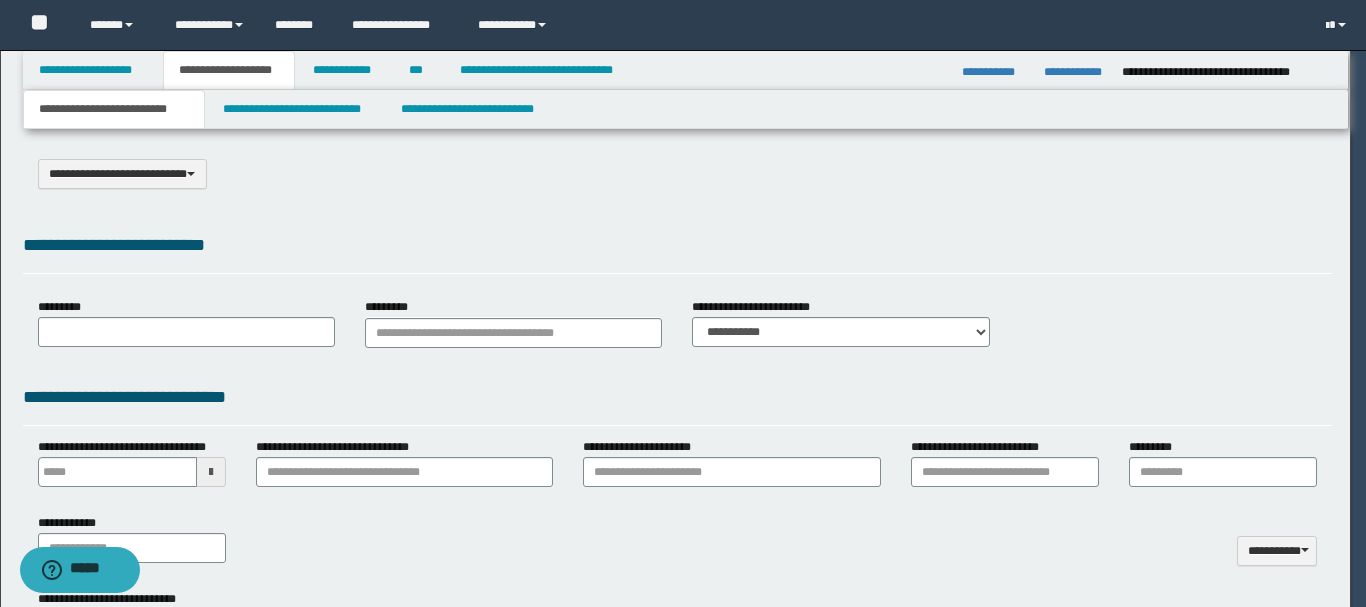 select on "*" 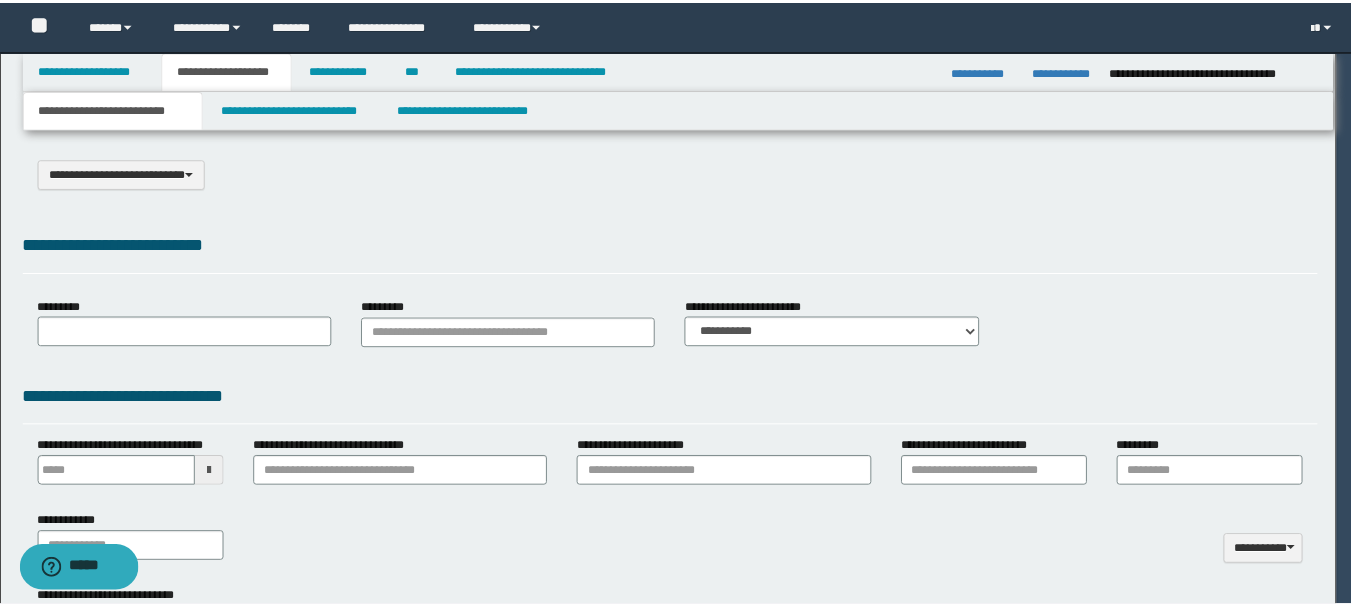 scroll, scrollTop: 0, scrollLeft: 0, axis: both 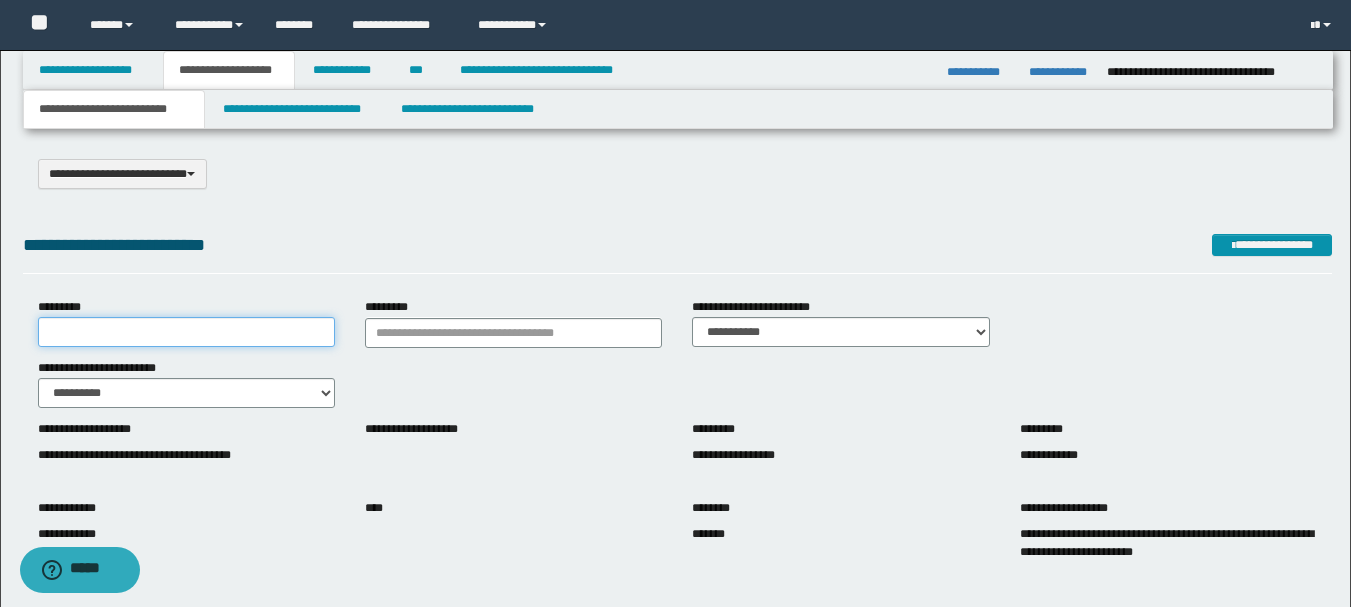 click on "*********" at bounding box center [186, 332] 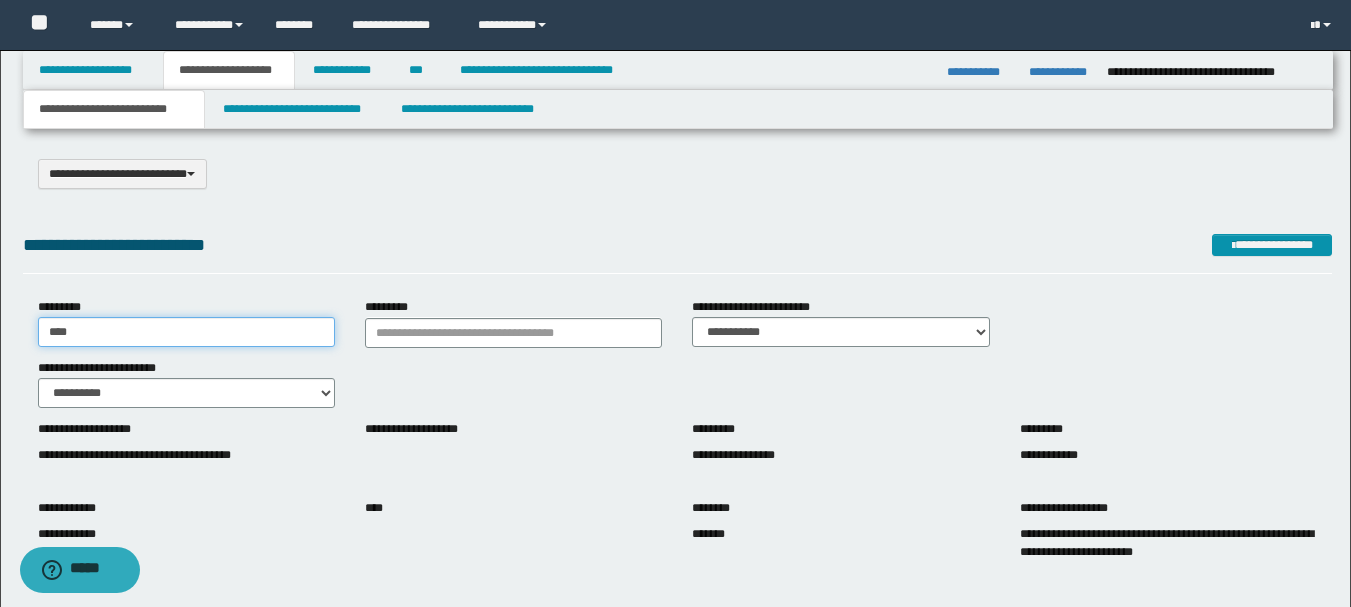 type on "*******" 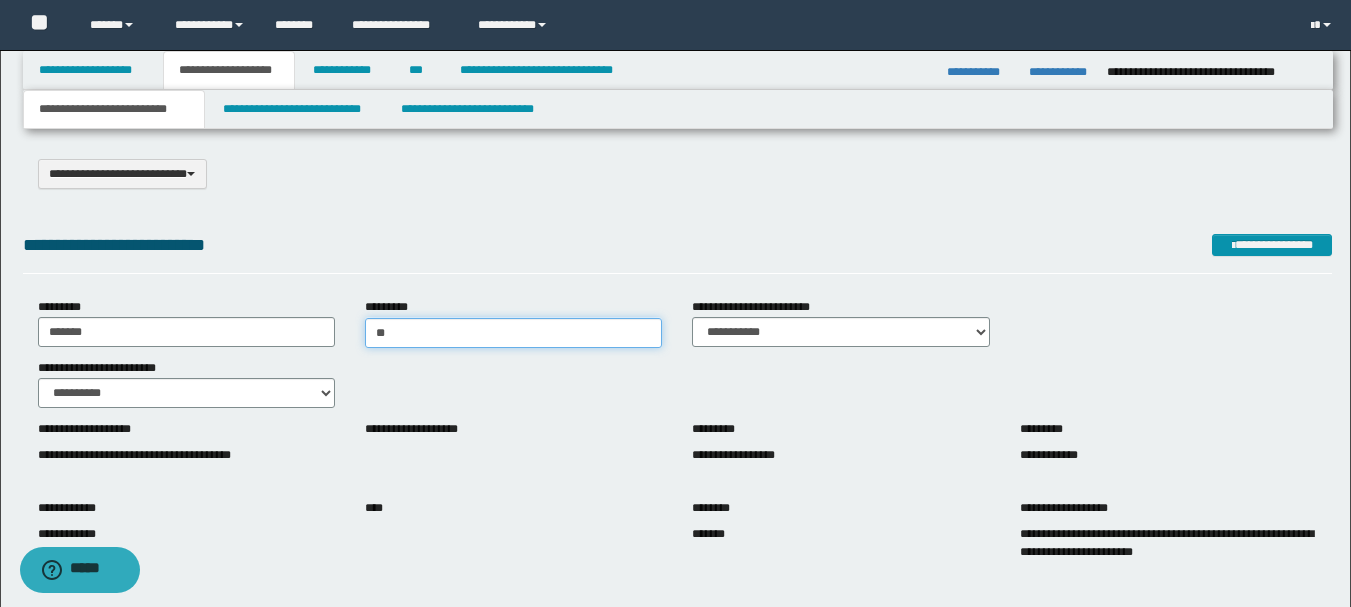 type on "*" 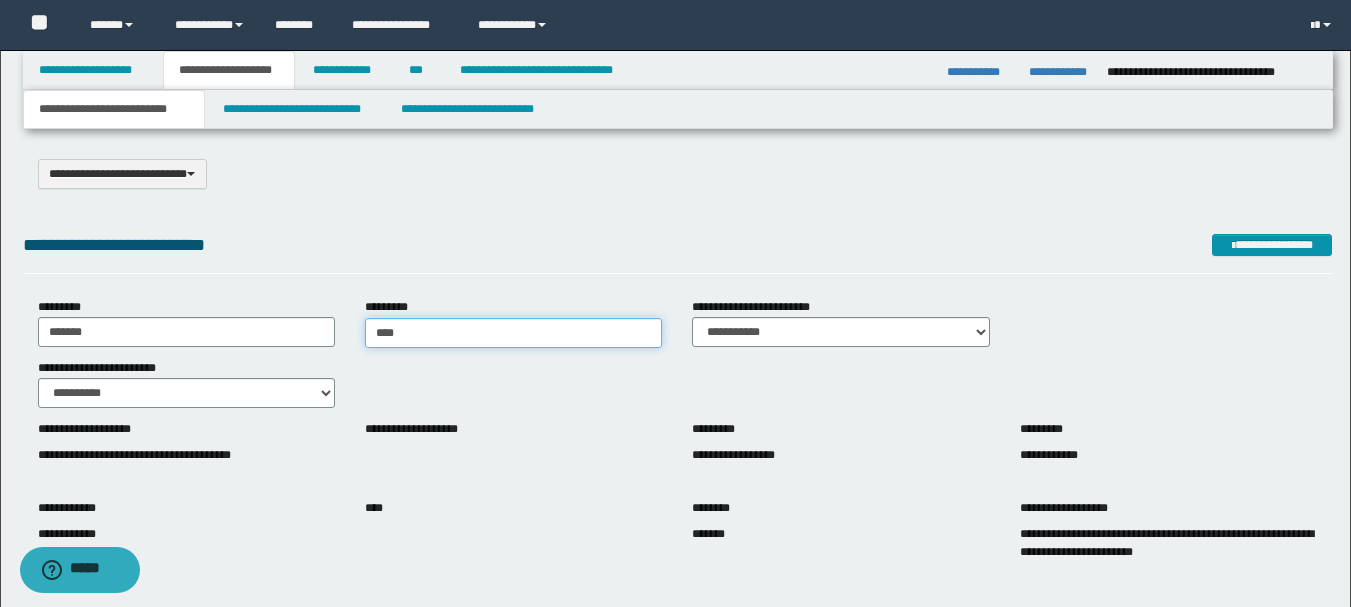 type on "*****" 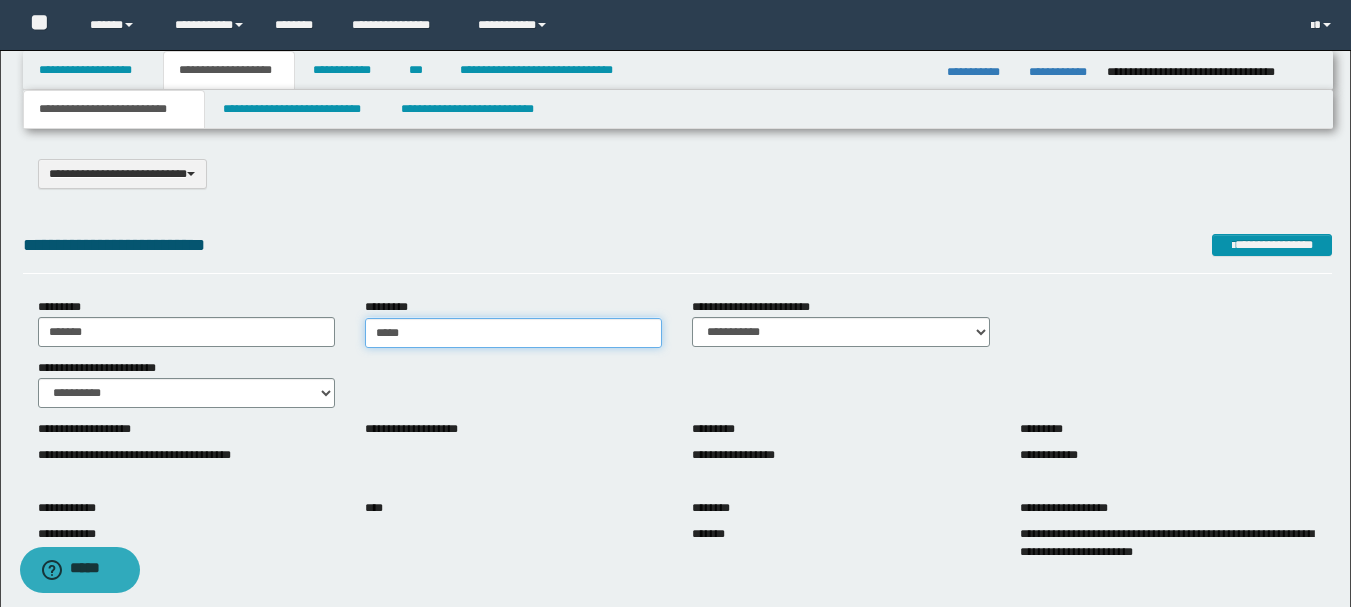 type on "*****" 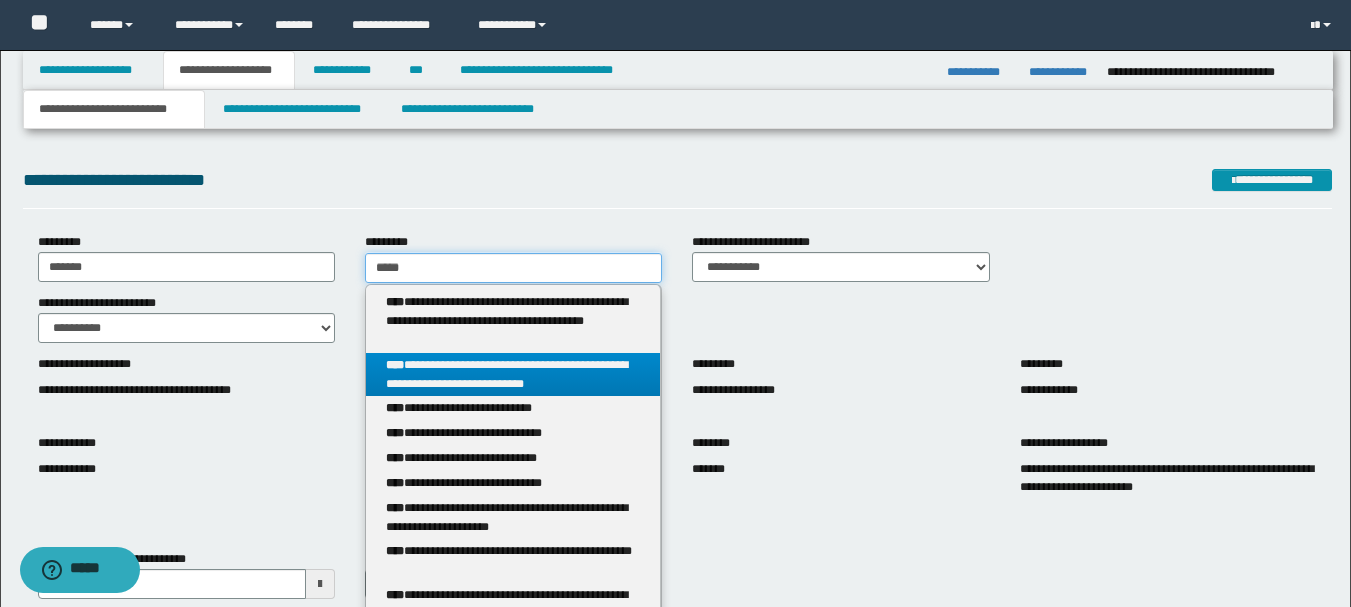 scroll, scrollTop: 100, scrollLeft: 0, axis: vertical 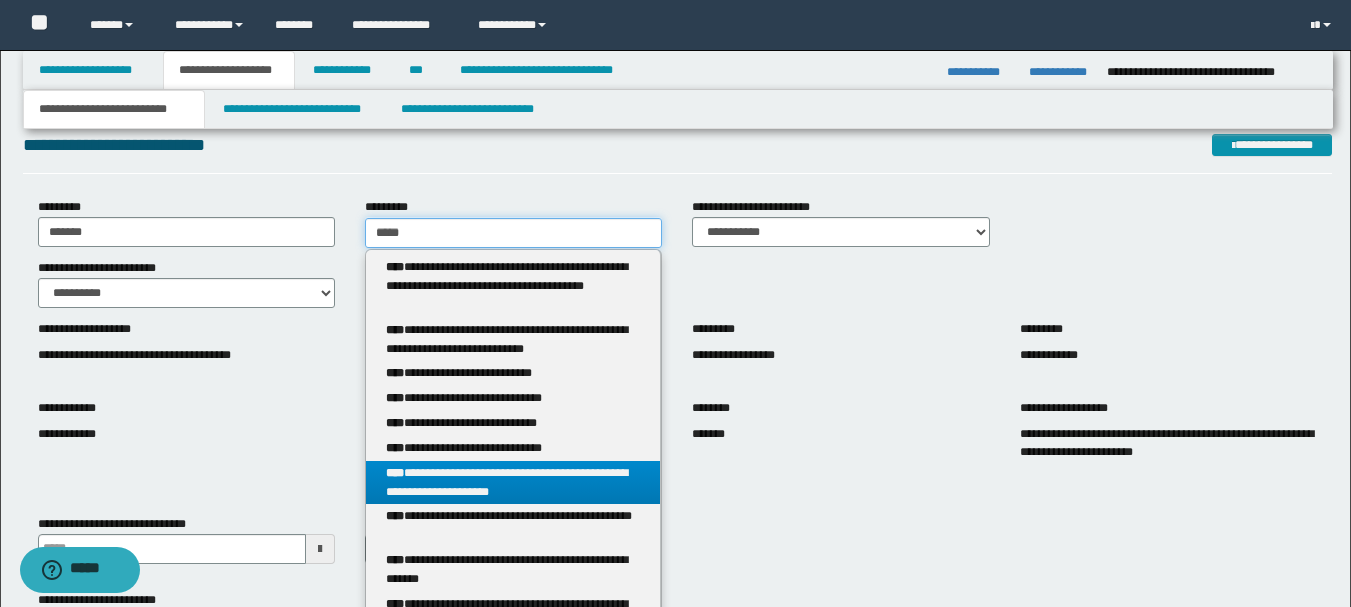 type on "*****" 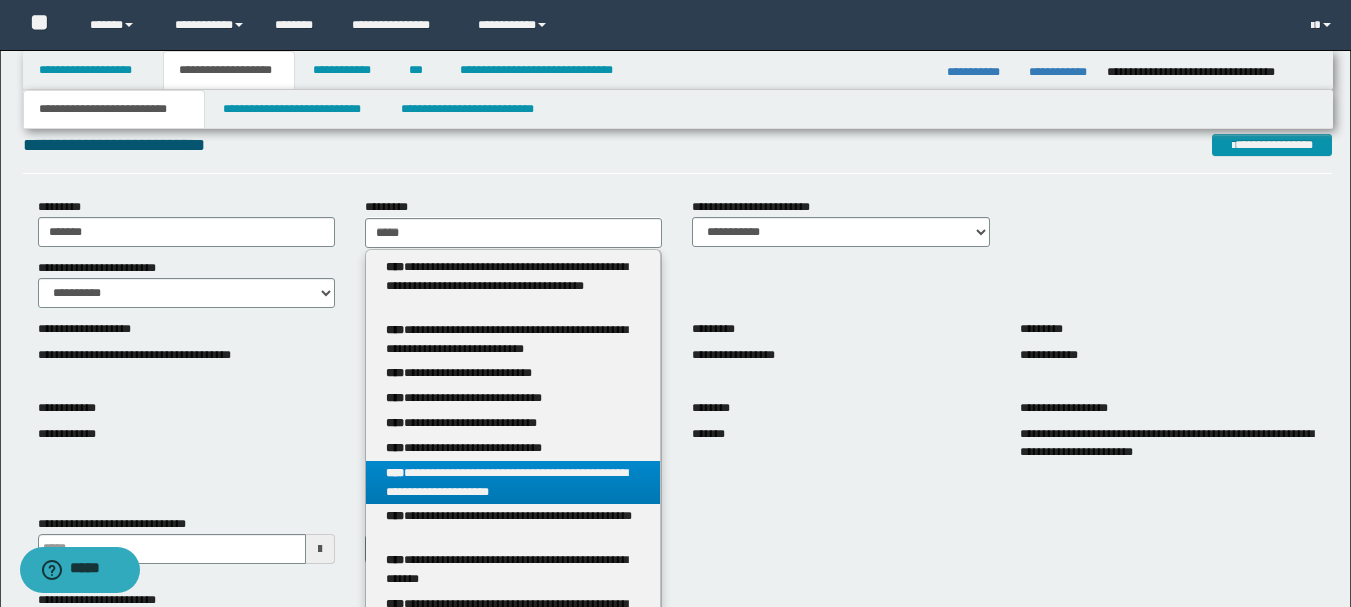 click on "**********" at bounding box center (513, 483) 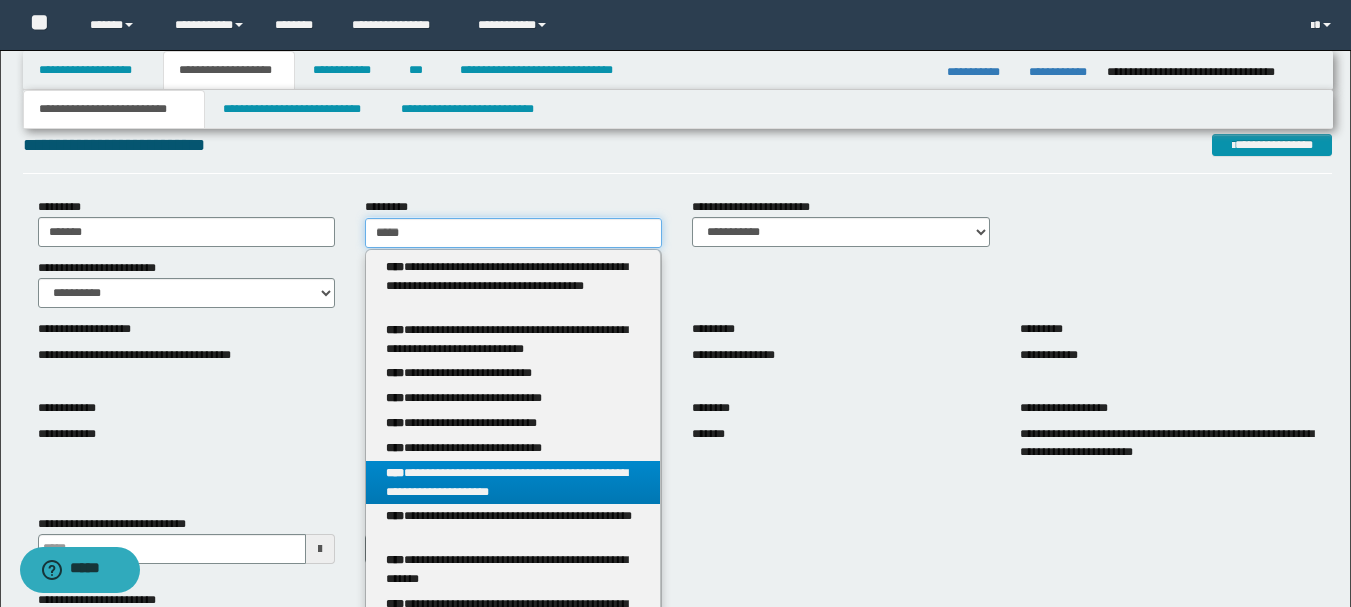 type 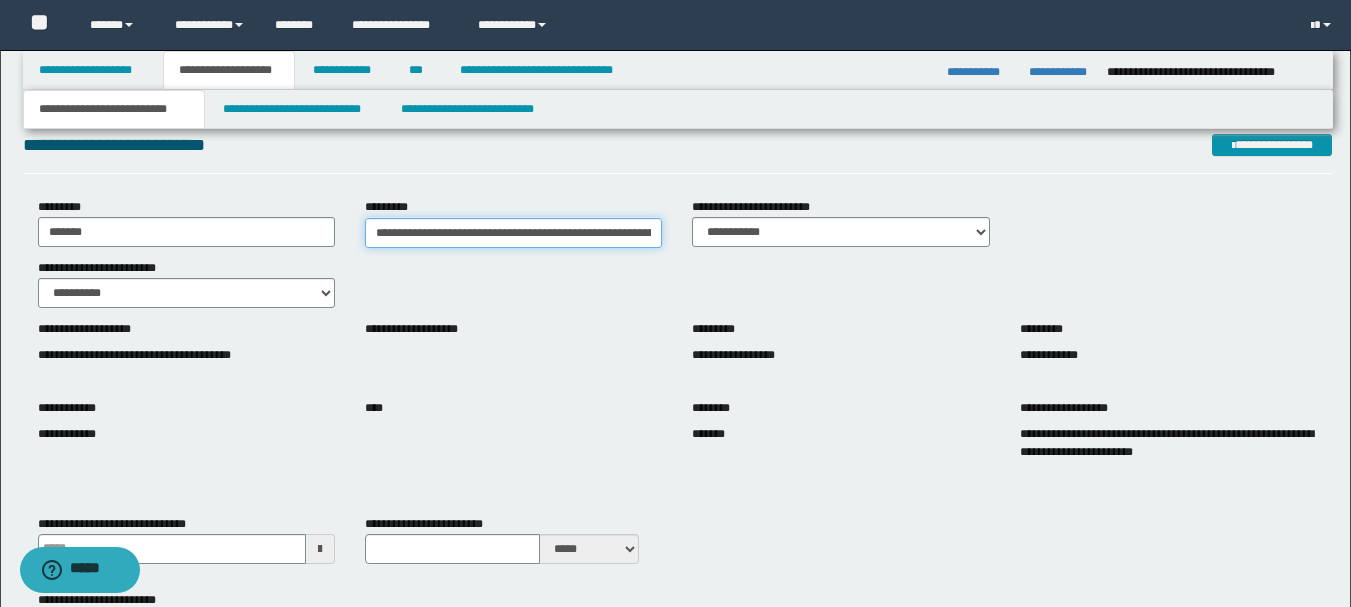 scroll, scrollTop: 0, scrollLeft: 73, axis: horizontal 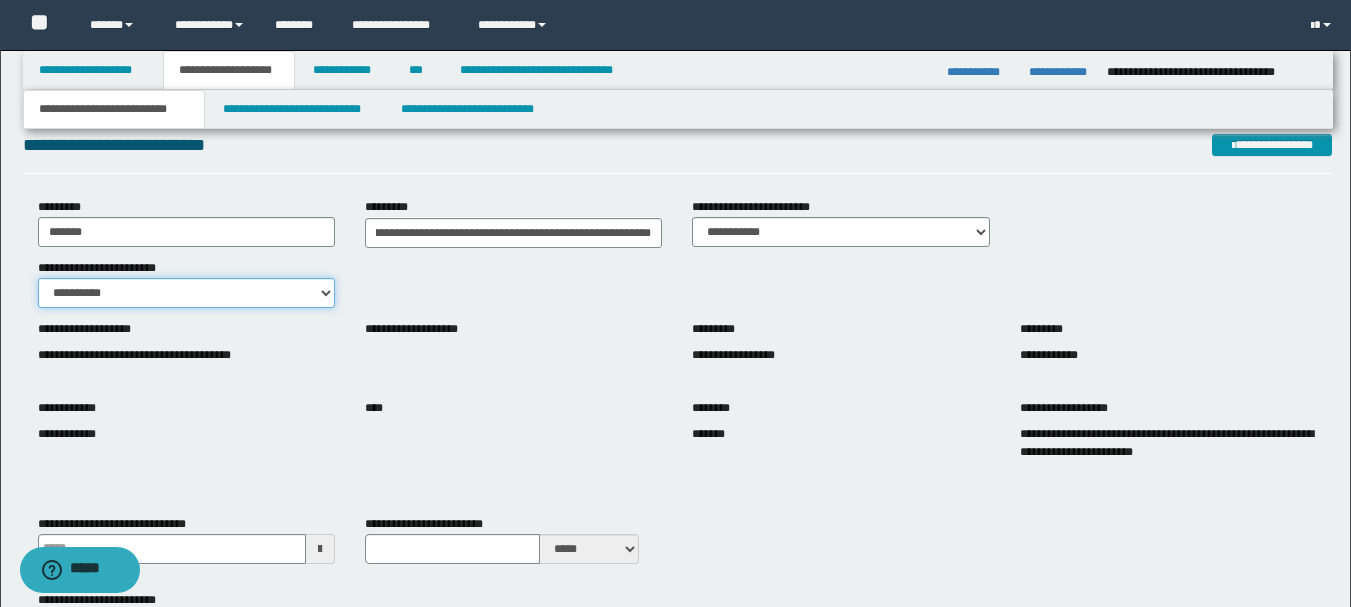 click on "**********" at bounding box center [186, 293] 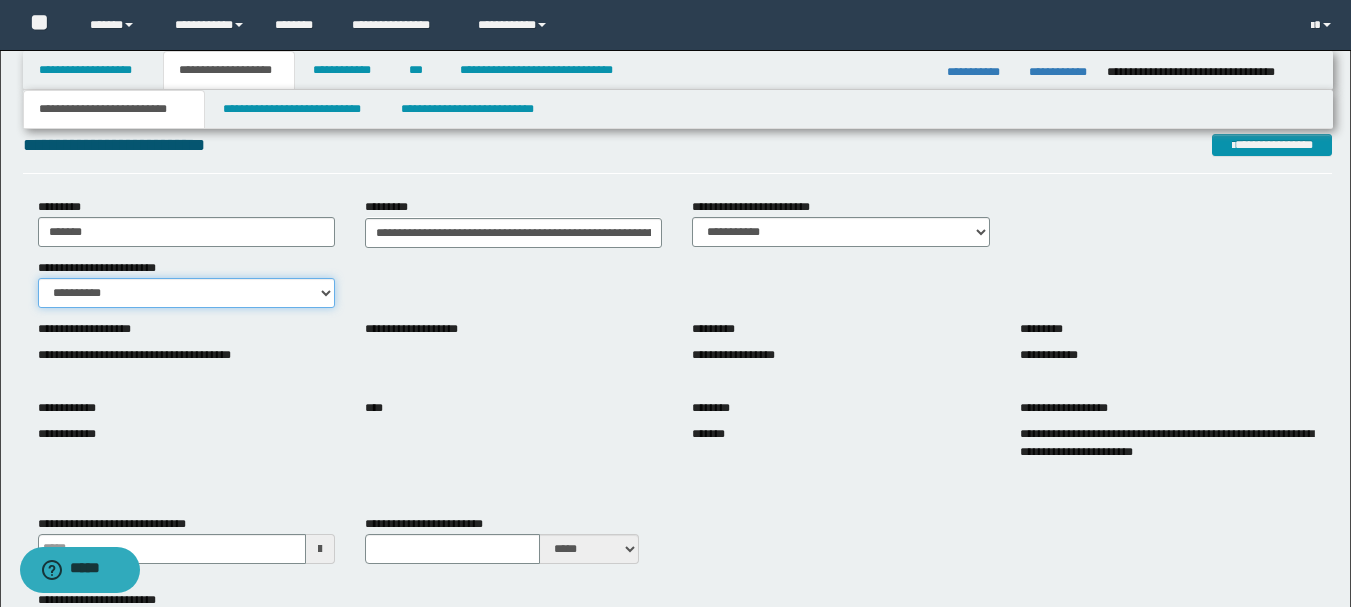 select on "*" 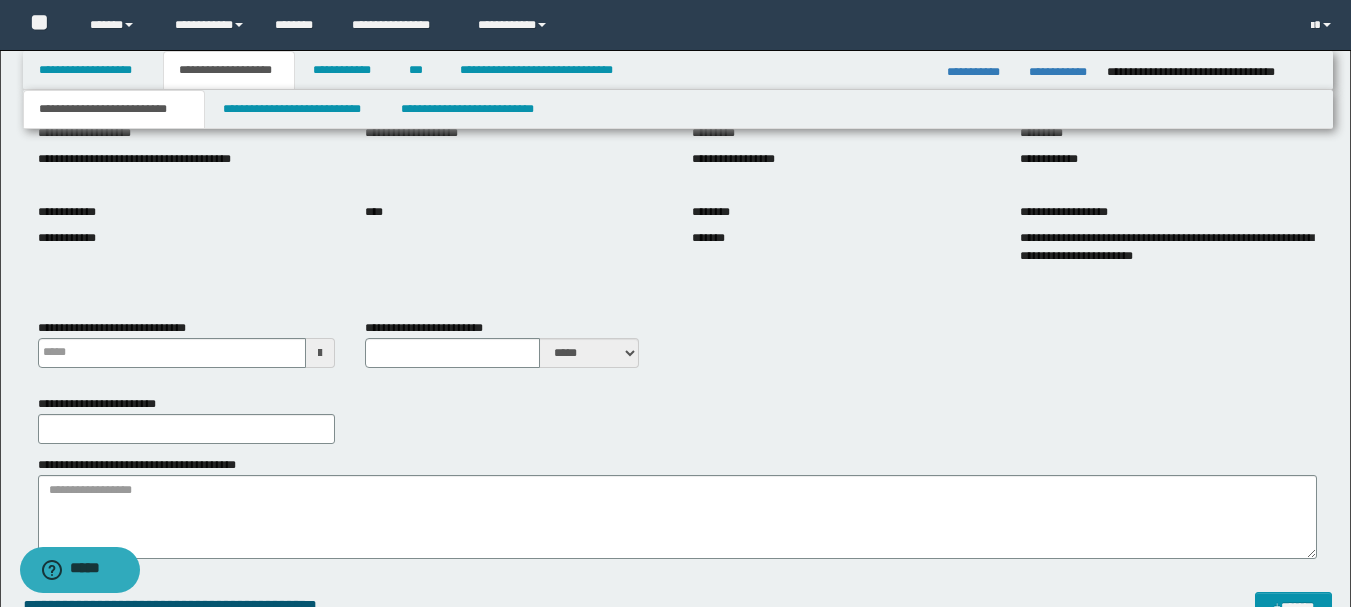 scroll, scrollTop: 300, scrollLeft: 0, axis: vertical 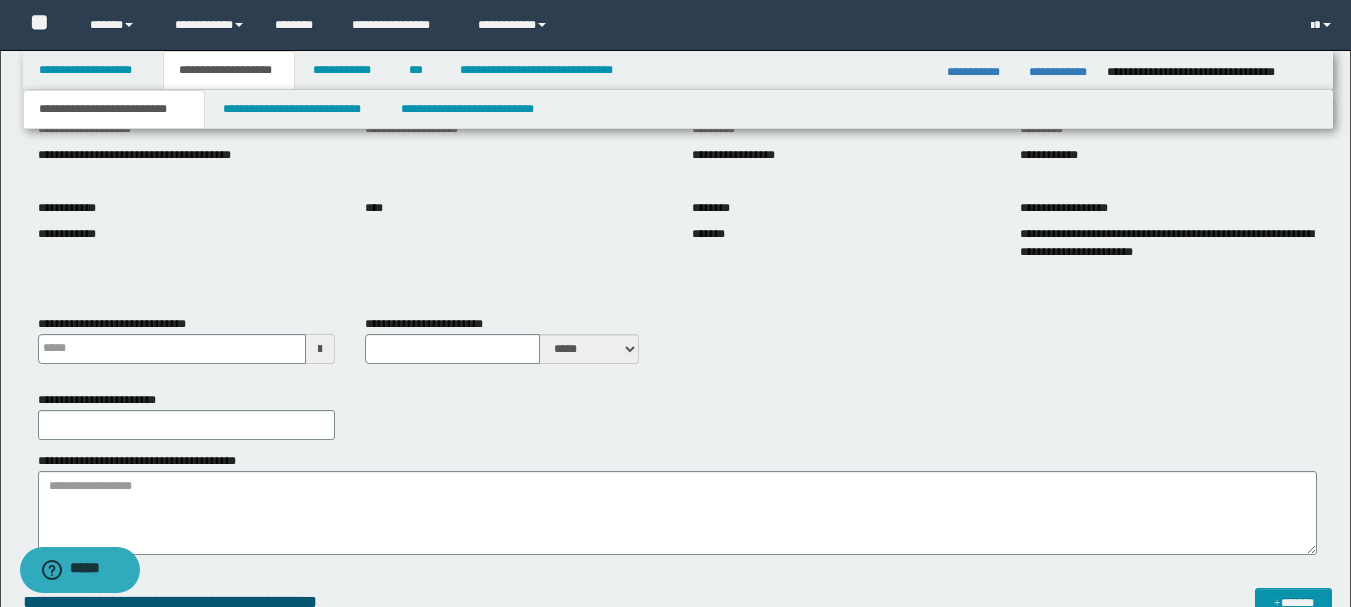 click at bounding box center (320, 349) 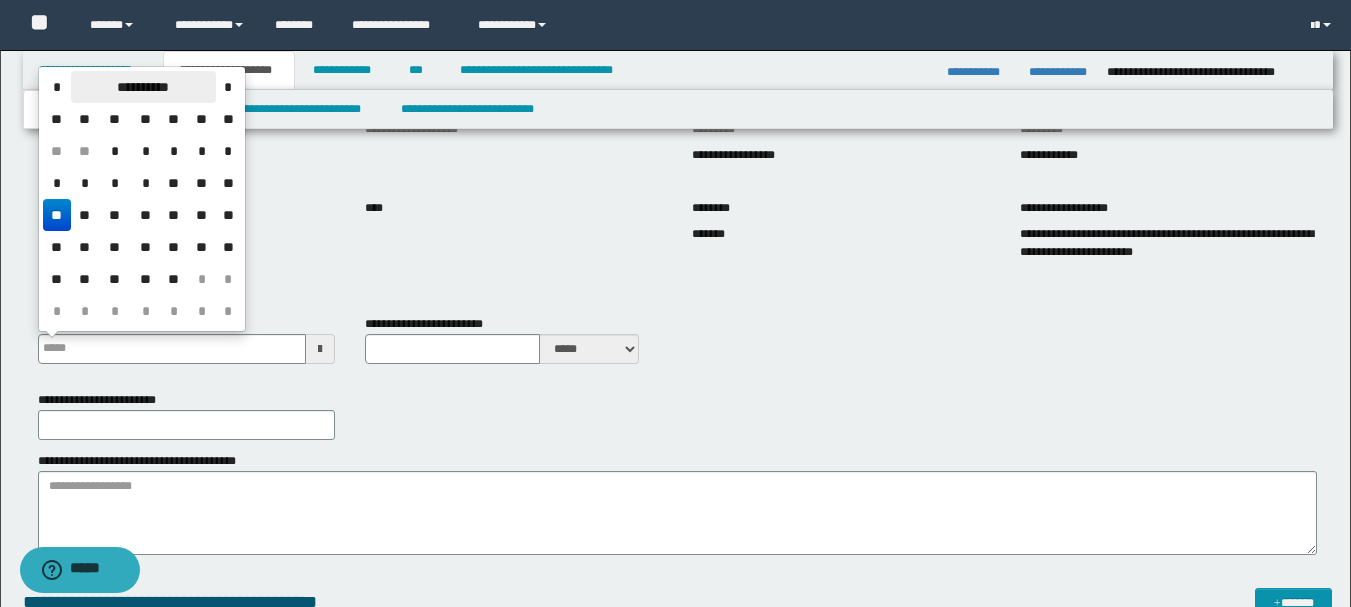 click on "**********" at bounding box center [143, 87] 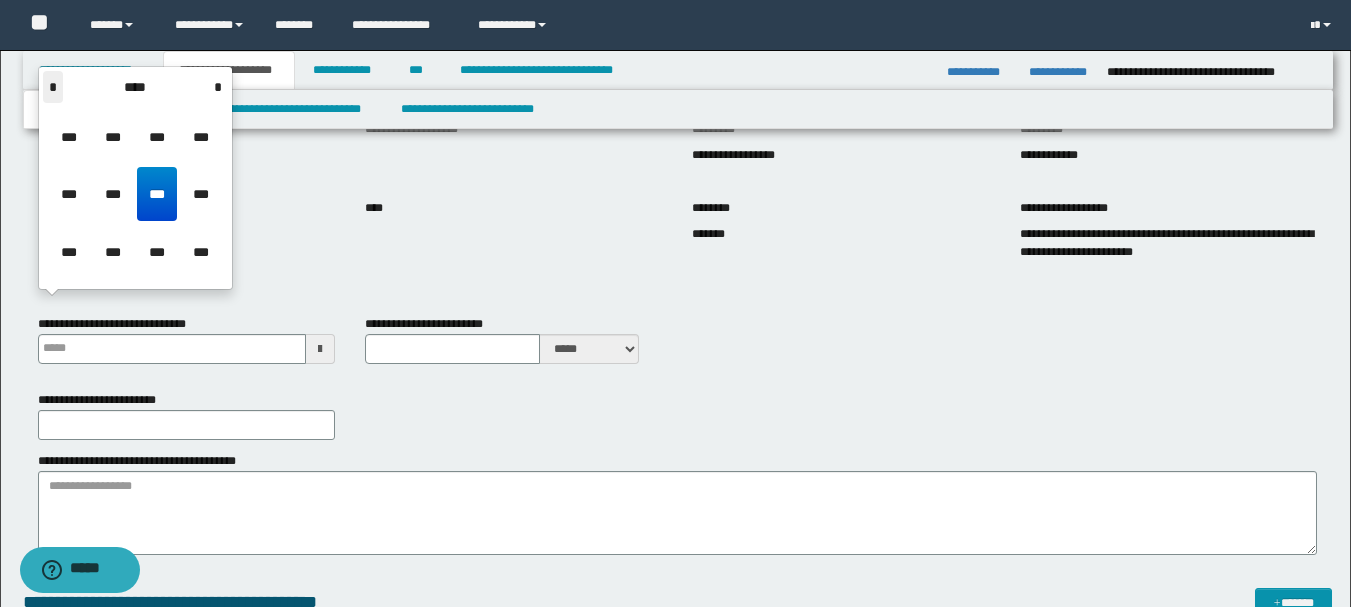 click on "*" at bounding box center [53, 87] 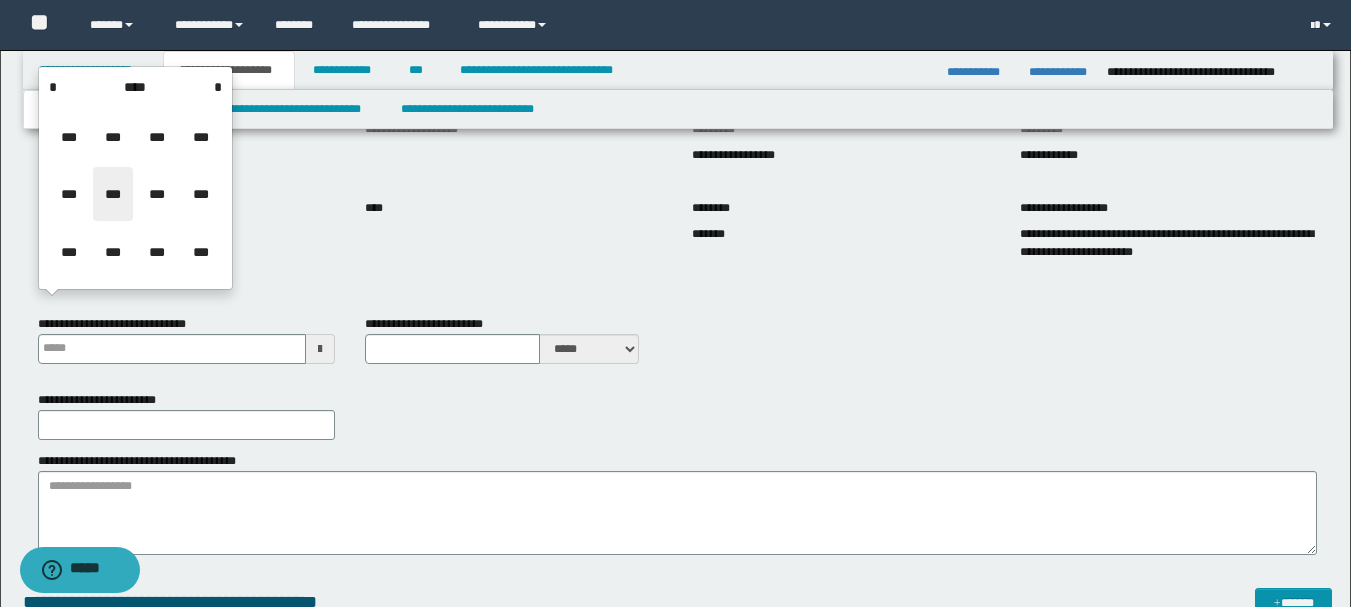 click on "***" at bounding box center [113, 194] 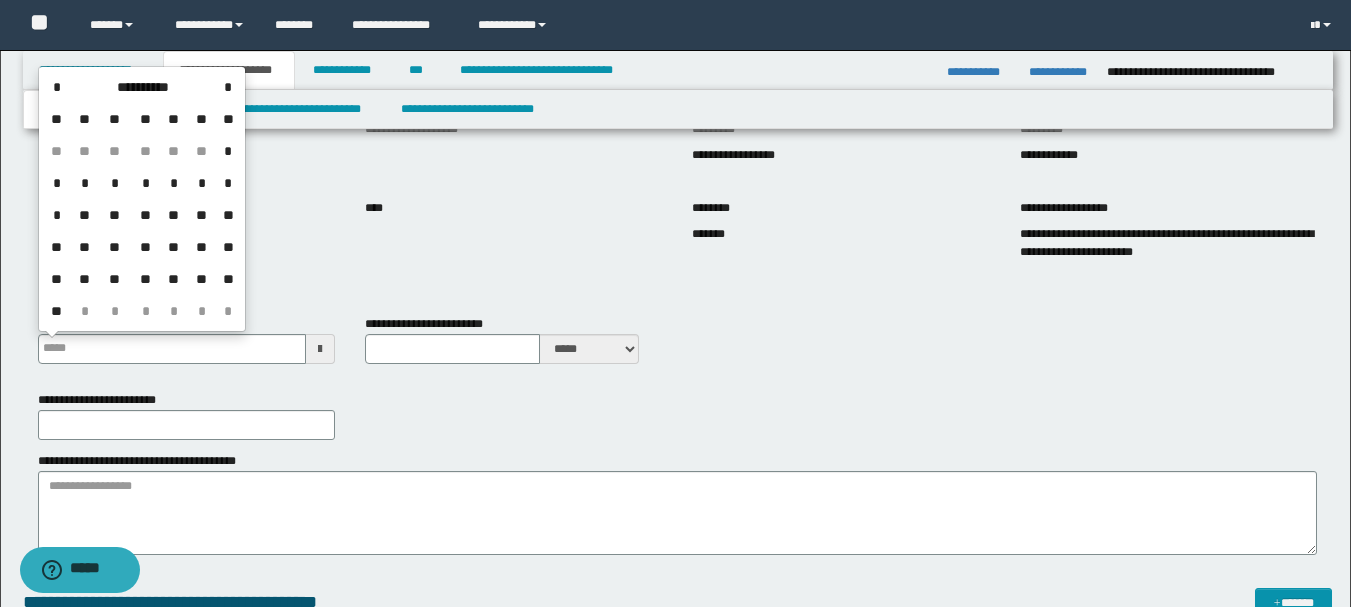 click on "*" at bounding box center (114, 183) 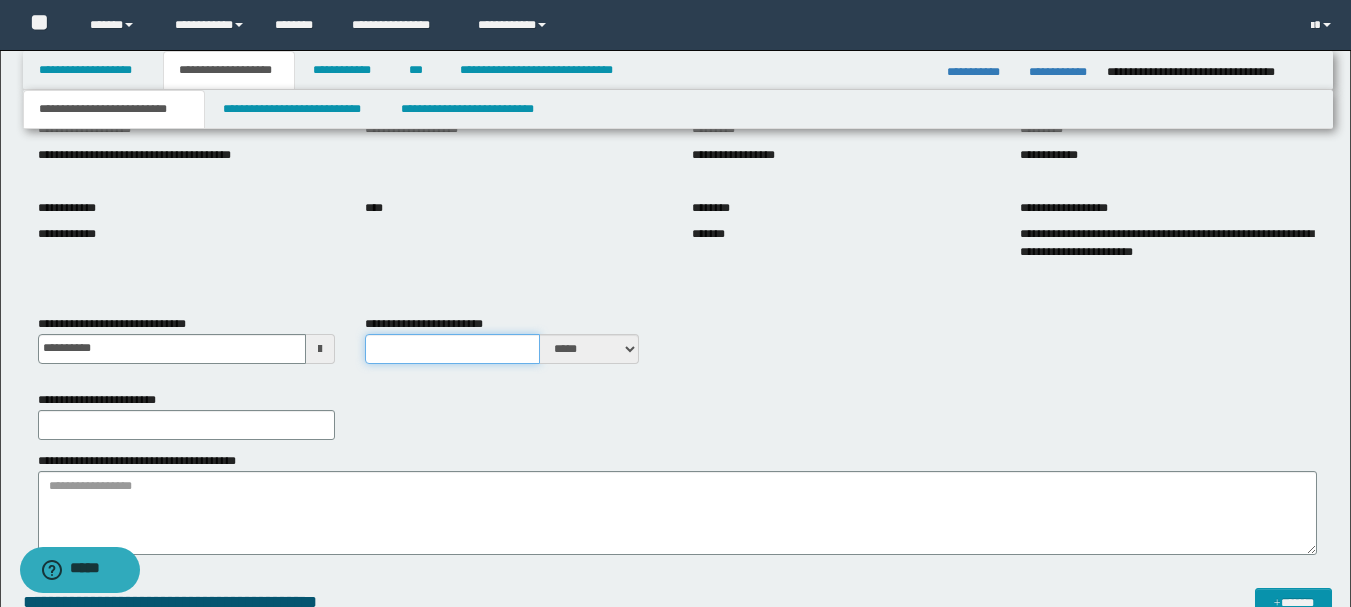 click on "**********" at bounding box center (452, 349) 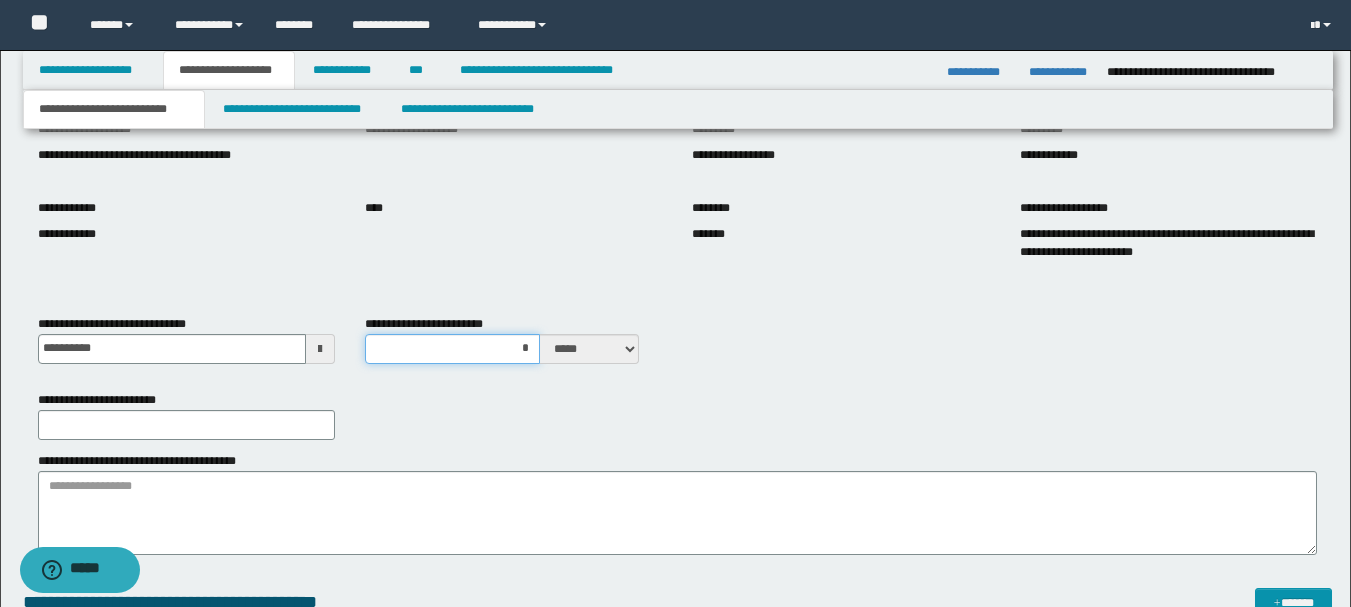 type on "**" 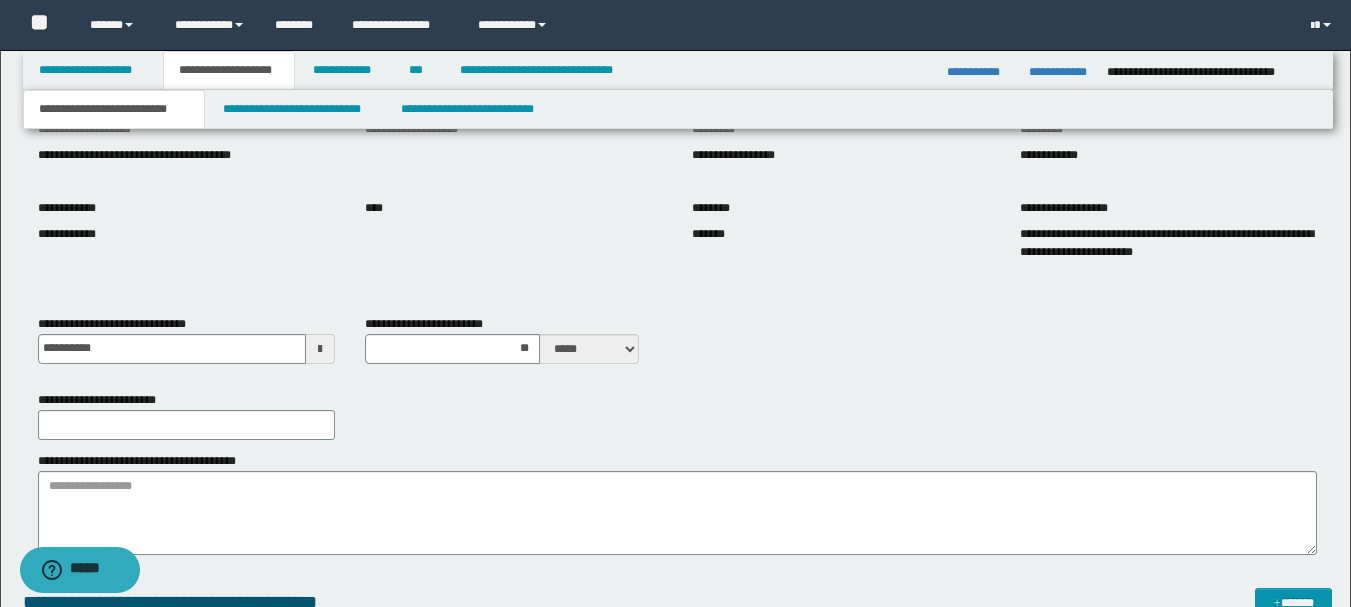 click on "**********" at bounding box center (677, 415) 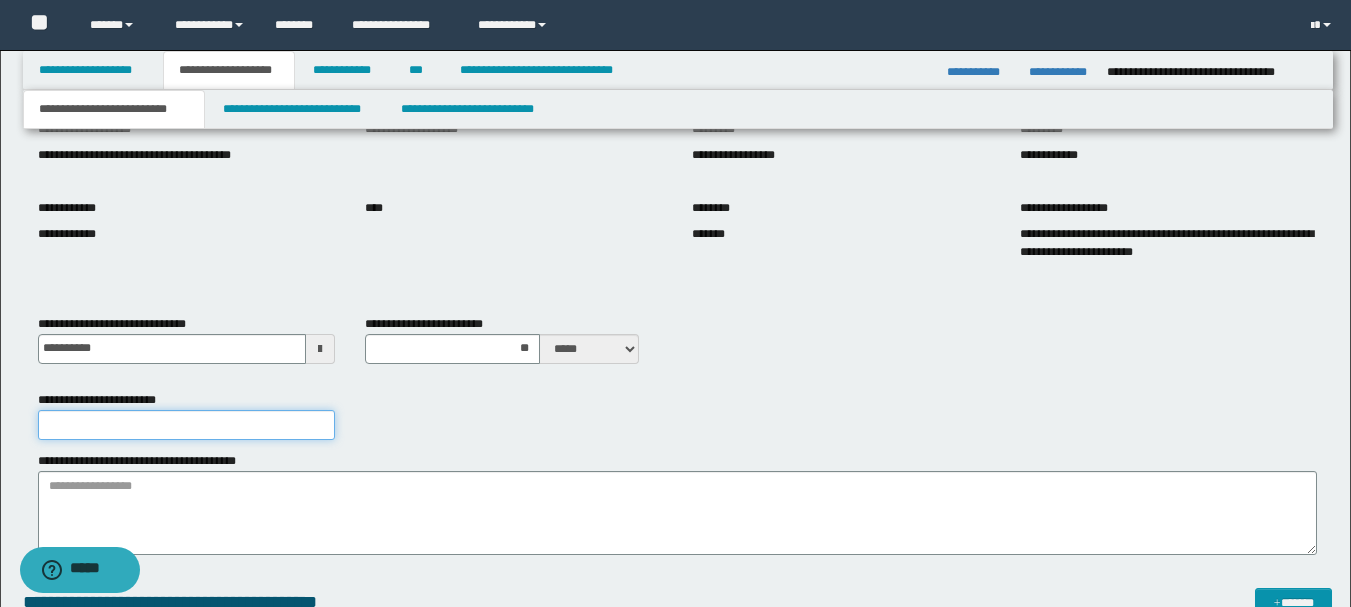 click on "**********" at bounding box center [186, 425] 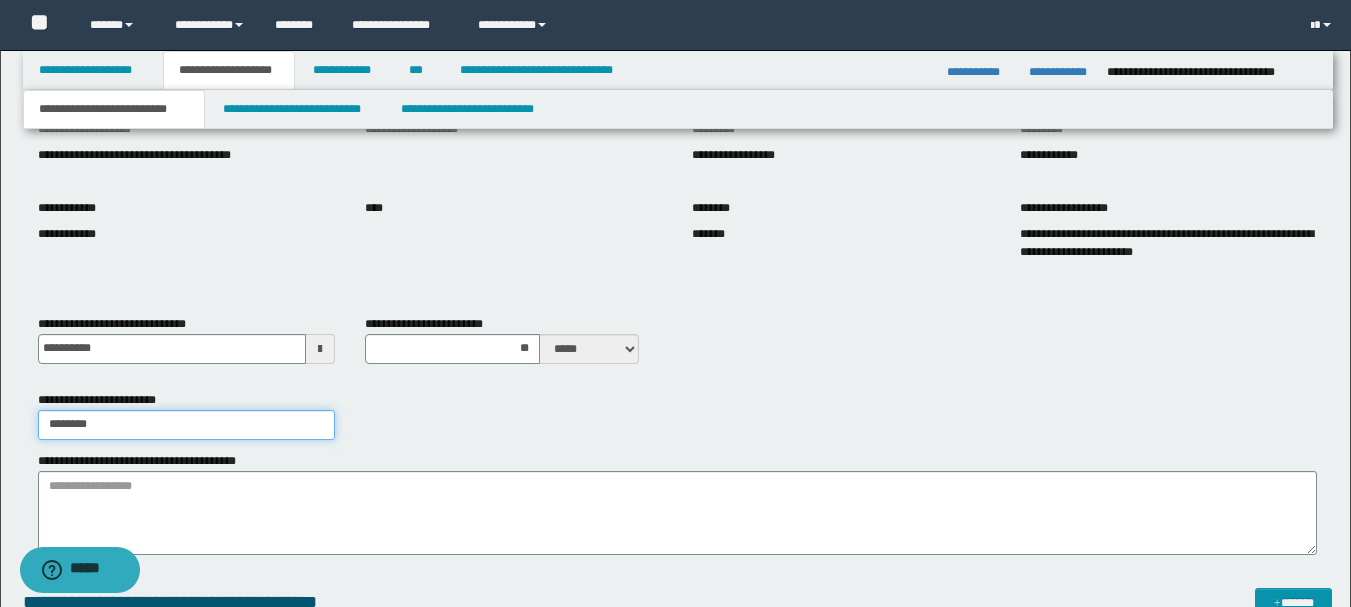 type on "*******" 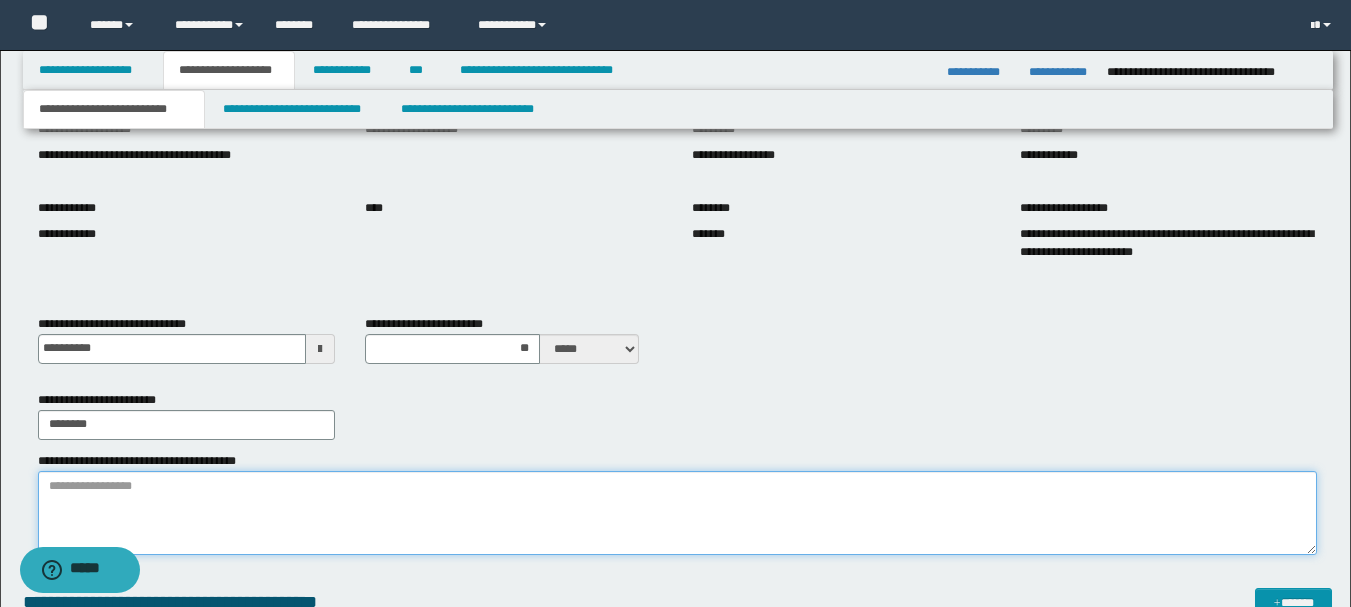 click on "**********" at bounding box center [677, 513] 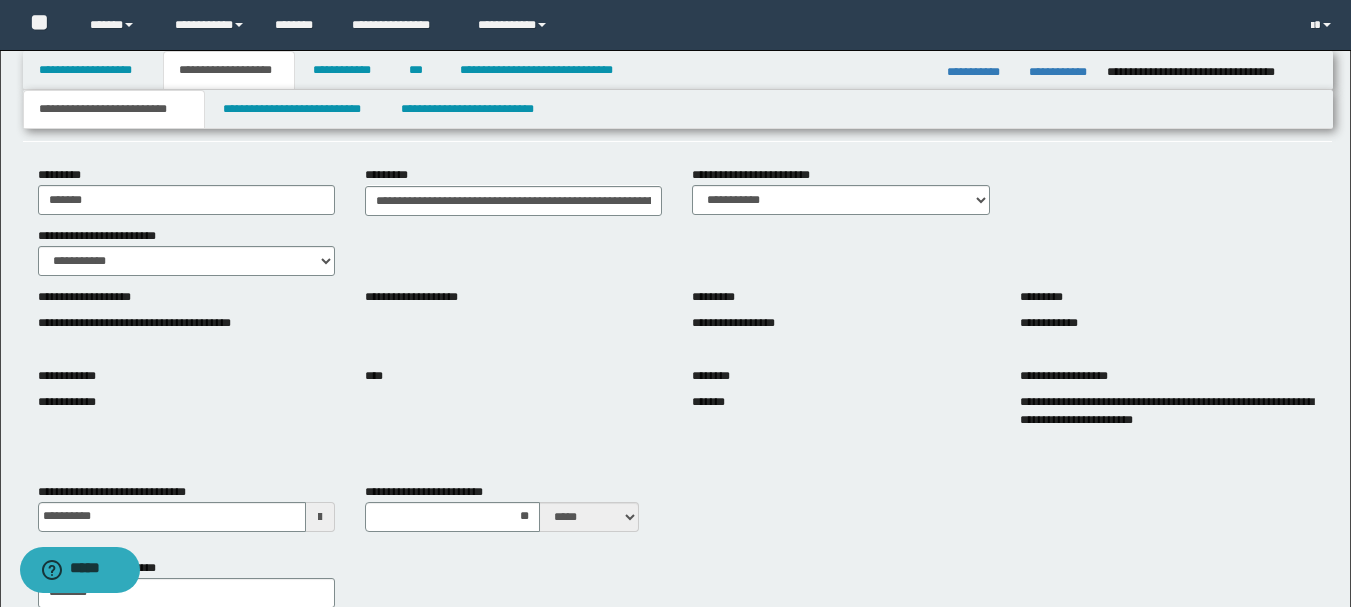 scroll, scrollTop: 0, scrollLeft: 0, axis: both 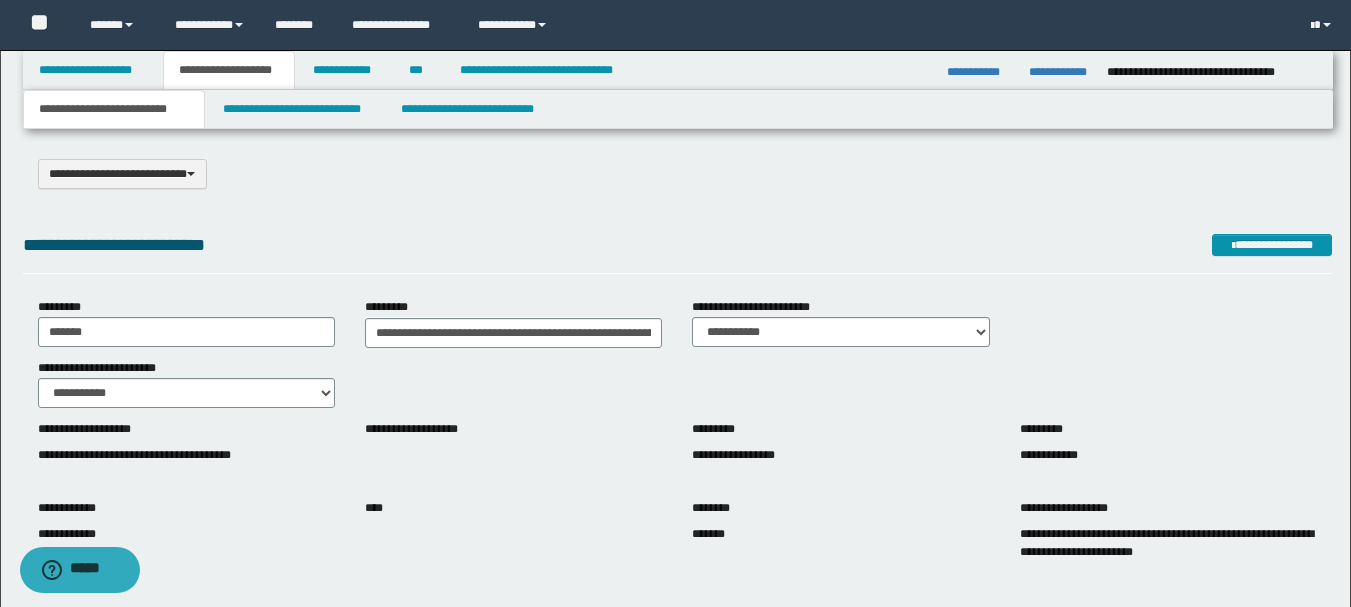 type on "*******" 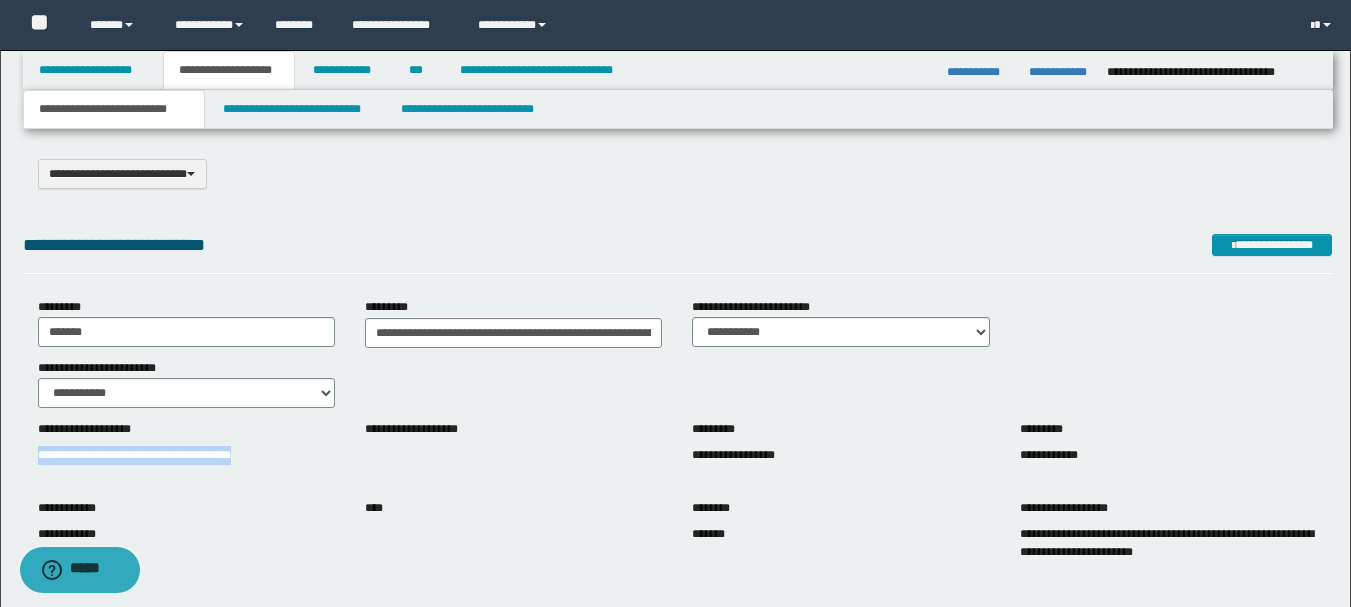 drag, startPoint x: 308, startPoint y: 452, endPoint x: 39, endPoint y: 444, distance: 269.11893 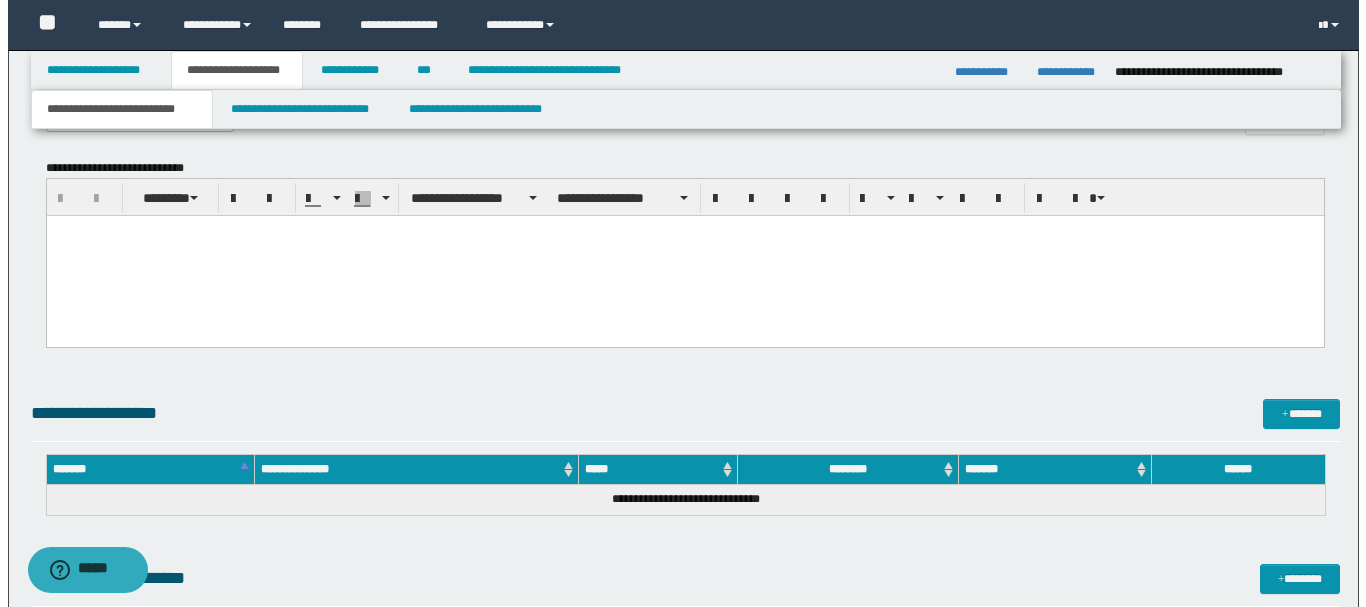 scroll, scrollTop: 1446, scrollLeft: 0, axis: vertical 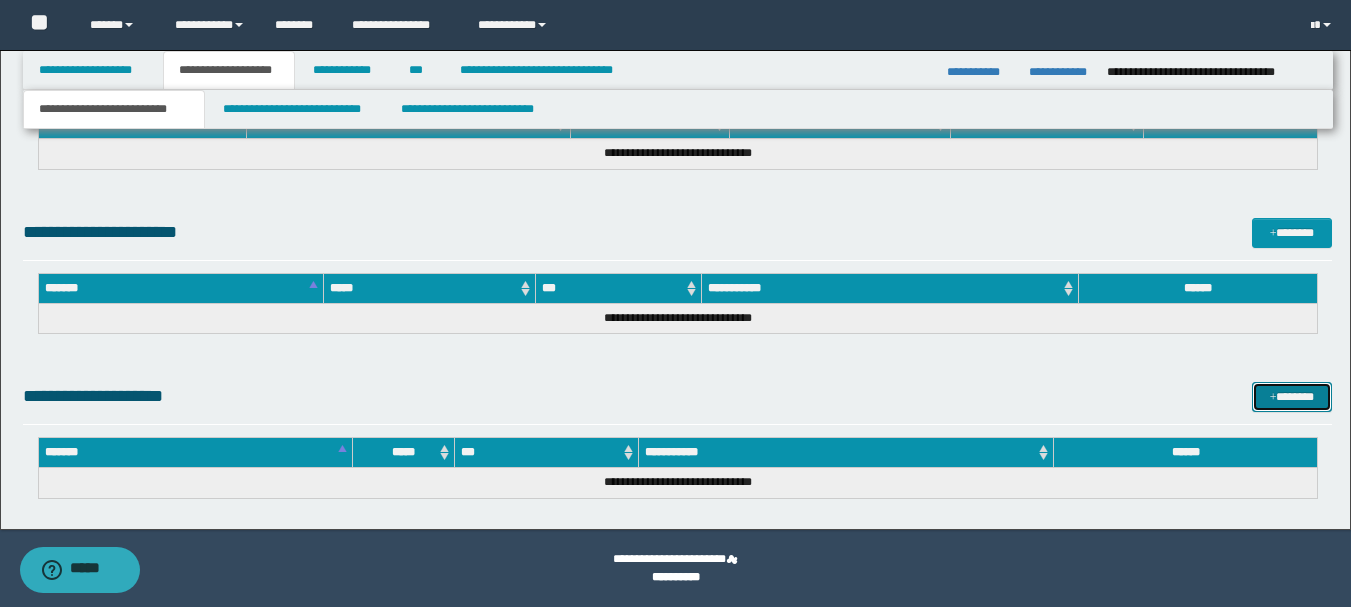 click on "*******" at bounding box center (1292, 397) 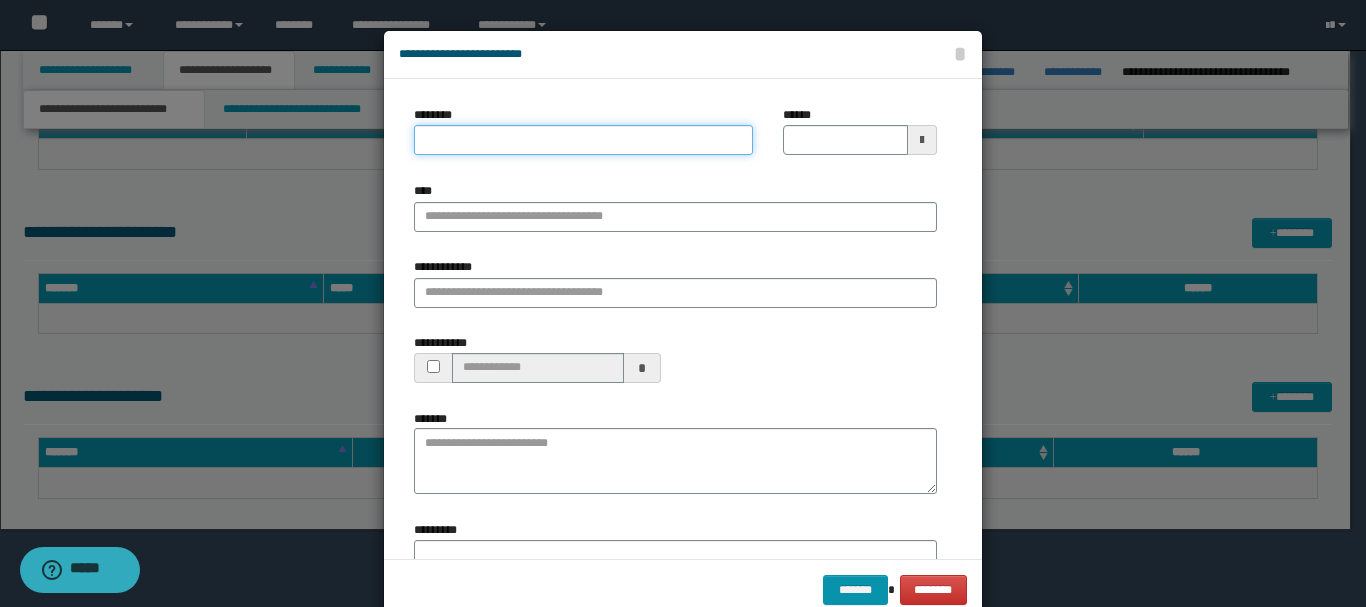 click on "********" at bounding box center (583, 140) 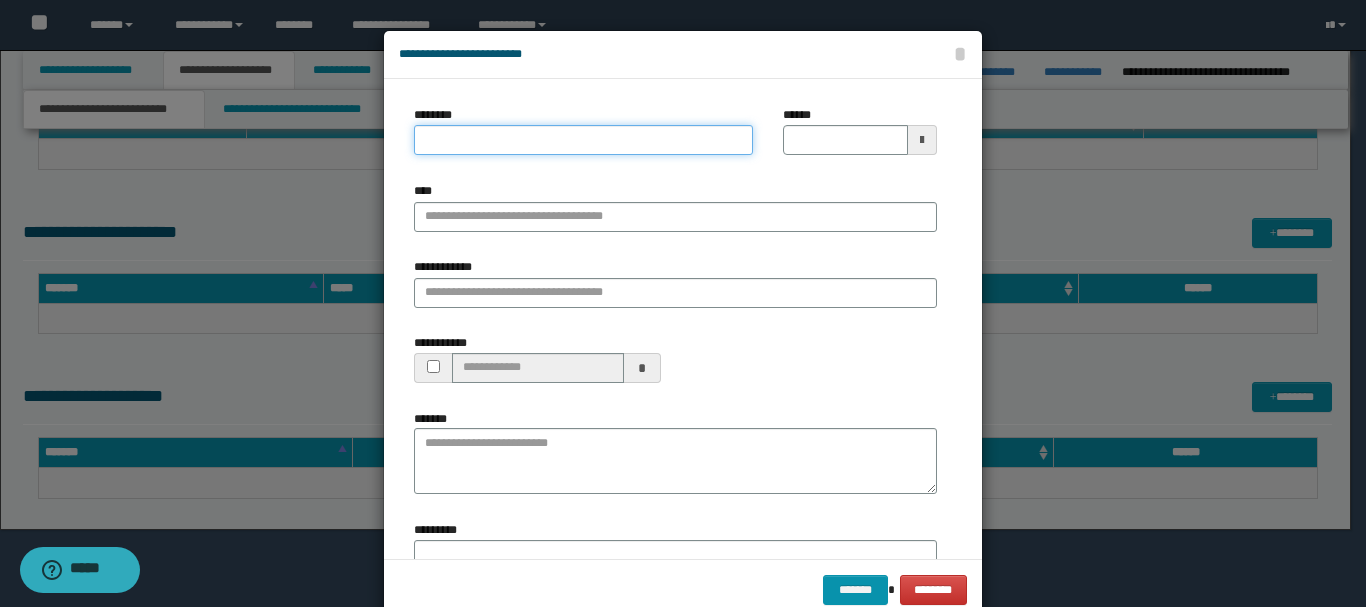 click on "********" at bounding box center (583, 140) 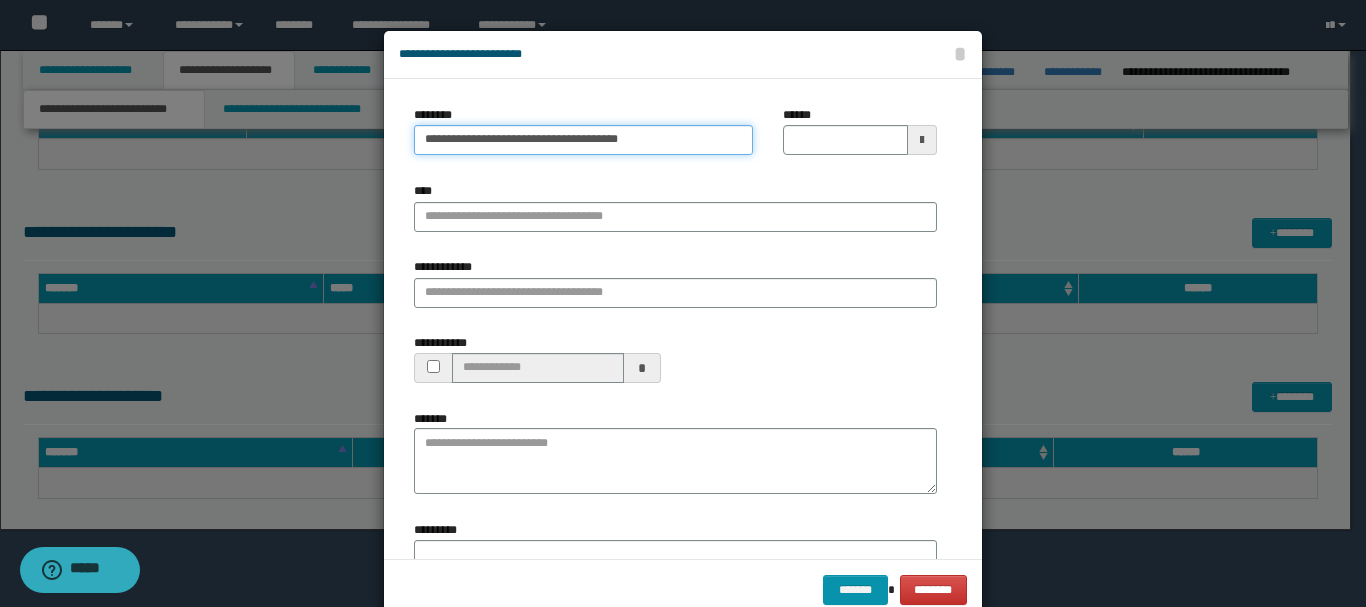 type 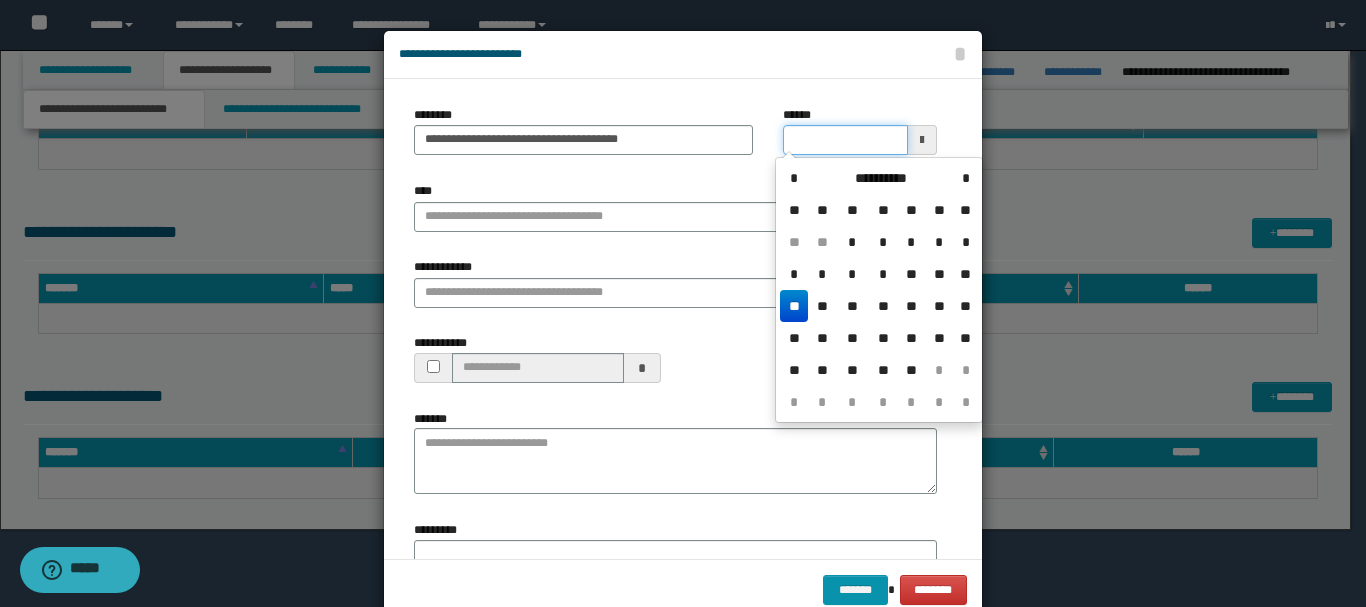 click on "******" at bounding box center (845, 140) 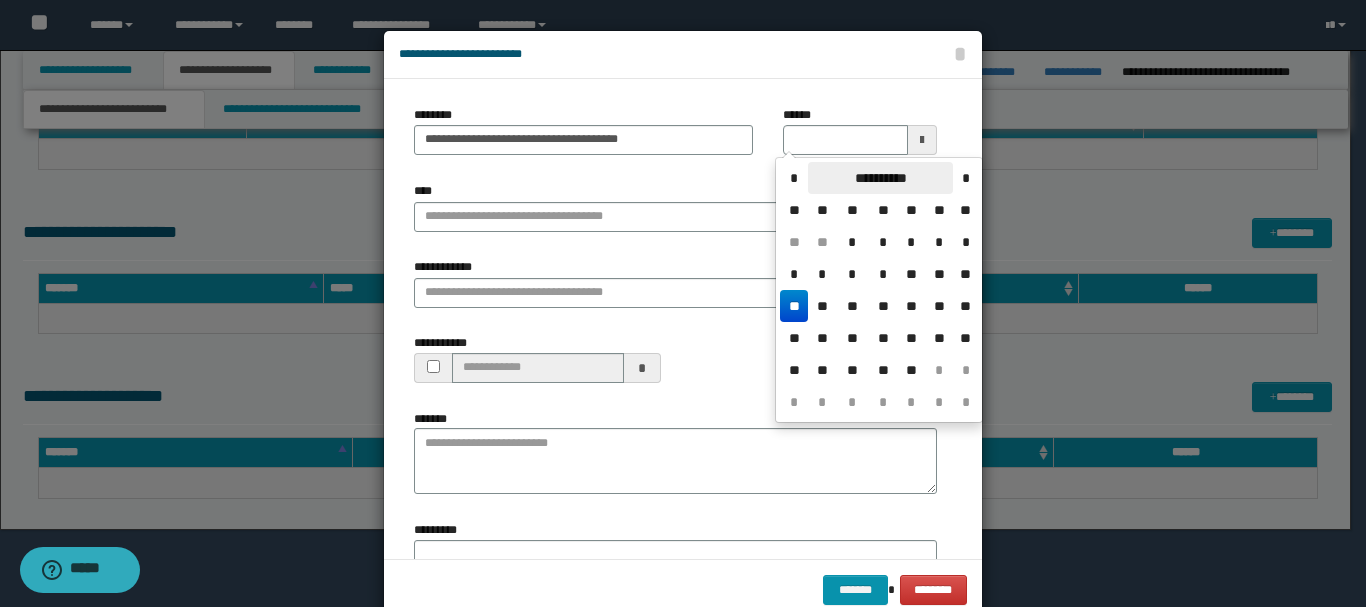 click on "**********" at bounding box center [880, 178] 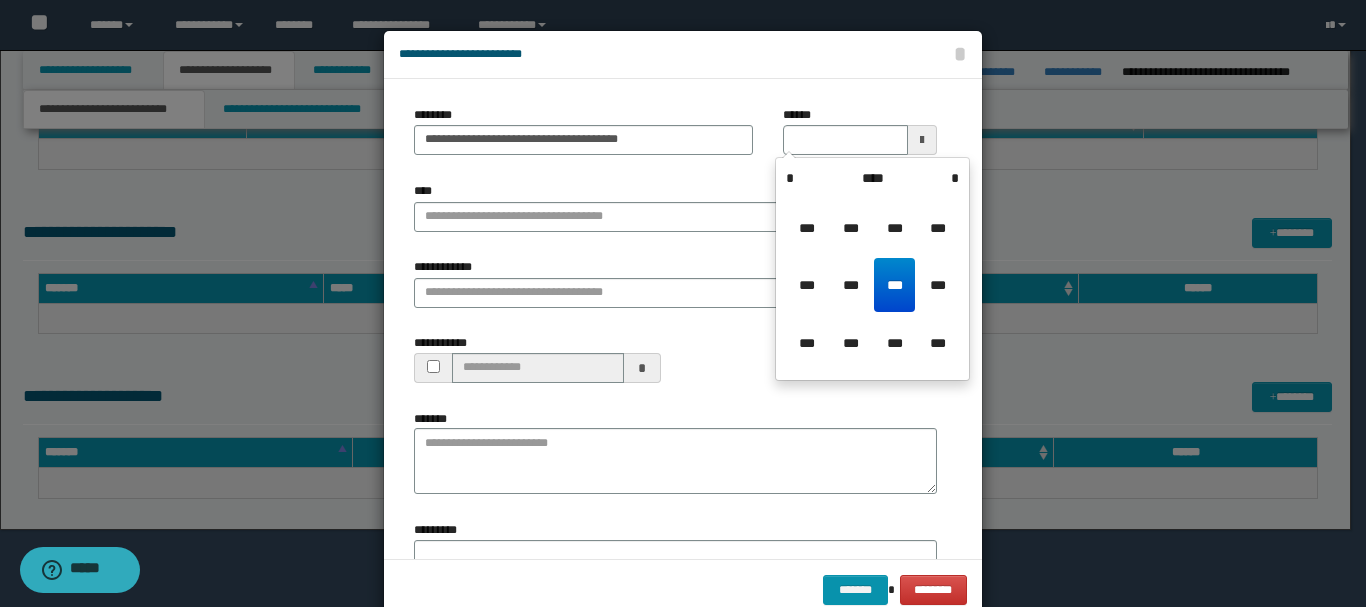 click on "****" at bounding box center [872, 178] 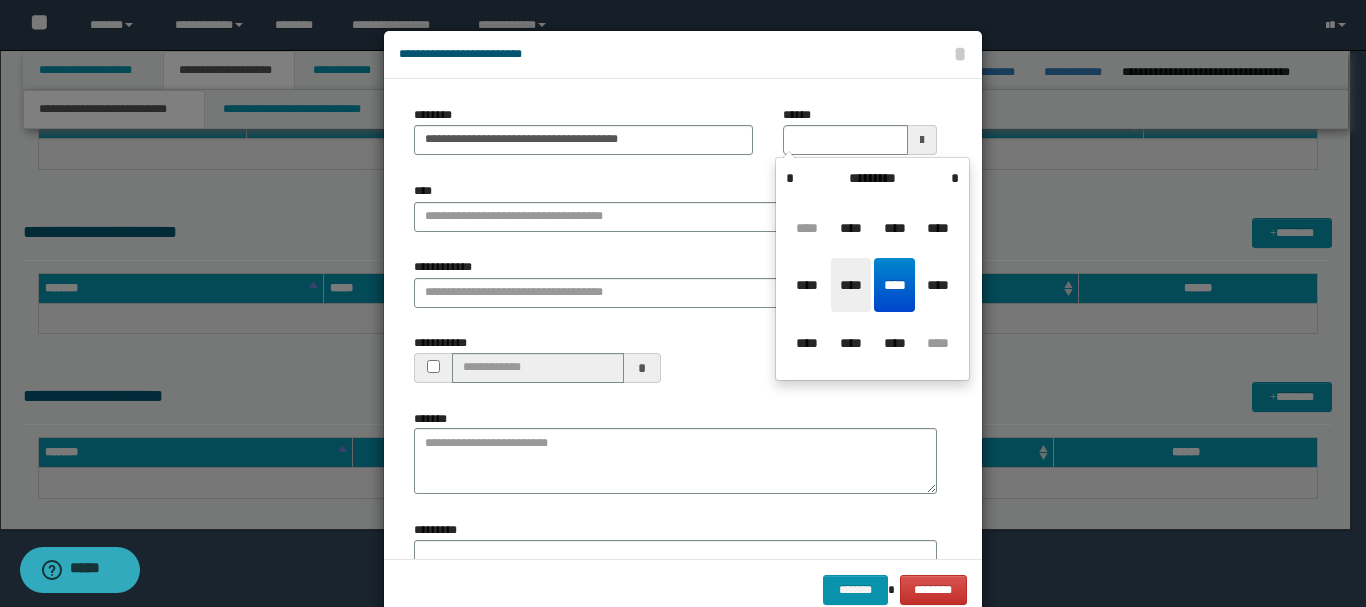 click on "****" at bounding box center [851, 285] 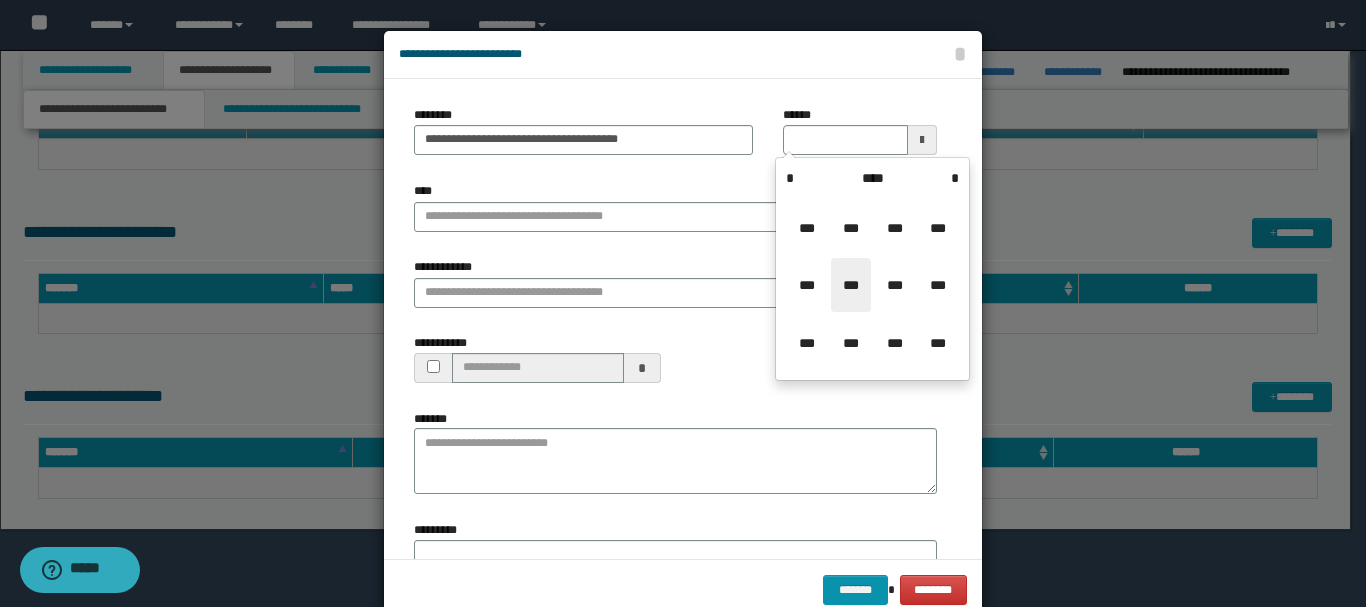 click on "***" at bounding box center [851, 285] 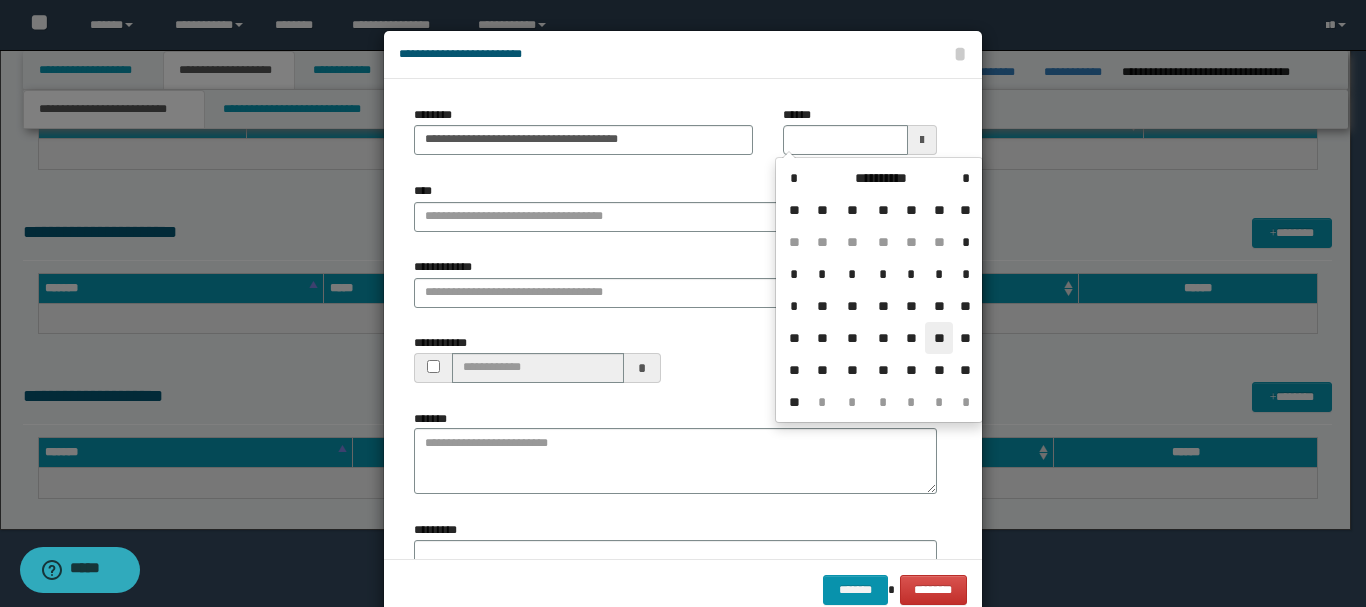 click on "**" at bounding box center (939, 338) 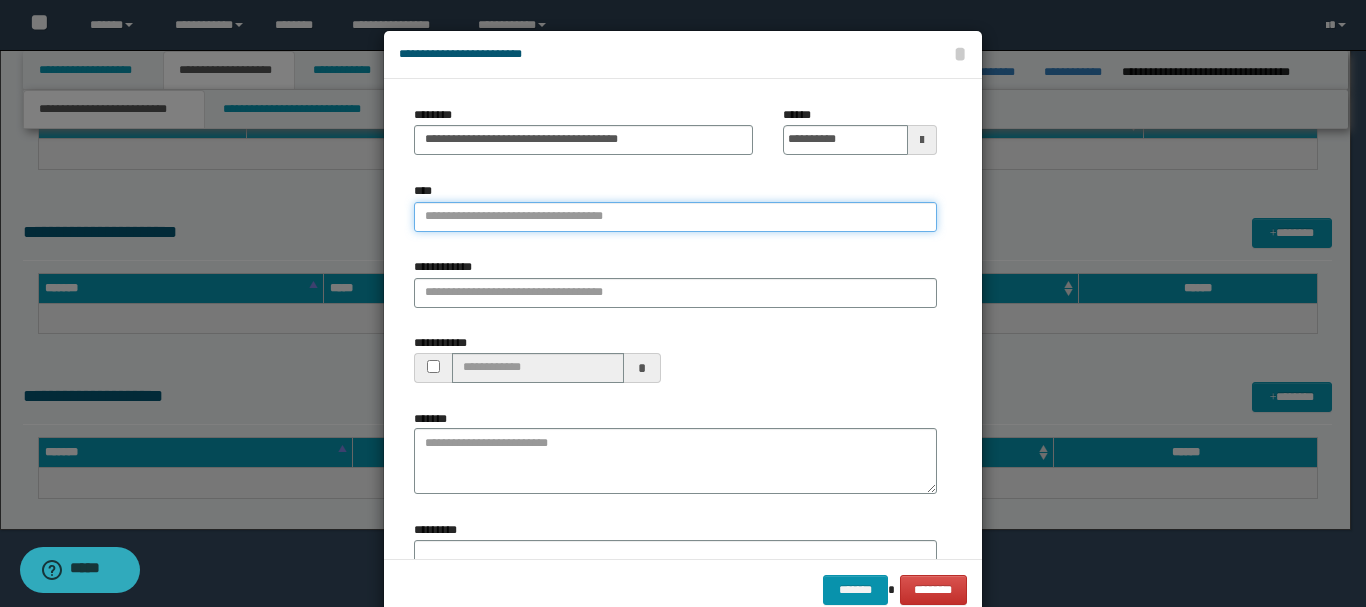 click on "****" at bounding box center [675, 217] 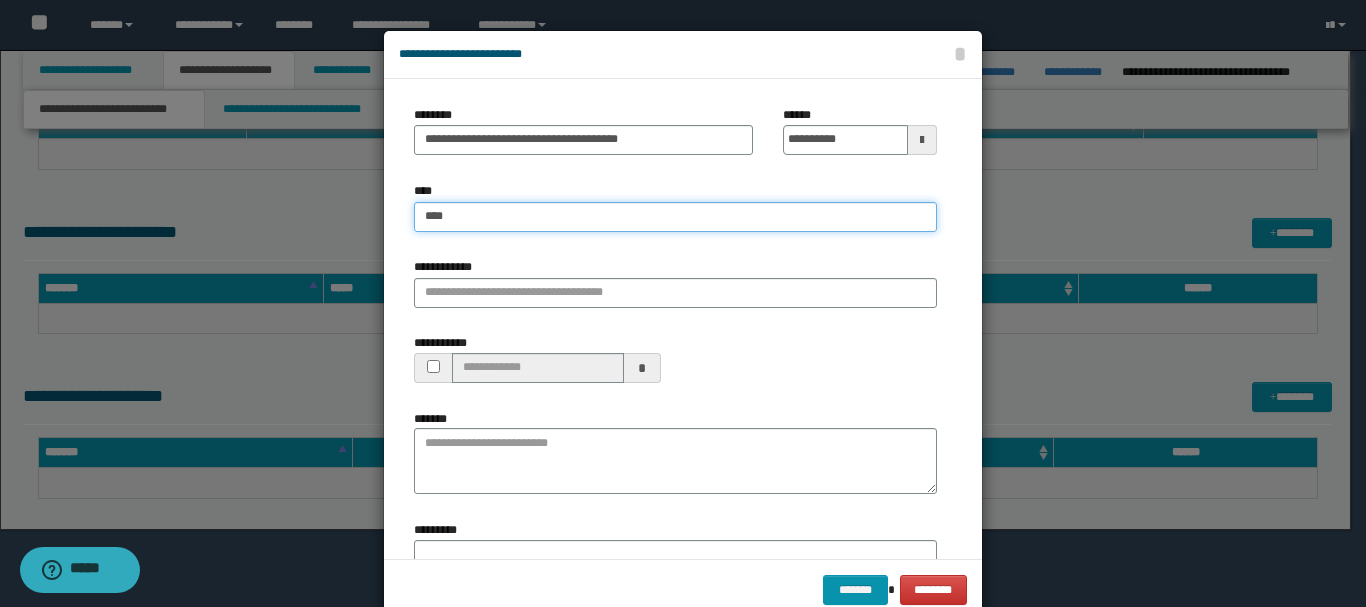 type on "*****" 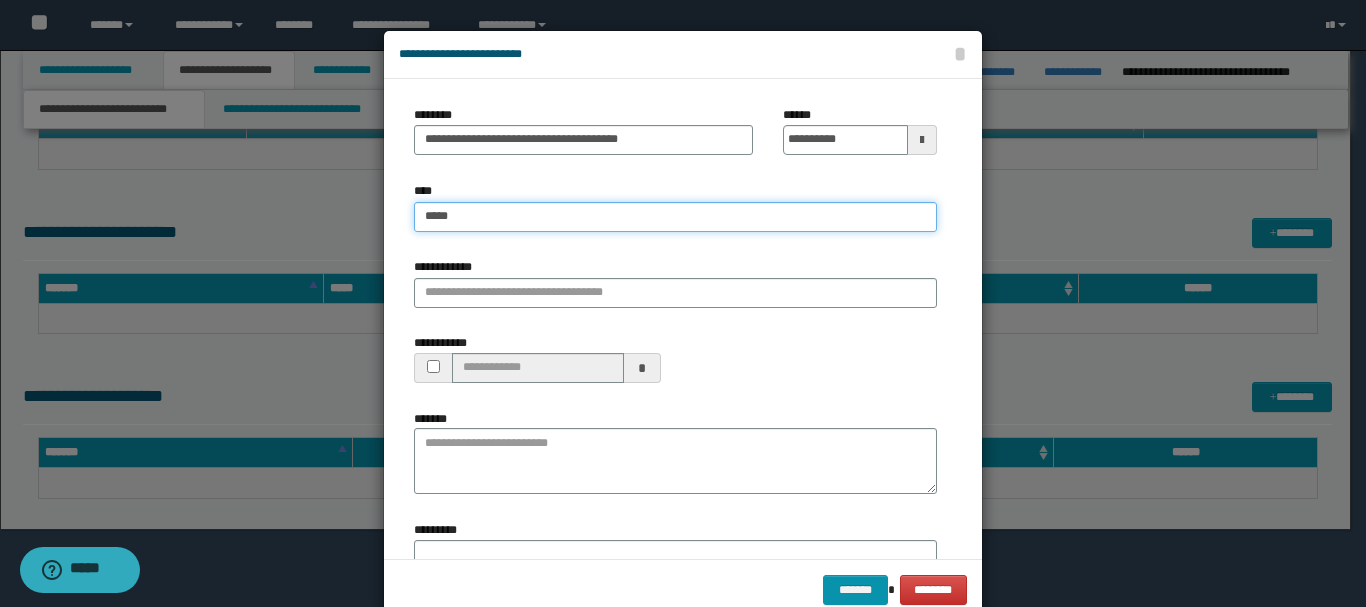 type on "*****" 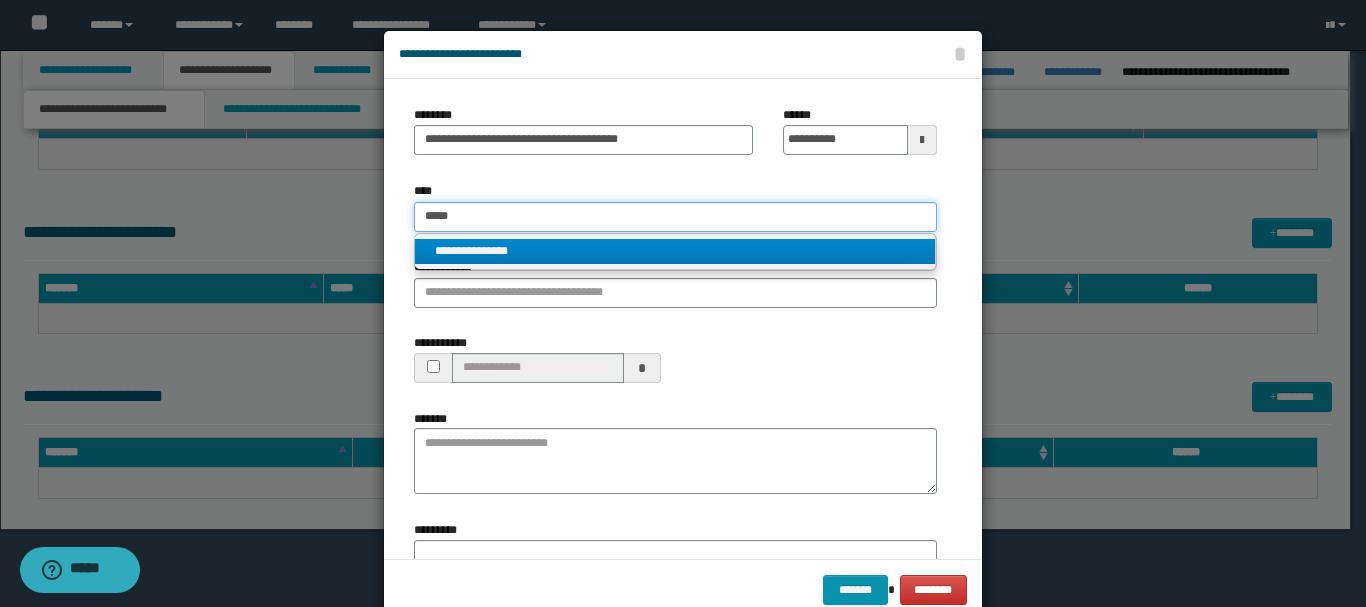 type on "*****" 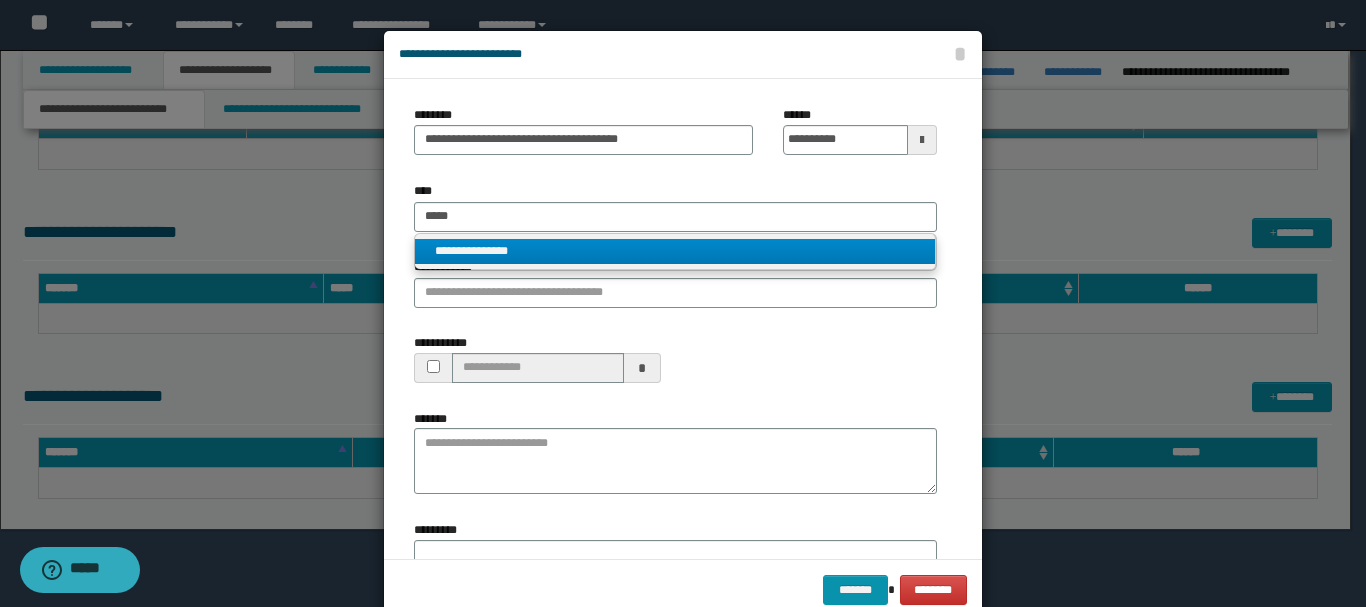 click on "**********" at bounding box center (675, 251) 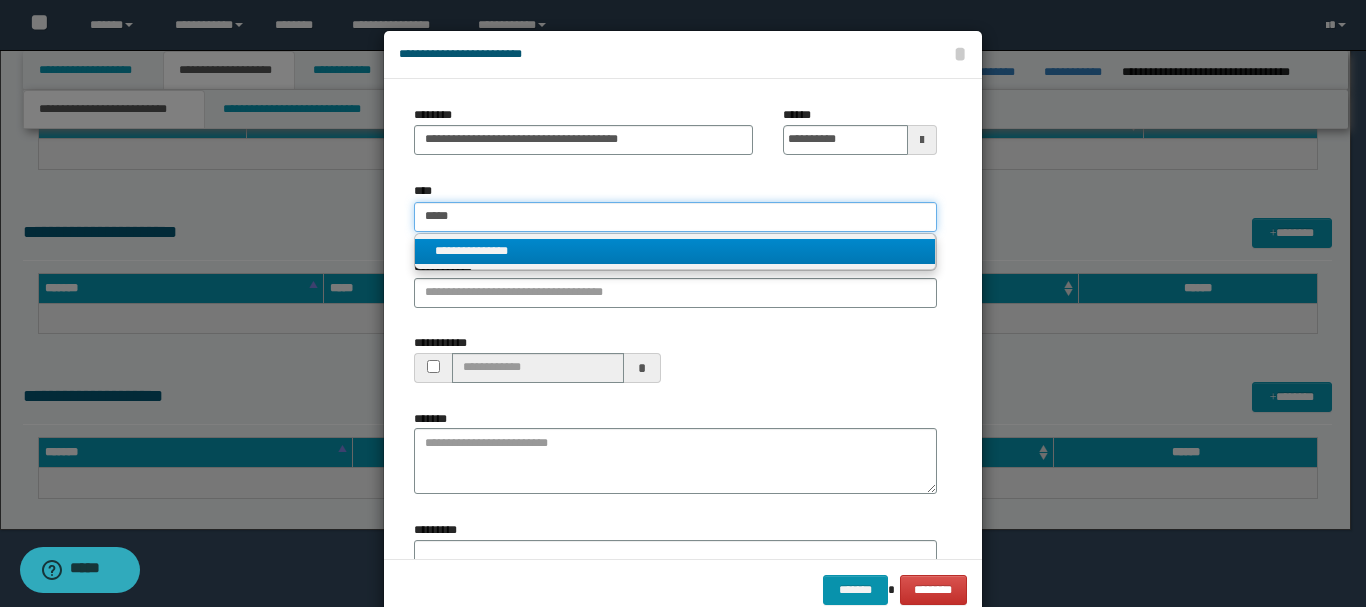 type 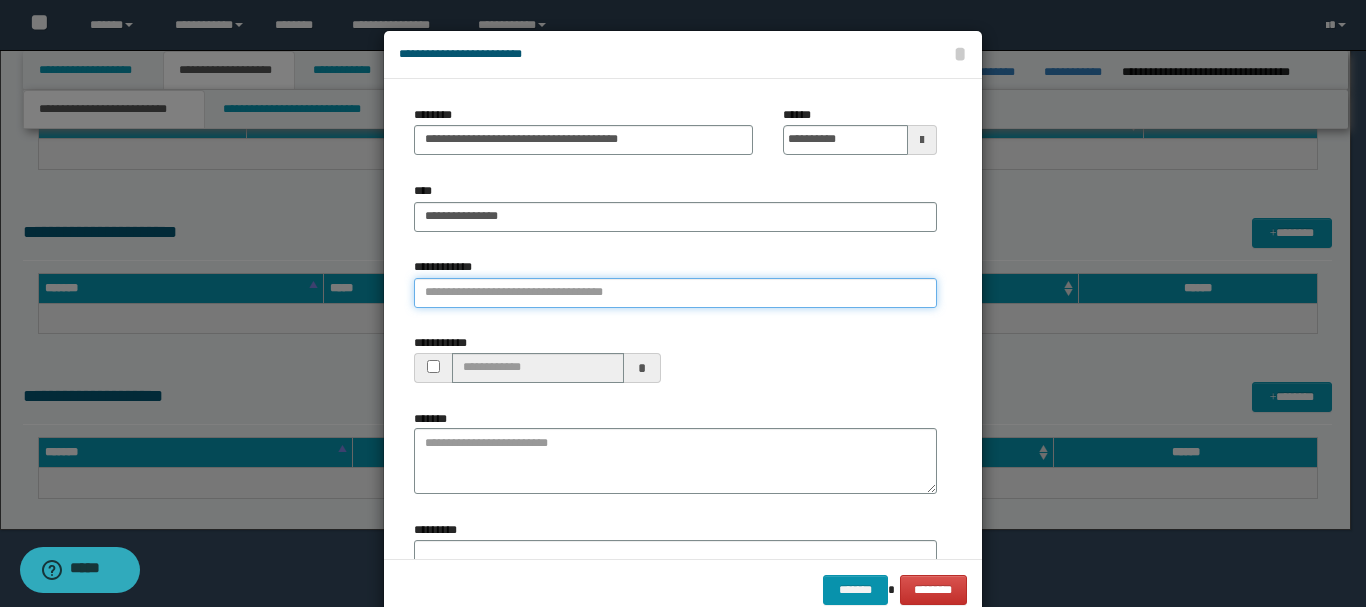 click on "**********" at bounding box center (675, 293) 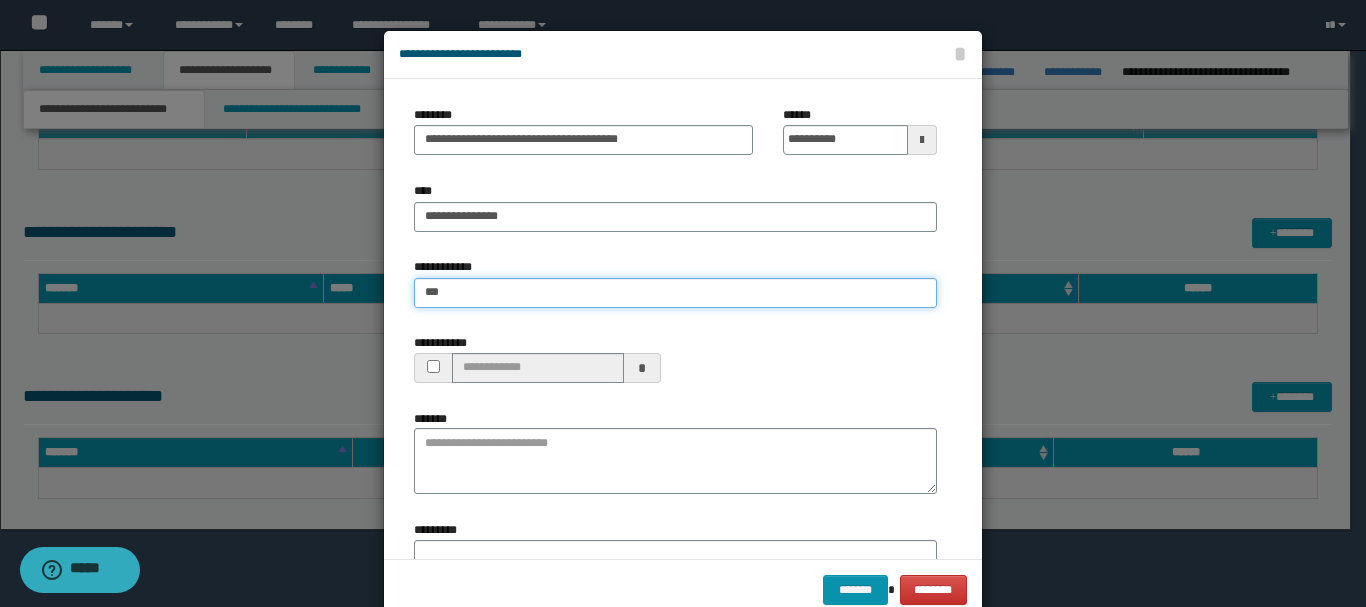 type on "****" 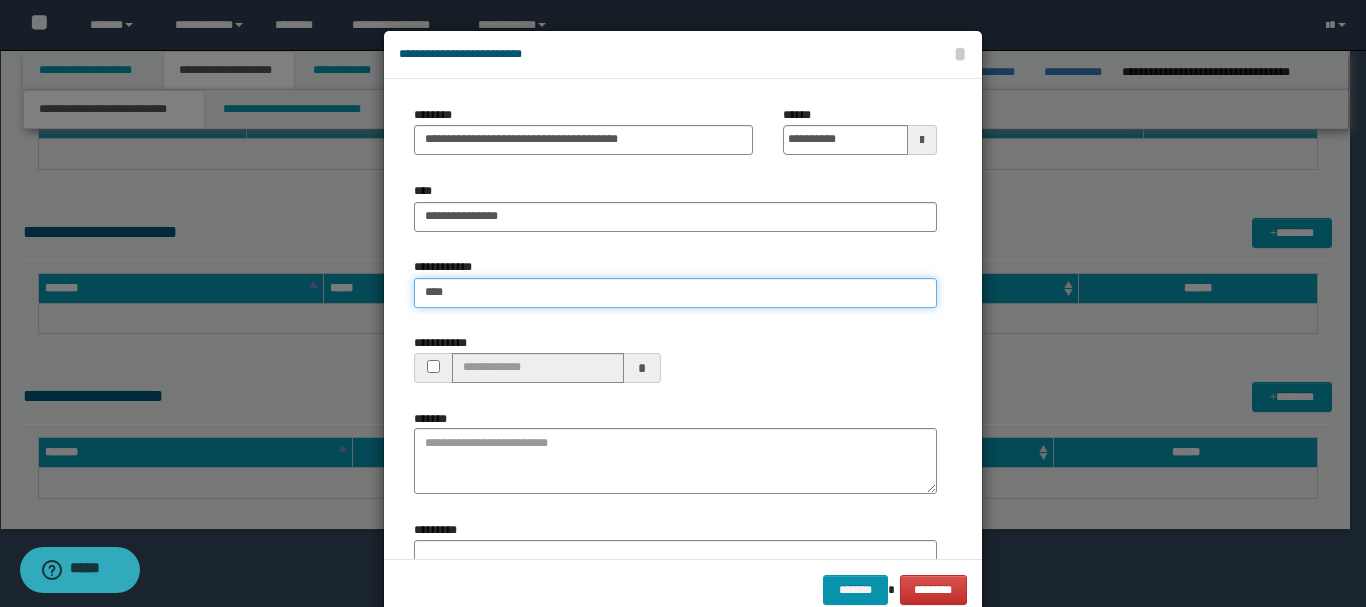 type on "****" 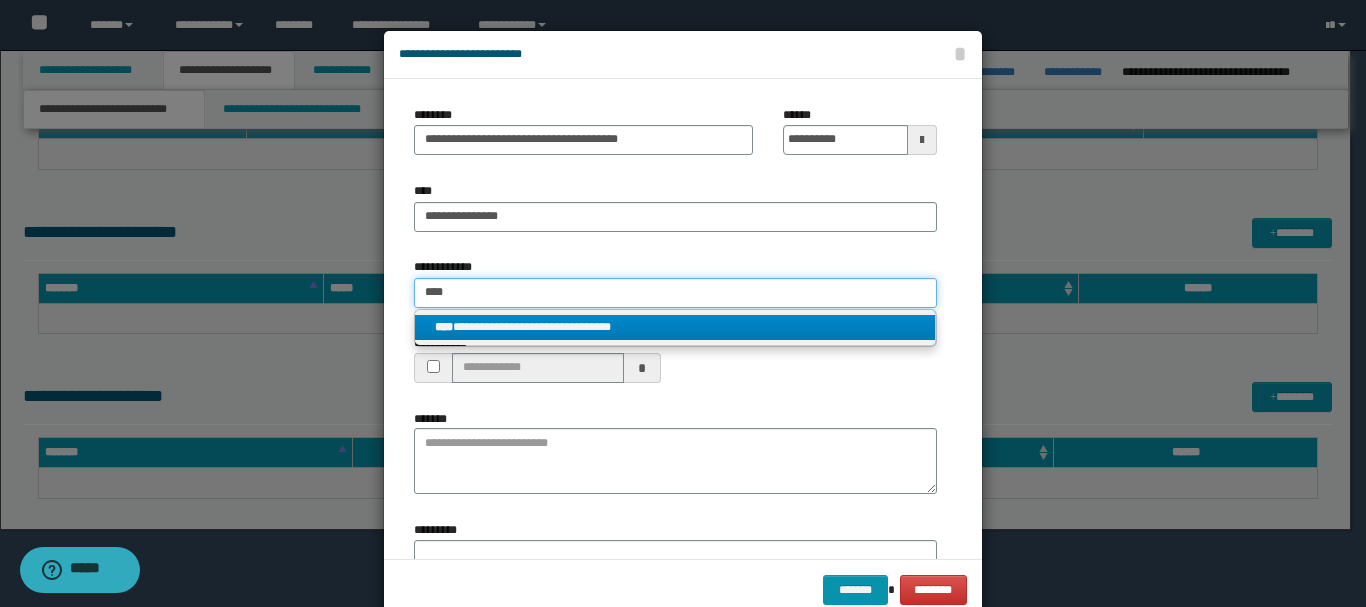 type on "****" 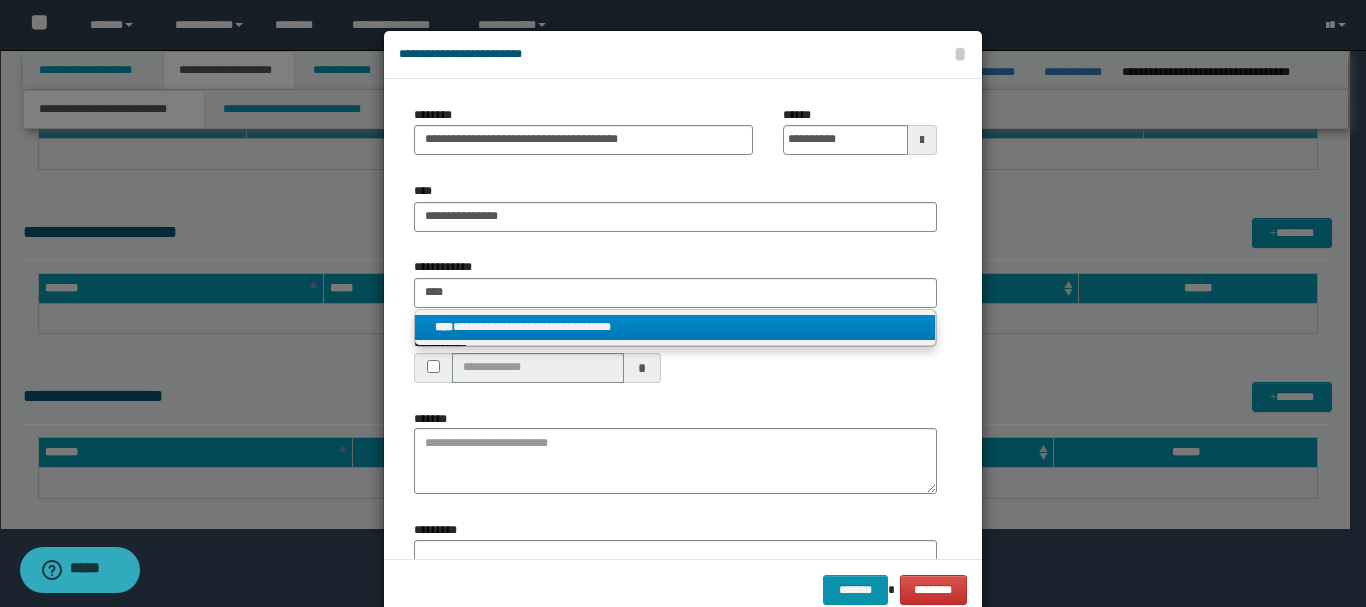 click on "**********" at bounding box center (675, 327) 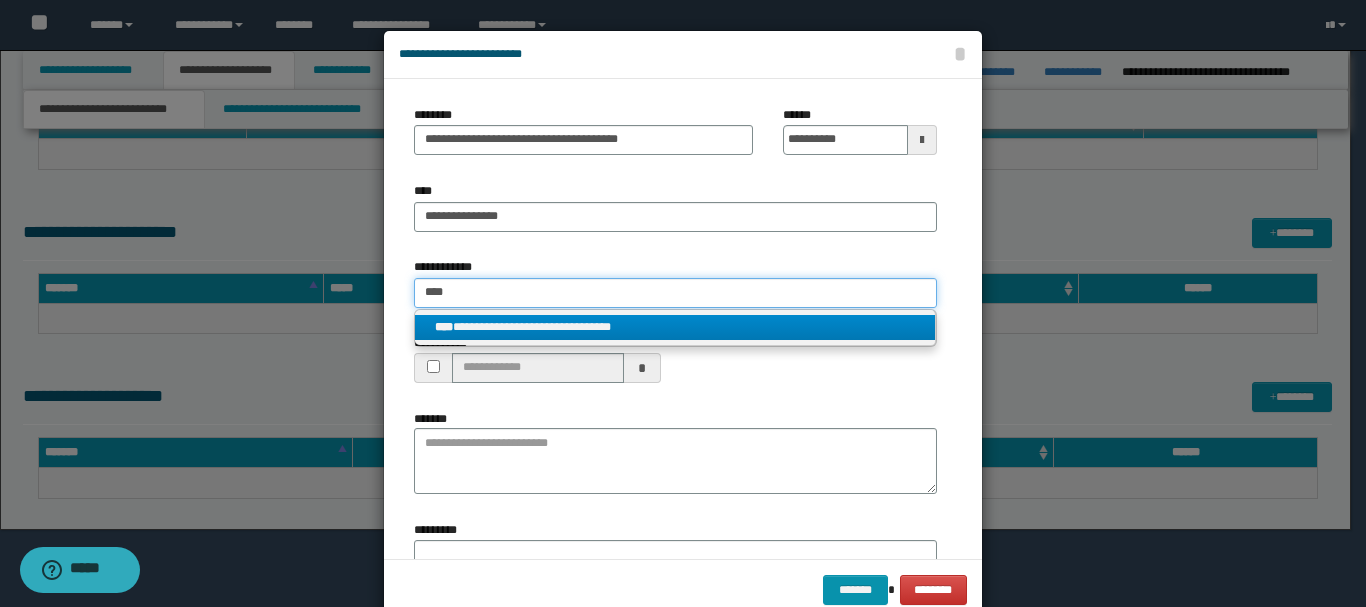 type 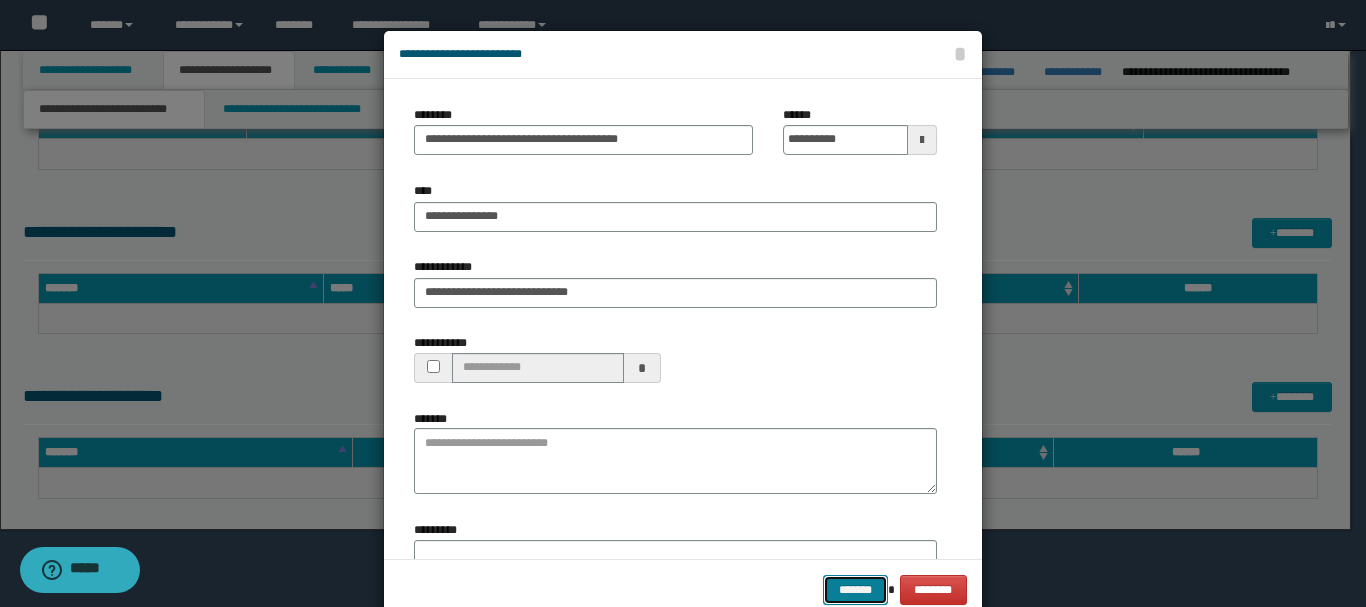 click on "*******" at bounding box center [855, 590] 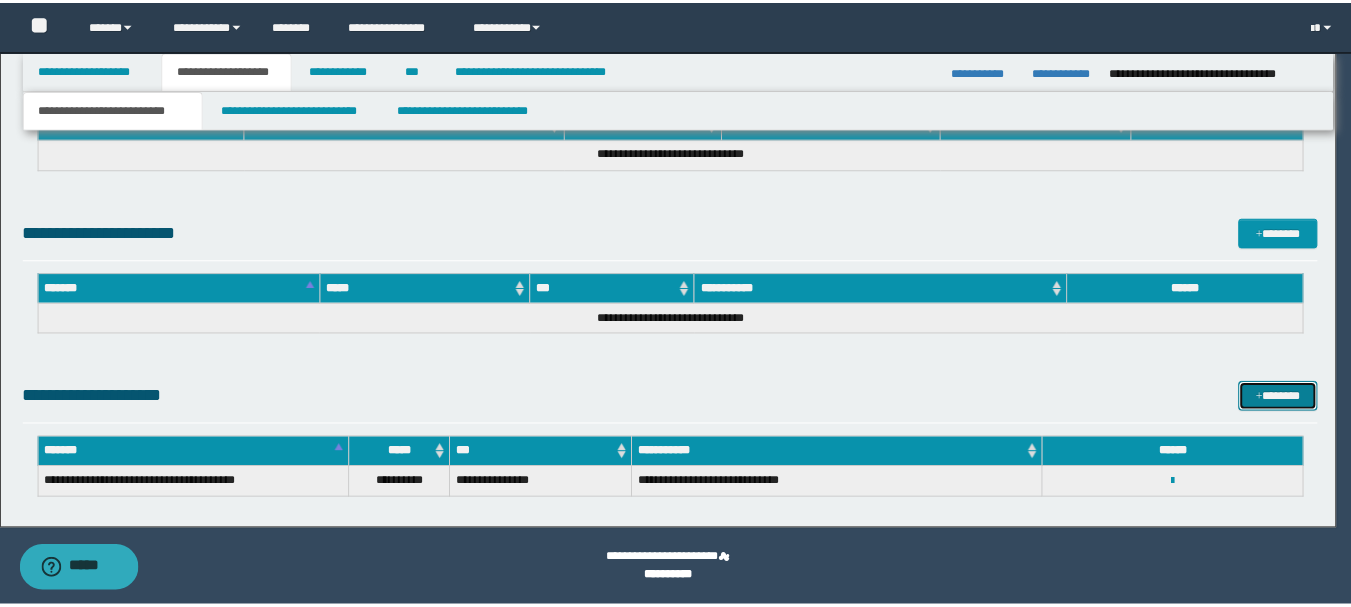 scroll, scrollTop: 0, scrollLeft: 0, axis: both 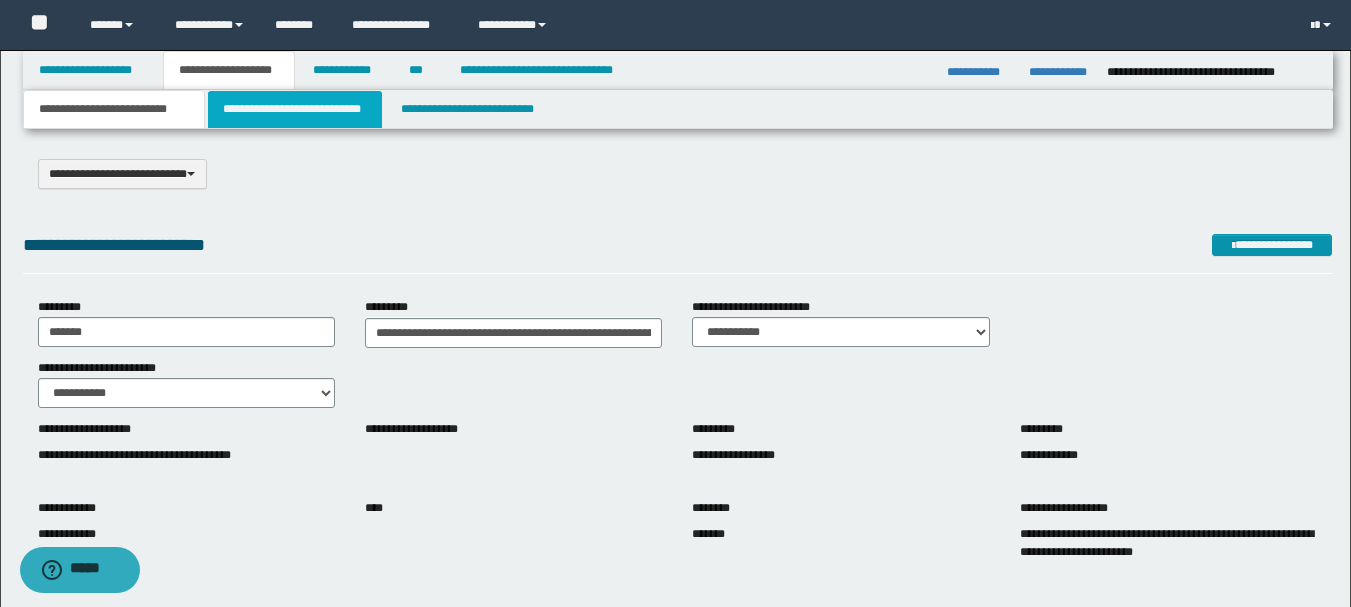 click on "**********" at bounding box center (295, 109) 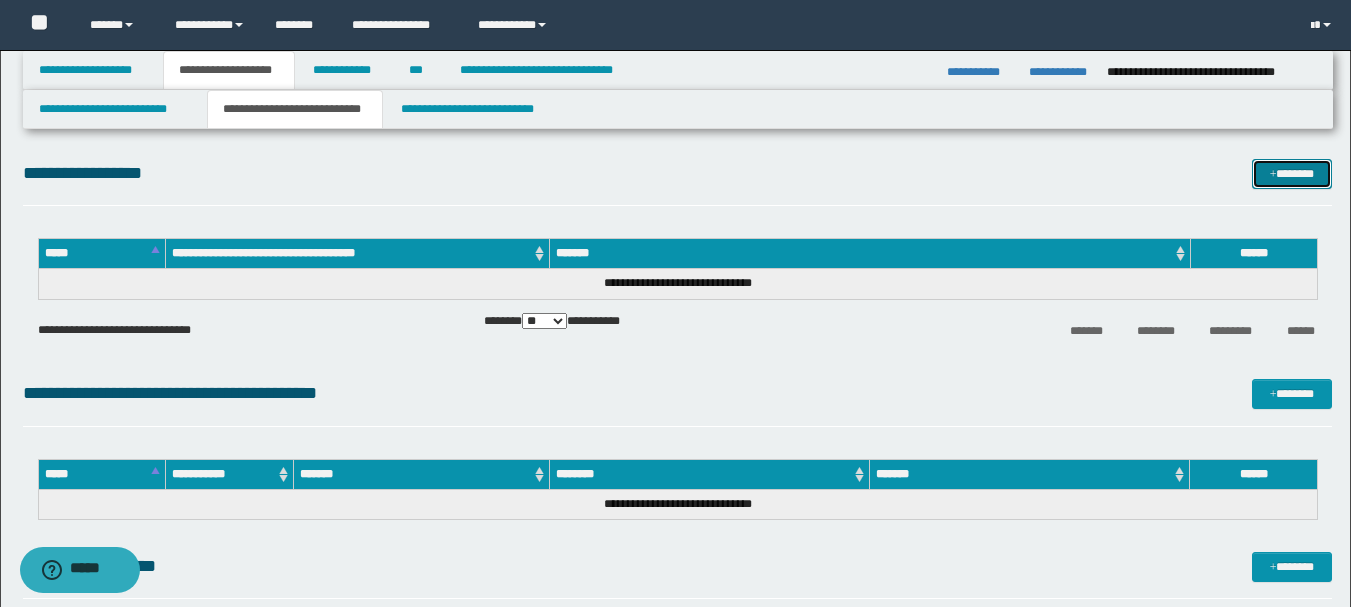 click on "*******" at bounding box center [1292, 174] 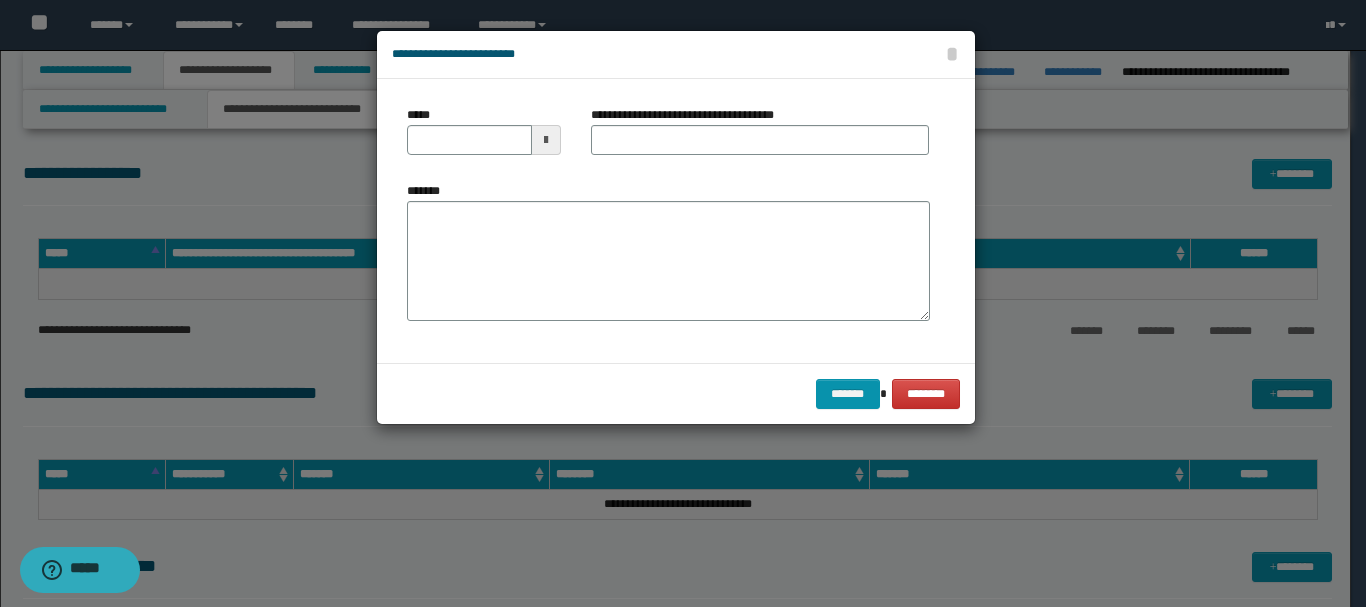 click at bounding box center (546, 140) 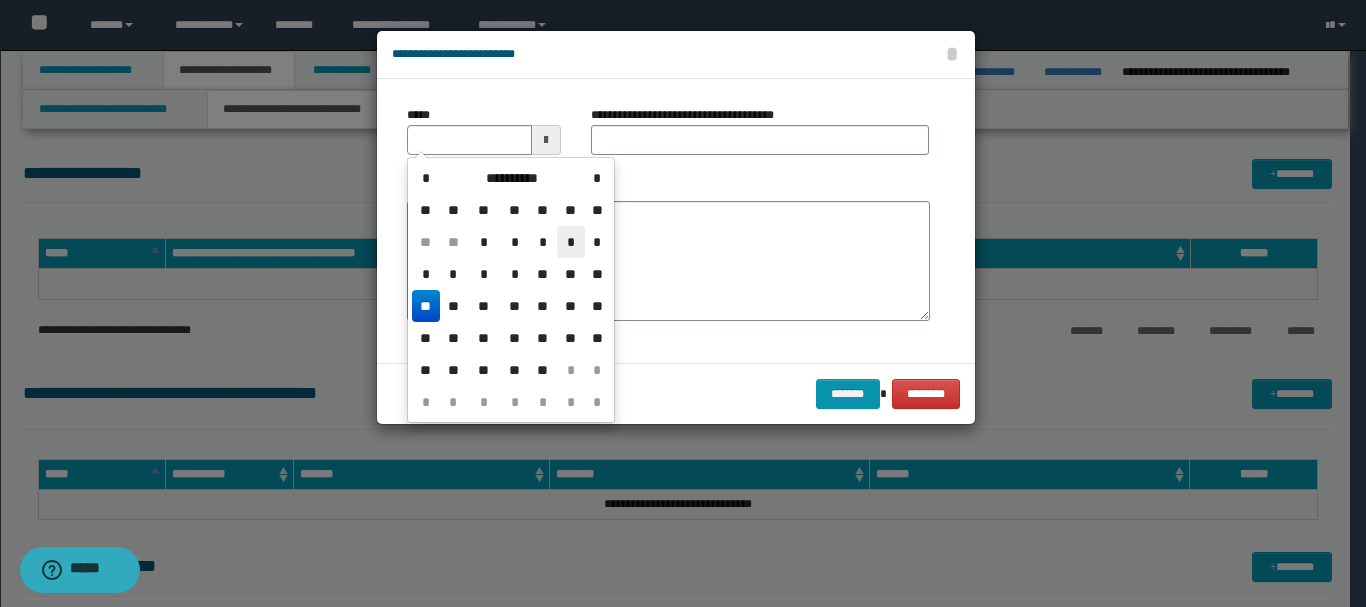 click on "*" at bounding box center (571, 242) 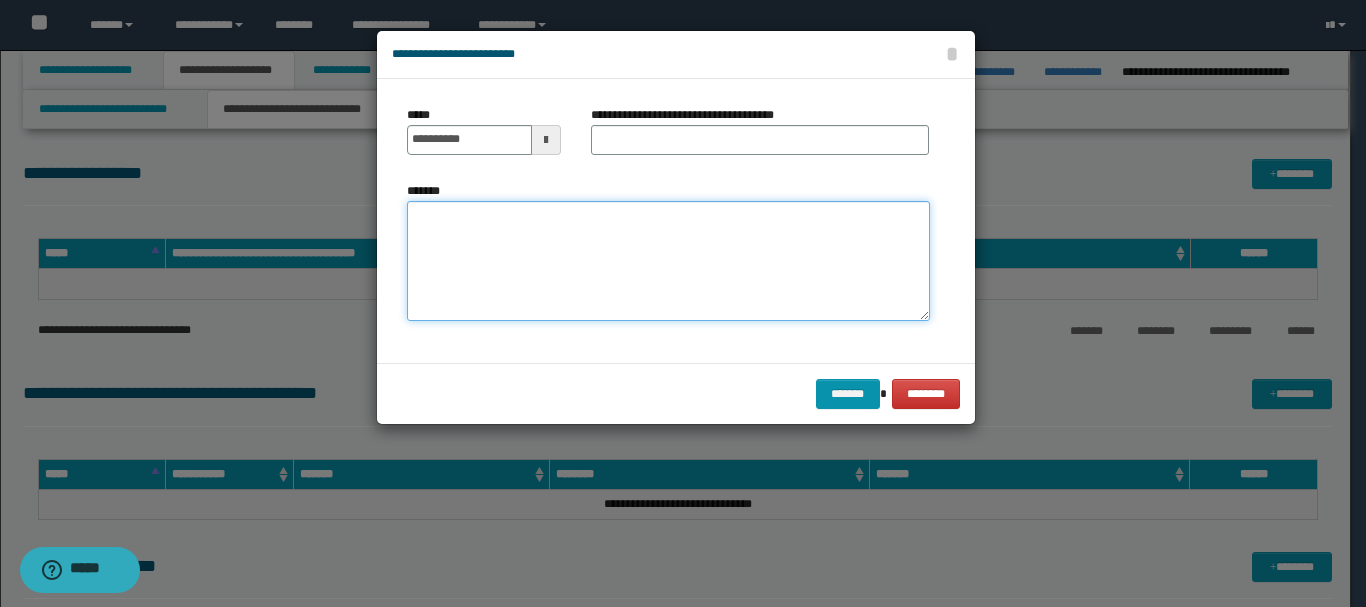 click on "*******" at bounding box center (668, 261) 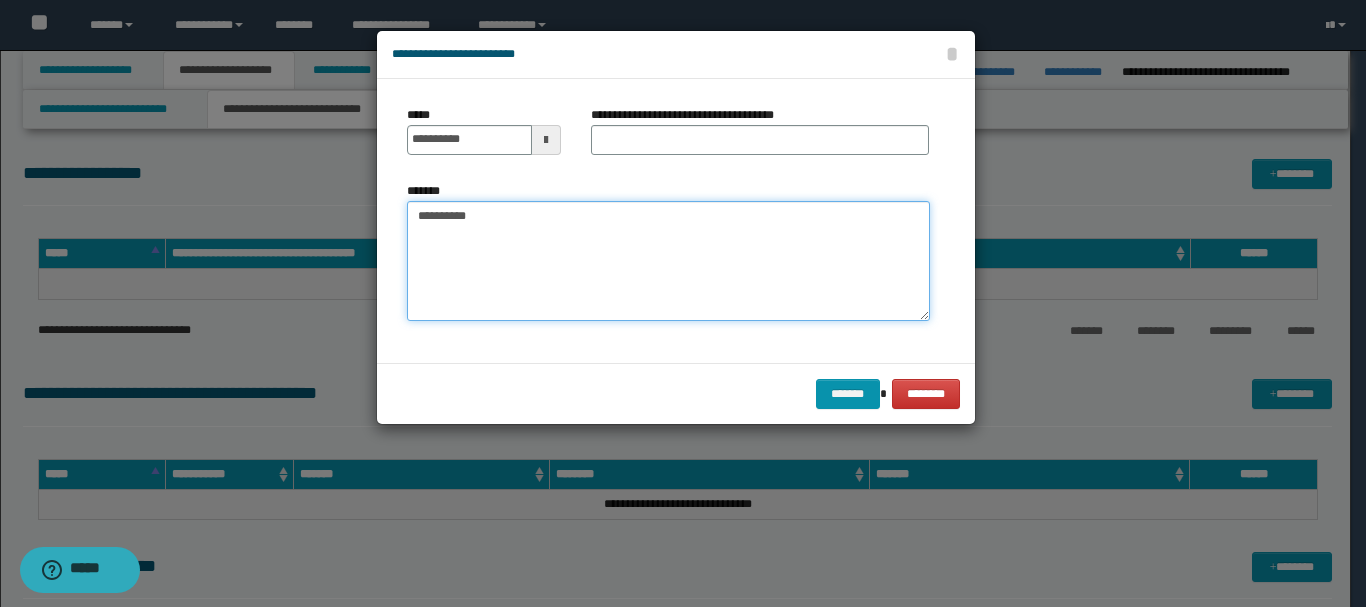 drag, startPoint x: 530, startPoint y: 229, endPoint x: 342, endPoint y: 202, distance: 189.92894 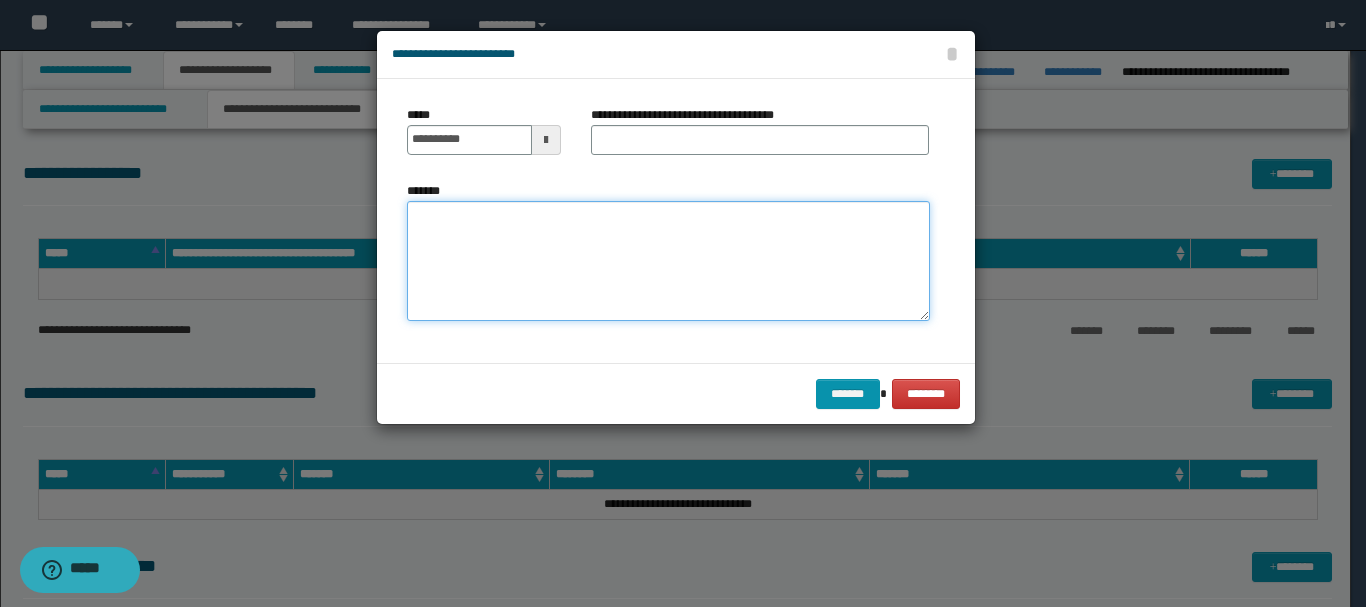 click on "*******" at bounding box center (668, 261) 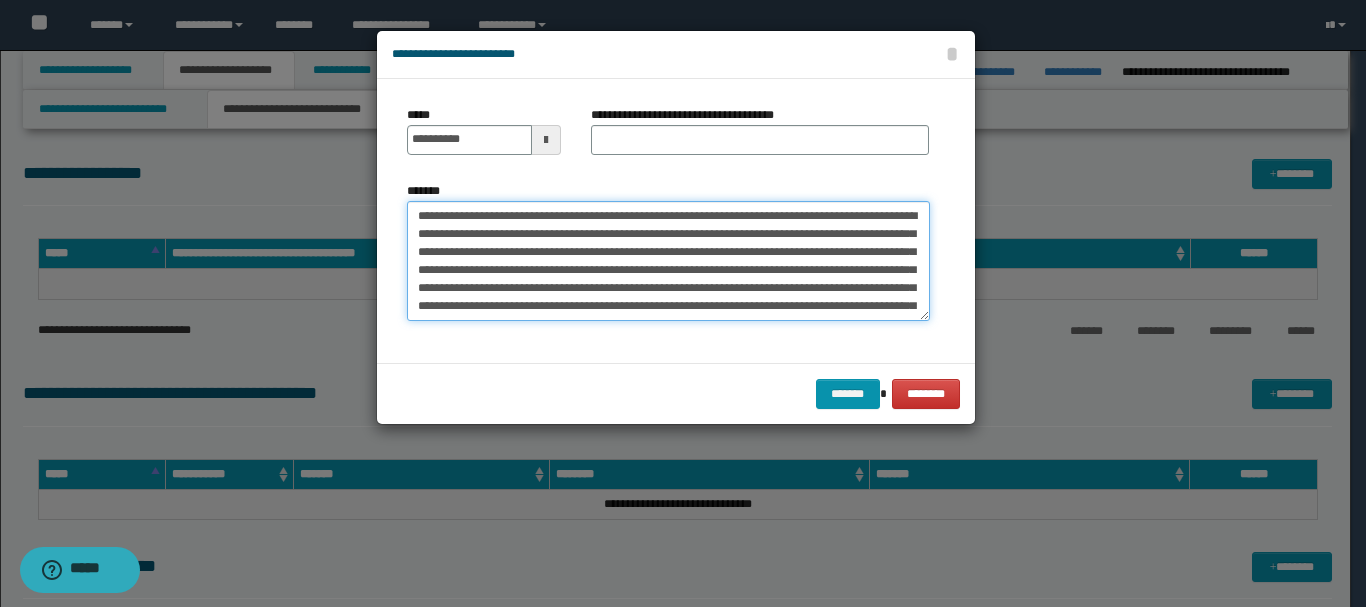 scroll, scrollTop: 498, scrollLeft: 0, axis: vertical 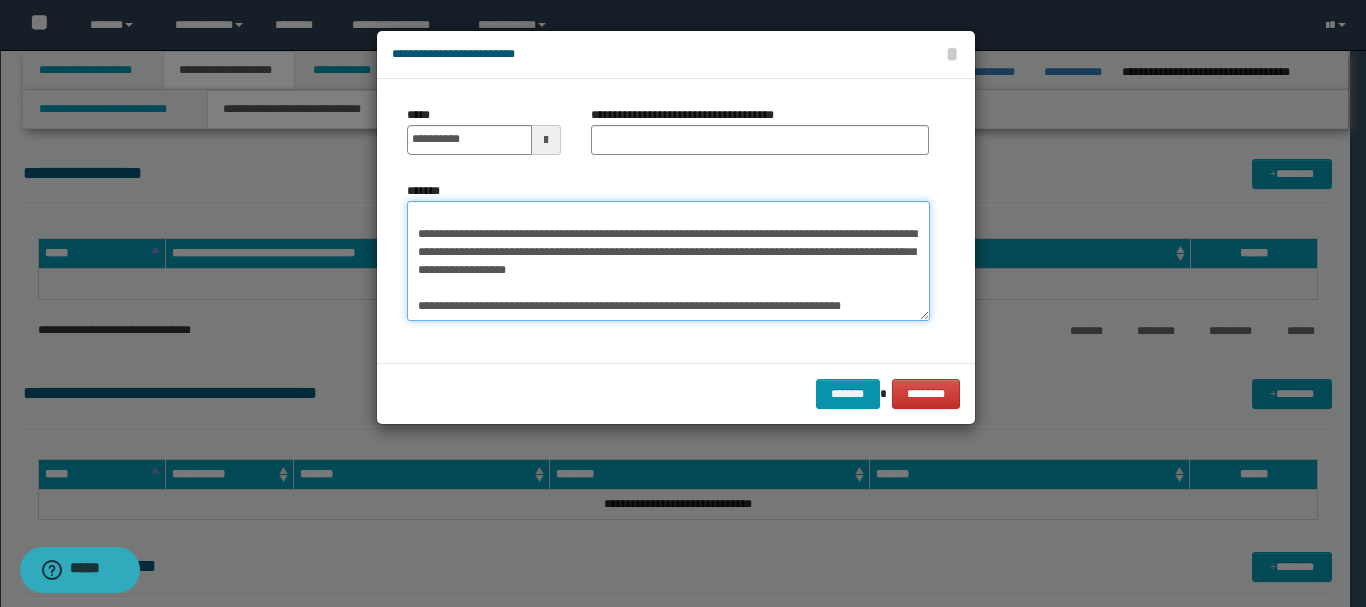 type on "**********" 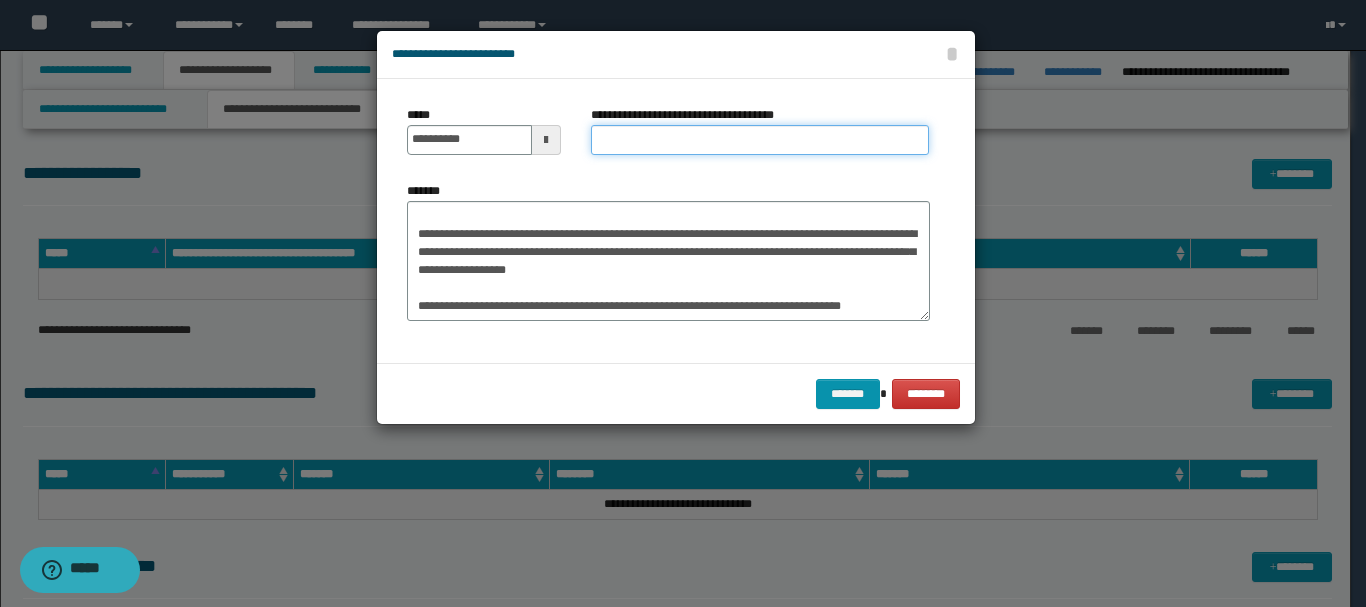 click on "**********" at bounding box center [760, 140] 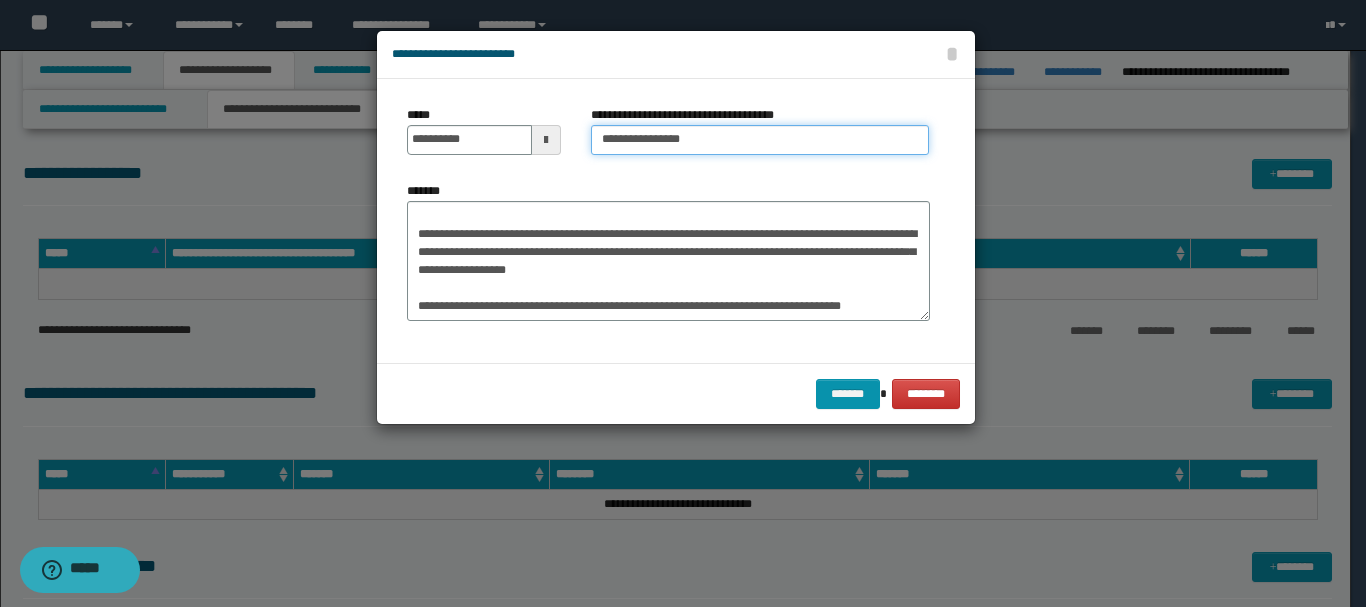 type on "**********" 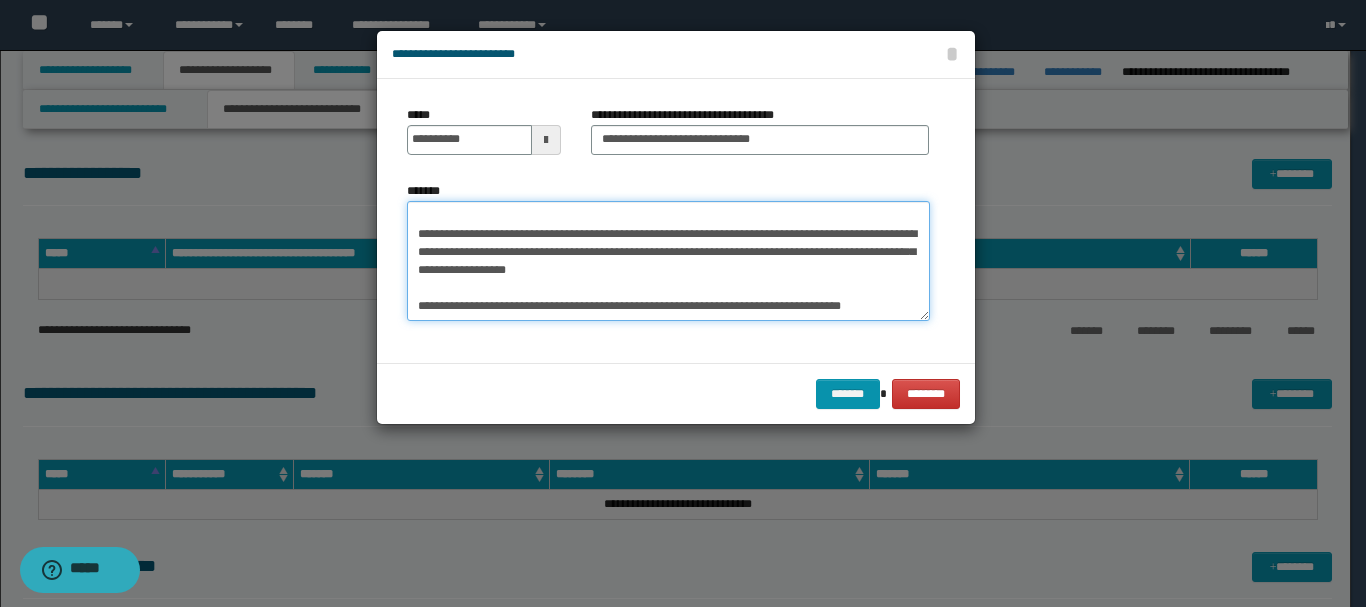 click on "*******" at bounding box center [668, 261] 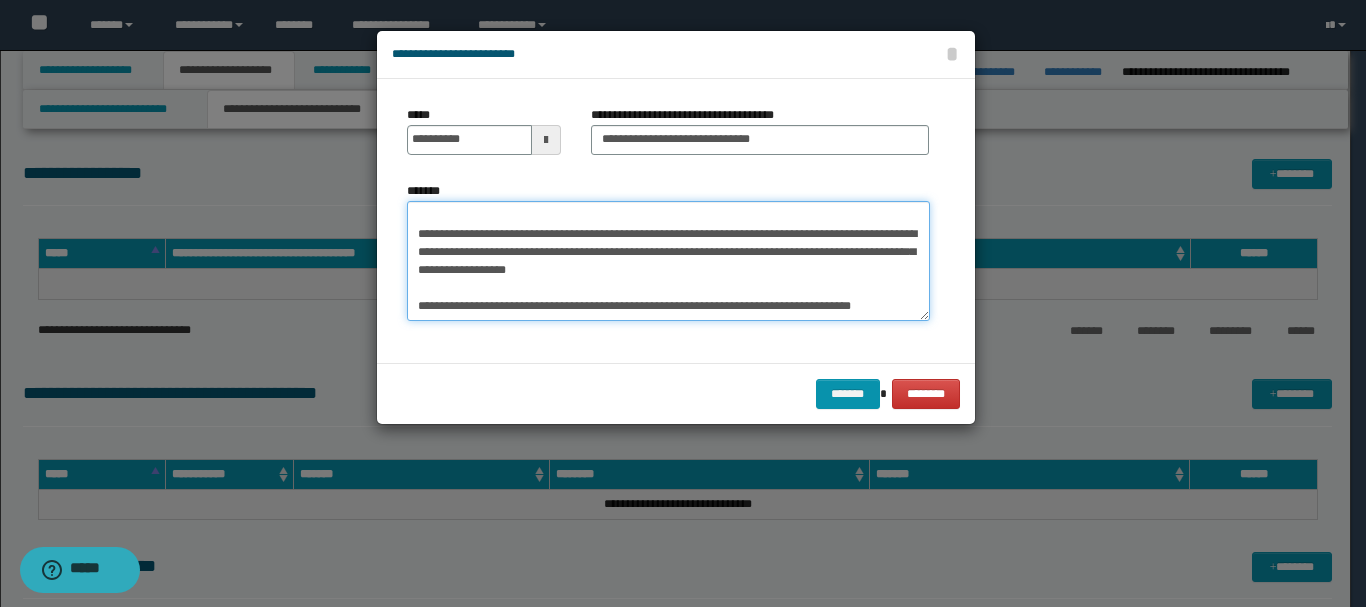 scroll, scrollTop: 516, scrollLeft: 0, axis: vertical 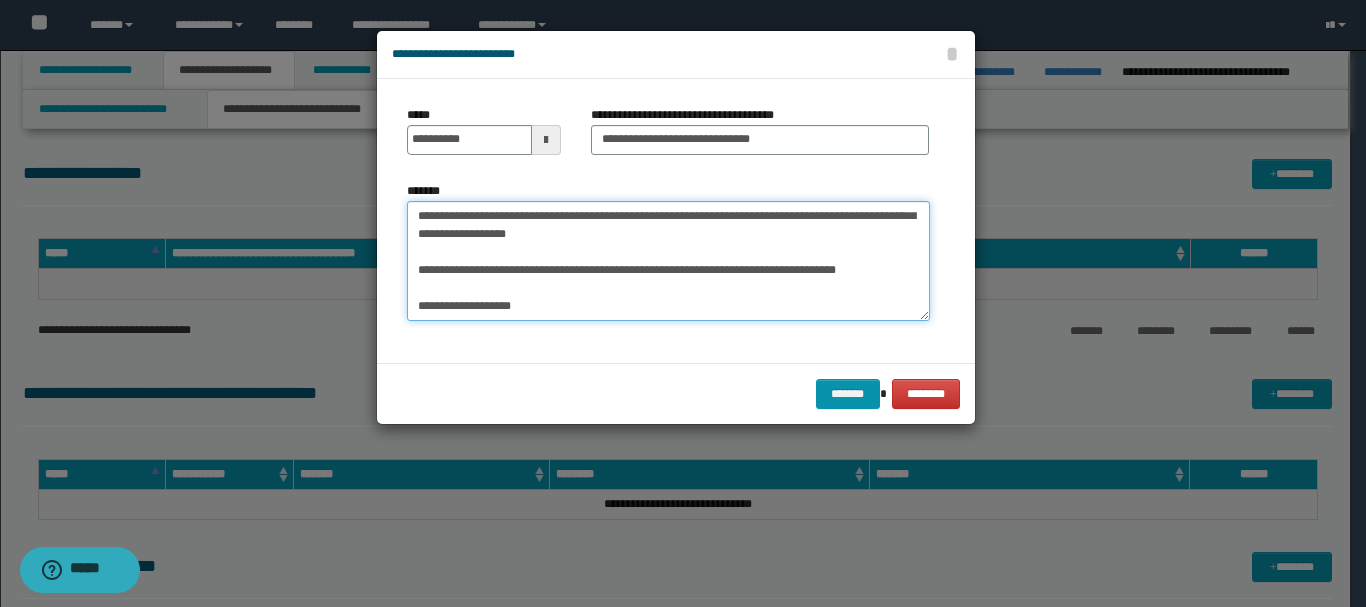 paste on "**********" 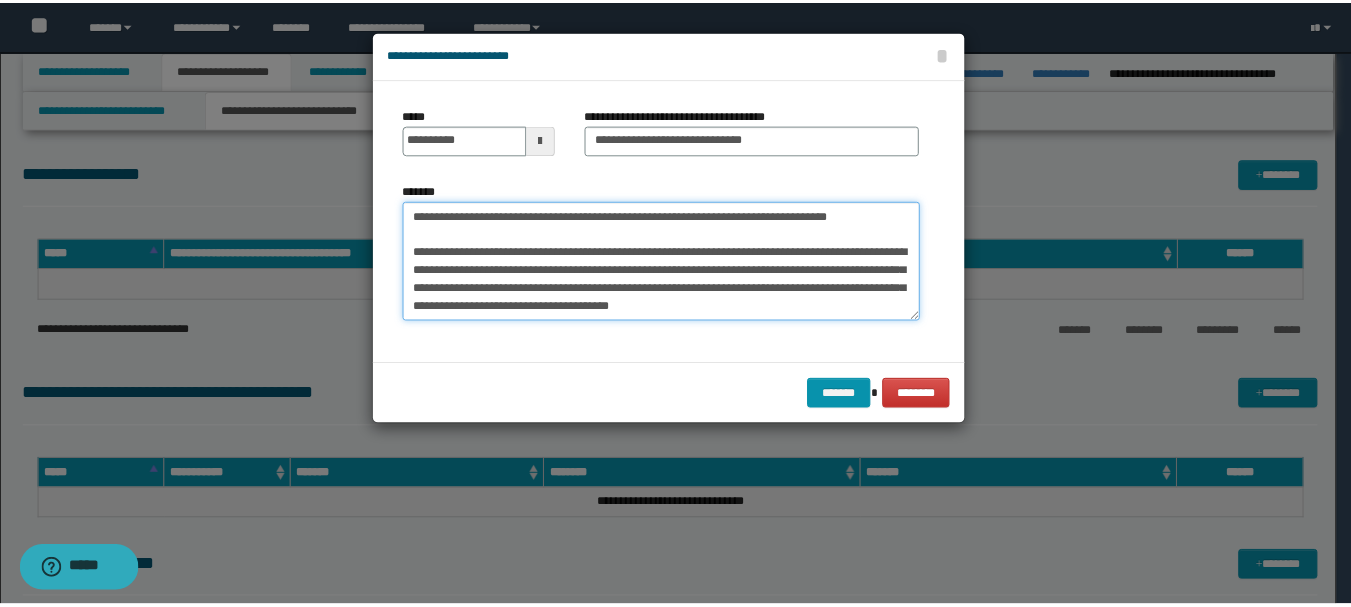 scroll, scrollTop: 588, scrollLeft: 0, axis: vertical 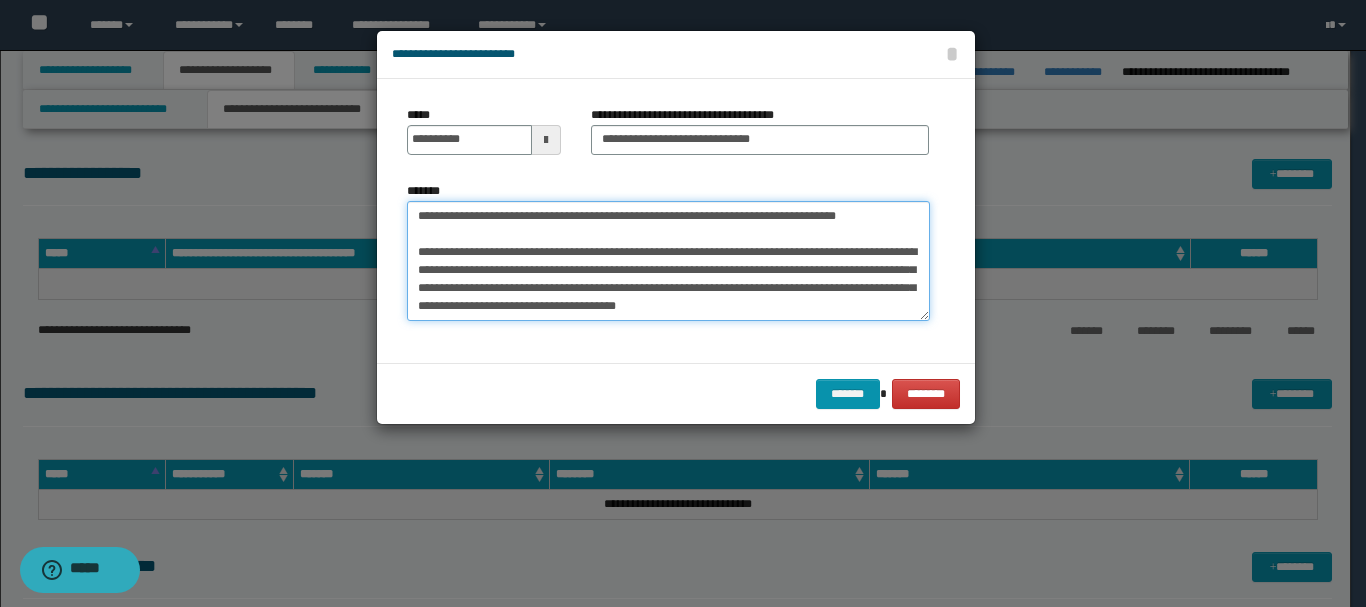 type on "**********" 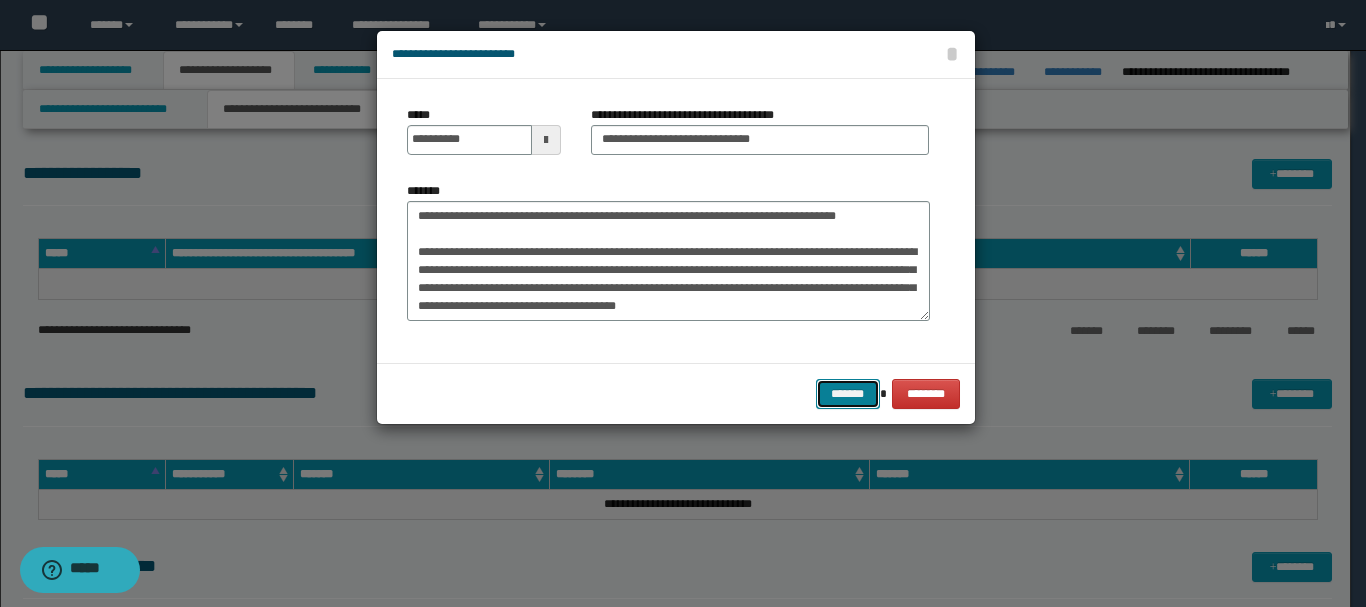 click on "*******" at bounding box center [848, 394] 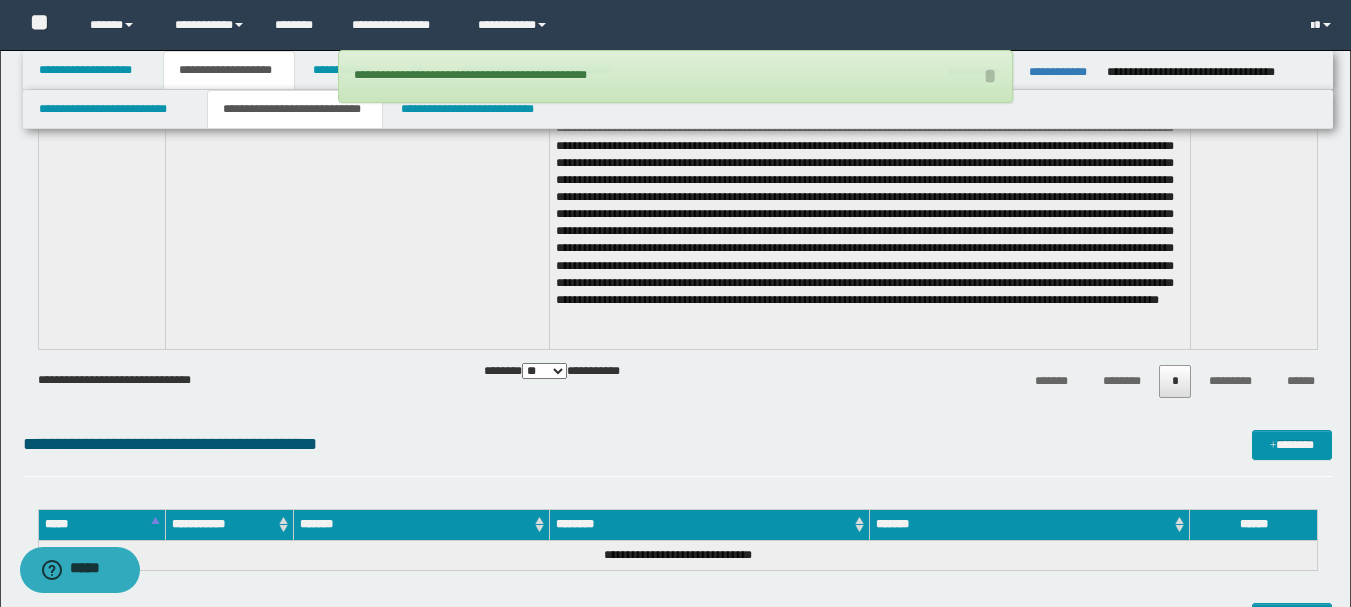 scroll, scrollTop: 300, scrollLeft: 0, axis: vertical 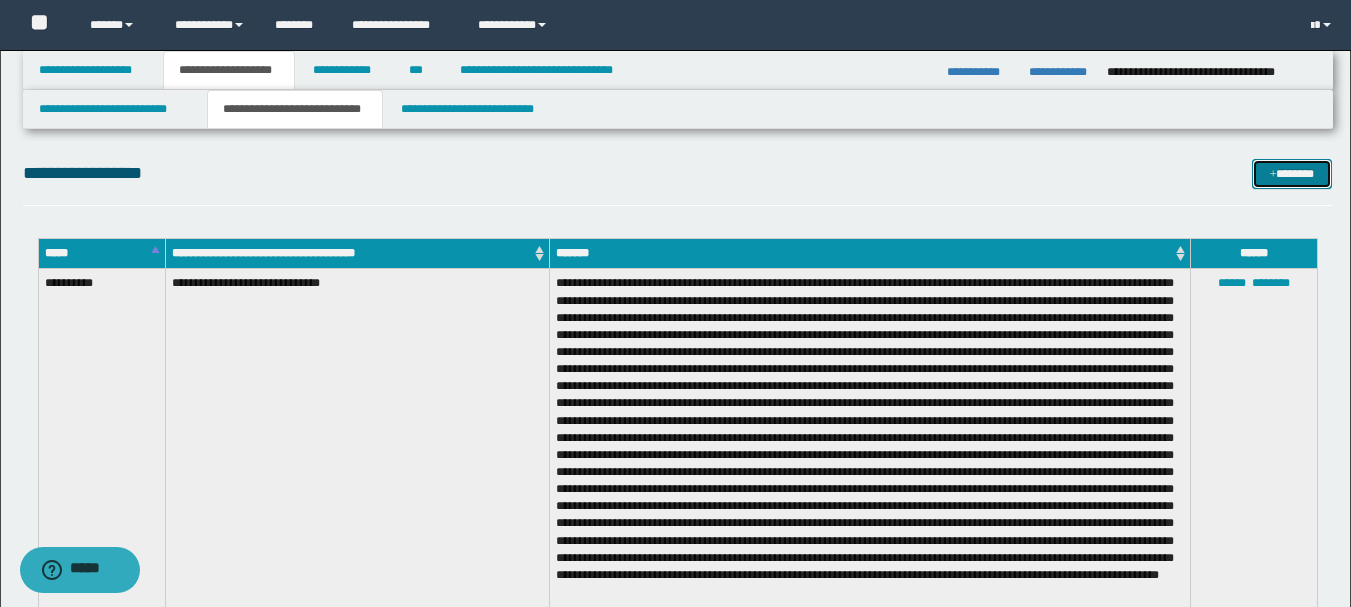 click on "*******" at bounding box center (1292, 174) 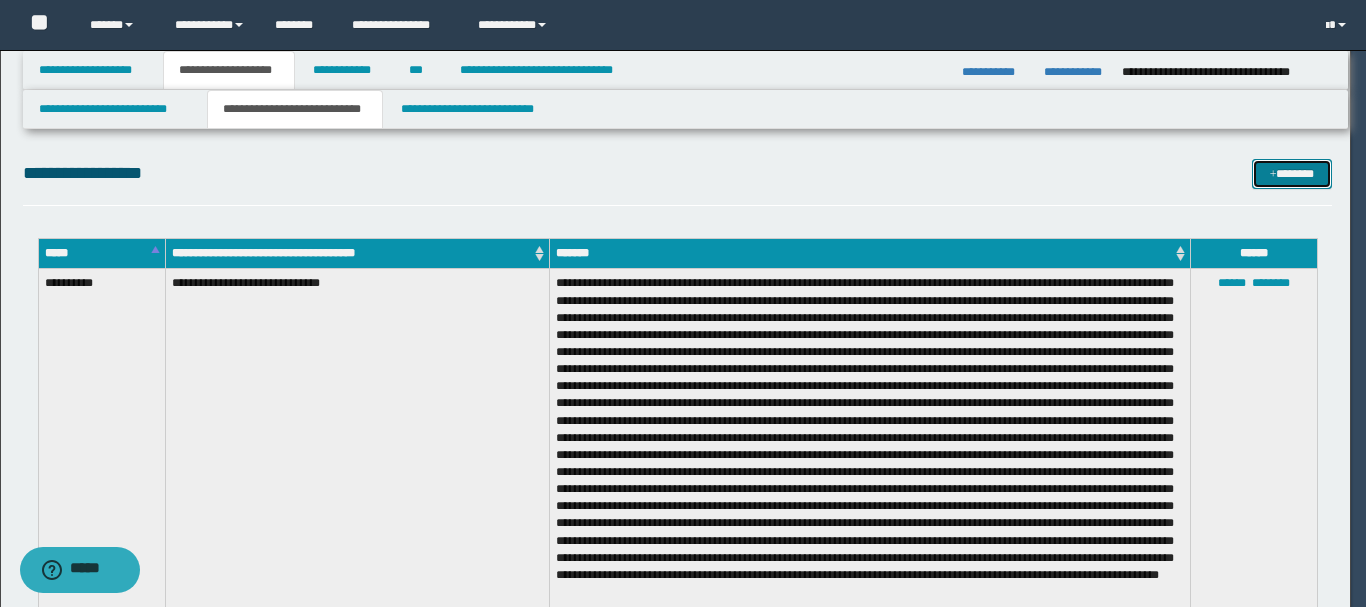 scroll, scrollTop: 0, scrollLeft: 0, axis: both 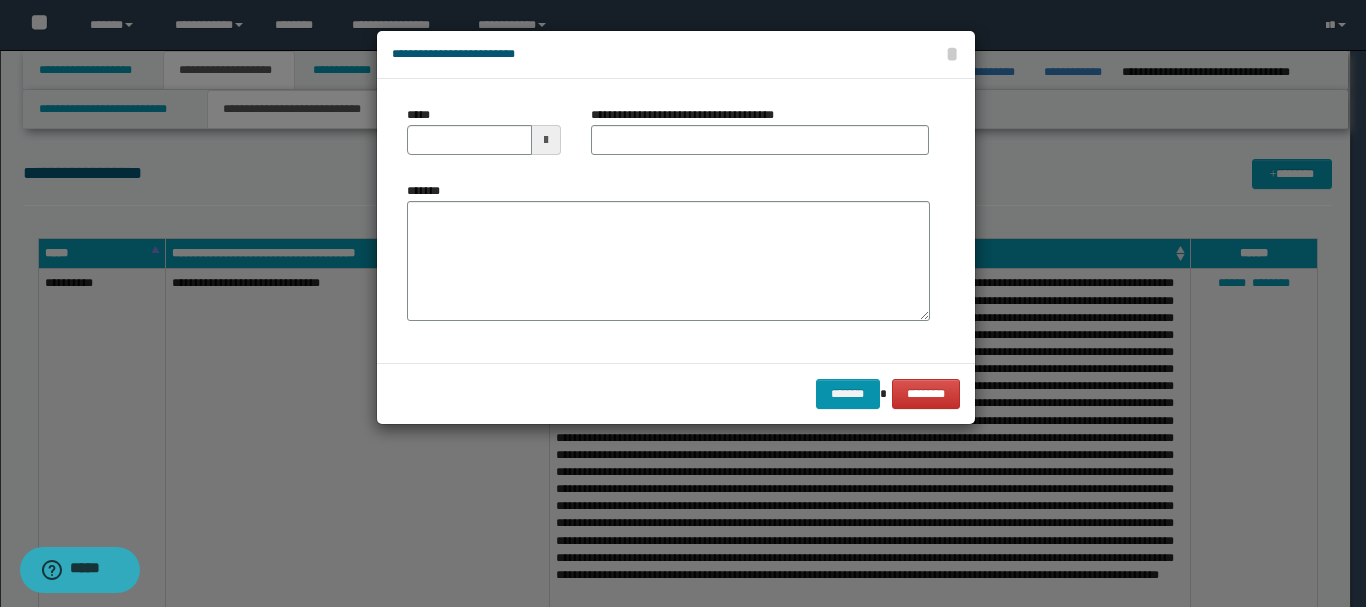 click at bounding box center [546, 140] 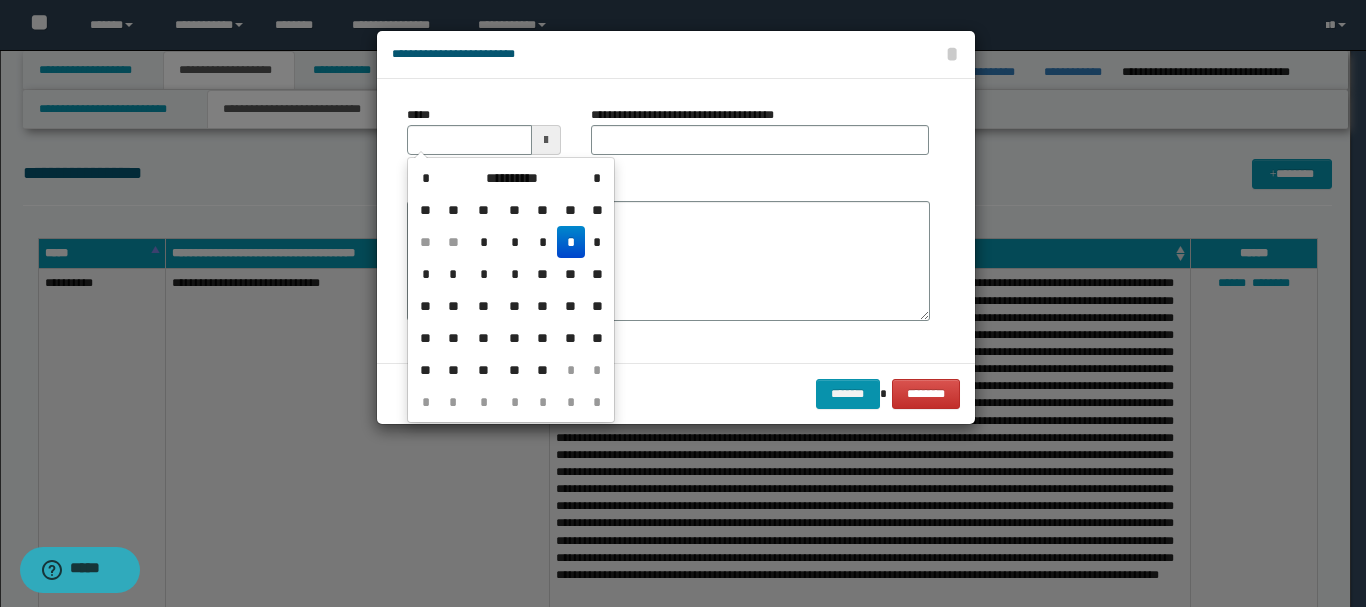 click on "*" at bounding box center (454, 274) 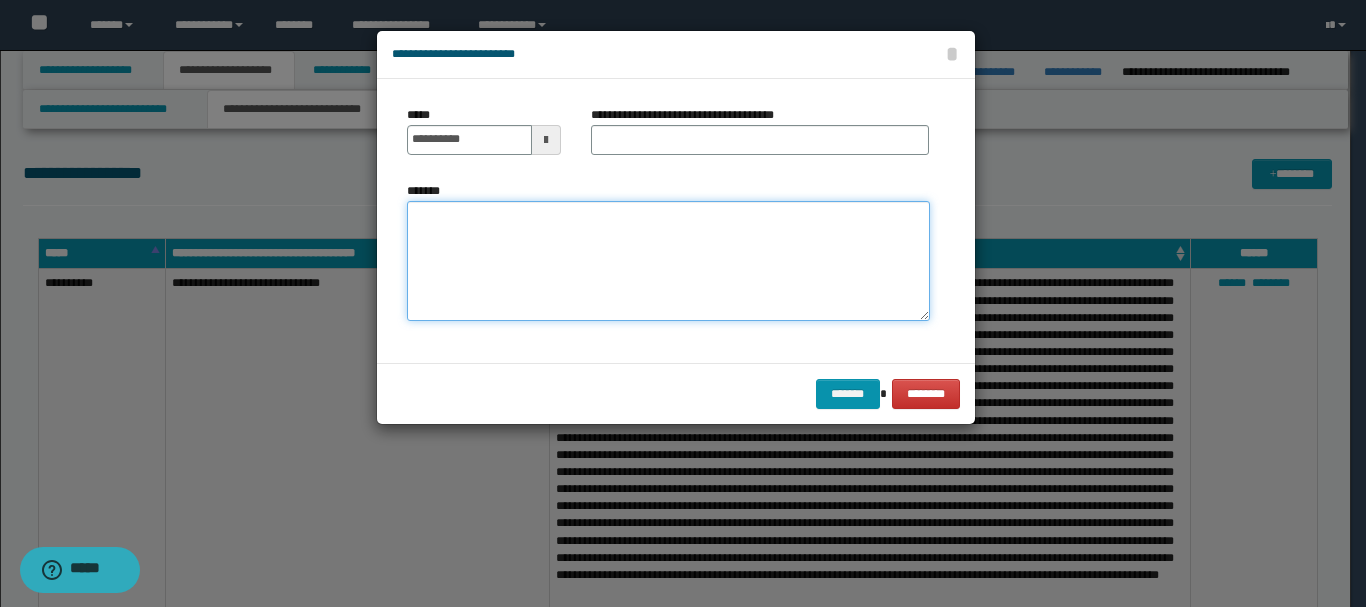 click on "*******" at bounding box center [668, 261] 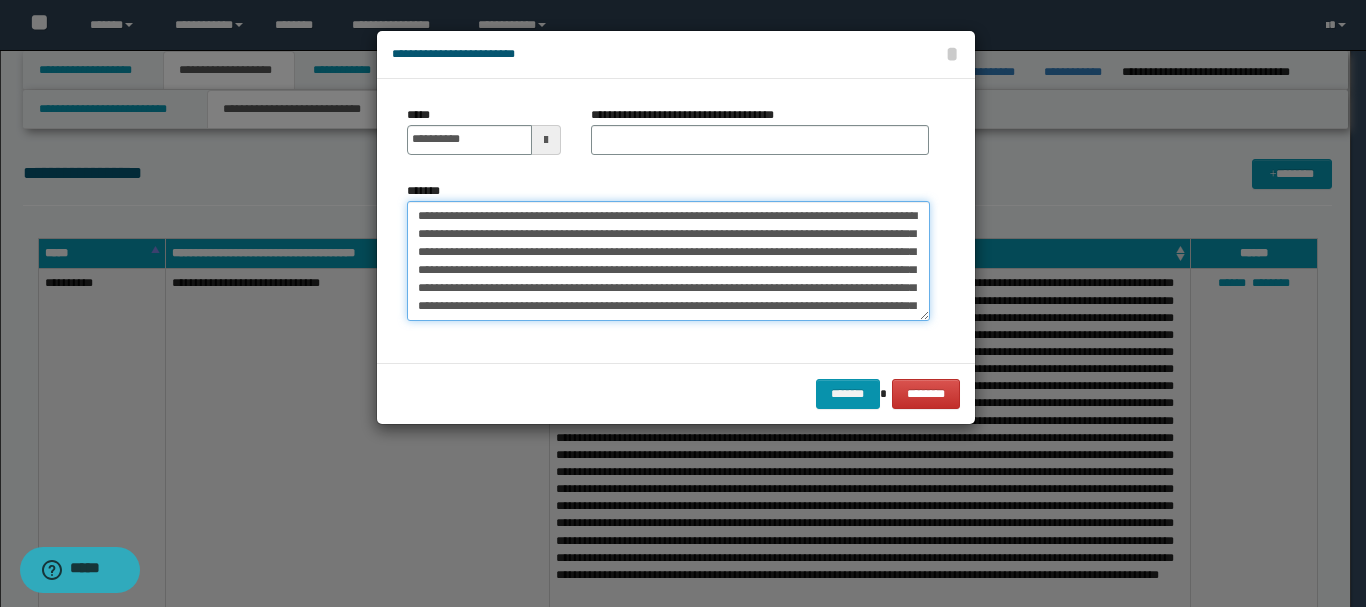 scroll, scrollTop: 516, scrollLeft: 0, axis: vertical 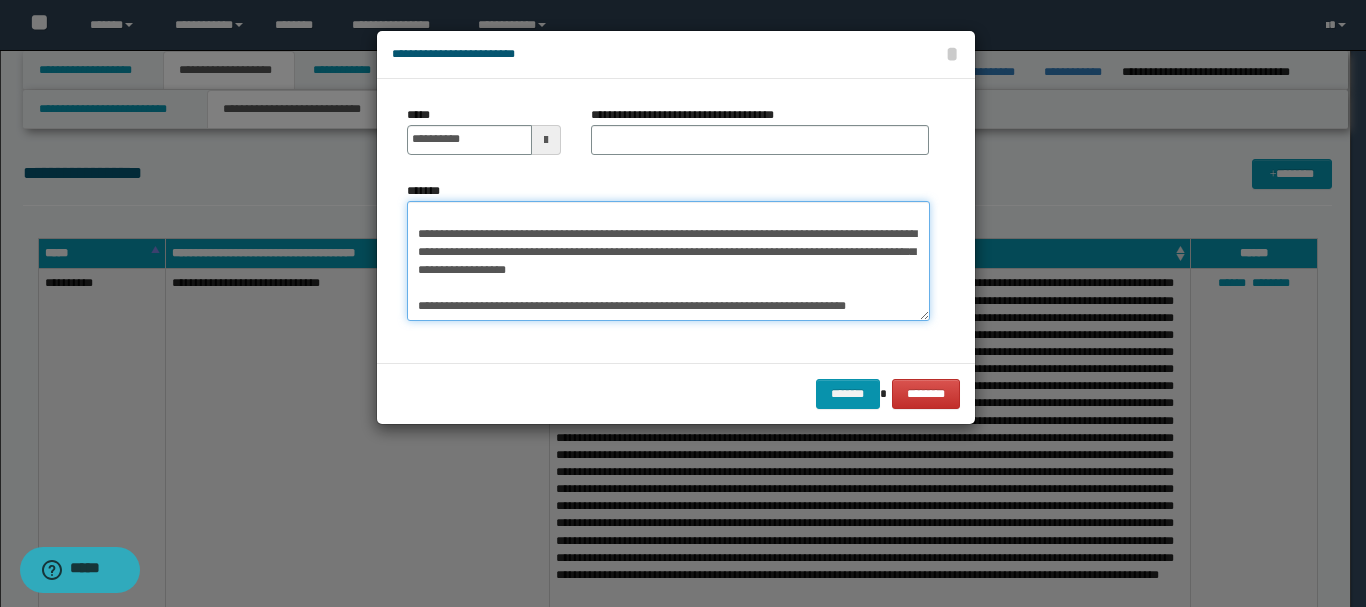 type on "**********" 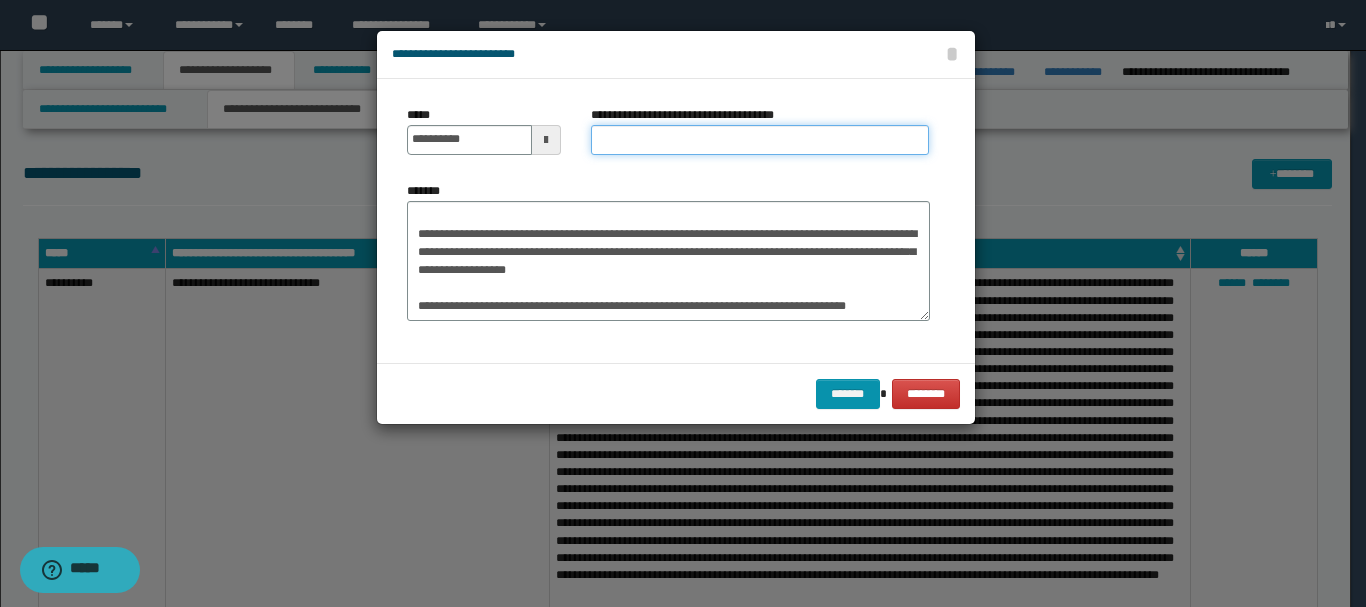 click on "**********" at bounding box center (760, 140) 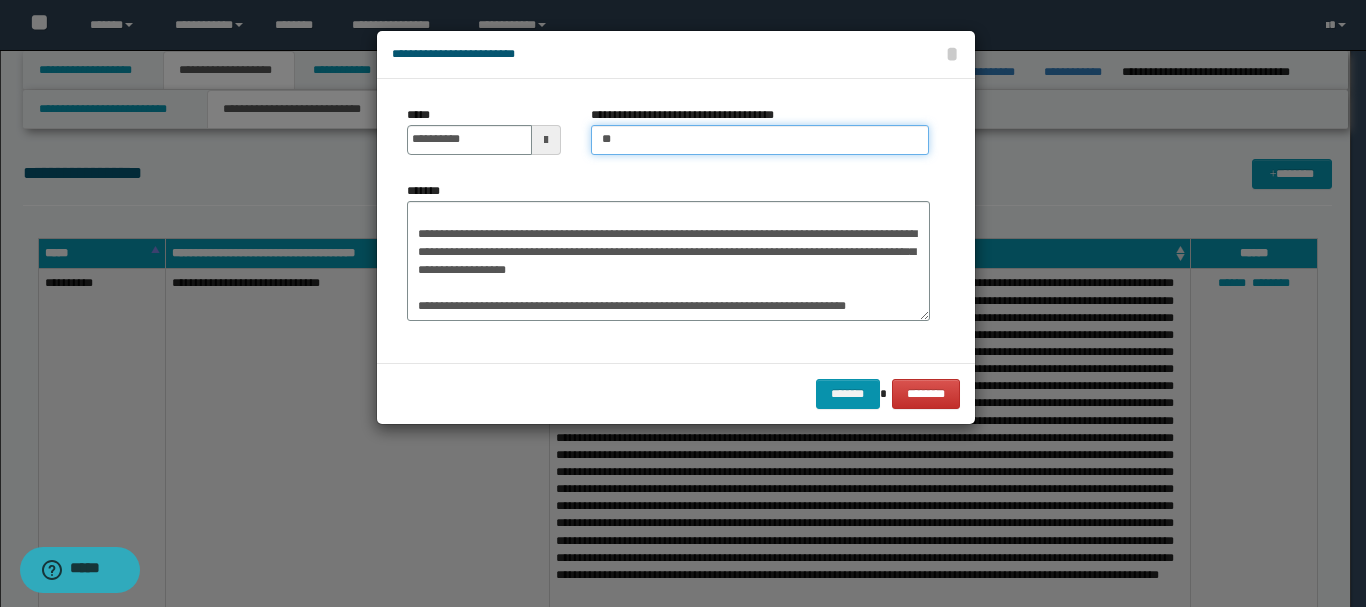 type on "*" 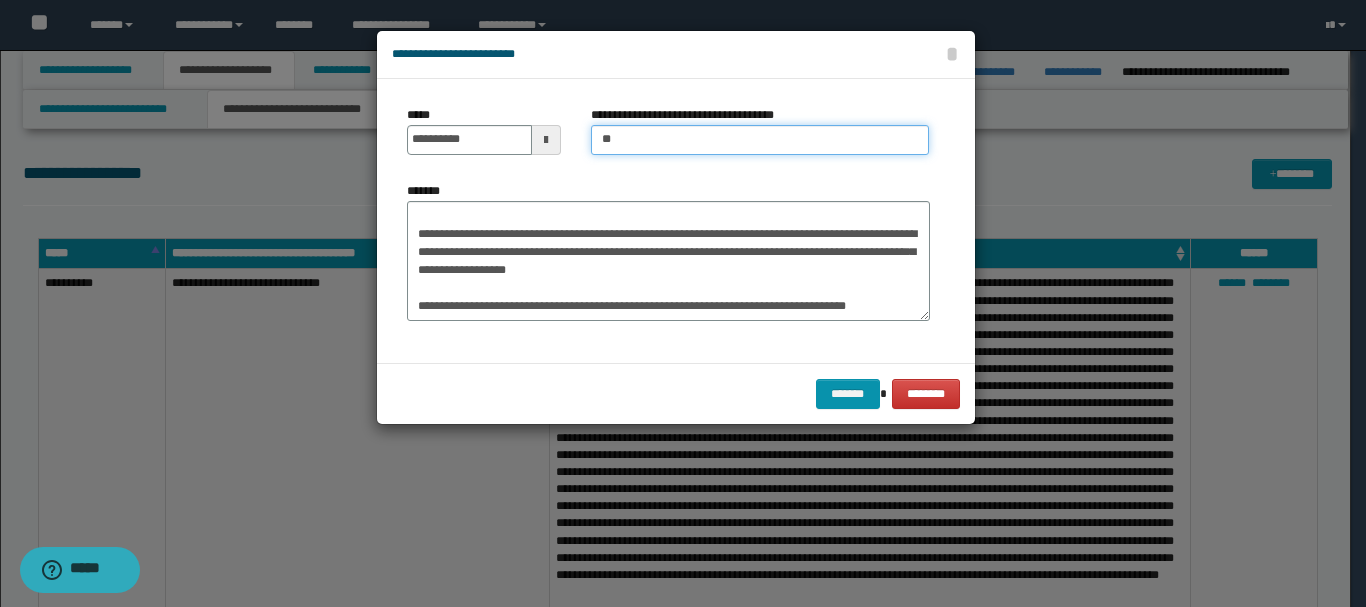 type on "**********" 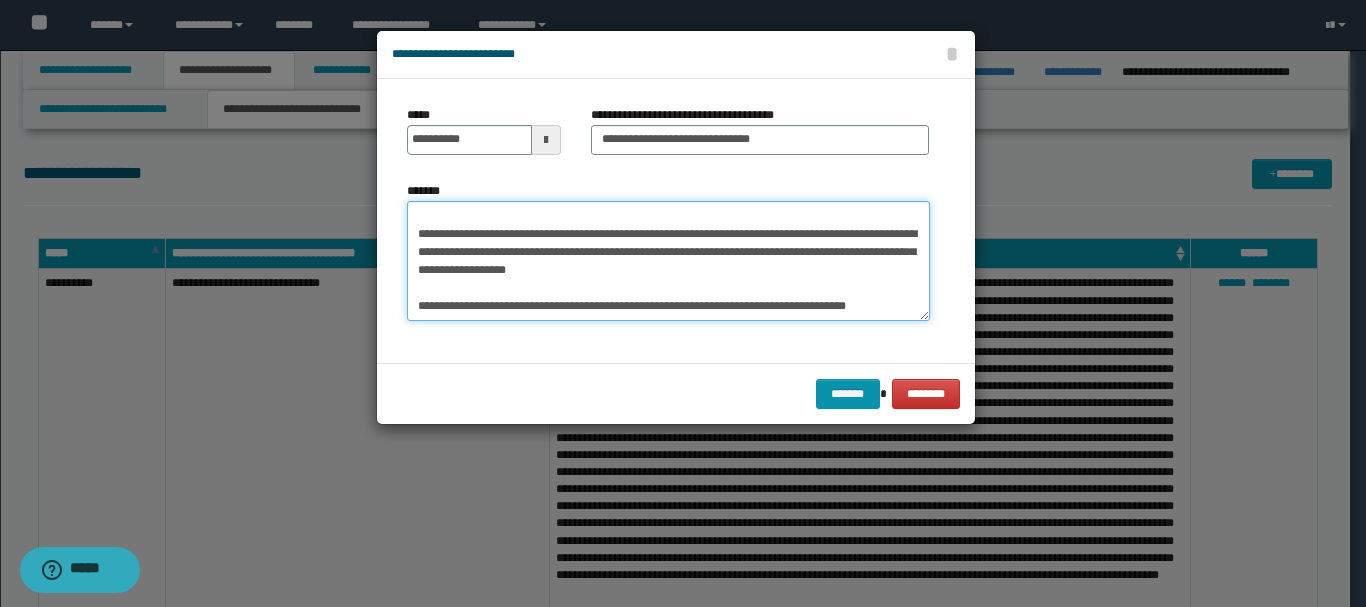 click on "*******" at bounding box center (668, 261) 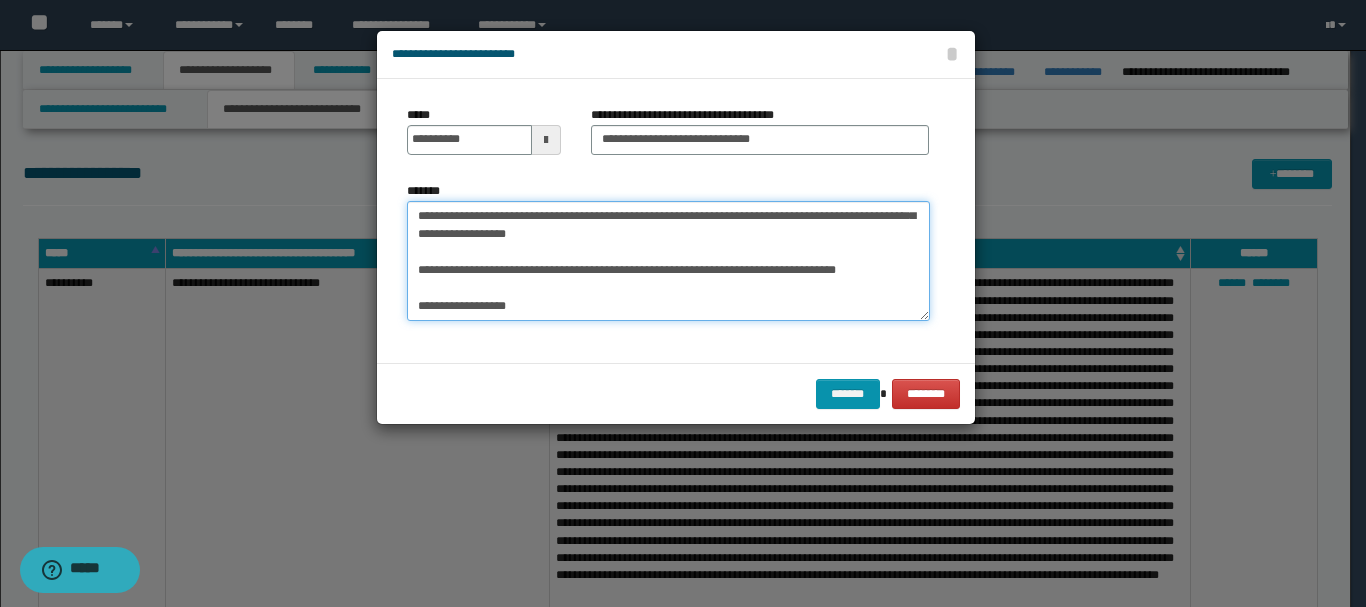 paste on "**********" 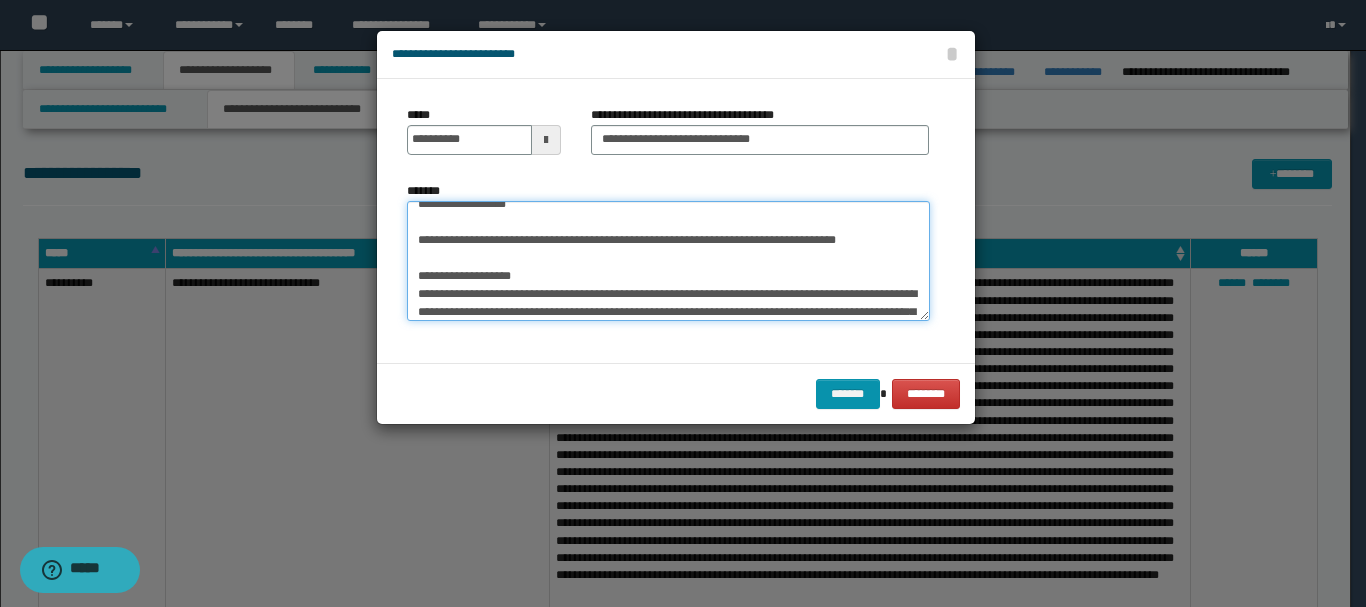 scroll, scrollTop: 588, scrollLeft: 0, axis: vertical 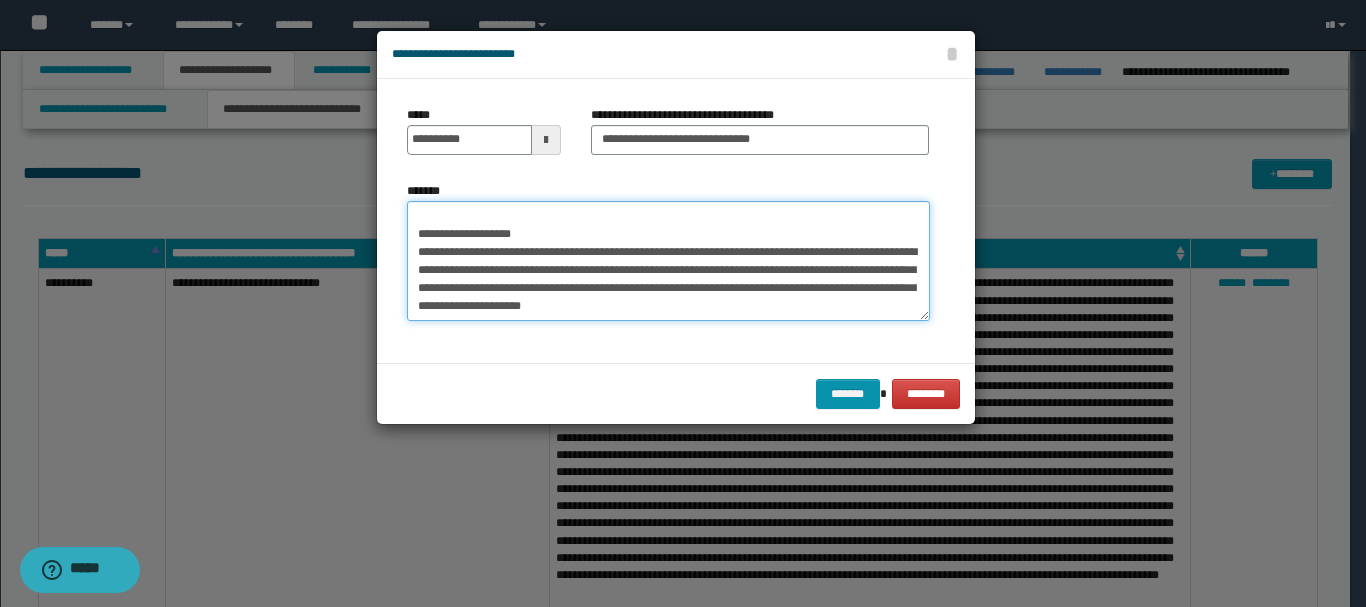 paste on "**********" 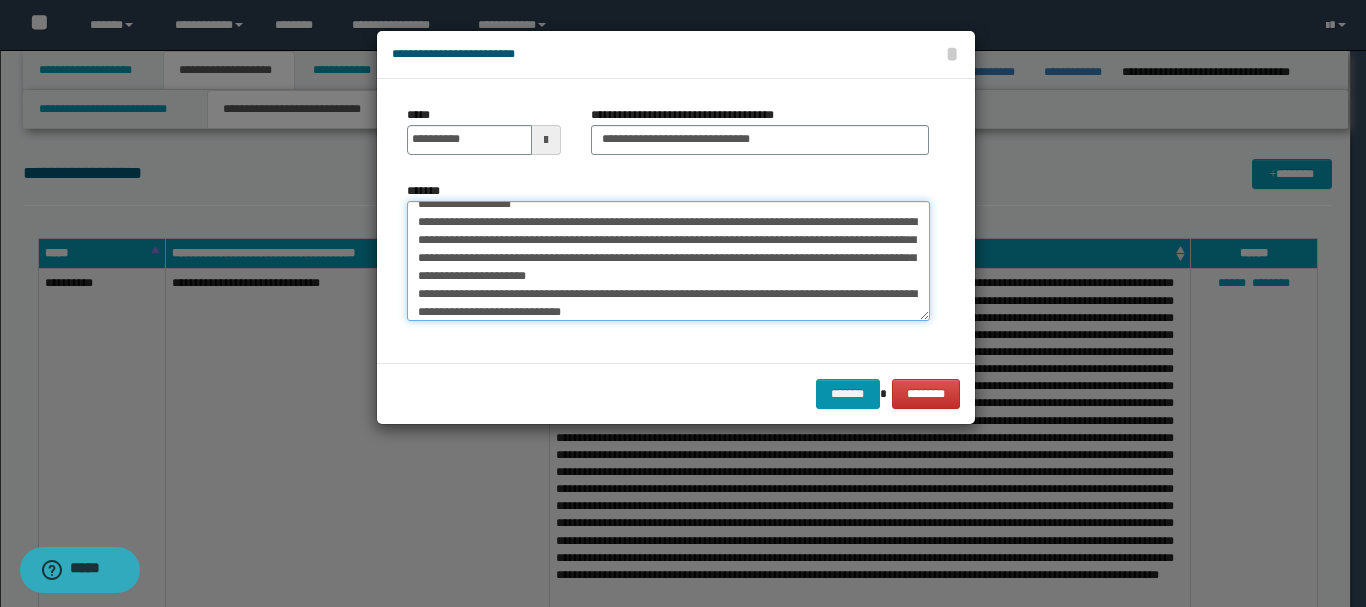 scroll, scrollTop: 624, scrollLeft: 0, axis: vertical 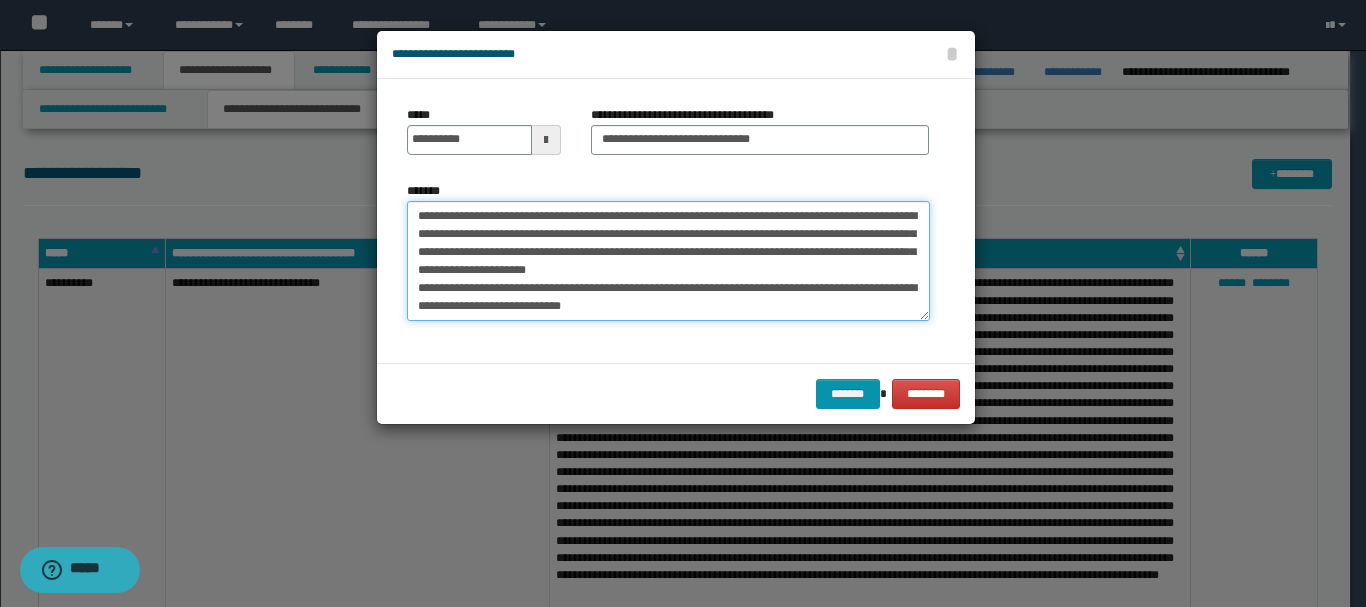 click on "*******" at bounding box center (668, 261) 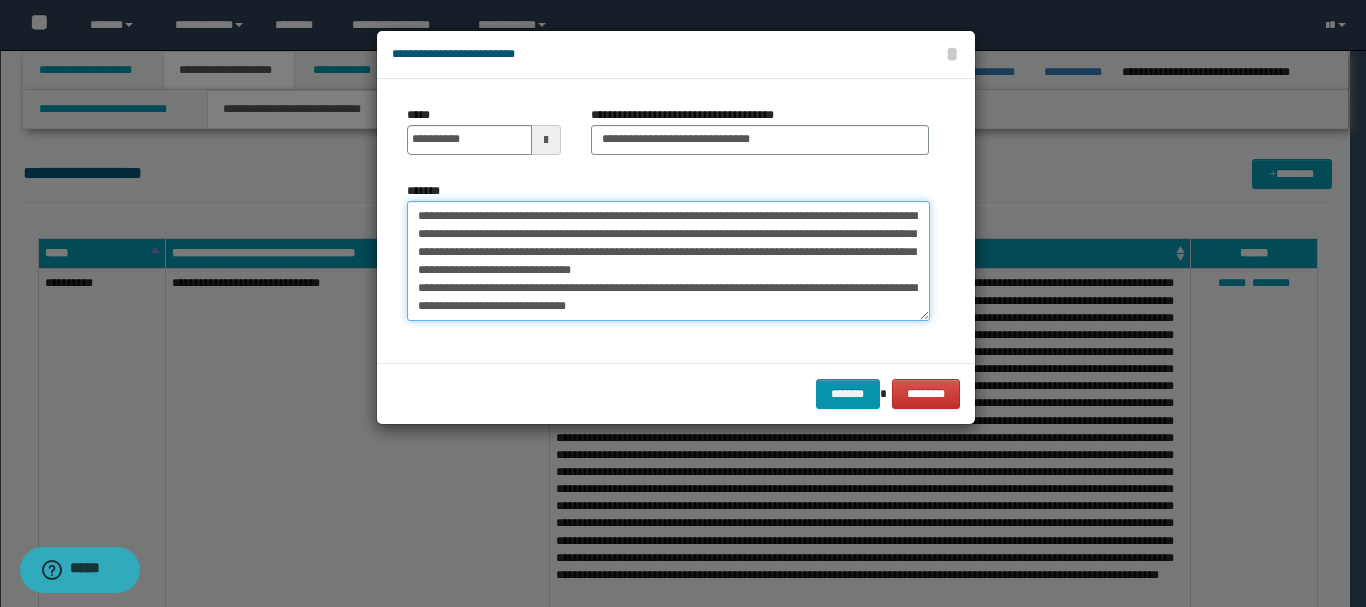 scroll, scrollTop: 642, scrollLeft: 0, axis: vertical 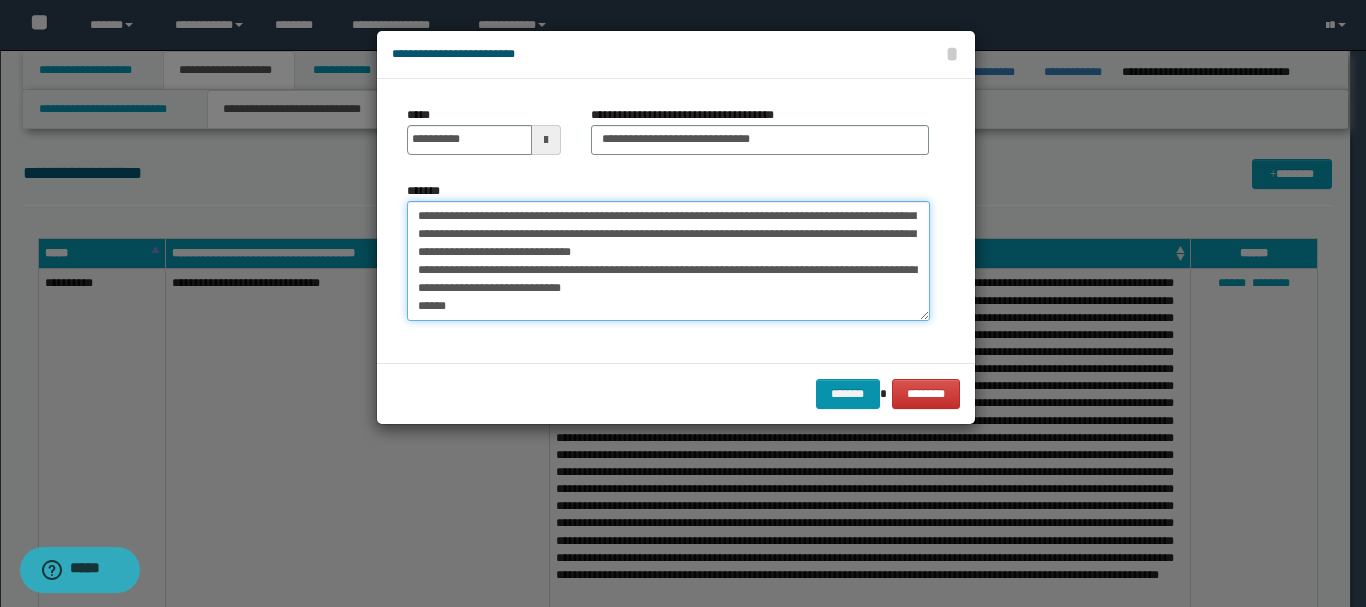 paste on "**********" 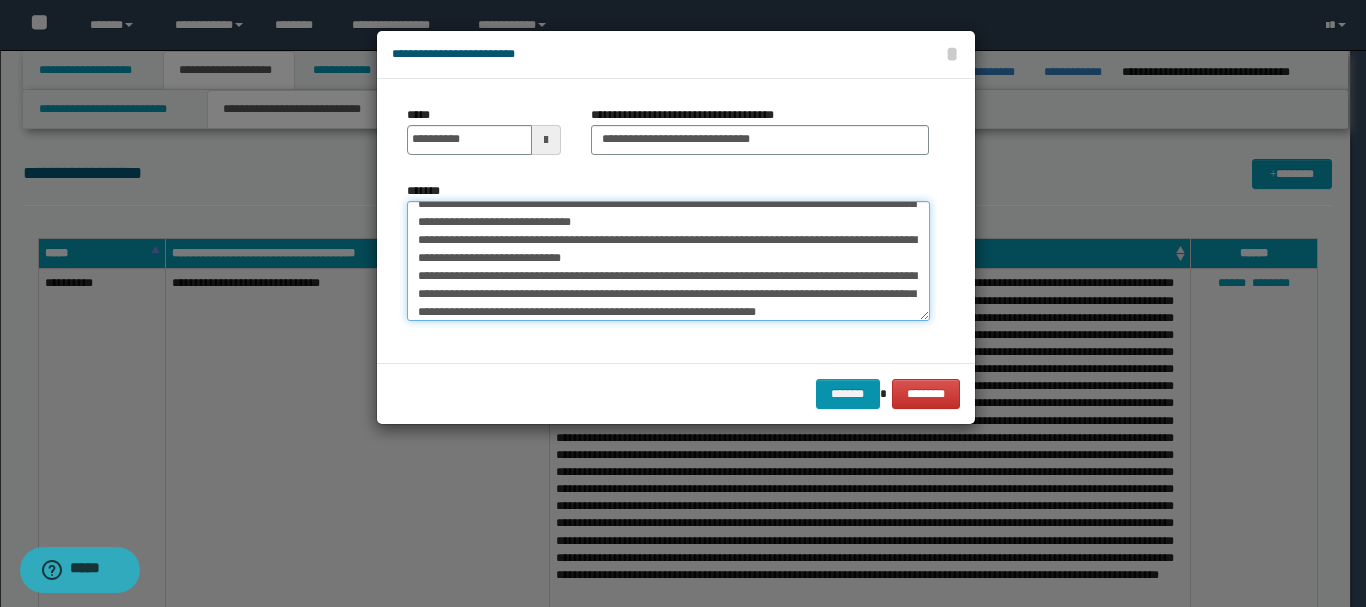 scroll, scrollTop: 732, scrollLeft: 0, axis: vertical 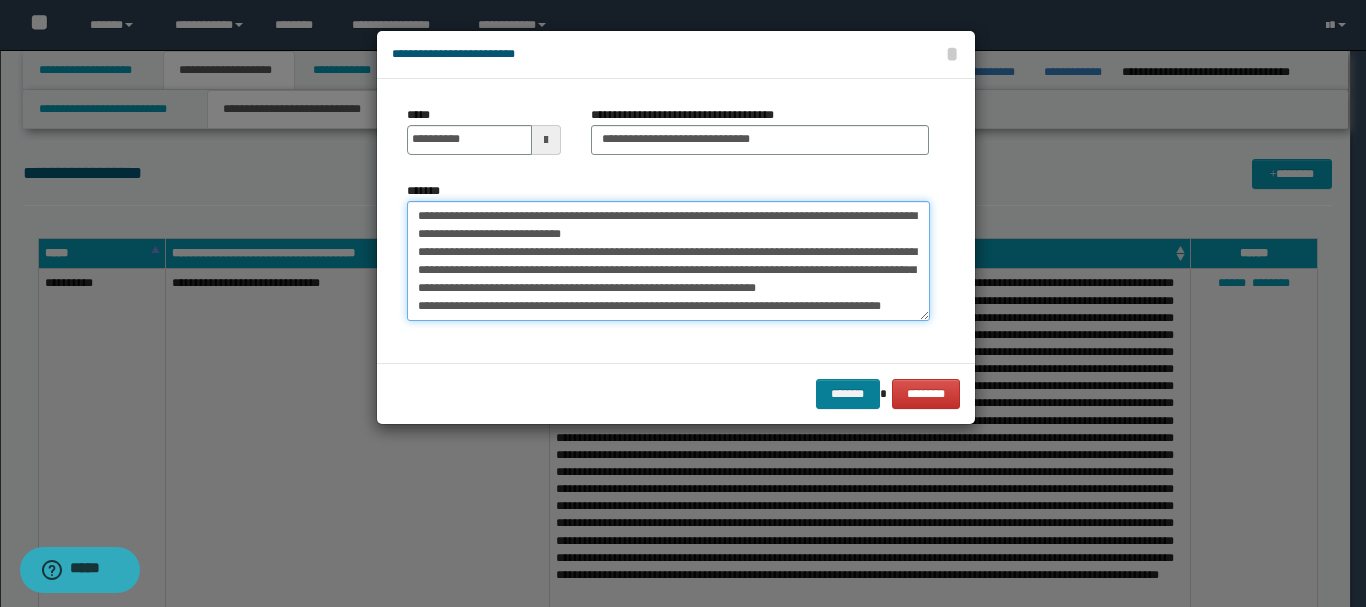 type on "**********" 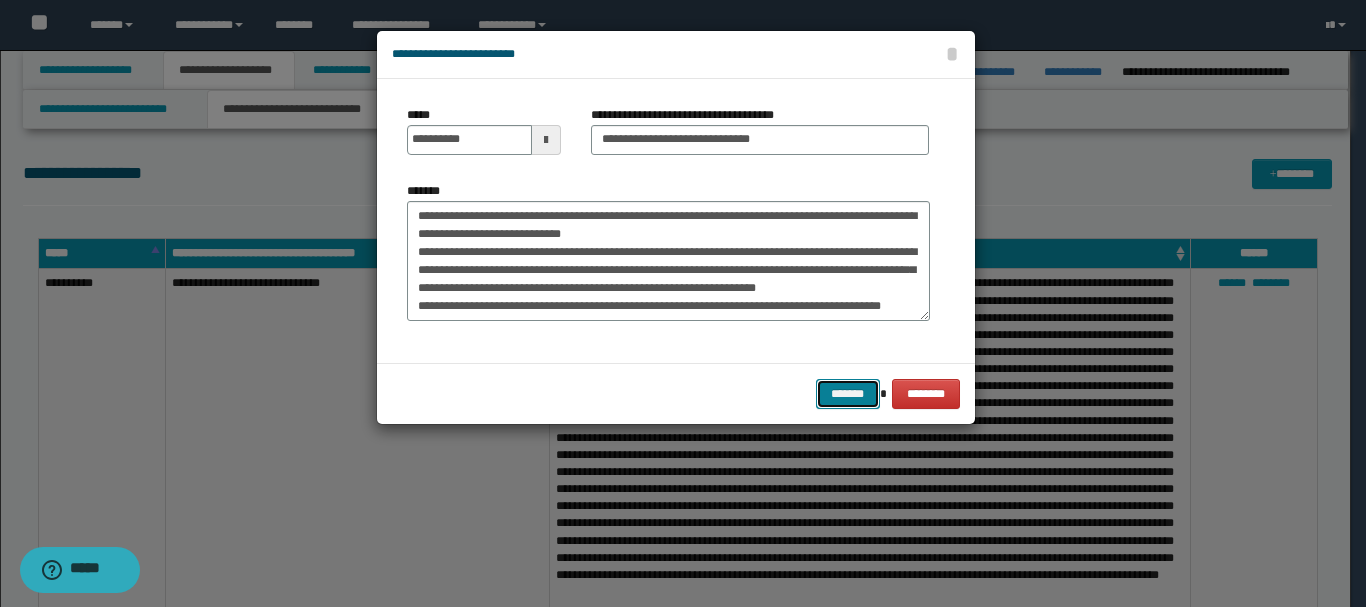 click on "*******" at bounding box center (848, 394) 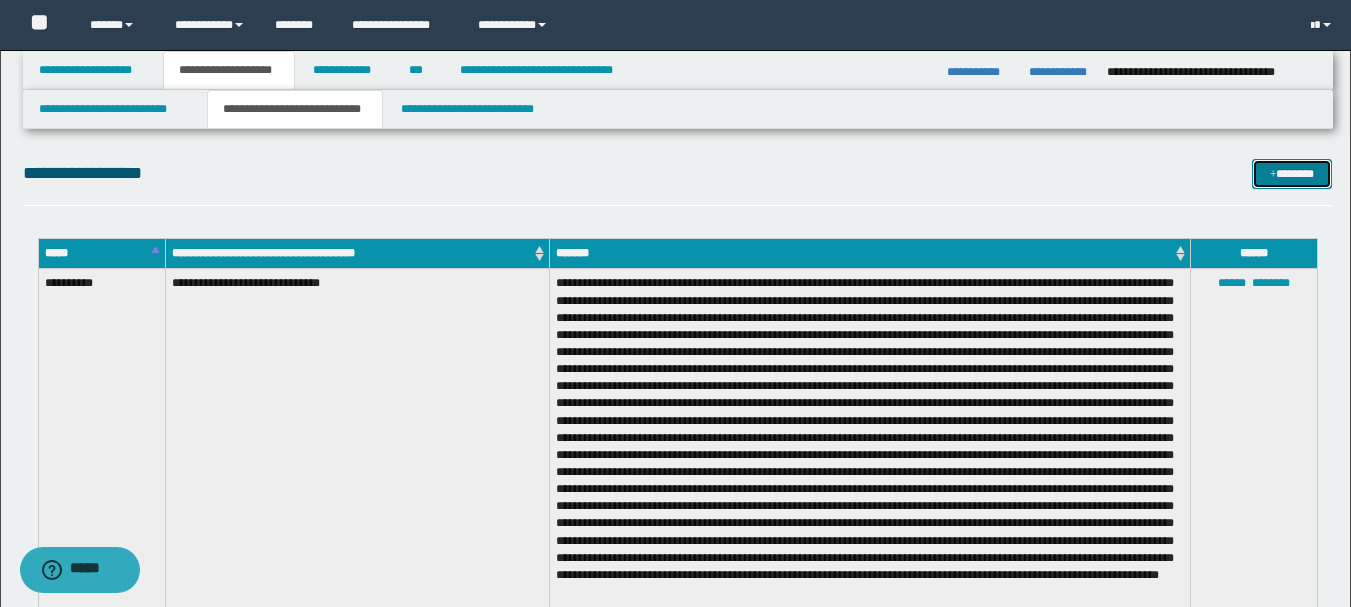 click on "*******" at bounding box center (1292, 174) 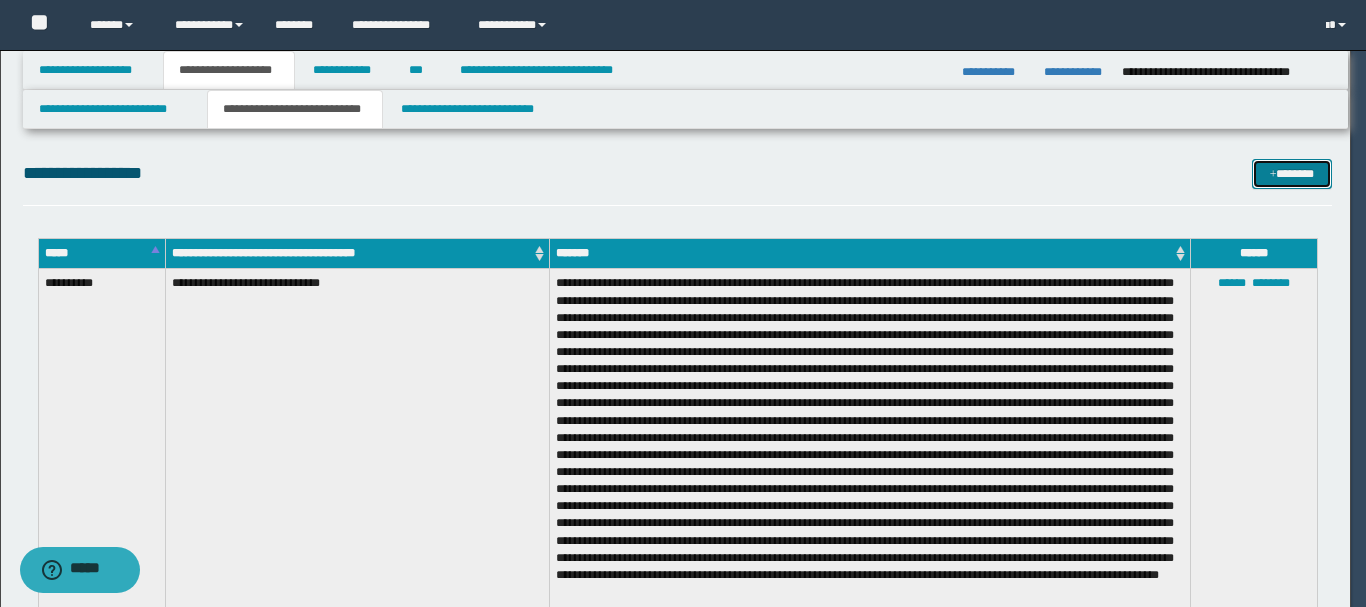 scroll, scrollTop: 0, scrollLeft: 0, axis: both 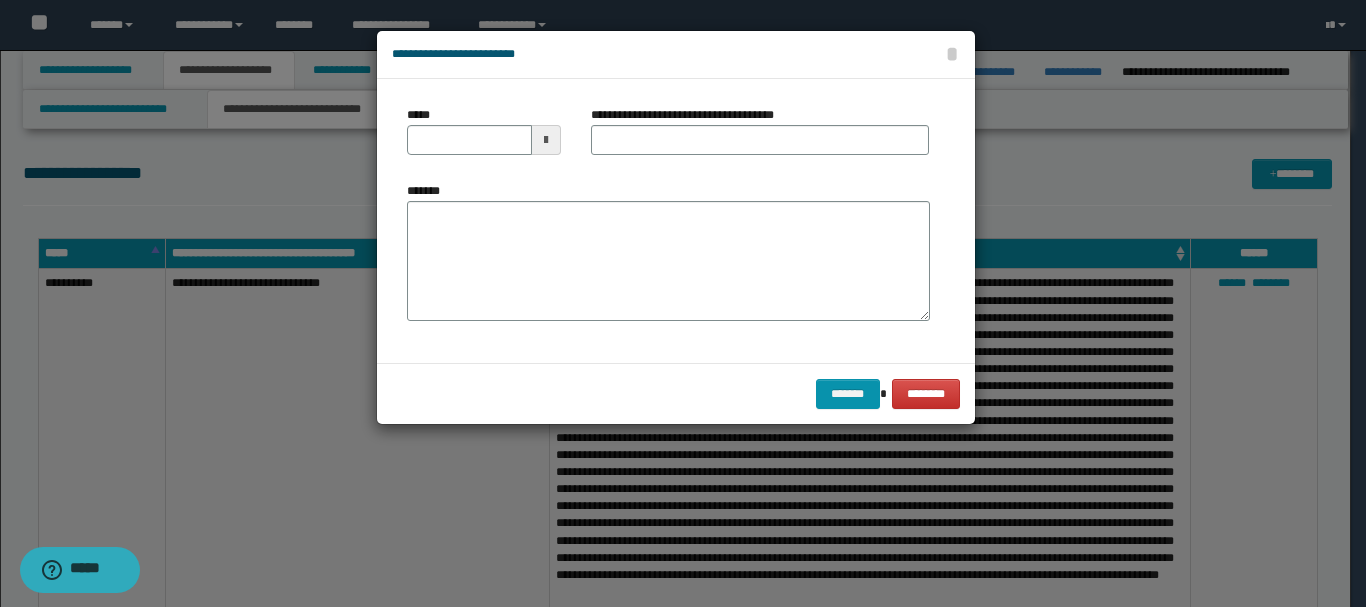 click at bounding box center (546, 140) 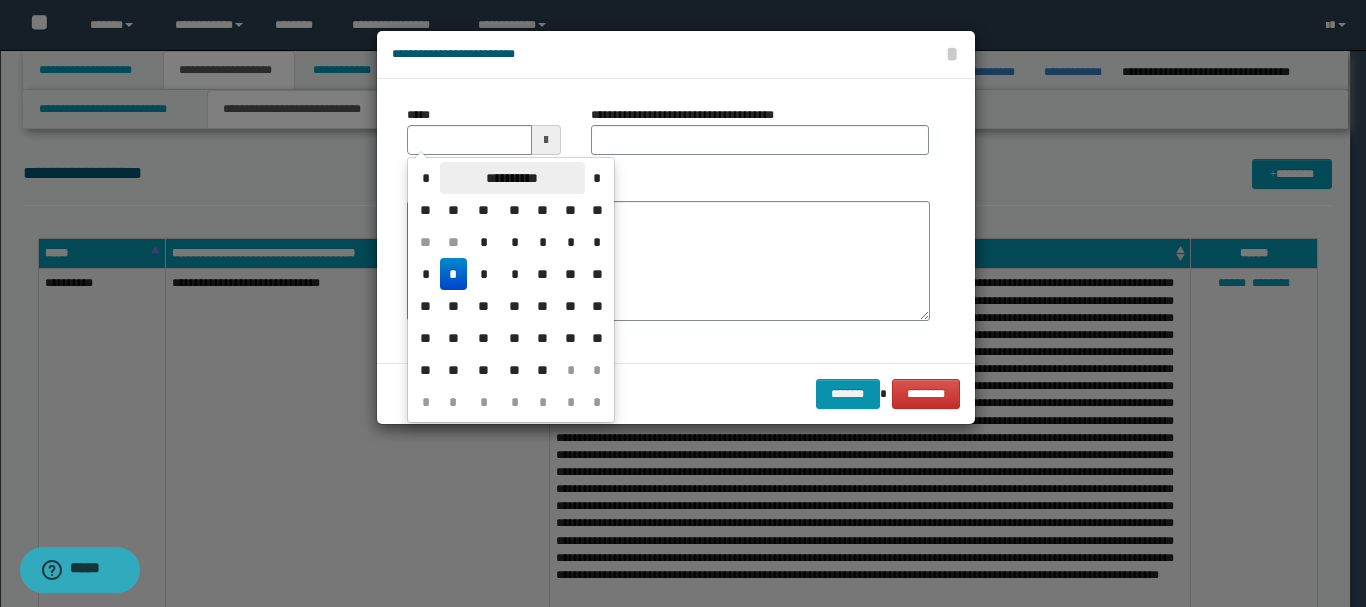 click on "**********" at bounding box center [512, 178] 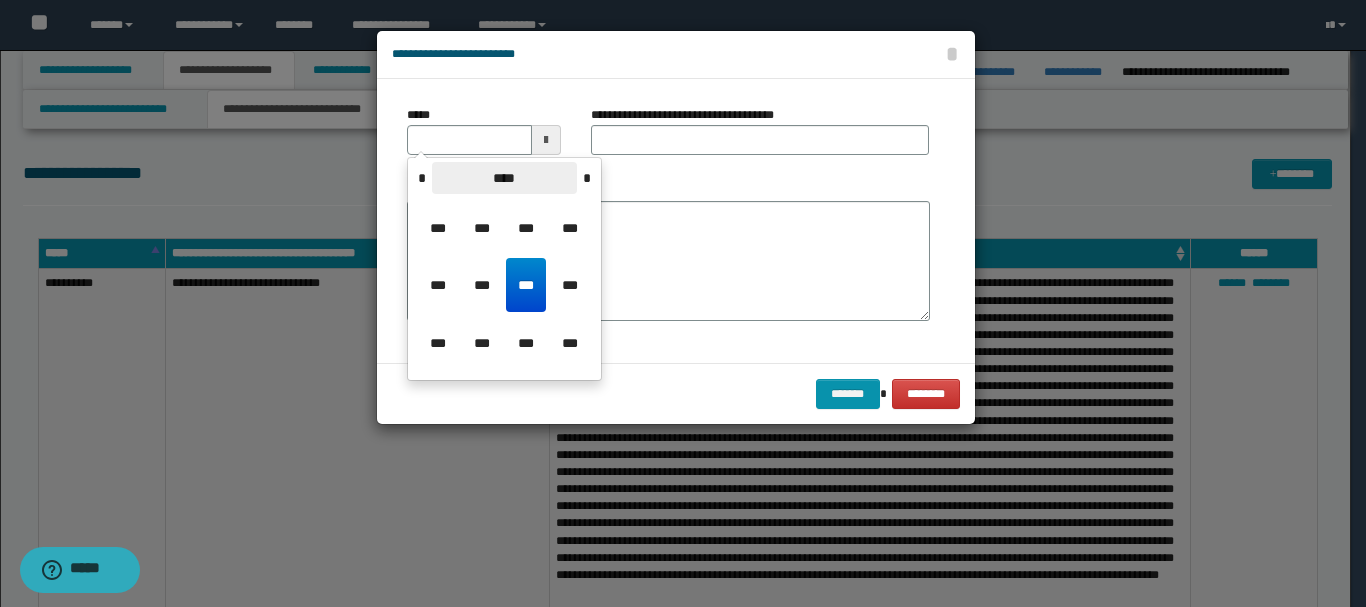 click on "****" at bounding box center [504, 178] 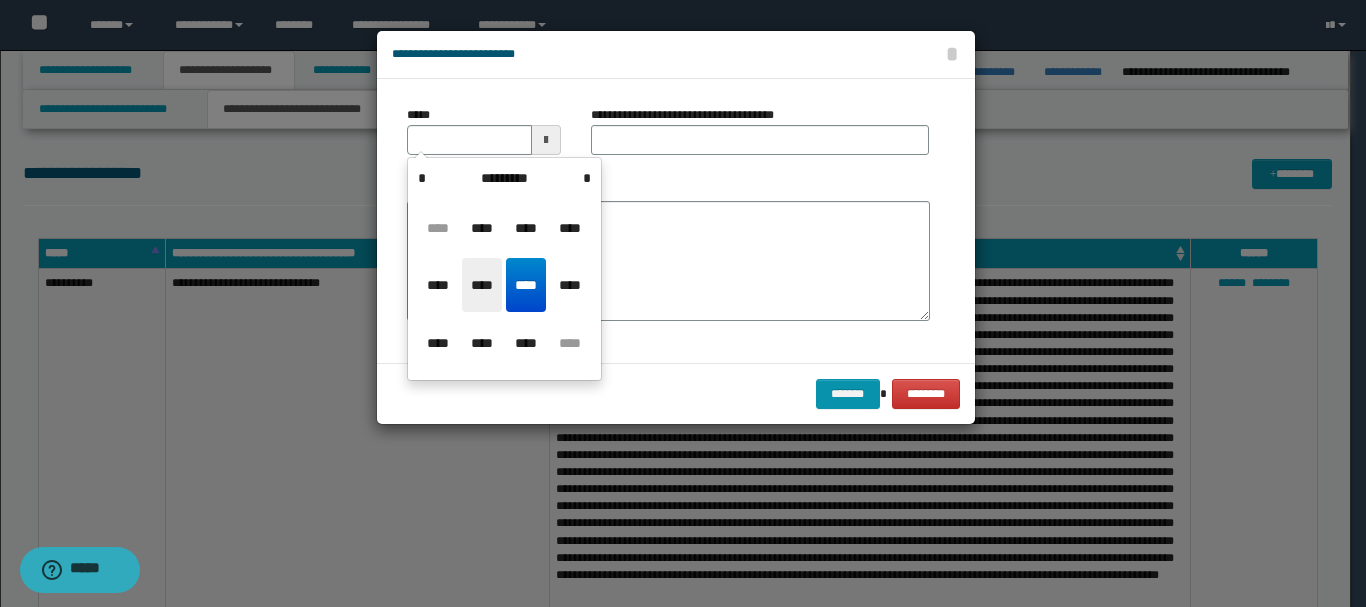 click on "****" at bounding box center (482, 285) 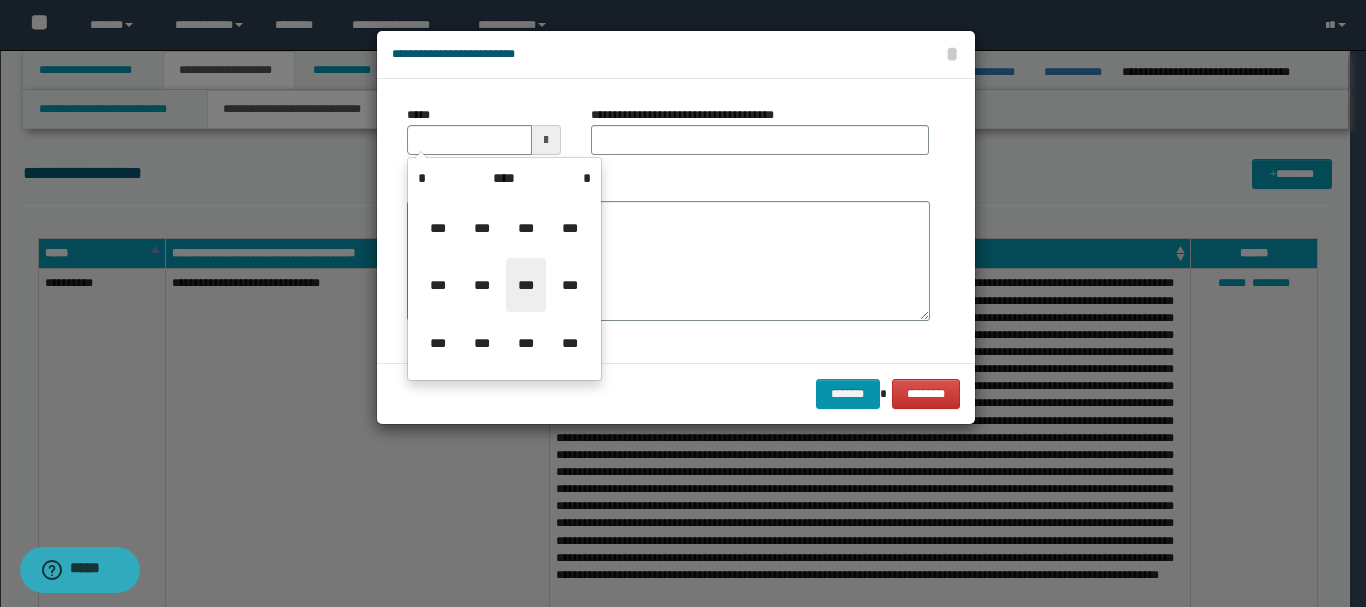 click on "***" at bounding box center [526, 285] 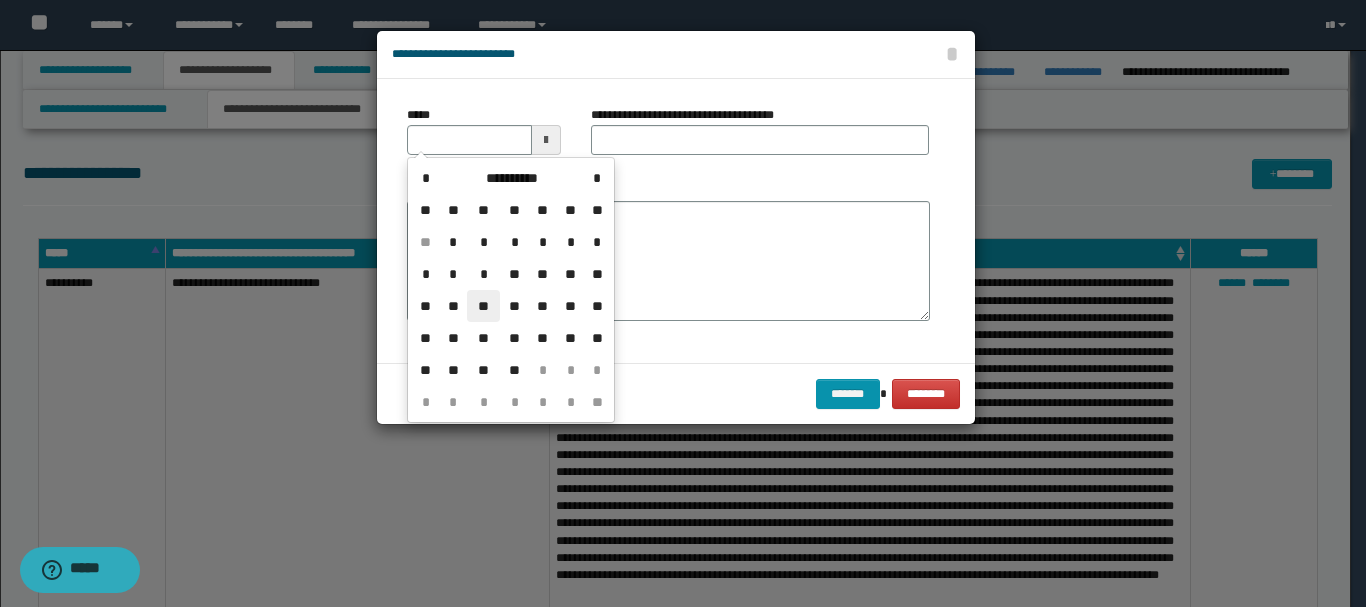 click on "**" at bounding box center (483, 306) 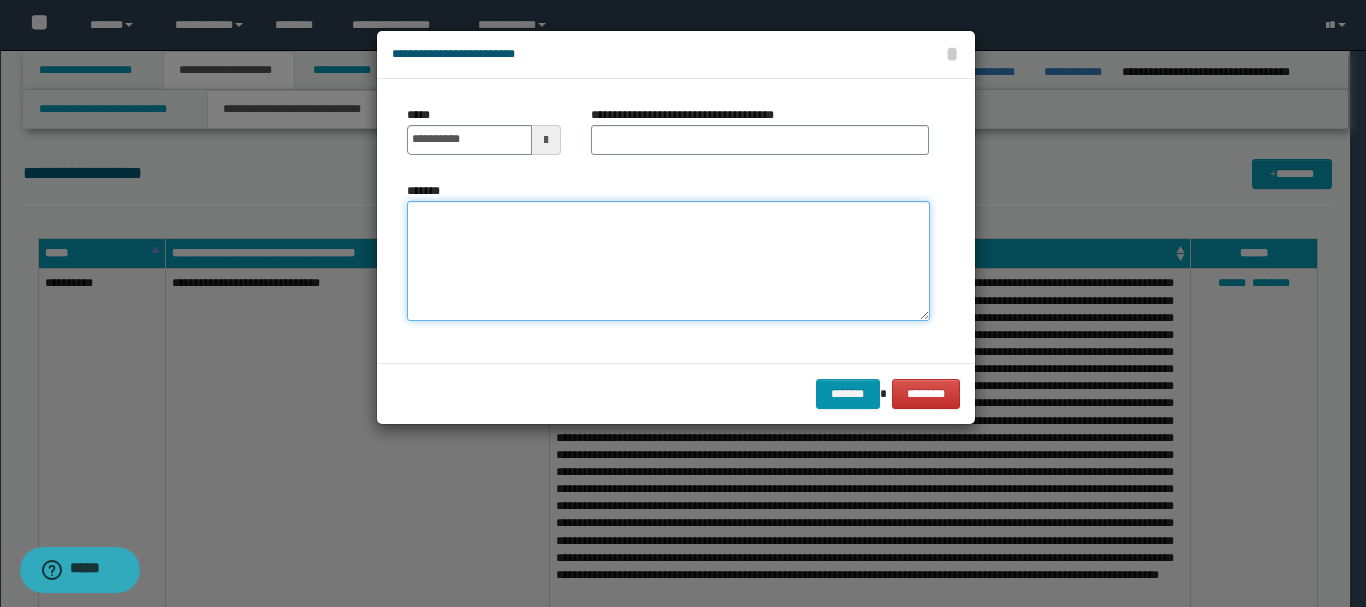click on "*******" at bounding box center (668, 261) 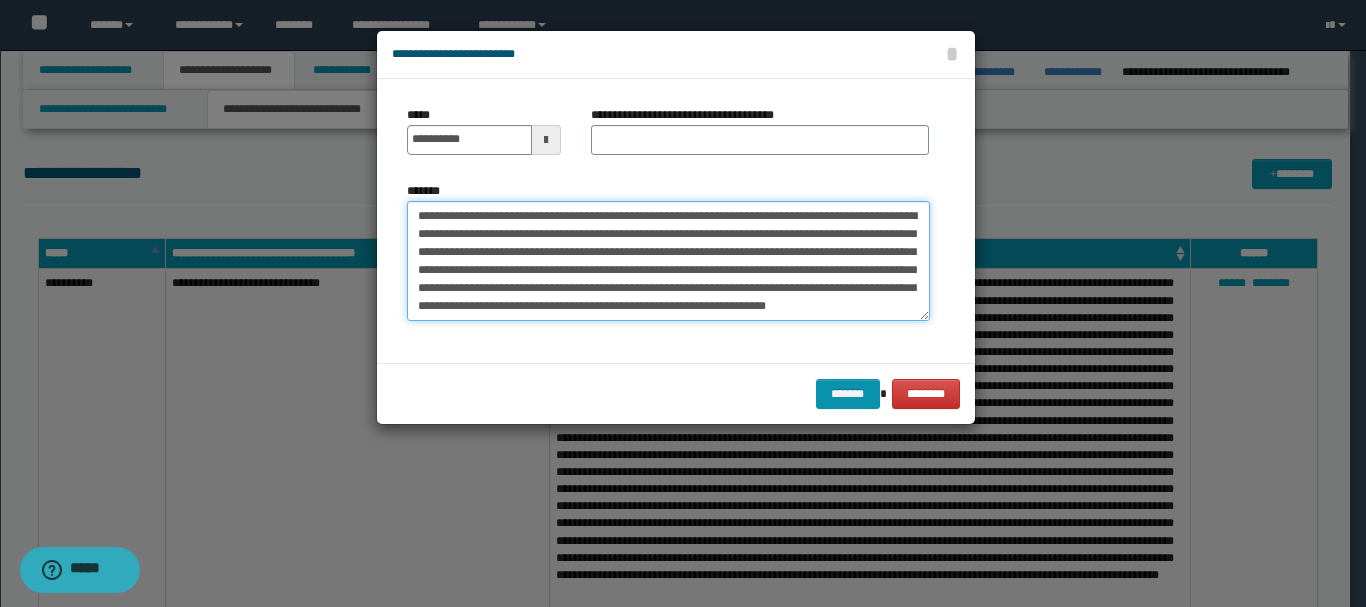paste on "**********" 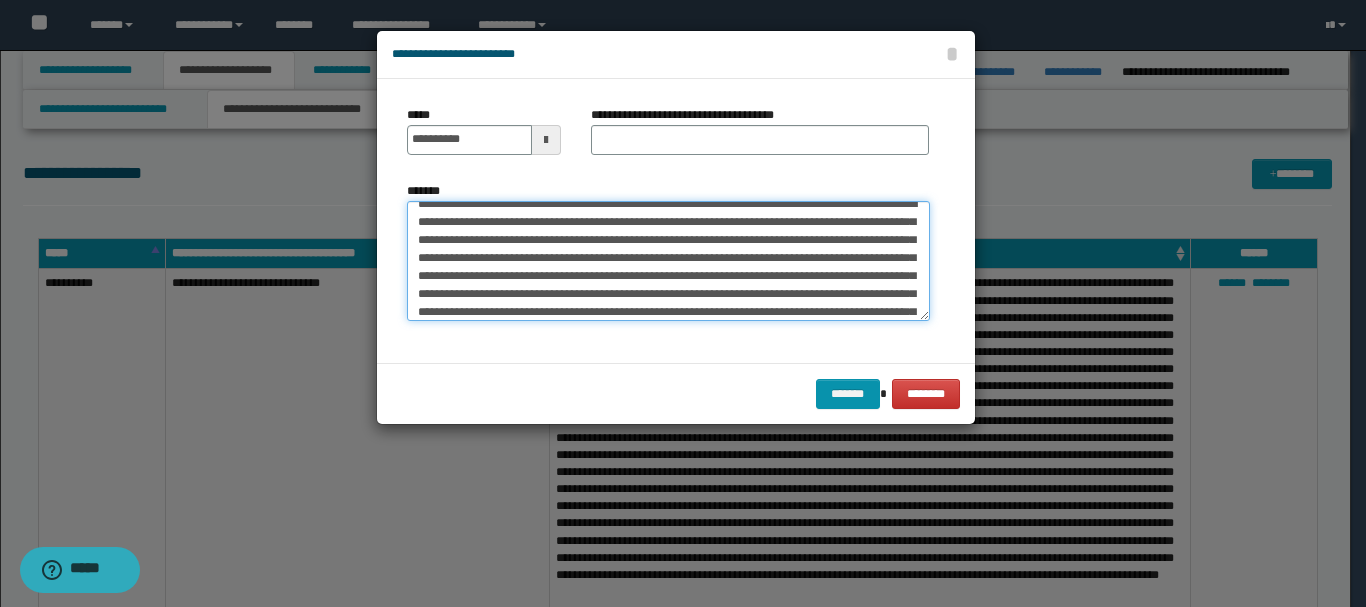 scroll, scrollTop: 30, scrollLeft: 0, axis: vertical 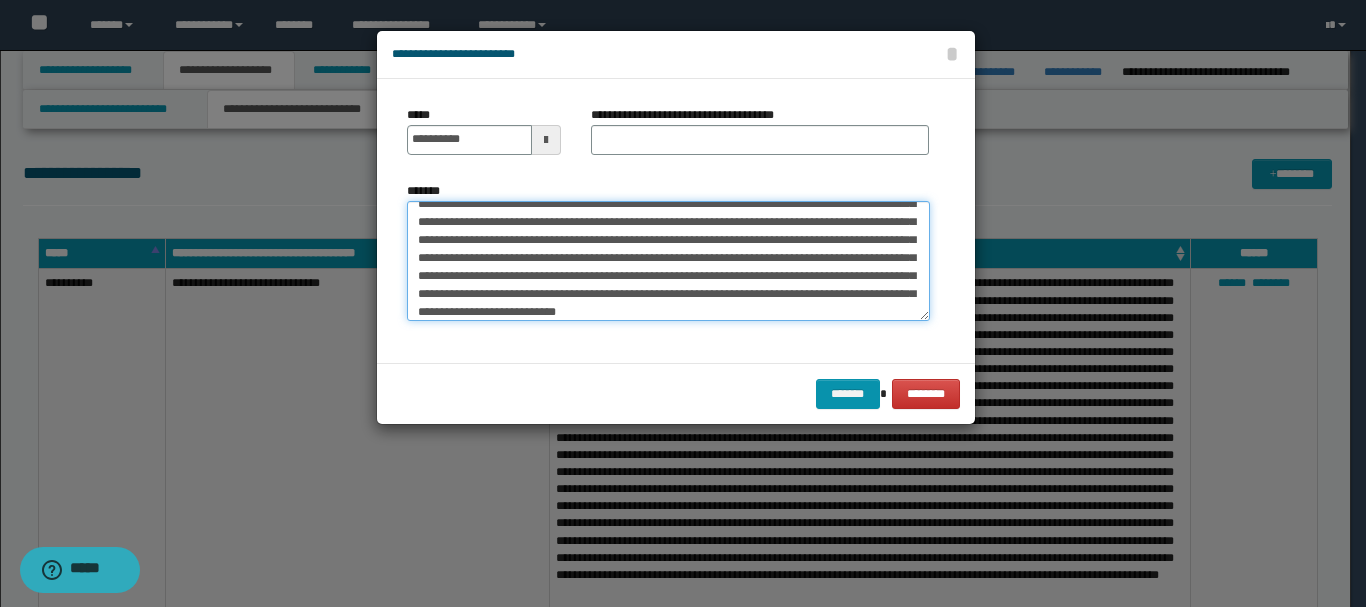 paste on "**********" 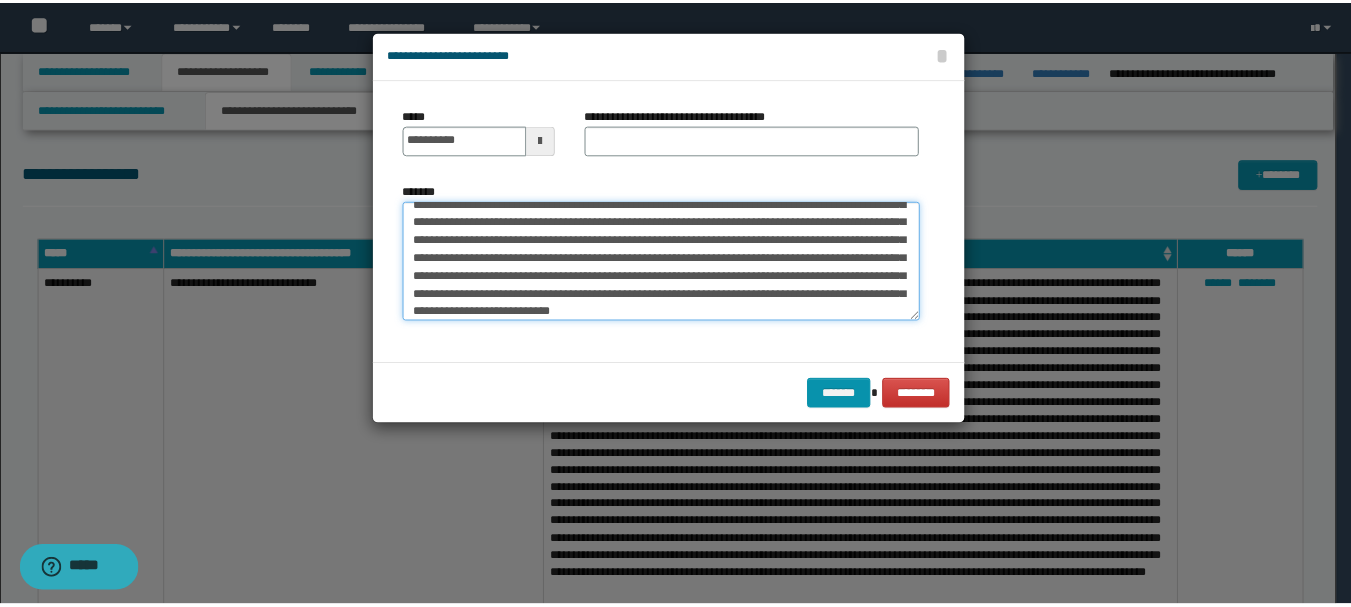 scroll, scrollTop: 120, scrollLeft: 0, axis: vertical 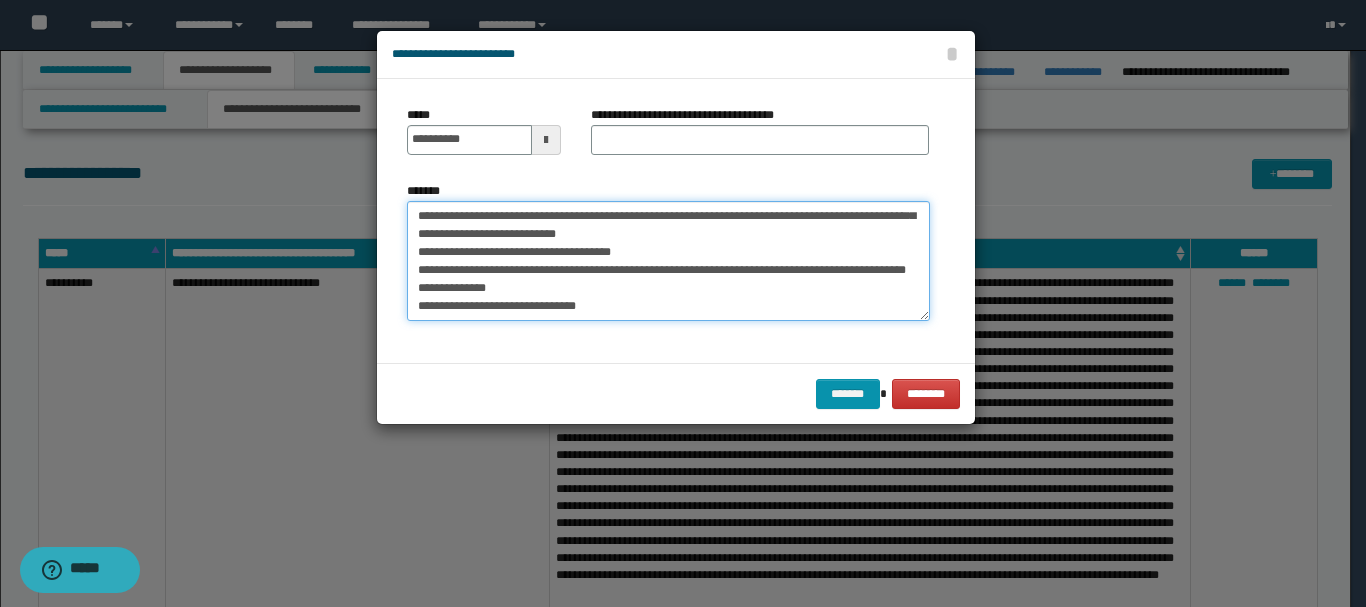 type on "**********" 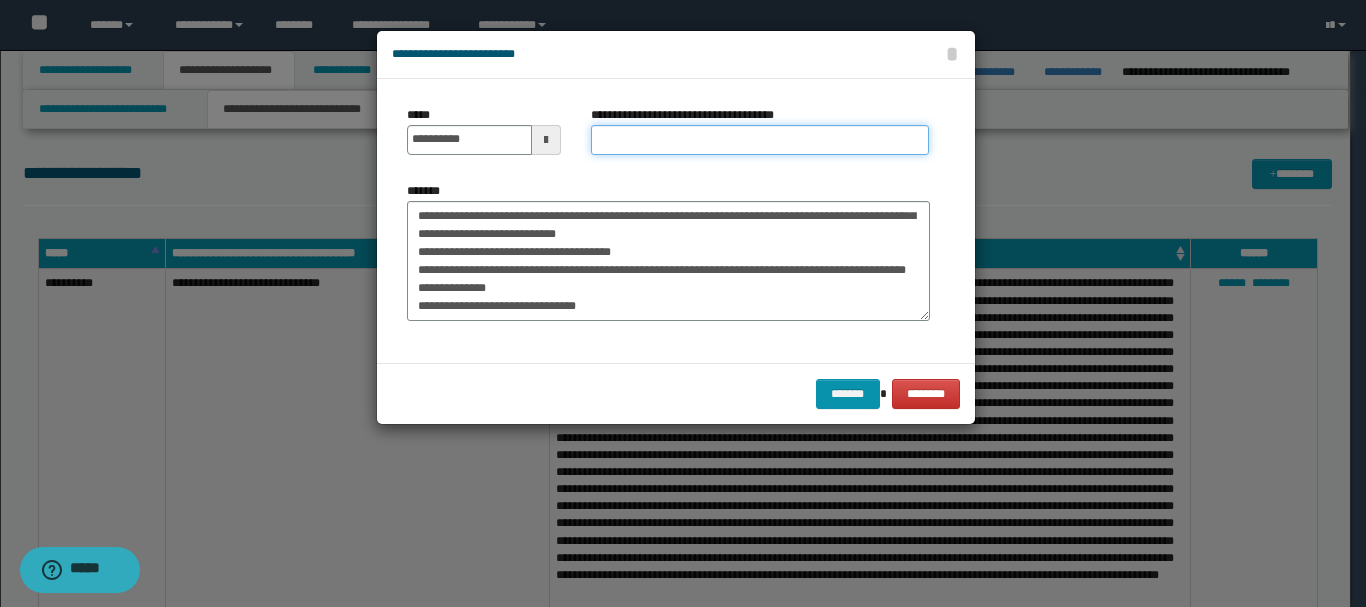 click on "**********" at bounding box center (760, 140) 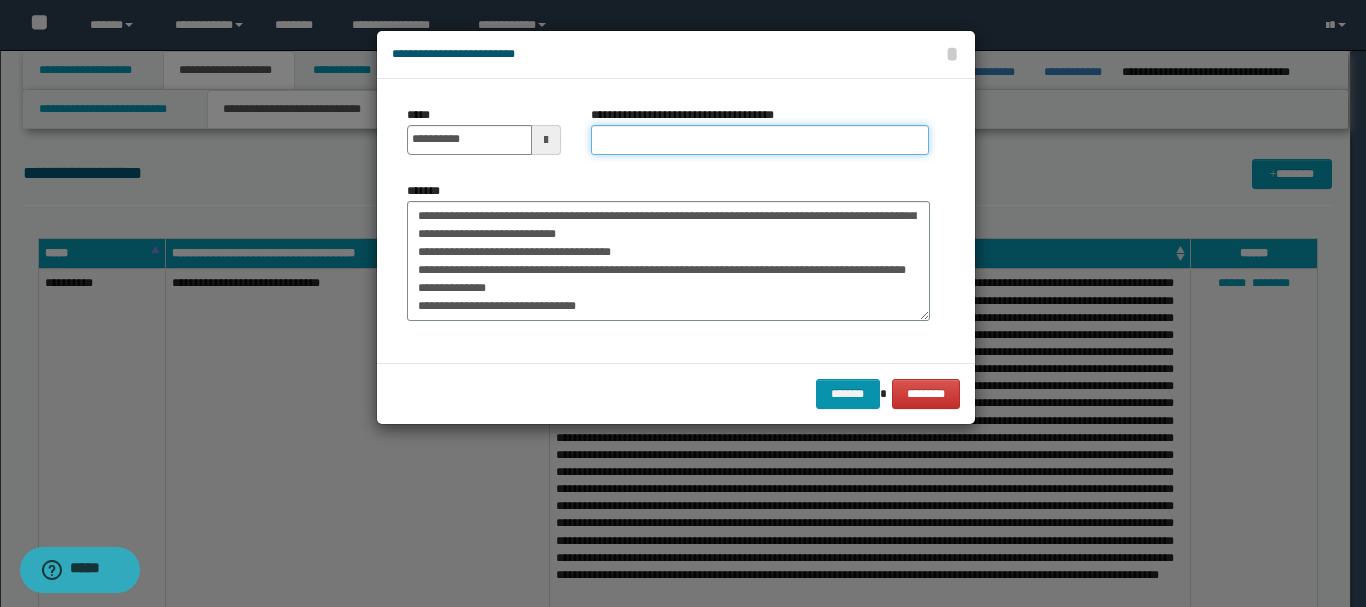 type on "**********" 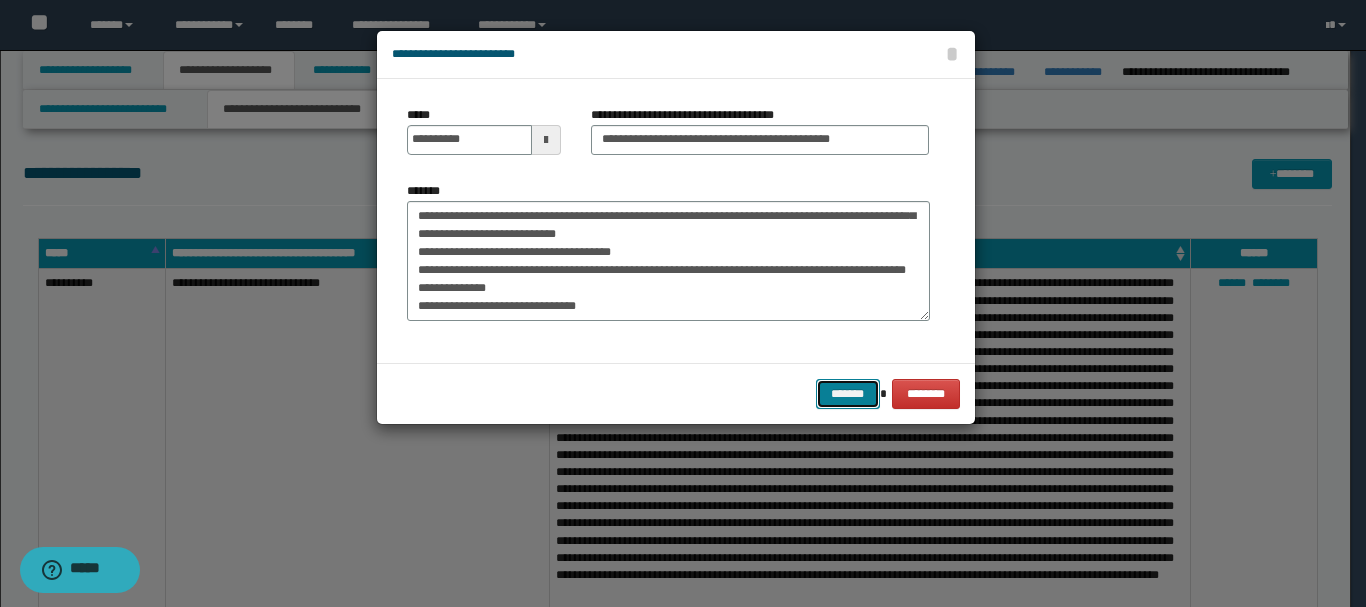click on "*******" at bounding box center [848, 394] 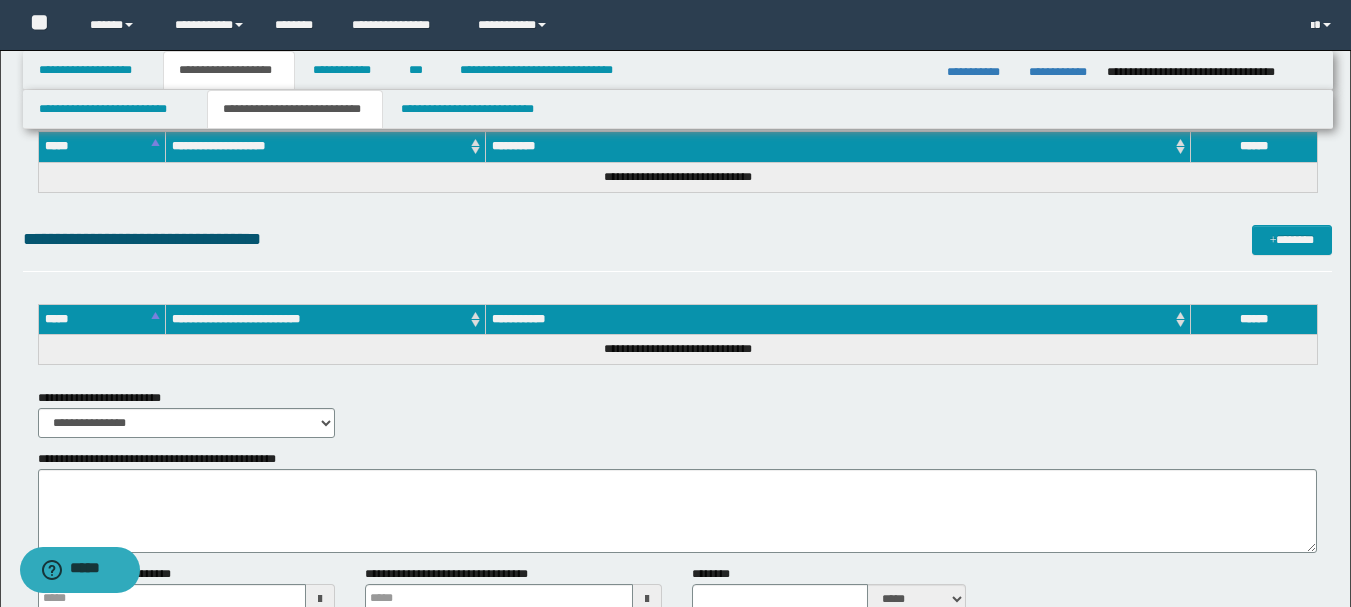 scroll, scrollTop: 1530, scrollLeft: 0, axis: vertical 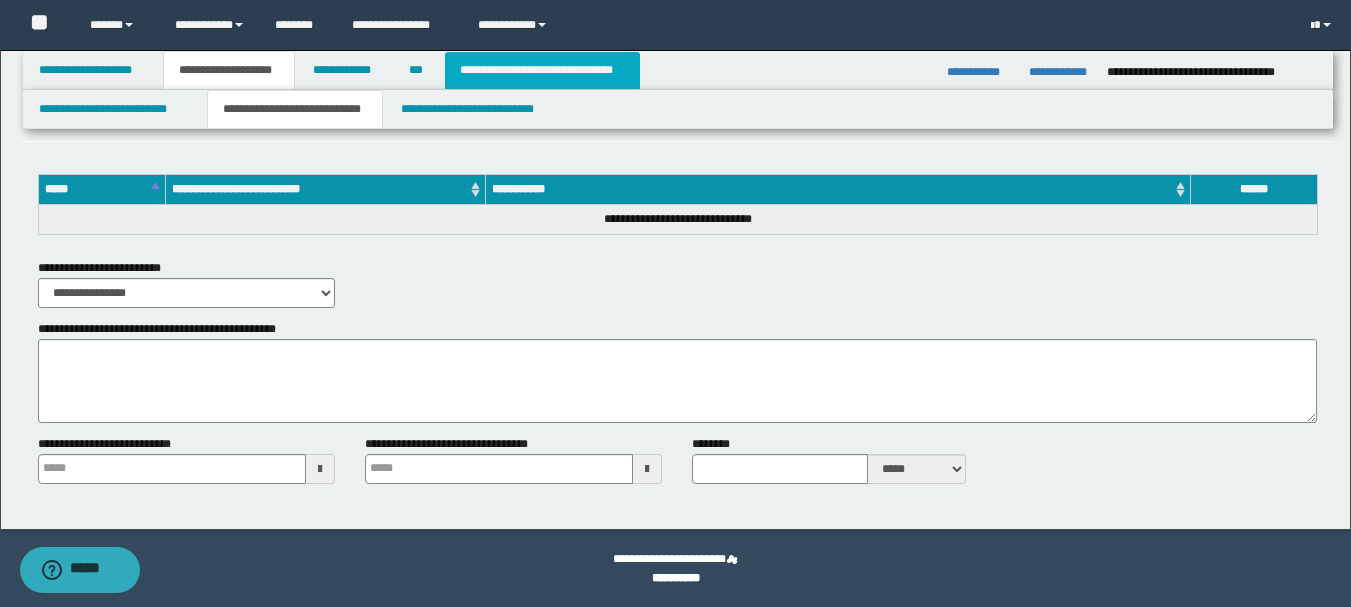click on "**********" at bounding box center [542, 70] 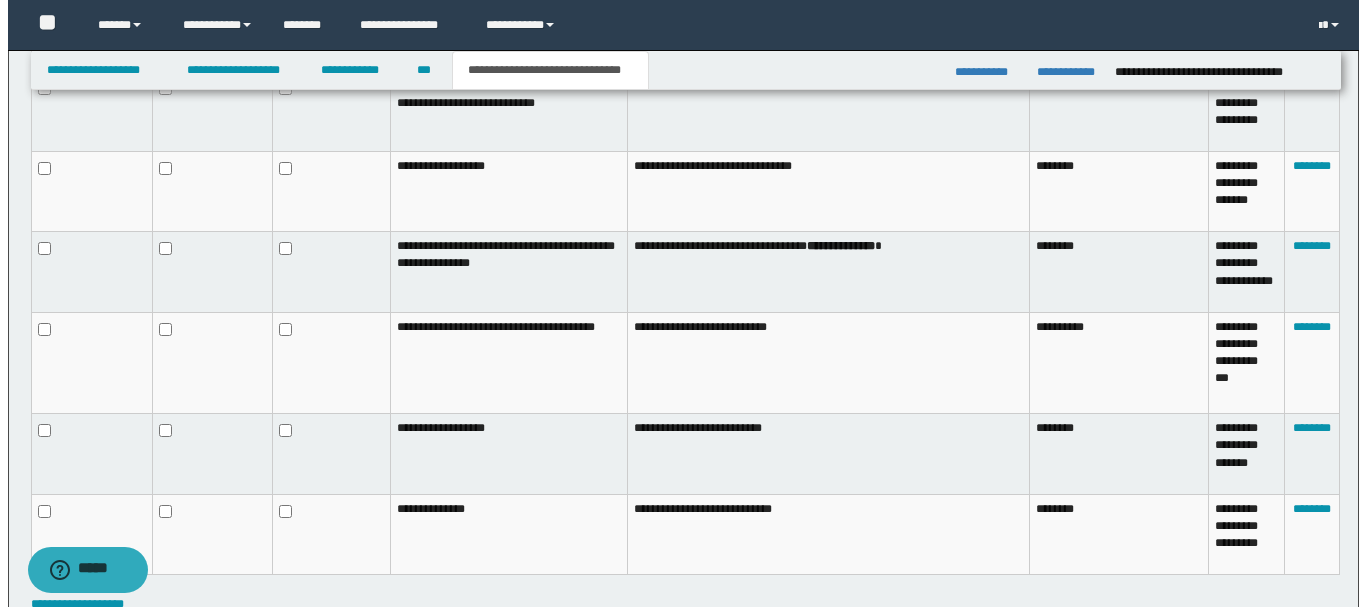 scroll, scrollTop: 1328, scrollLeft: 0, axis: vertical 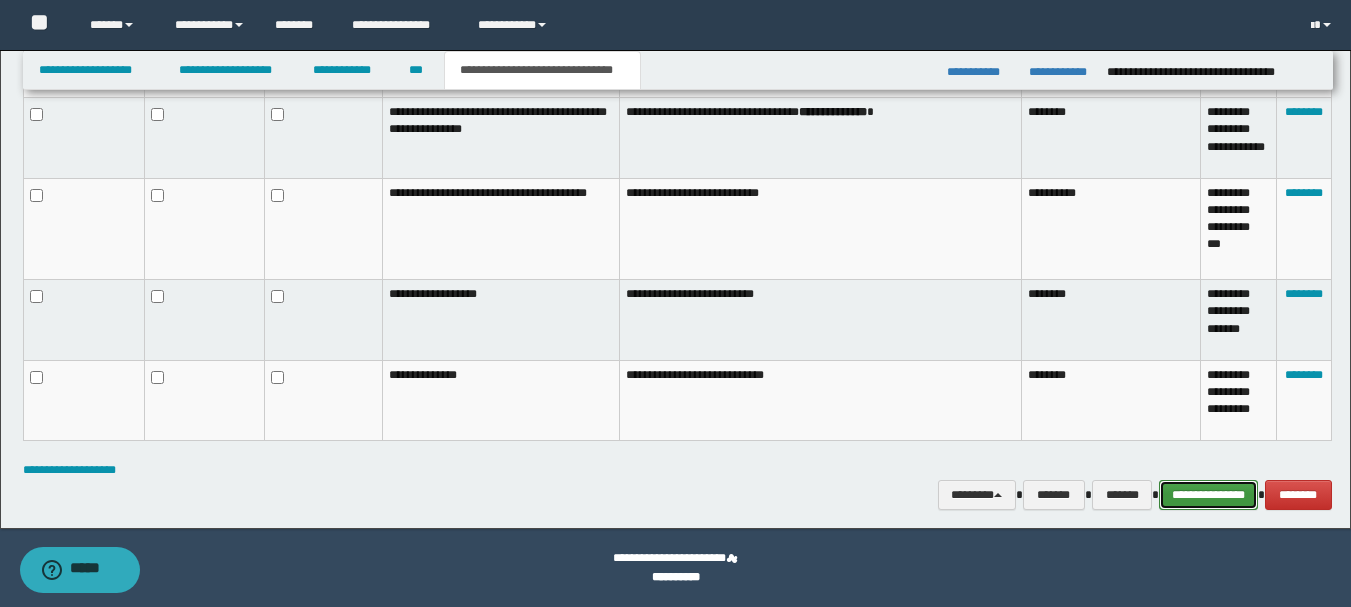 click on "**********" at bounding box center (1208, 495) 